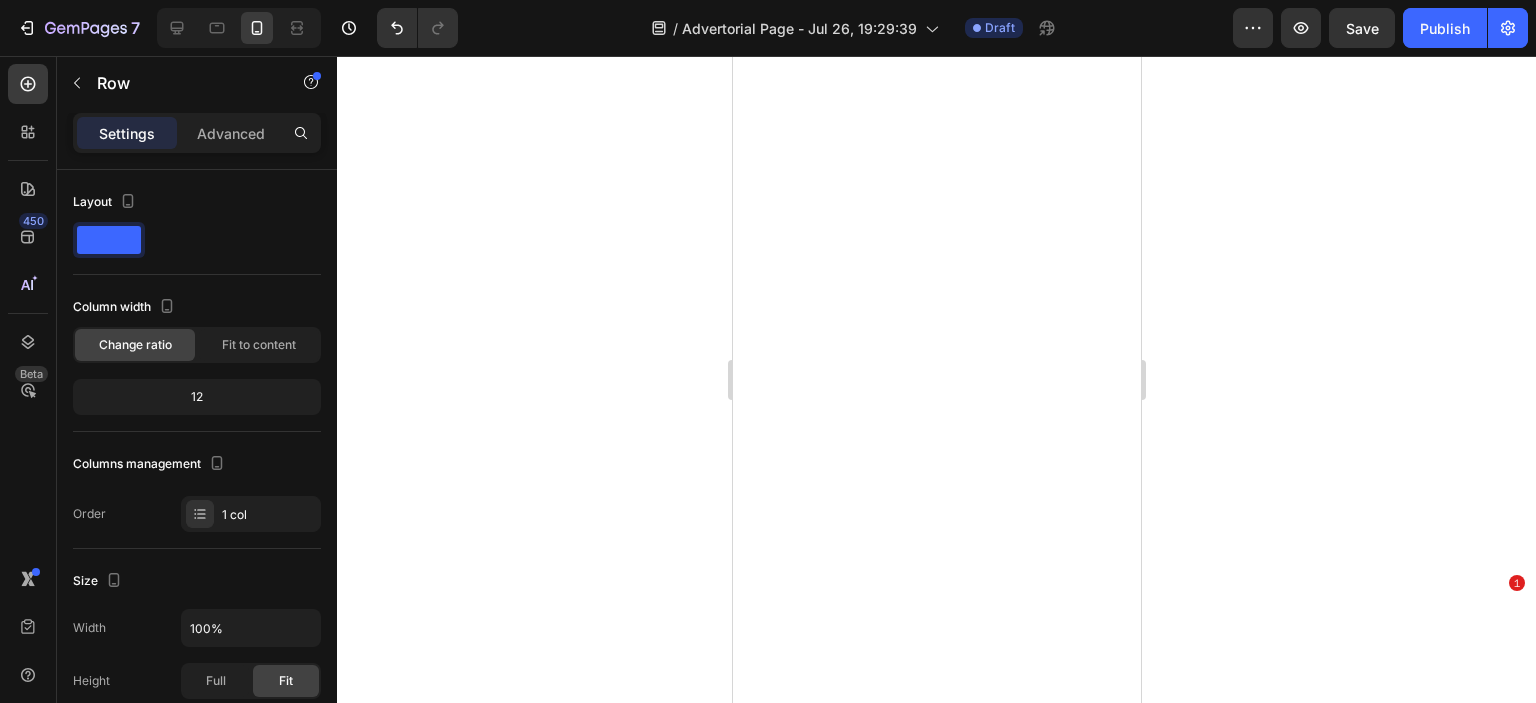 scroll, scrollTop: 0, scrollLeft: 0, axis: both 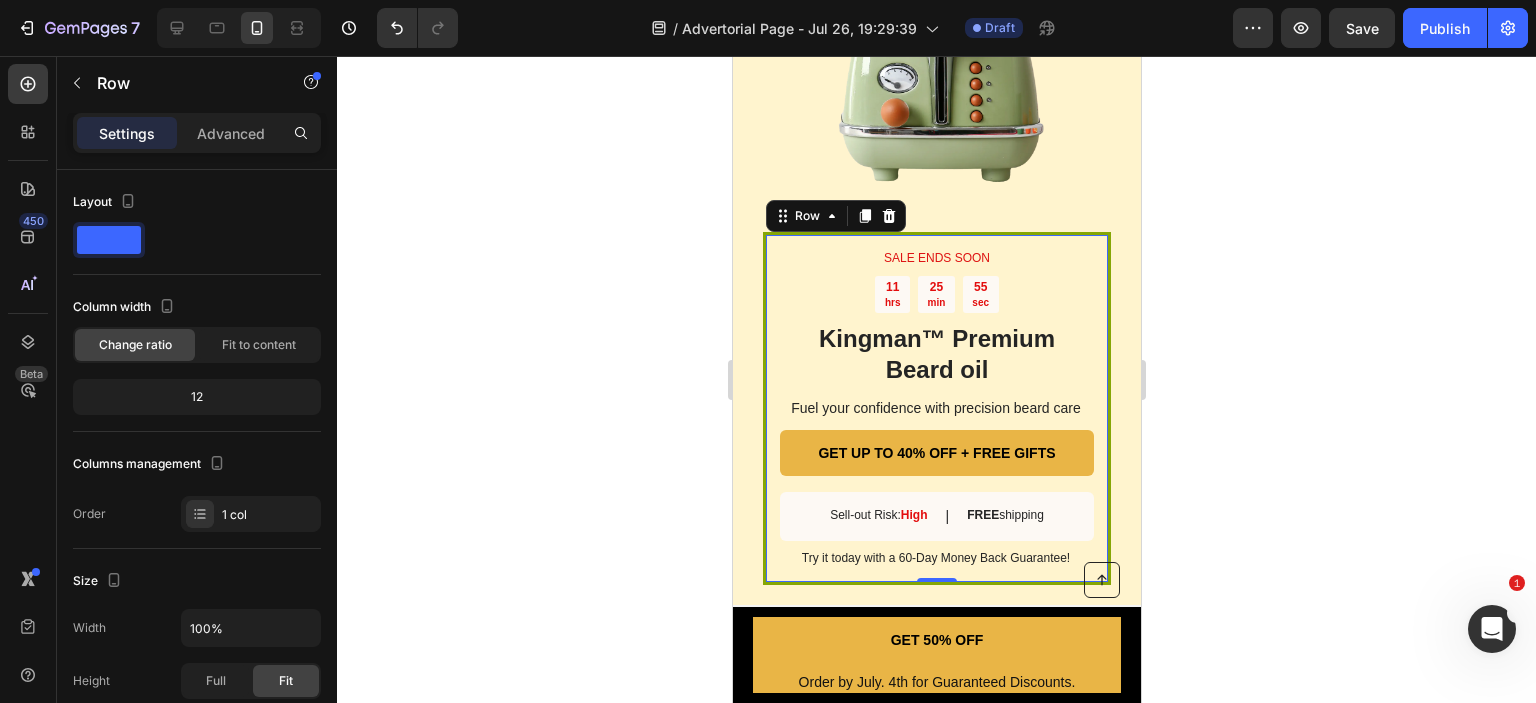 click 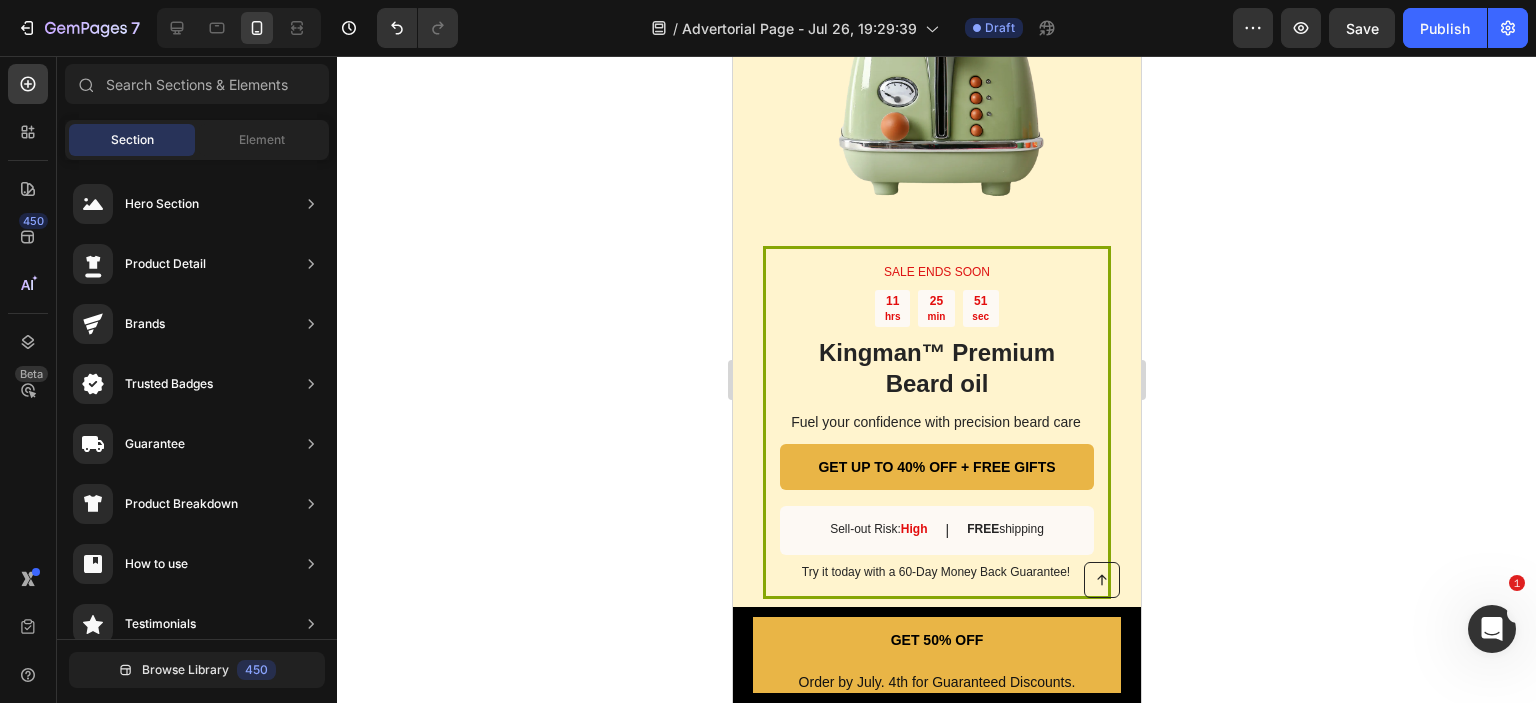 scroll, scrollTop: 4036, scrollLeft: 0, axis: vertical 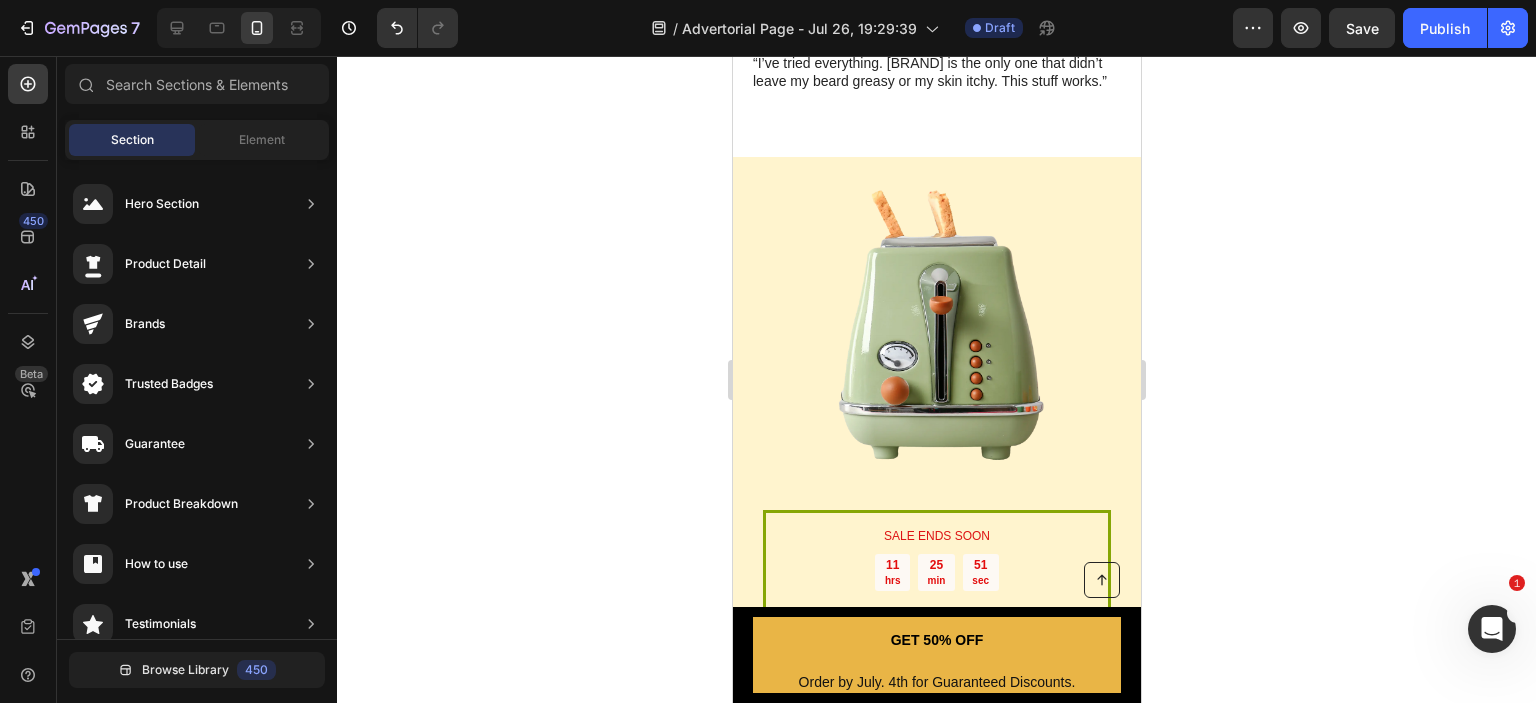 click 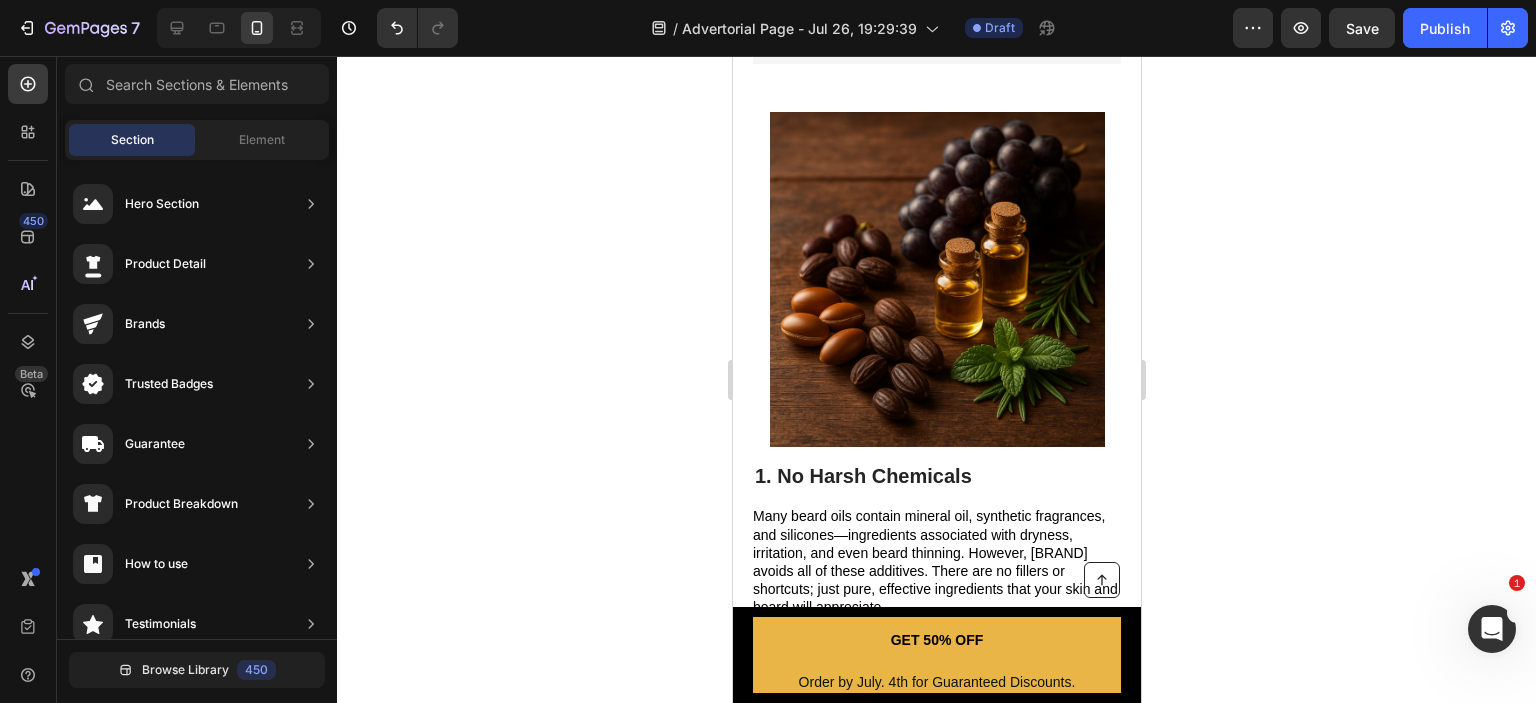 scroll, scrollTop: 0, scrollLeft: 0, axis: both 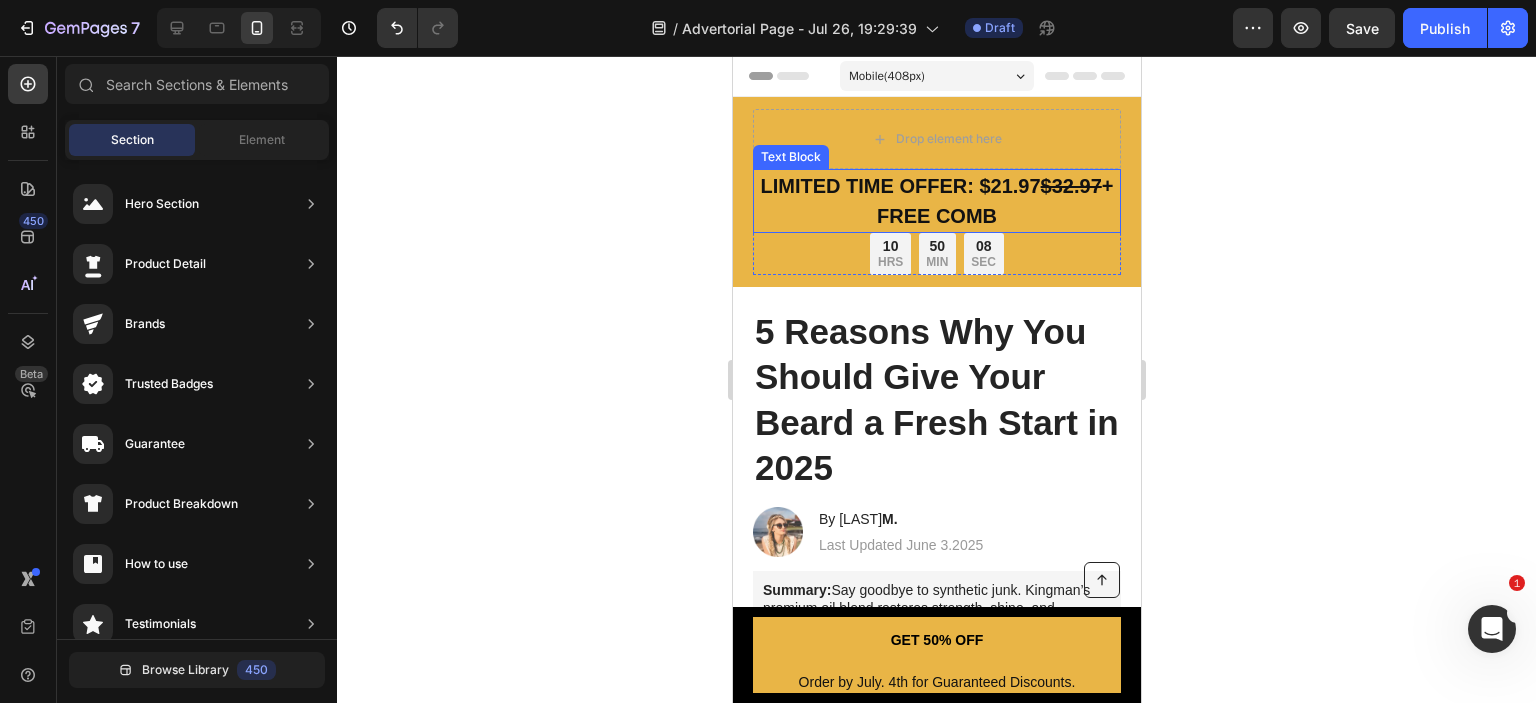 click on "+ FREE COMB" at bounding box center (994, 201) 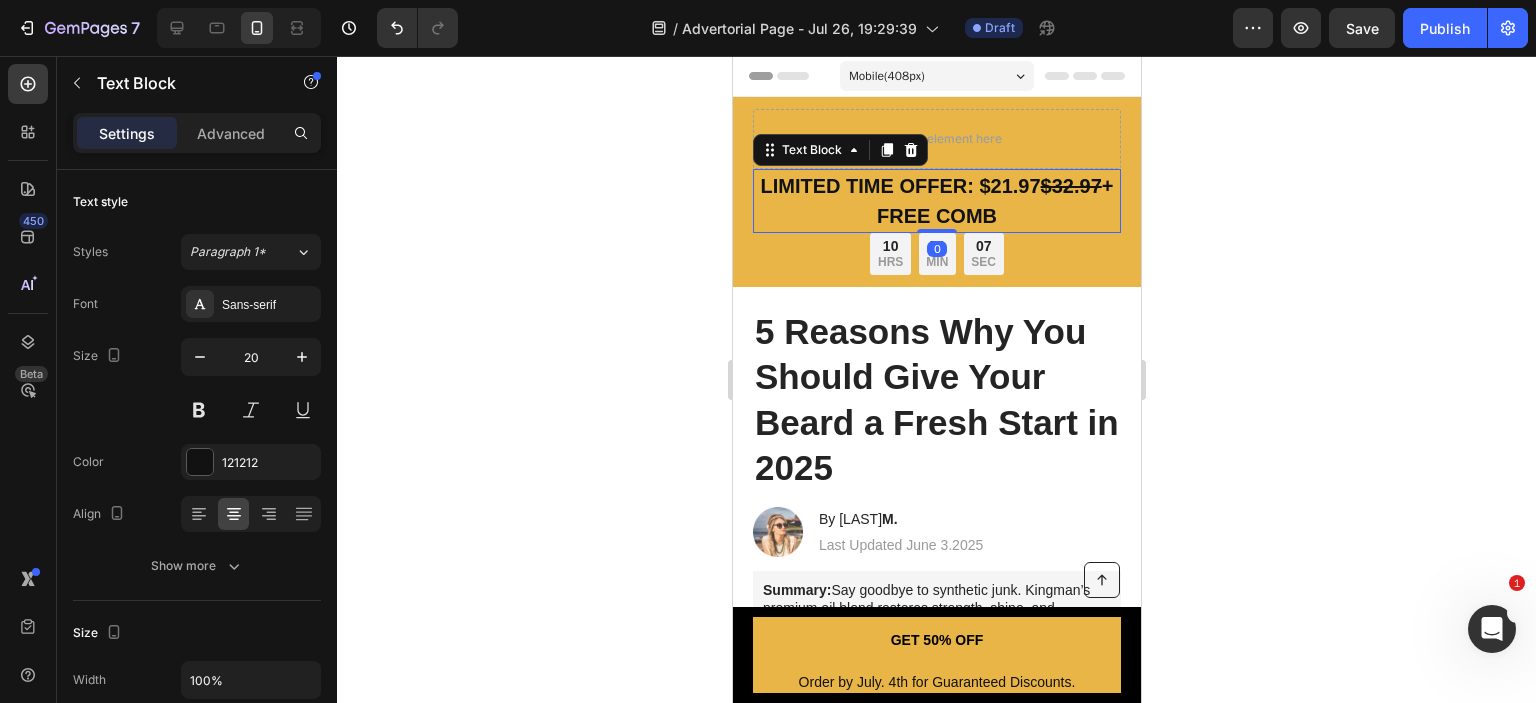 click on "+ FREE COMB" at bounding box center (994, 201) 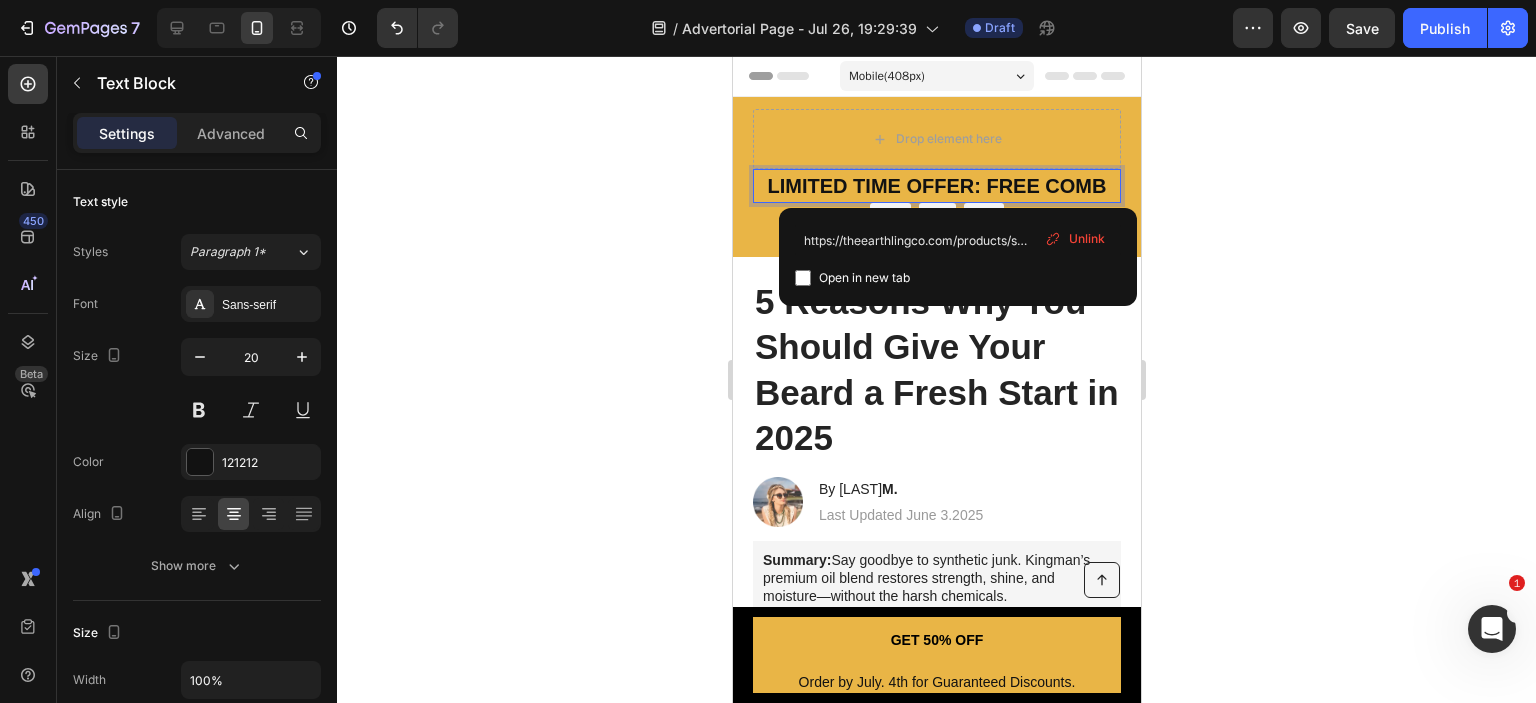 click on "Unlink" at bounding box center [1087, 239] 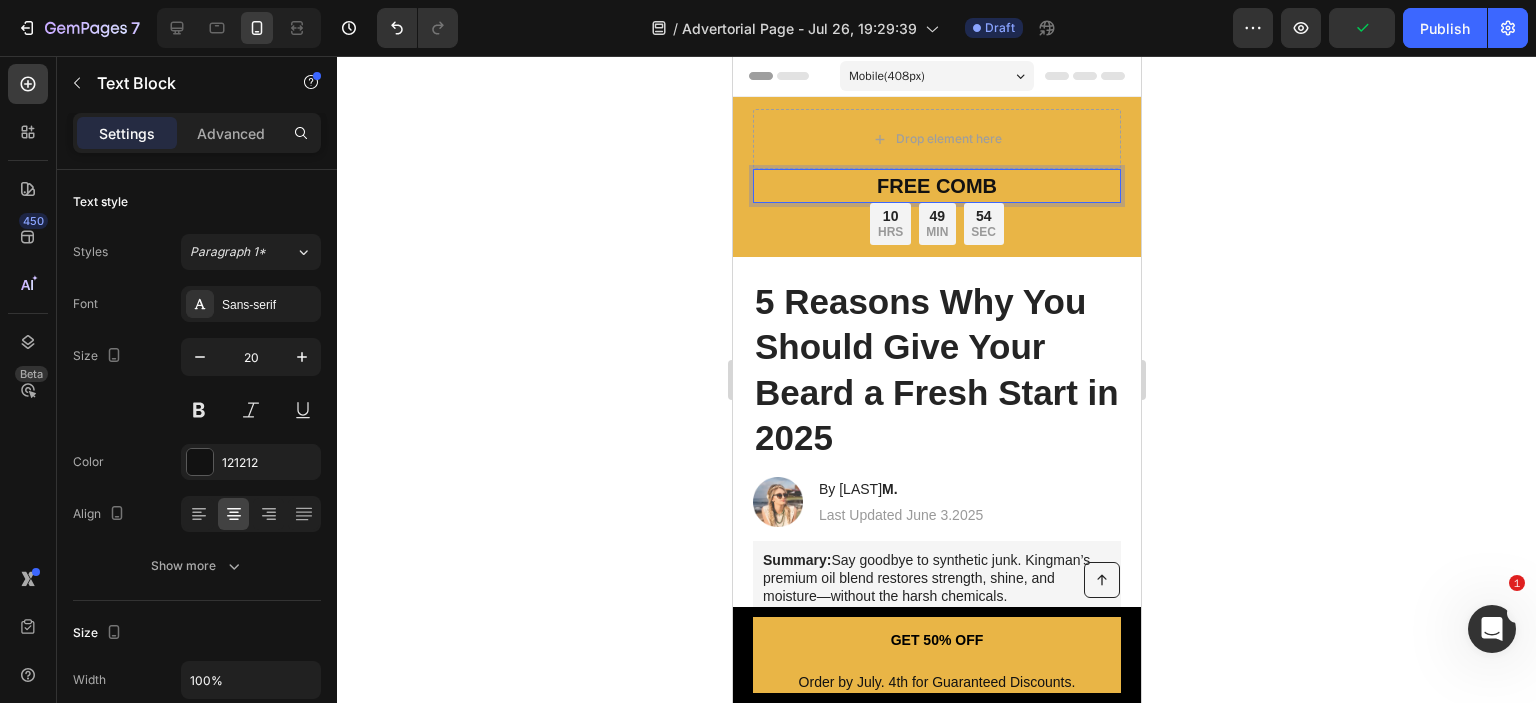 click on "FREE COMB" at bounding box center (936, 186) 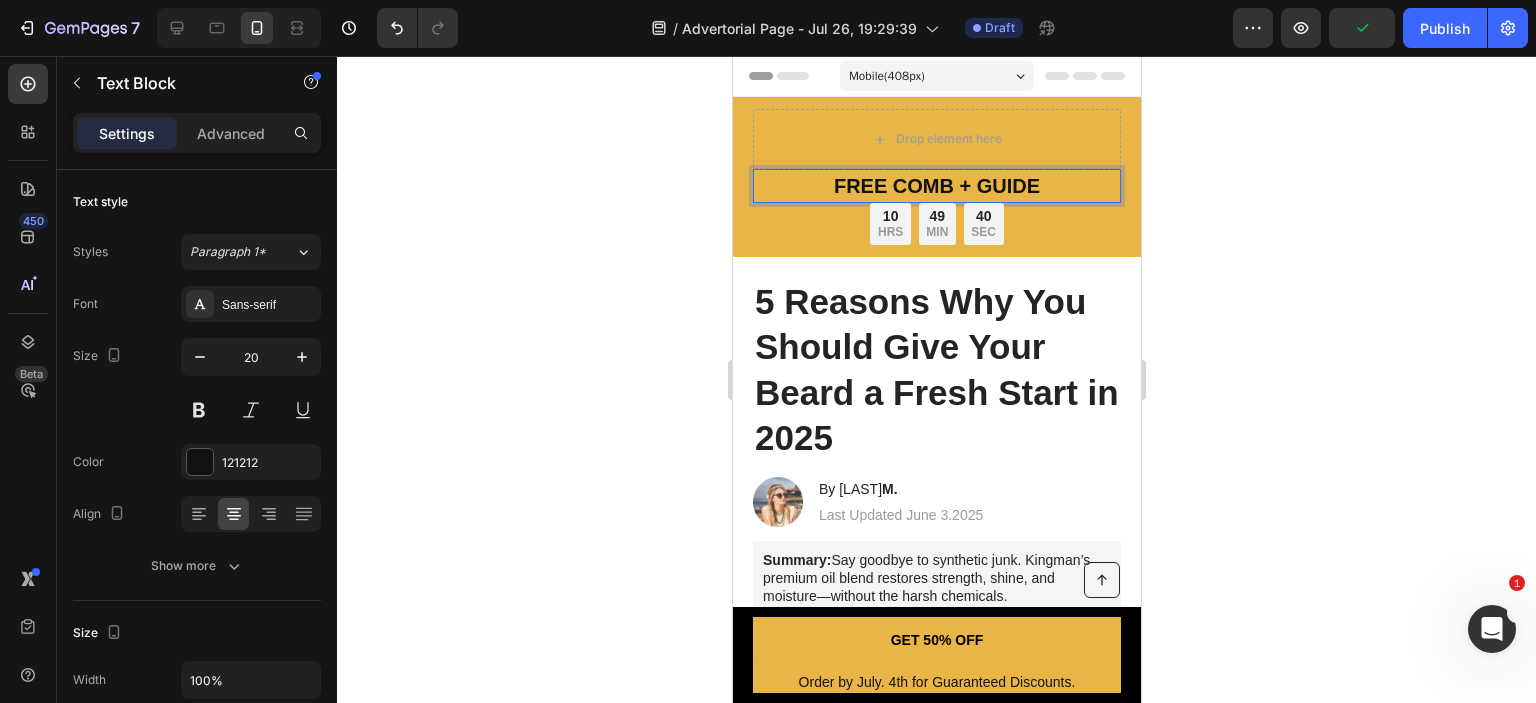 click on "FREE COMB + GUIDE" at bounding box center (936, 186) 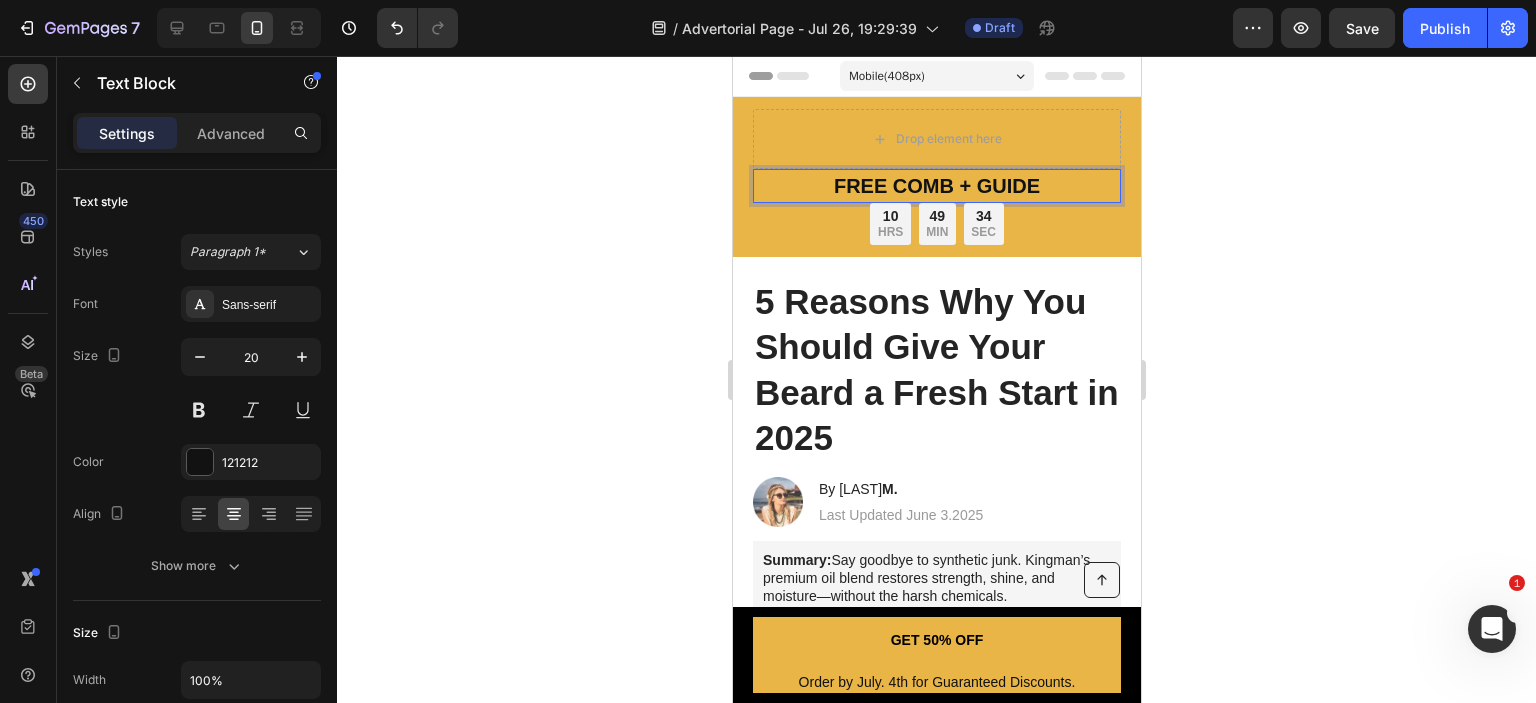 click on "FREE COMB + GUIDE" at bounding box center (936, 186) 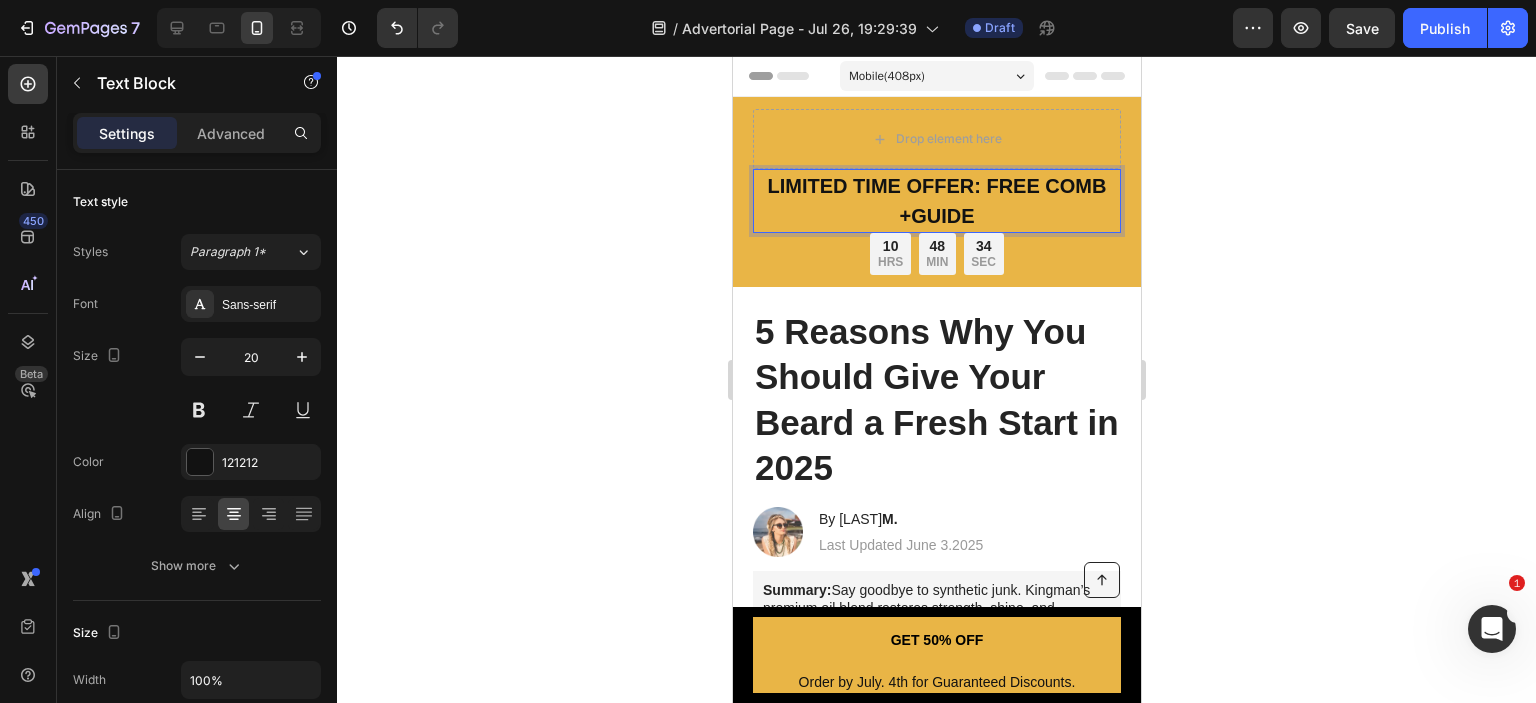 click on "LIMITED TIME OFFER: FREE COMB +GUIDE" at bounding box center (936, 201) 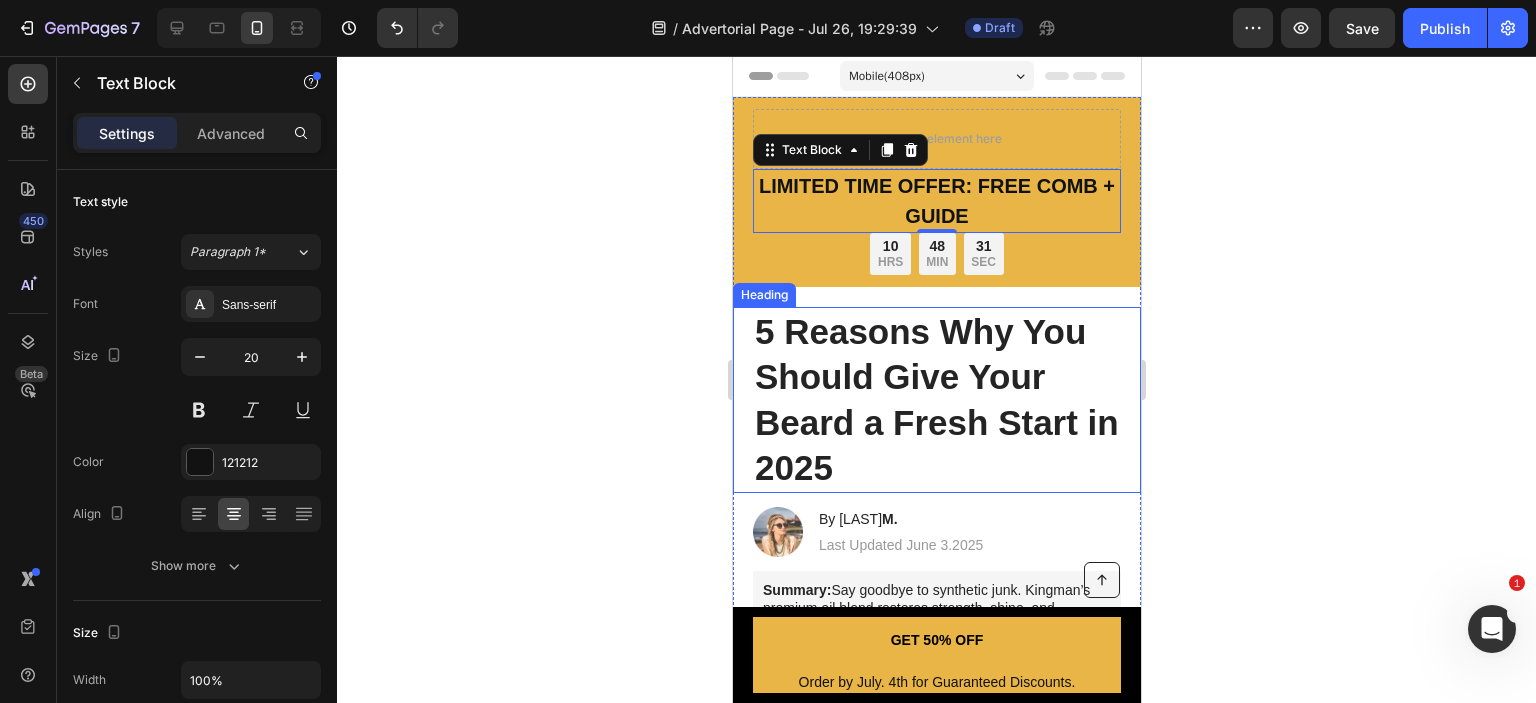 click 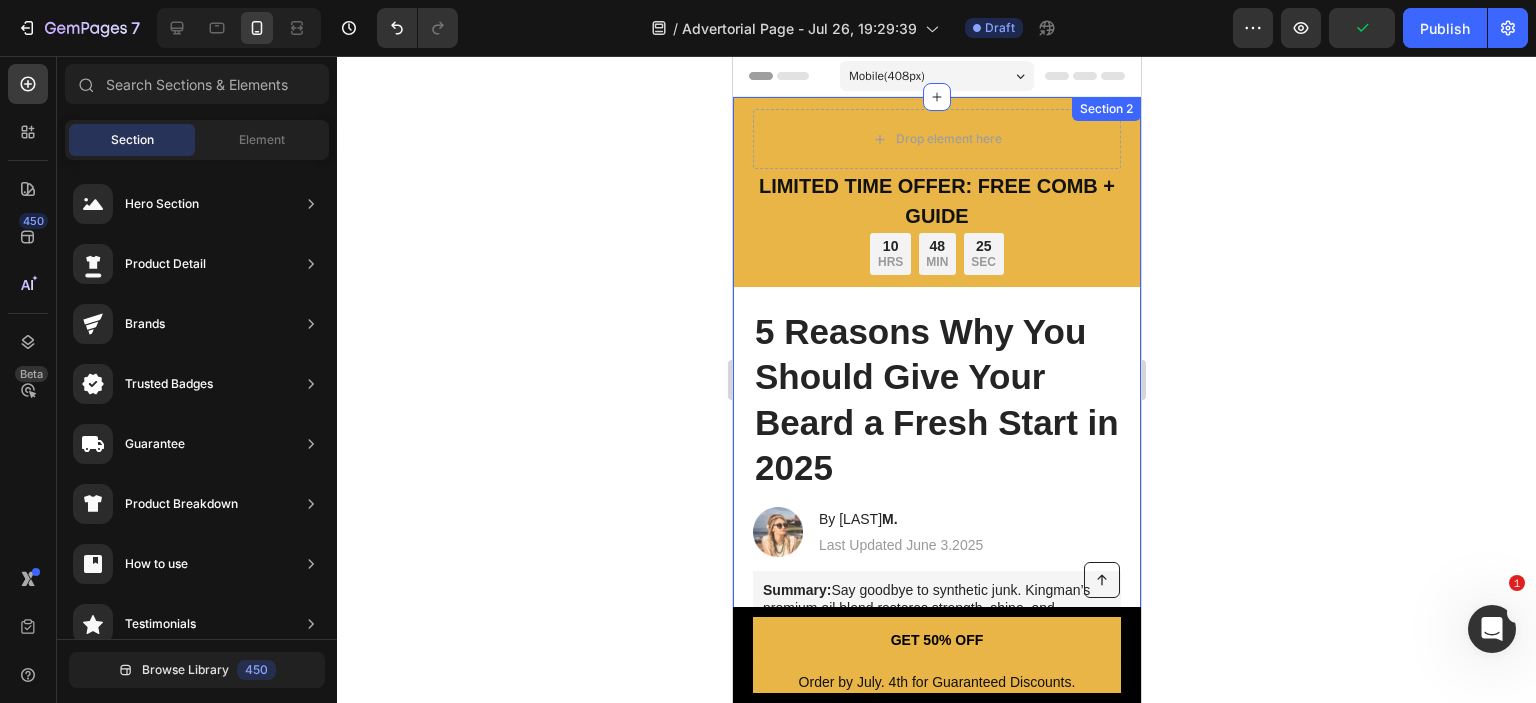 click 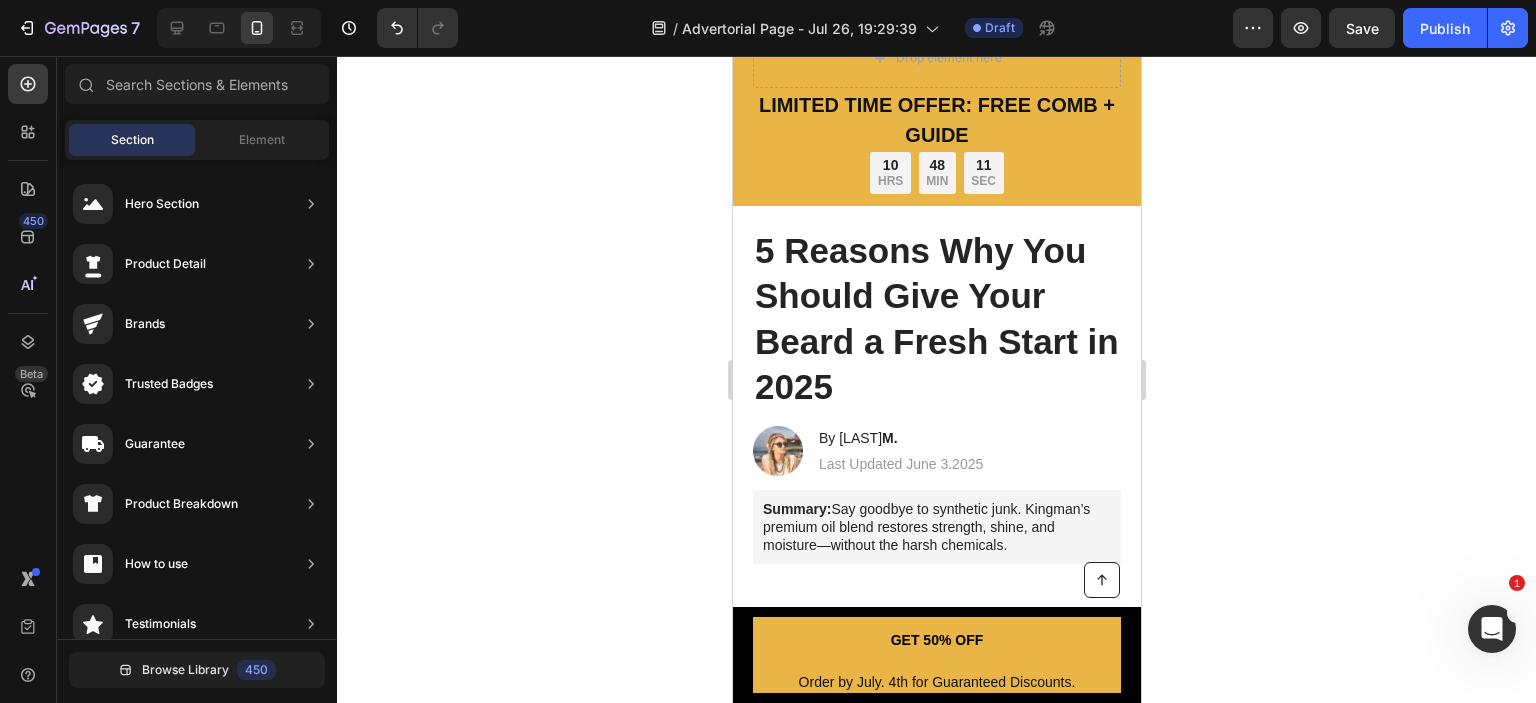 scroll, scrollTop: 0, scrollLeft: 0, axis: both 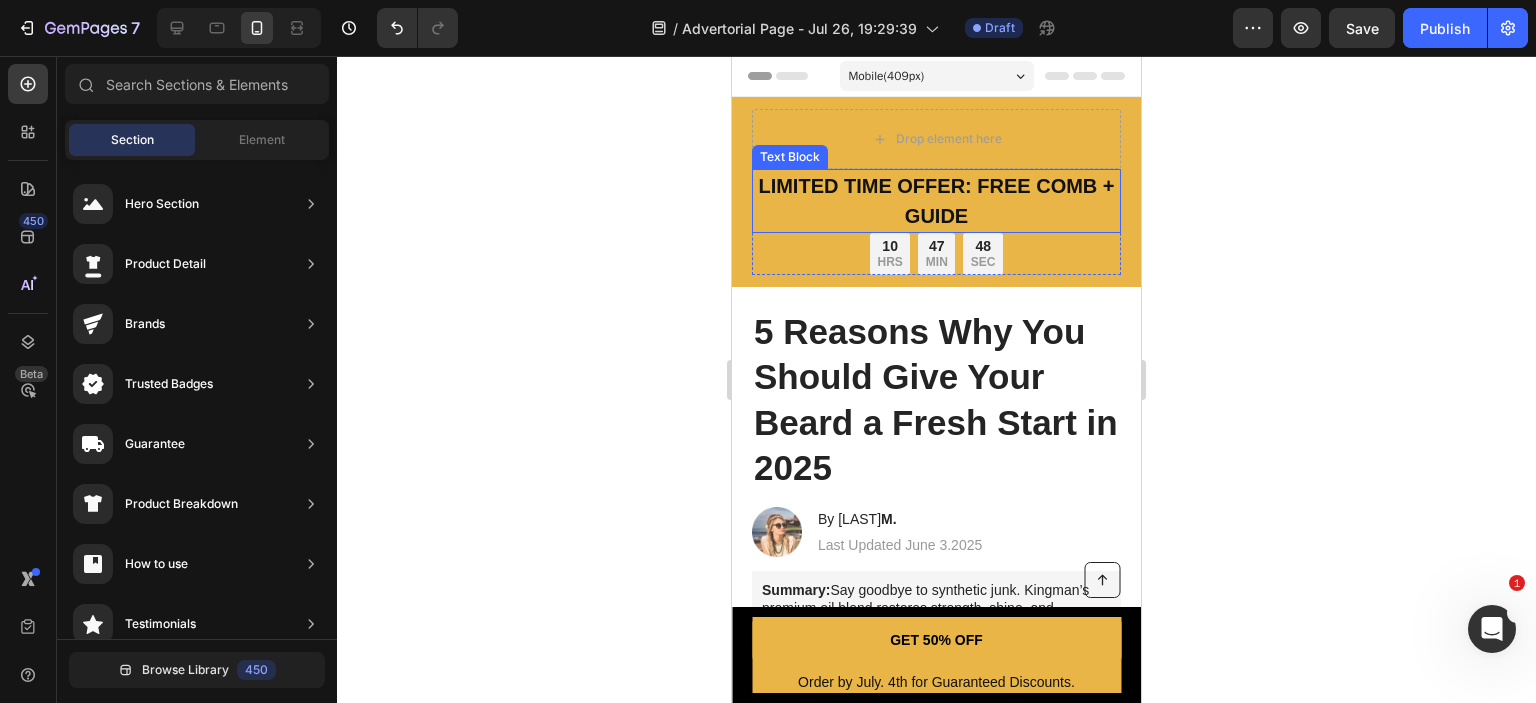 click on "LIMITED TIME OFFER: FREE COMB + GUIDE" at bounding box center (936, 201) 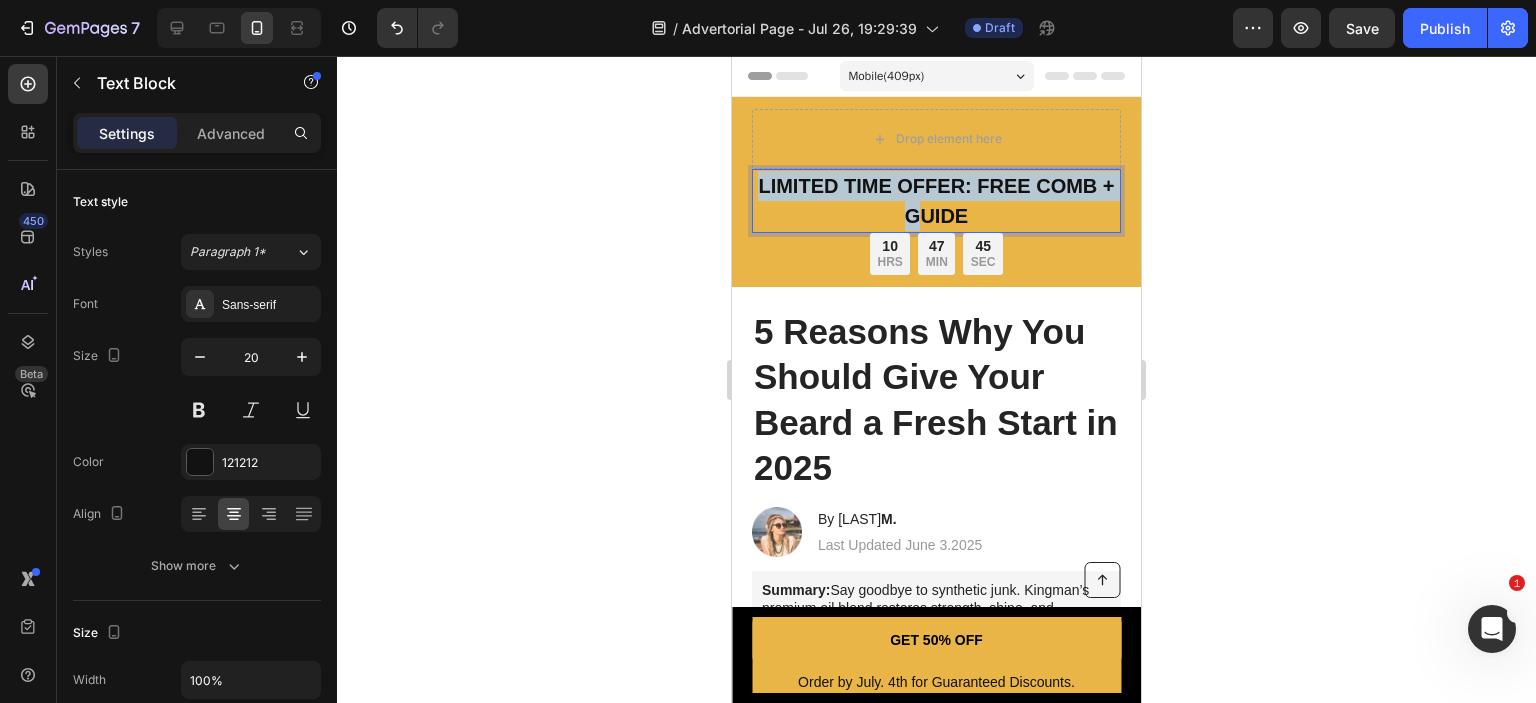 drag, startPoint x: 752, startPoint y: 183, endPoint x: 954, endPoint y: 207, distance: 203.42075 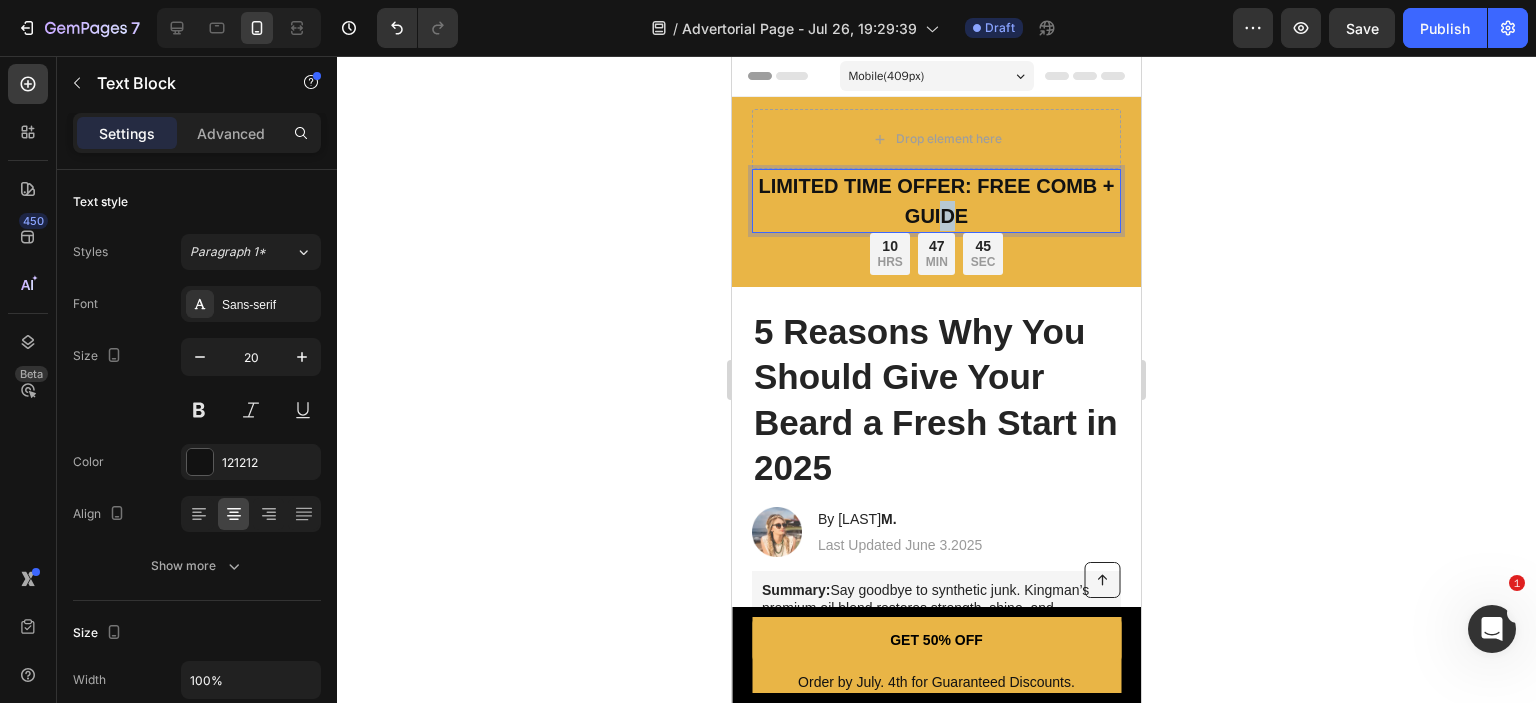 drag, startPoint x: 954, startPoint y: 207, endPoint x: 965, endPoint y: 207, distance: 11 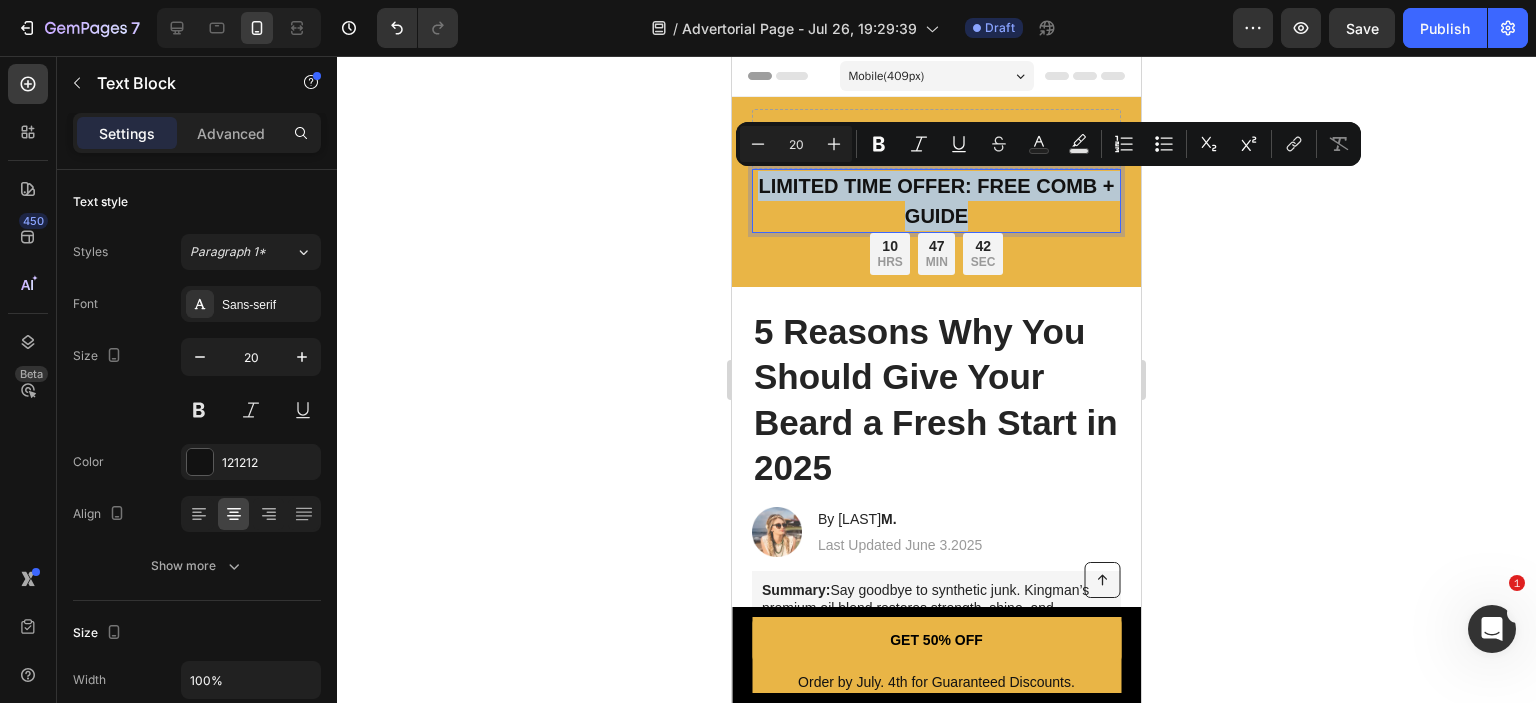 drag, startPoint x: 985, startPoint y: 207, endPoint x: 761, endPoint y: 197, distance: 224.2231 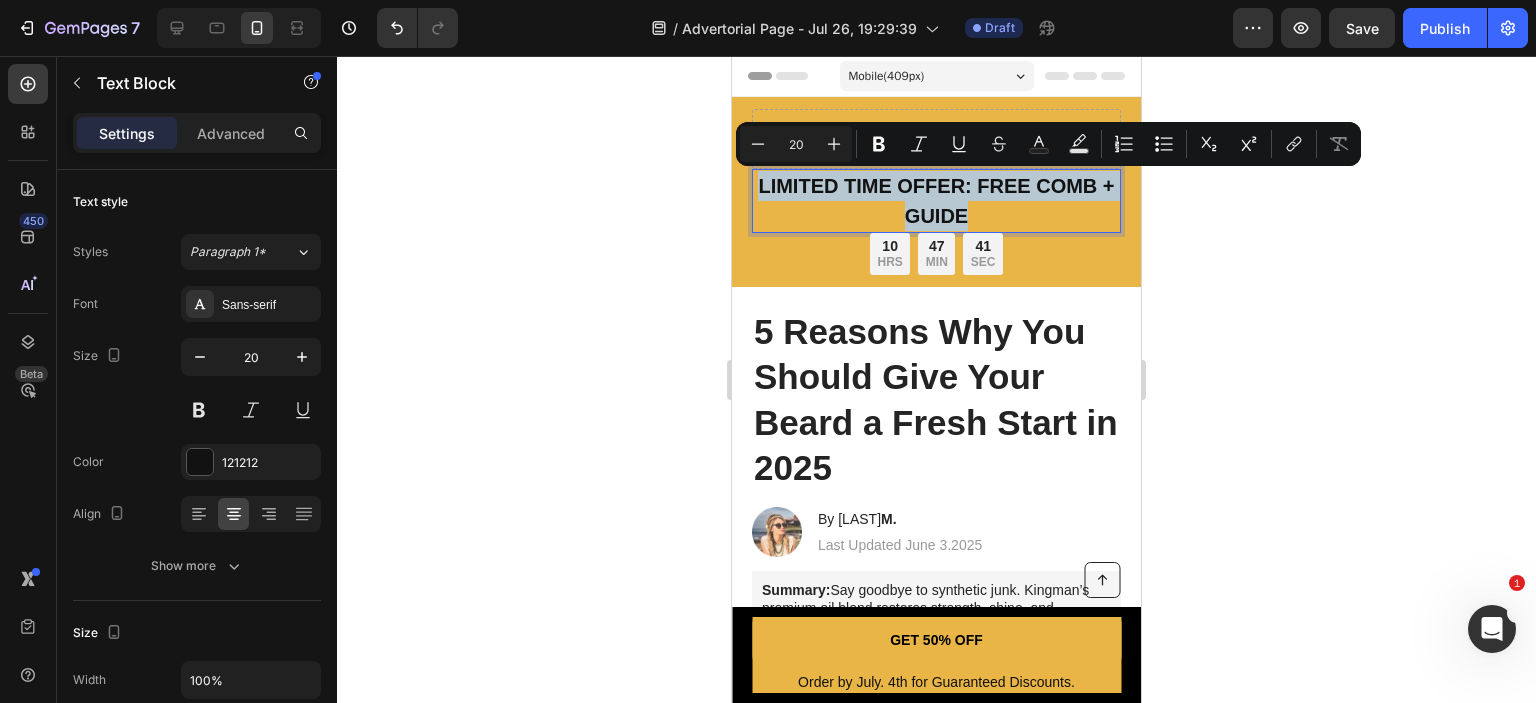 copy on "LIMITED TIME OFFER: FREE COMB + GUIDE" 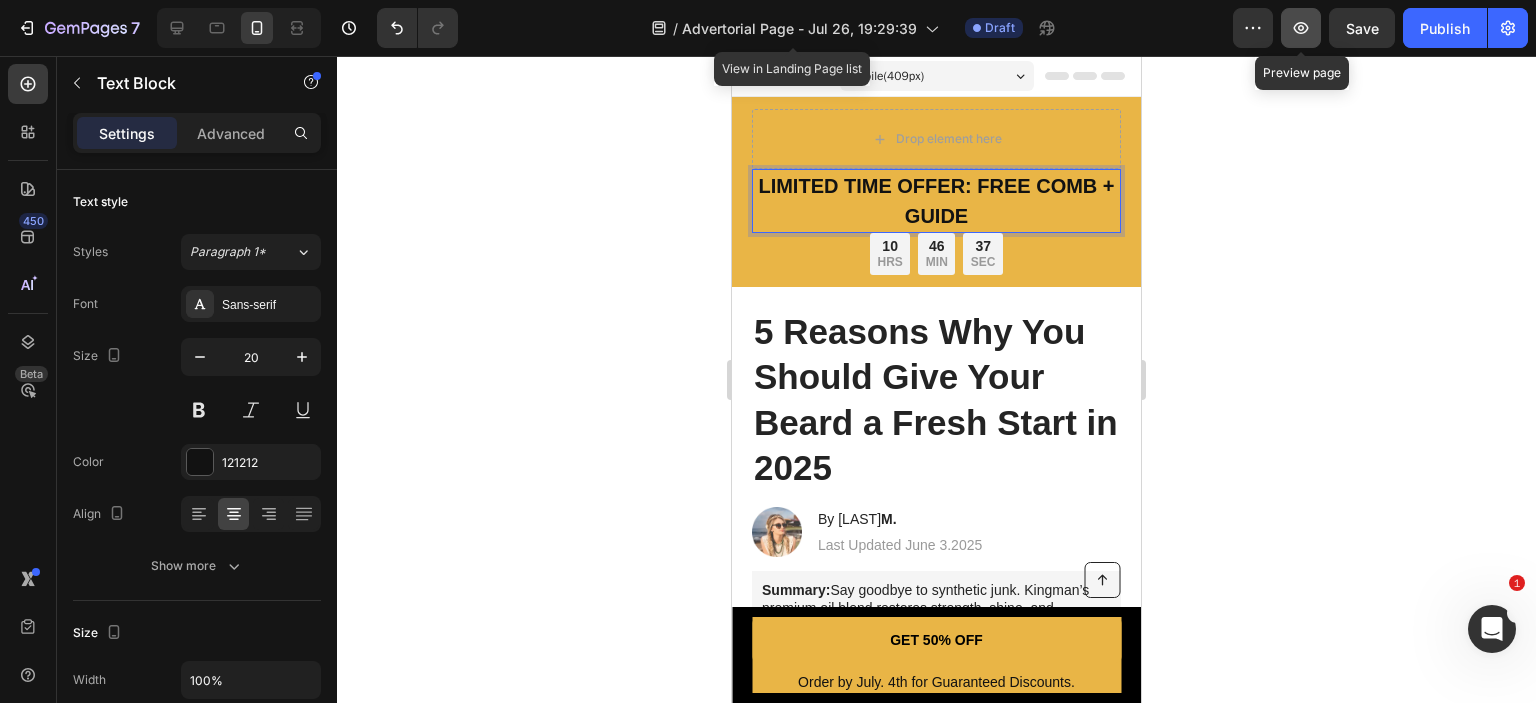 click 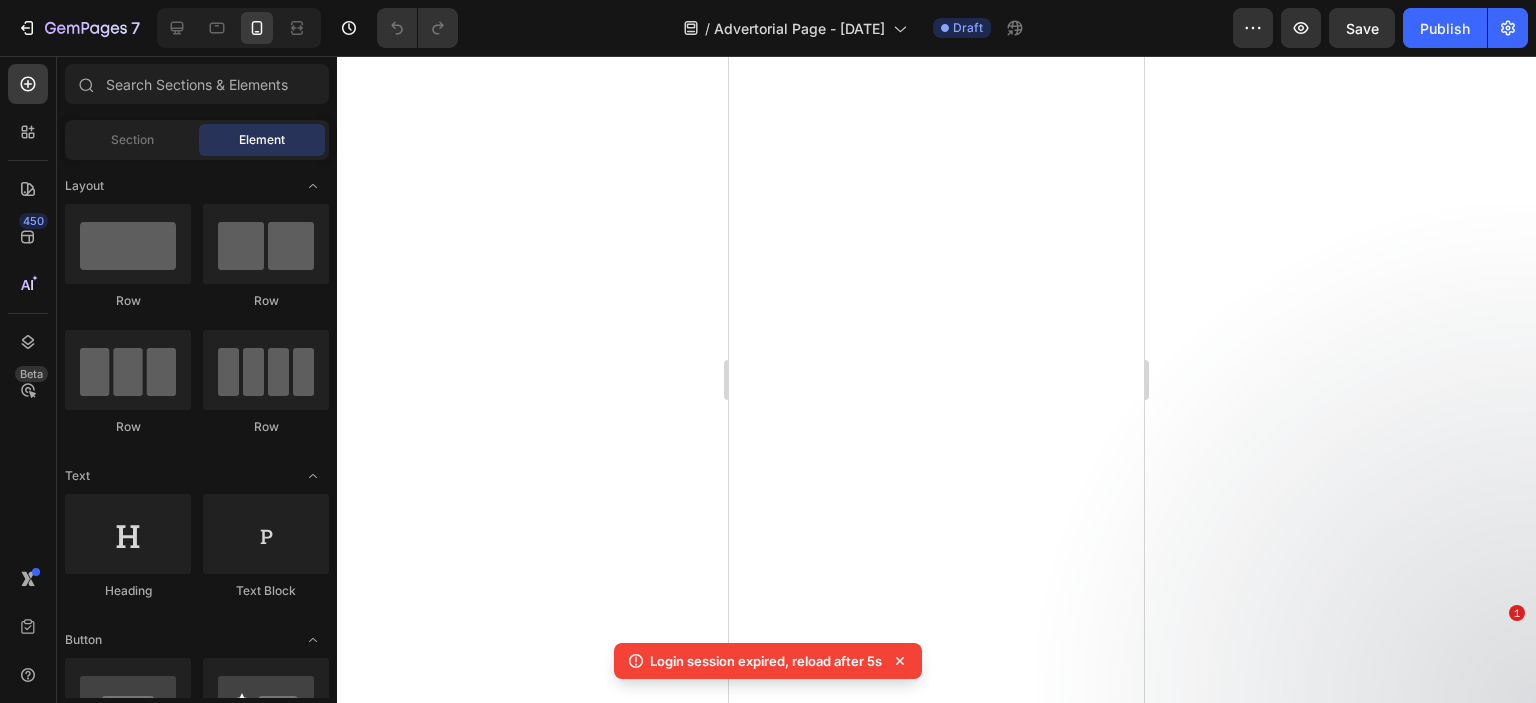 scroll, scrollTop: 0, scrollLeft: 0, axis: both 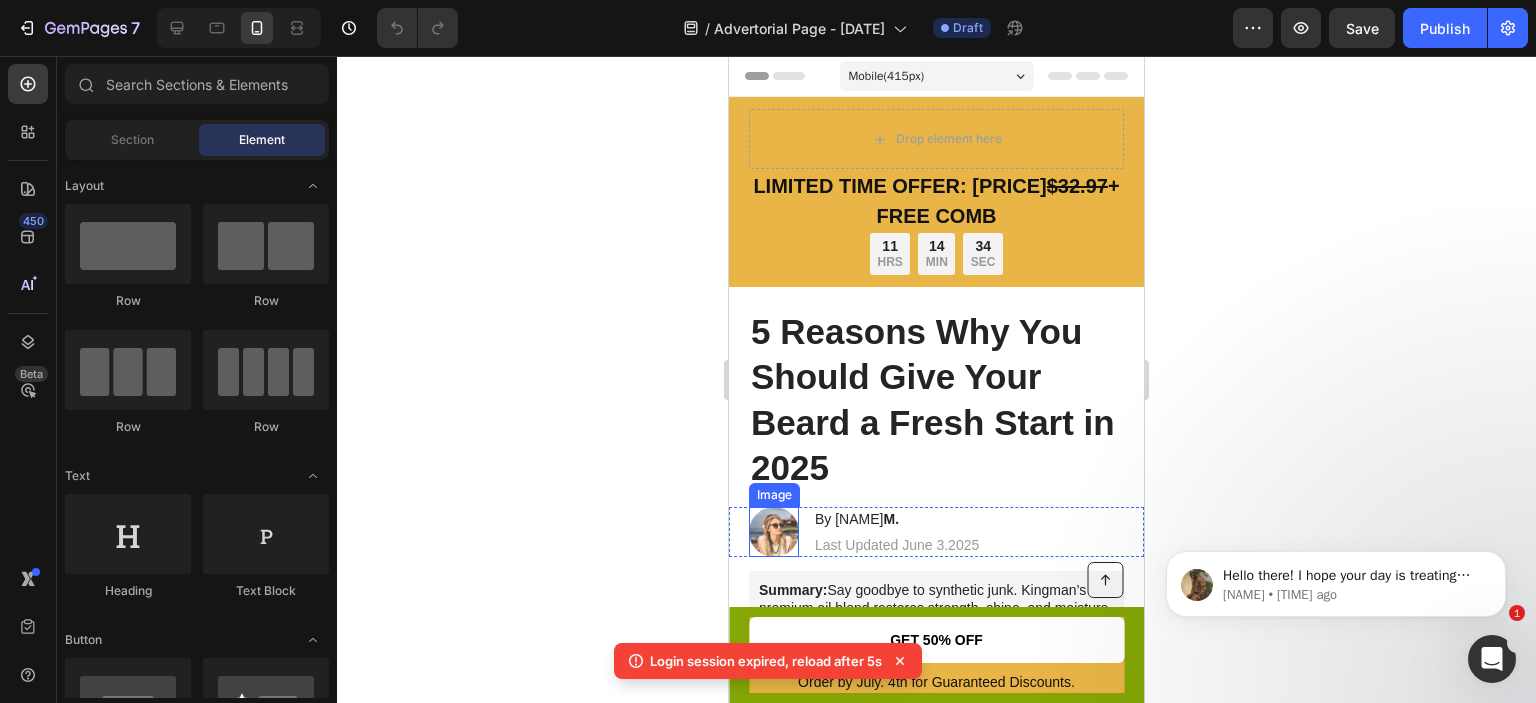 click at bounding box center [774, 532] 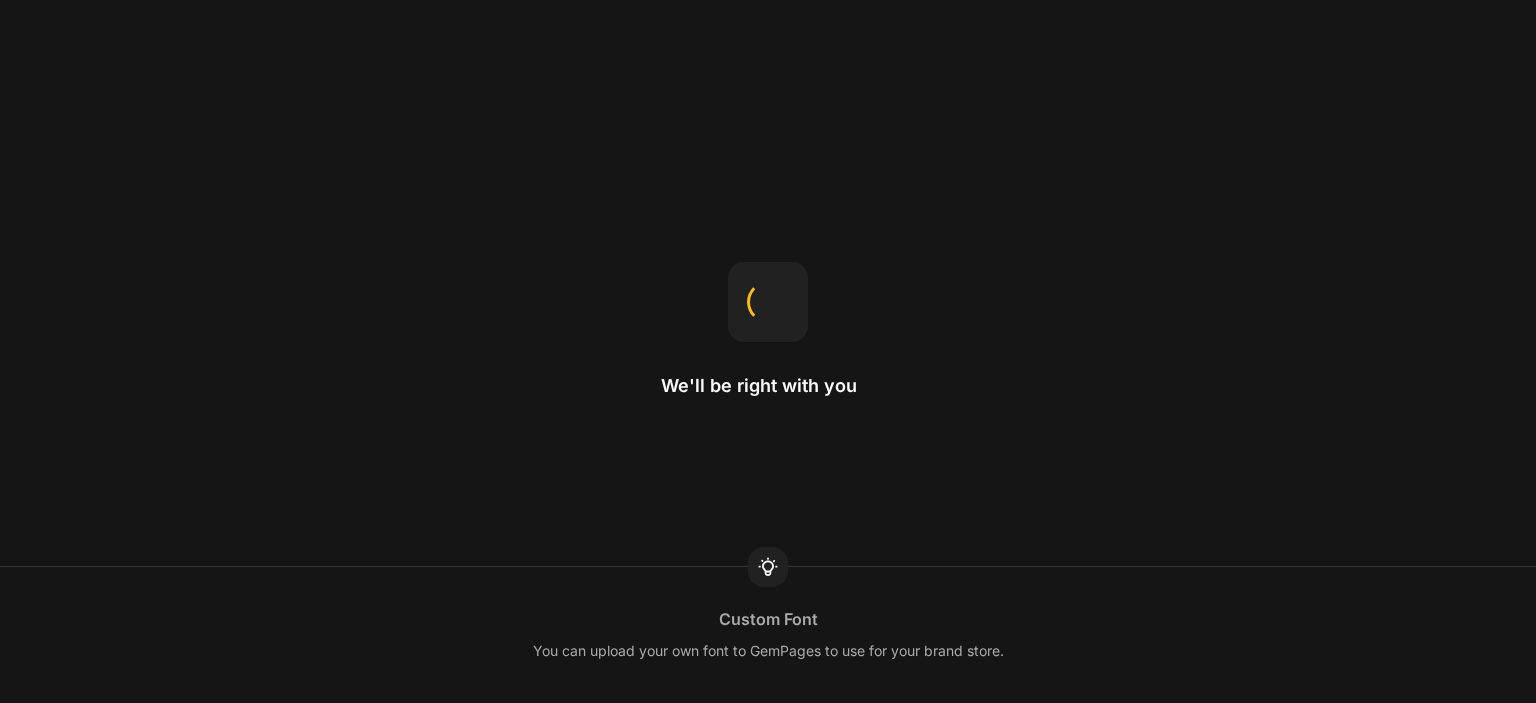 scroll, scrollTop: 0, scrollLeft: 0, axis: both 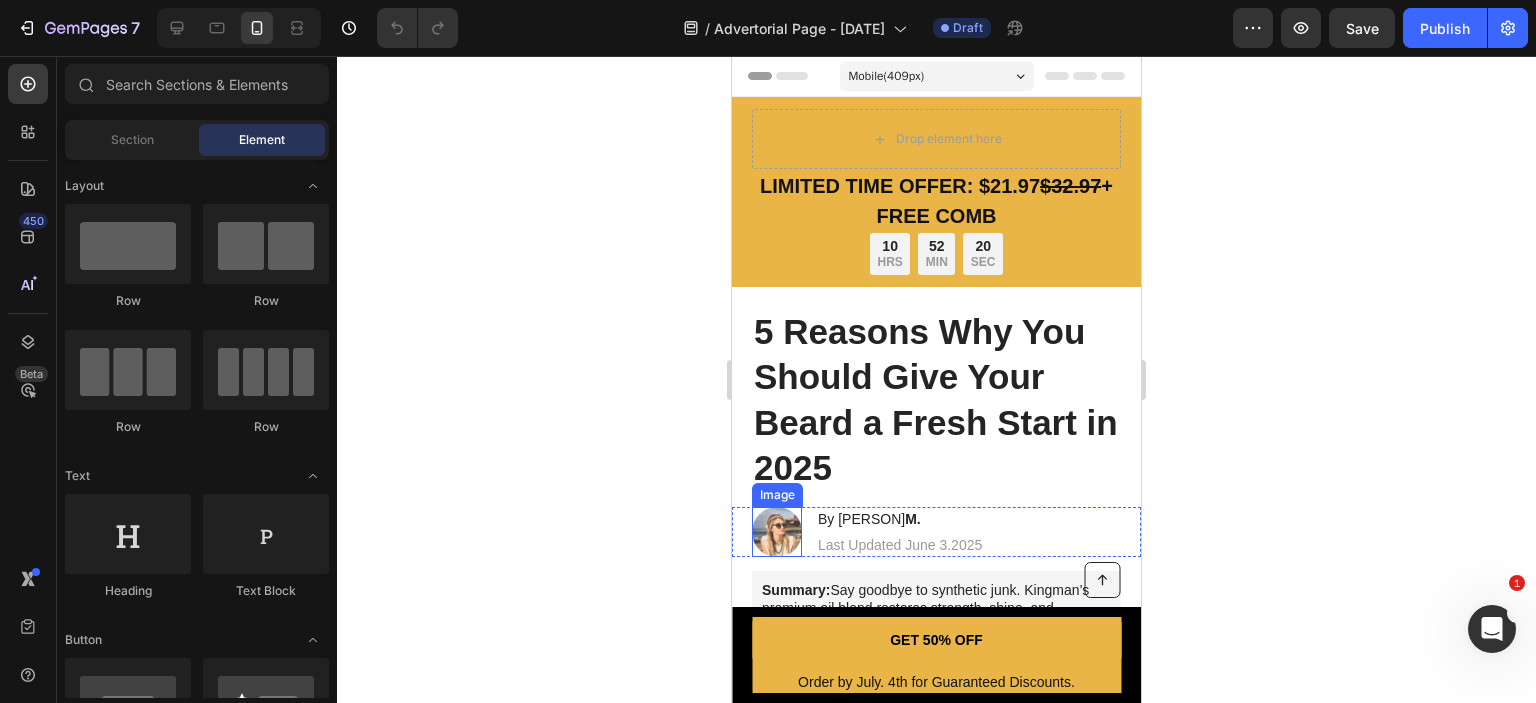click at bounding box center [777, 532] 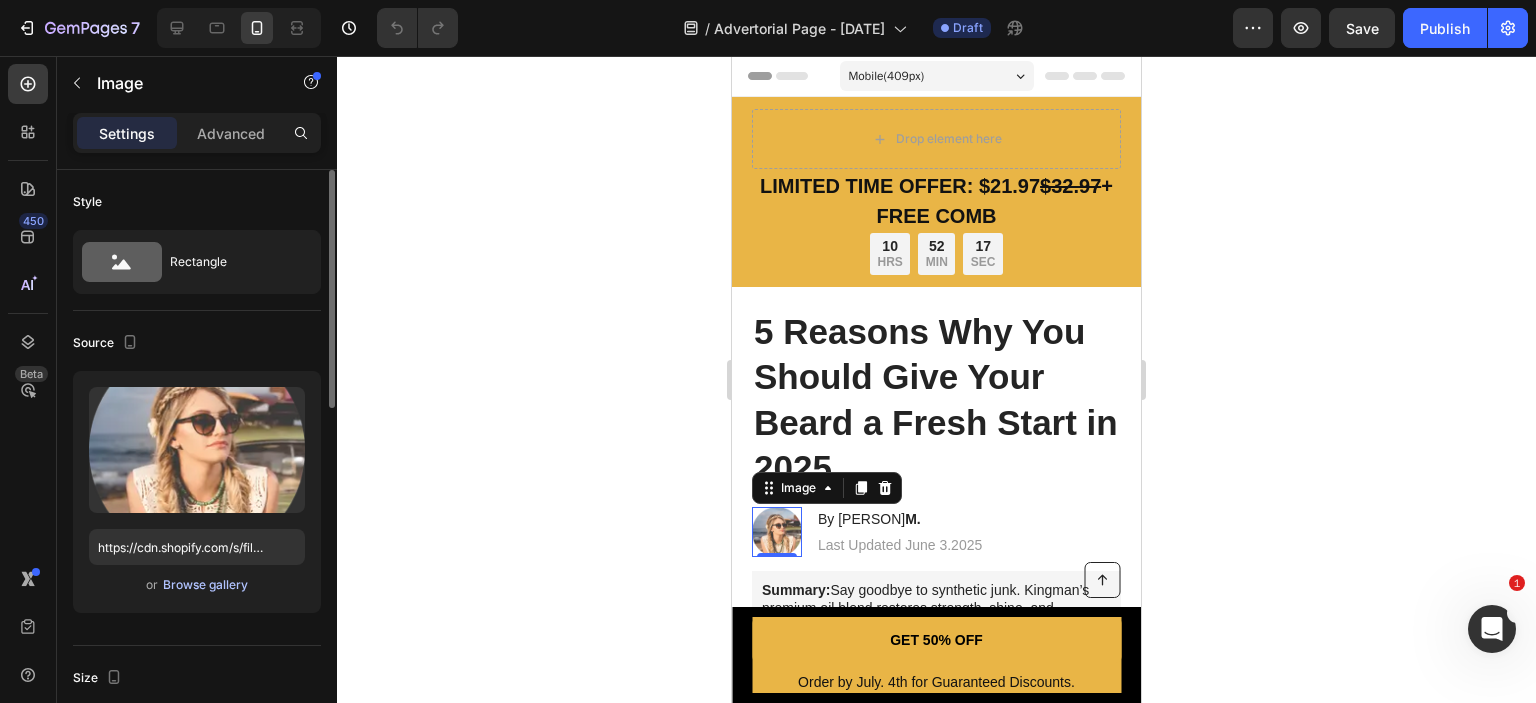 click on "Browse gallery" at bounding box center (205, 585) 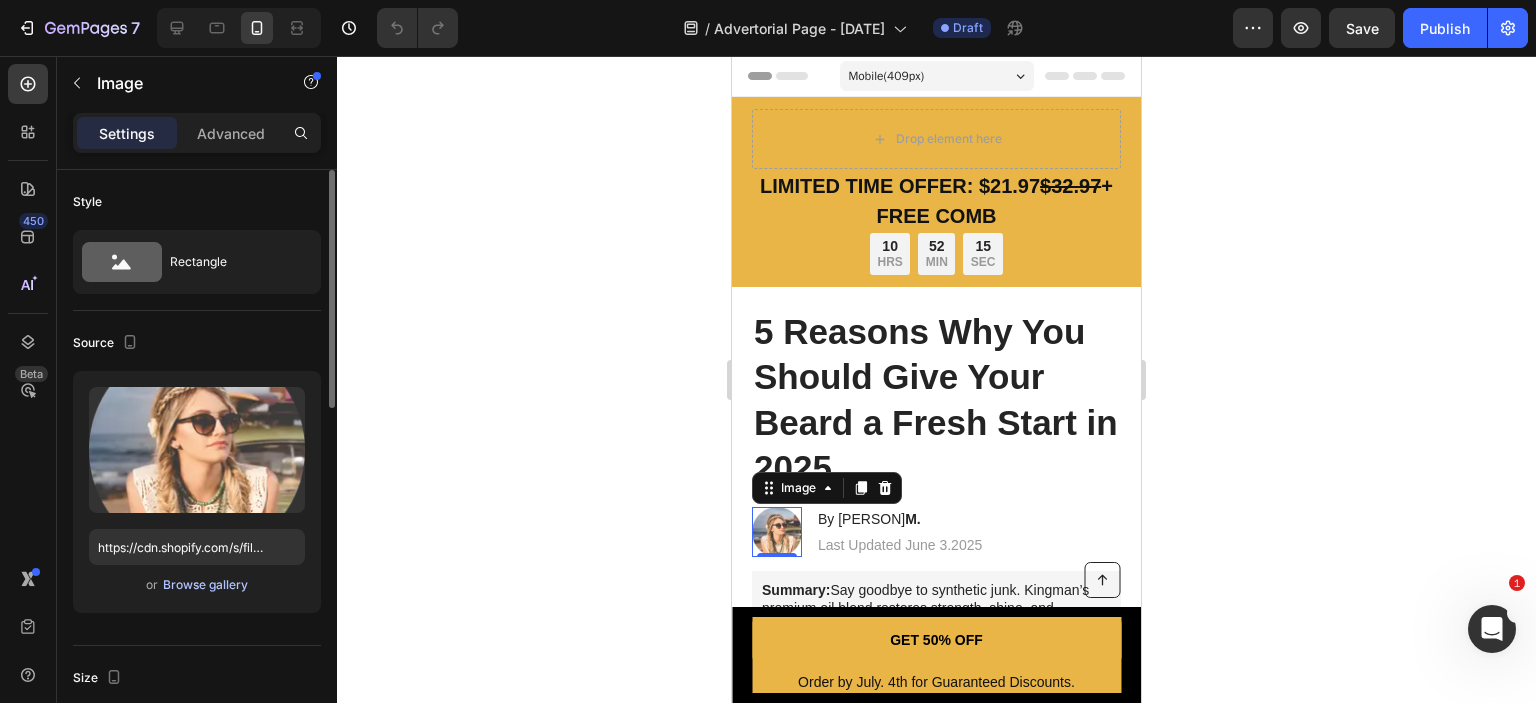click on "Browse gallery" at bounding box center (205, 585) 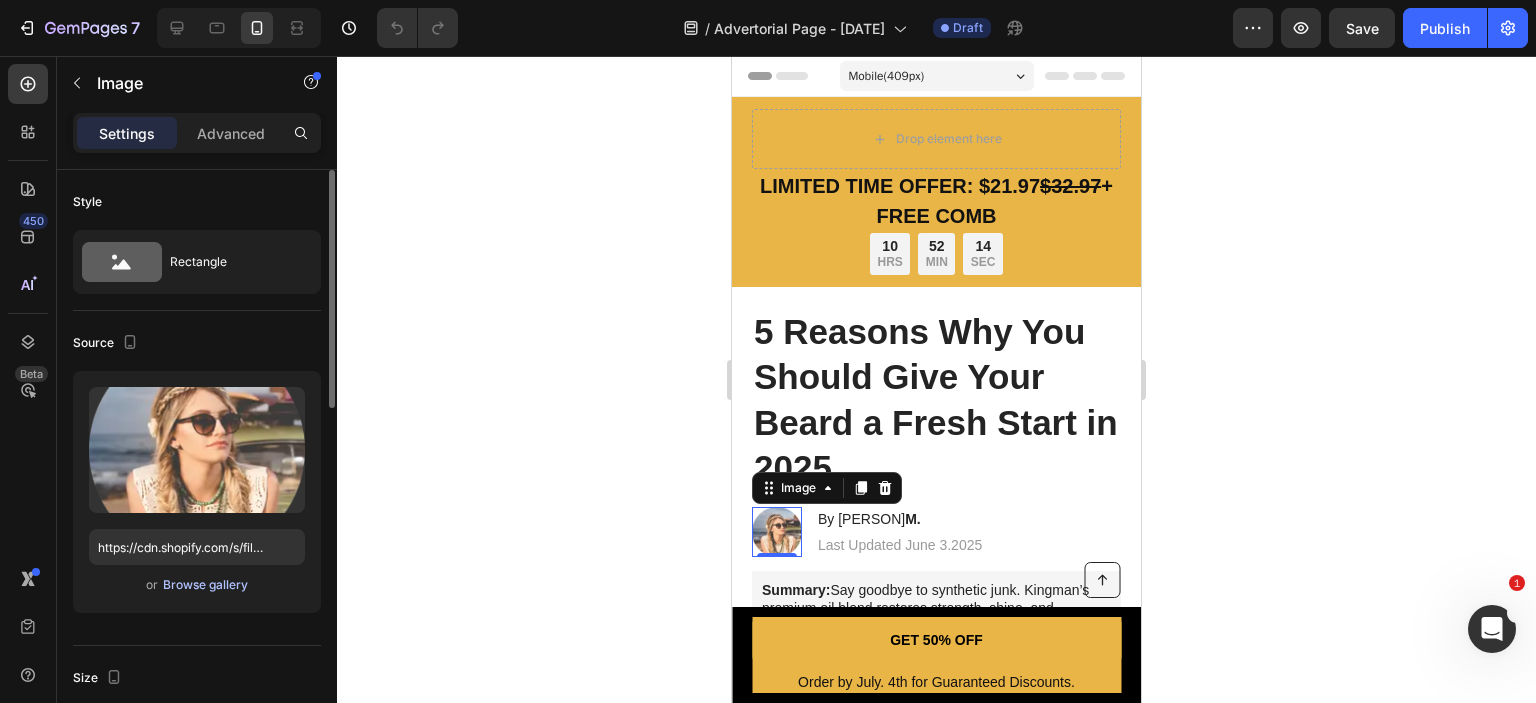 click on "Browse gallery" at bounding box center [205, 585] 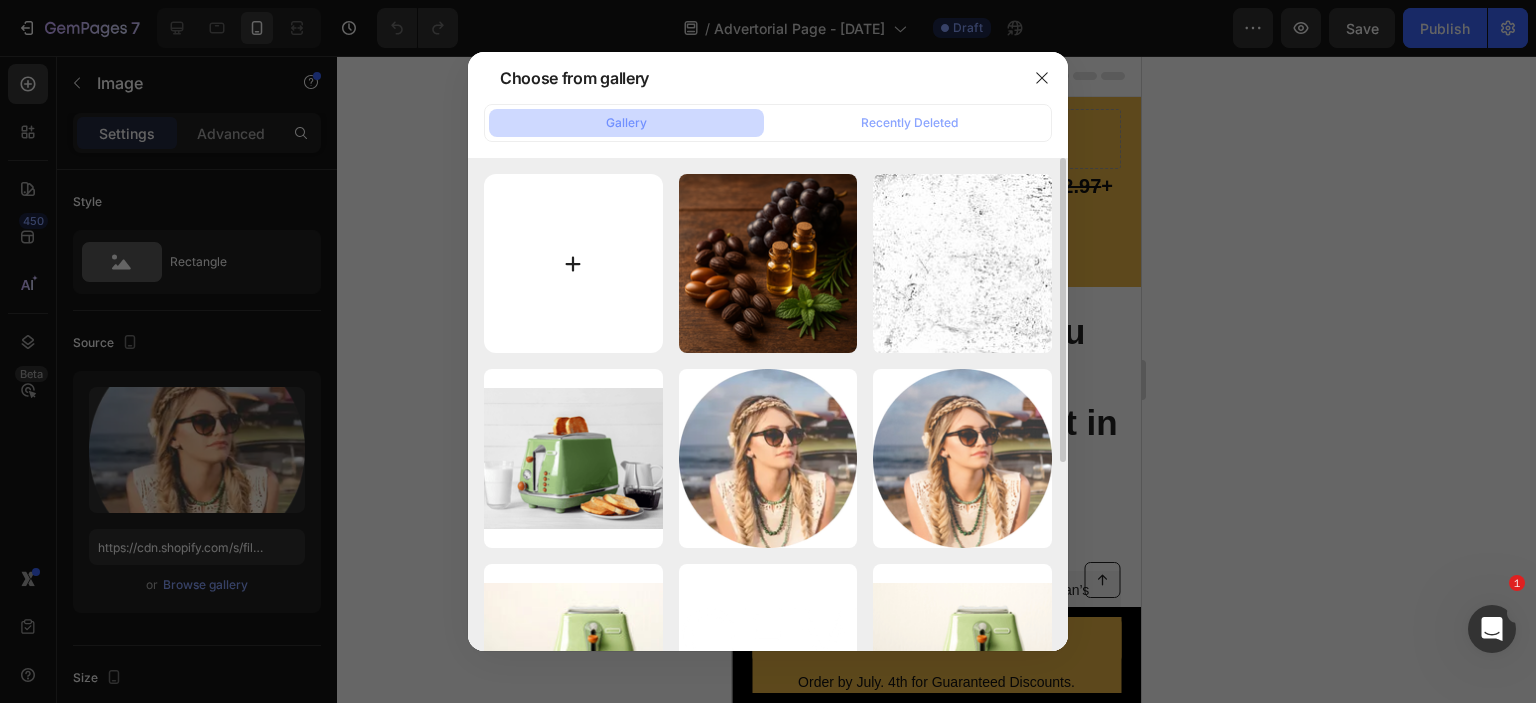 click at bounding box center (573, 263) 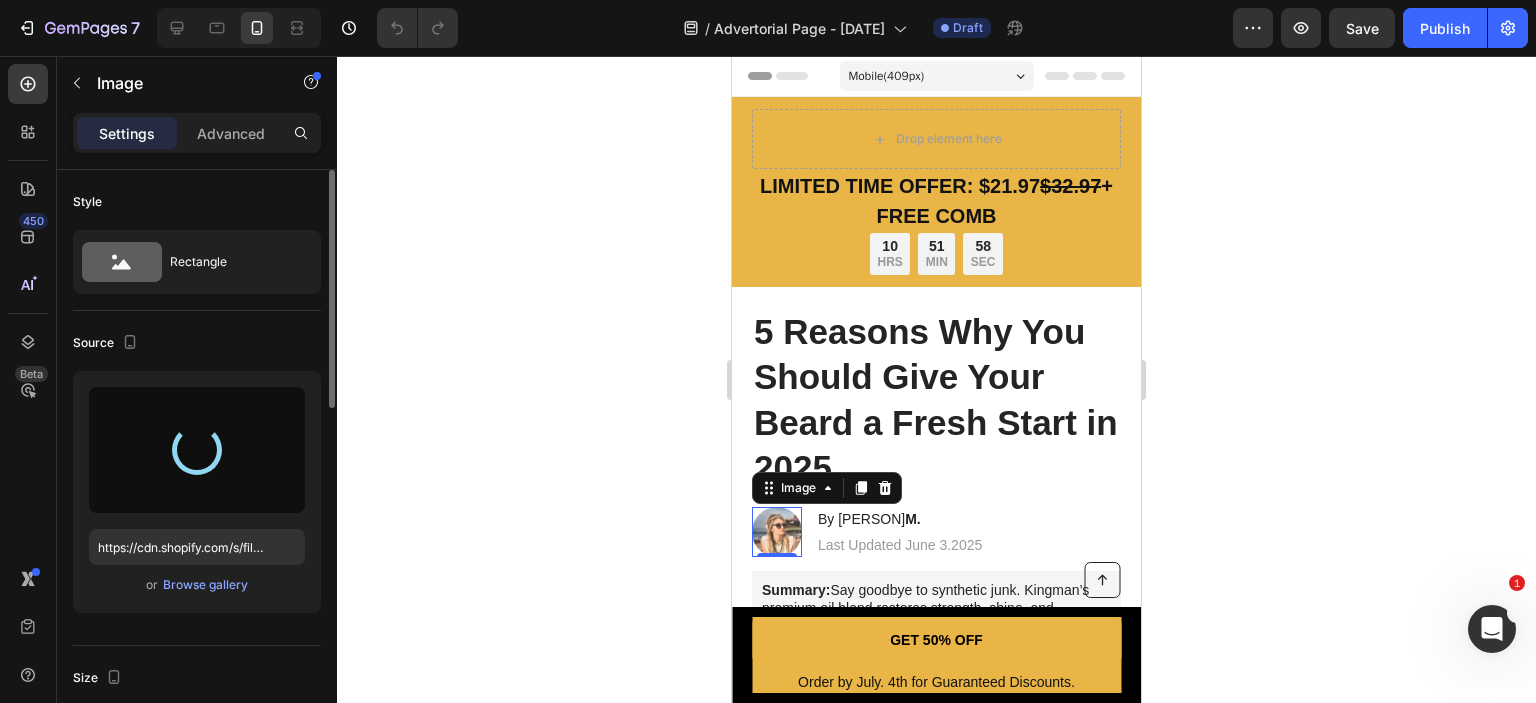 type on "https://cdn.shopify.com/s/files/1/0758/4497/6890/files/gempages_577205332548256294-67705de9-9b26-4b1b-9e58-53b1ee87a4dd.png" 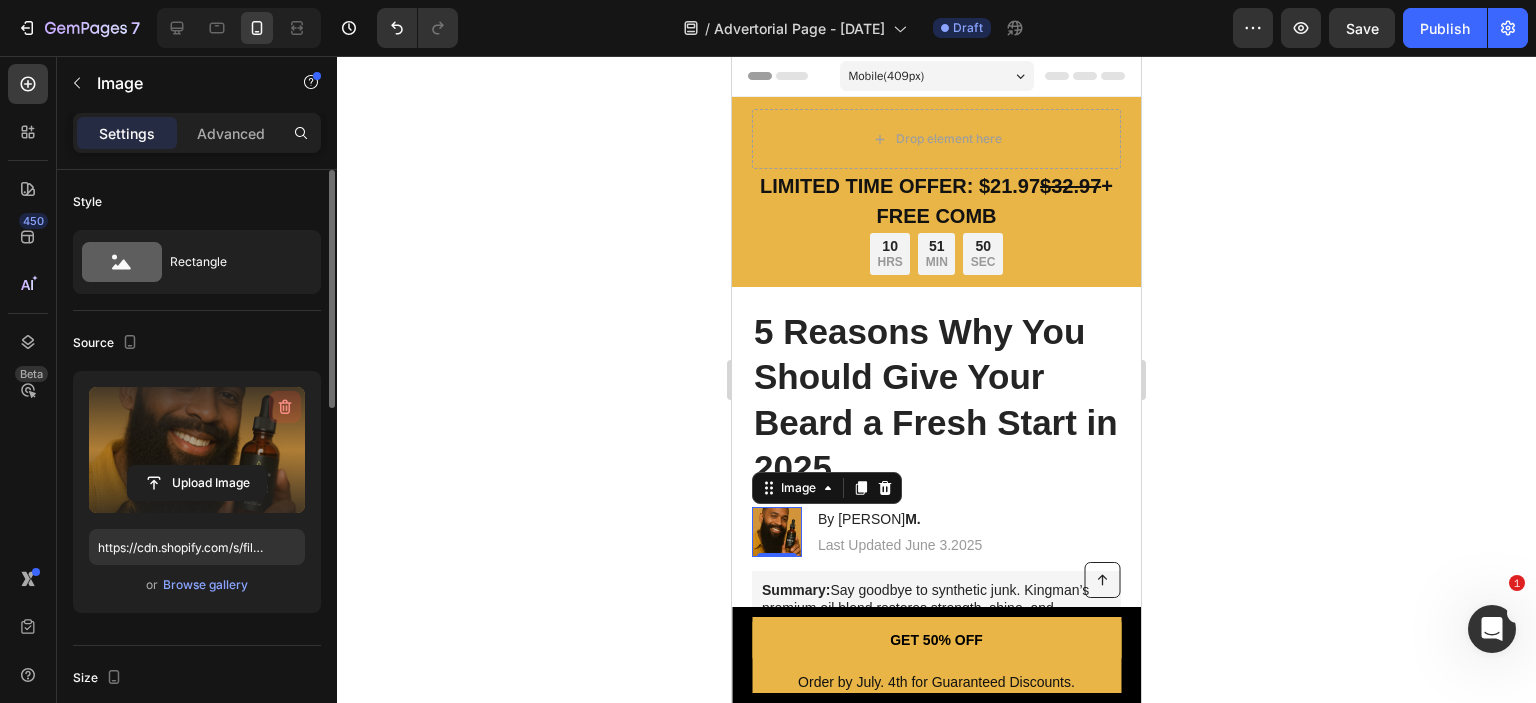click 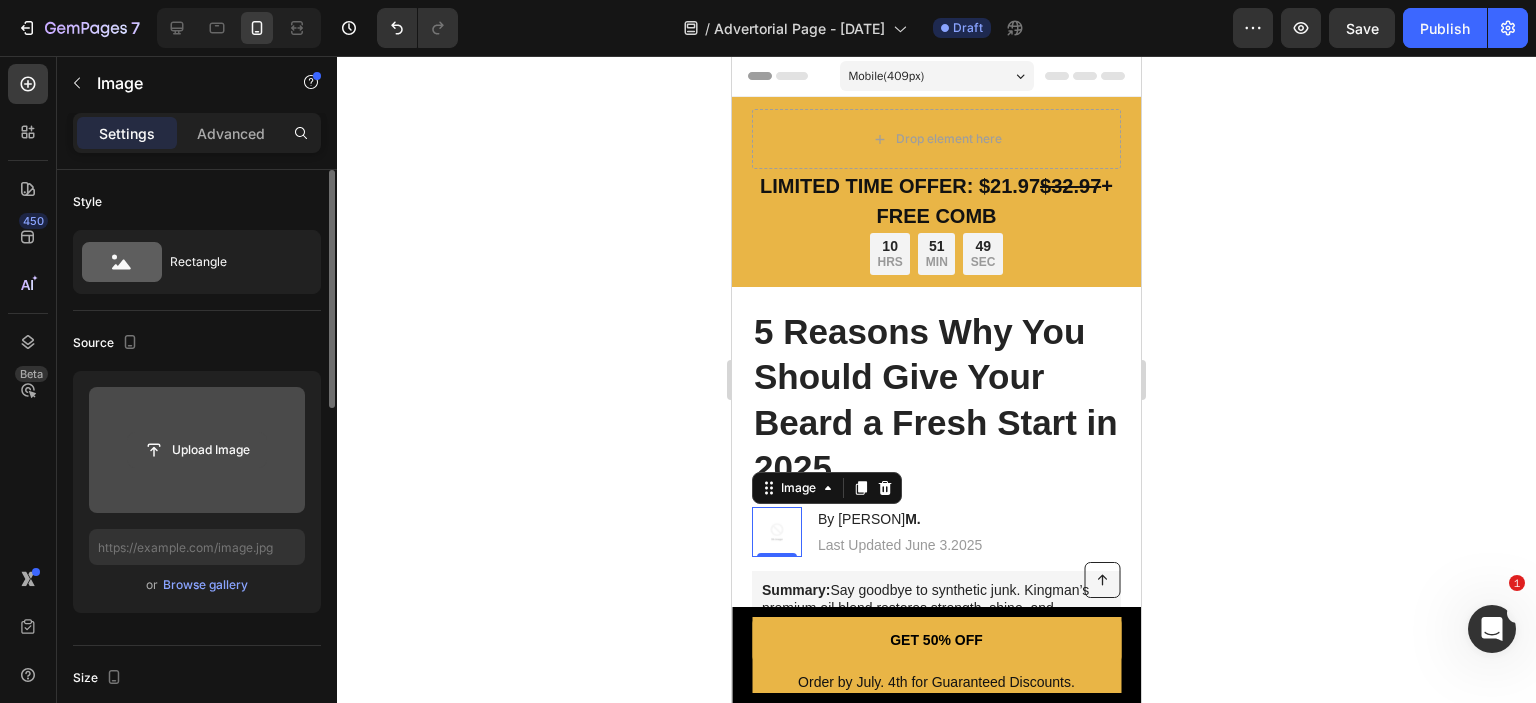 click 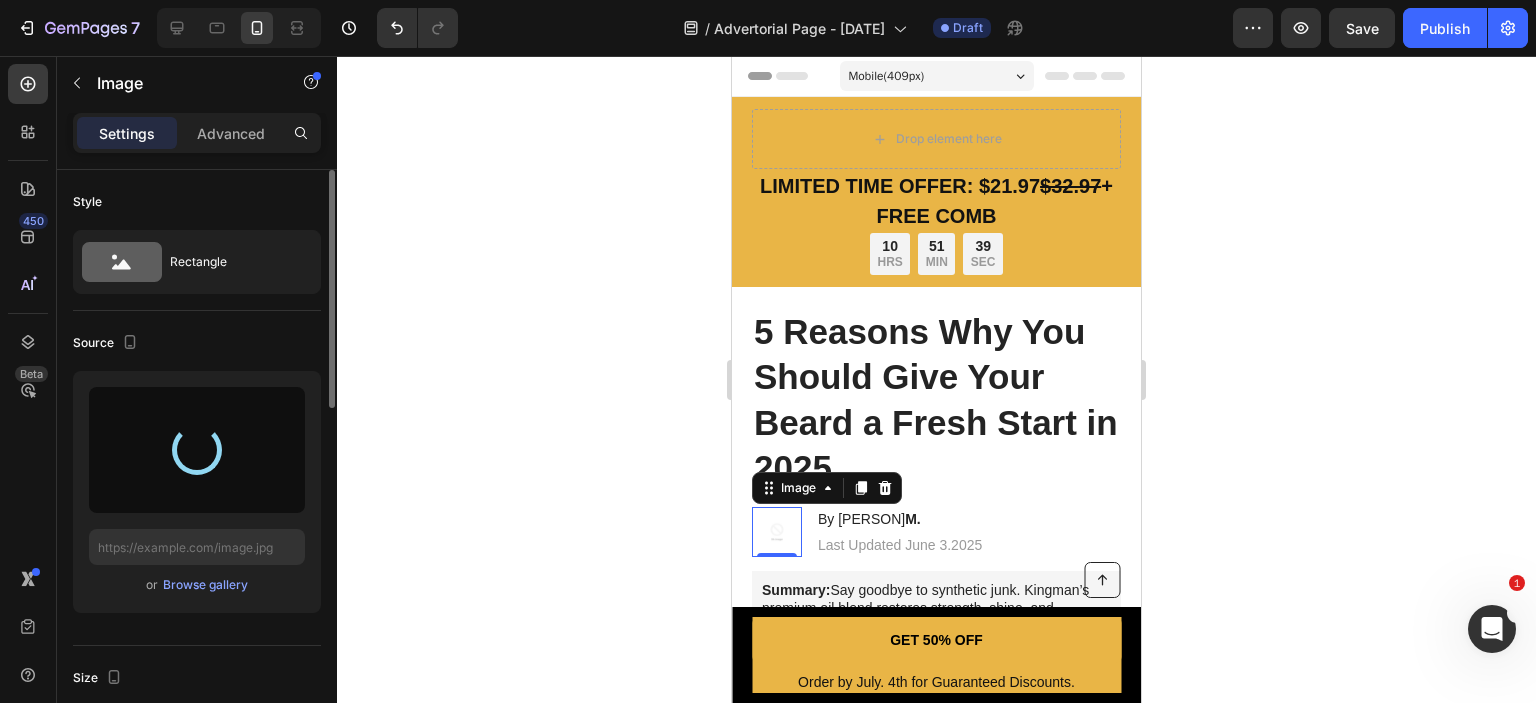 type on "https://cdn.shopify.com/s/files/1/0758/4497/6890/files/gempages_577205332548256294-35be98de-8445-4870-993f-5d1f2ae63a6f.png" 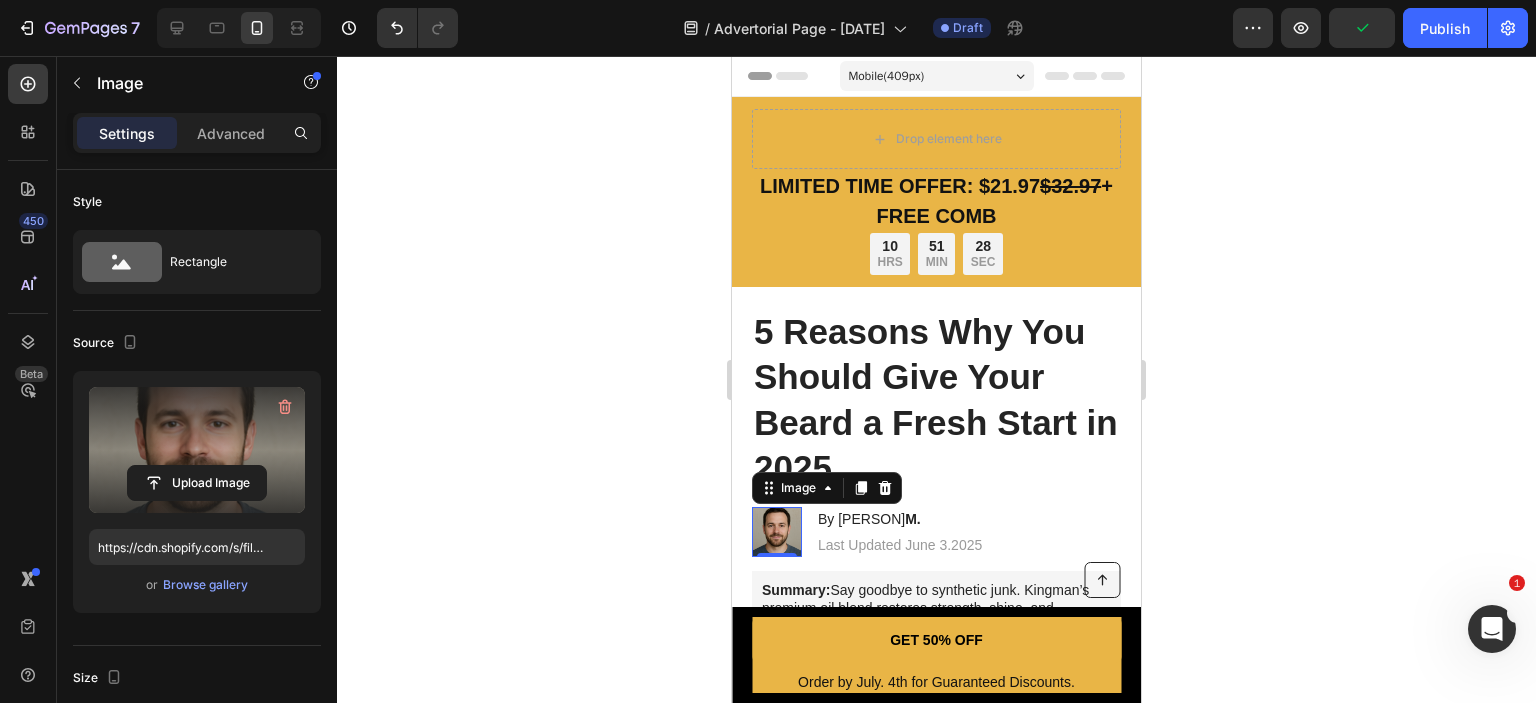 click 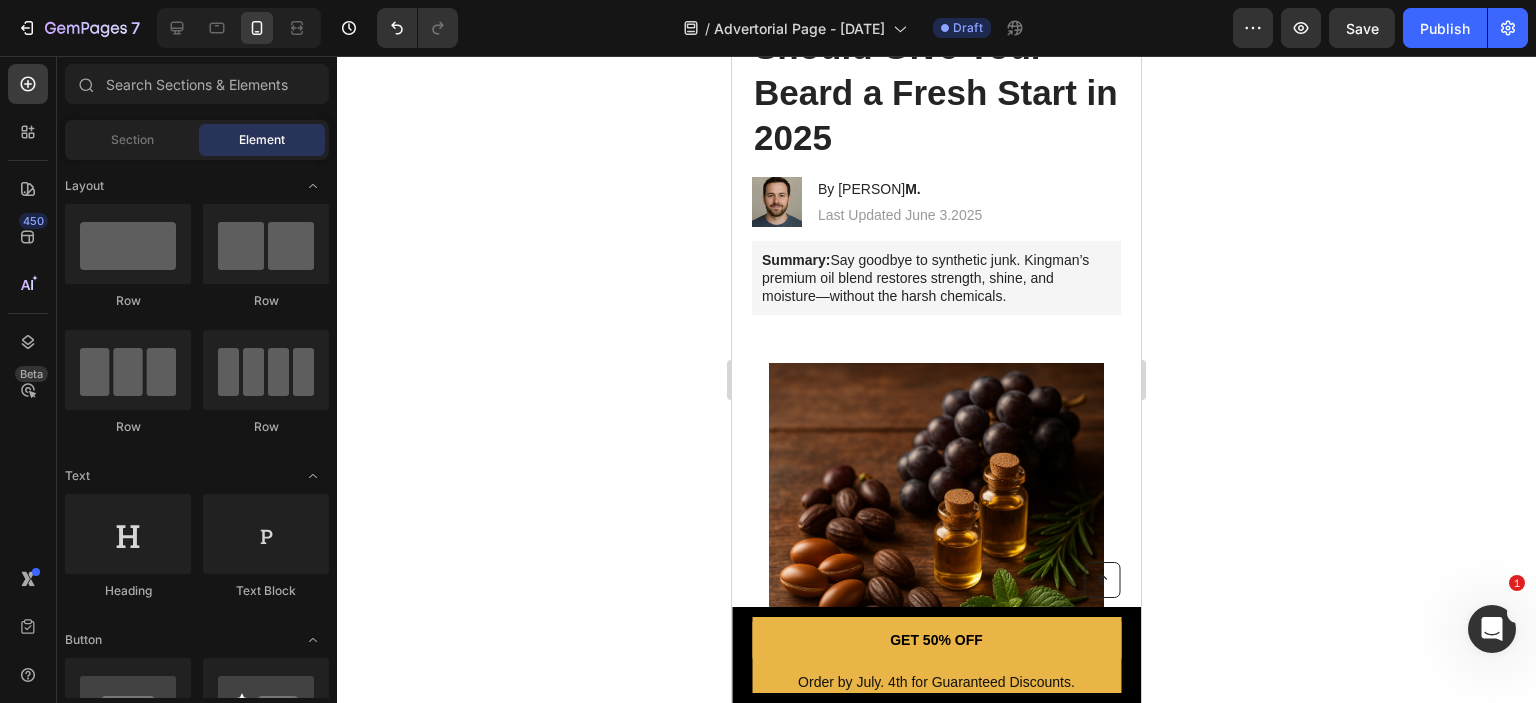 scroll, scrollTop: 24, scrollLeft: 0, axis: vertical 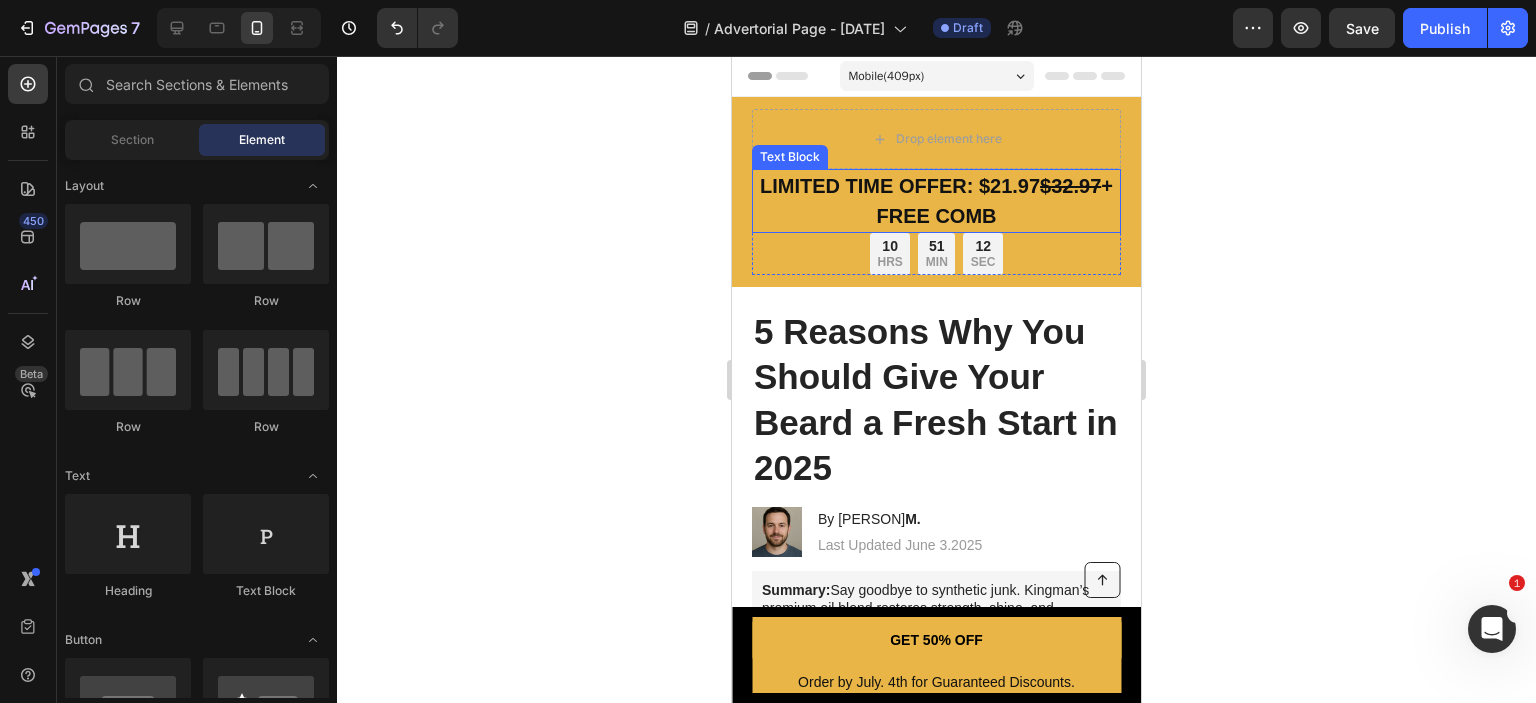 click on "LIMITED TIME OFFER: $21.97" at bounding box center [900, 186] 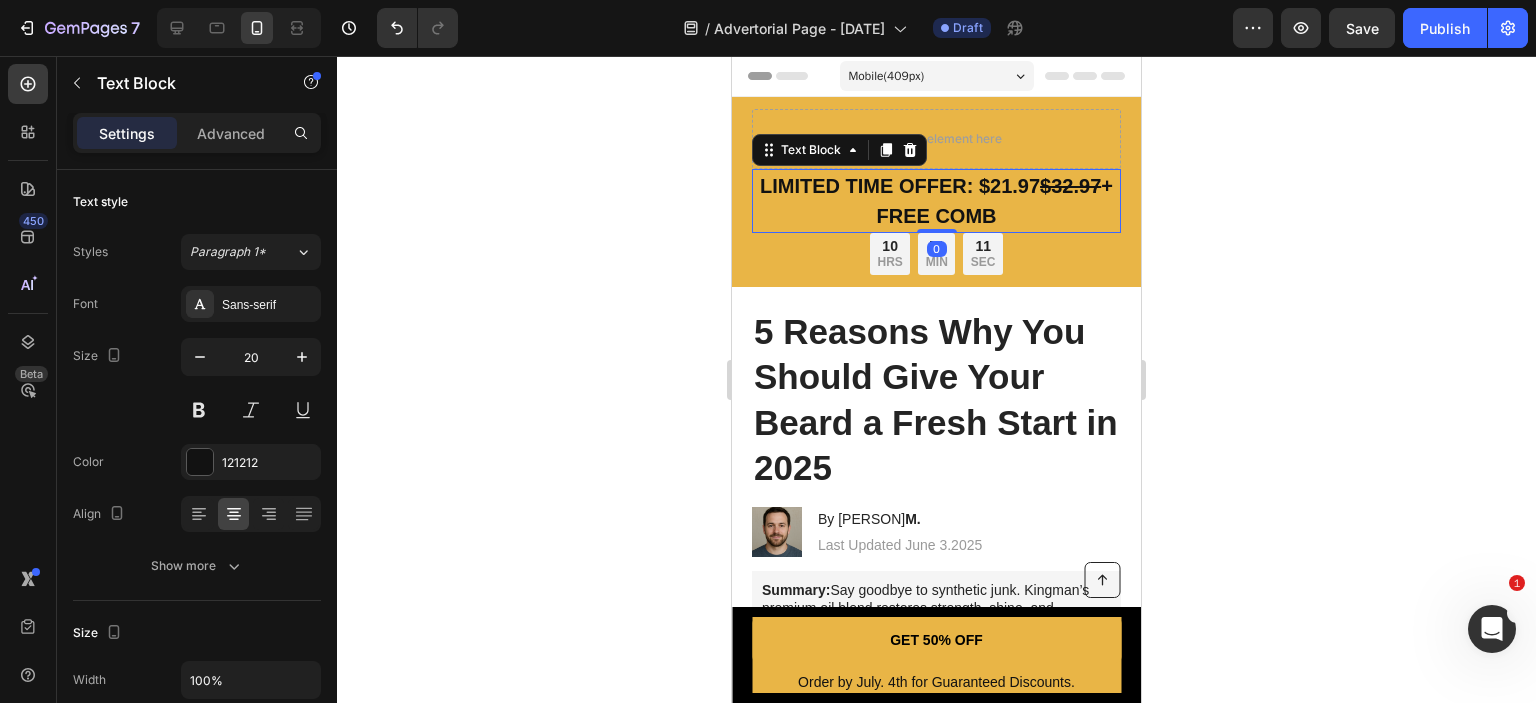 click on "LIMITED TIME OFFER: $21.97" at bounding box center (900, 186) 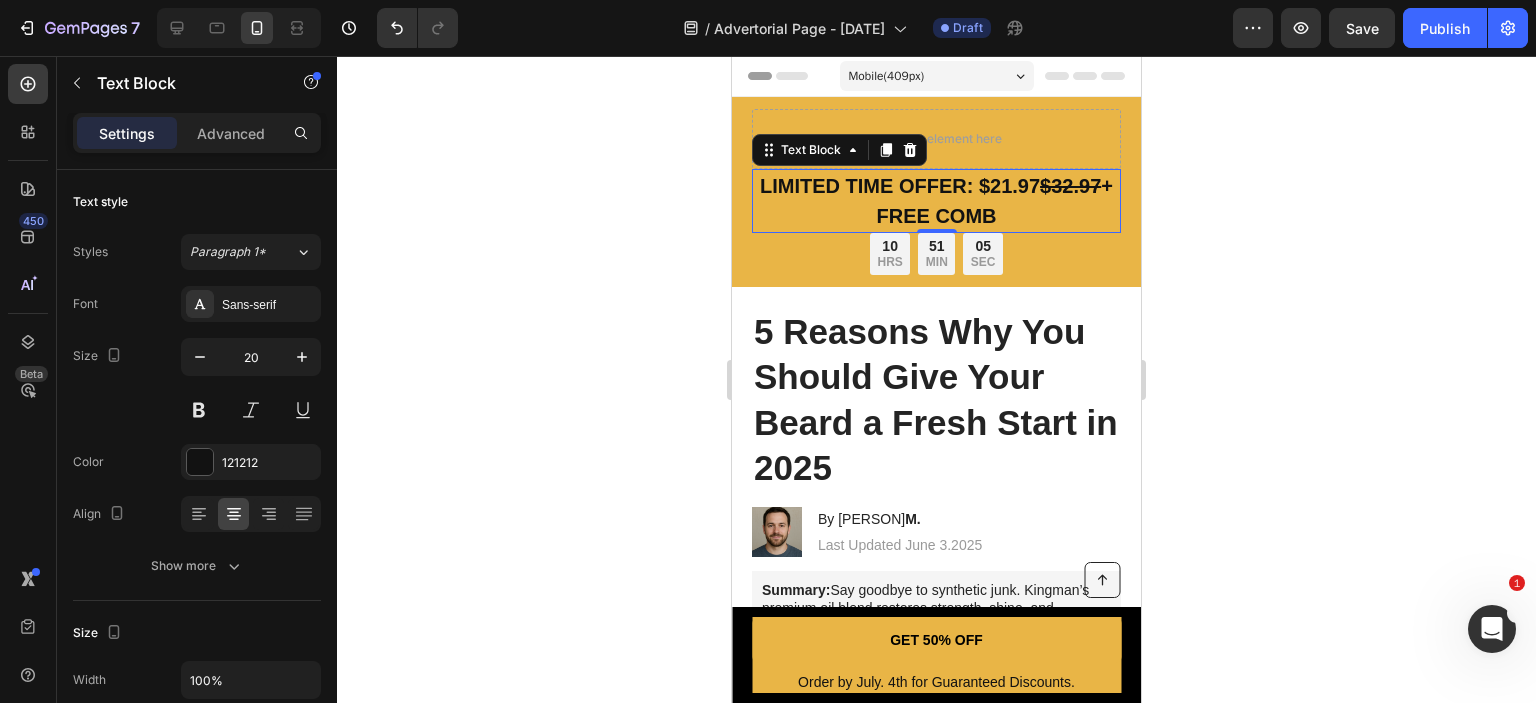 click 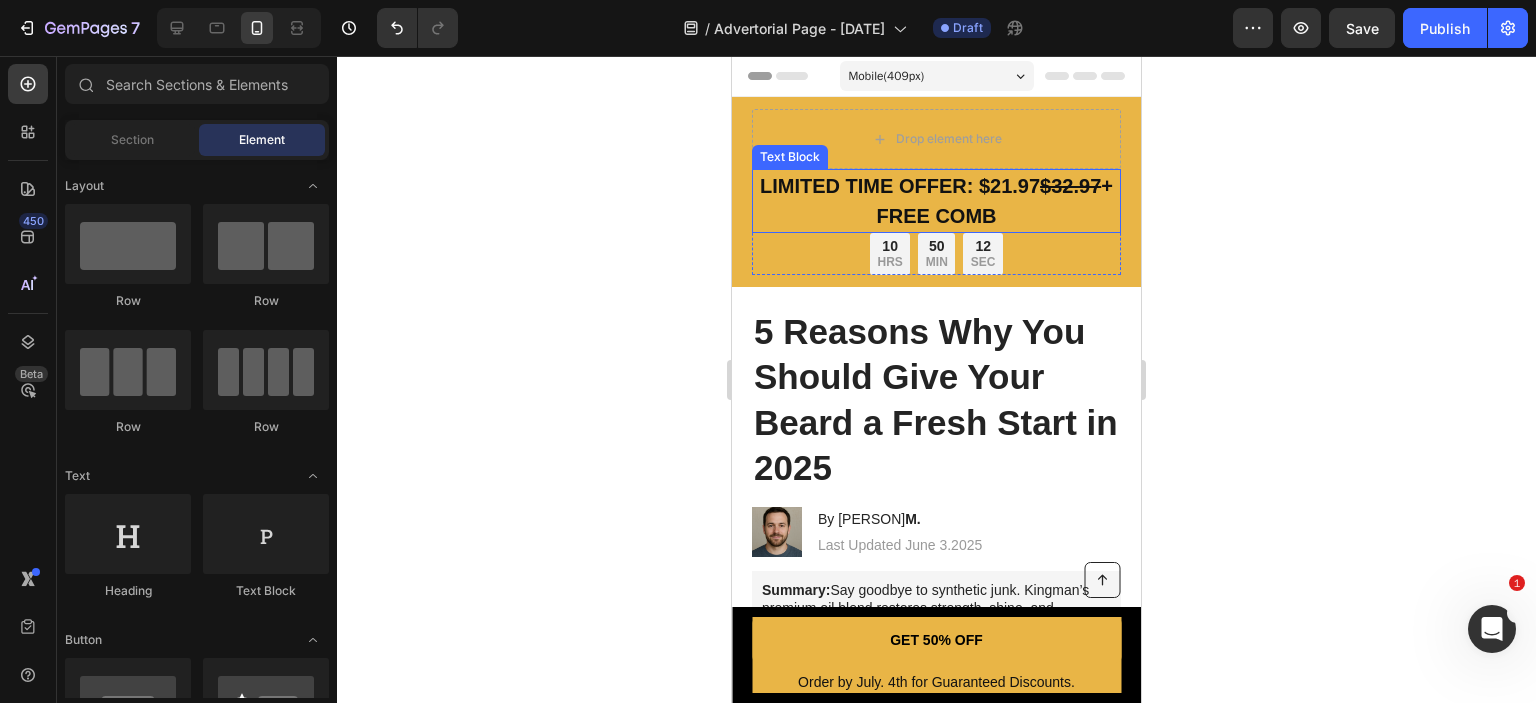click on "LIMITED TIME OFFER: $21.97" at bounding box center [900, 186] 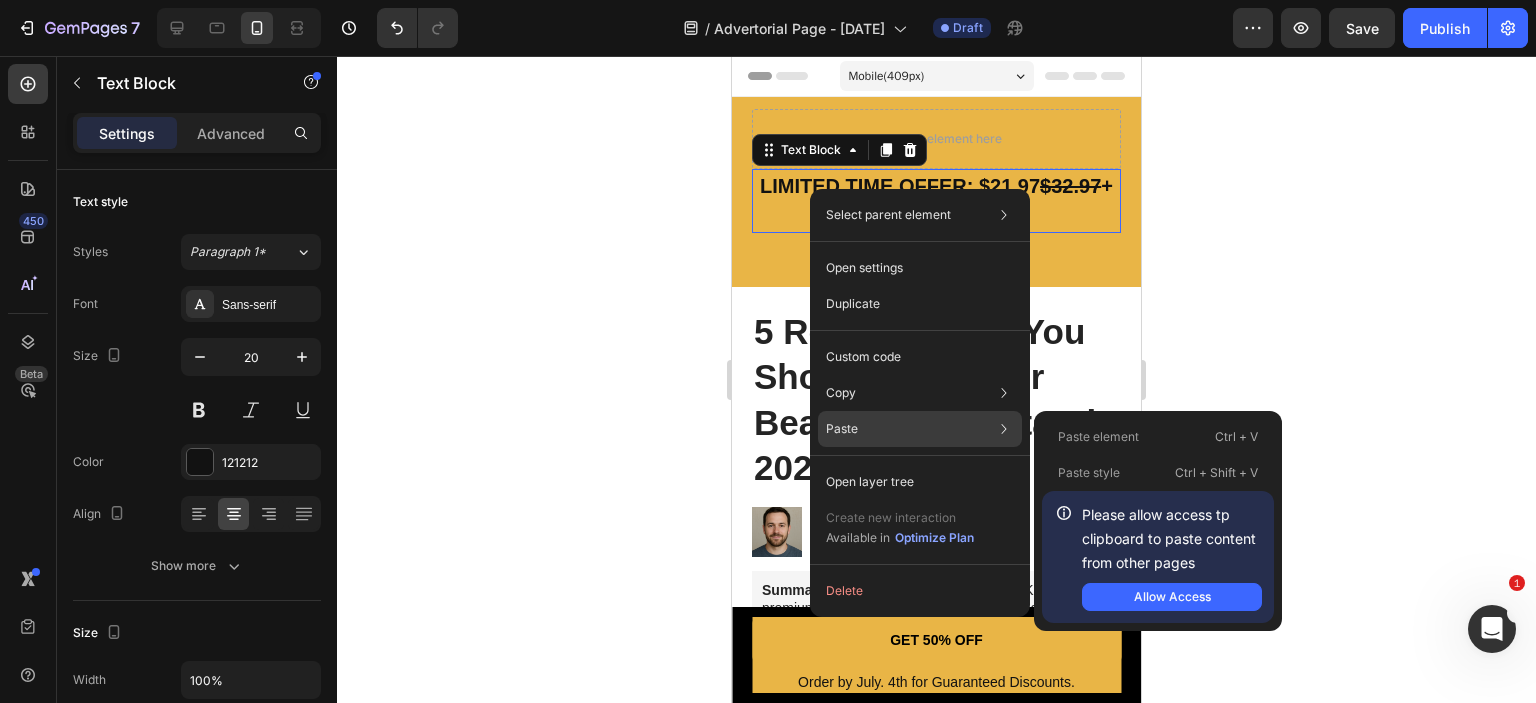 click on "Paste" at bounding box center [842, 429] 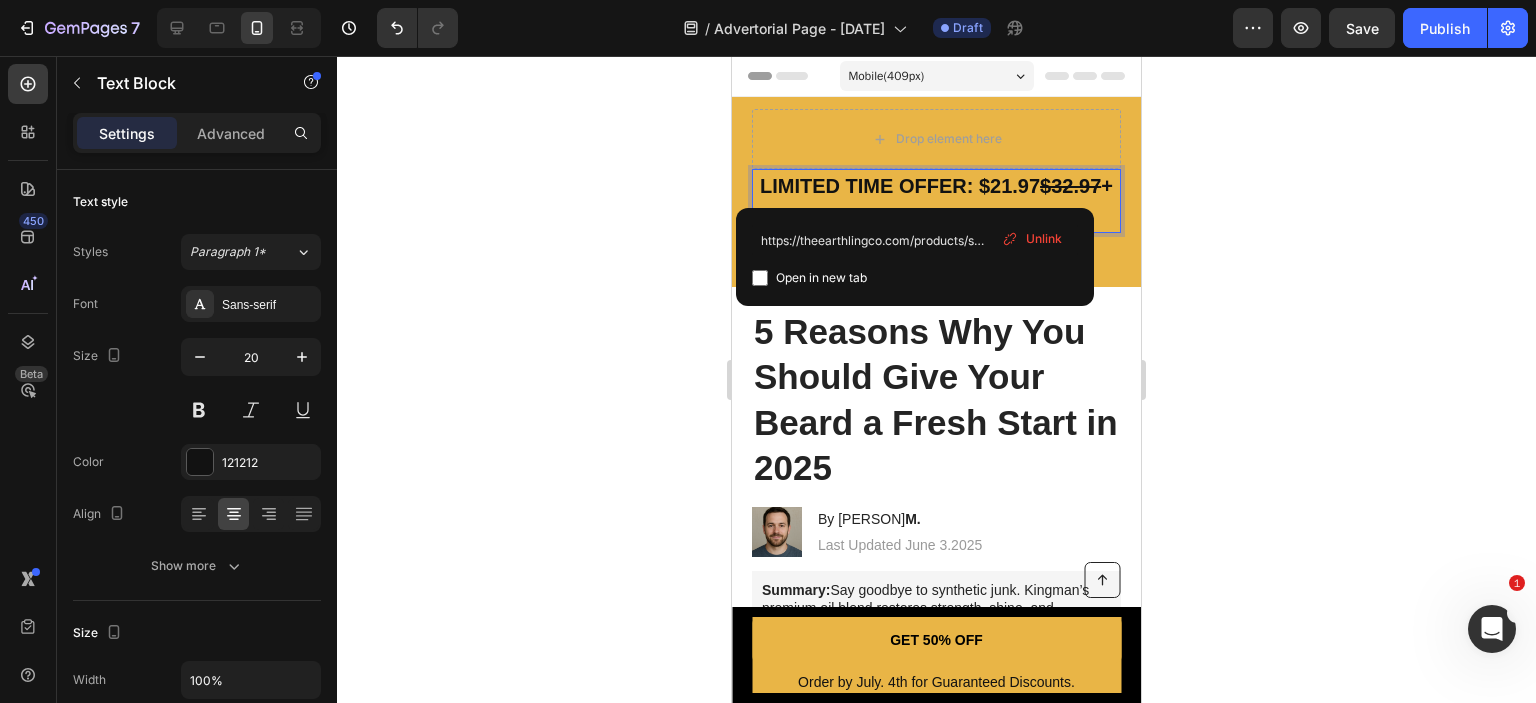 click on "https://theearthlingco.com/products/shampoo-conditioner-free-4-wooden-soap-dish-set Open in new tab Unlink" at bounding box center (915, 257) 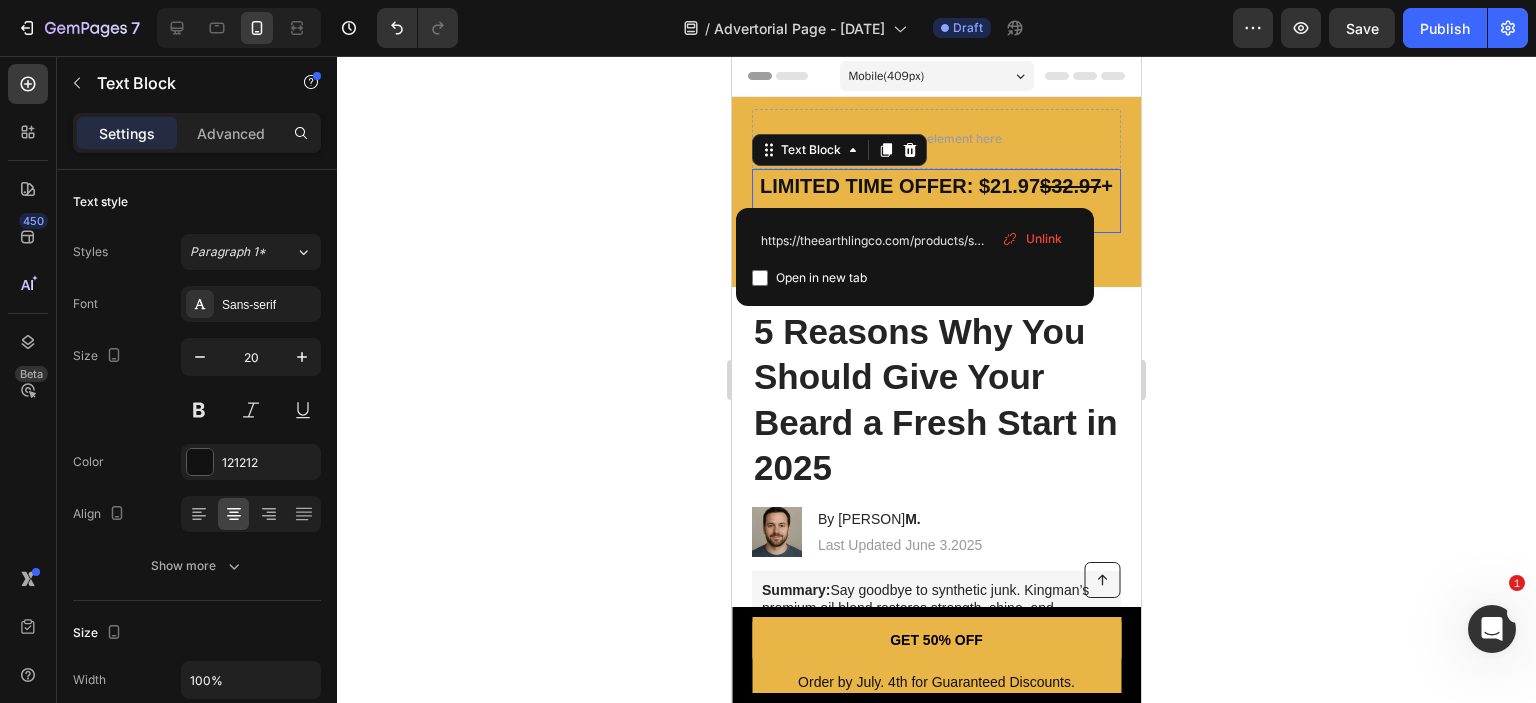 click 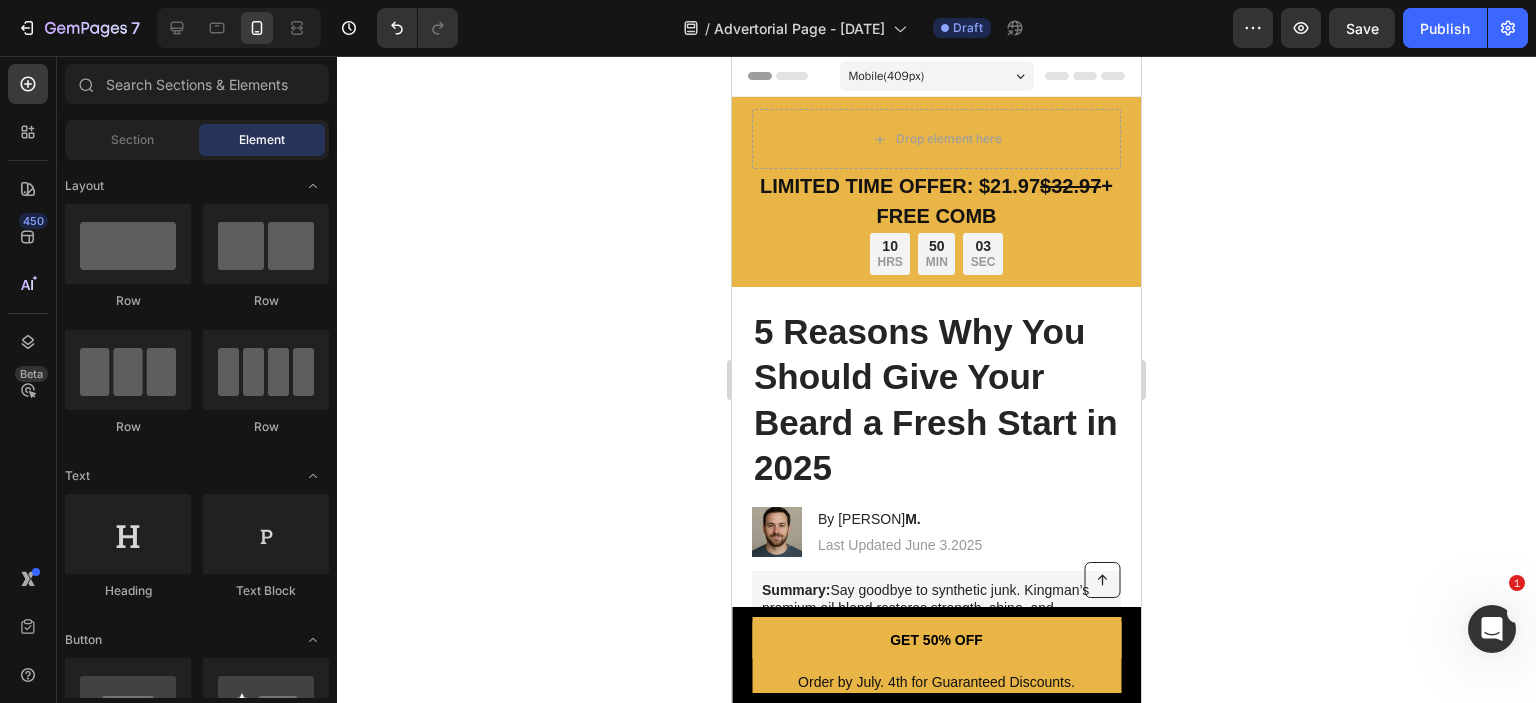 click 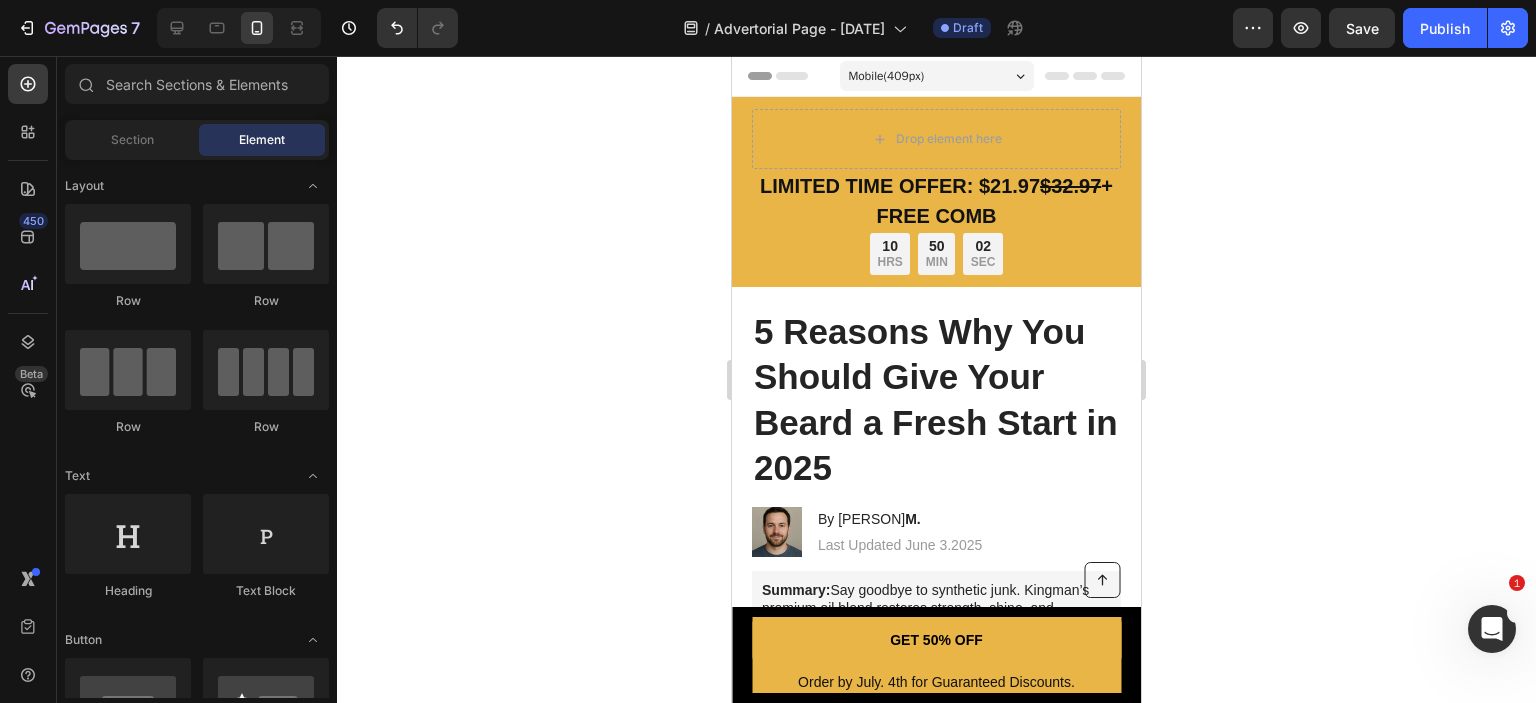 click 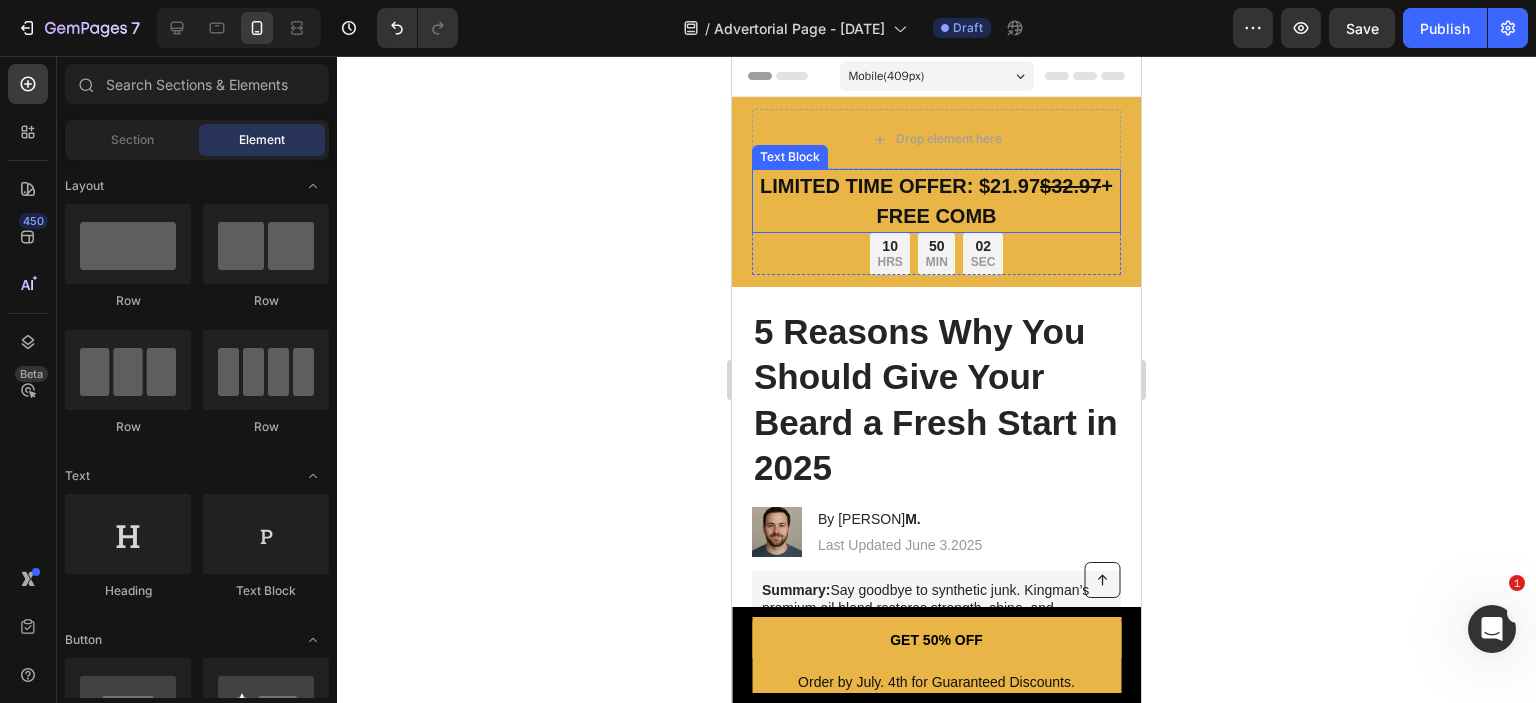 click on "LIMITED TIME OFFER: $21.97  $32.97  + FREE COMB ⁠⁠⁠⁠⁠⁠⁠" at bounding box center [936, 201] 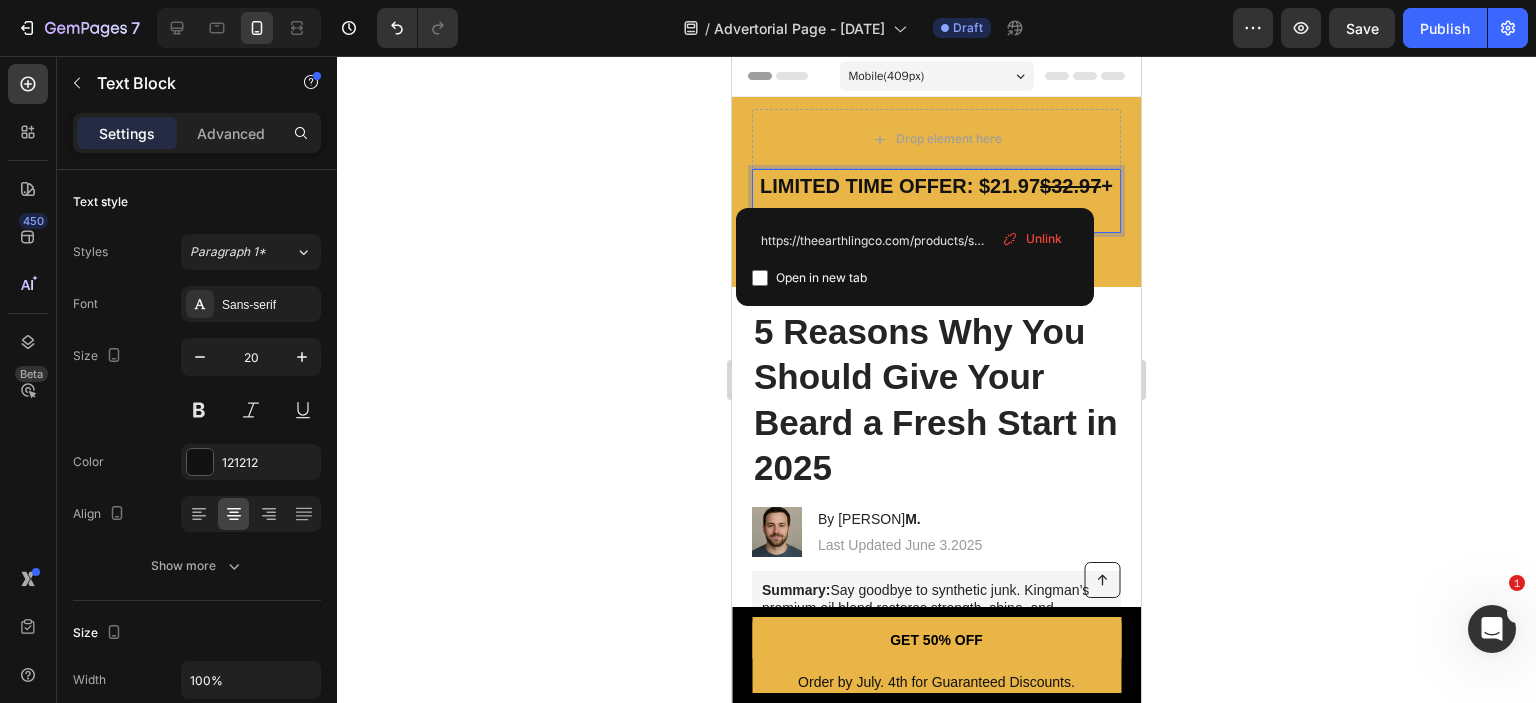 click on "Unlink" at bounding box center [1044, 239] 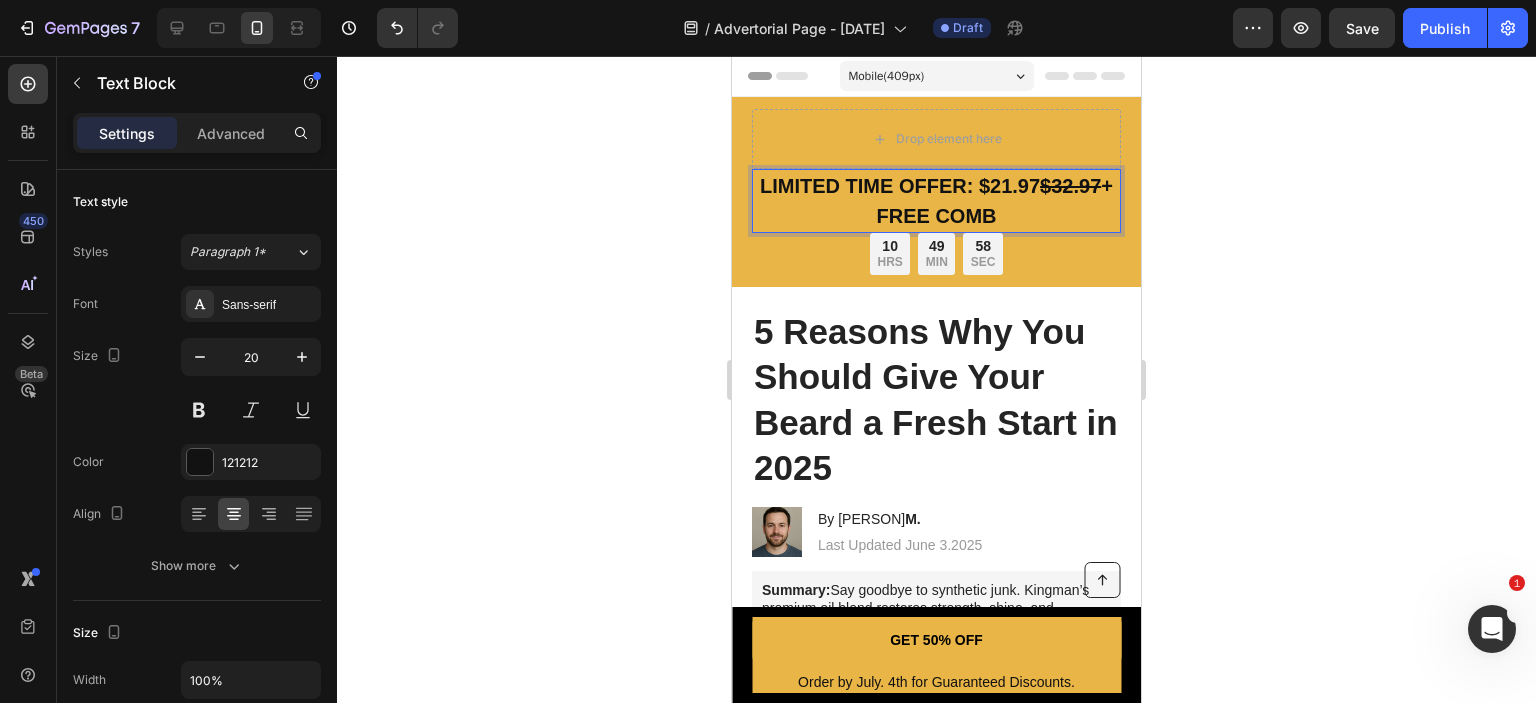 click on "LIMITED TIME OFFER: $21.97  $32.97  + FREE COMB" at bounding box center (936, 201) 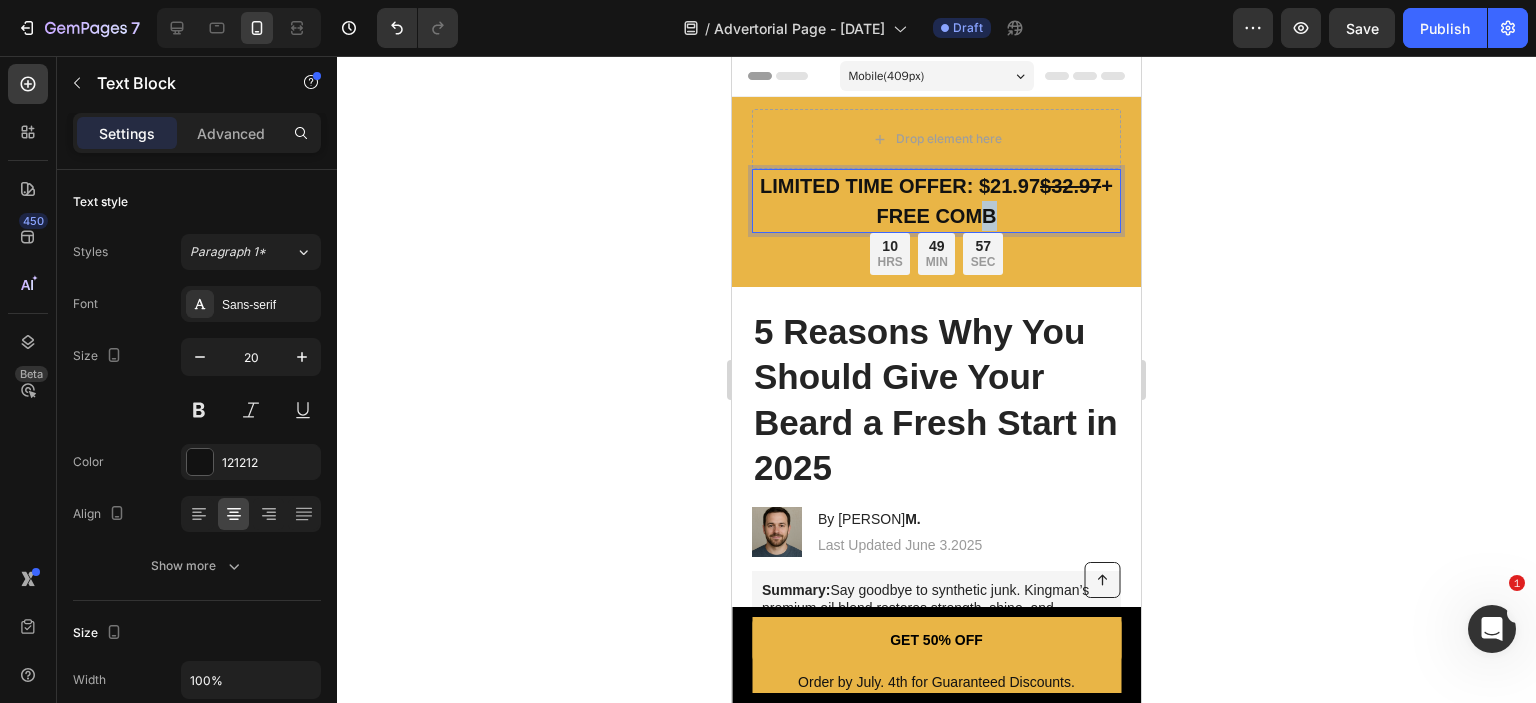 drag, startPoint x: 976, startPoint y: 215, endPoint x: 928, endPoint y: 215, distance: 48 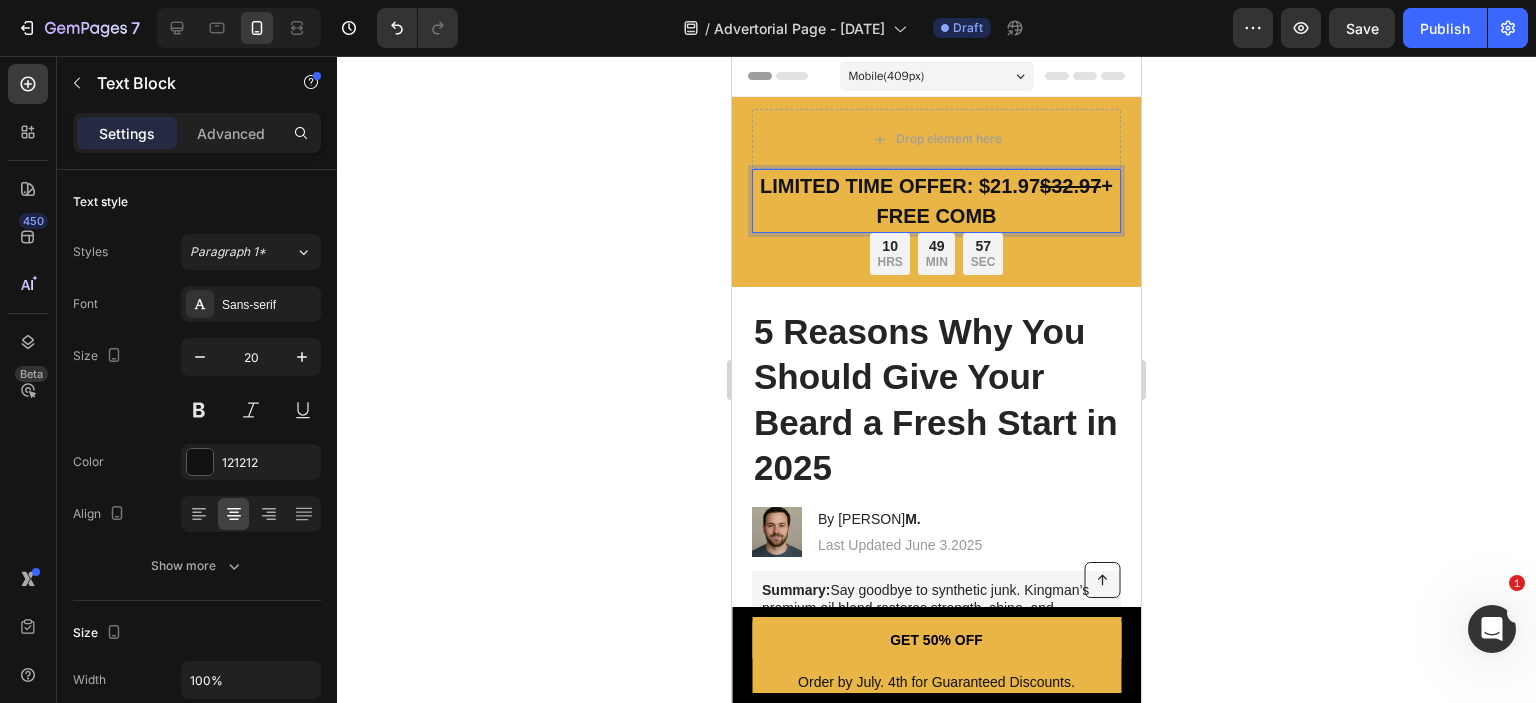 drag, startPoint x: 905, startPoint y: 215, endPoint x: 948, endPoint y: 215, distance: 43 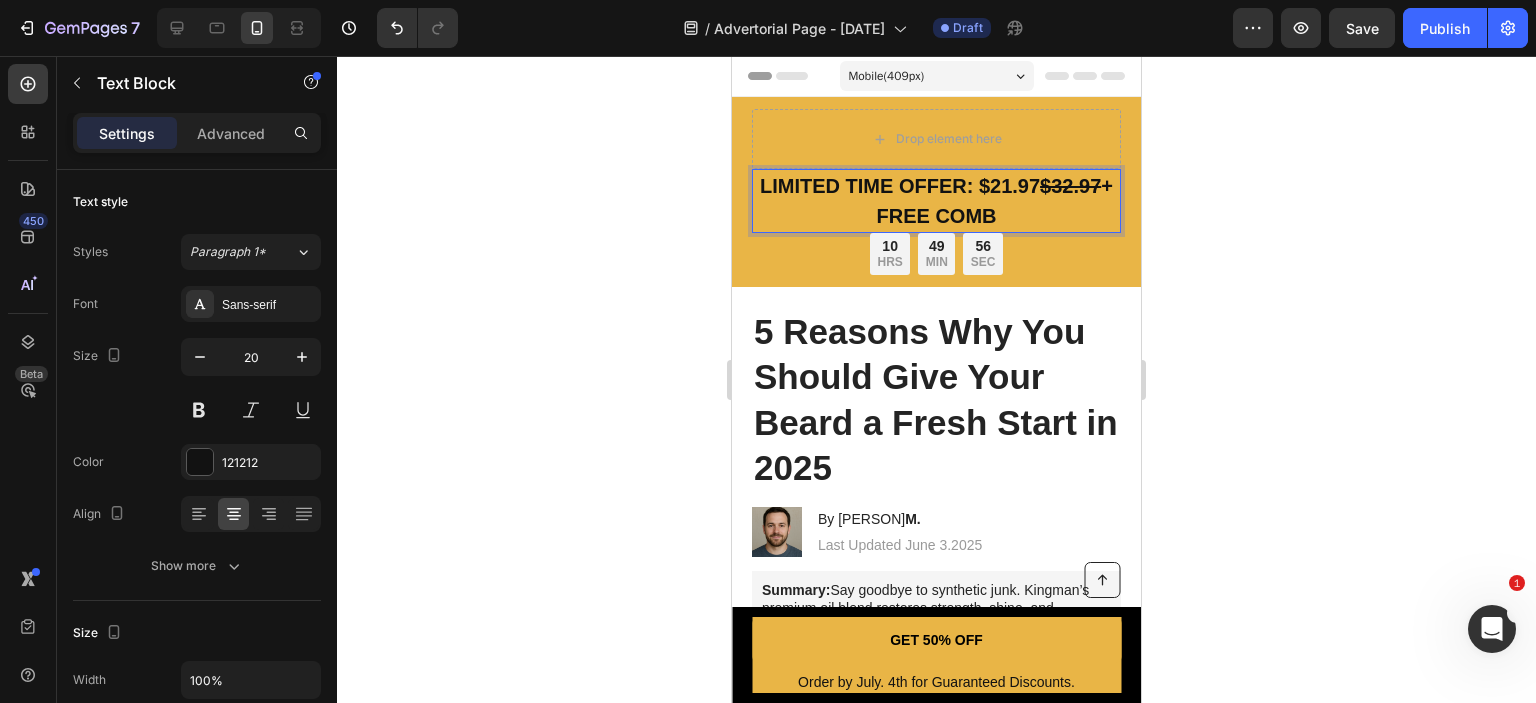 click on "LIMITED TIME OFFER: $21.97  $32.97  + FREE COMB" at bounding box center (936, 201) 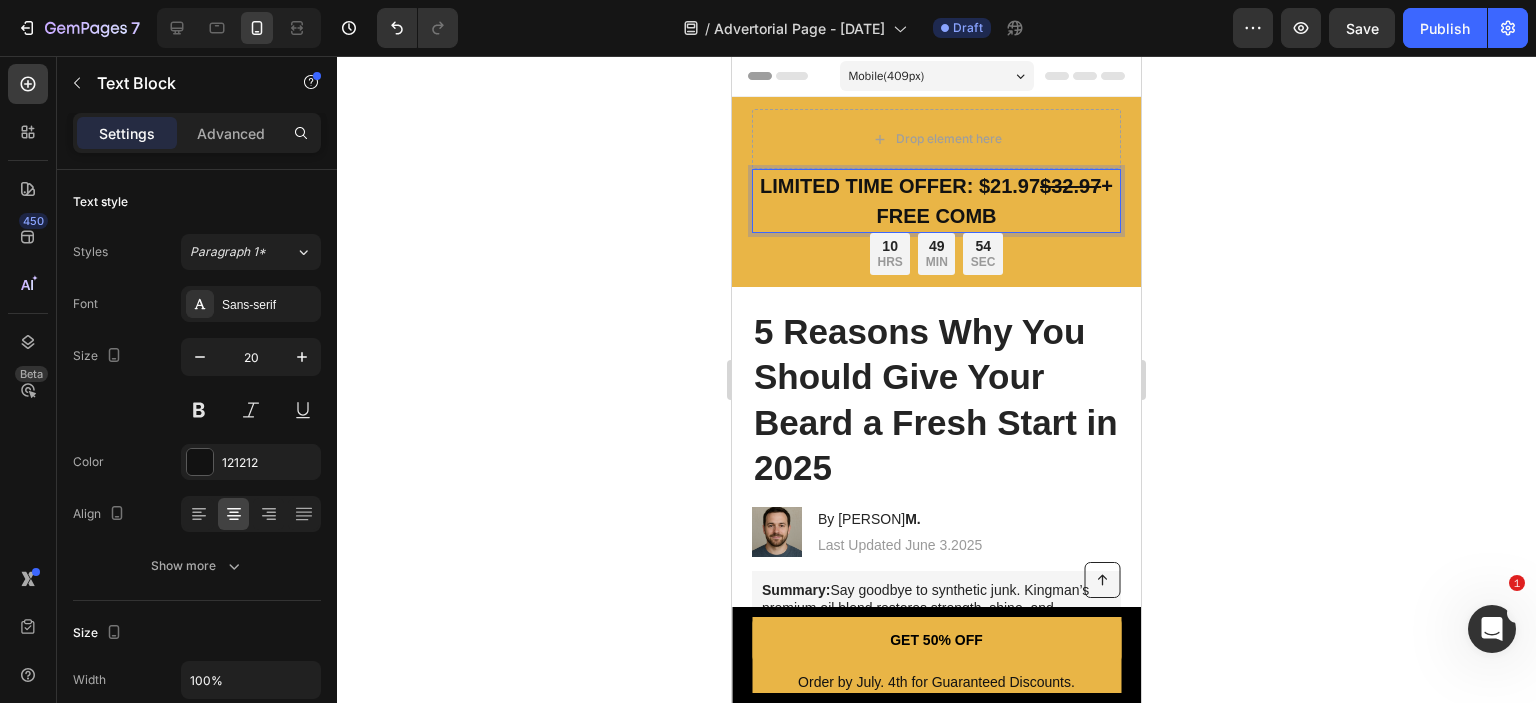 drag, startPoint x: 1008, startPoint y: 215, endPoint x: 930, endPoint y: 215, distance: 78 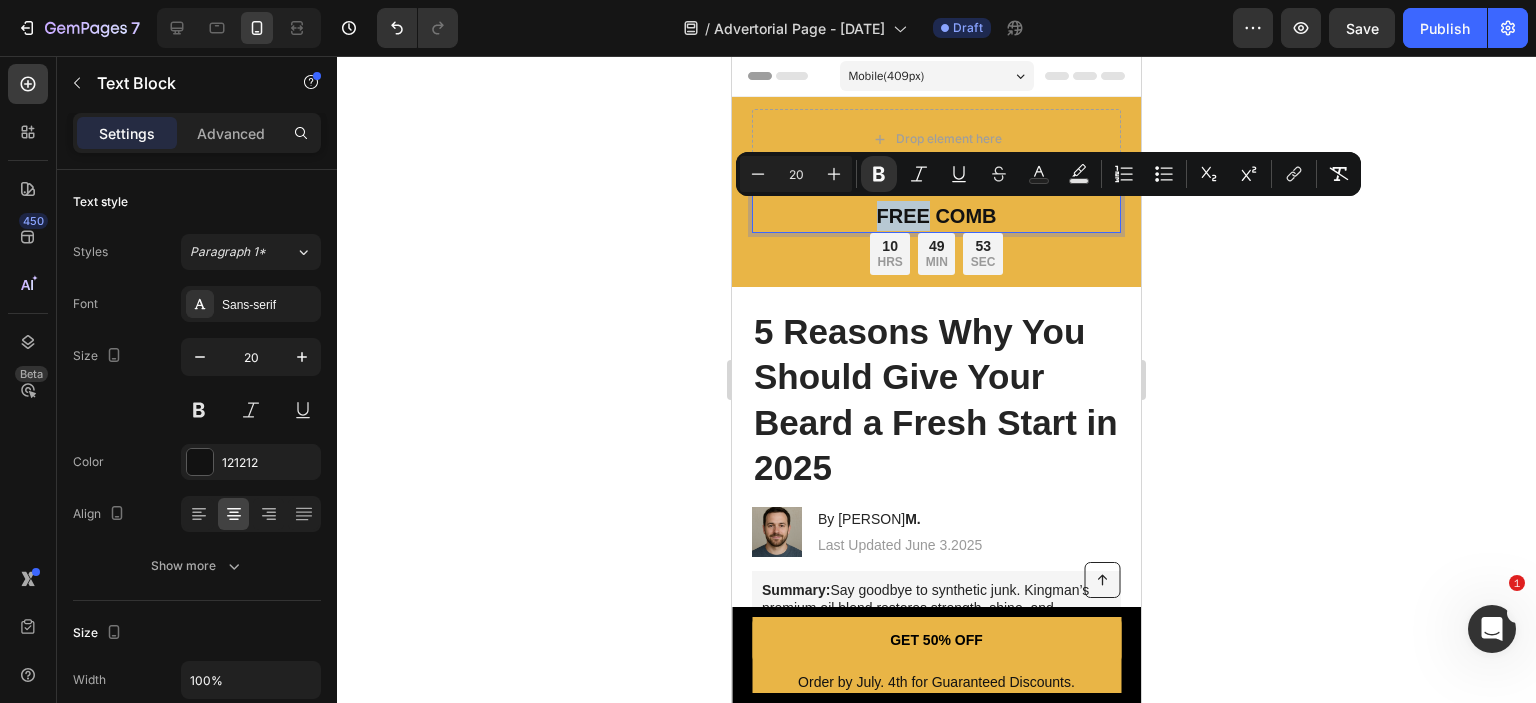 drag, startPoint x: 904, startPoint y: 215, endPoint x: 867, endPoint y: 214, distance: 37.01351 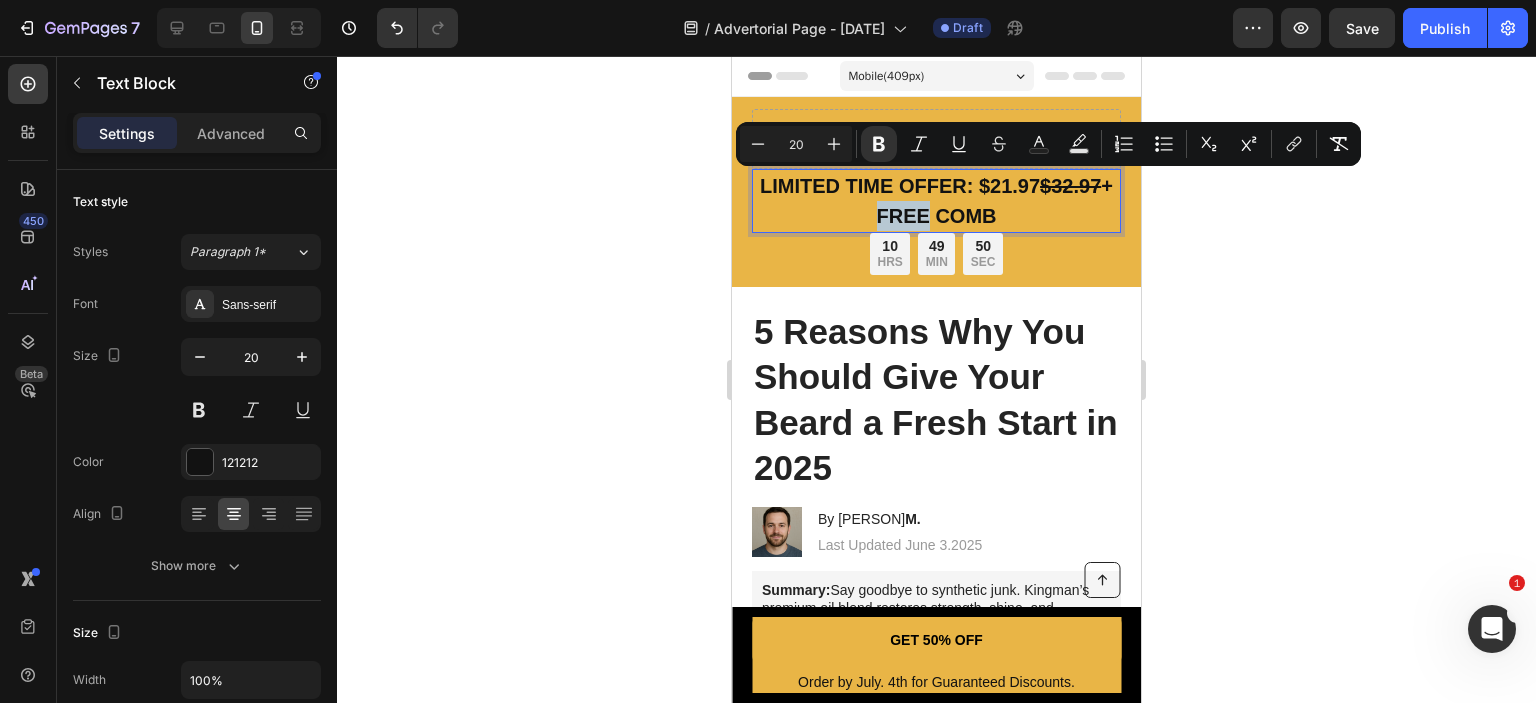 drag, startPoint x: 1015, startPoint y: 214, endPoint x: 757, endPoint y: 190, distance: 259.11386 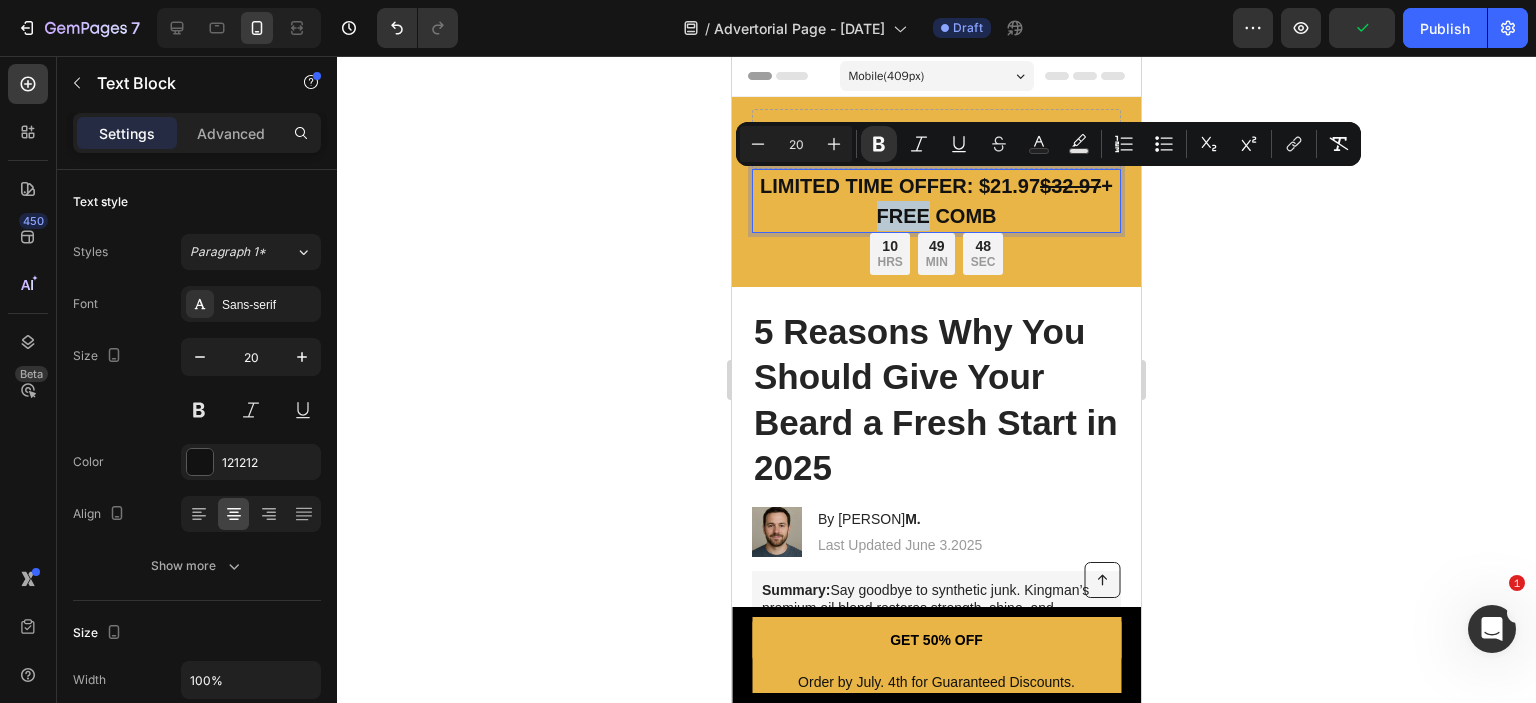 click on "10 HRS 49 MIN 48 SEC" at bounding box center (936, 254) 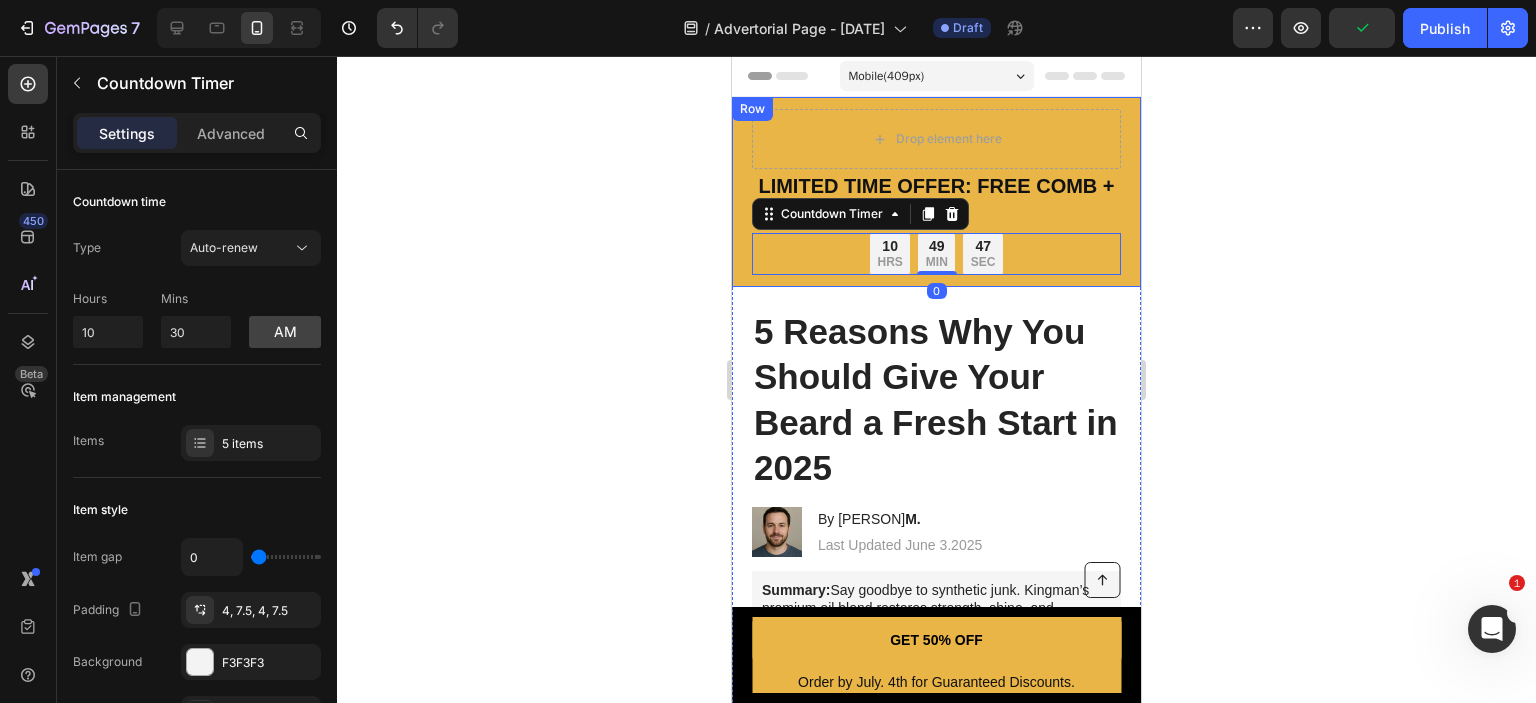 click 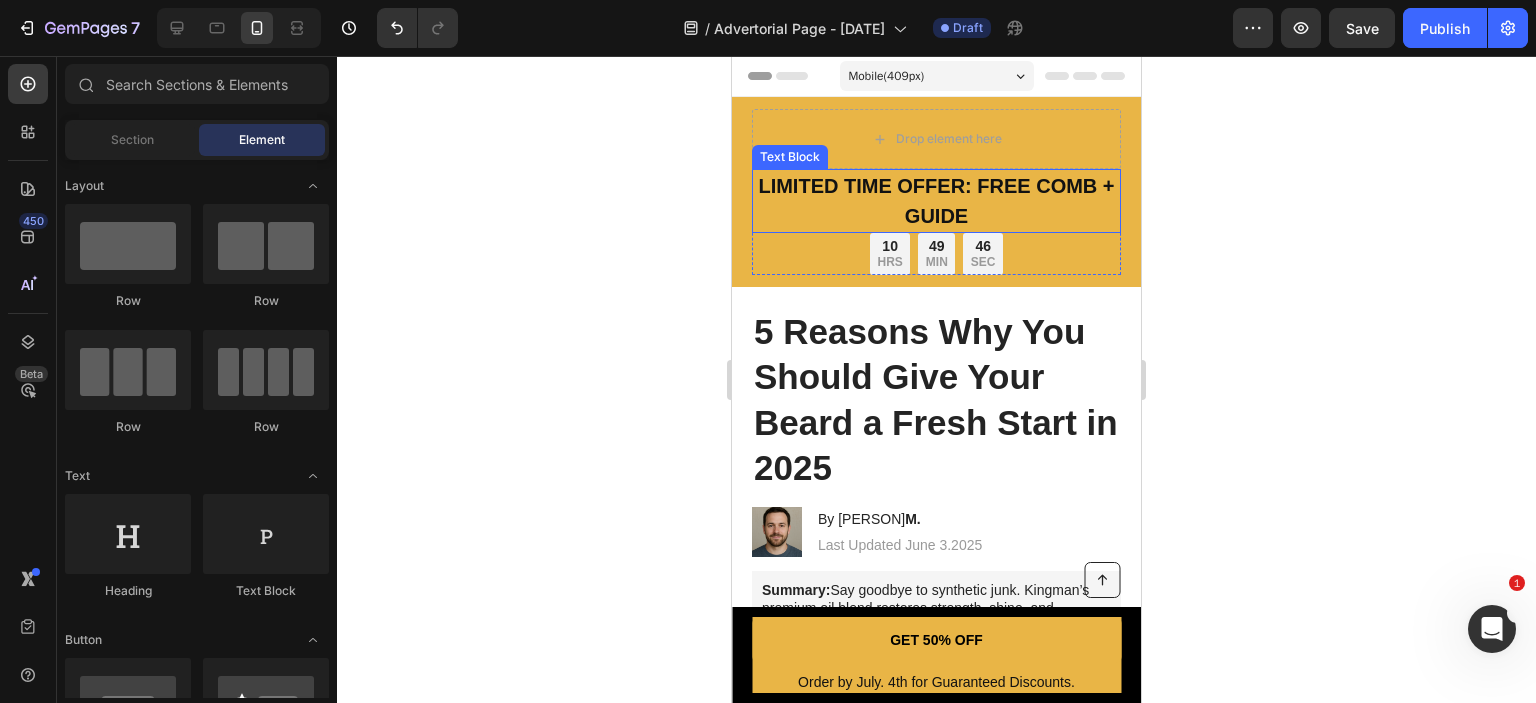 click on "LIMITED TIME OFFER: FREE COMB + GUIDE" at bounding box center [936, 201] 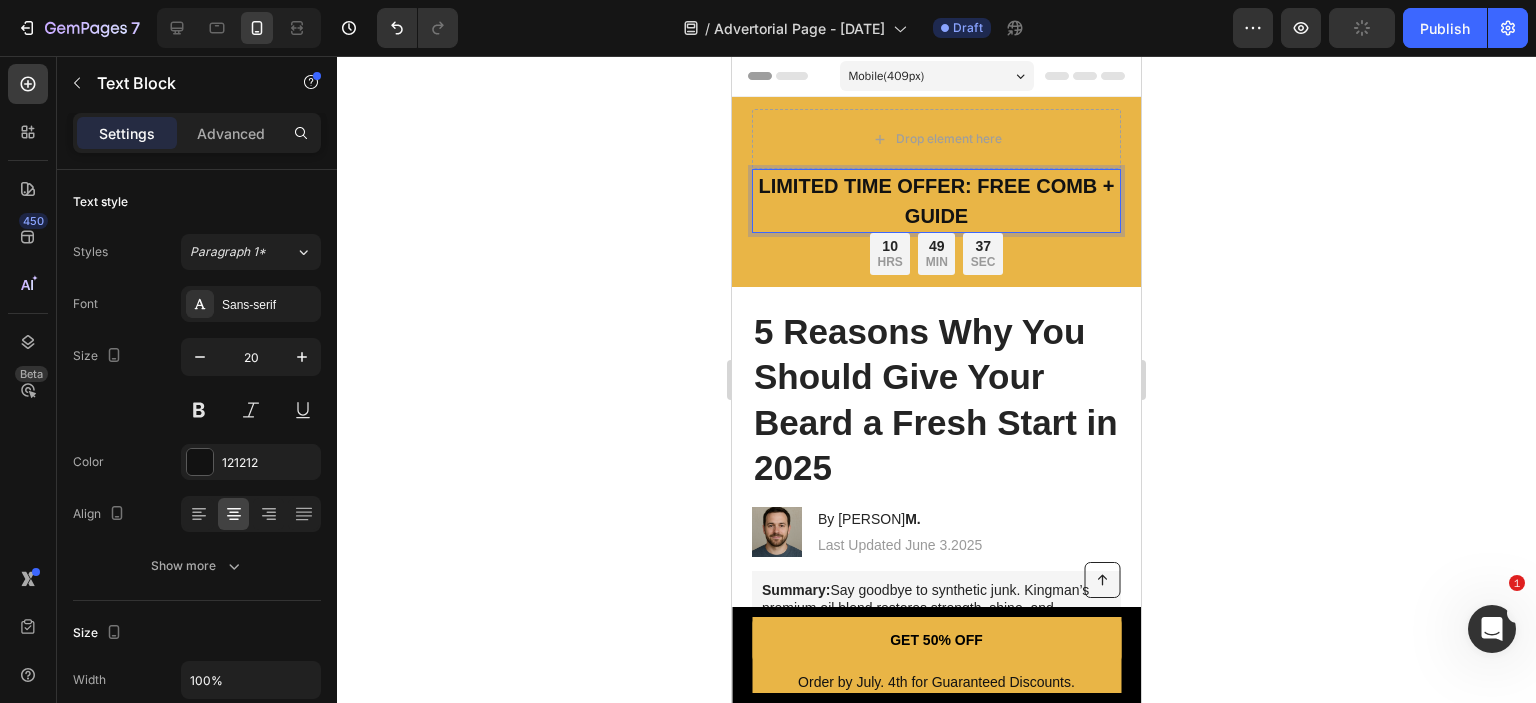 click on "LIMITED TIME OFFER: FREE COMB + GUIDE" at bounding box center (936, 201) 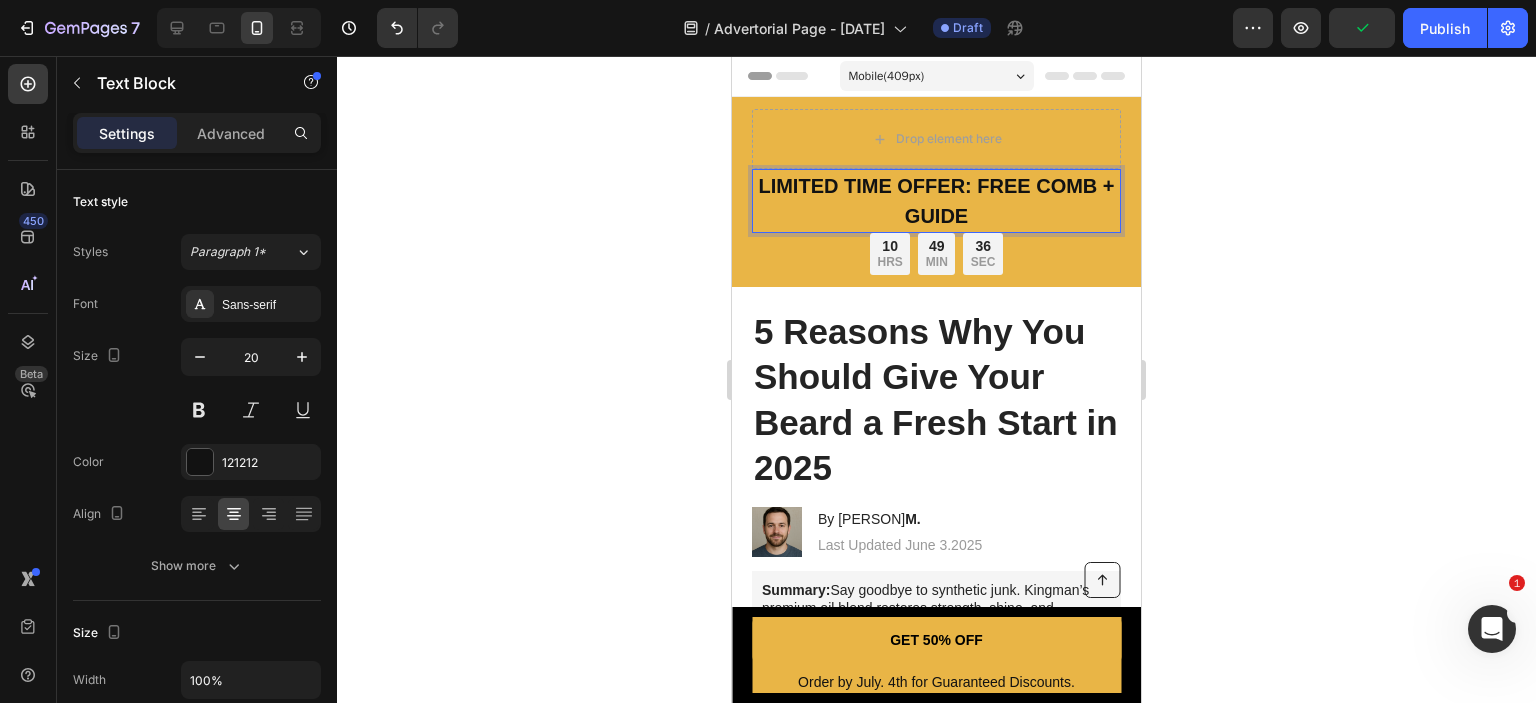 click on "LIMITED TIME OFFER: FREE COMB + GUIDE" at bounding box center (936, 201) 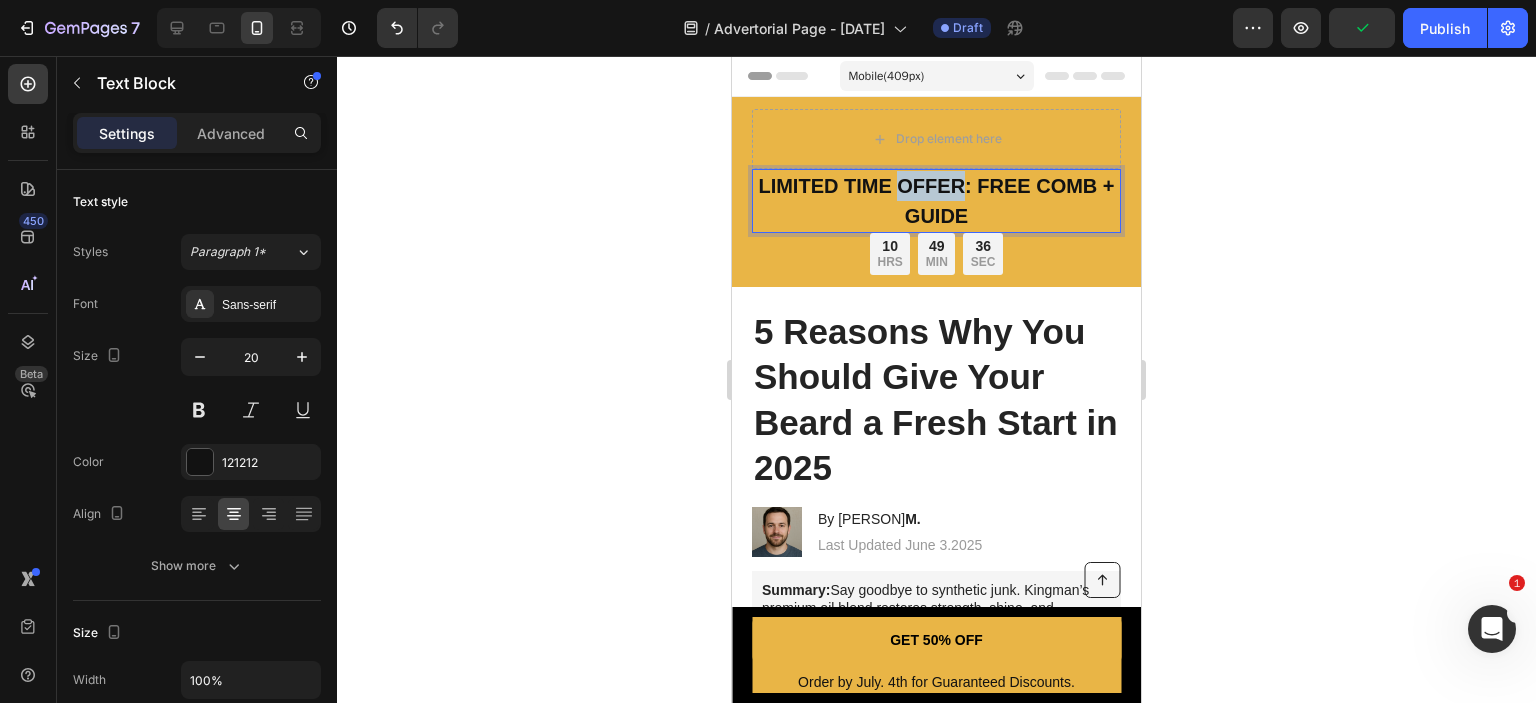 click on "LIMITED TIME OFFER: FREE COMB + GUIDE" at bounding box center [936, 201] 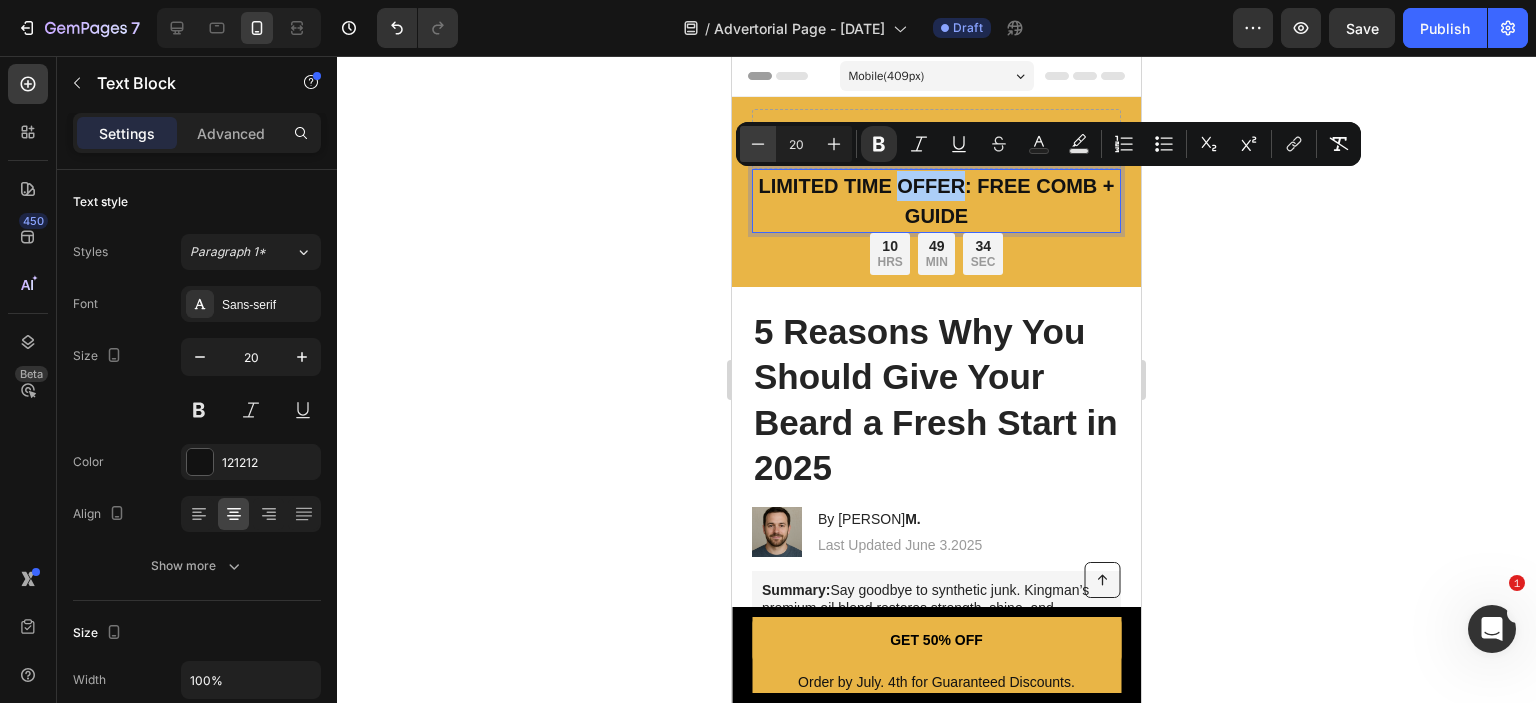 click 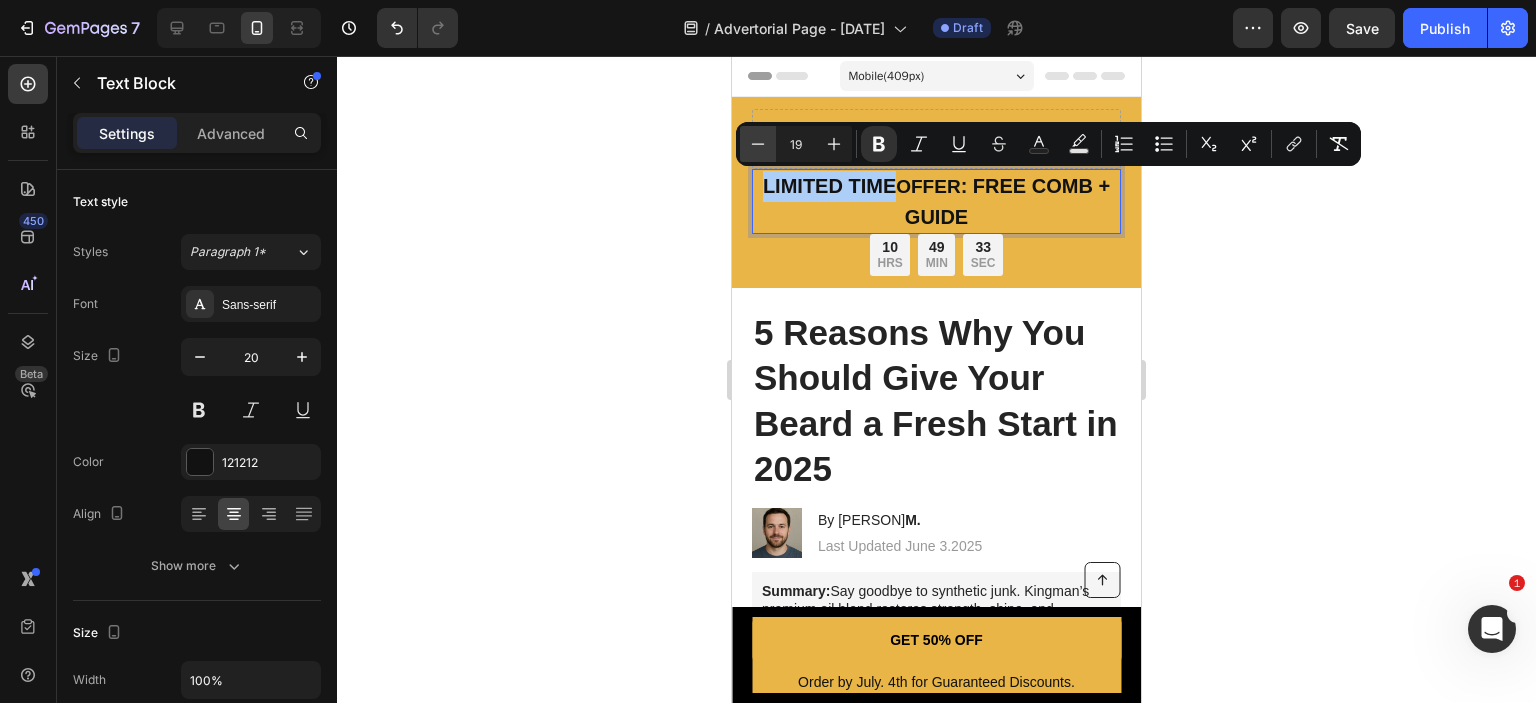 click 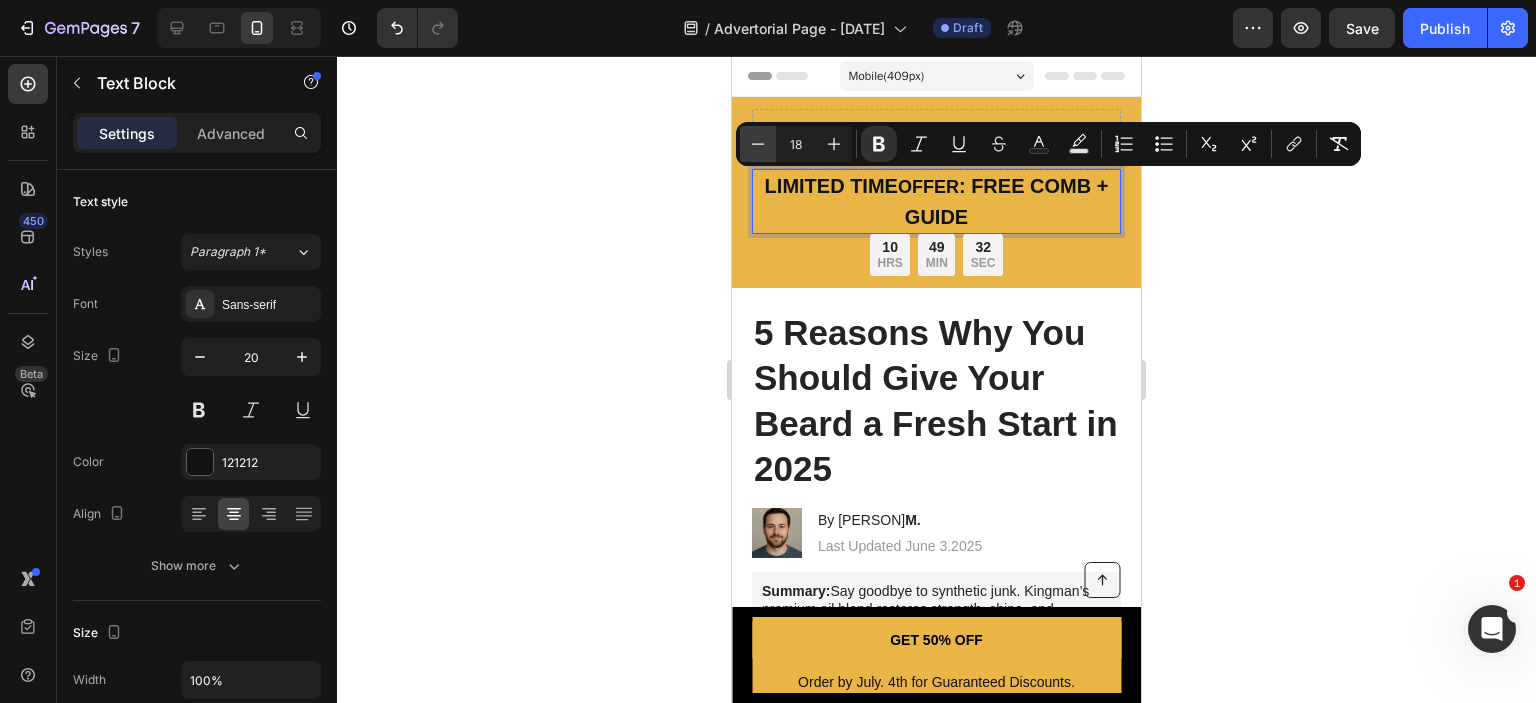 click 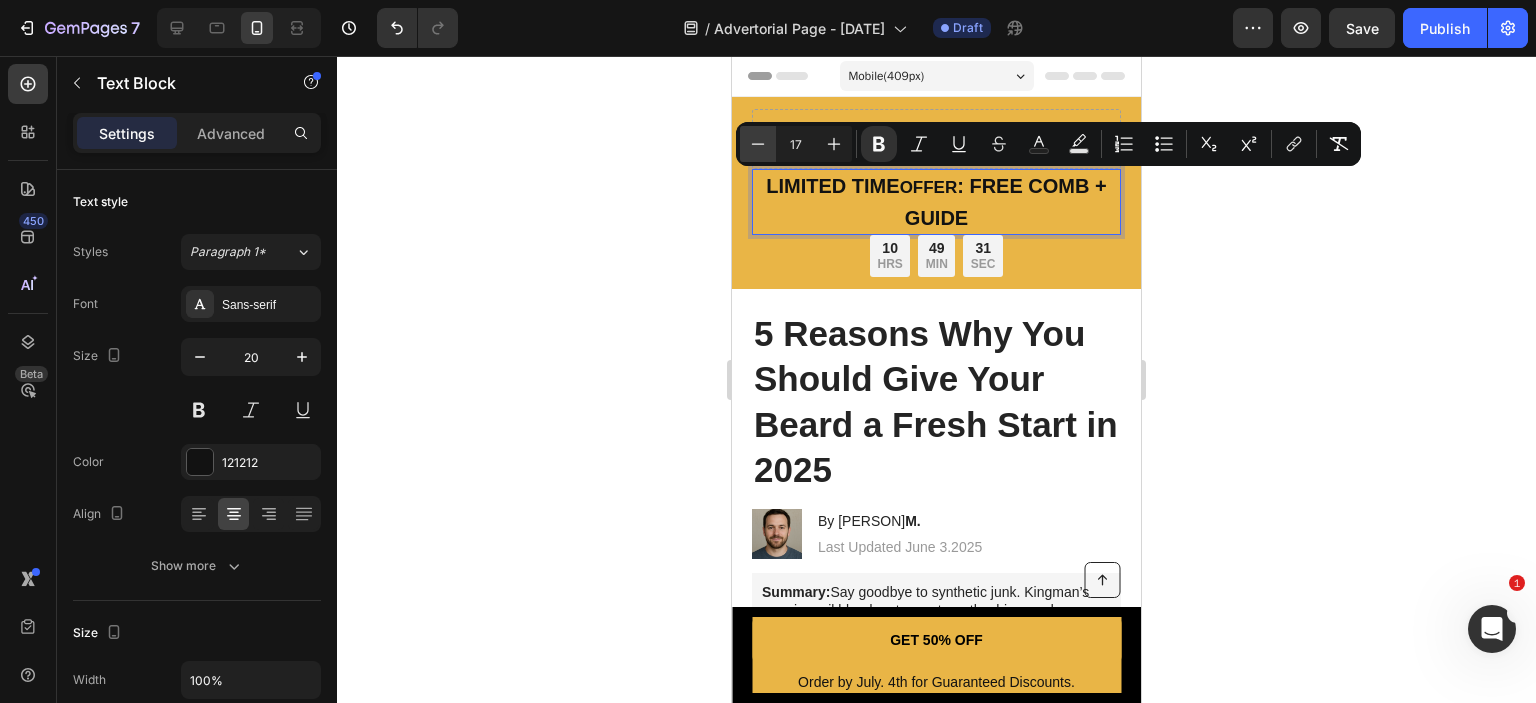 click 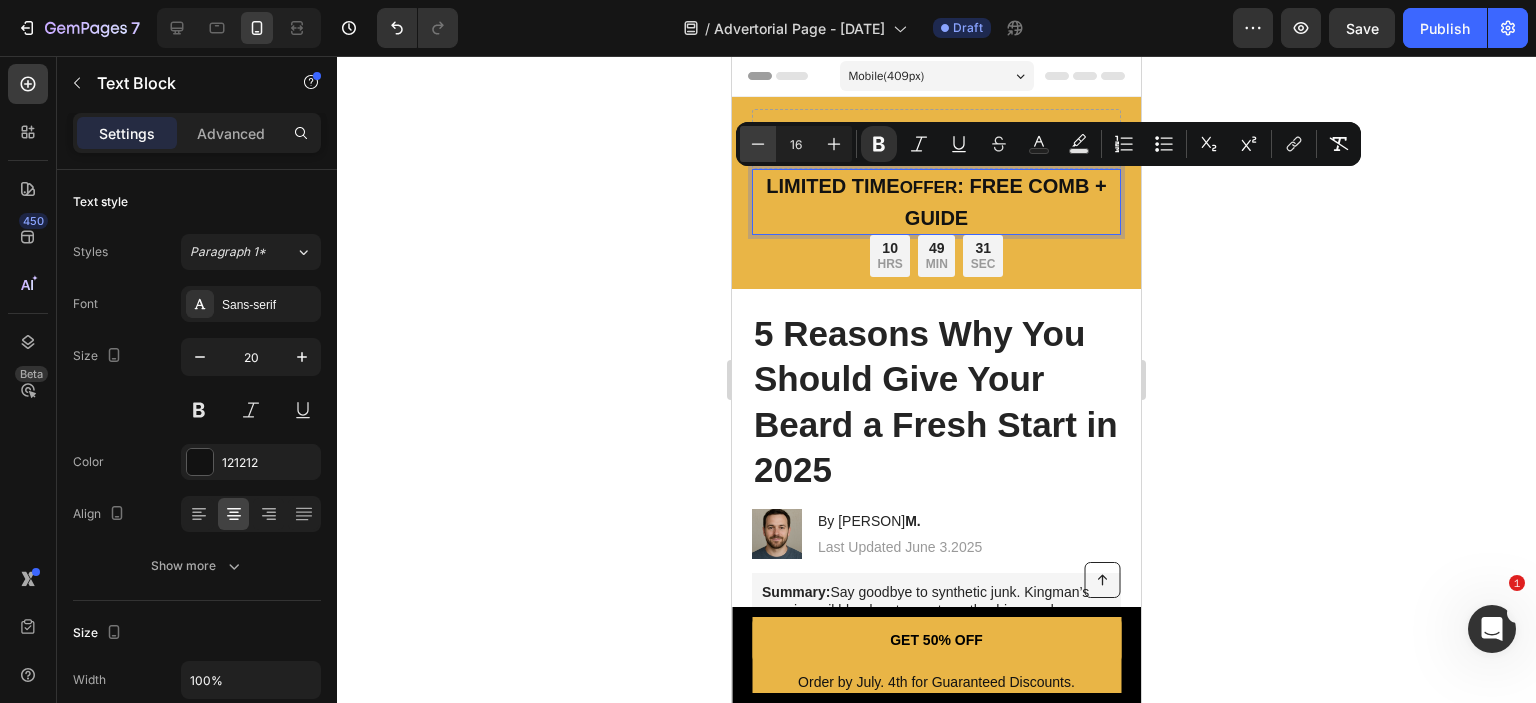 click 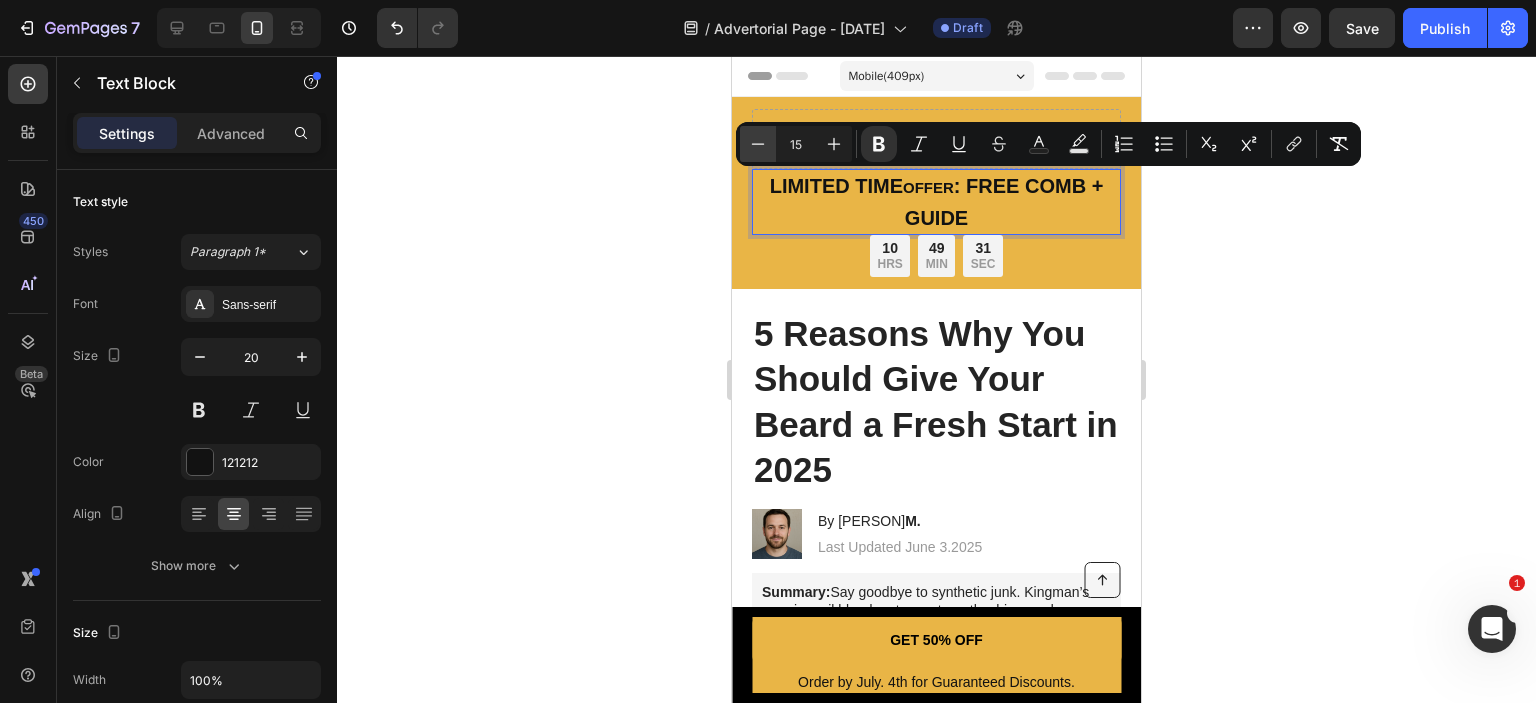 click 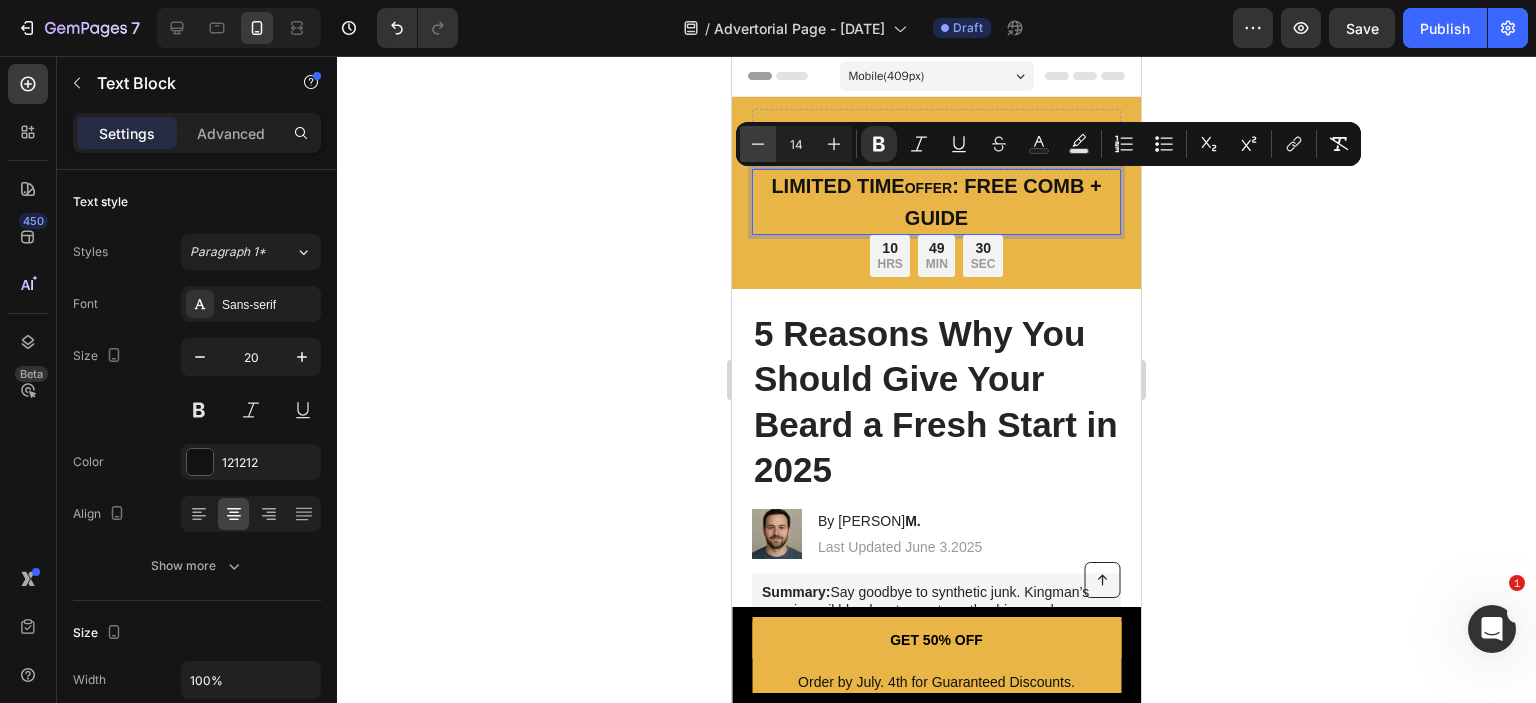 click 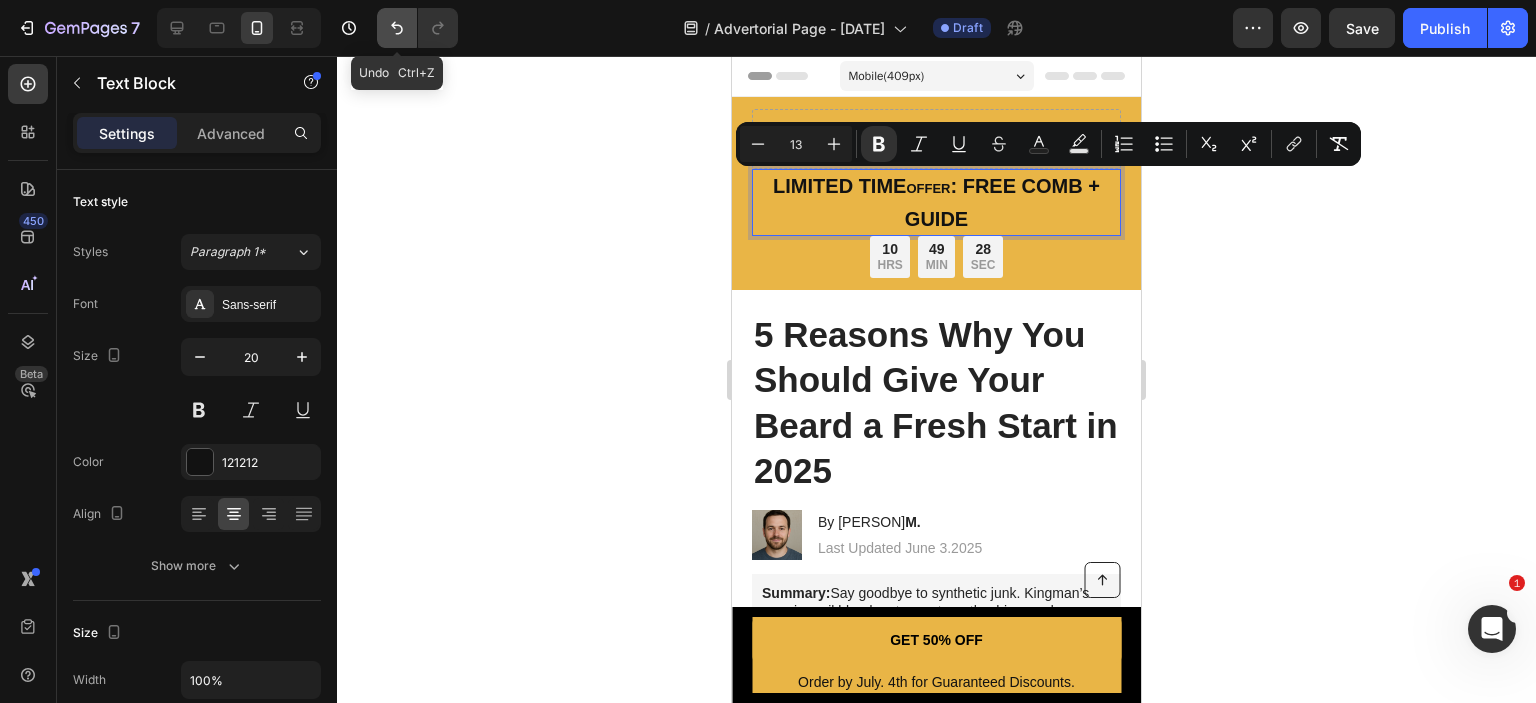 click 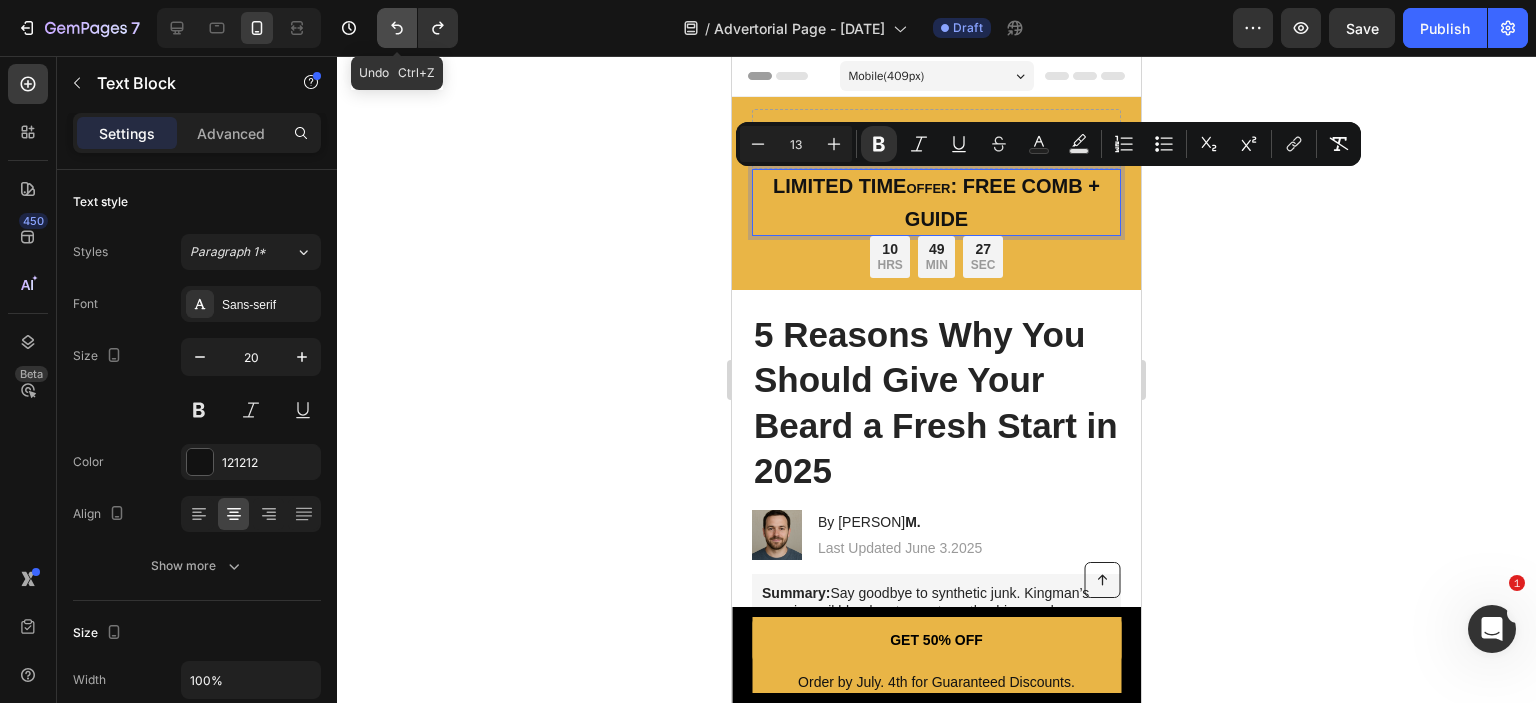 click 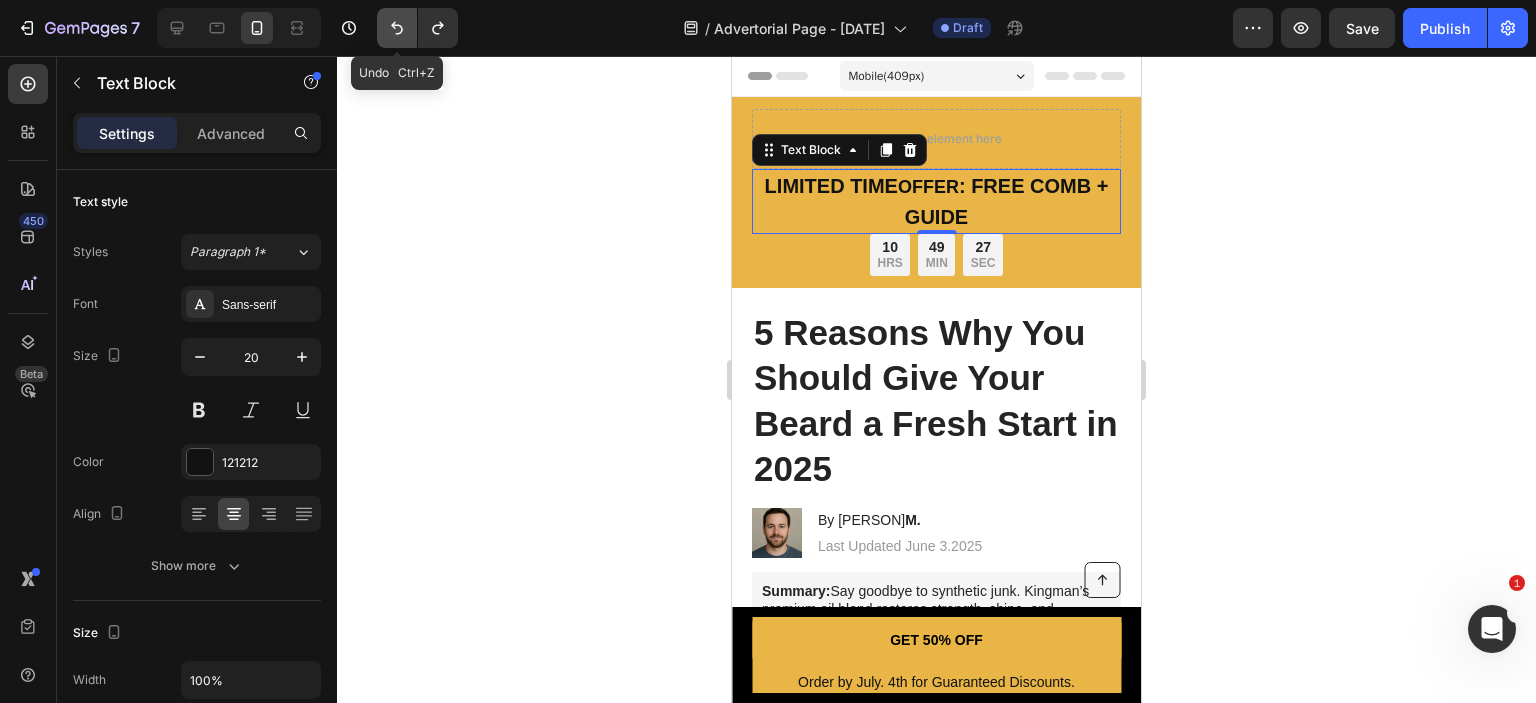 click 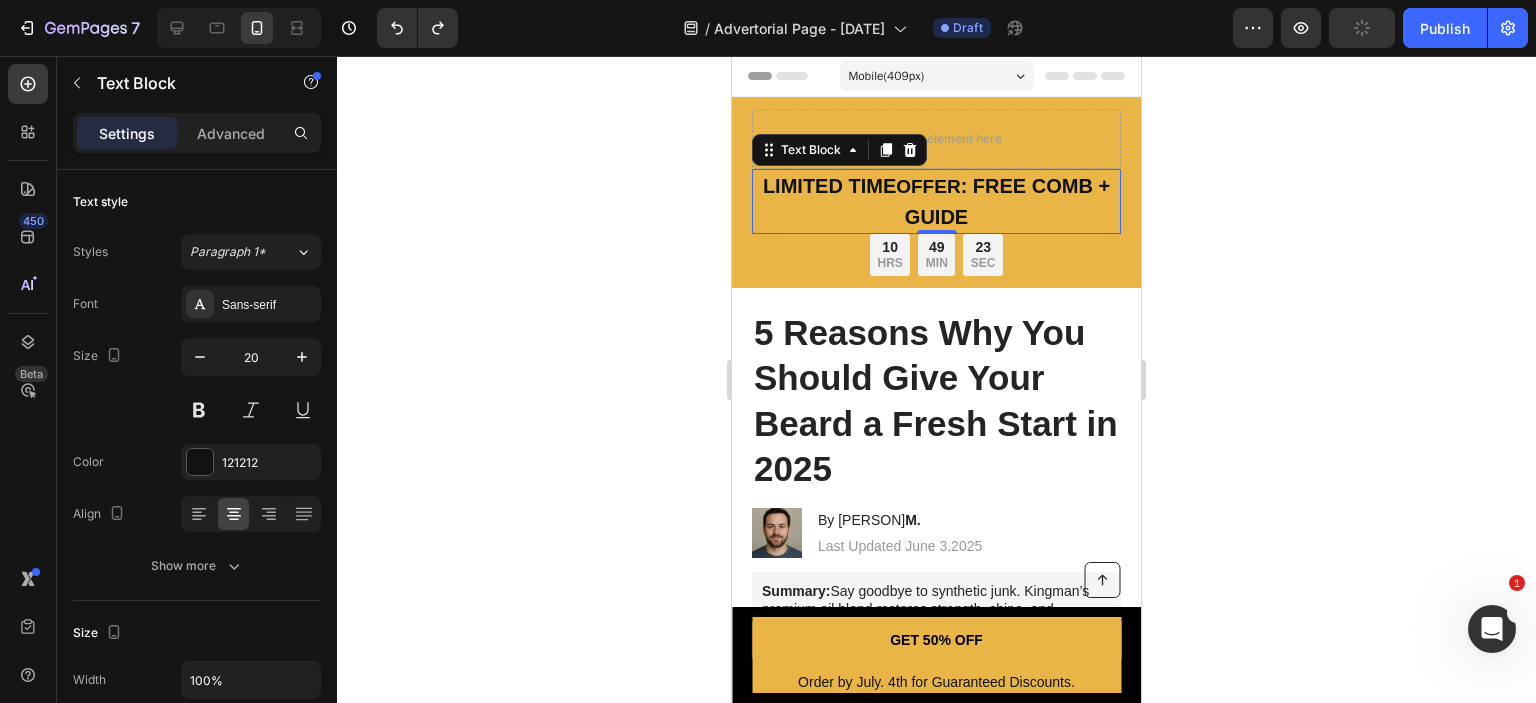 click 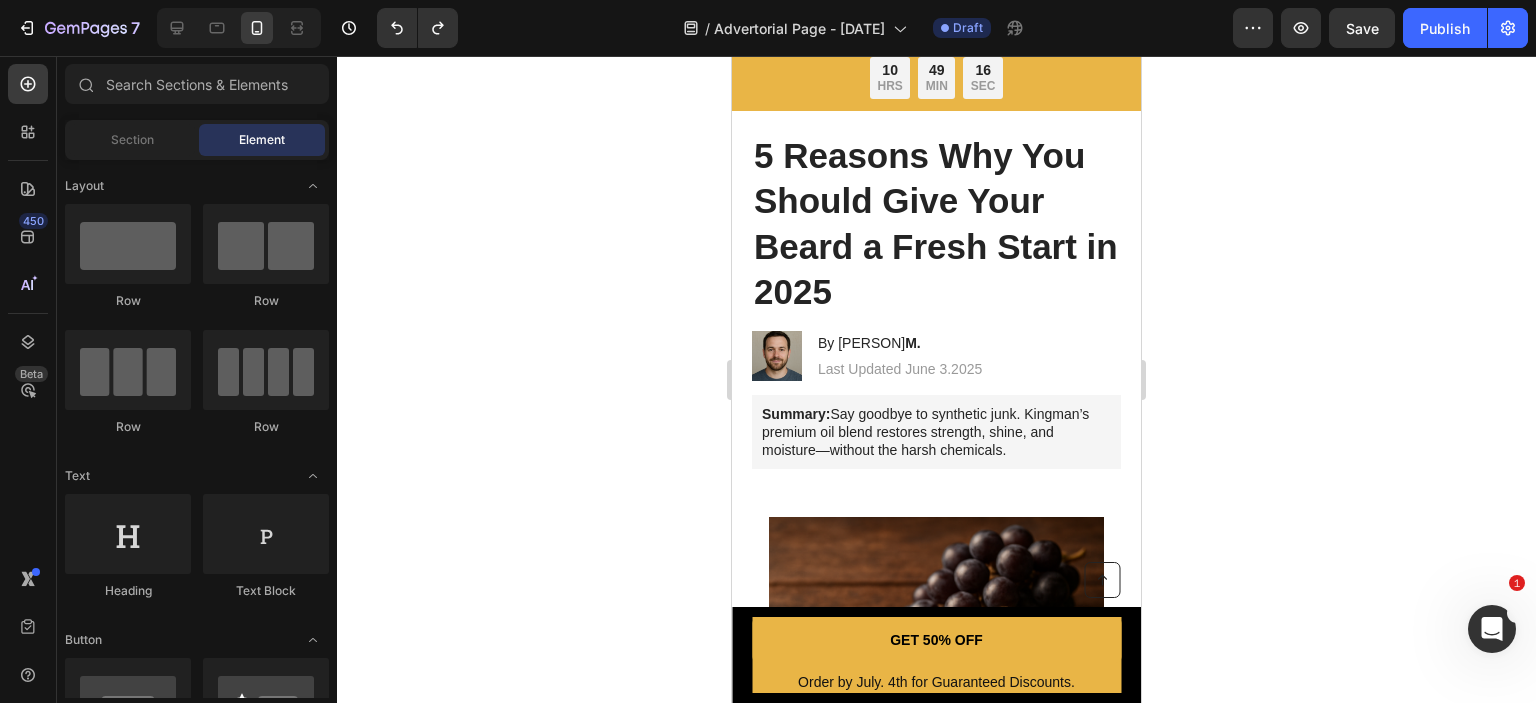 scroll, scrollTop: 261, scrollLeft: 0, axis: vertical 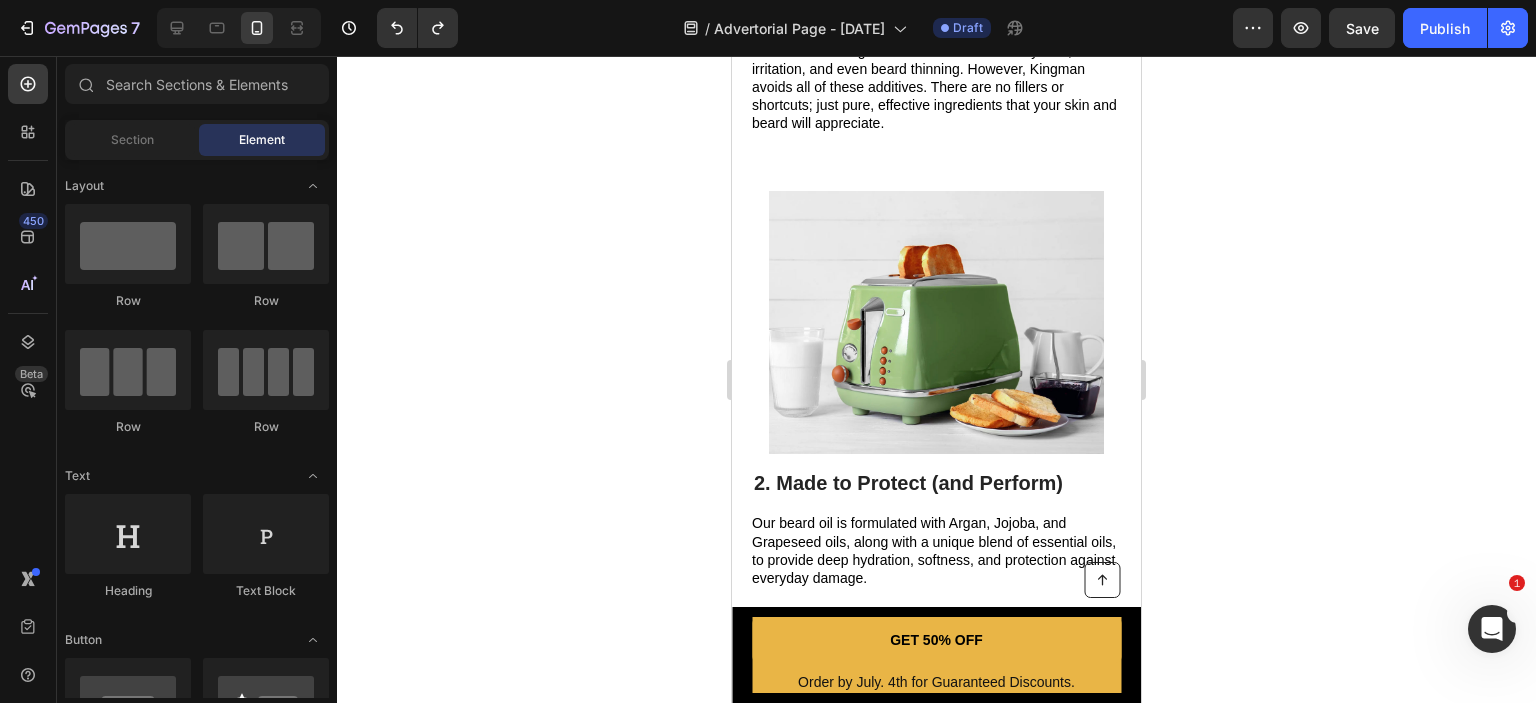 drag, startPoint x: 1129, startPoint y: 104, endPoint x: 1889, endPoint y: 275, distance: 779 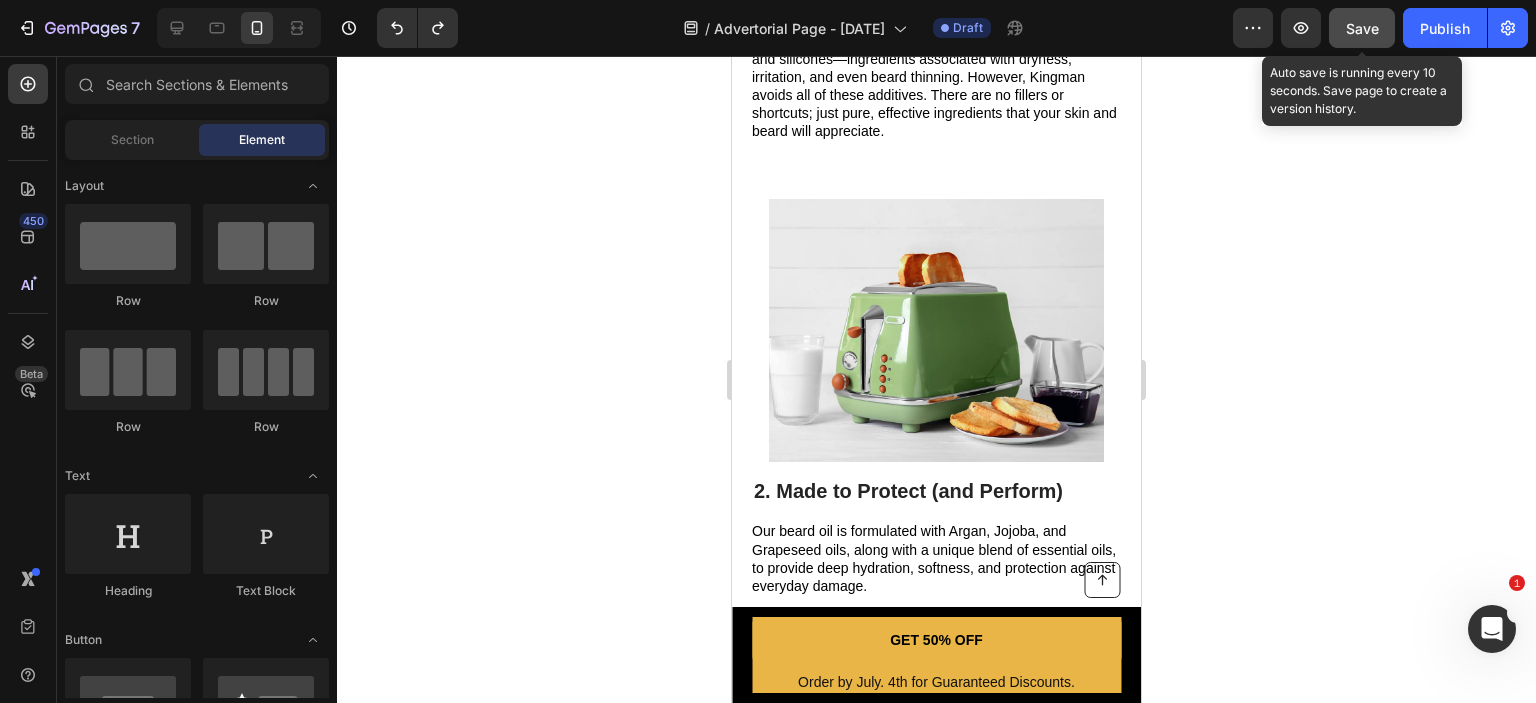 click on "Save" at bounding box center (1362, 28) 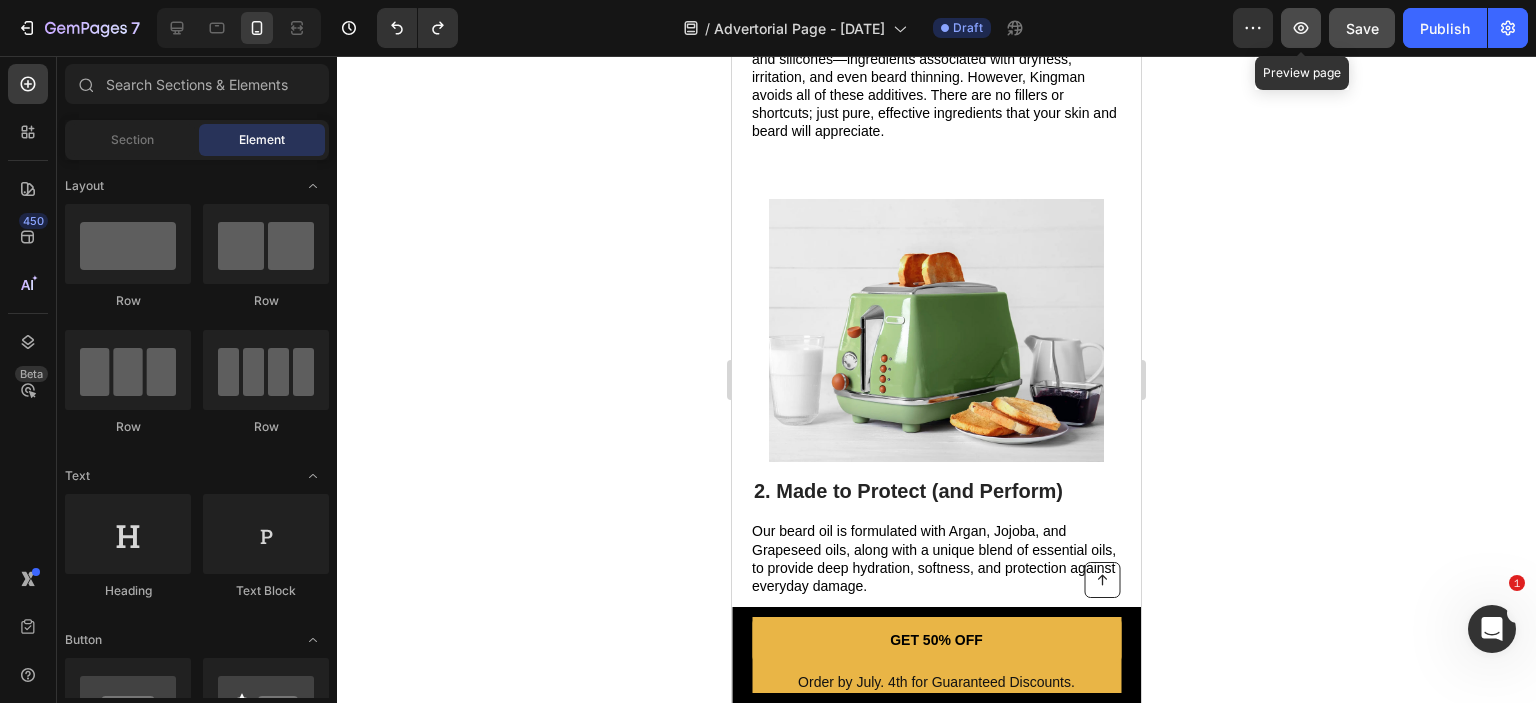 click 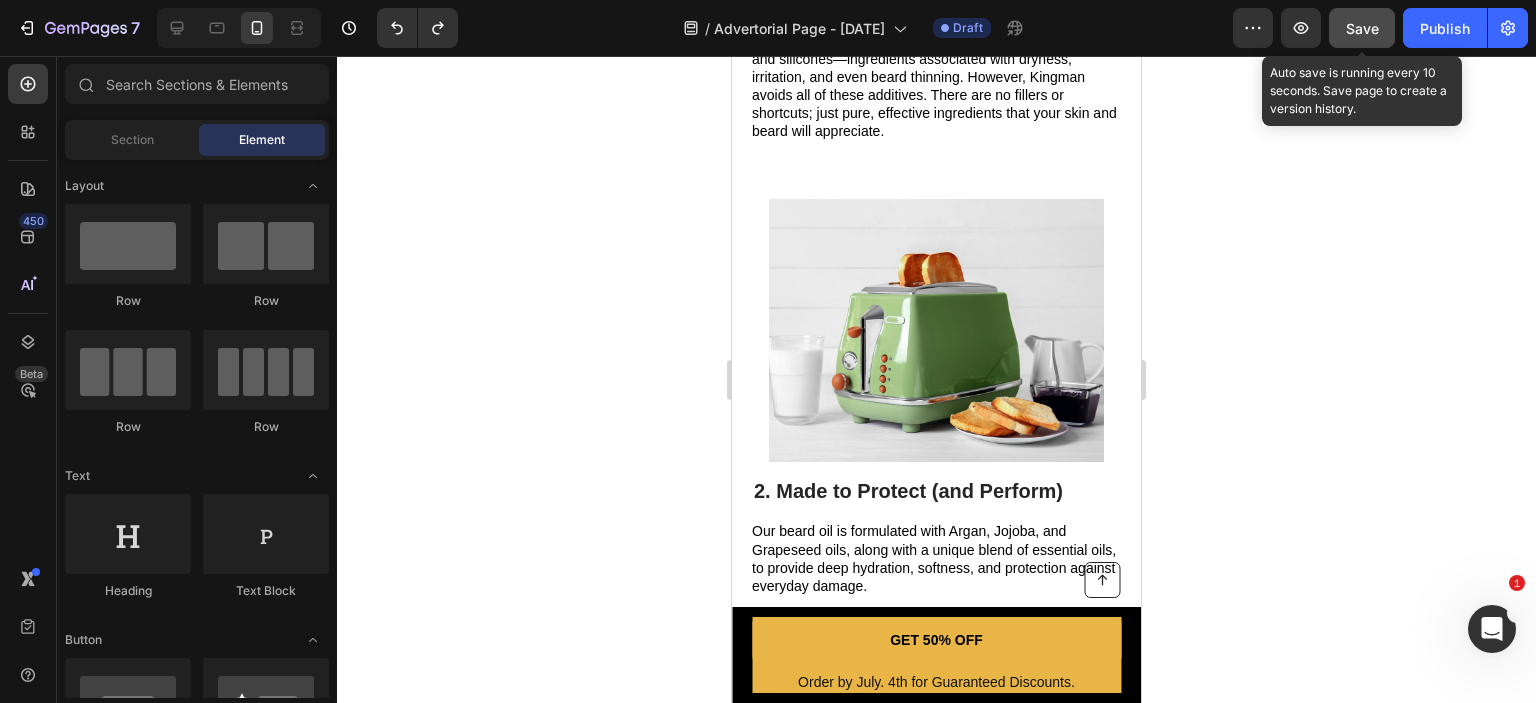 click on "Save" at bounding box center [1362, 28] 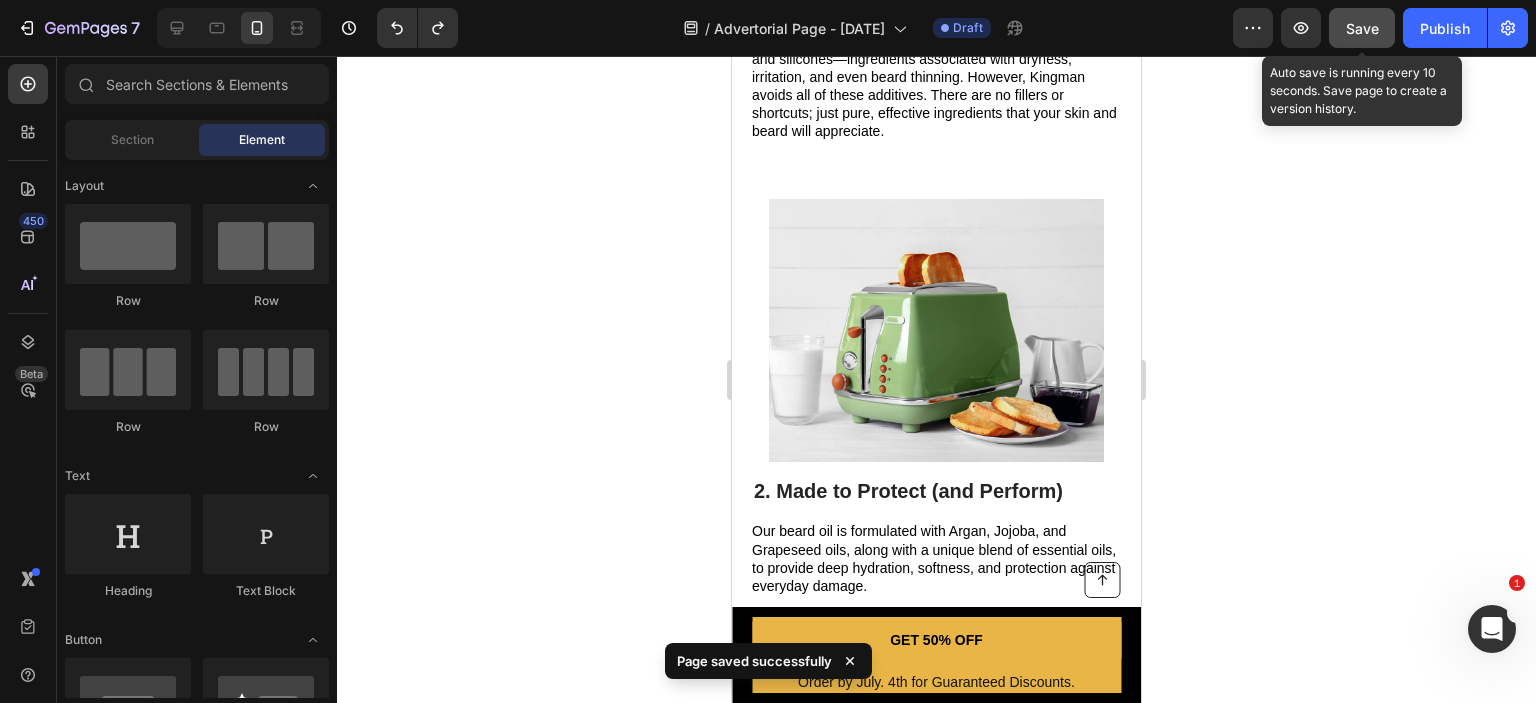 click on "Save" at bounding box center (1362, 28) 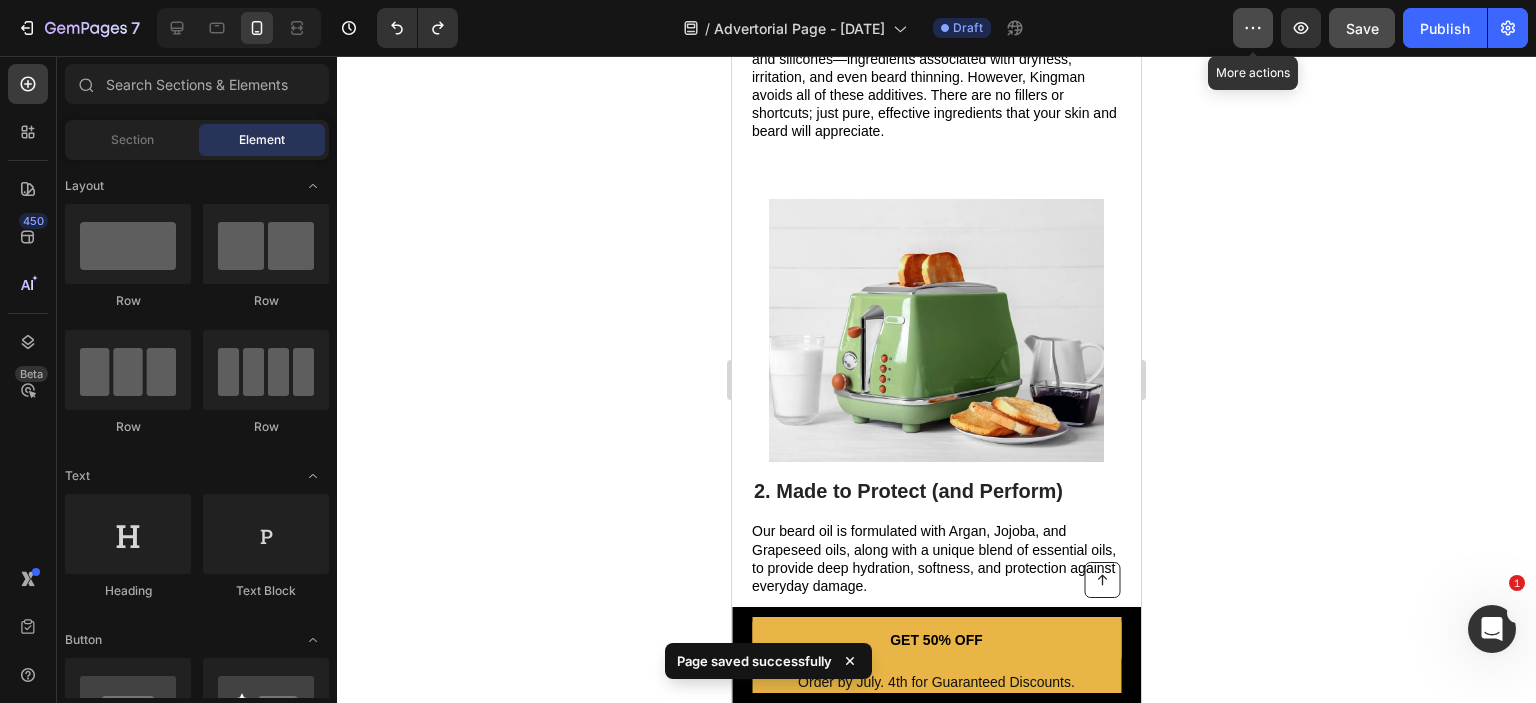 click 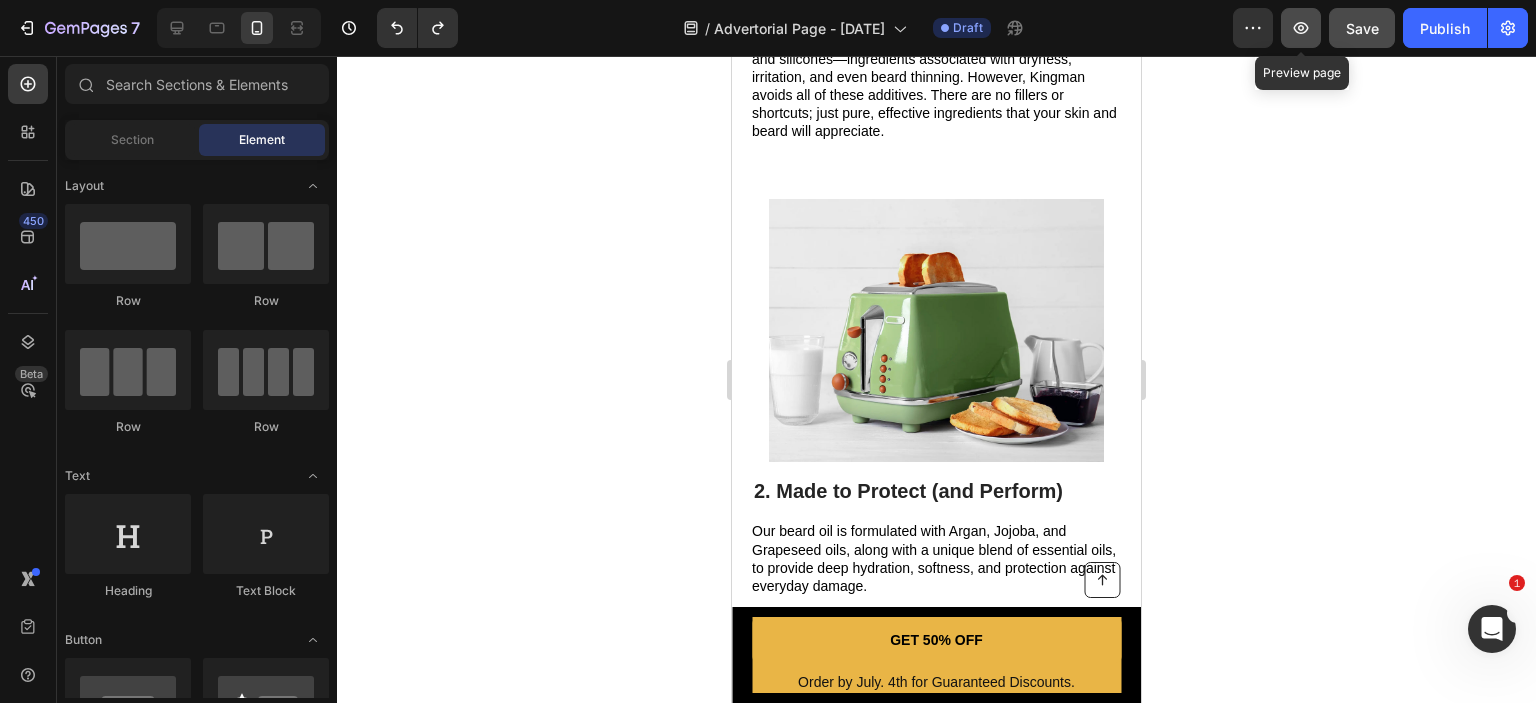 click 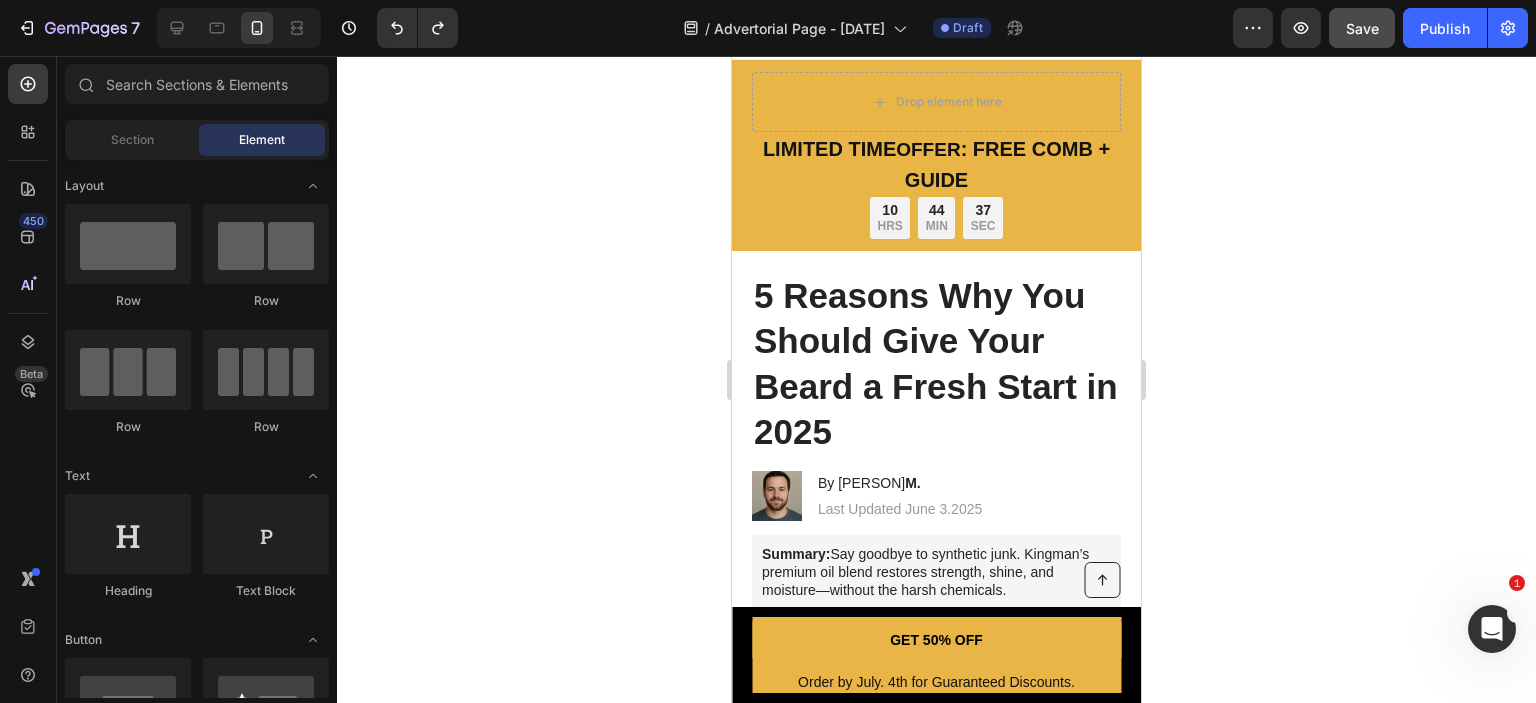scroll, scrollTop: 0, scrollLeft: 0, axis: both 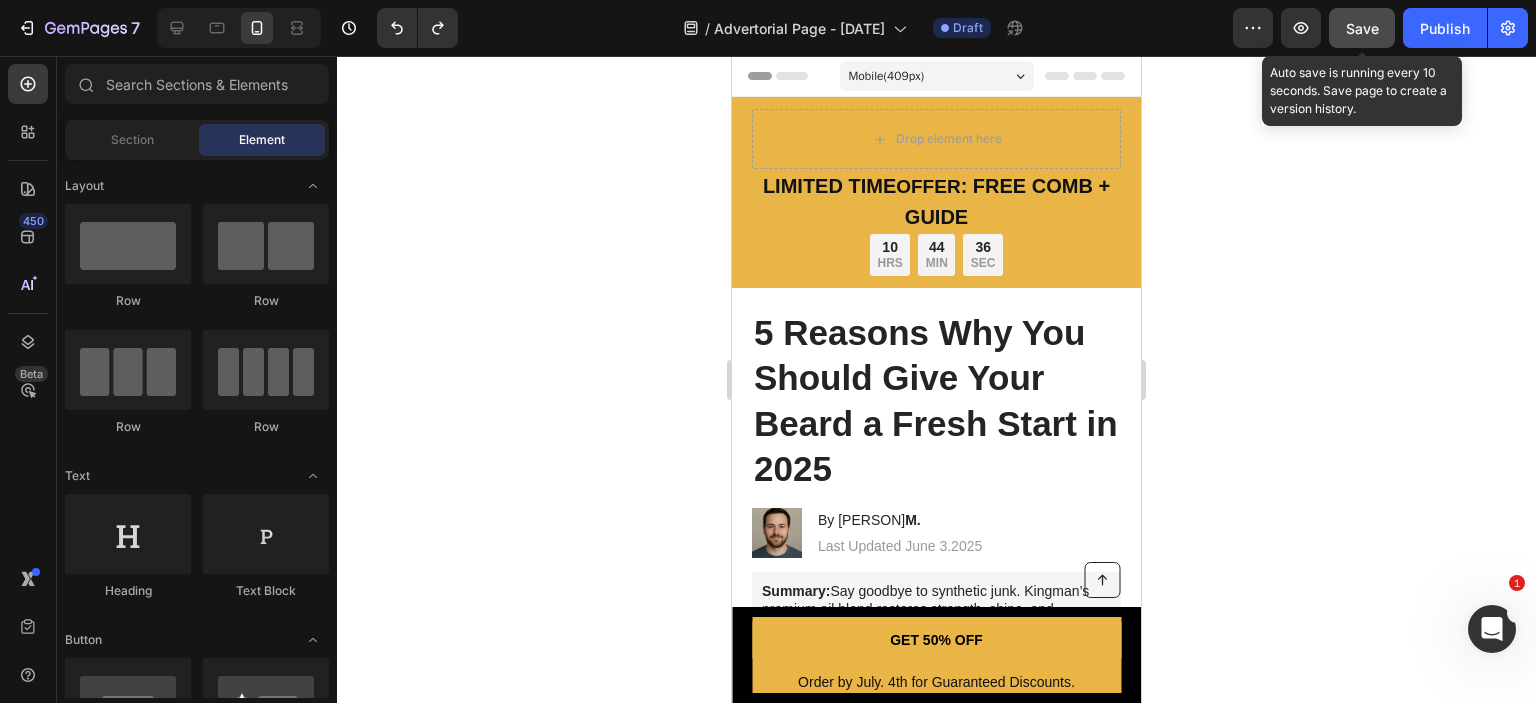 click on "Save" at bounding box center (1362, 28) 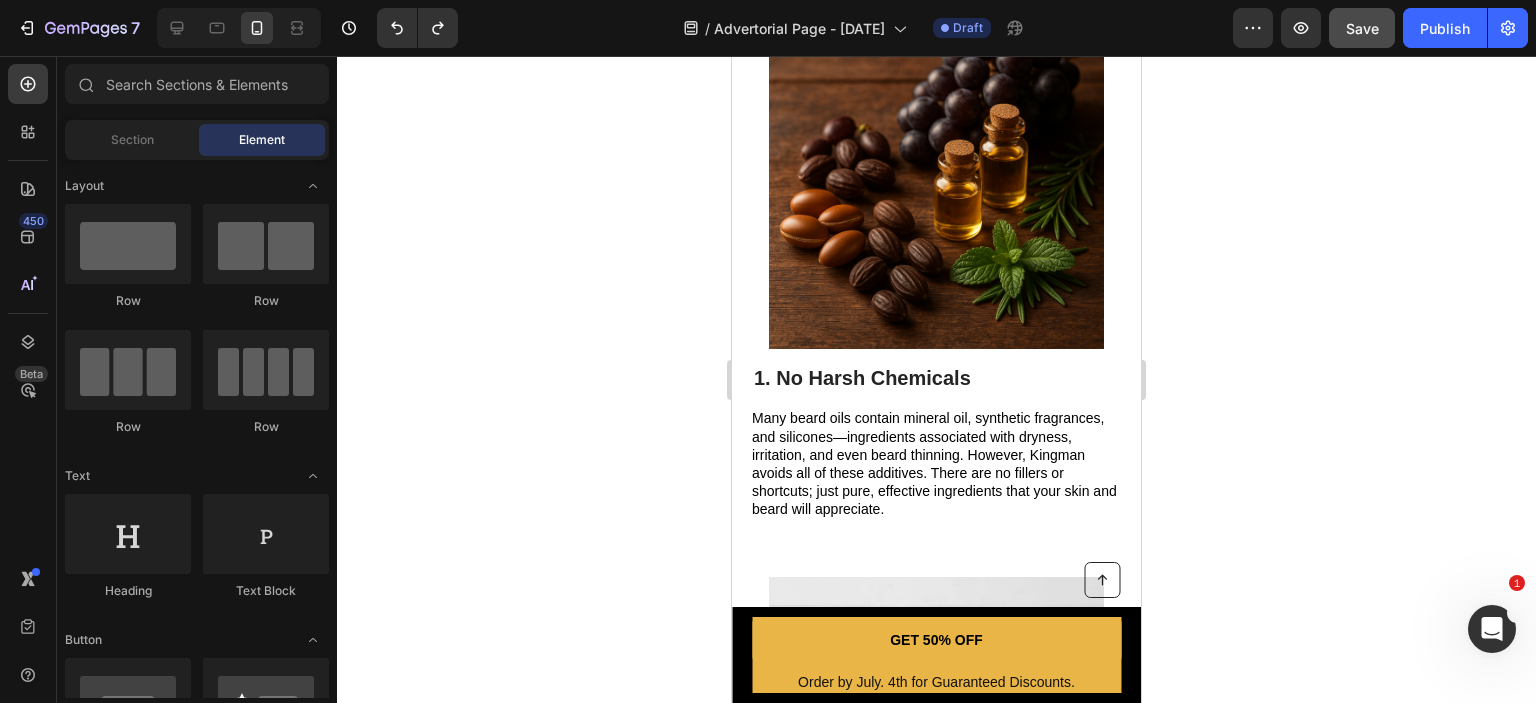 scroll, scrollTop: 433, scrollLeft: 0, axis: vertical 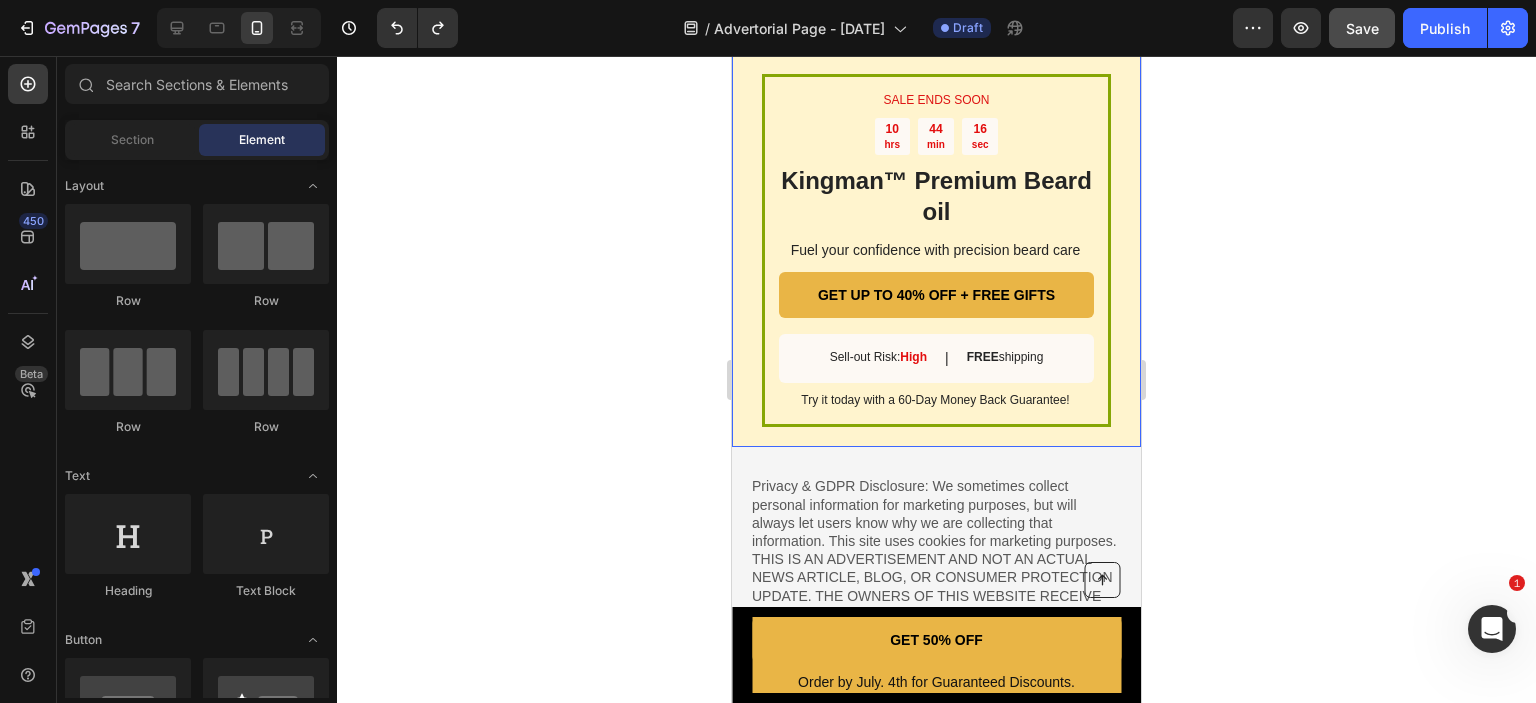 click on "SALE ENDS SOON Text Block 10 hrs 44 min 16 sec Countdown Timer Kingman ™ Premium Beard oil Heading Fuel your confidence with precision beard care Text Block GET UP TO 40% OFF + FREE GIFTS Button Sell-out Risk:  High Text Block | Text Block FREE  shipping Text Block Row Try it today with a 60-Day Money Back Guarantee! Text Block Row Image Row" at bounding box center (936, 84) 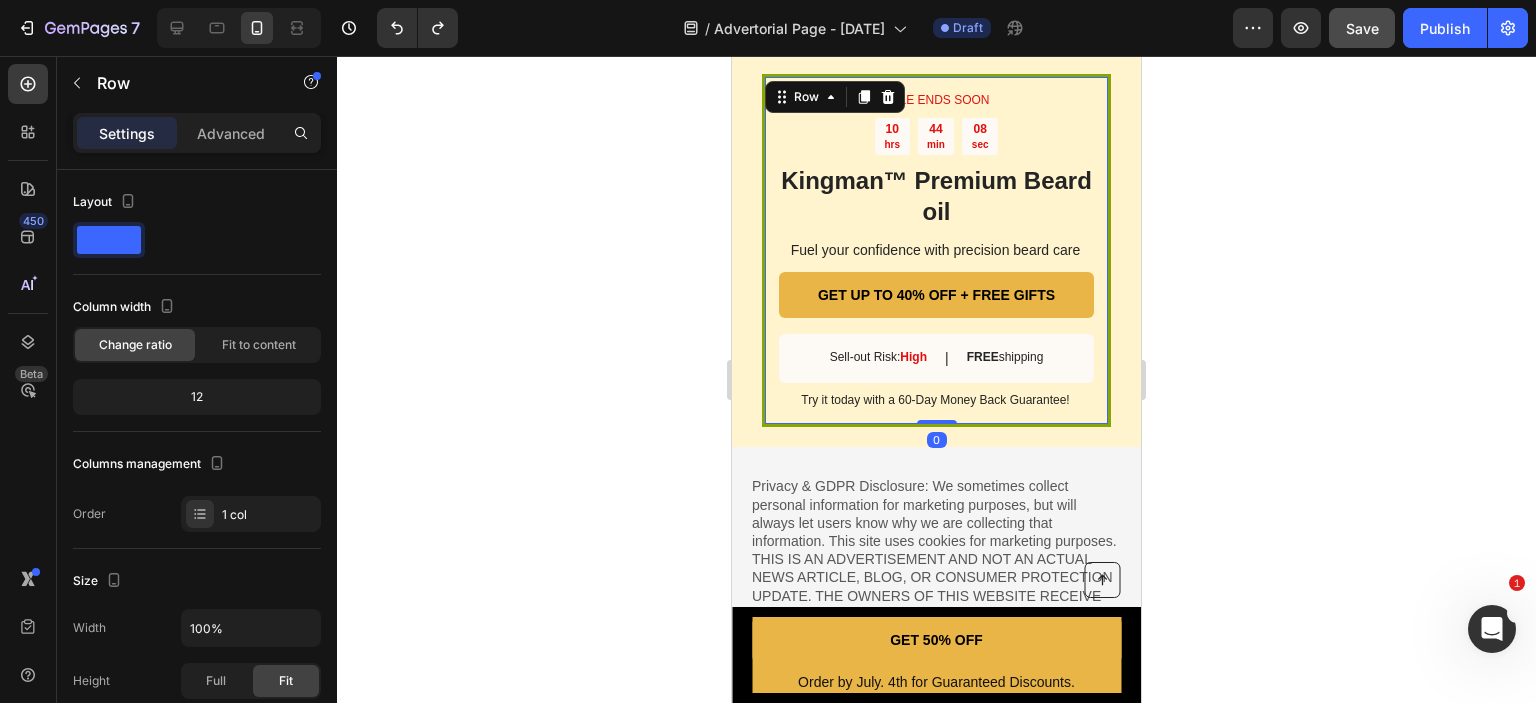 click on "SALE ENDS SOON Text Block 10 hrs 44 min 08 sec Countdown Timer Kingman ™ Premium Beard oil Heading Fuel your confidence with precision beard care Text Block GET UP TO 40% OFF + FREE GIFTS Button Sell-out Risk:  High Text Block | Text Block FREE  shipping Text Block Row Try it today with a 60-Day Money Back Guarantee! Text Block Row   0" at bounding box center [936, 251] 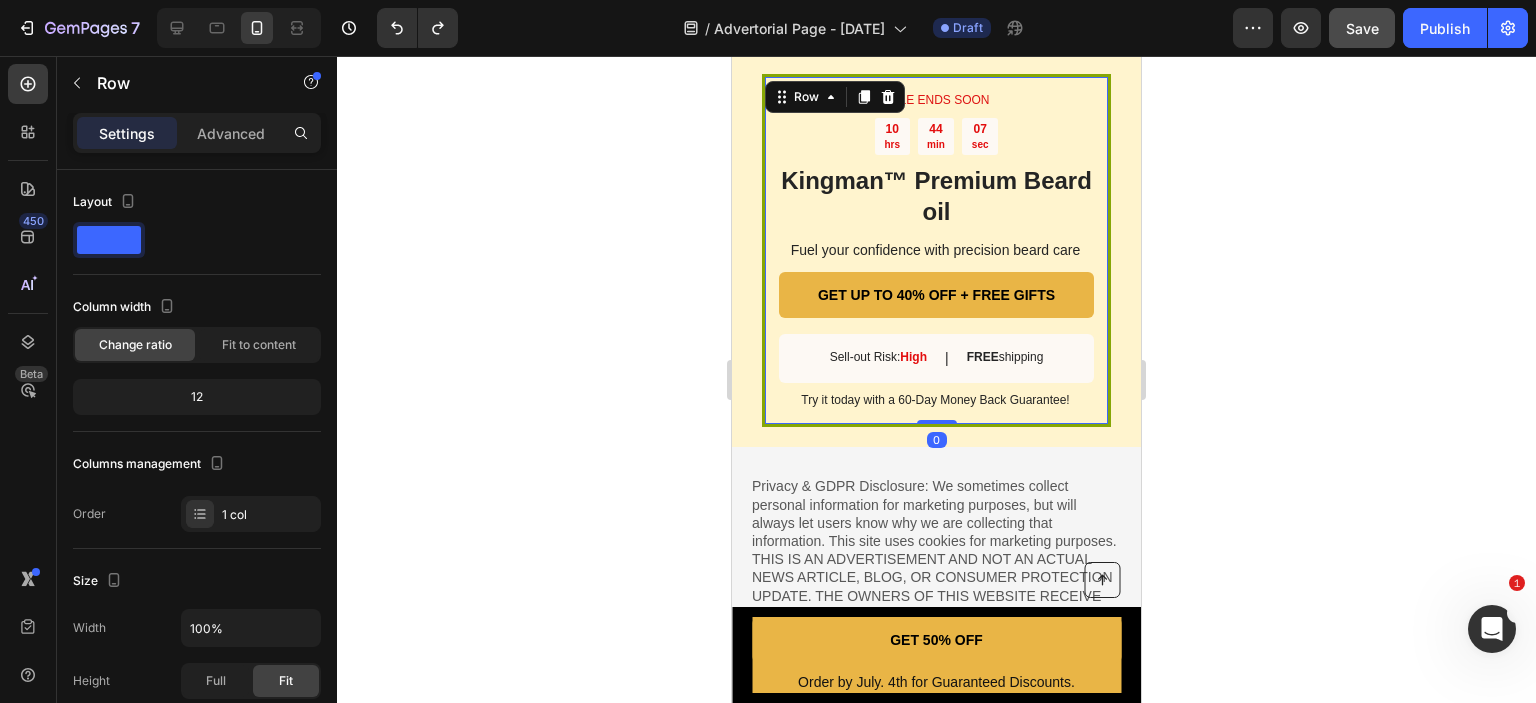 click on "SALE ENDS SOON Text Block 10 hrs 44 min 07 sec Countdown Timer Kingman ™ Premium Beard oil Heading Fuel your confidence with precision beard care Text Block GET UP TO 40% OFF + FREE GIFTS Button Sell-out Risk:  High Text Block | Text Block FREE  shipping Text Block Row Try it today with a 60-Day Money Back Guarantee! Text Block Row   0" at bounding box center (936, 251) 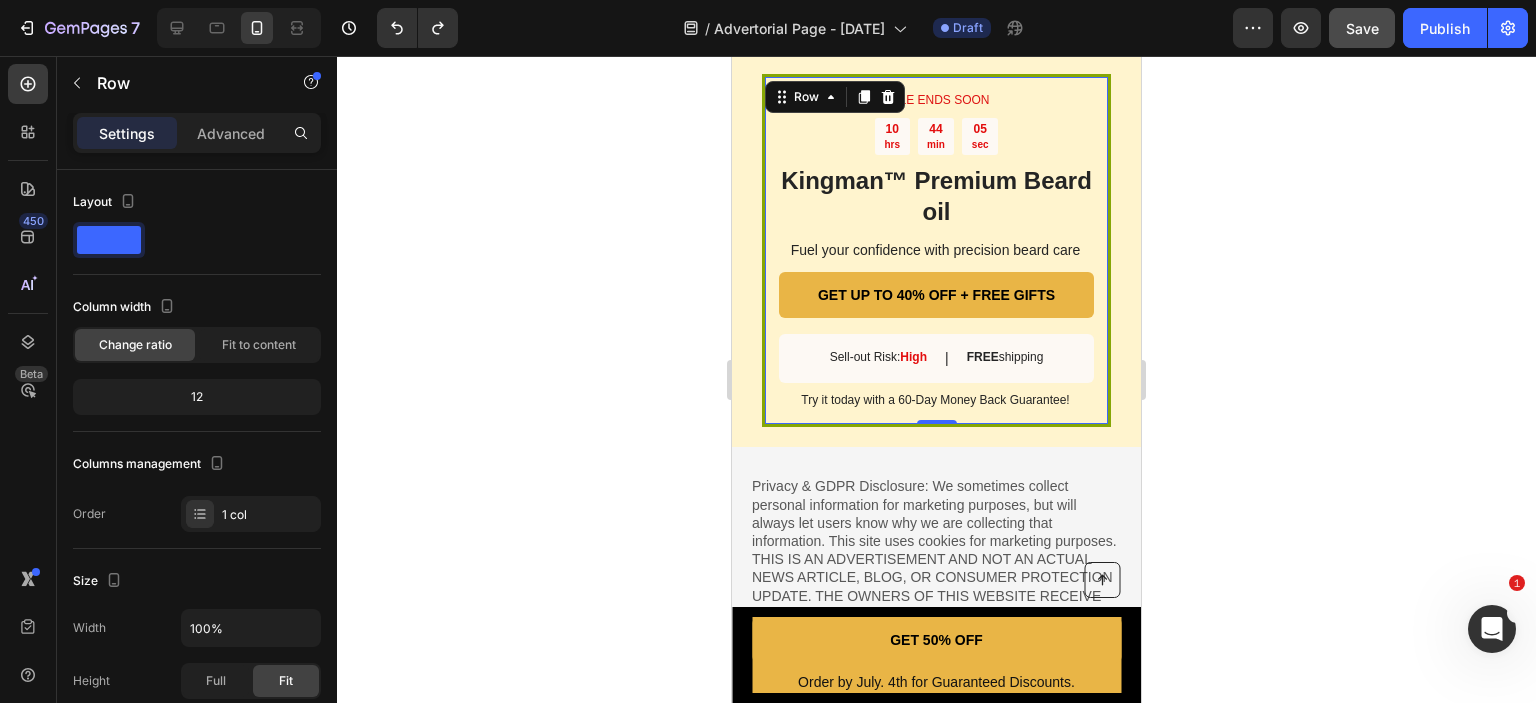 click on "SALE ENDS SOON Text Block 10 hrs 44 min 05 sec Countdown Timer Kingman ™ Premium Beard oil Heading Fuel your confidence with precision beard care Text Block GET UP TO 40% OFF + FREE GIFTS Button Sell-out Risk:  High Text Block | Text Block FREE  shipping Text Block Row Try it today with a 60-Day Money Back Guarantee! Text Block Row   0" at bounding box center (936, 251) 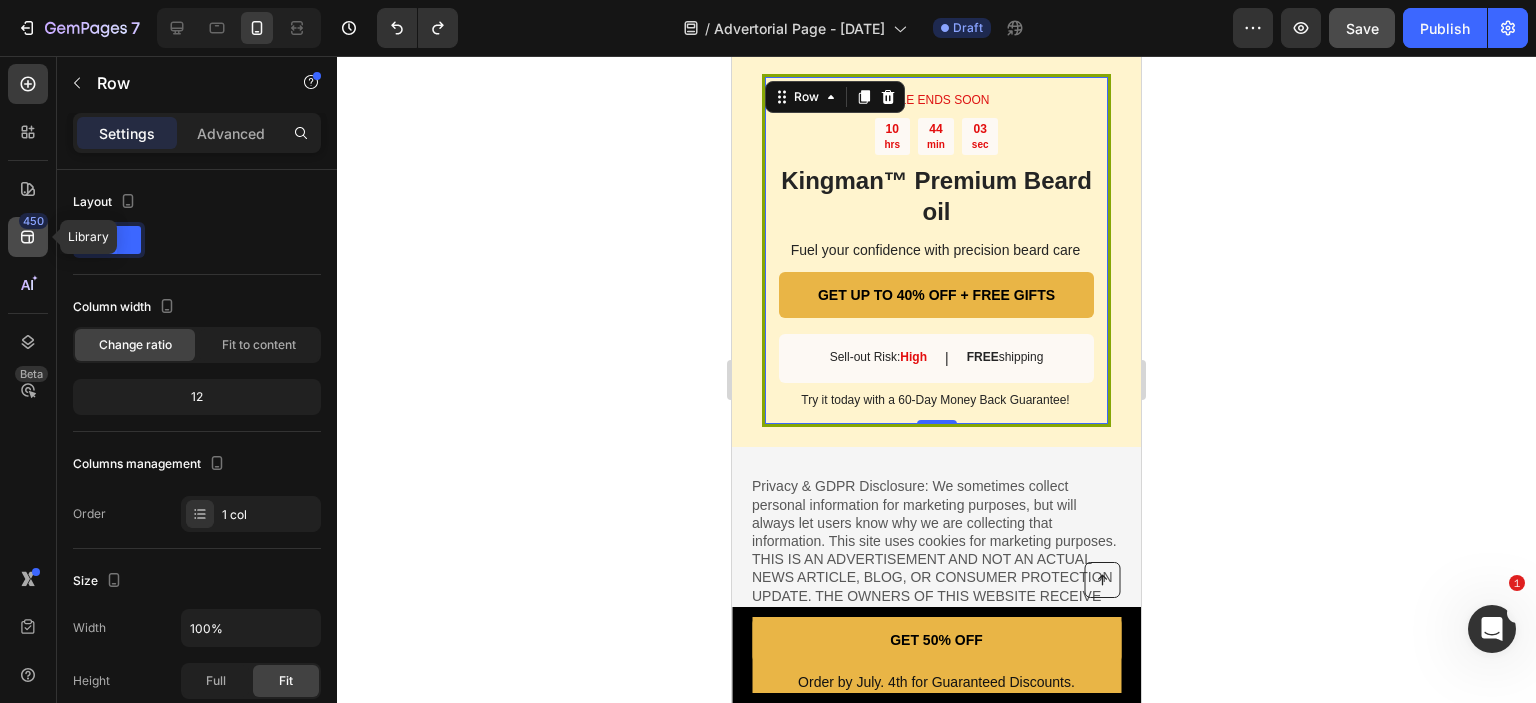 click 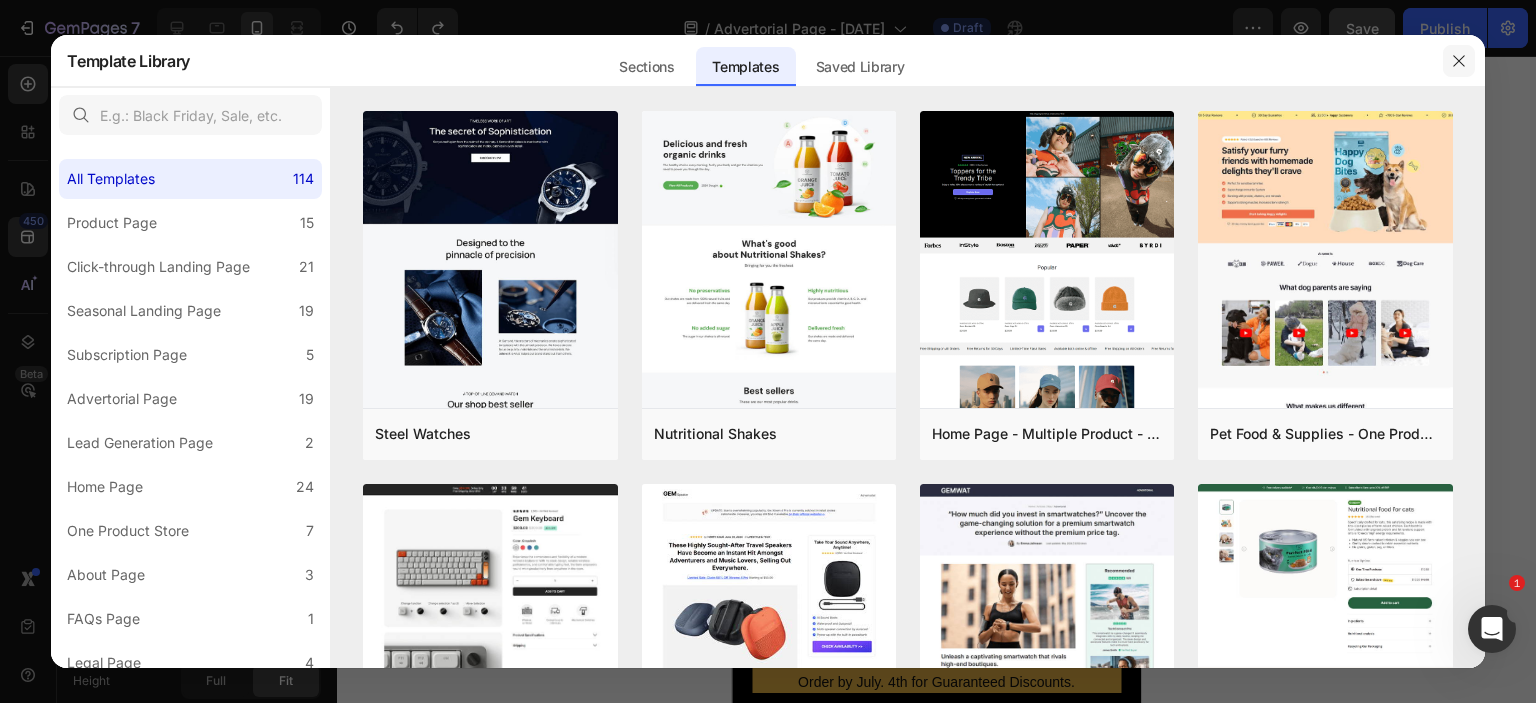 click 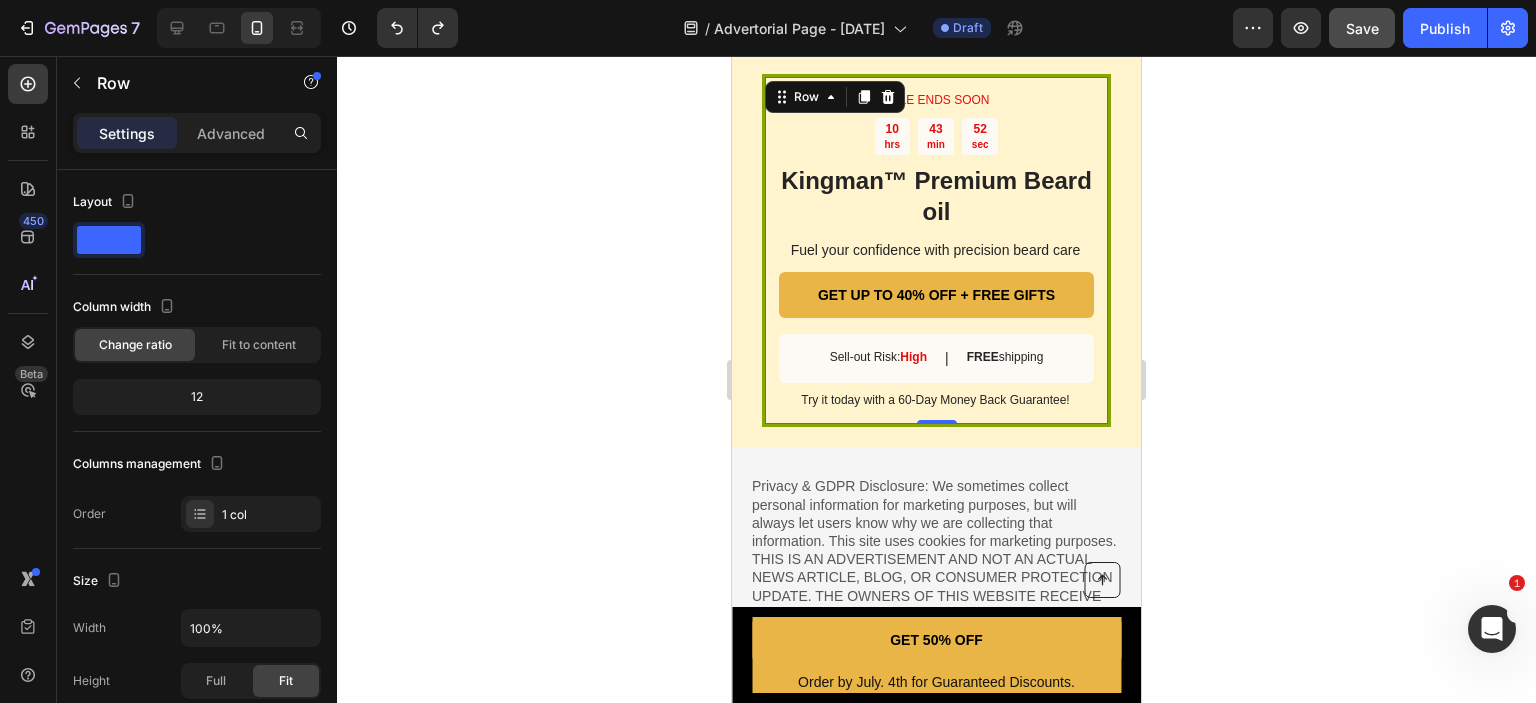 click on "SALE ENDS SOON Text Block 10 hrs 43 min 52 sec Countdown Timer Kingman ™ Premium Beard oil Heading Fuel your confidence with precision beard care Text Block GET UP TO 40% OFF + FREE GIFTS Button Sell-out Risk:  High Text Block | Text Block FREE  shipping Text Block Row Try it today with a 60-Day Money Back Guarantee! Text Block Row   0" at bounding box center [936, 251] 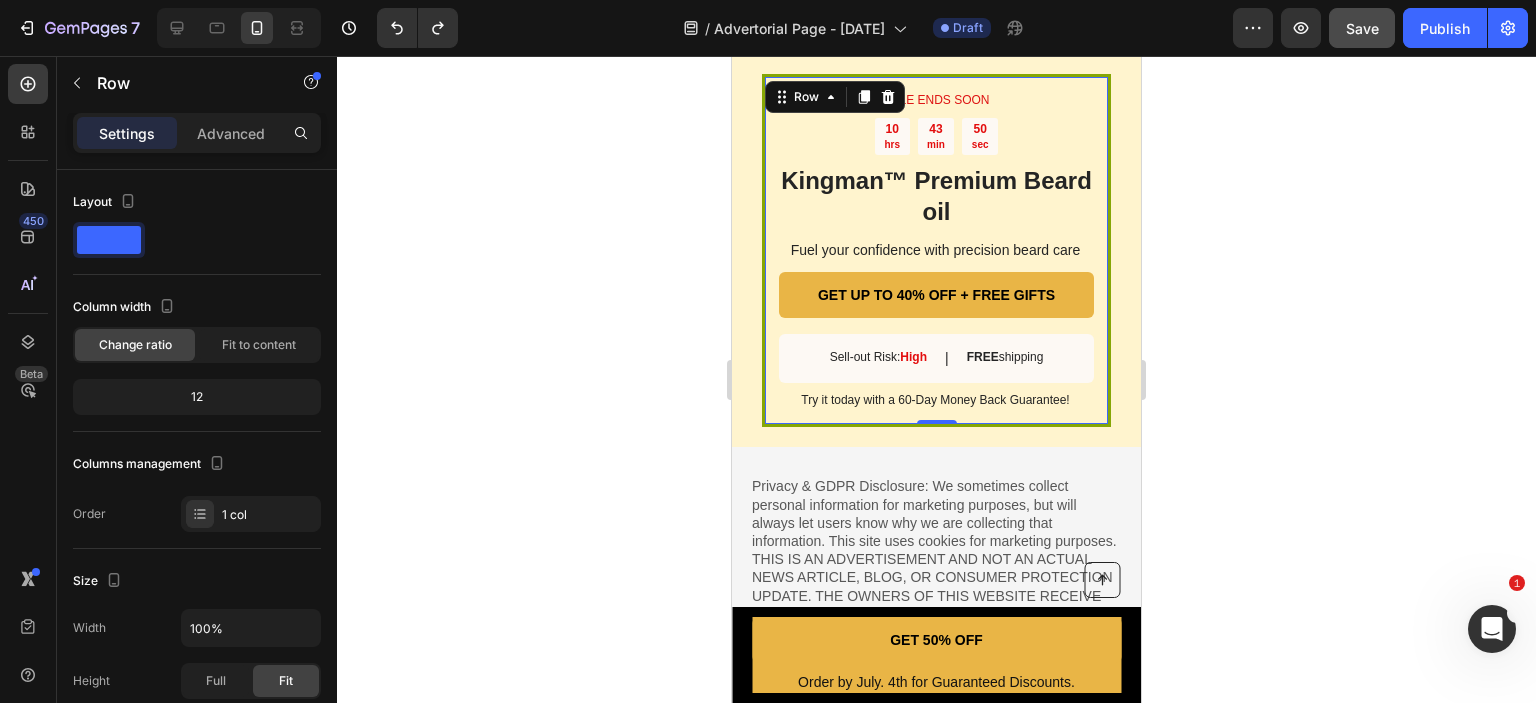 click on "SALE ENDS SOON Text Block 10 hrs 43 min 50 sec Countdown Timer Kingman ™ Premium Beard oil Heading Fuel your confidence with precision beard care Text Block GET UP TO 40% OFF + FREE GIFTS Button Sell-out Risk:  High Text Block | Text Block FREE  shipping Text Block Row Try it today with a 60-Day Money Back Guarantee! Text Block Row   0" at bounding box center [936, 251] 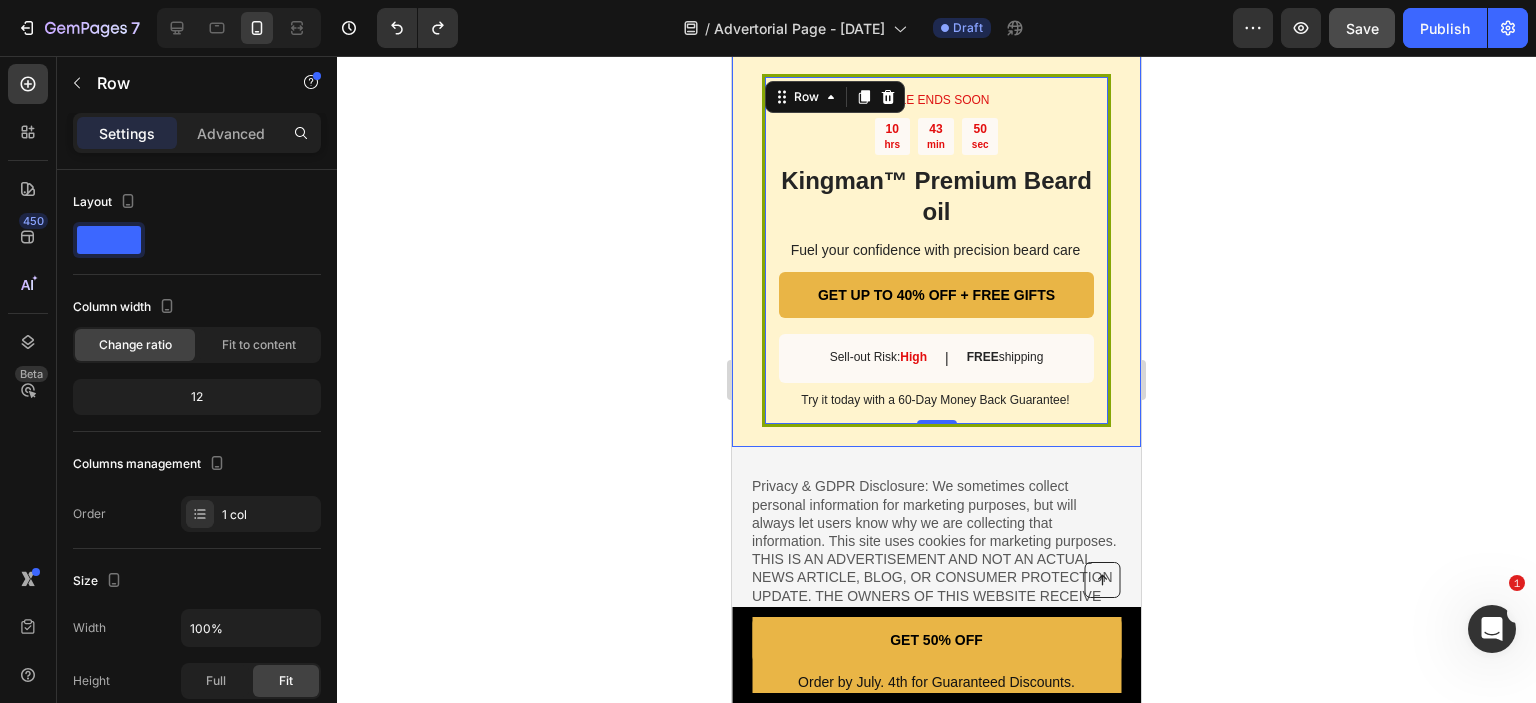 click 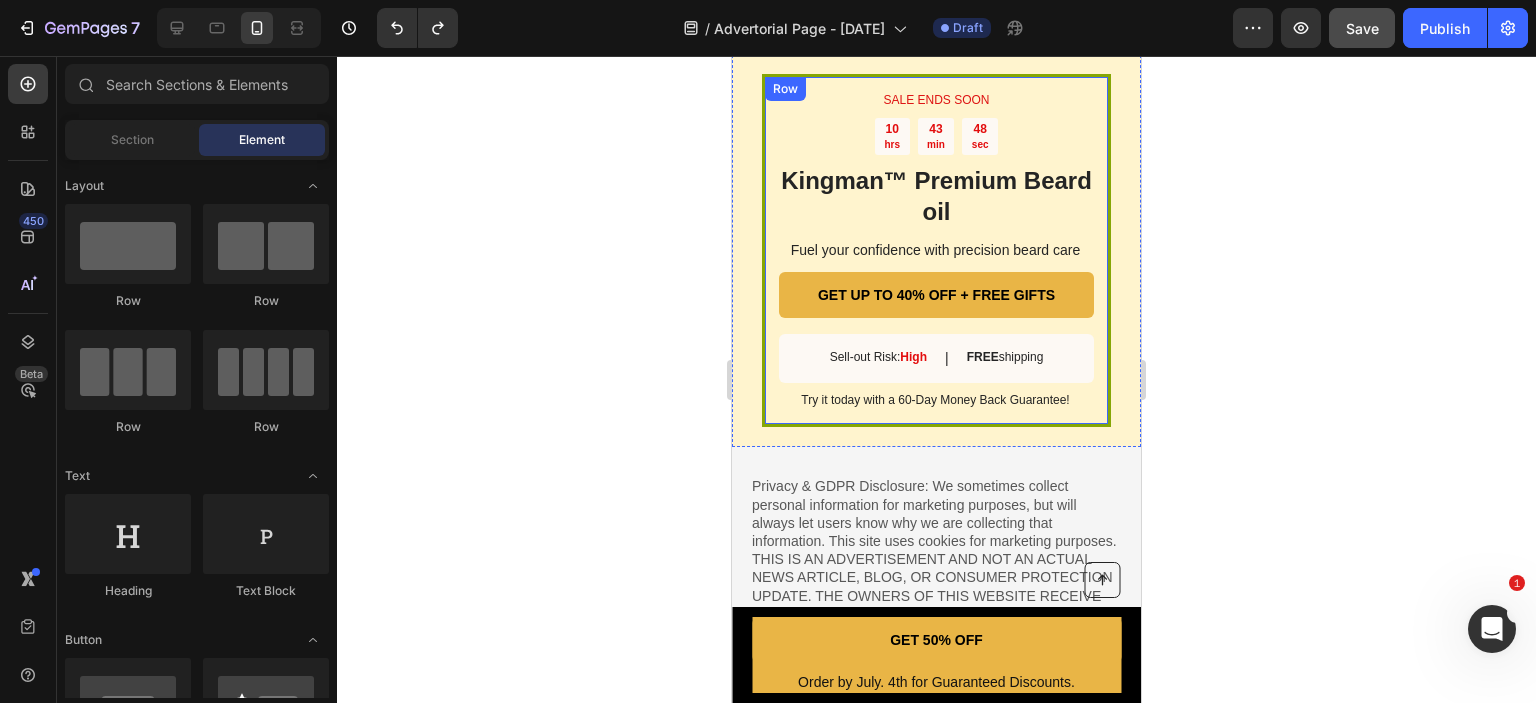 click on "SALE ENDS SOON Text Block 10 hrs 43 min 48 sec Countdown Timer Kingman ™ Premium Beard oil Heading Fuel your confidence with precision beard care Text Block GET UP TO 40% OFF + FREE GIFTS Button Sell-out Risk:  High Text Block | Text Block FREE  shipping Text Block Row Try it today with a 60-Day Money Back Guarantee! Text Block Row" at bounding box center [936, 251] 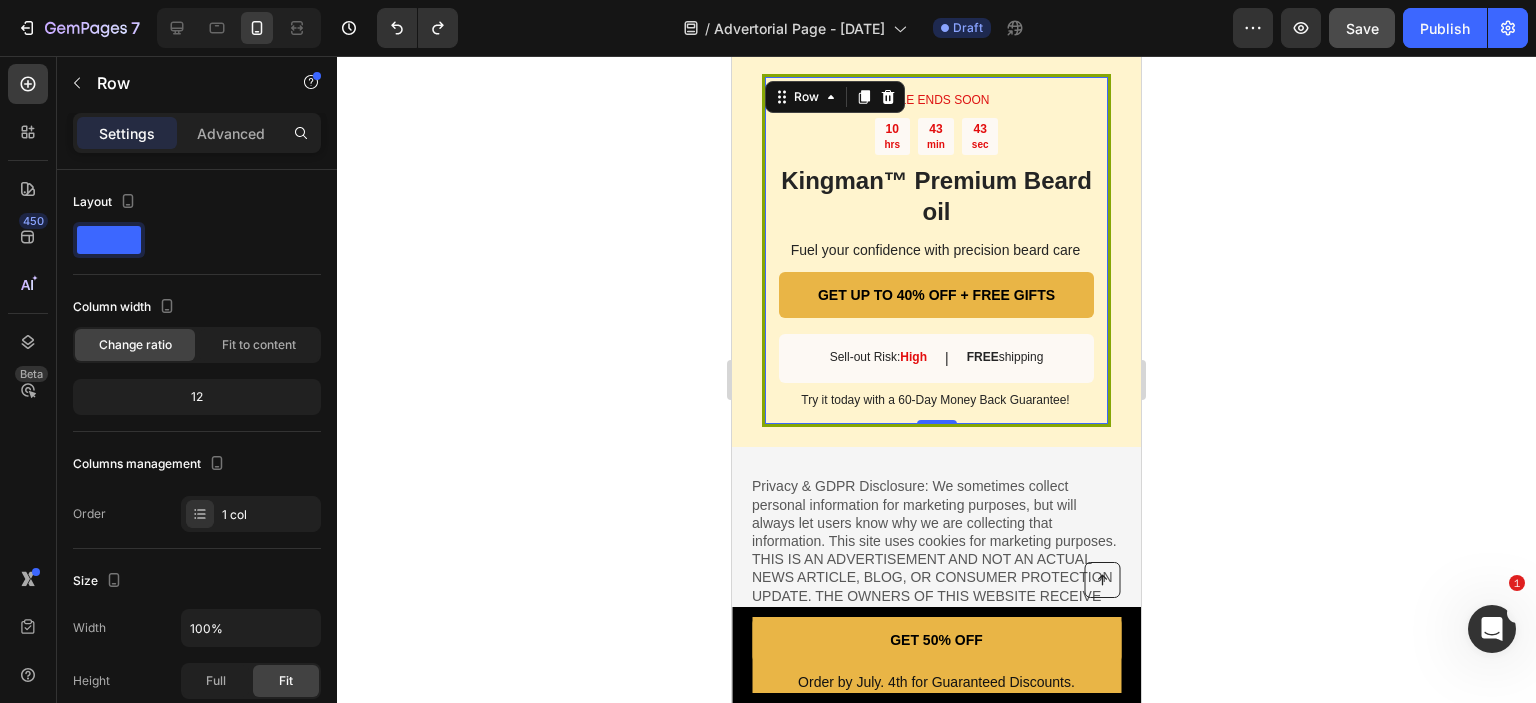 drag, startPoint x: 27, startPoint y: 391, endPoint x: 0, endPoint y: 497, distance: 109.38464 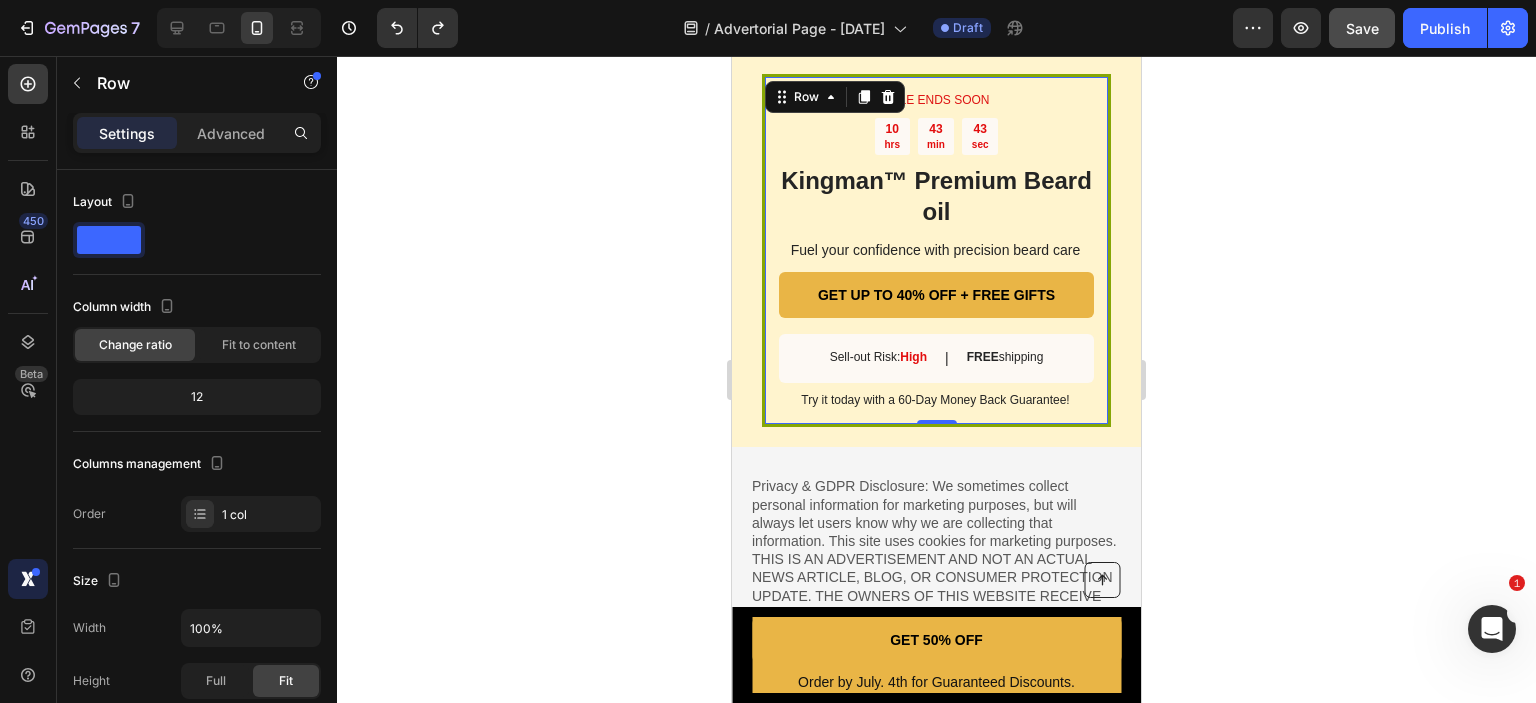 click on "450 Beta" at bounding box center [28, 379] 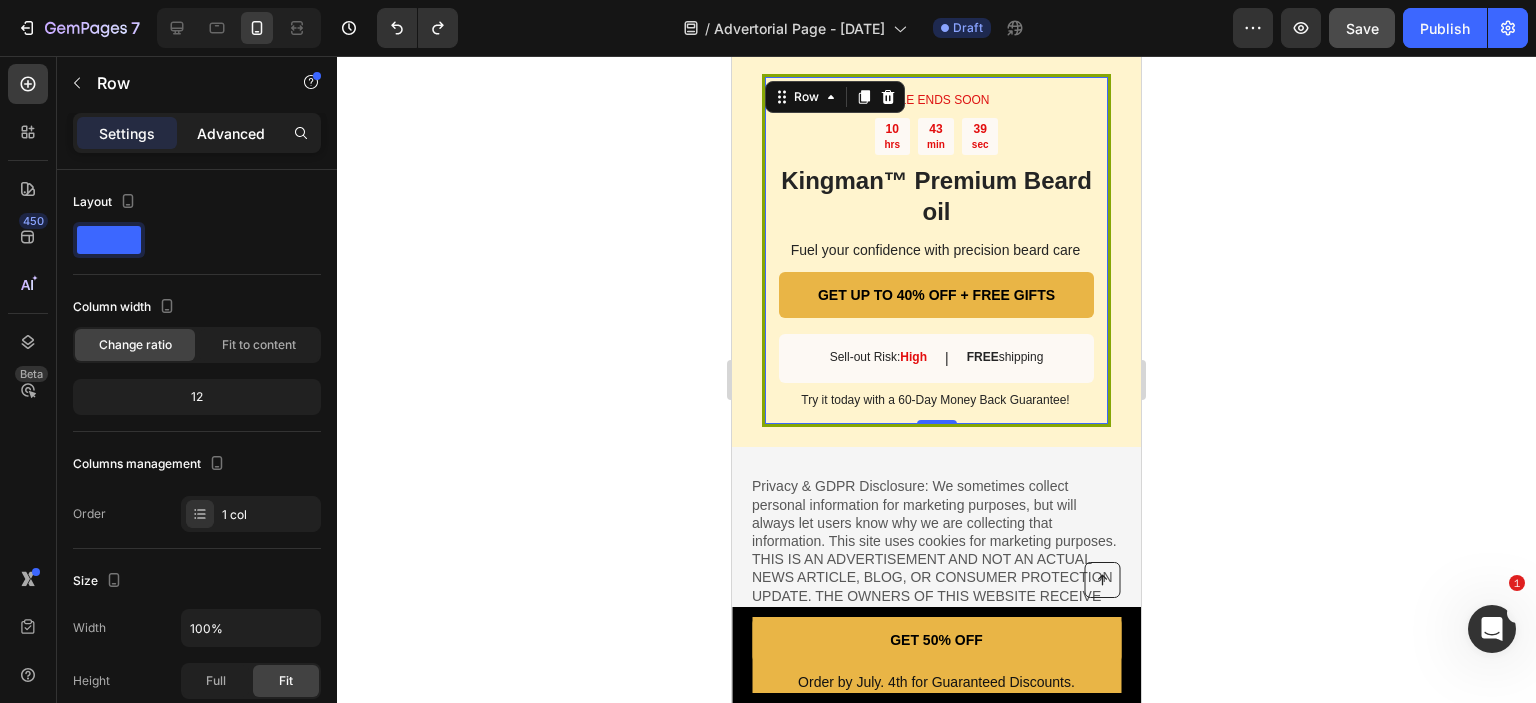 click on "Advanced" at bounding box center [231, 133] 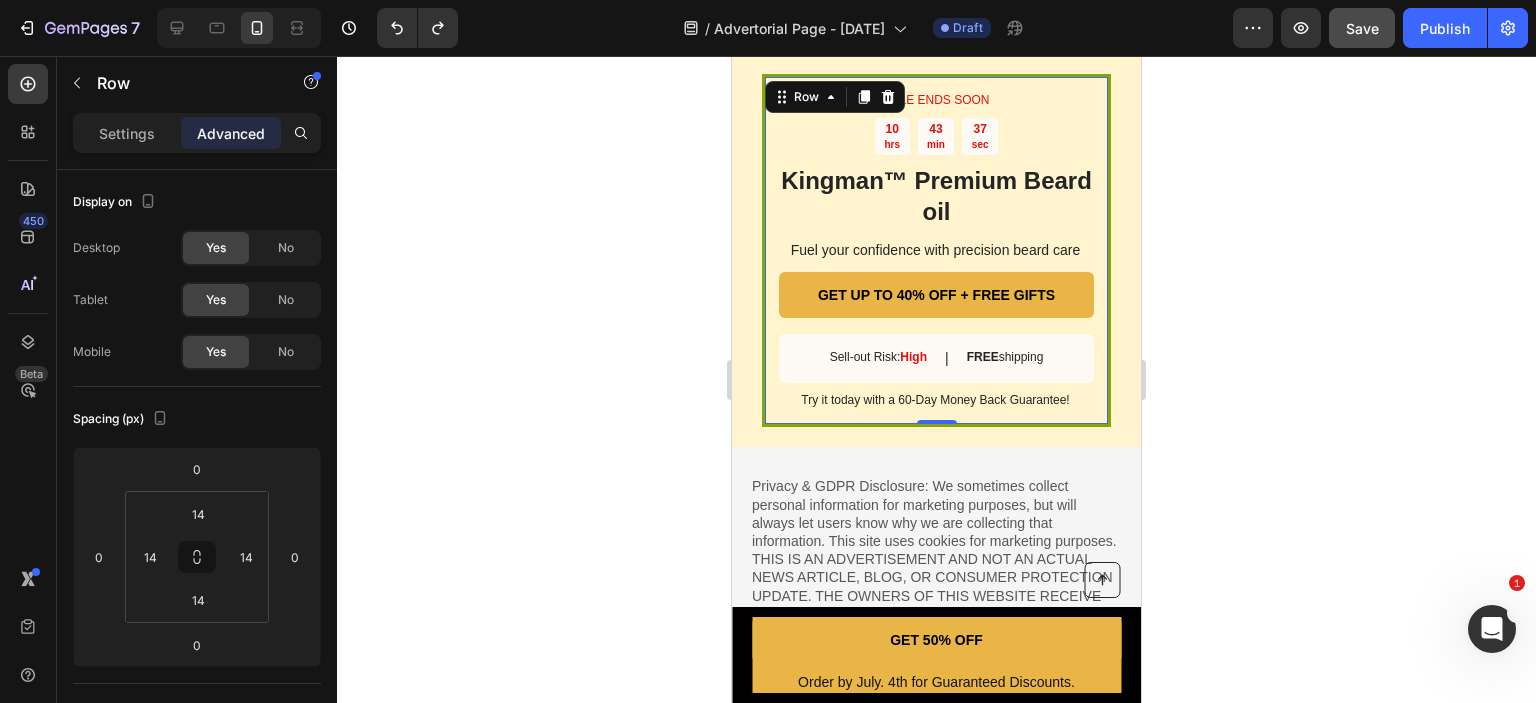 click on "SALE ENDS SOON Text Block 10 hrs 43 min 37 sec Countdown Timer Kingman ™ Premium Beard oil Heading Fuel your confidence with precision beard care Text Block GET UP TO 40% OFF + FREE GIFTS Button Sell-out Risk:  High Text Block | Text Block FREE  shipping Text Block Row Try it today with a 60-Day Money Back Guarantee! Text Block Row   0" at bounding box center (936, 251) 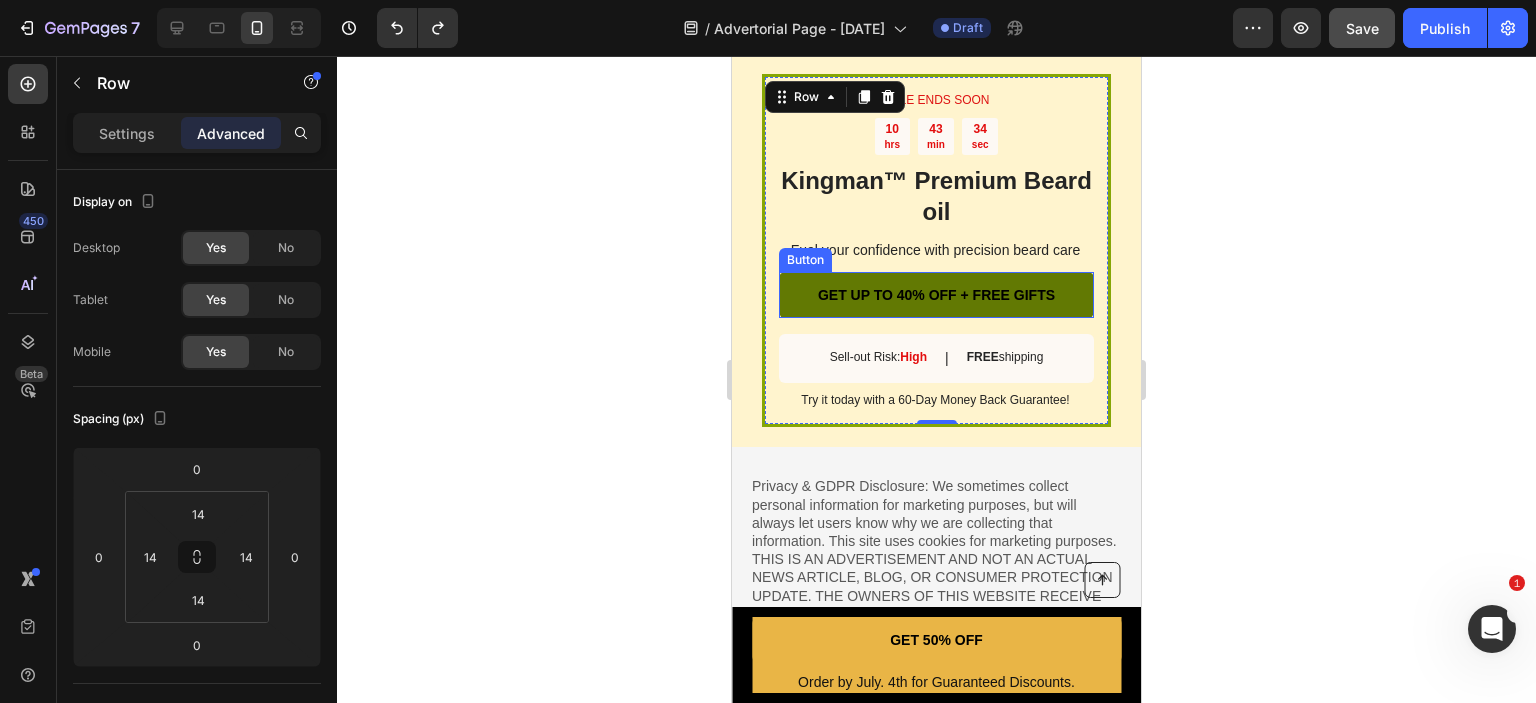 click on "GET UP TO 40% OFF + FREE GIFTS" at bounding box center [936, 295] 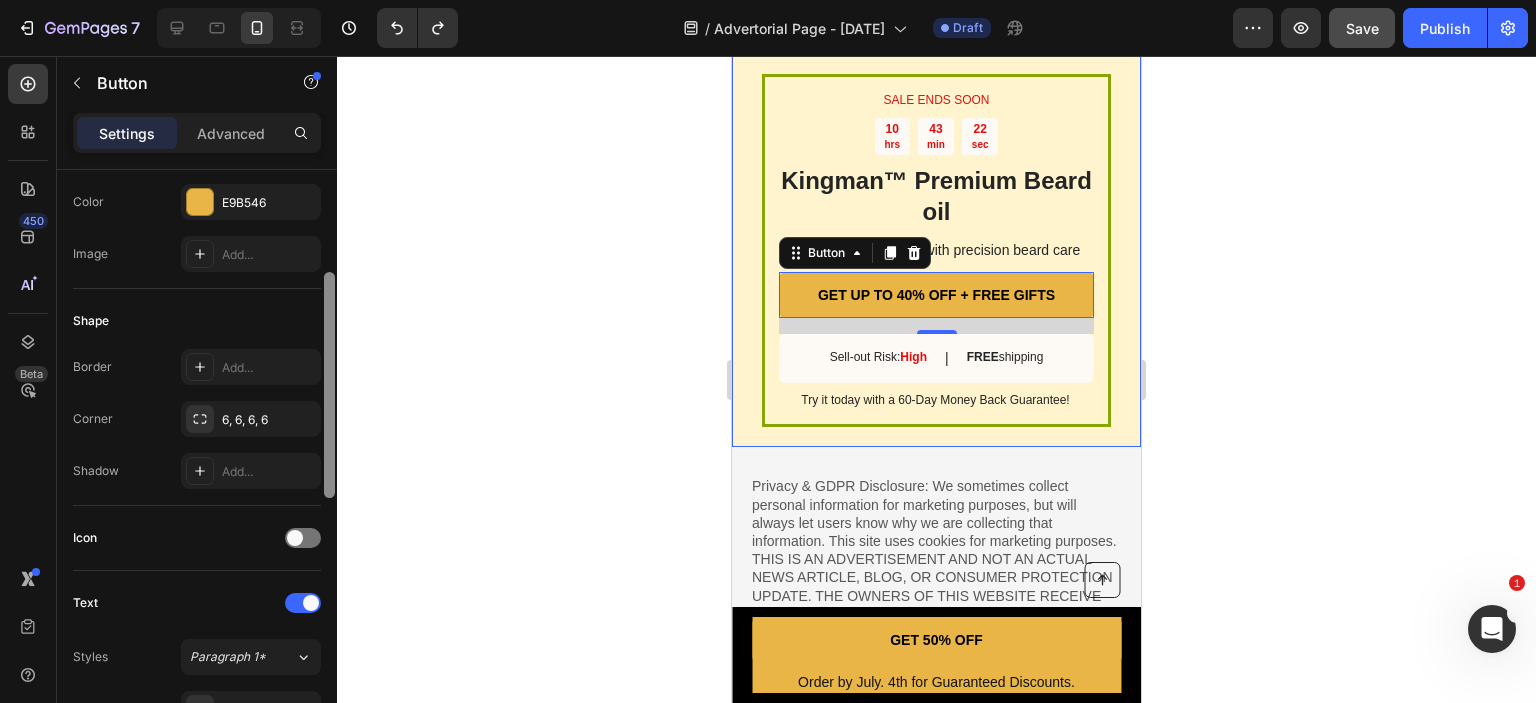 scroll, scrollTop: 264, scrollLeft: 0, axis: vertical 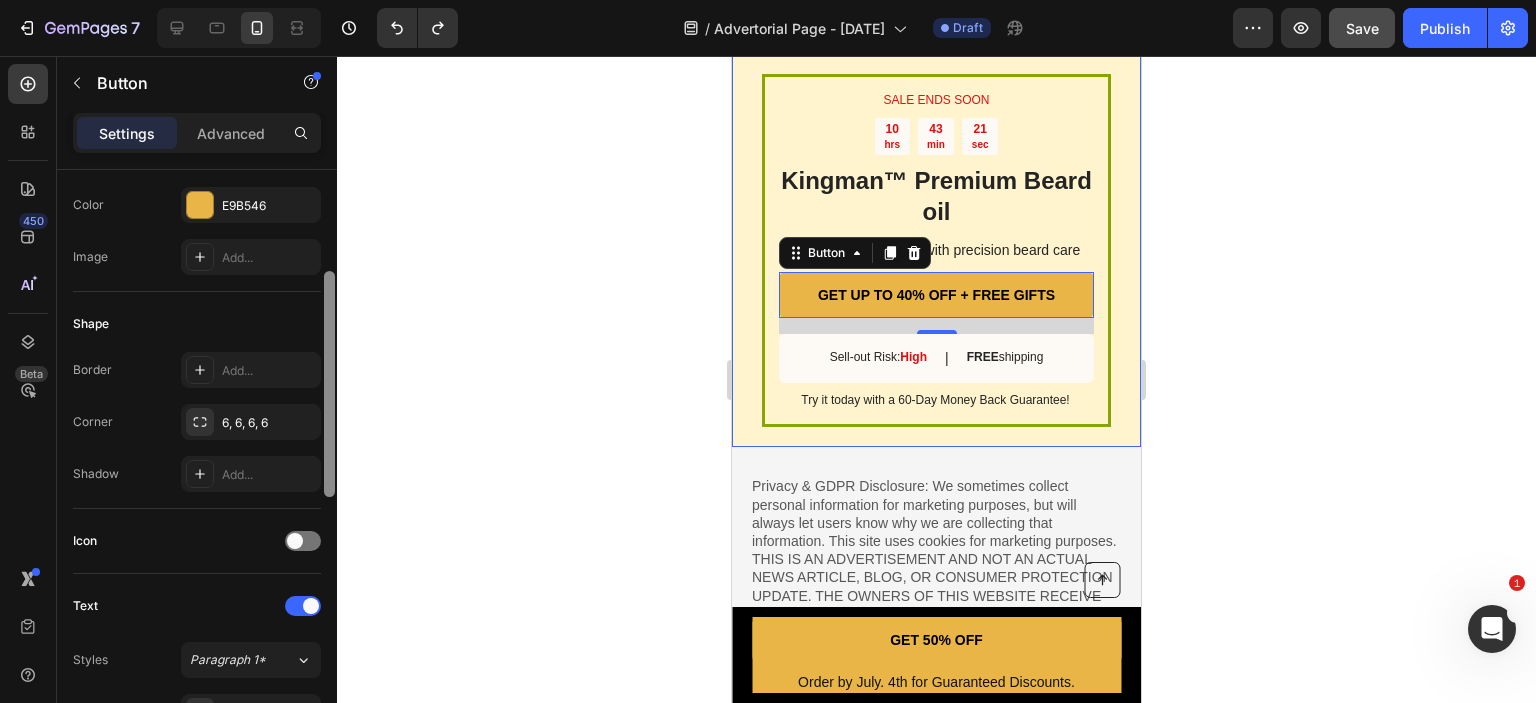 drag, startPoint x: 329, startPoint y: 220, endPoint x: 368, endPoint y: 322, distance: 109.201645 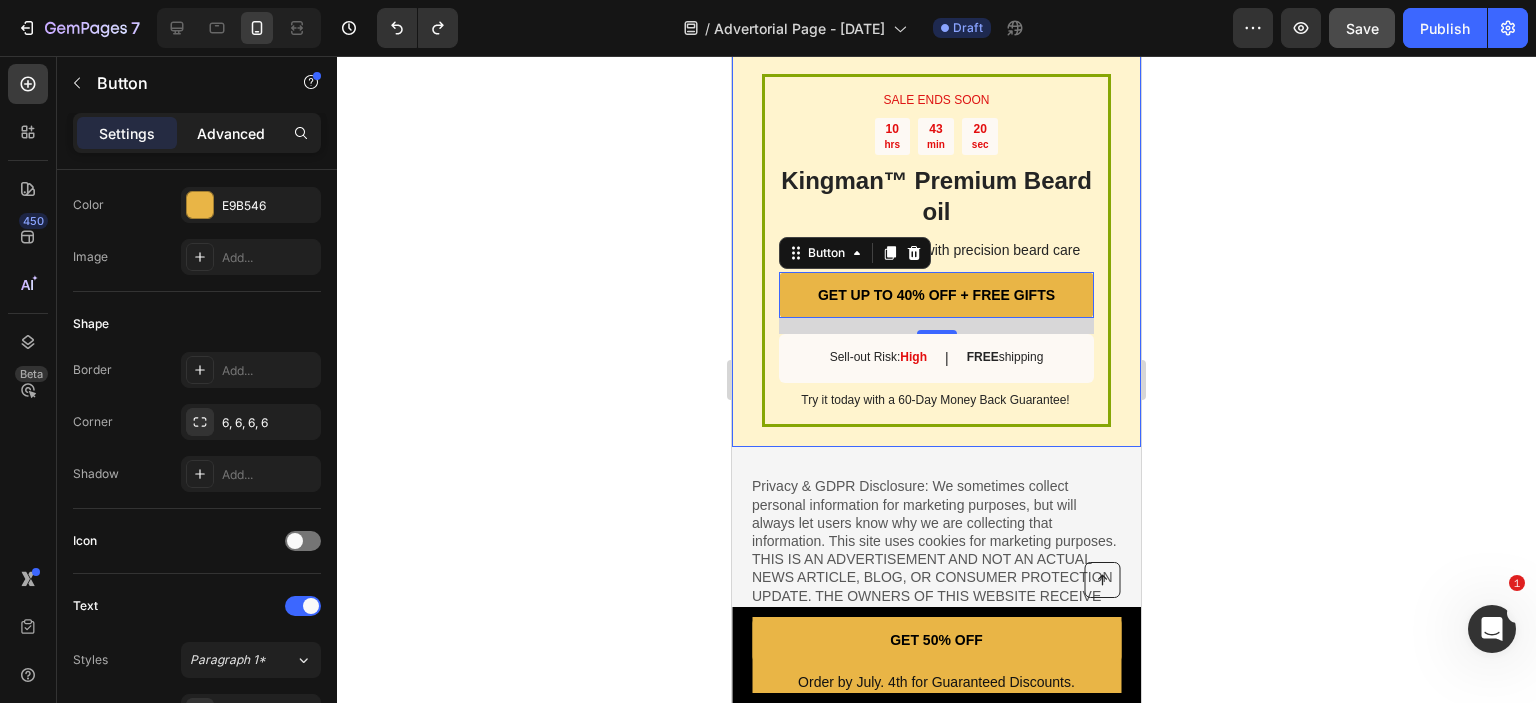click on "Advanced" at bounding box center (231, 133) 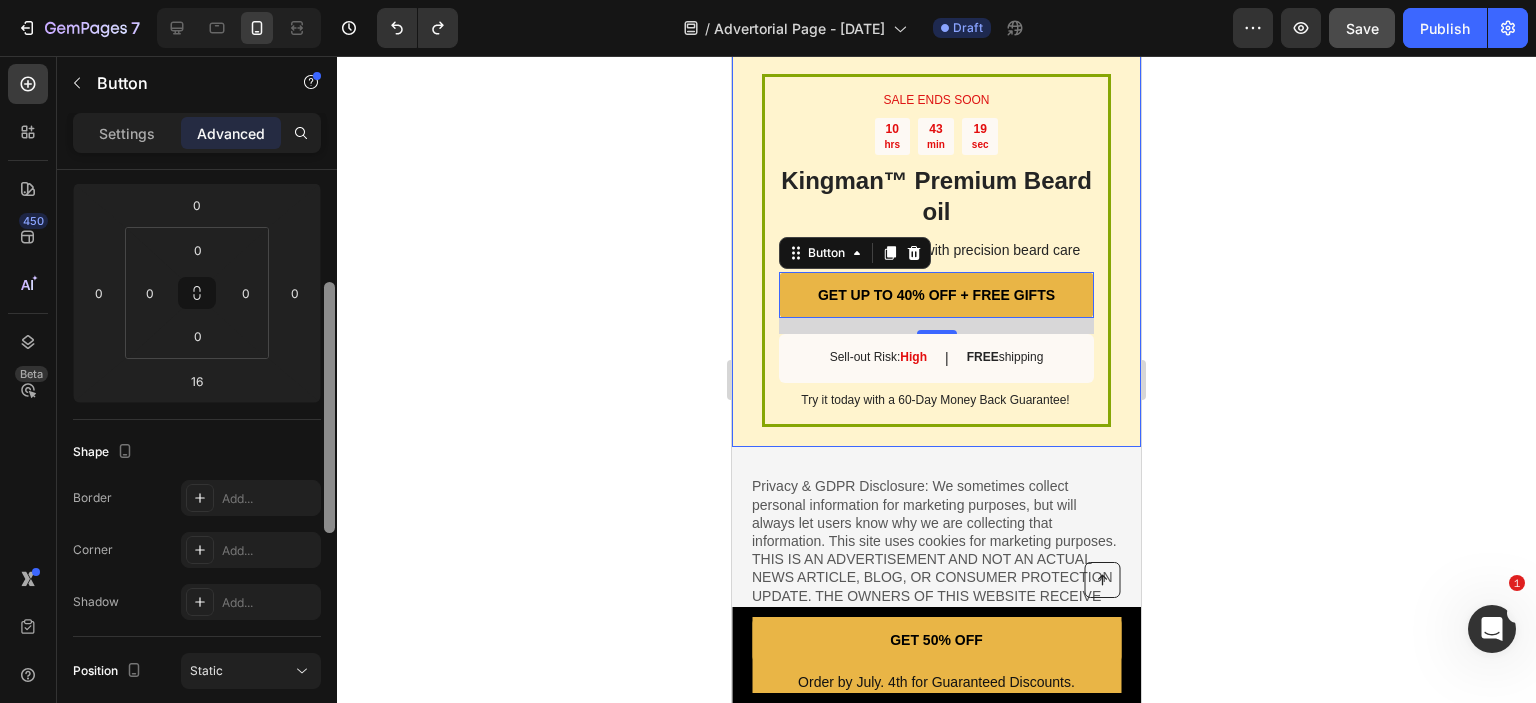 click at bounding box center (329, 407) 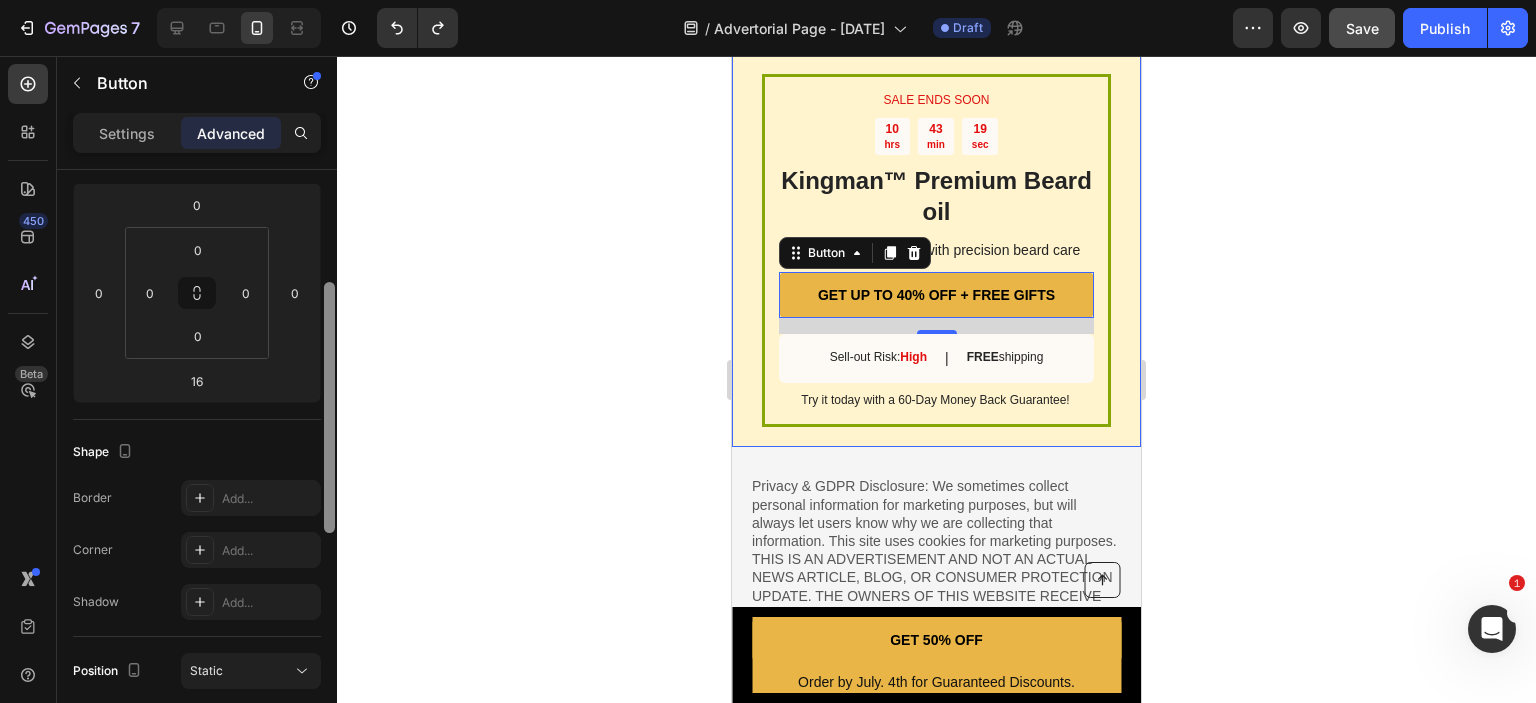 drag, startPoint x: 331, startPoint y: 327, endPoint x: 336, endPoint y: 292, distance: 35.35534 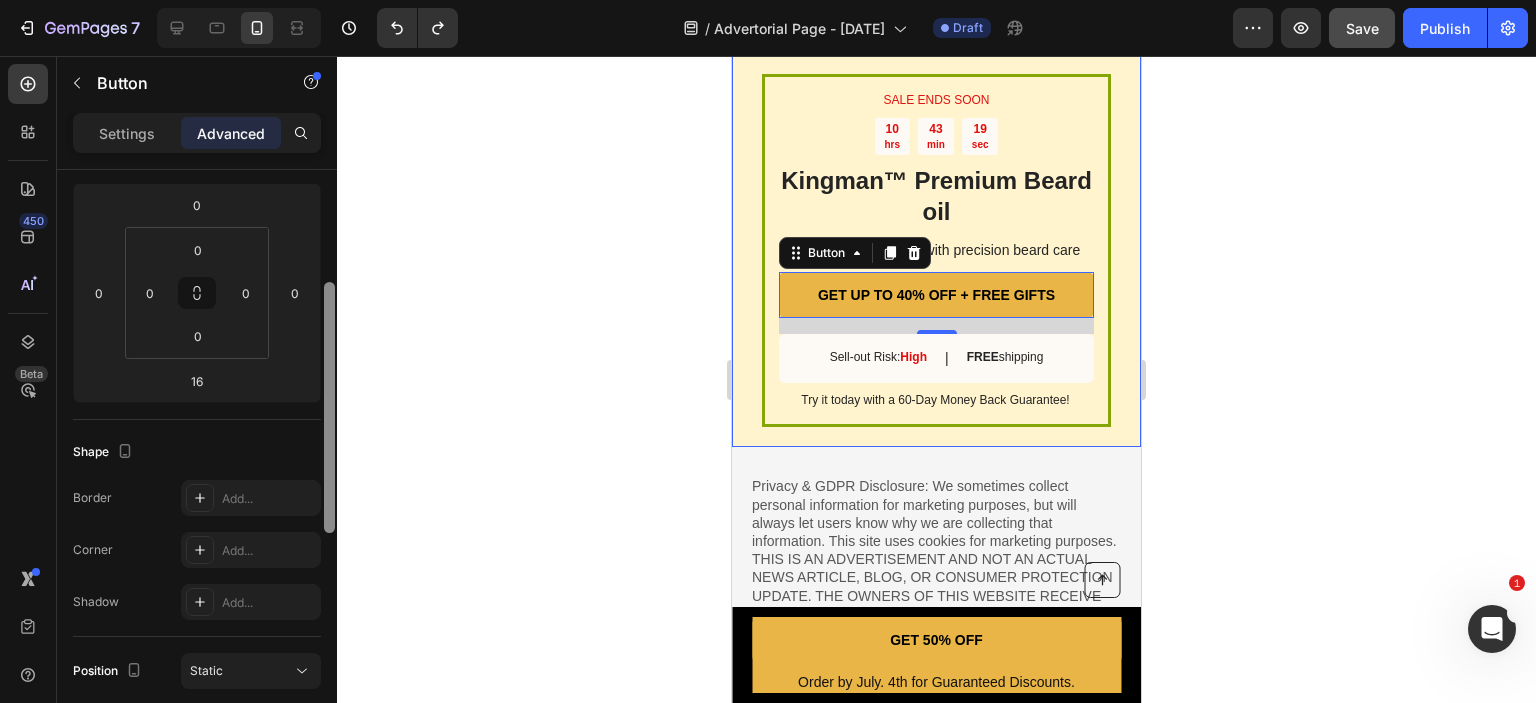 scroll, scrollTop: 189, scrollLeft: 0, axis: vertical 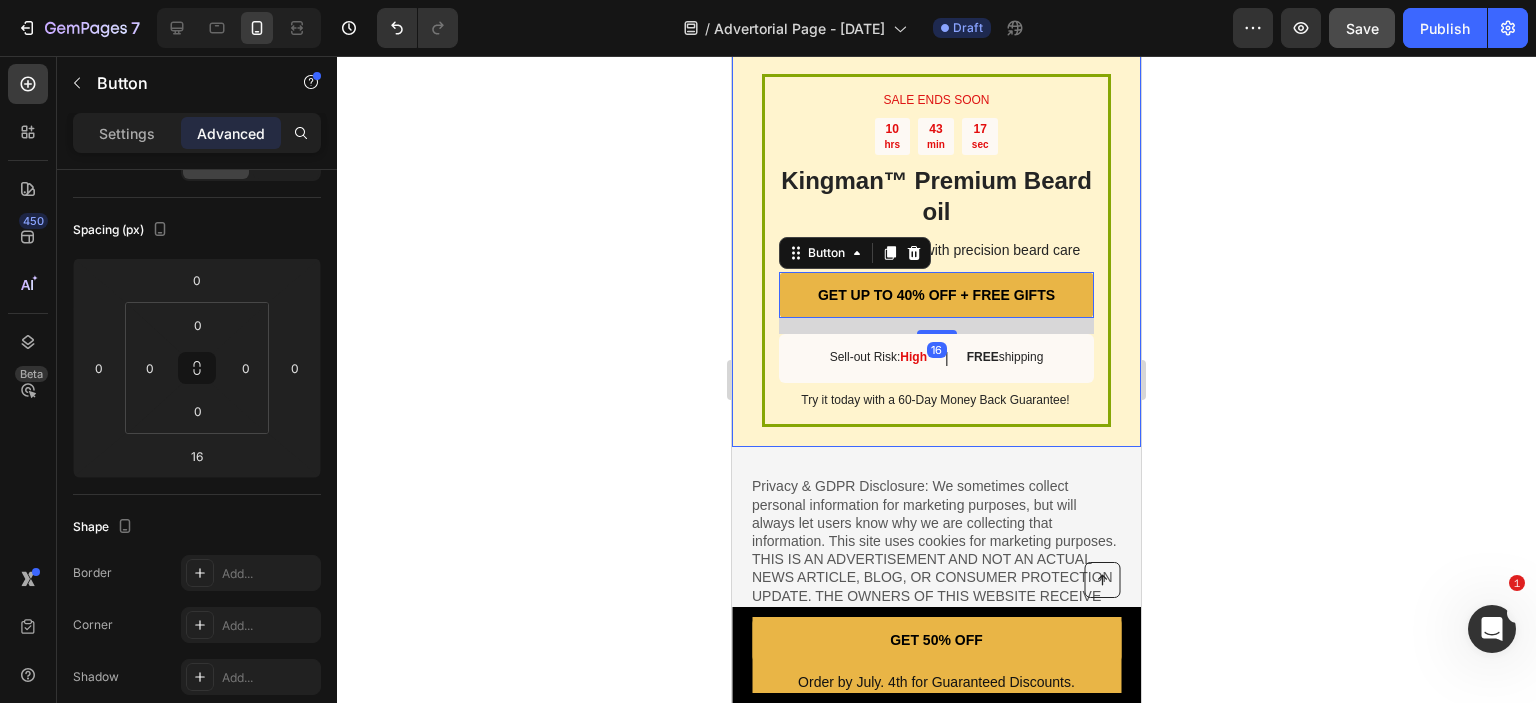 click 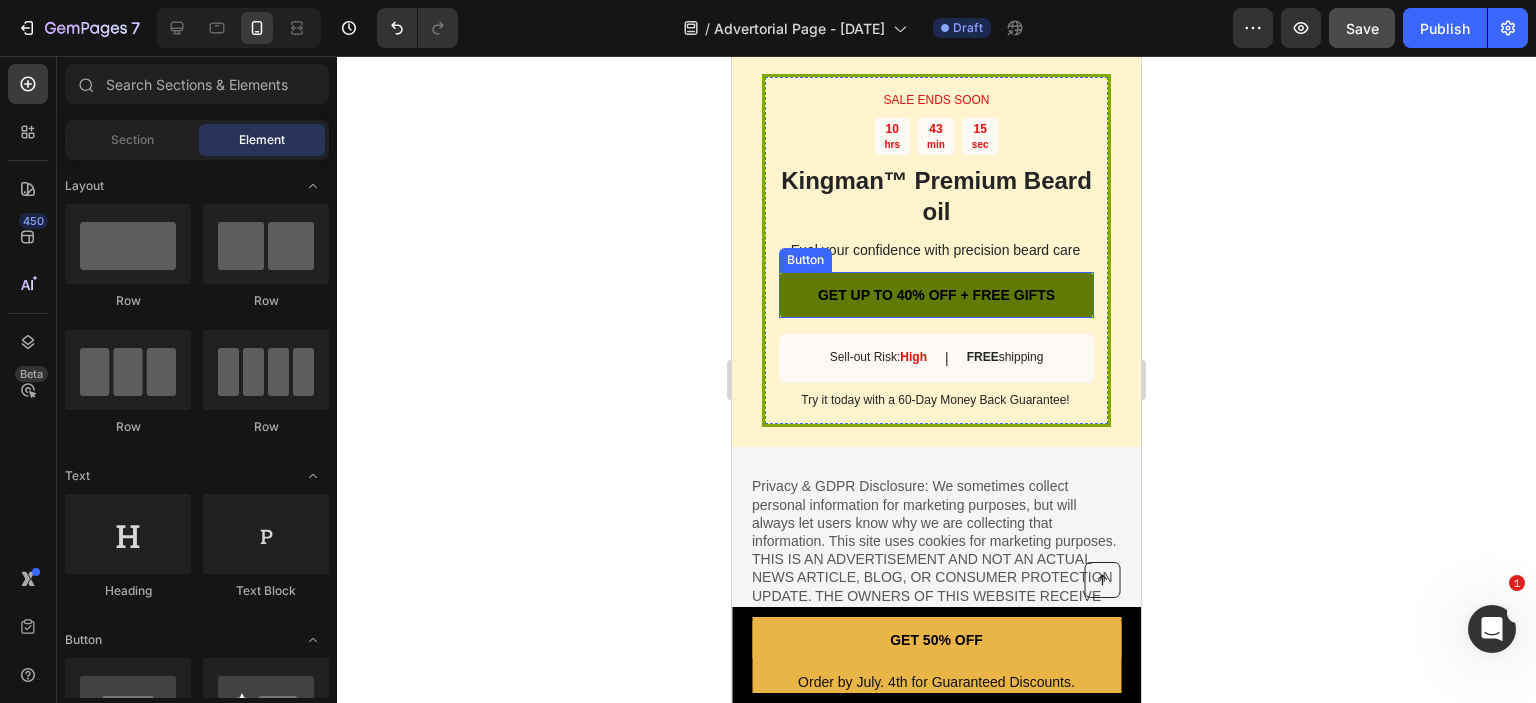 click on "GET UP TO 40% OFF + FREE GIFTS" at bounding box center (936, 295) 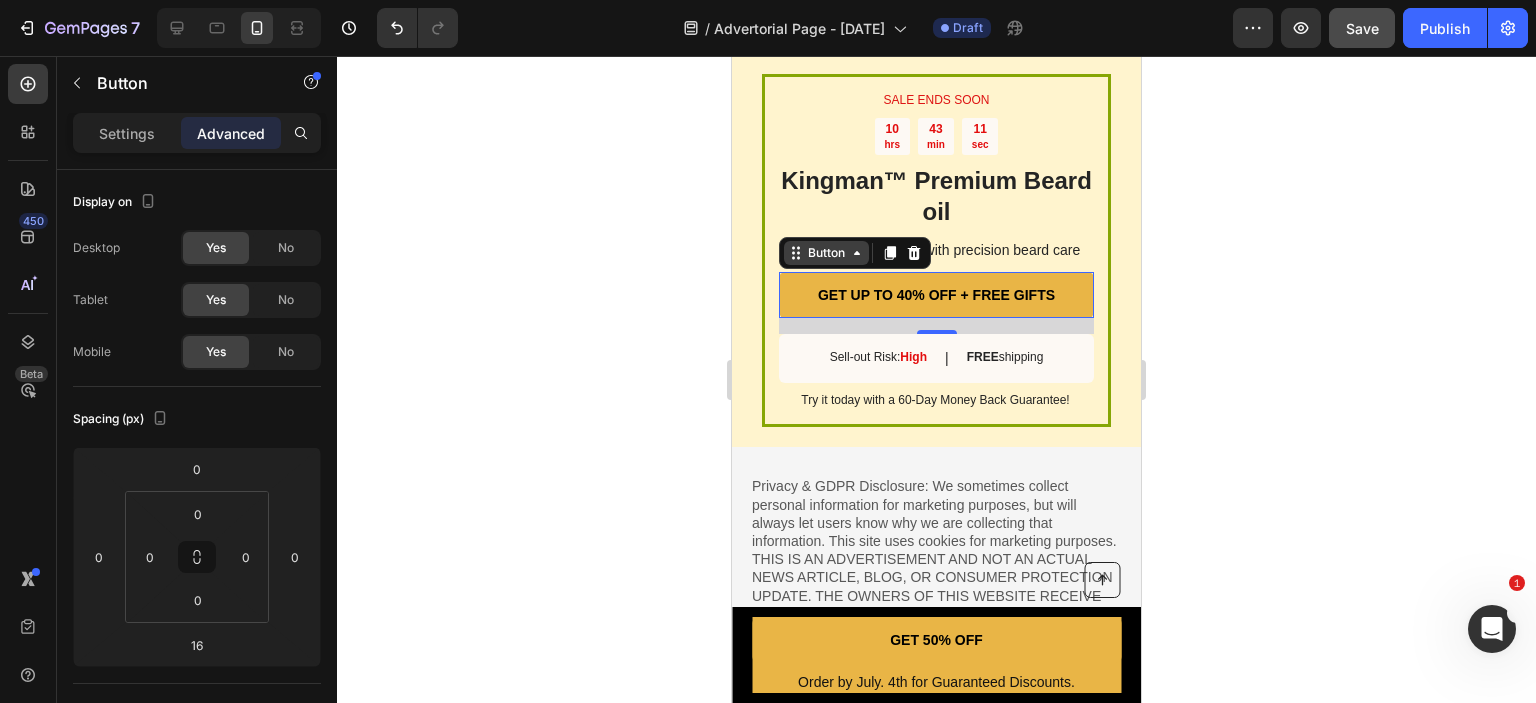click on "Button" at bounding box center [826, 253] 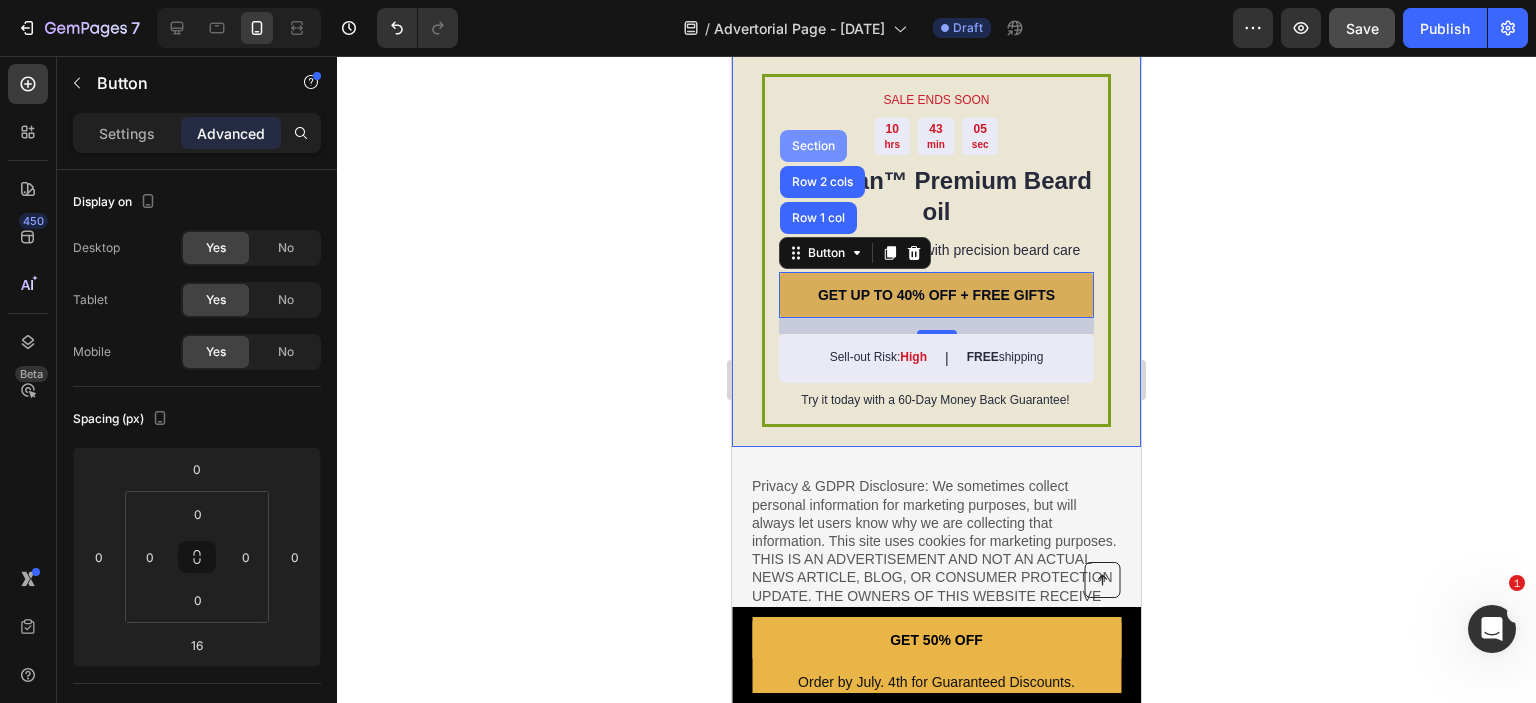 click on "Section" at bounding box center [813, 146] 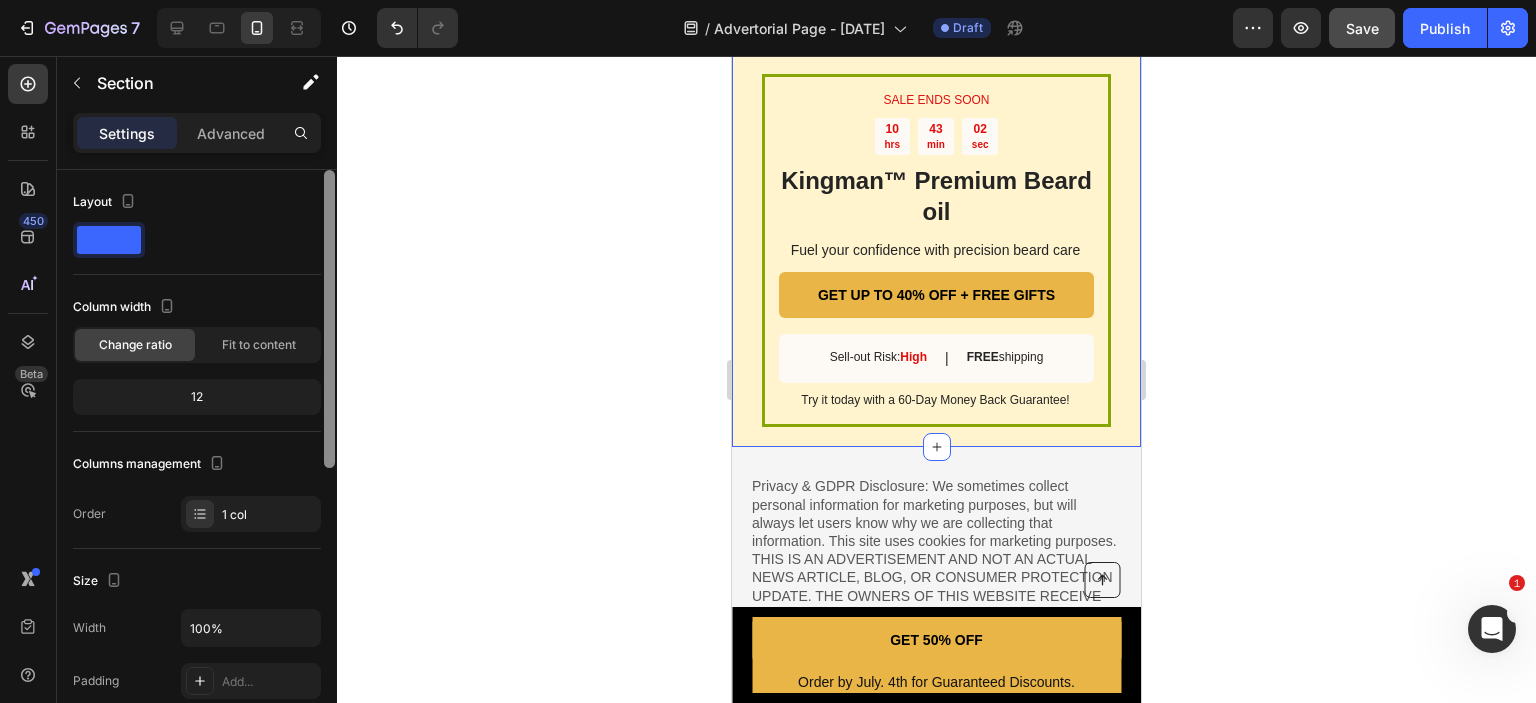 click at bounding box center [329, 319] 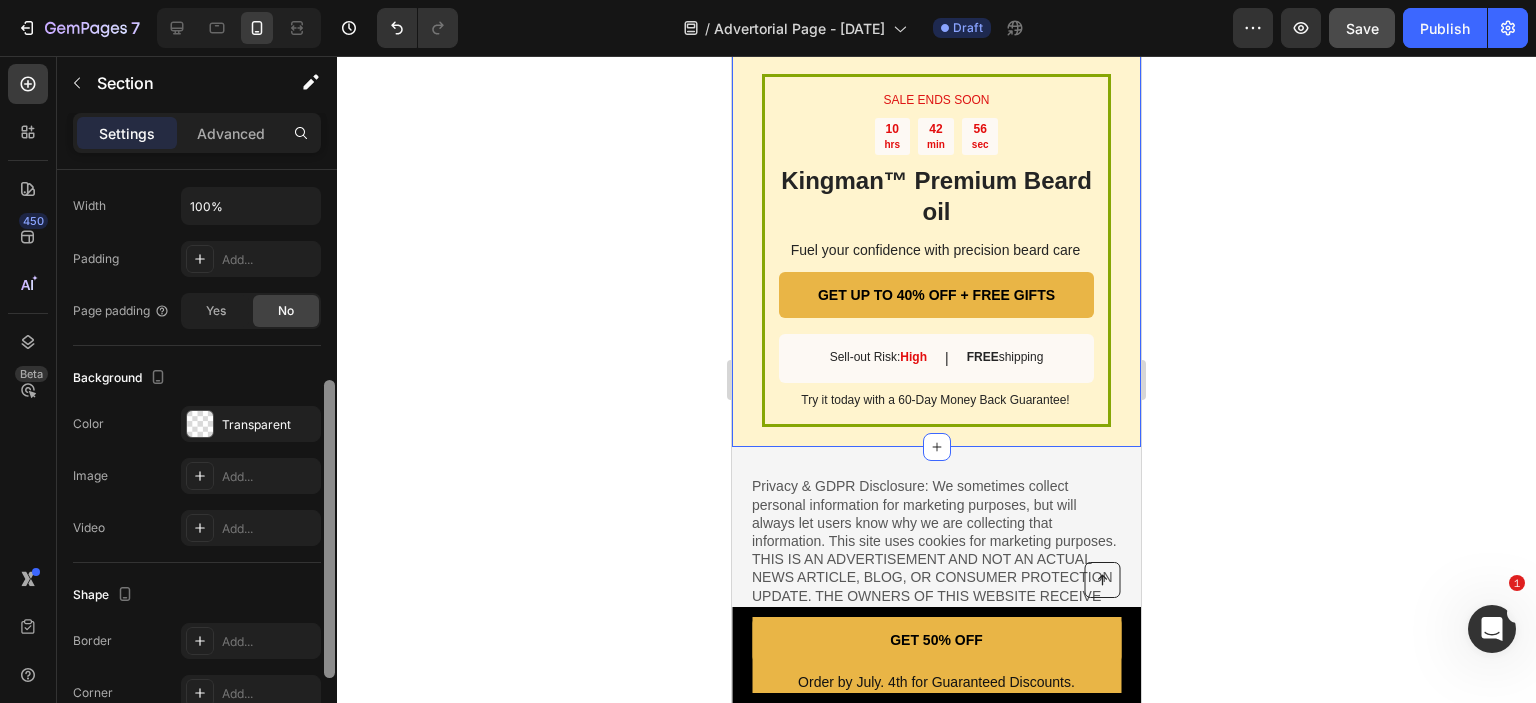 scroll, scrollTop: 420, scrollLeft: 0, axis: vertical 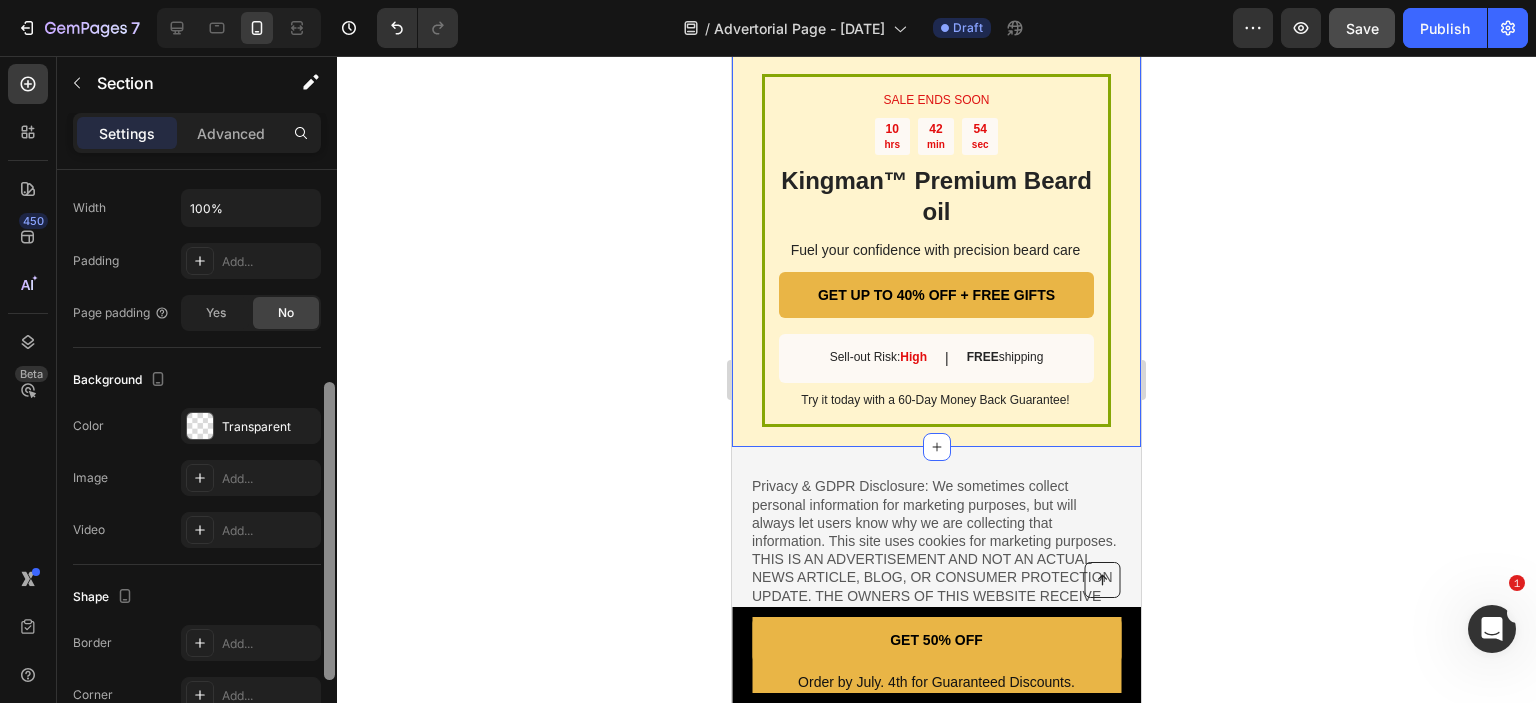 drag, startPoint x: 335, startPoint y: 308, endPoint x: 344, endPoint y: 459, distance: 151.26797 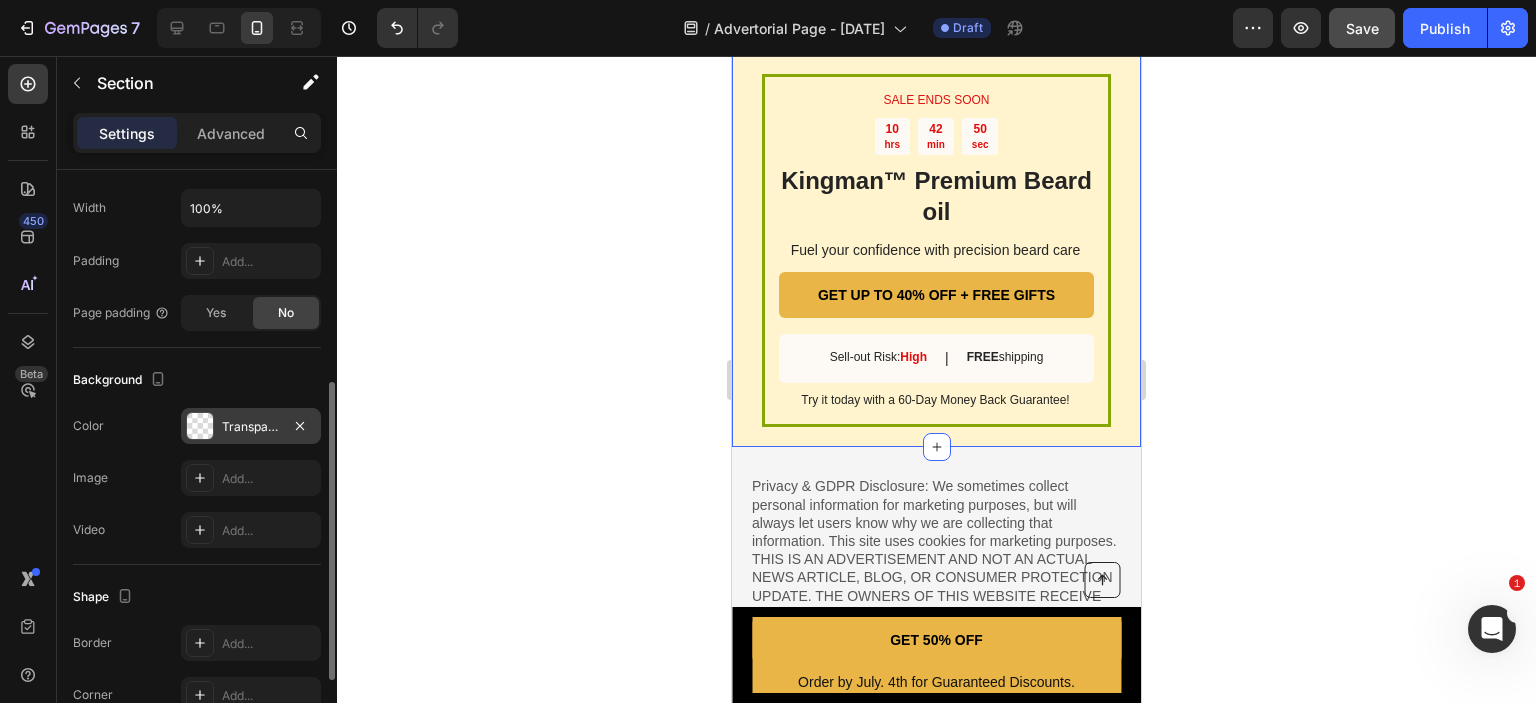 click at bounding box center [200, 426] 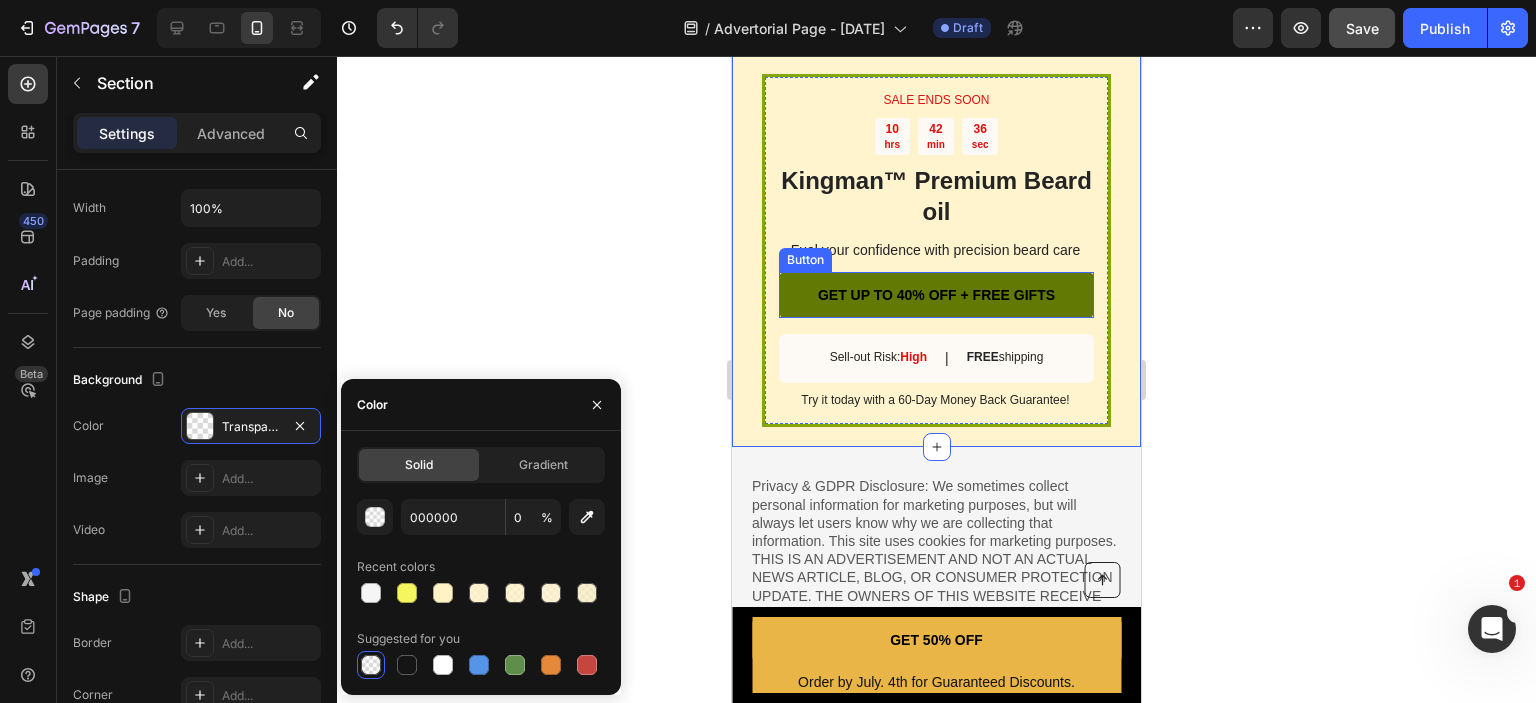 click on "GET UP TO 40% OFF + FREE GIFTS" at bounding box center (936, 295) 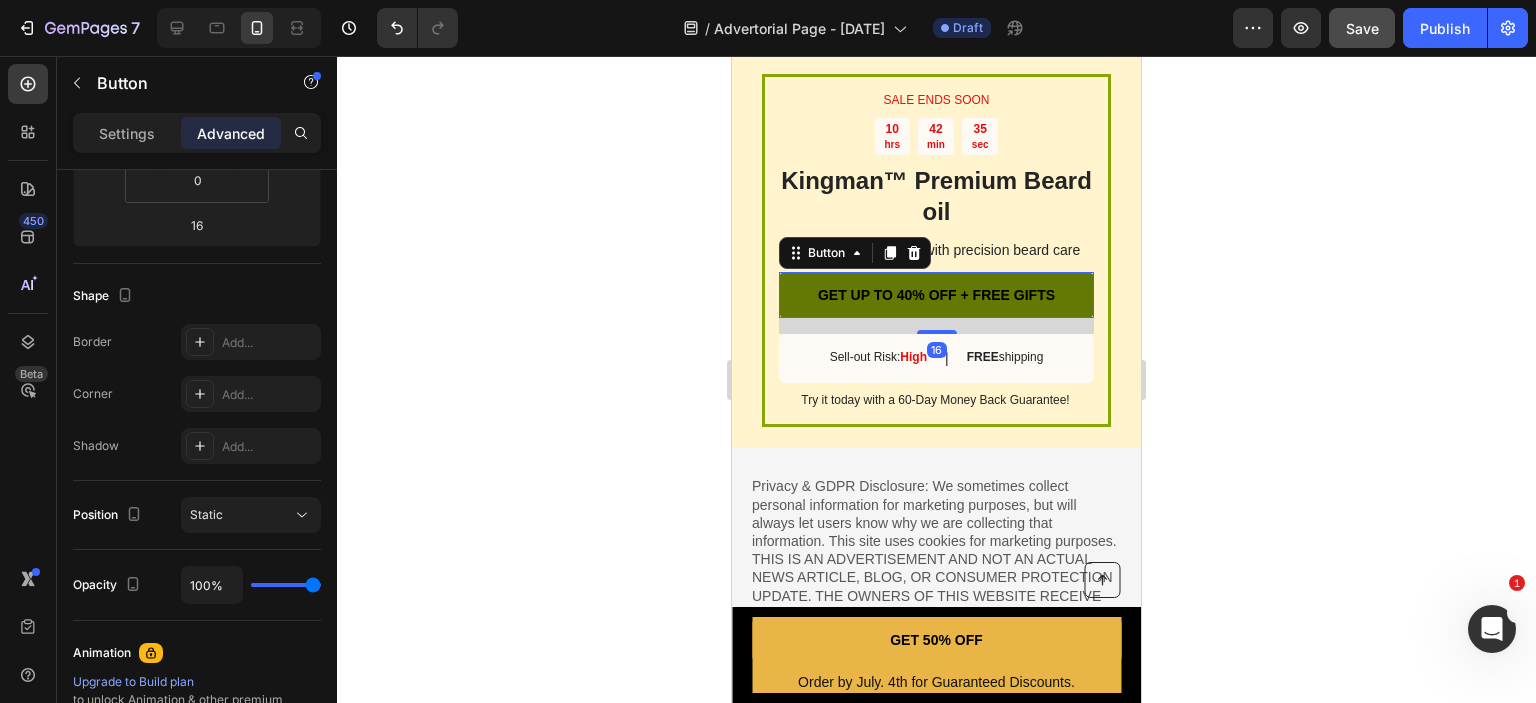 scroll, scrollTop: 0, scrollLeft: 0, axis: both 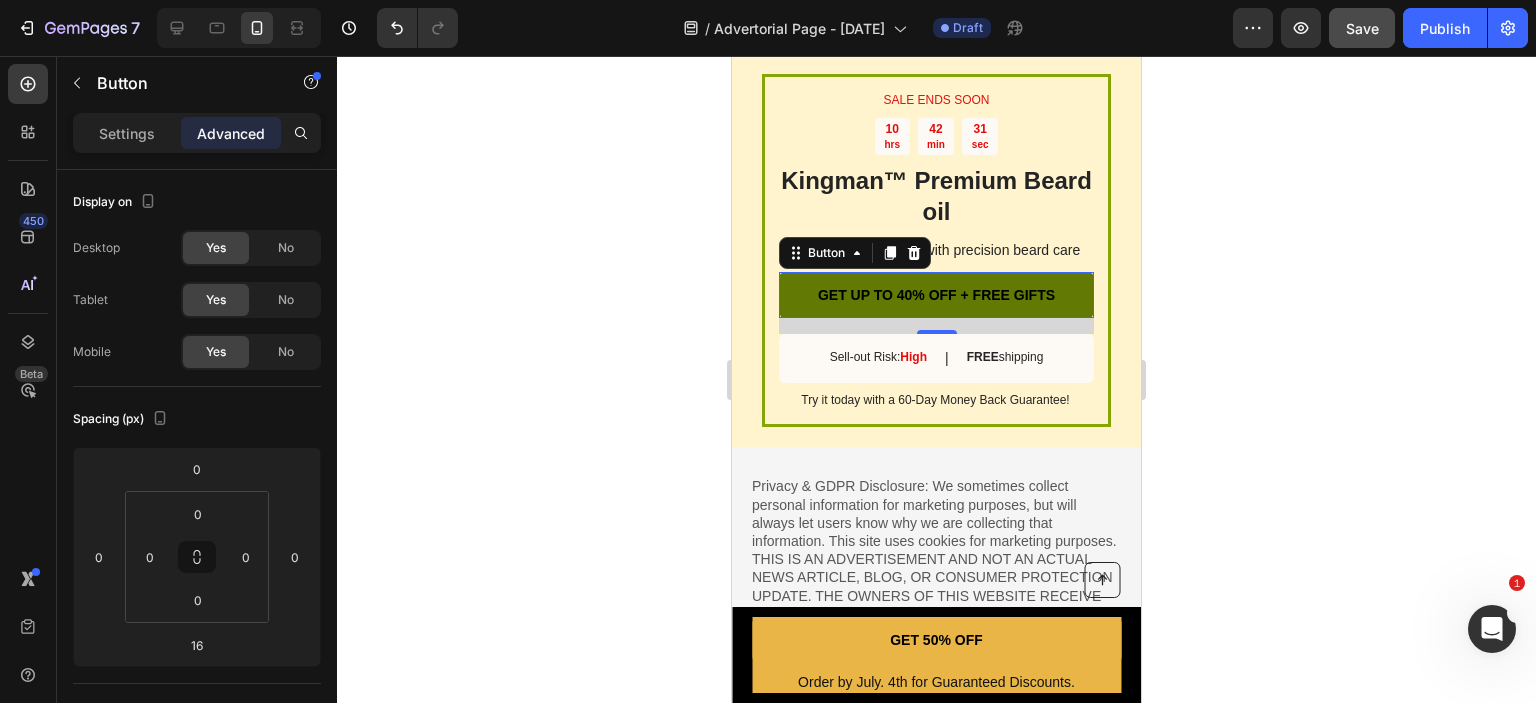 click on "GET UP TO 40% OFF + FREE GIFTS" at bounding box center [936, 295] 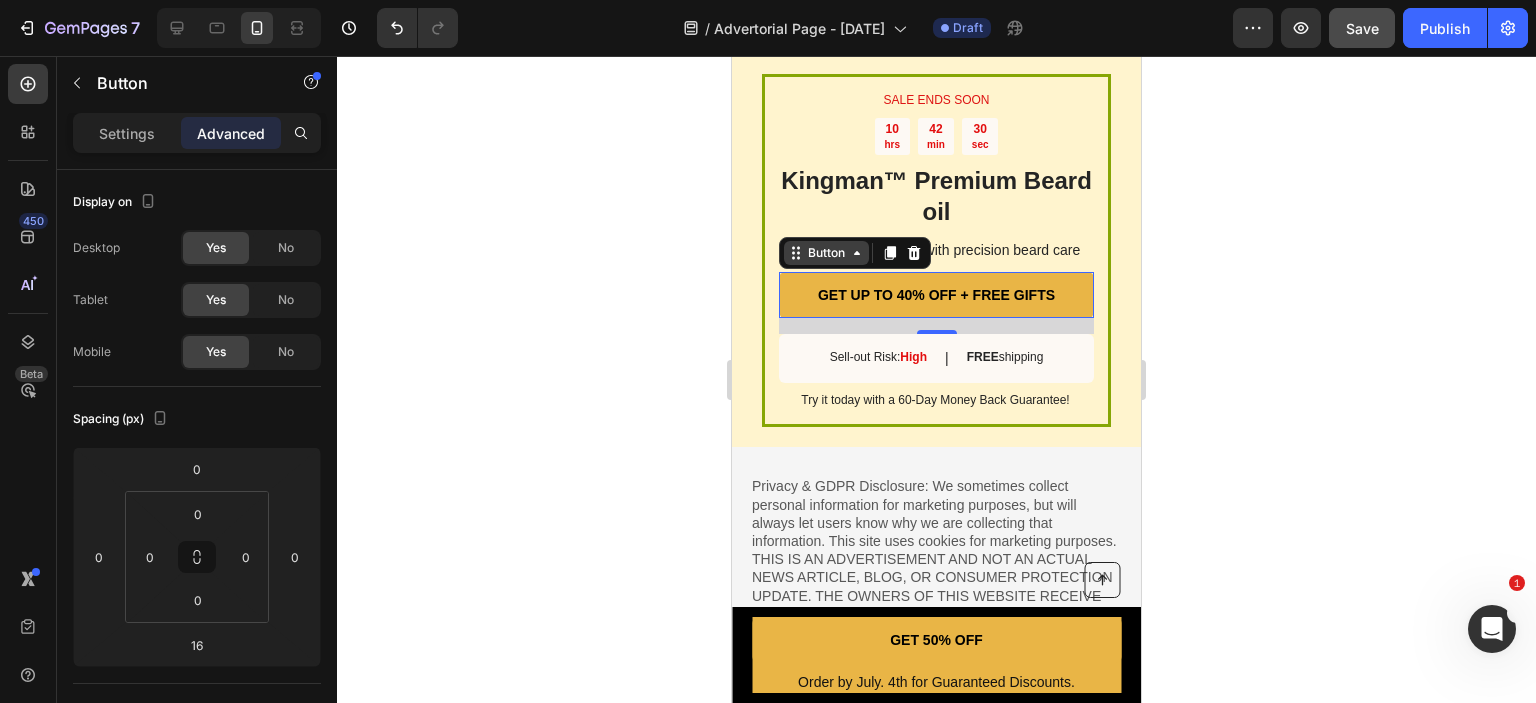 click on "Button" at bounding box center [826, 253] 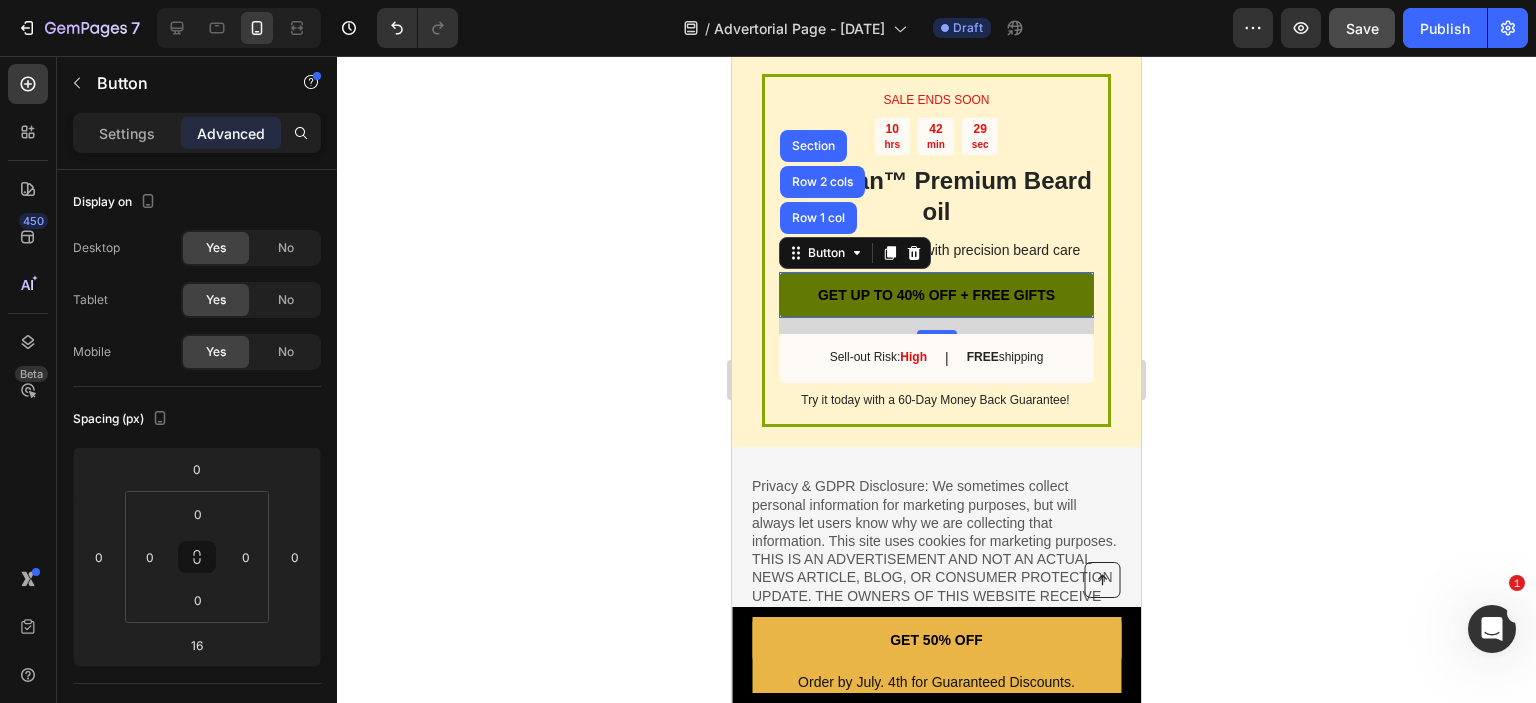 click on "GET UP TO 40% OFF + FREE GIFTS" at bounding box center (936, 295) 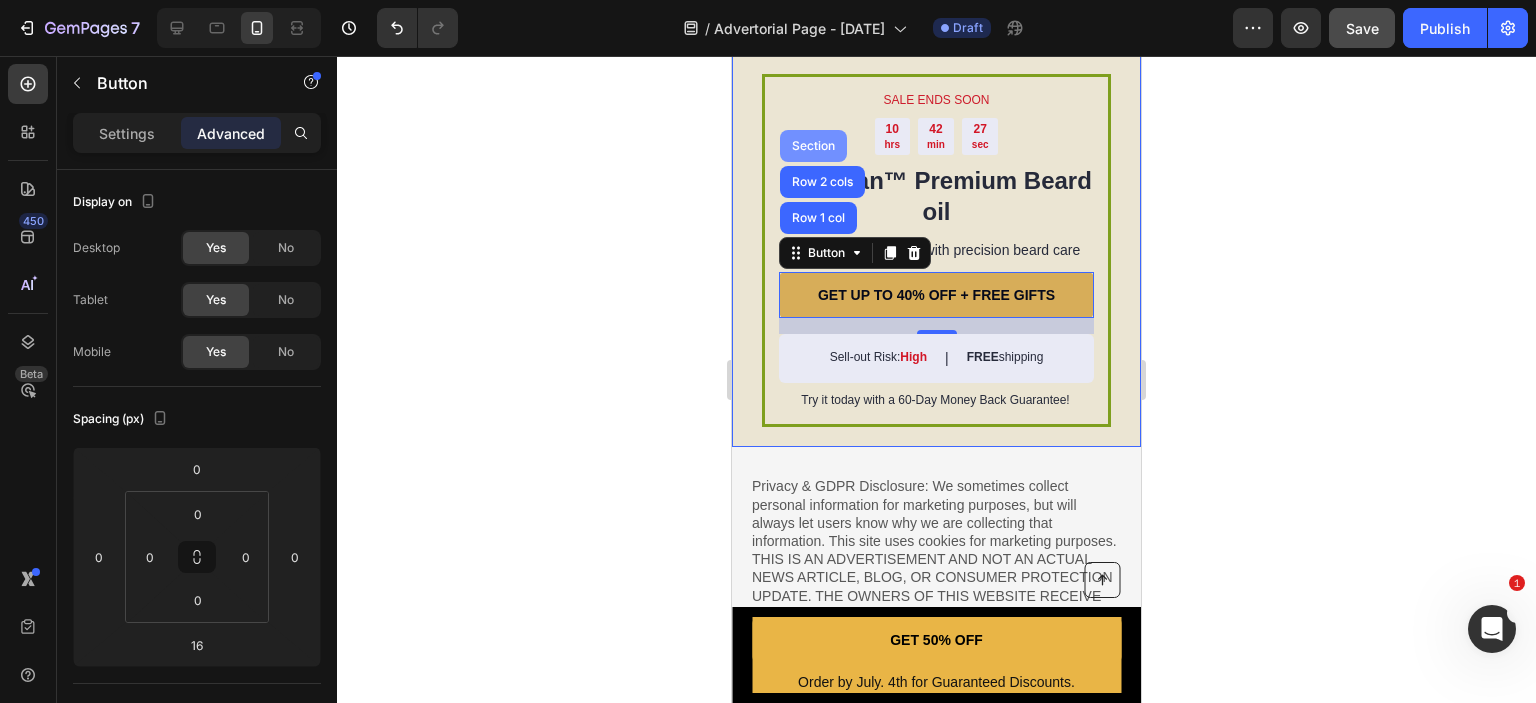 click on "Section" at bounding box center (813, 146) 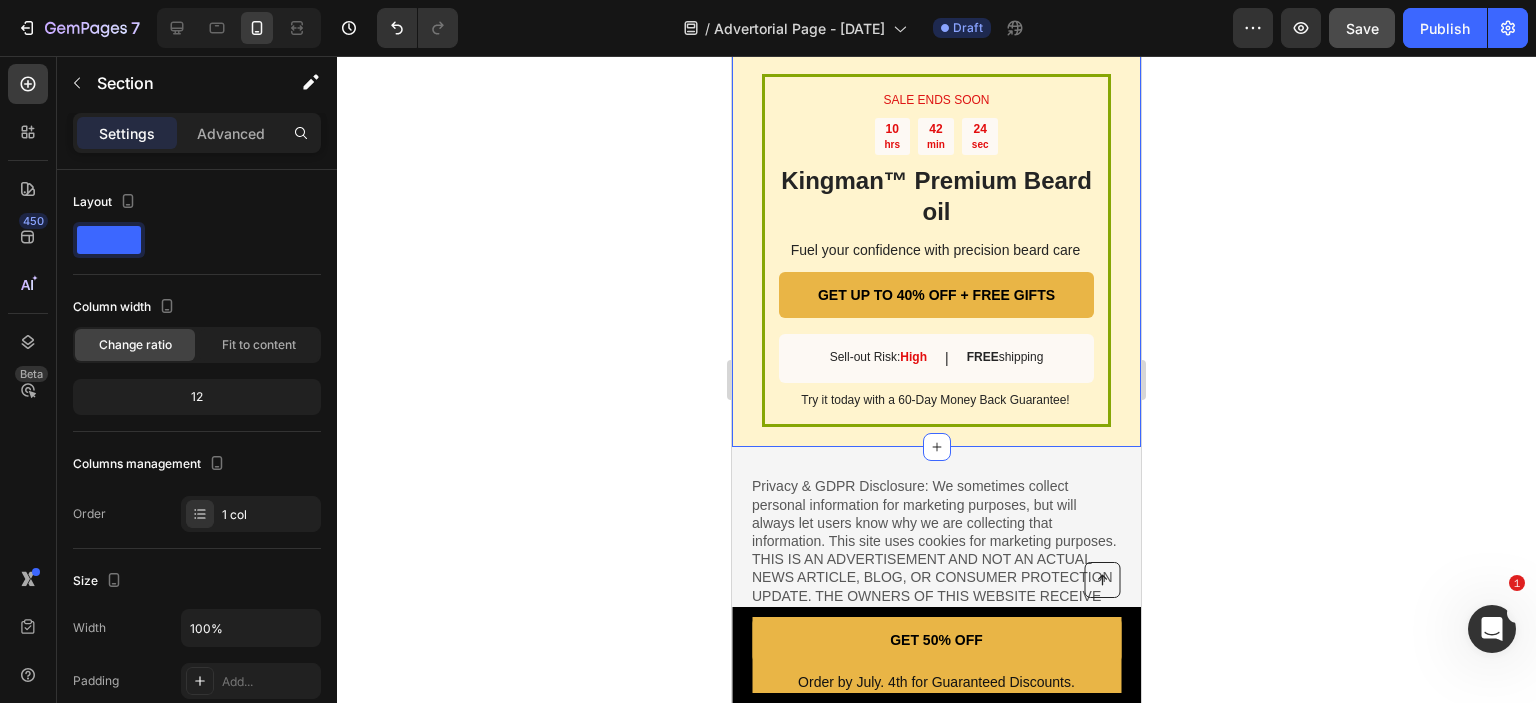 click 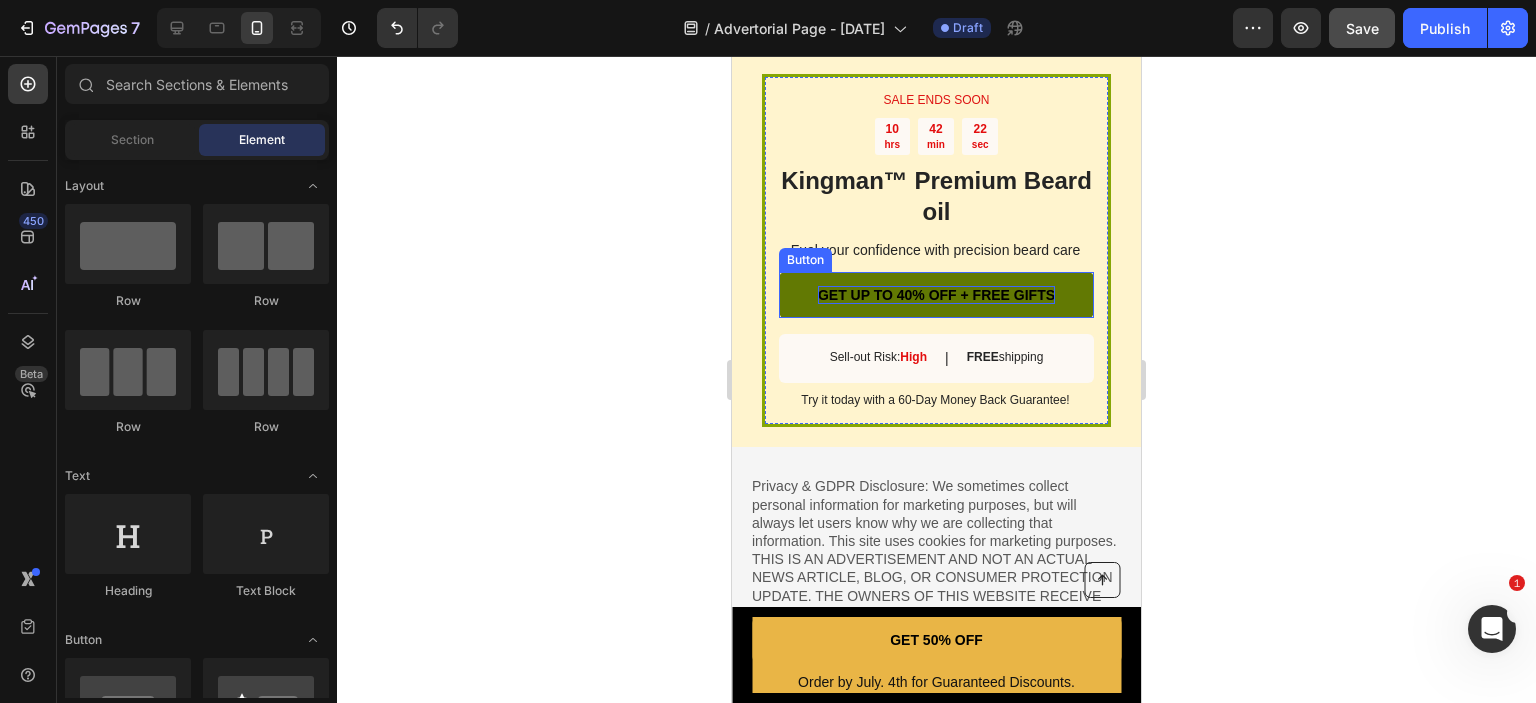 click on "GET UP TO 40% OFF + FREE GIFTS" at bounding box center [936, 295] 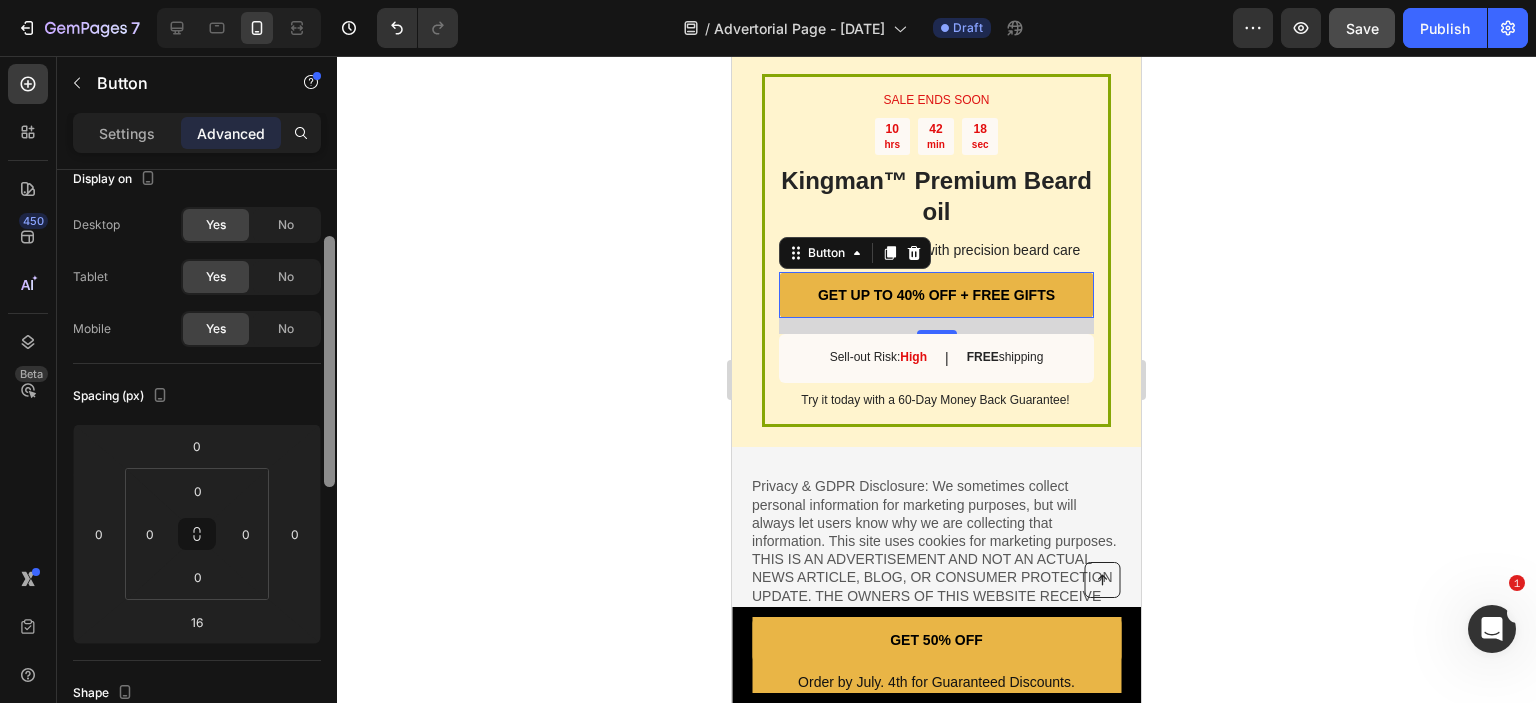 scroll, scrollTop: 0, scrollLeft: 0, axis: both 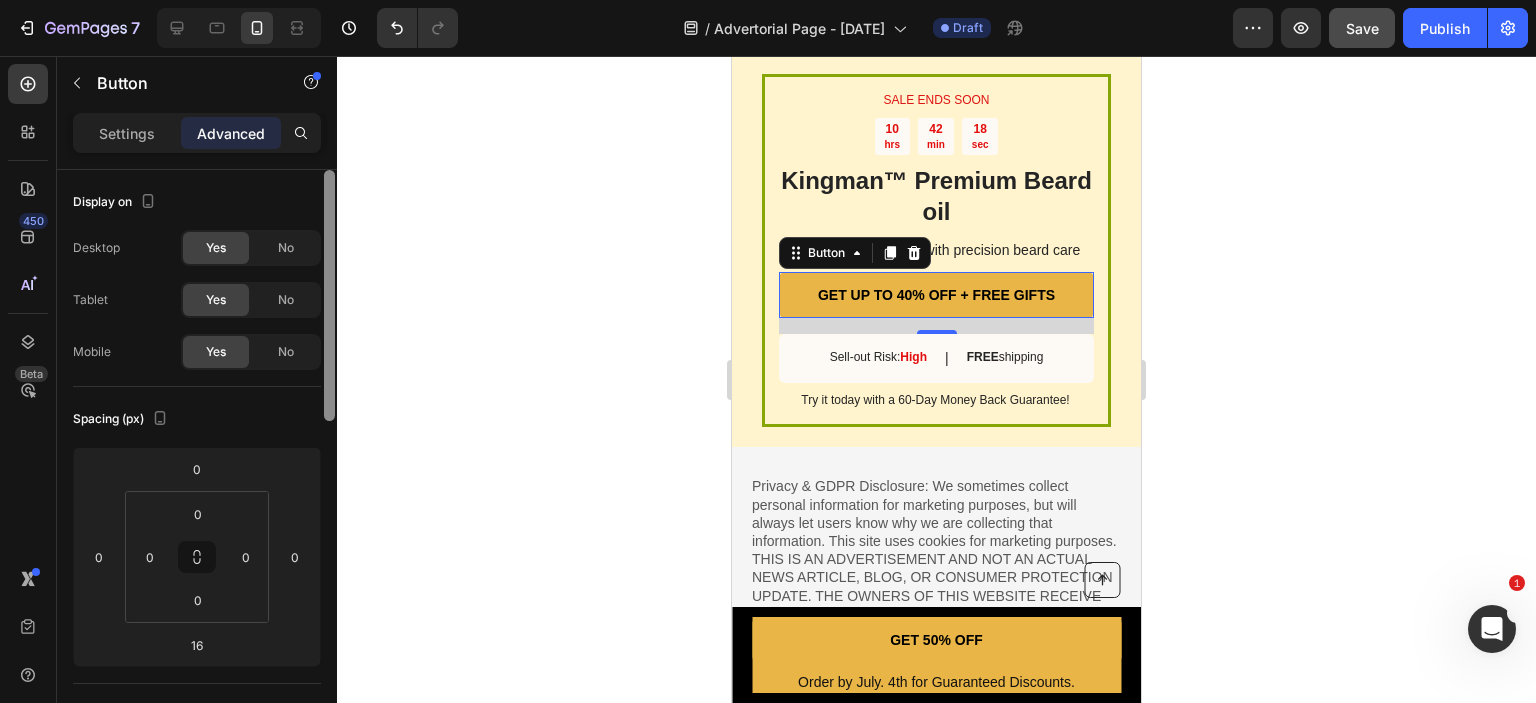 drag, startPoint x: 328, startPoint y: 232, endPoint x: 387, endPoint y: 217, distance: 60.876926 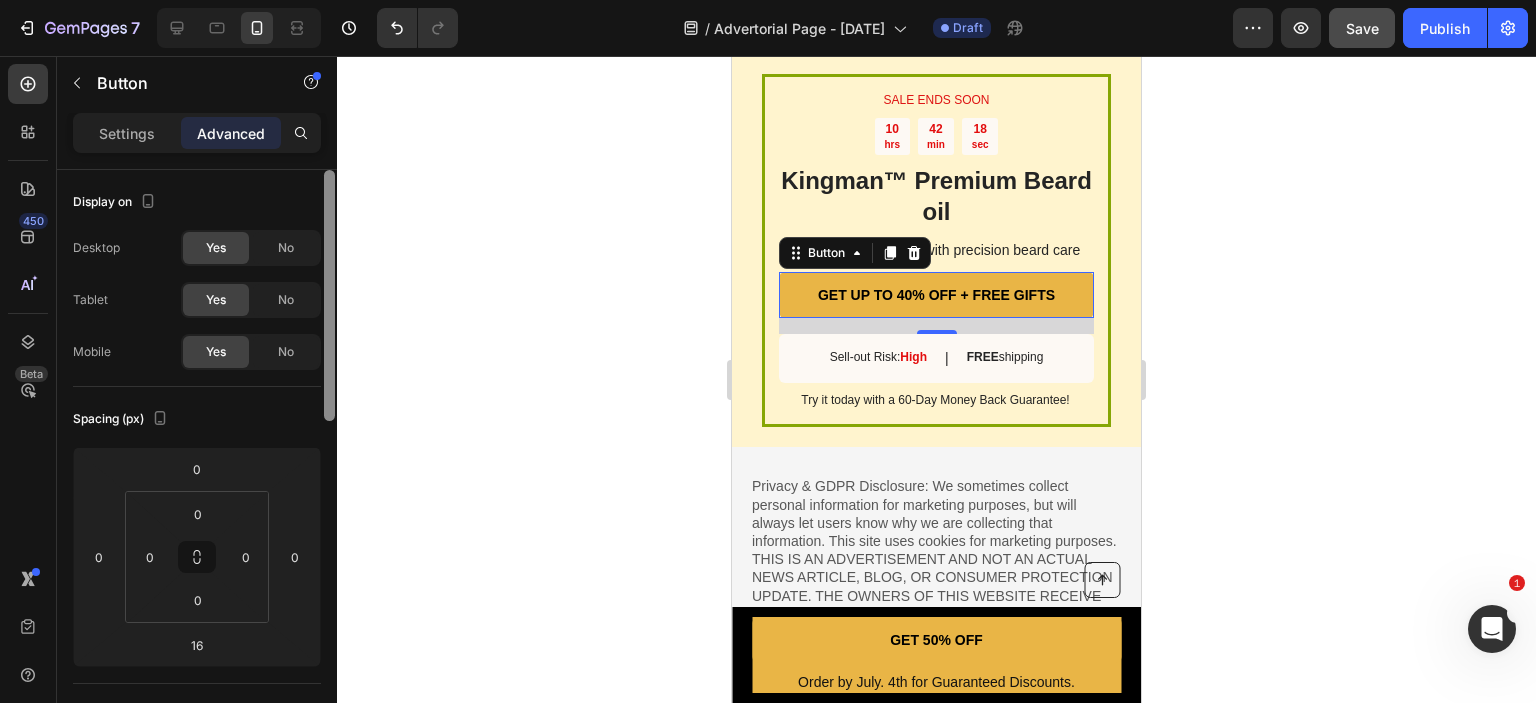 click on "7   /  Advertorial Page - Jul 26, 19:29:39 Draft Preview  Save   Publish  450 Beta Sections(18) Elements(83) Section Element Hero Section Product Detail Brands Trusted Badges Guarantee Product Breakdown How to use Testimonials Compare Bundle FAQs Social Proof Brand Story Product List Collection Blog List Contact Sticky Add to Cart Custom Footer Browse Library 450 Layout
Row
Row
Row
Row Text
Heading
Text Block Button
Button
Button Media
Image
Image" 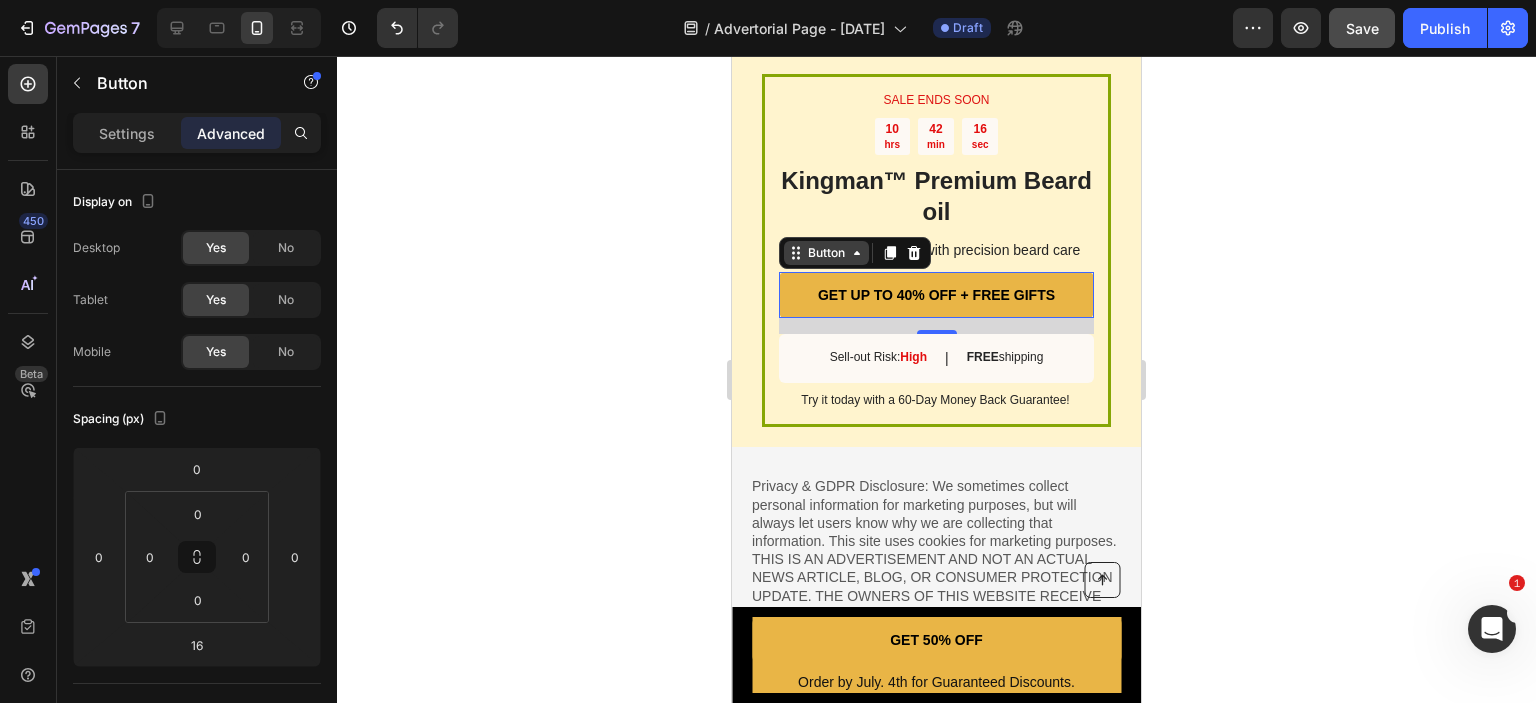 click 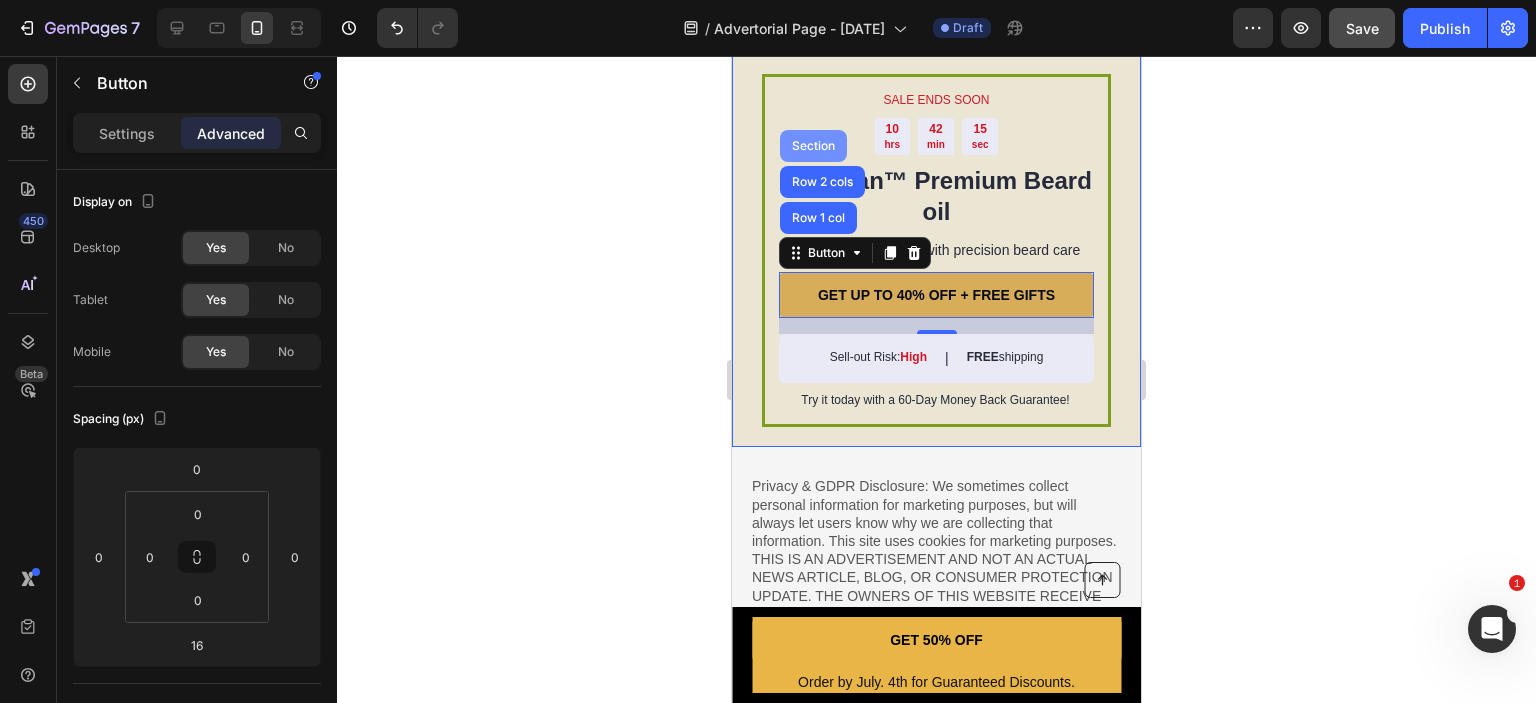 click on "Section" at bounding box center (813, 146) 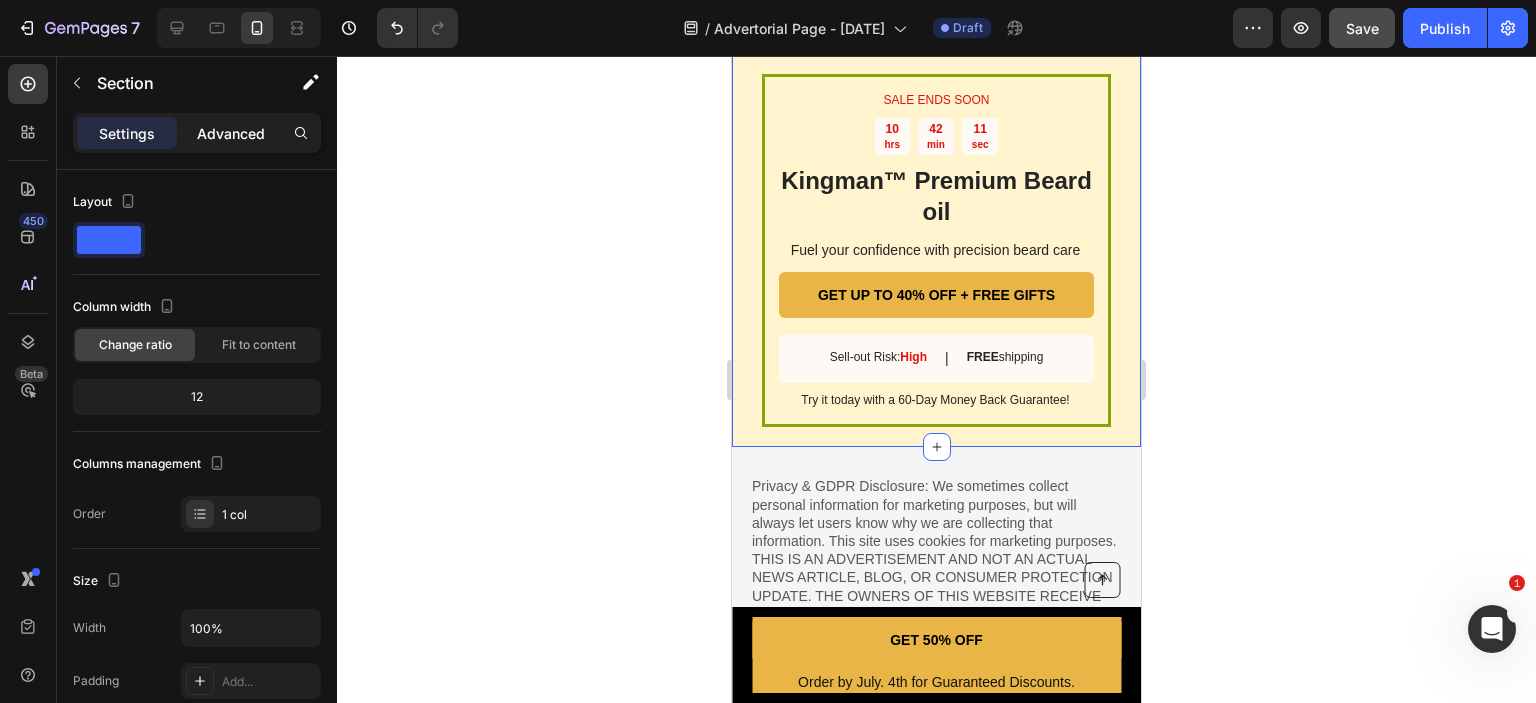 click on "Advanced" at bounding box center (231, 133) 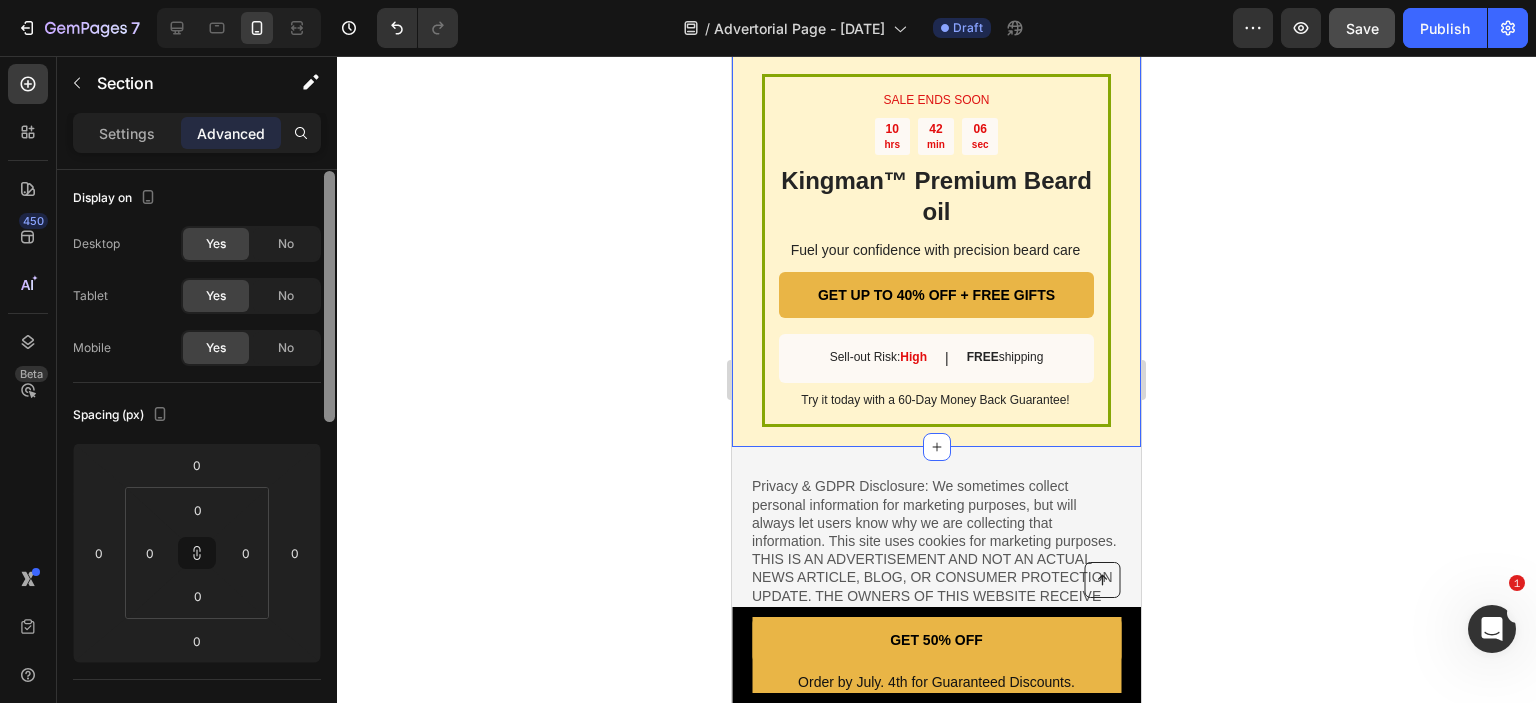 scroll, scrollTop: 2, scrollLeft: 0, axis: vertical 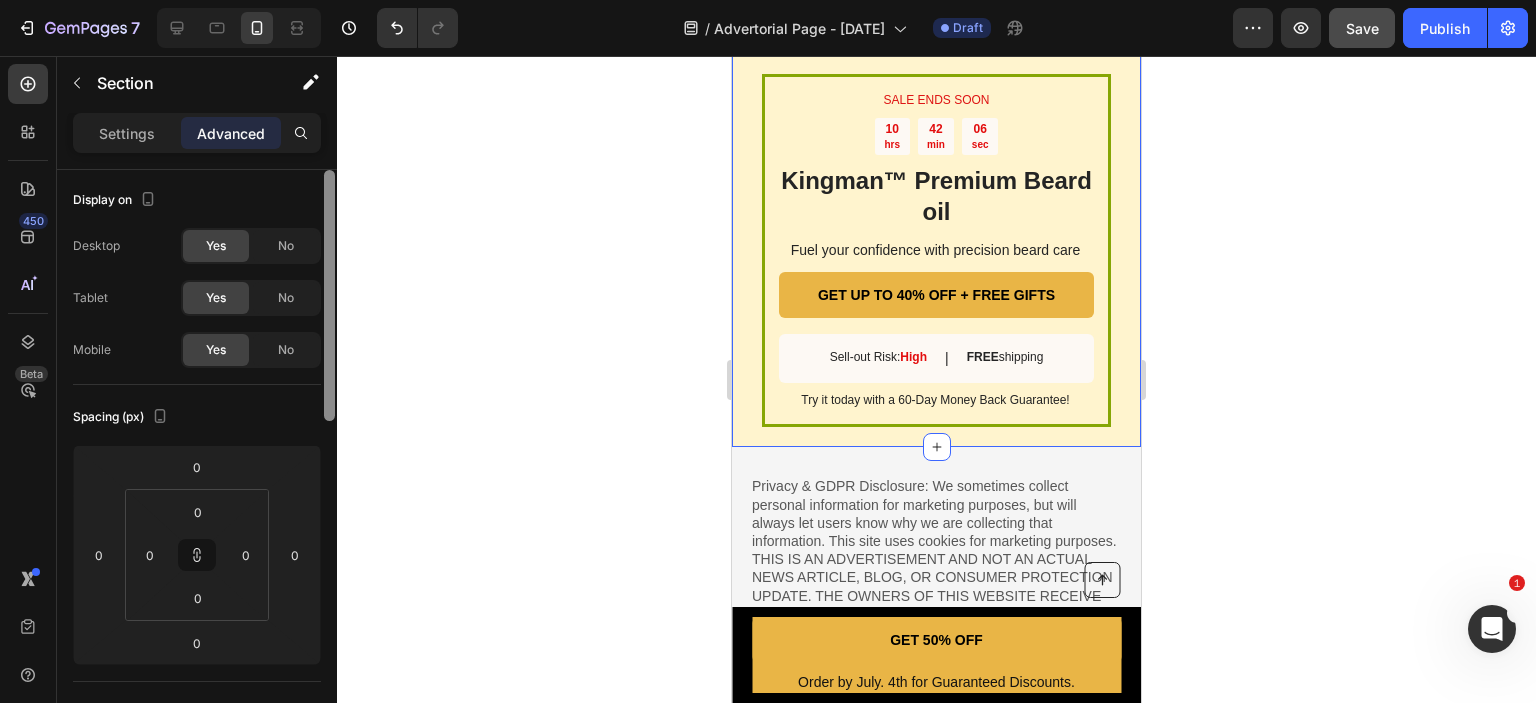 drag, startPoint x: 328, startPoint y: 227, endPoint x: 340, endPoint y: 226, distance: 12.0415945 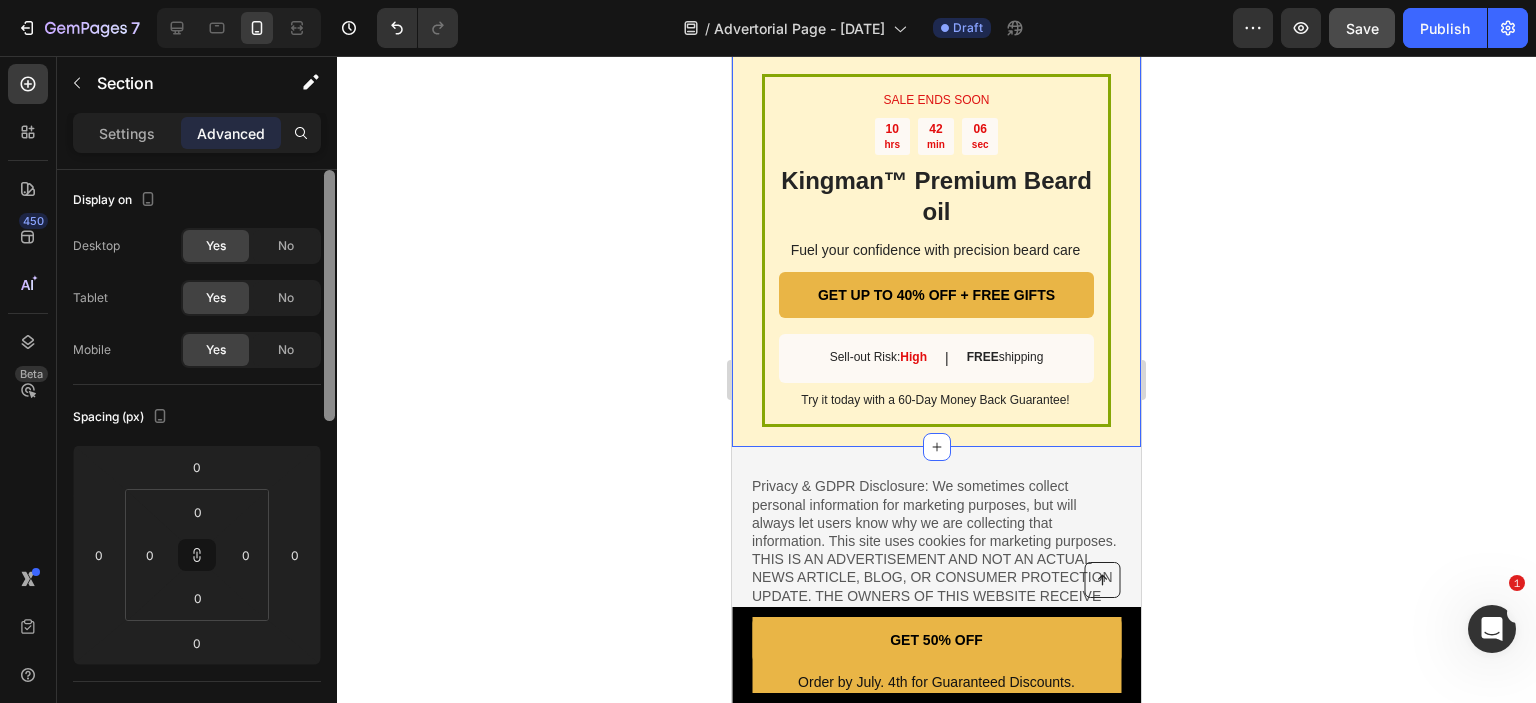 click on "7   /  Advertorial Page - Jul 26, 19:29:39 Draft Preview  Save   Publish  450 Beta Sections(18) Elements(83) Section Element Hero Section Product Detail Brands Trusted Badges Guarantee Product Breakdown How to use Testimonials Compare Bundle FAQs Social Proof Brand Story Product List Collection Blog List Contact Sticky Add to Cart Custom Footer Browse Library 450 Layout
Row
Row
Row
Row Text
Heading
Text Block Button
Button
Button Media
Image
Image" 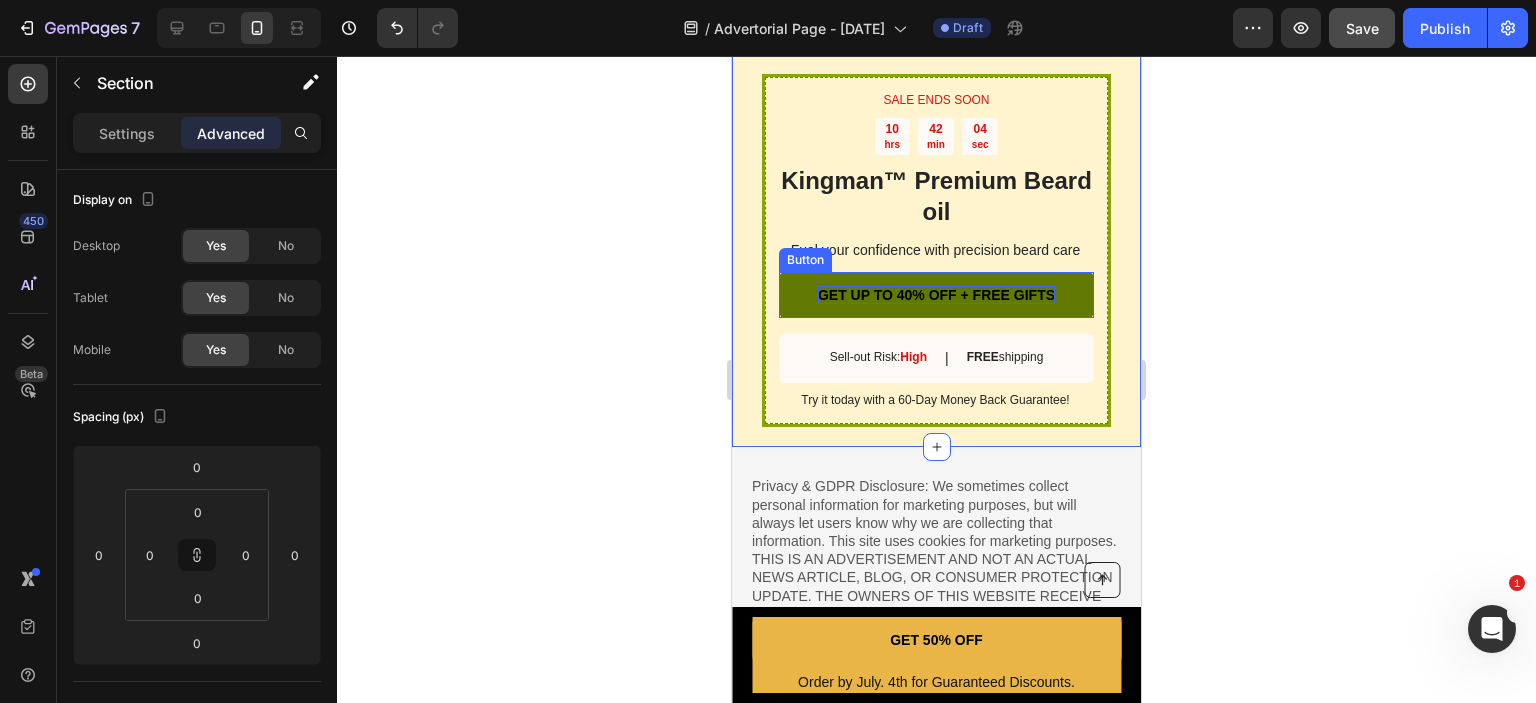 click on "GET UP TO 40% OFF + FREE GIFTS" at bounding box center [936, 295] 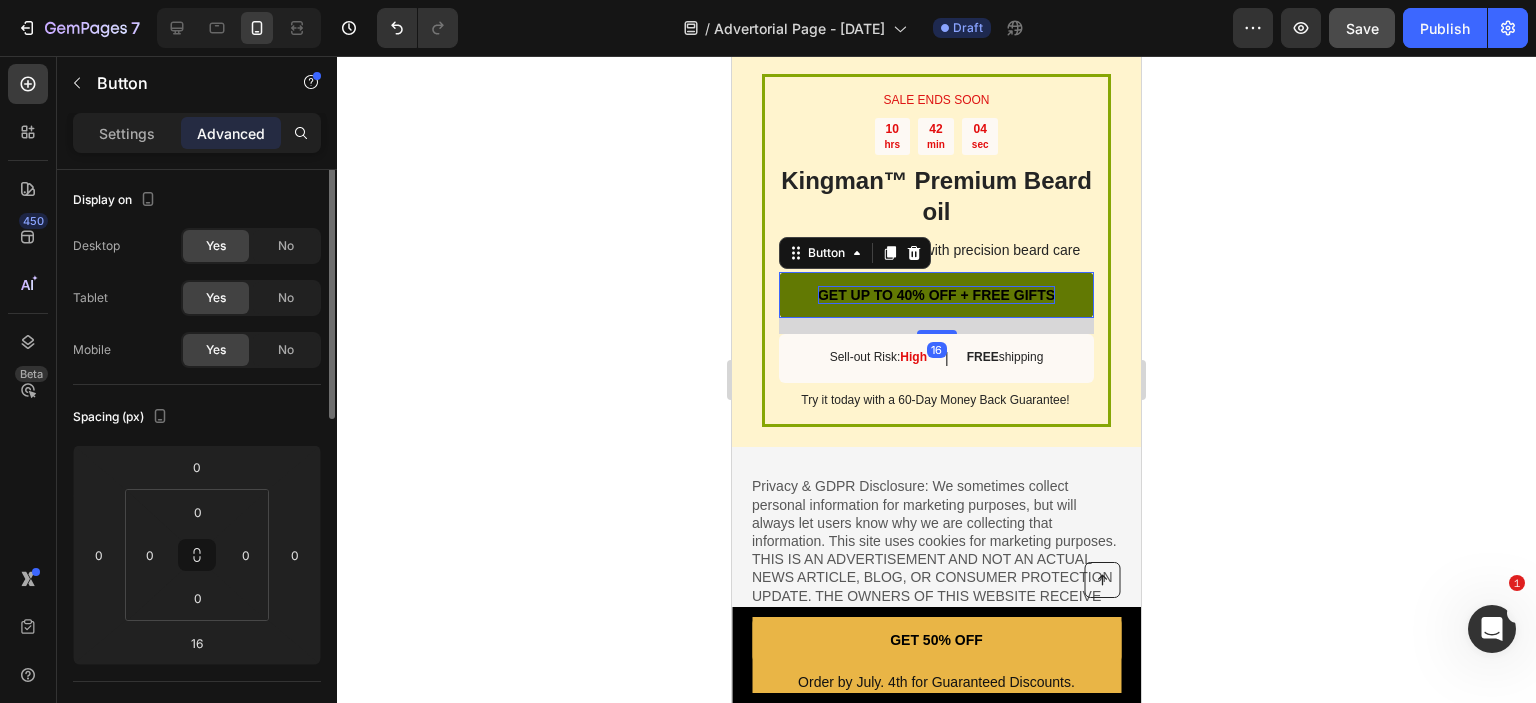 scroll, scrollTop: 0, scrollLeft: 0, axis: both 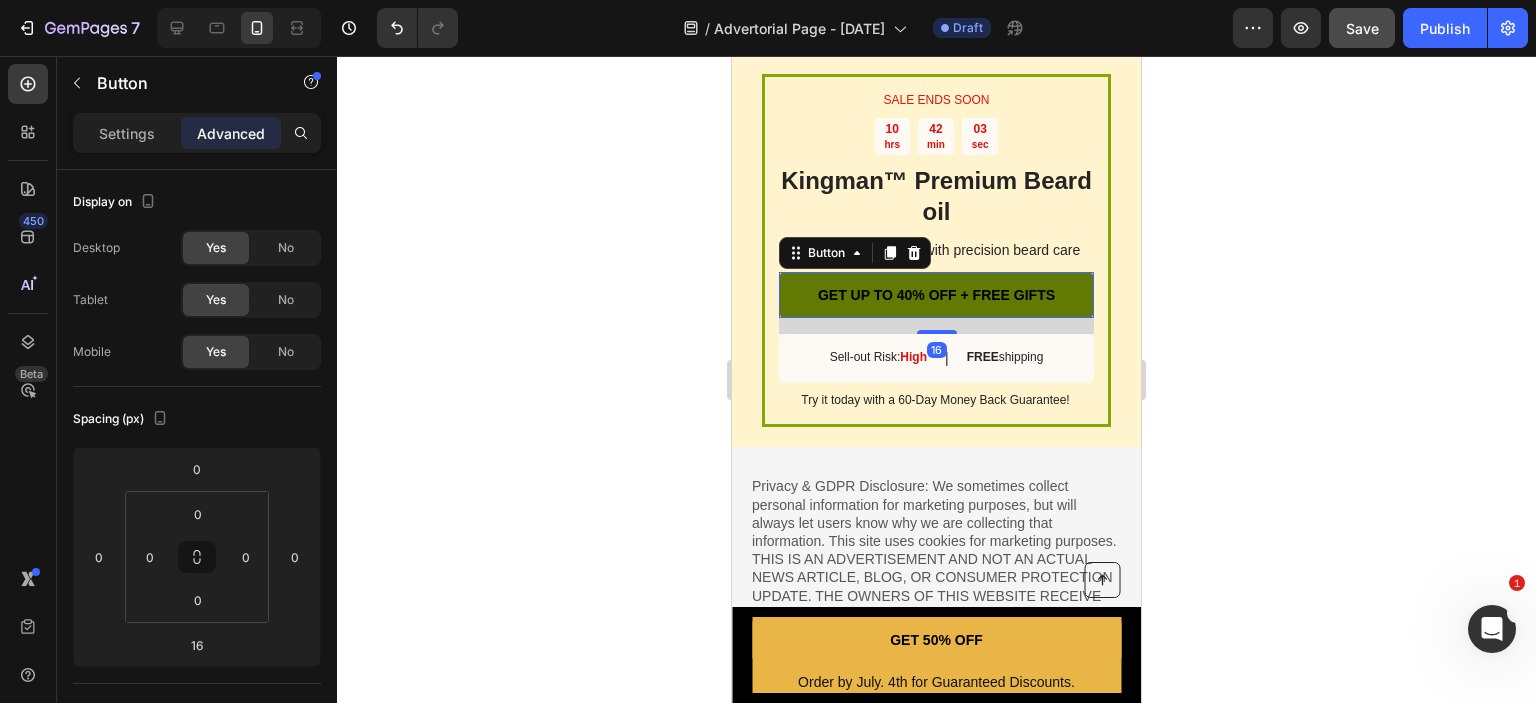 click on "GET UP TO 40% OFF + FREE GIFTS" at bounding box center [936, 295] 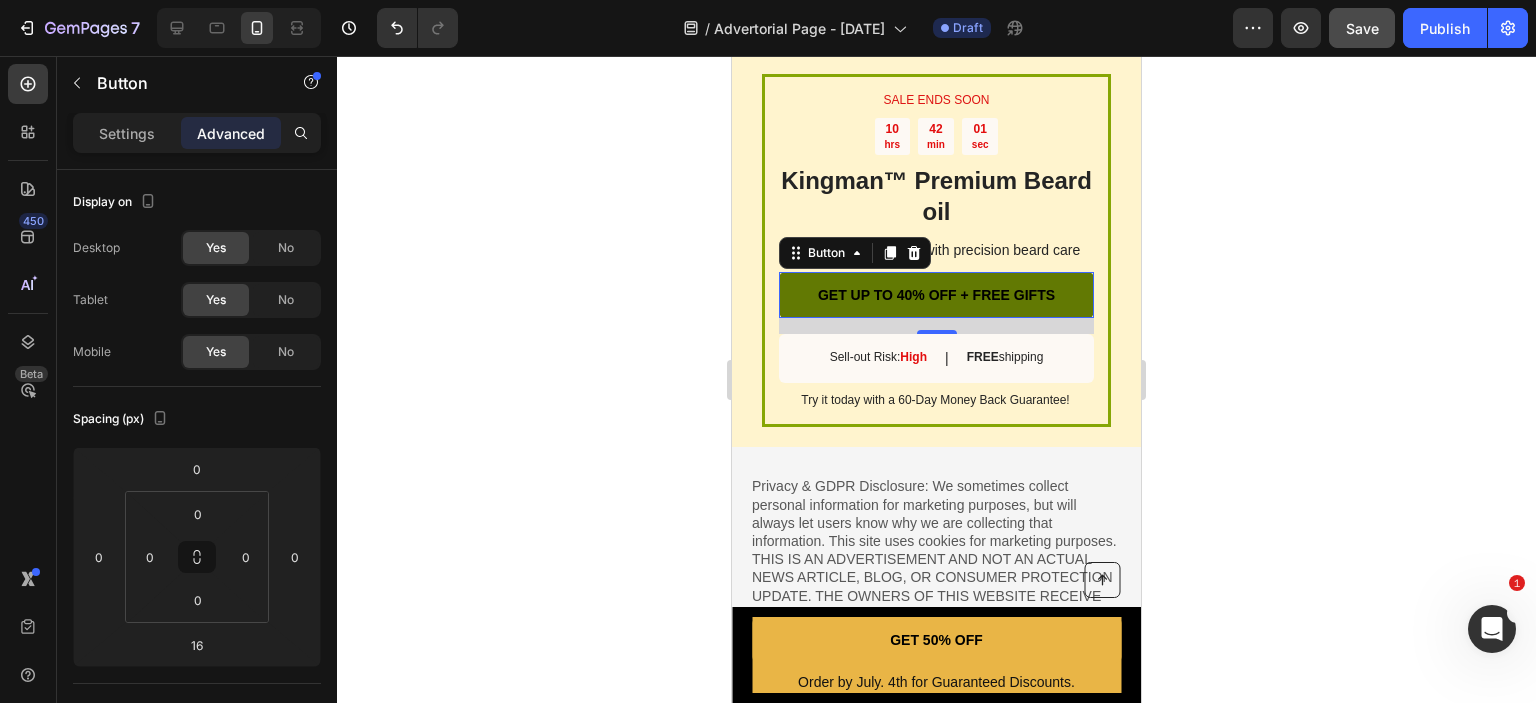 click on "GET UP TO 40% OFF + FREE GIFTS" at bounding box center [936, 295] 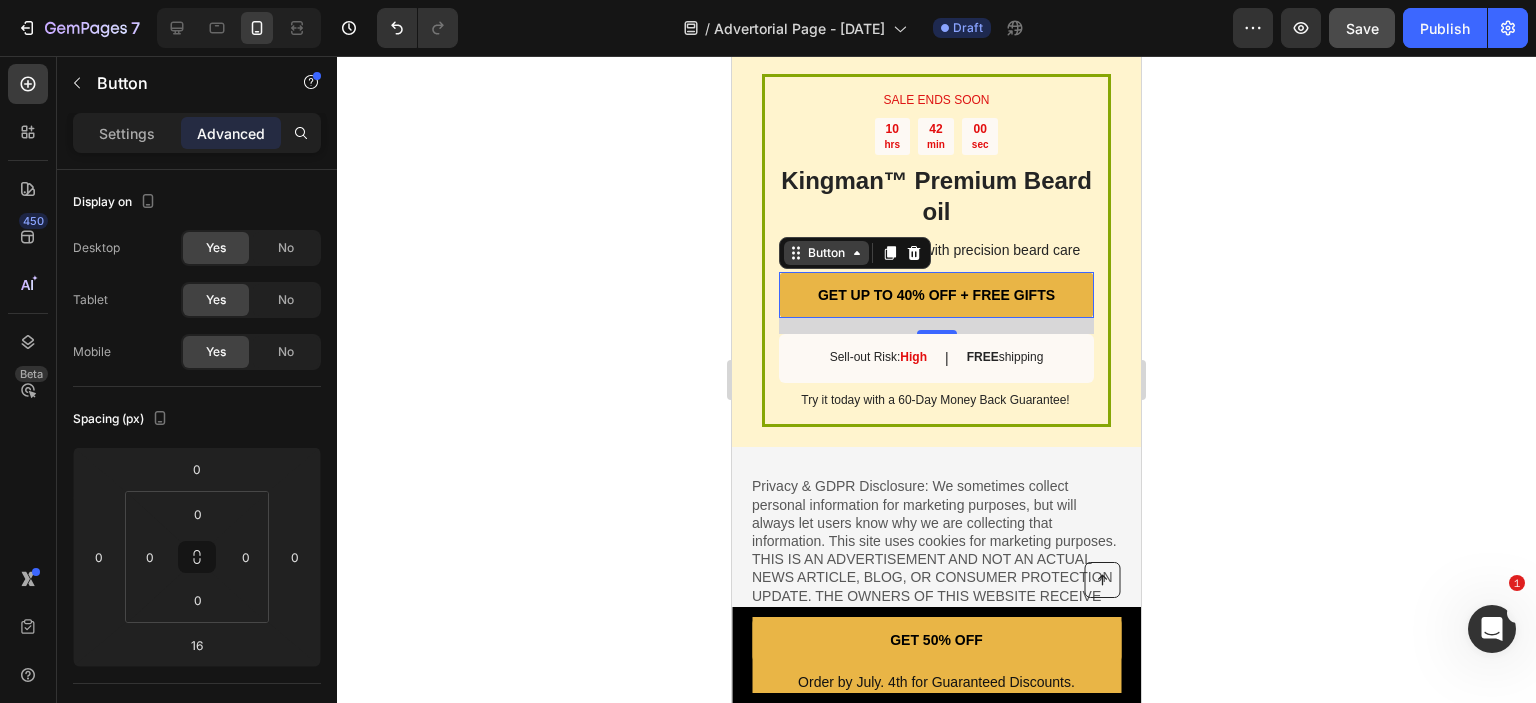 click on "Button" at bounding box center [826, 253] 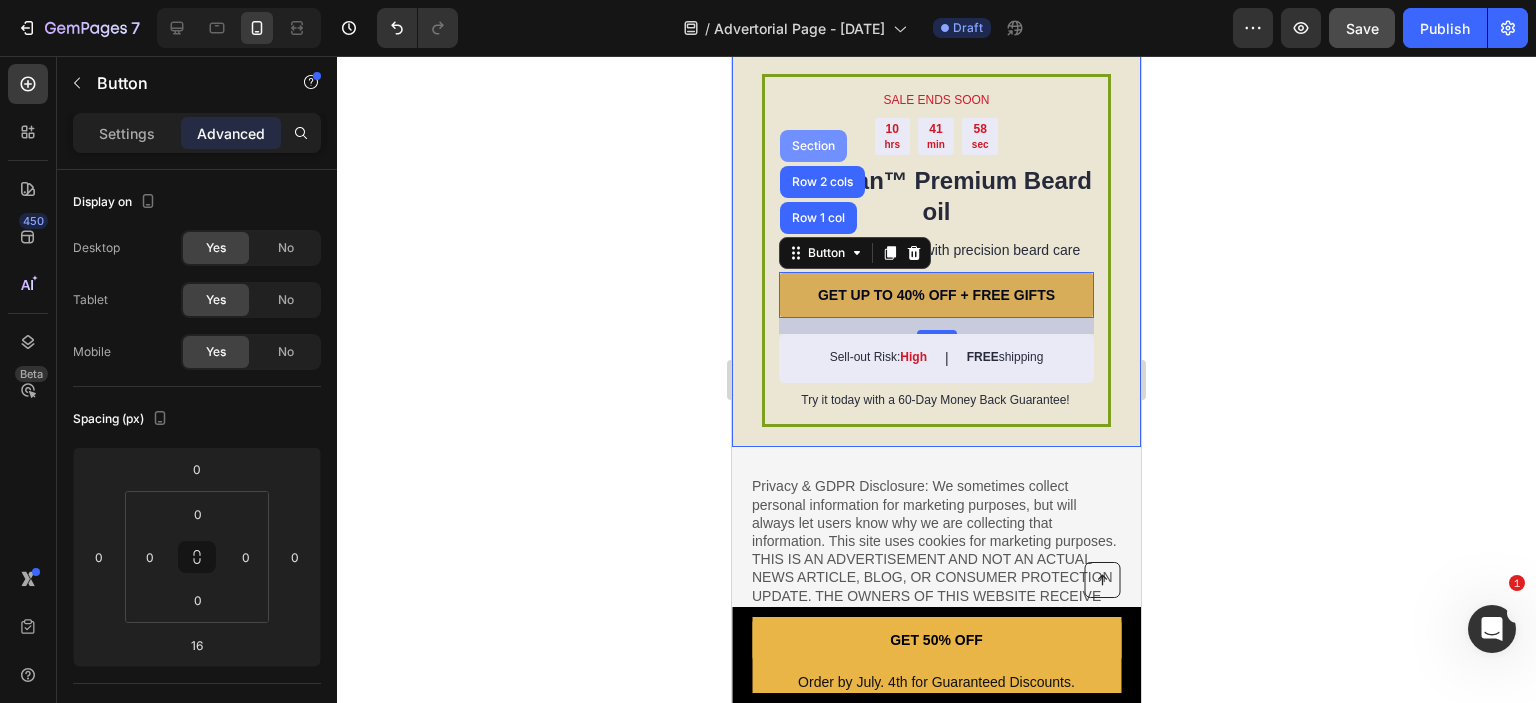 click on "Section" at bounding box center [813, 146] 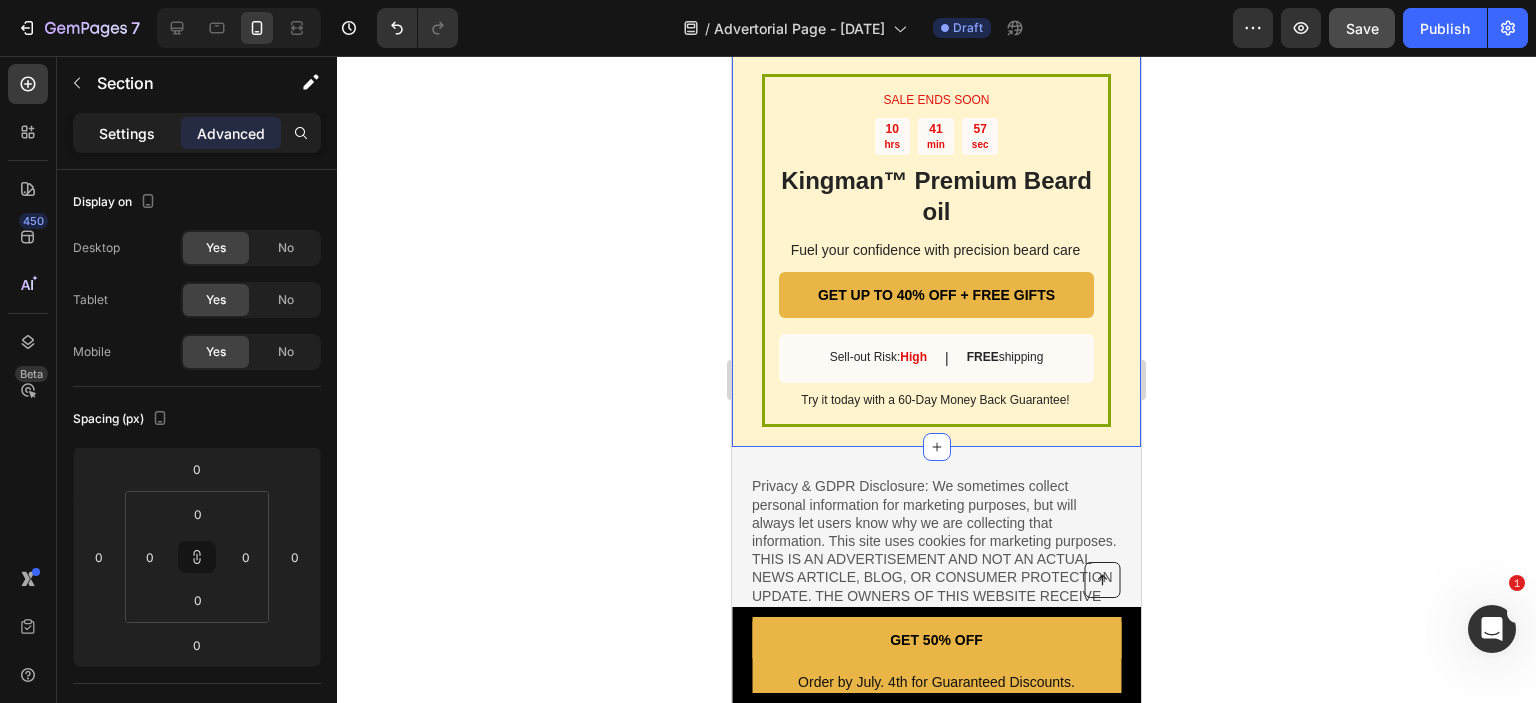 click on "Settings" at bounding box center [127, 133] 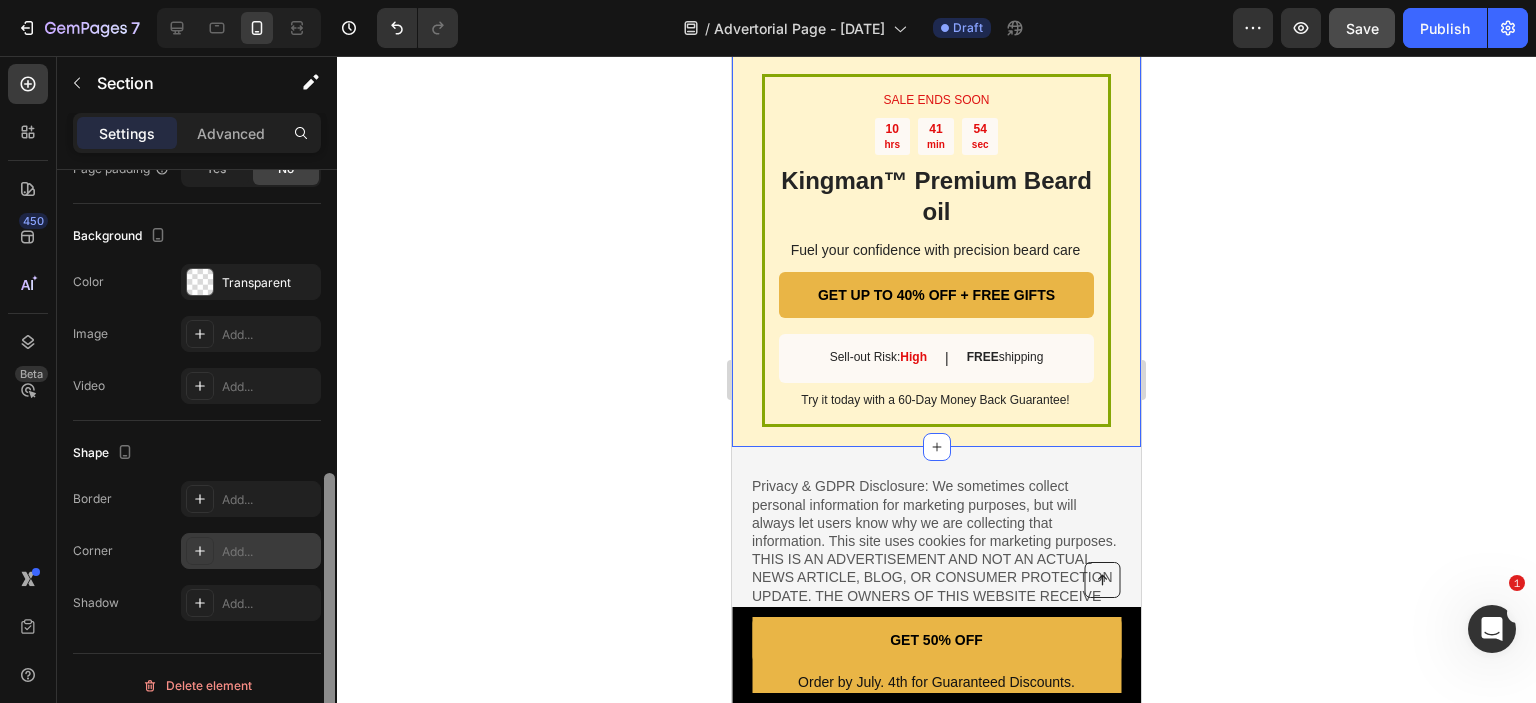 scroll, scrollTop: 576, scrollLeft: 0, axis: vertical 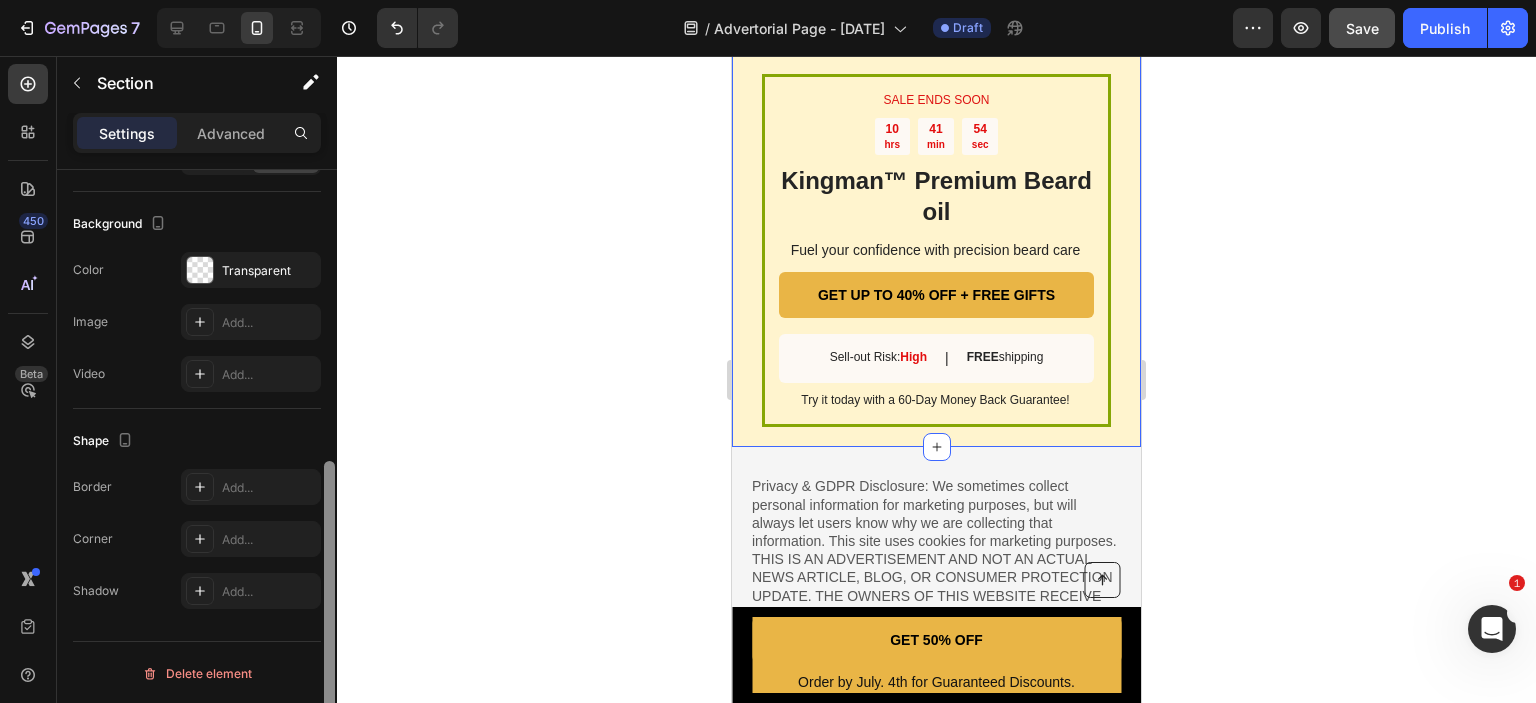 drag, startPoint x: 324, startPoint y: 259, endPoint x: 300, endPoint y: 564, distance: 305.9428 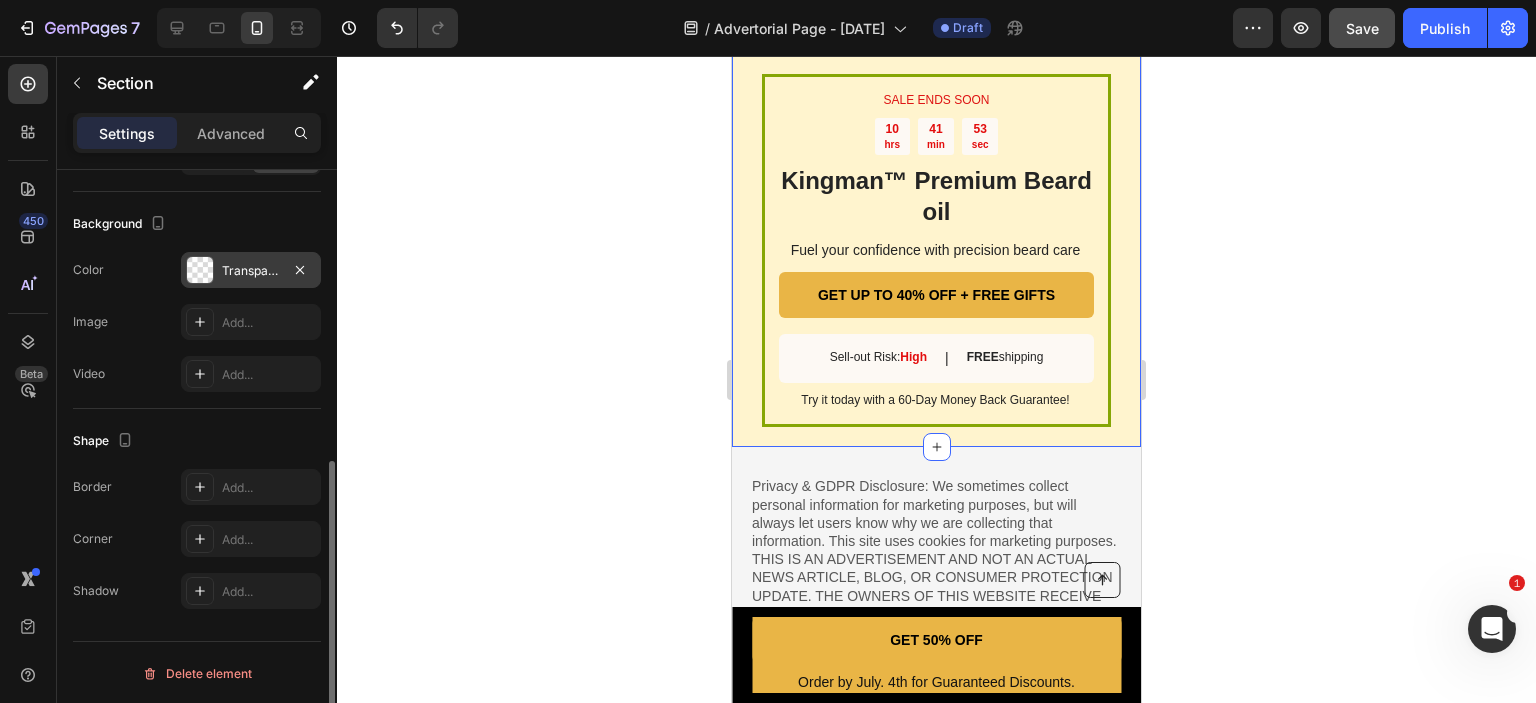 click at bounding box center (200, 270) 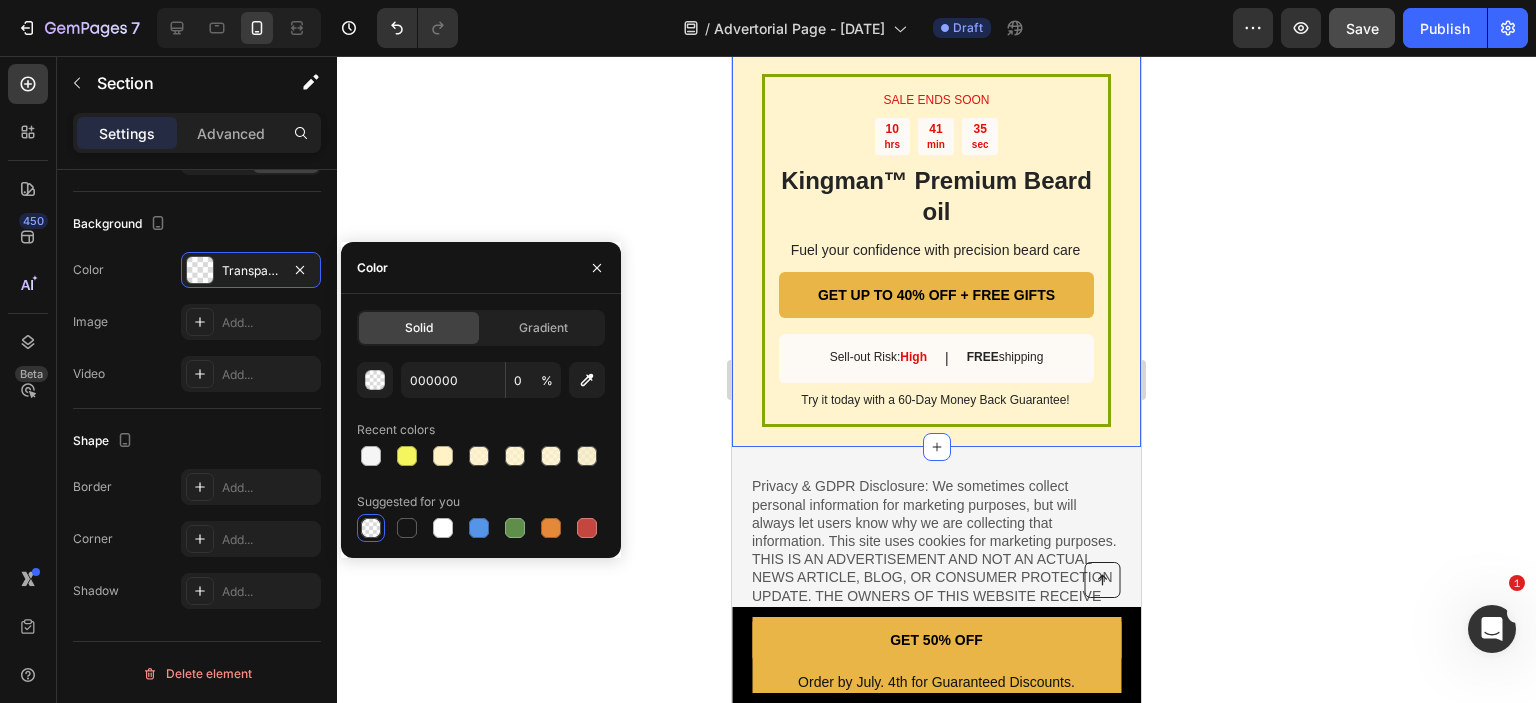 click on "|" at bounding box center (947, 358) 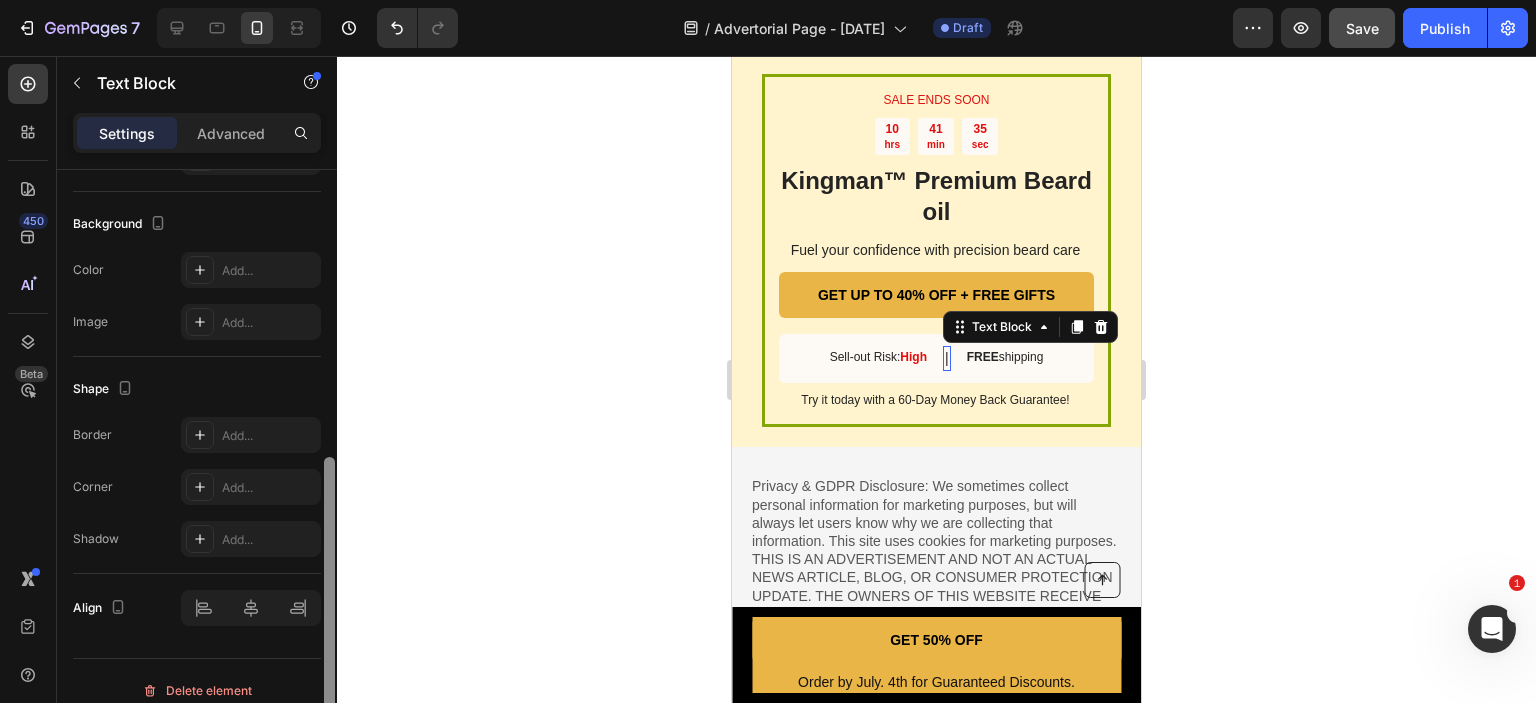 scroll, scrollTop: 0, scrollLeft: 0, axis: both 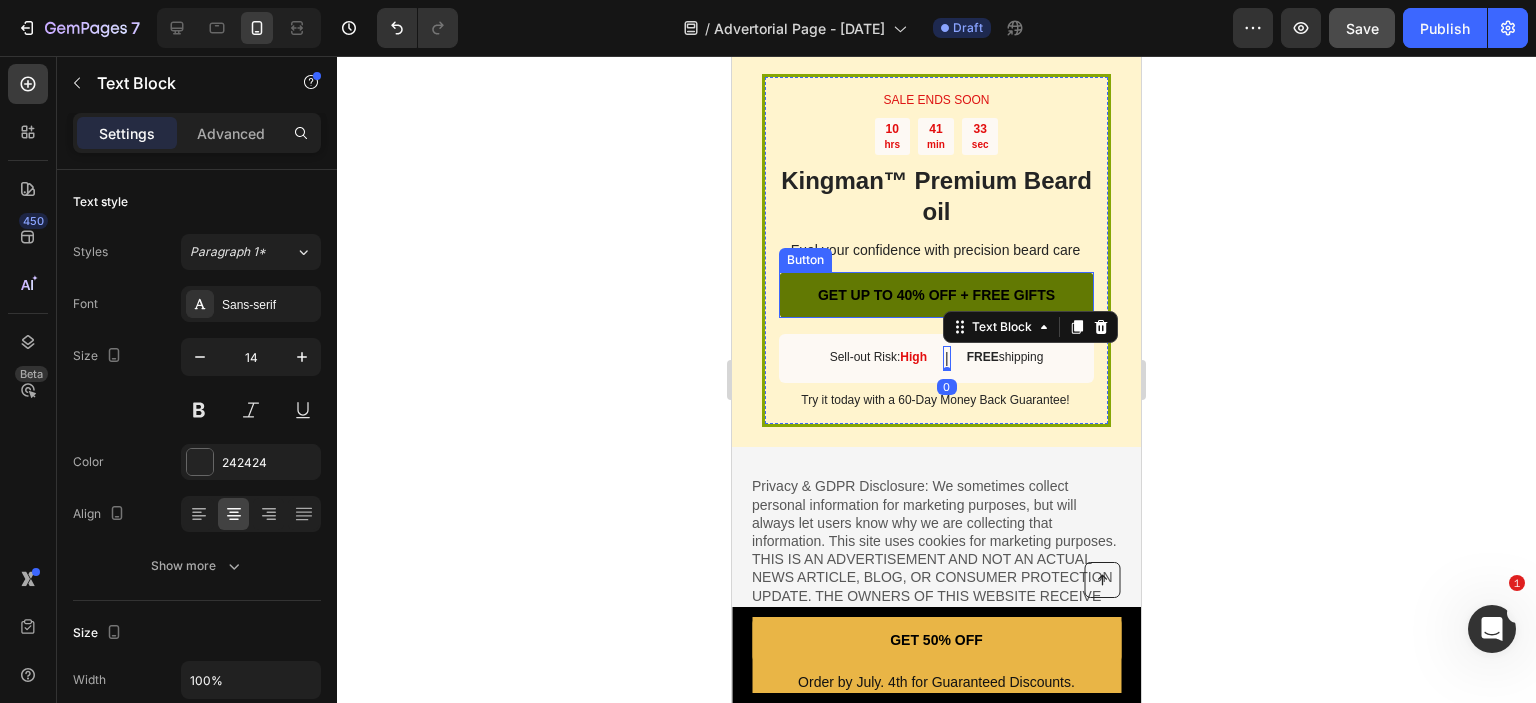 click on "GET UP TO 40% OFF + FREE GIFTS" at bounding box center [936, 295] 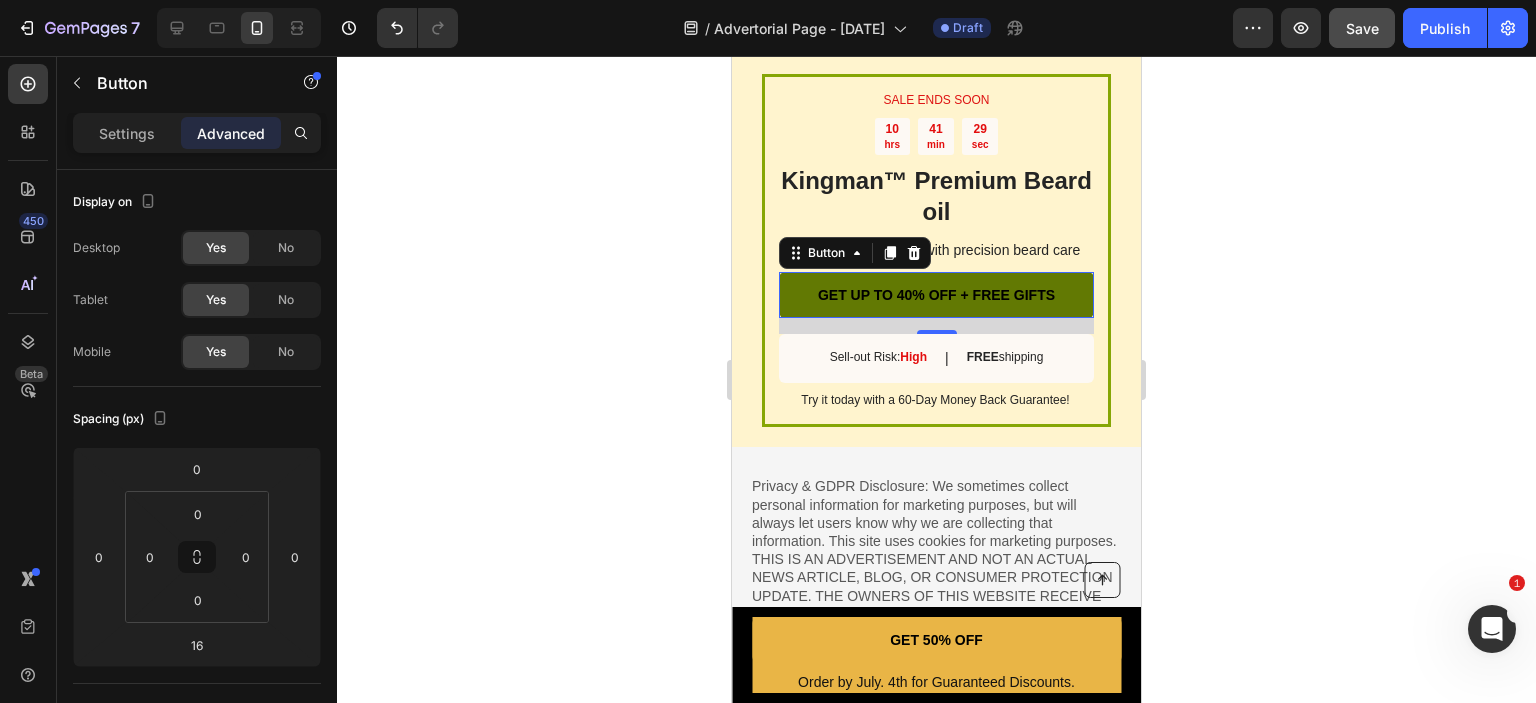 click on "GET UP TO 40% OFF + FREE GIFTS" at bounding box center [936, 295] 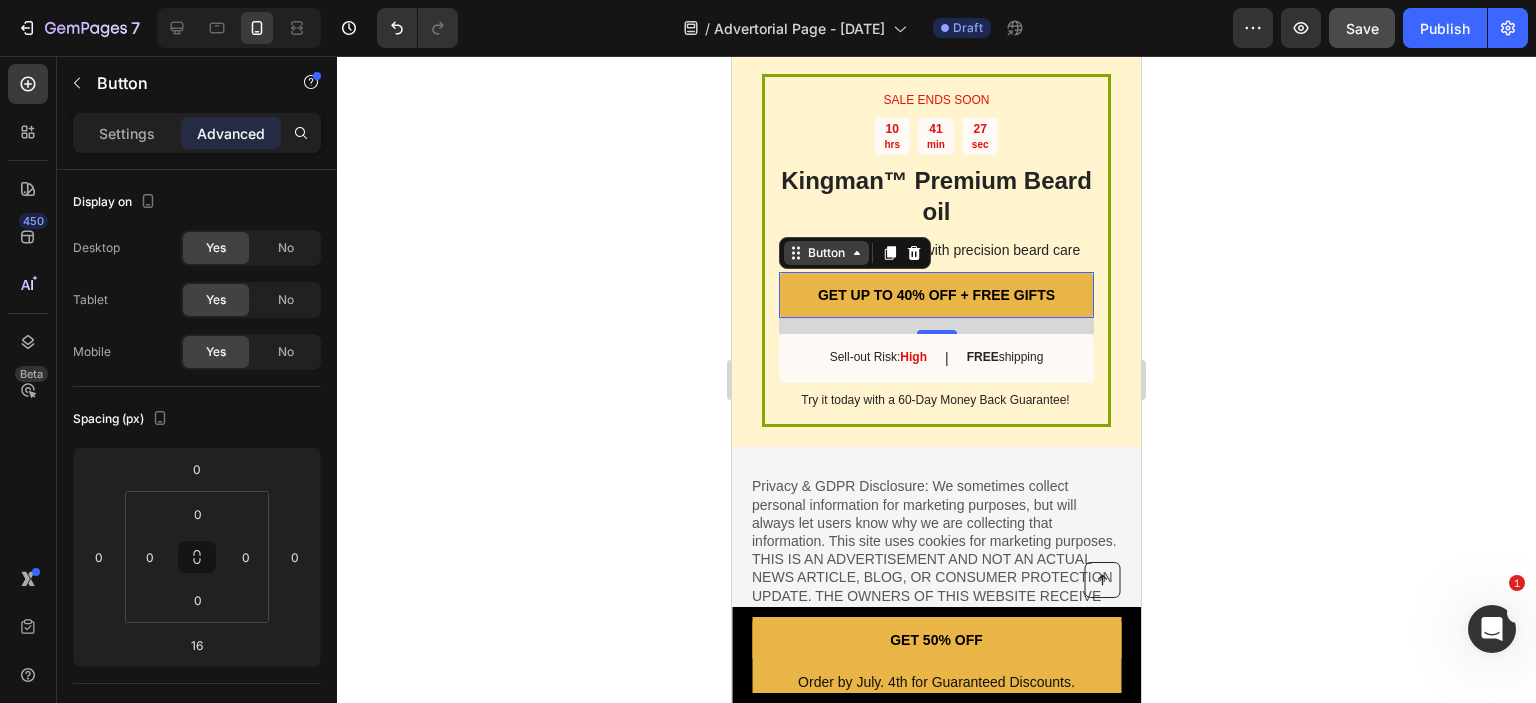 click on "Button" at bounding box center [826, 253] 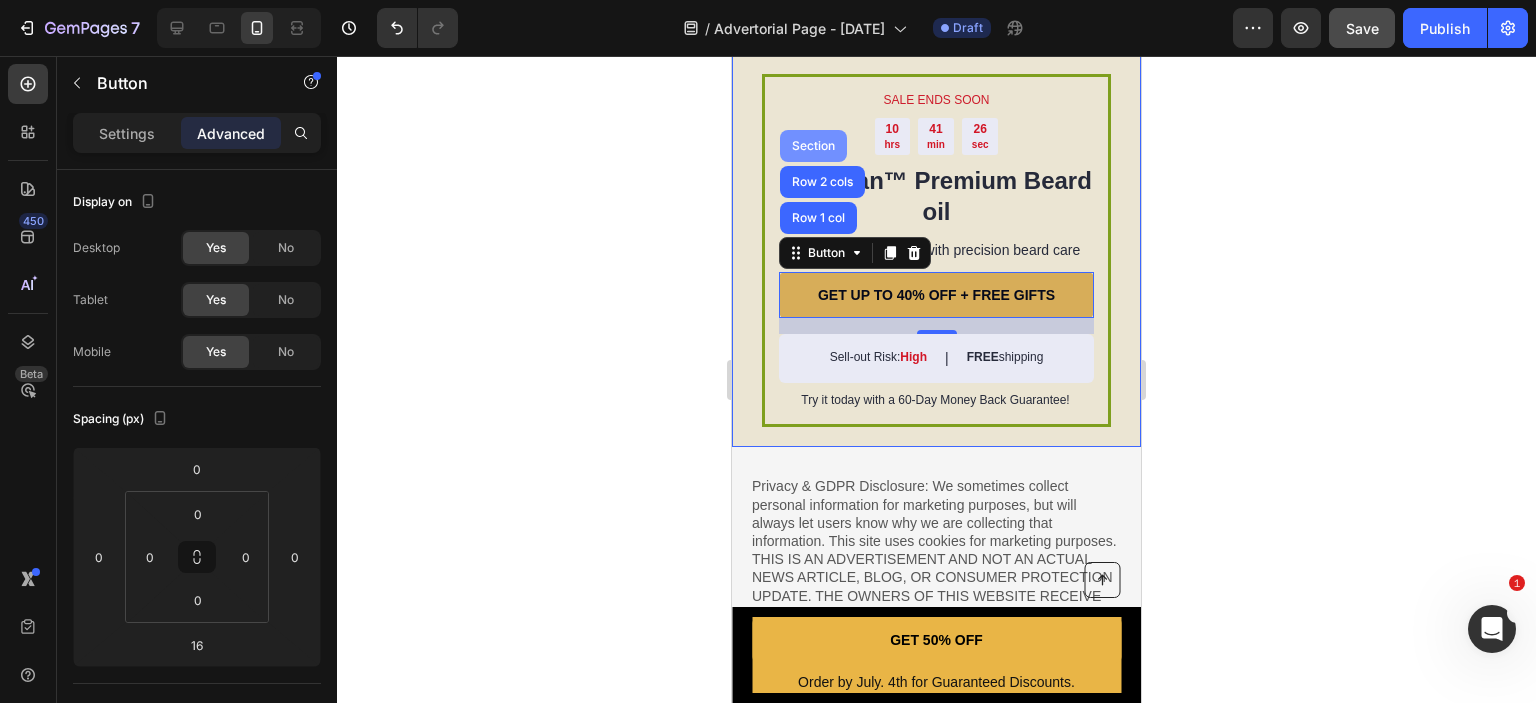 click on "Section" at bounding box center (813, 146) 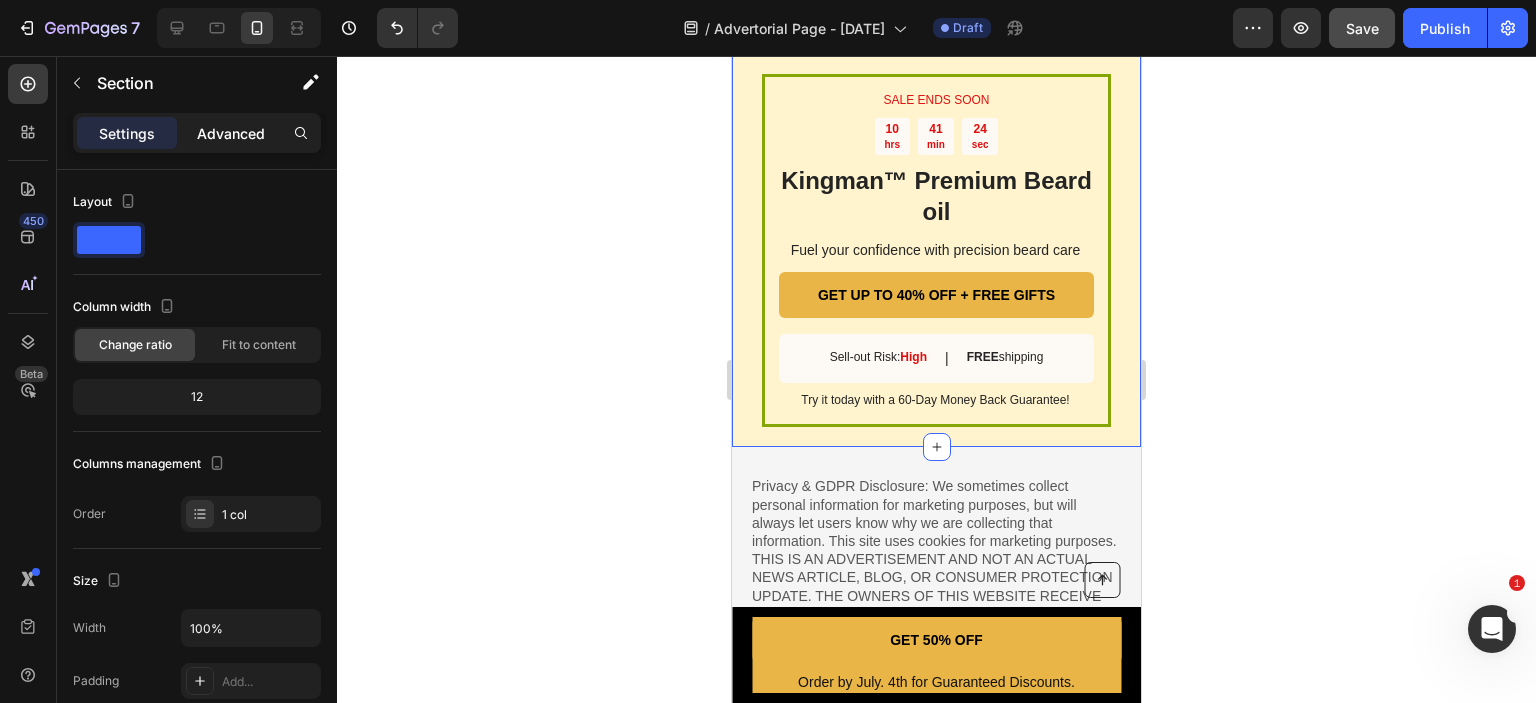 click on "Advanced" at bounding box center (231, 133) 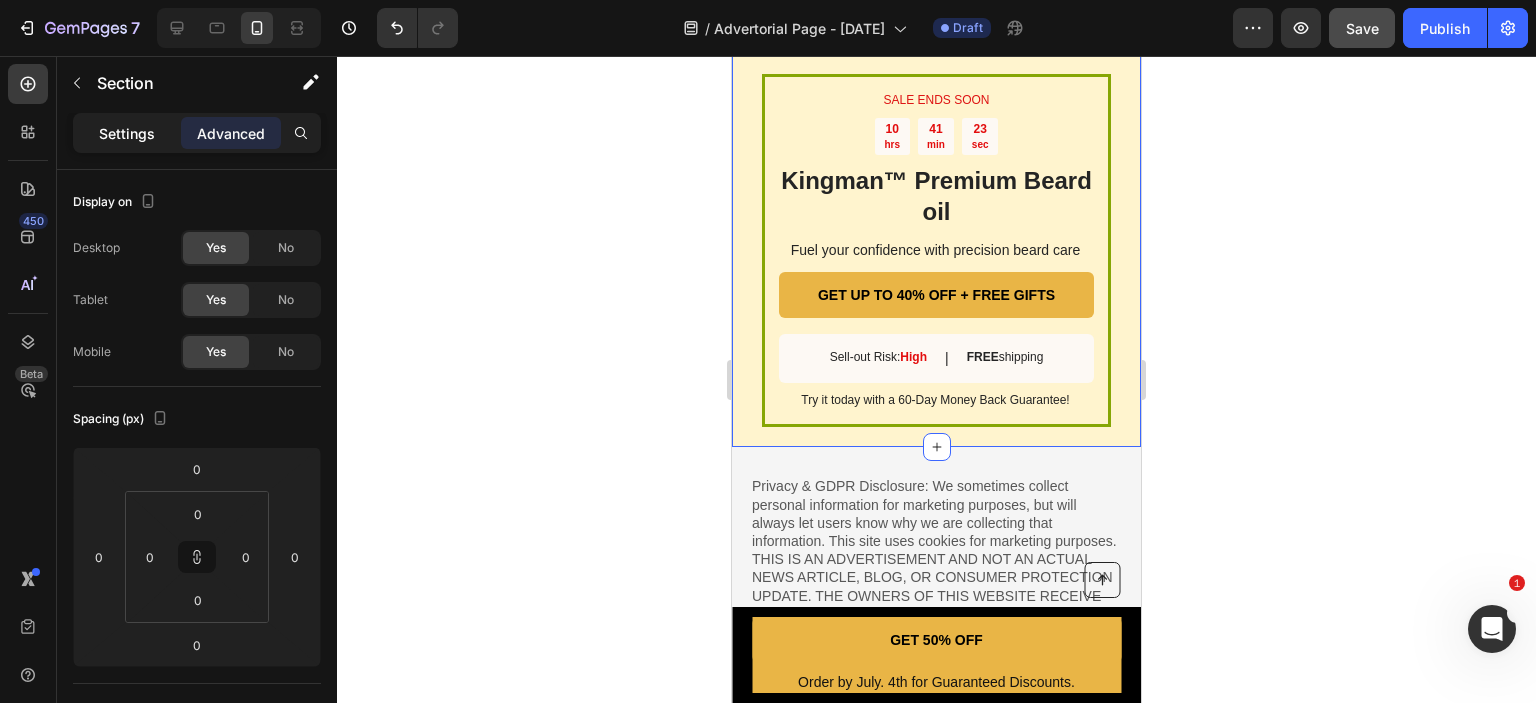 click on "Settings" at bounding box center [127, 133] 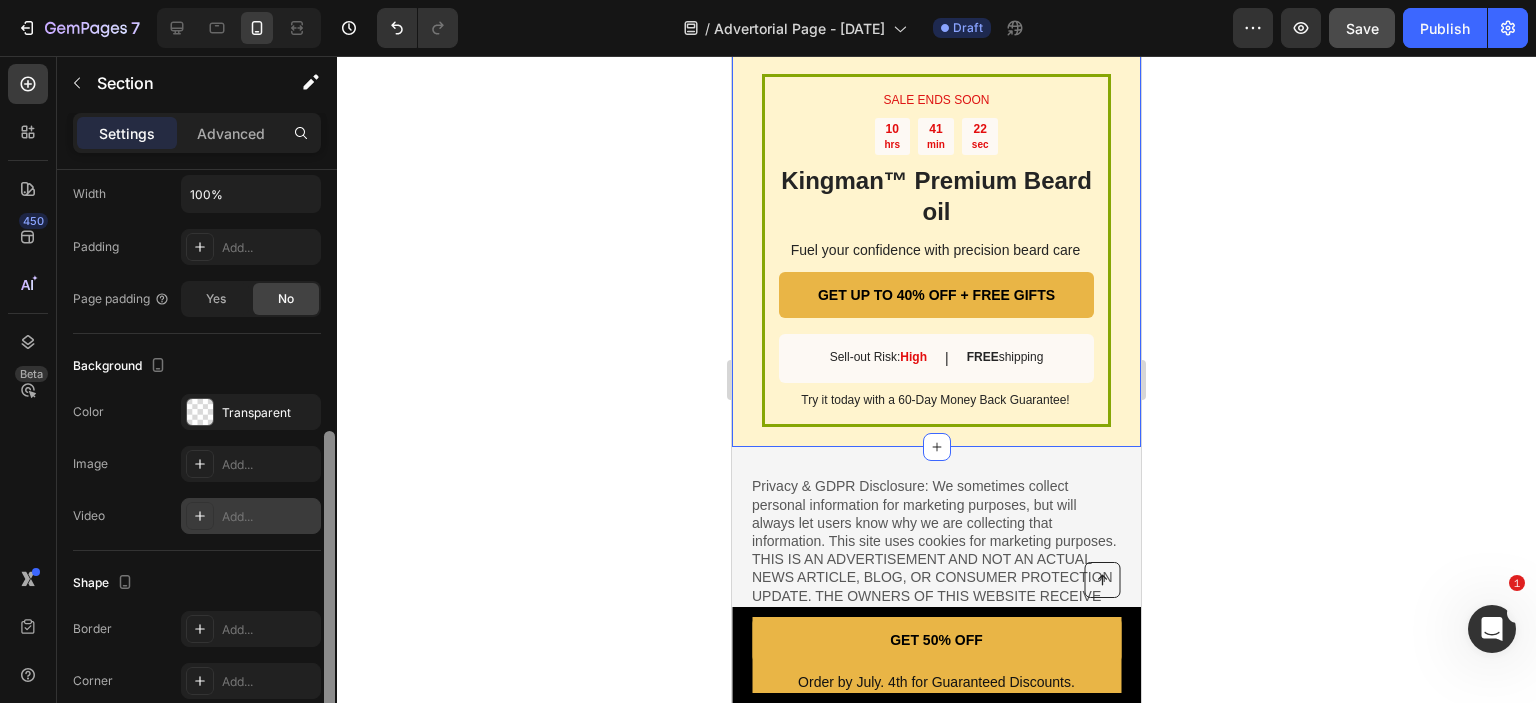 scroll, scrollTop: 472, scrollLeft: 0, axis: vertical 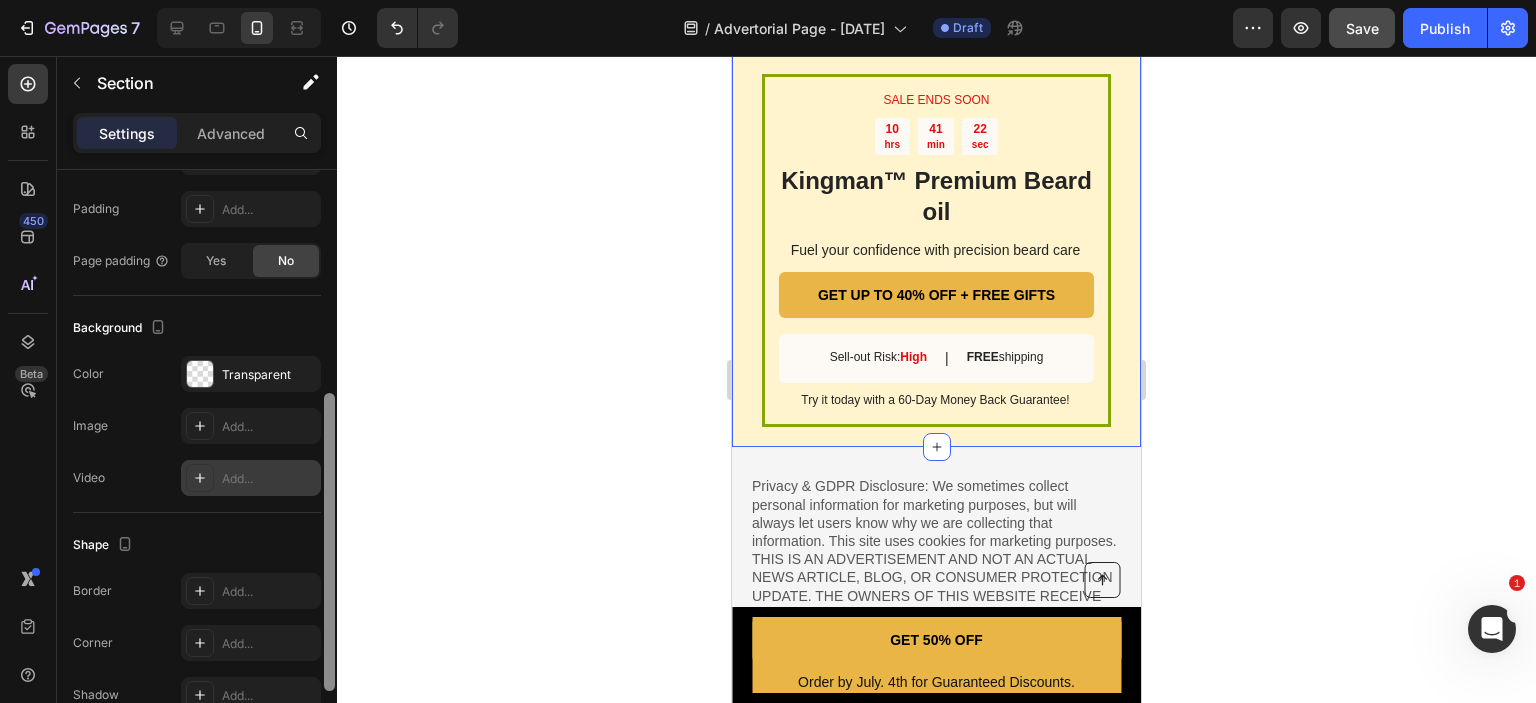 drag, startPoint x: 327, startPoint y: 273, endPoint x: 304, endPoint y: 475, distance: 203.30519 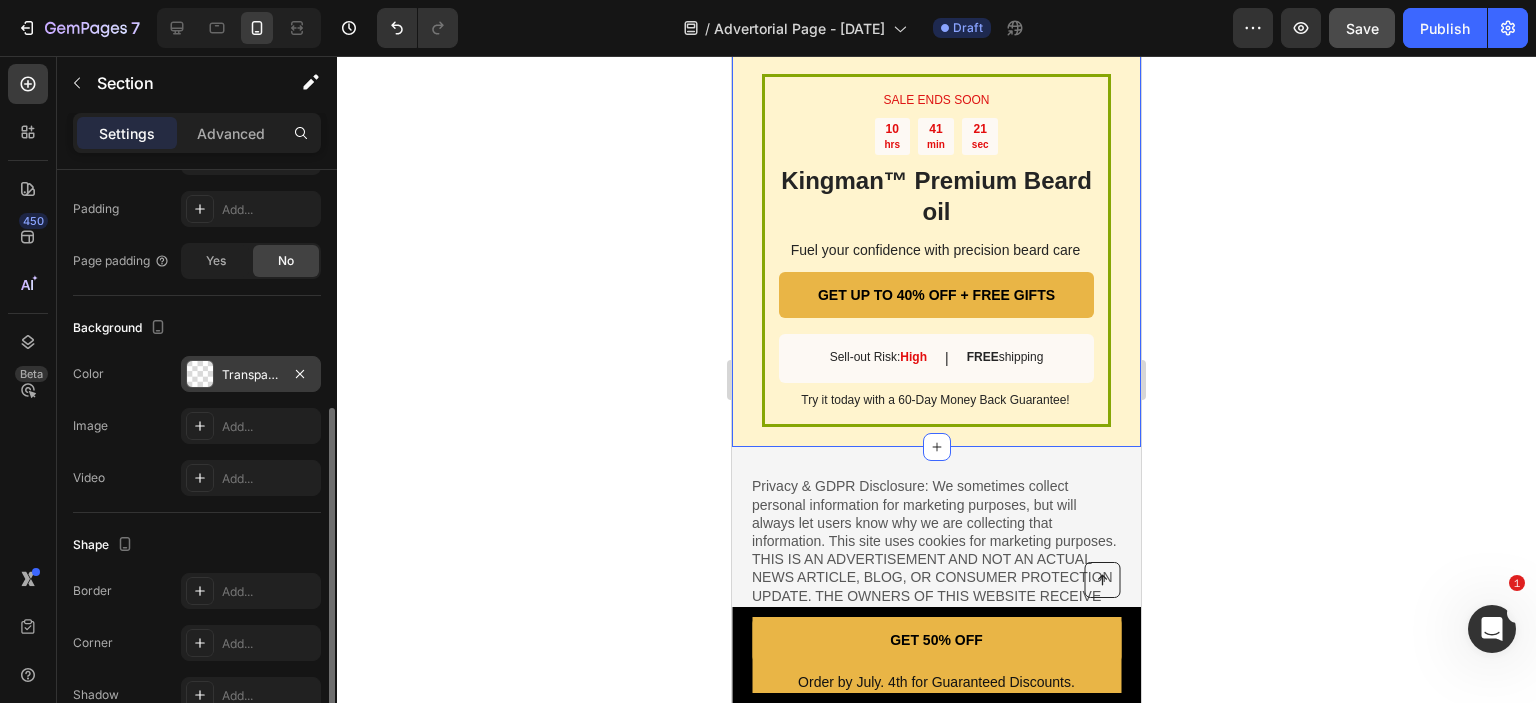 click at bounding box center [200, 374] 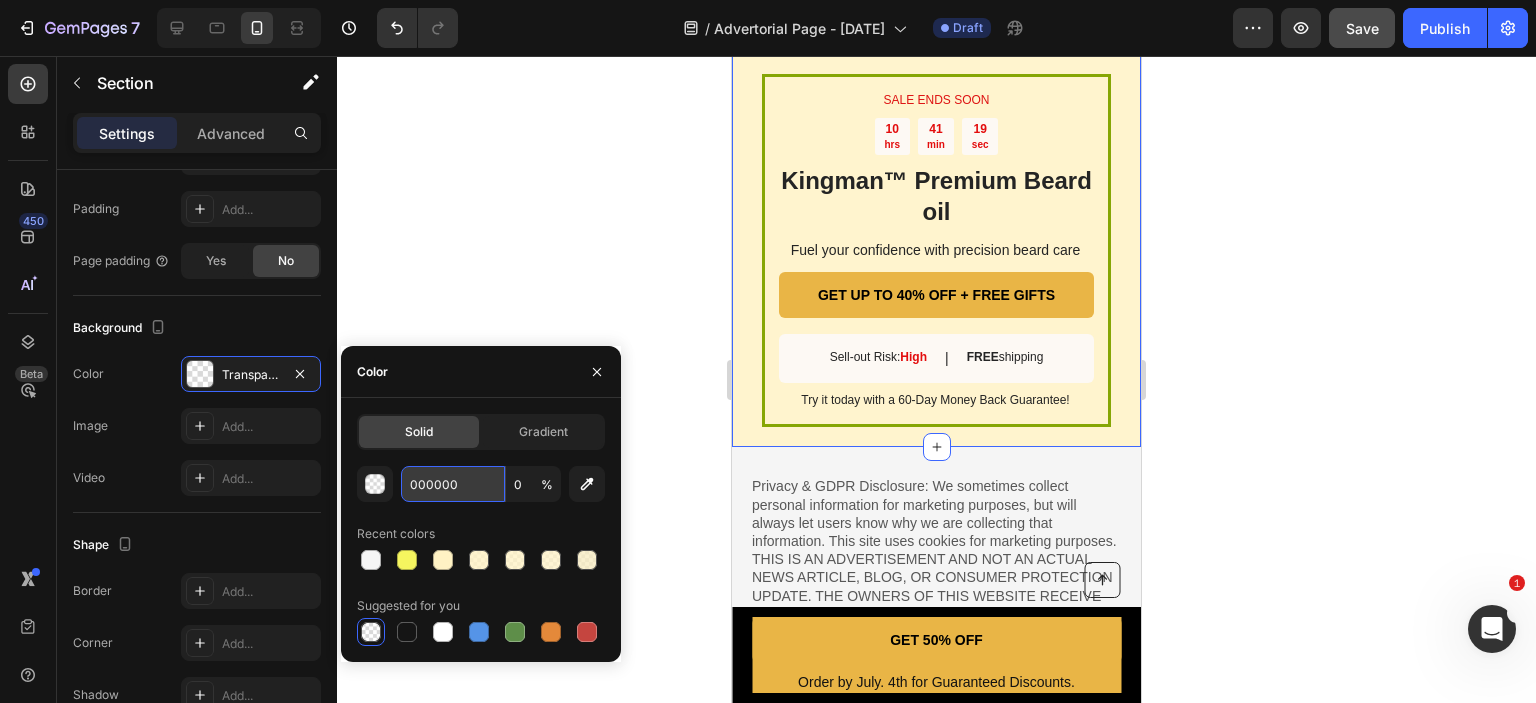 click on "000000" at bounding box center [453, 484] 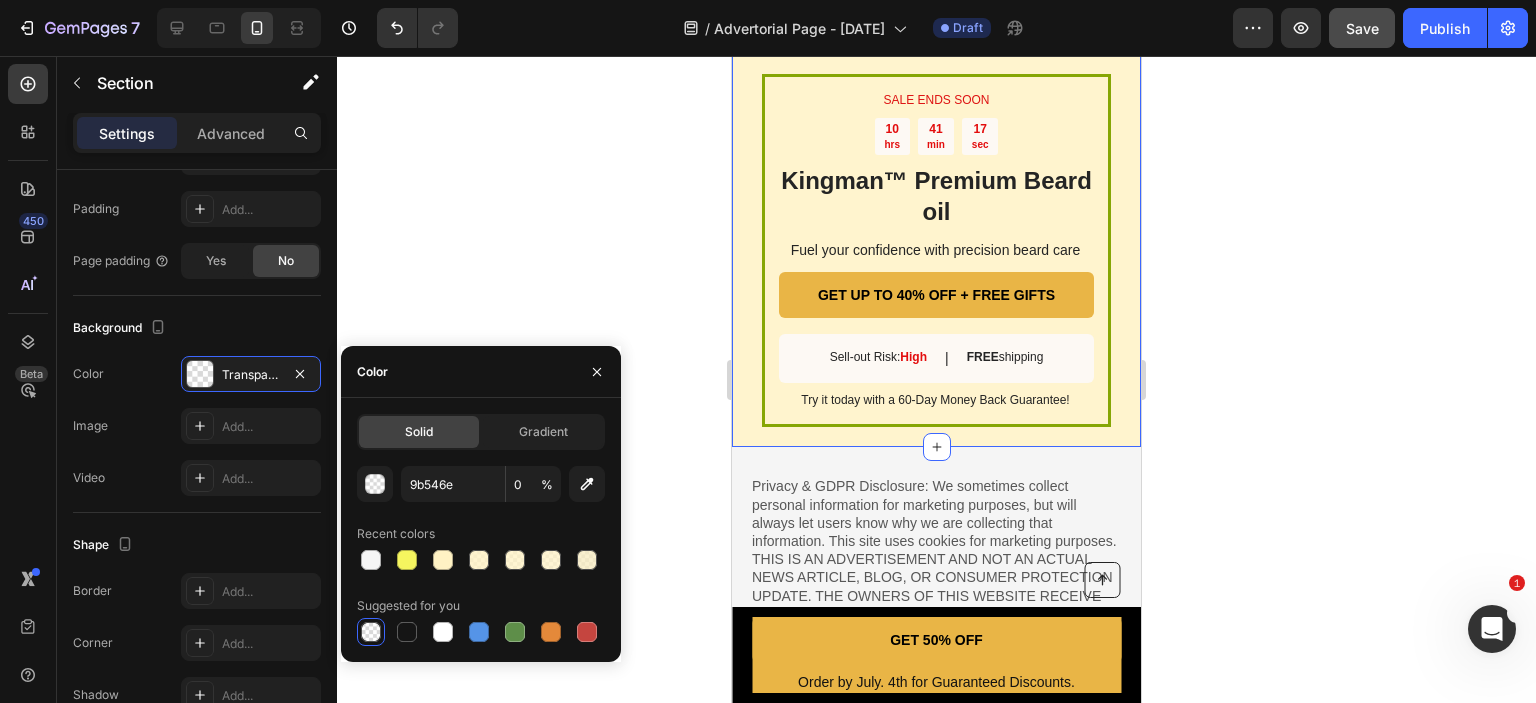 click 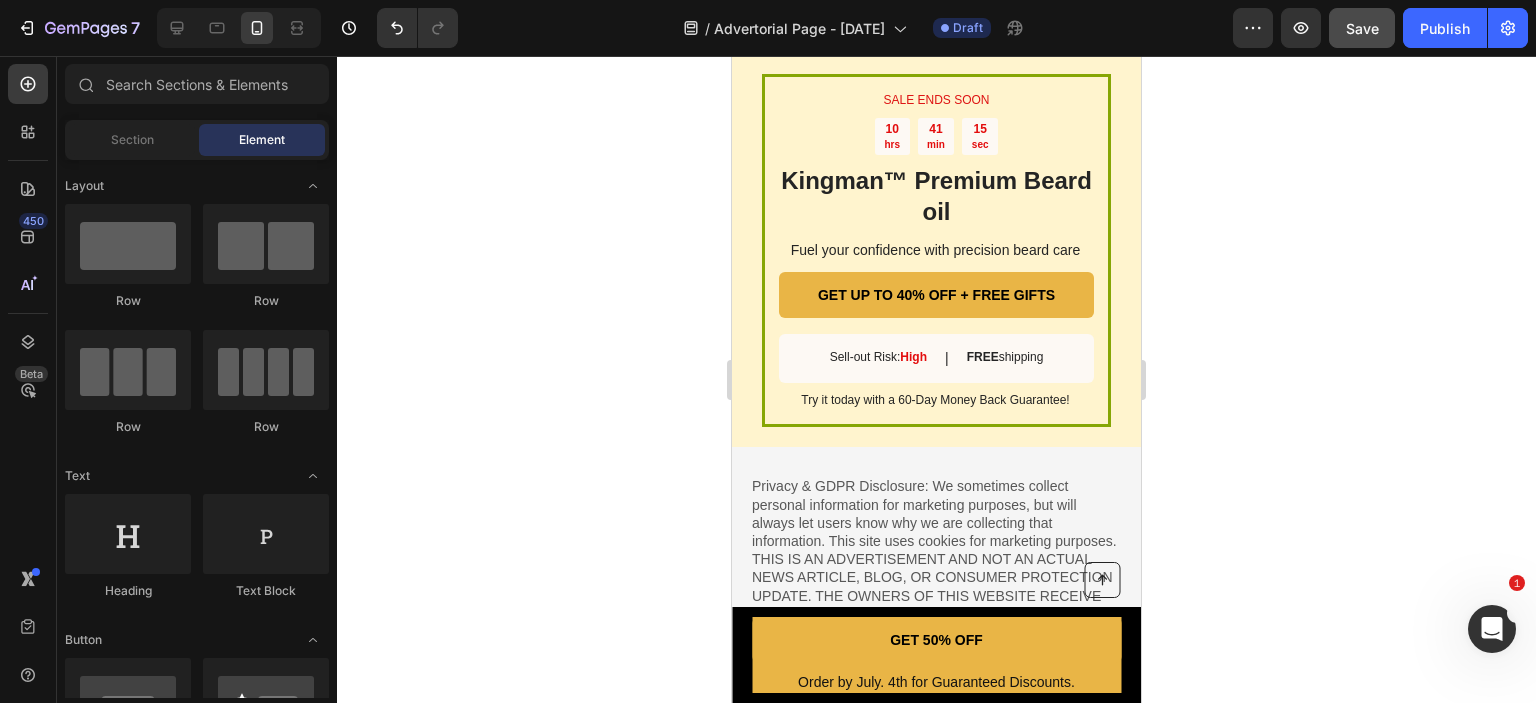 click 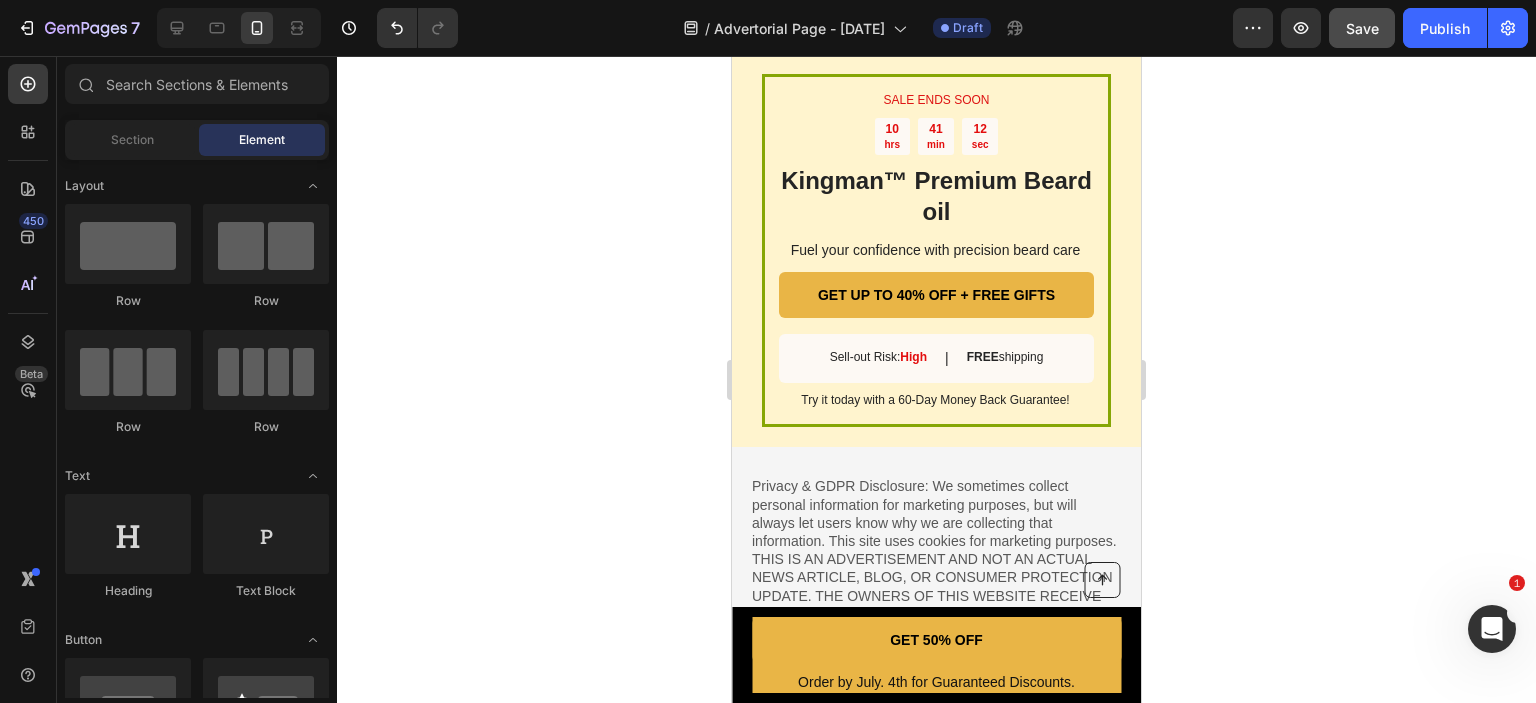 click on "Section Element" at bounding box center (197, 140) 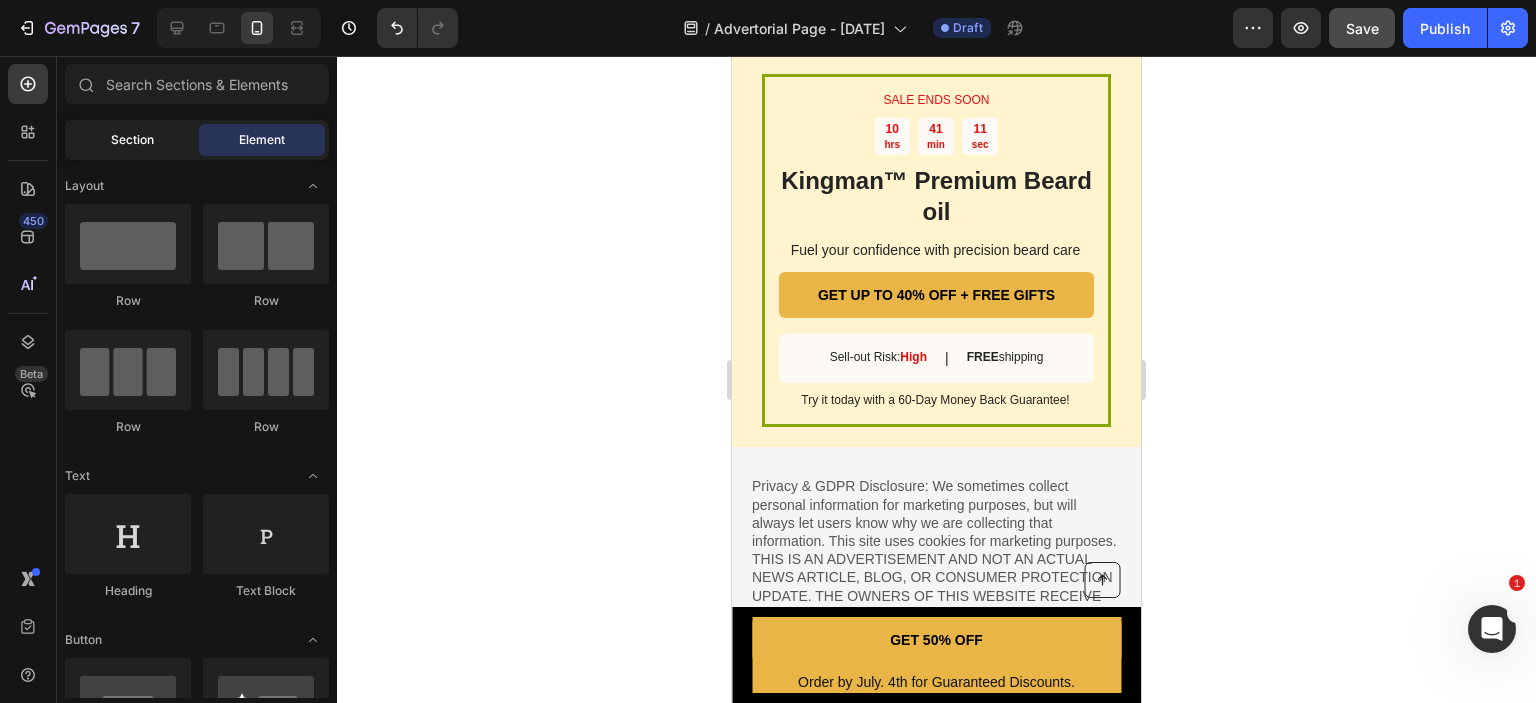 click on "Section" 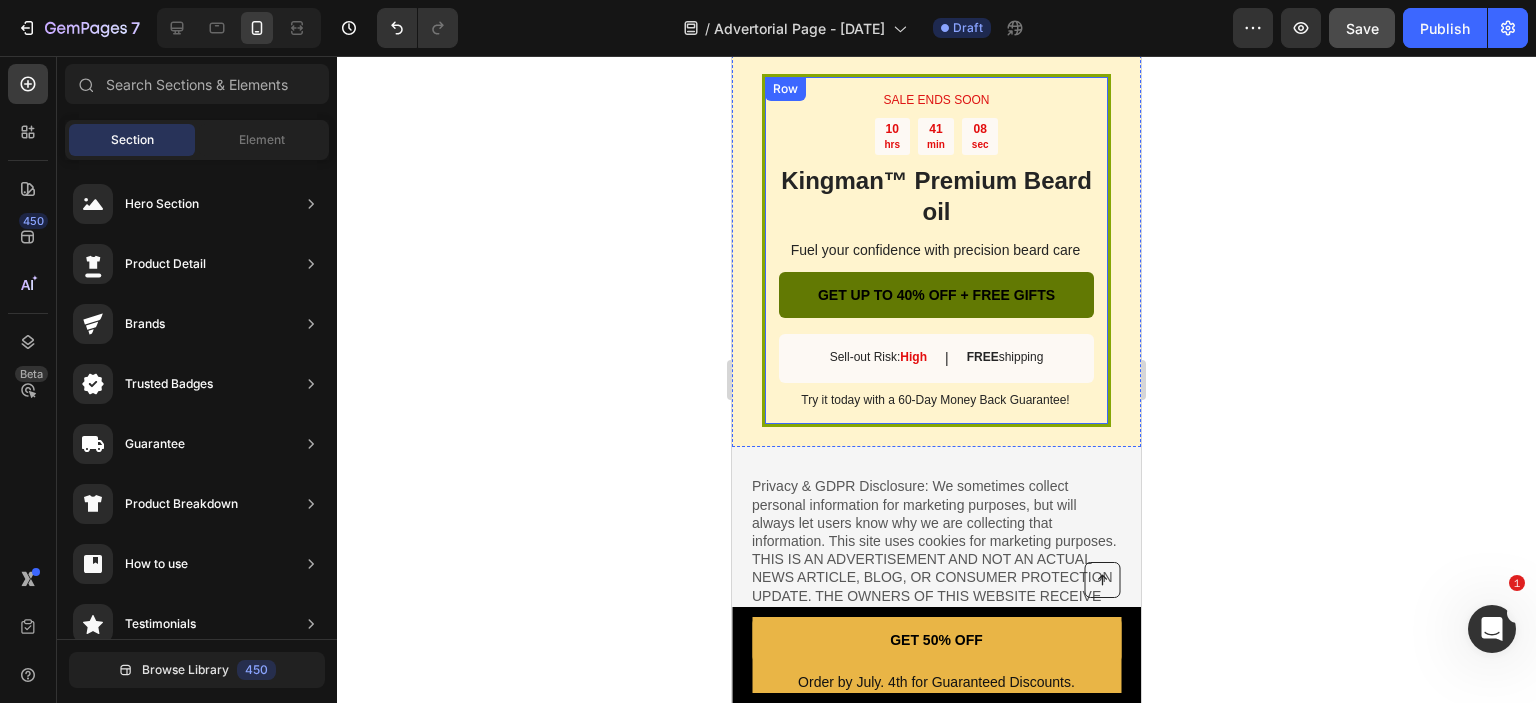 click on "GET UP TO 40% OFF + FREE GIFTS" at bounding box center (936, 295) 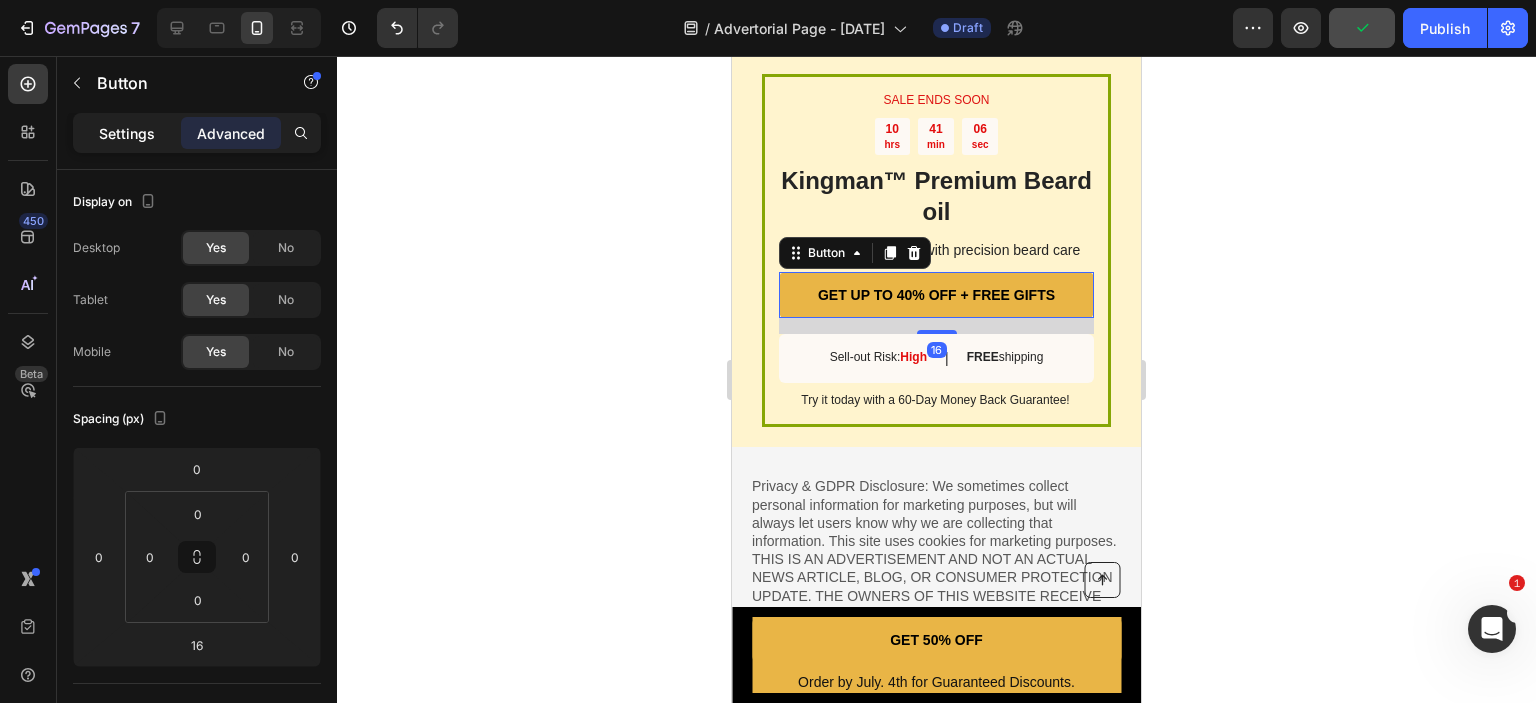 click on "Settings" at bounding box center (127, 133) 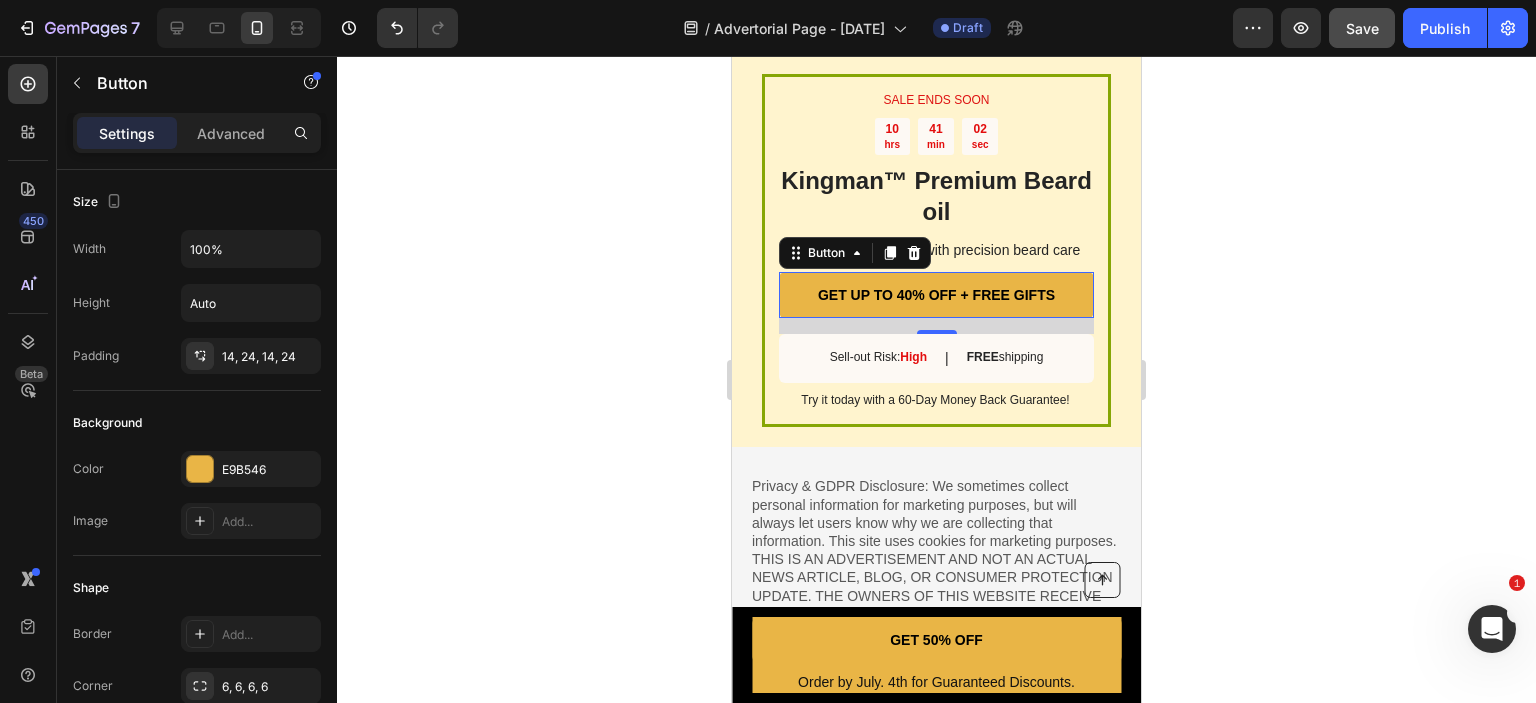 click 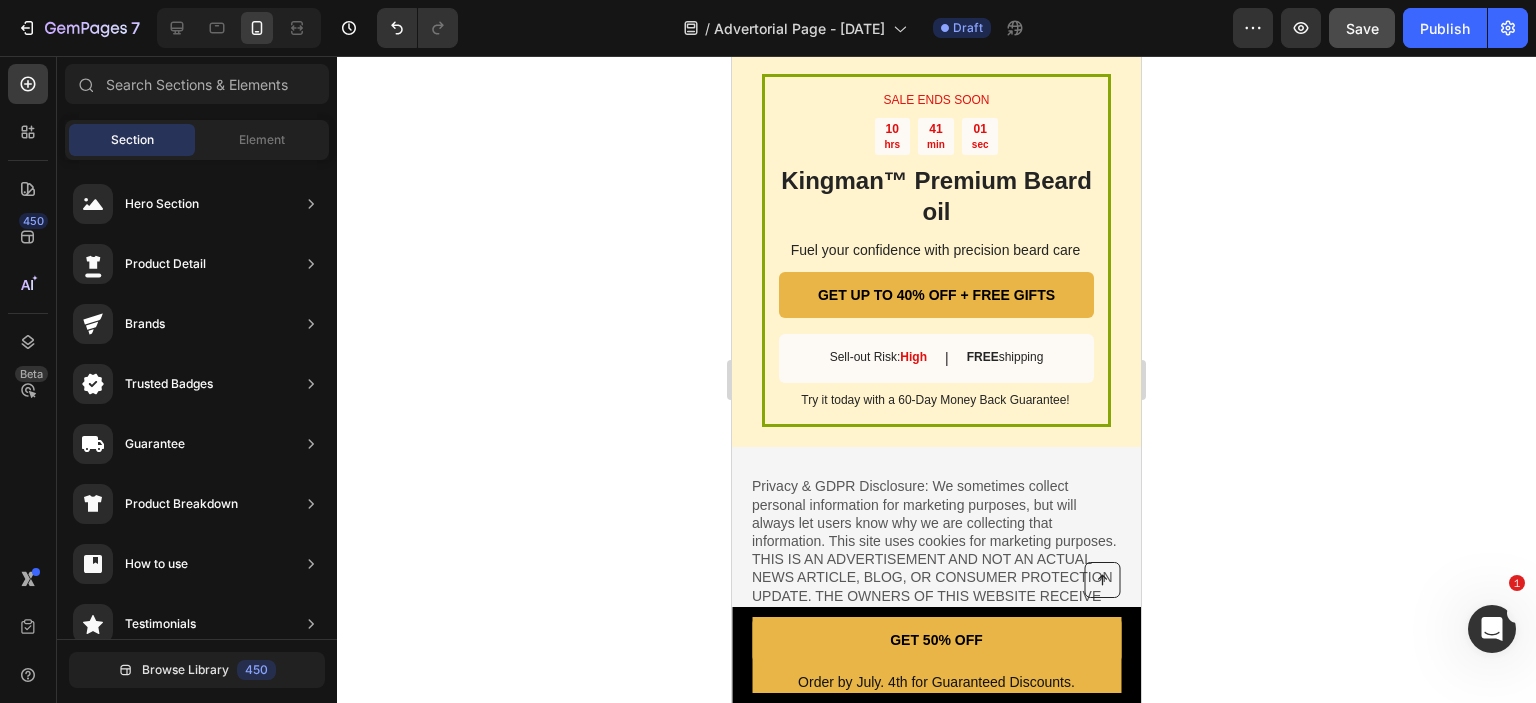 click 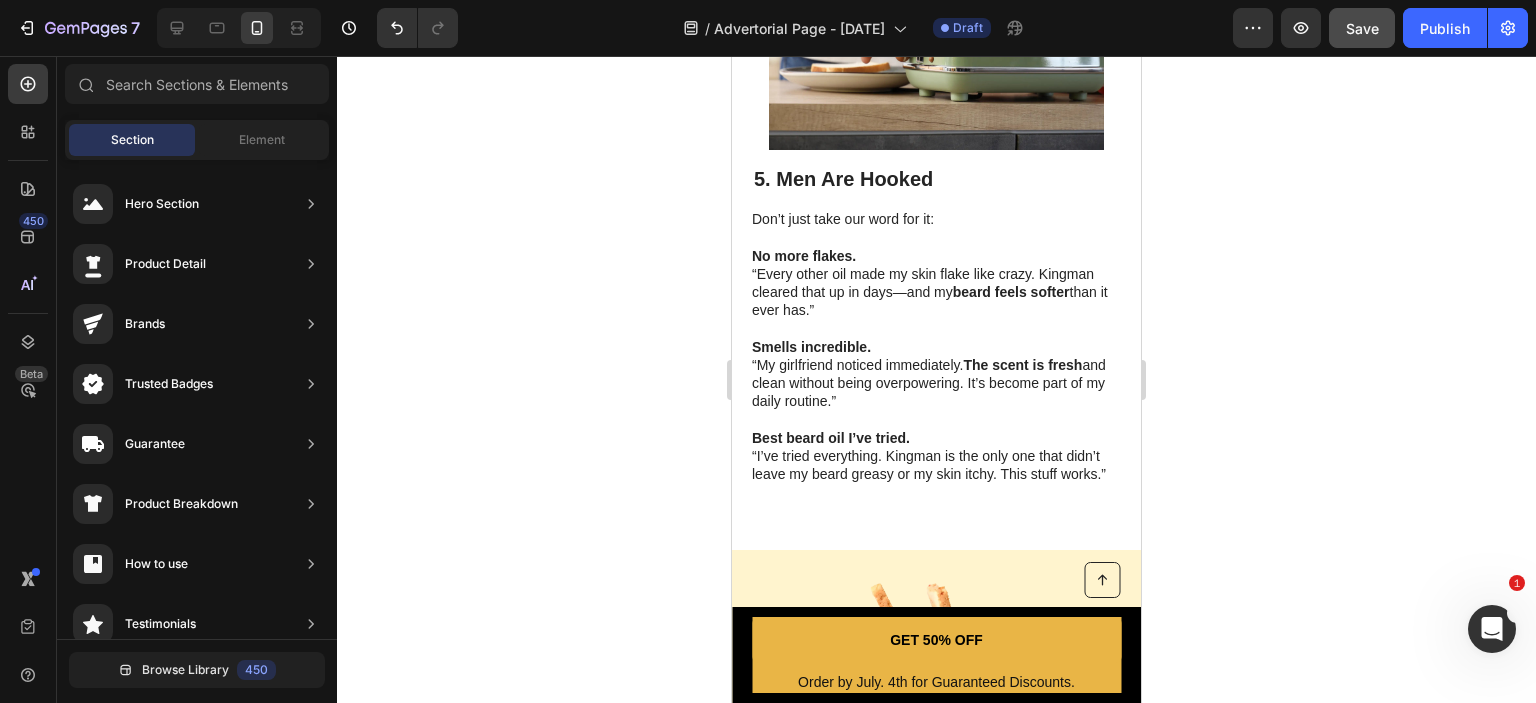scroll, scrollTop: 3667, scrollLeft: 0, axis: vertical 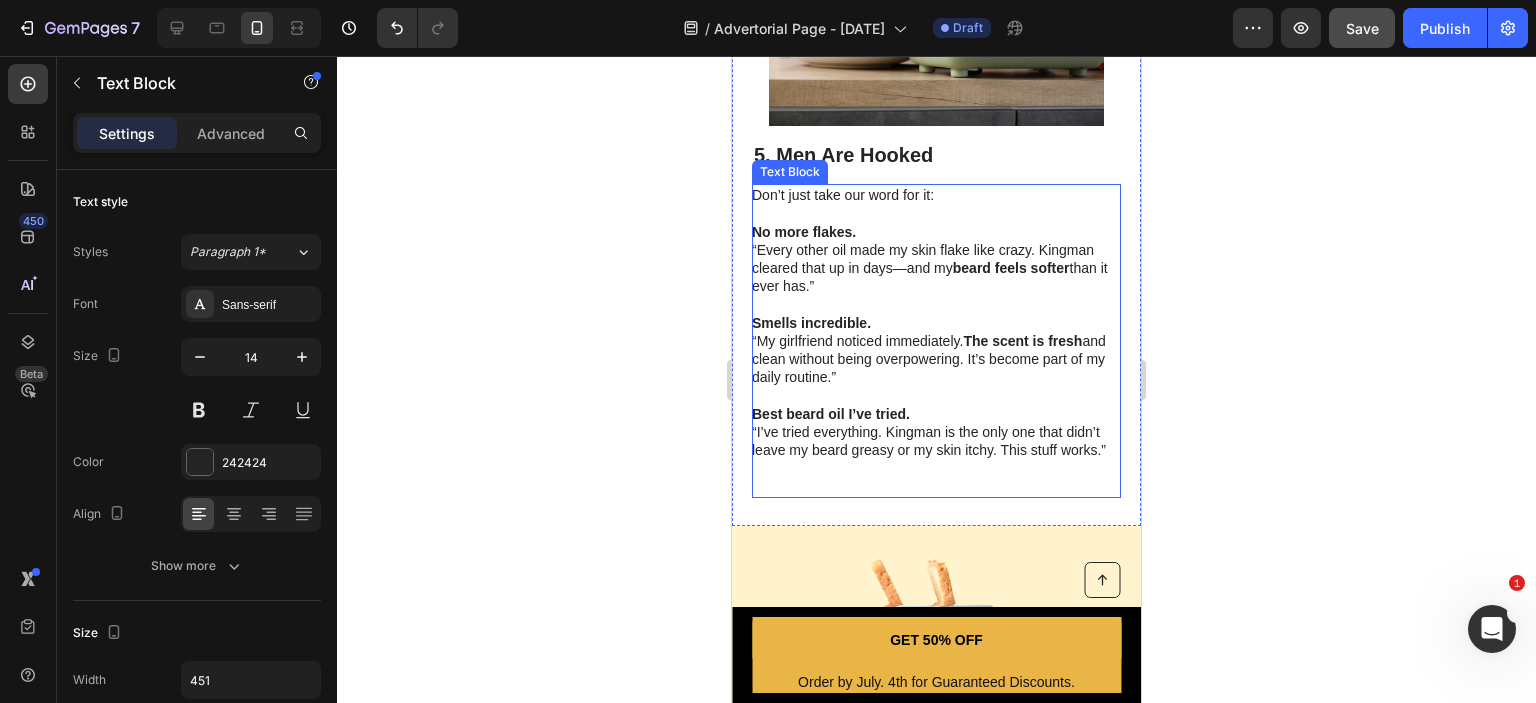 click on "Best beard oil I’ve tried. “I’ve tried everything. Kingman is the only one that didn’t leave my beard greasy or my skin itchy. This stuff works.”" at bounding box center (935, 450) 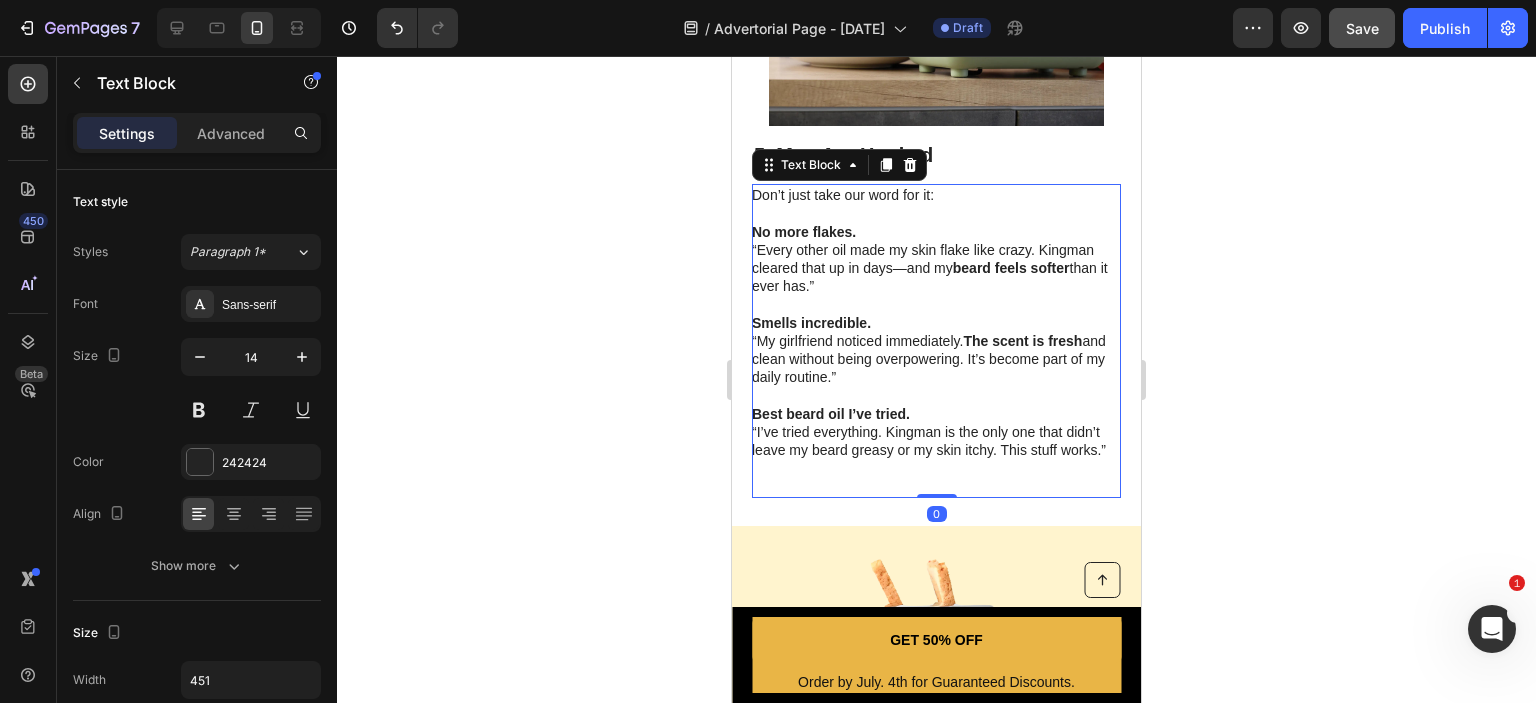 click on "Best beard oil I’ve tried. “I’ve tried everything. Kingman is the only one that didn’t leave my beard greasy or my skin itchy. This stuff works.”" at bounding box center (935, 450) 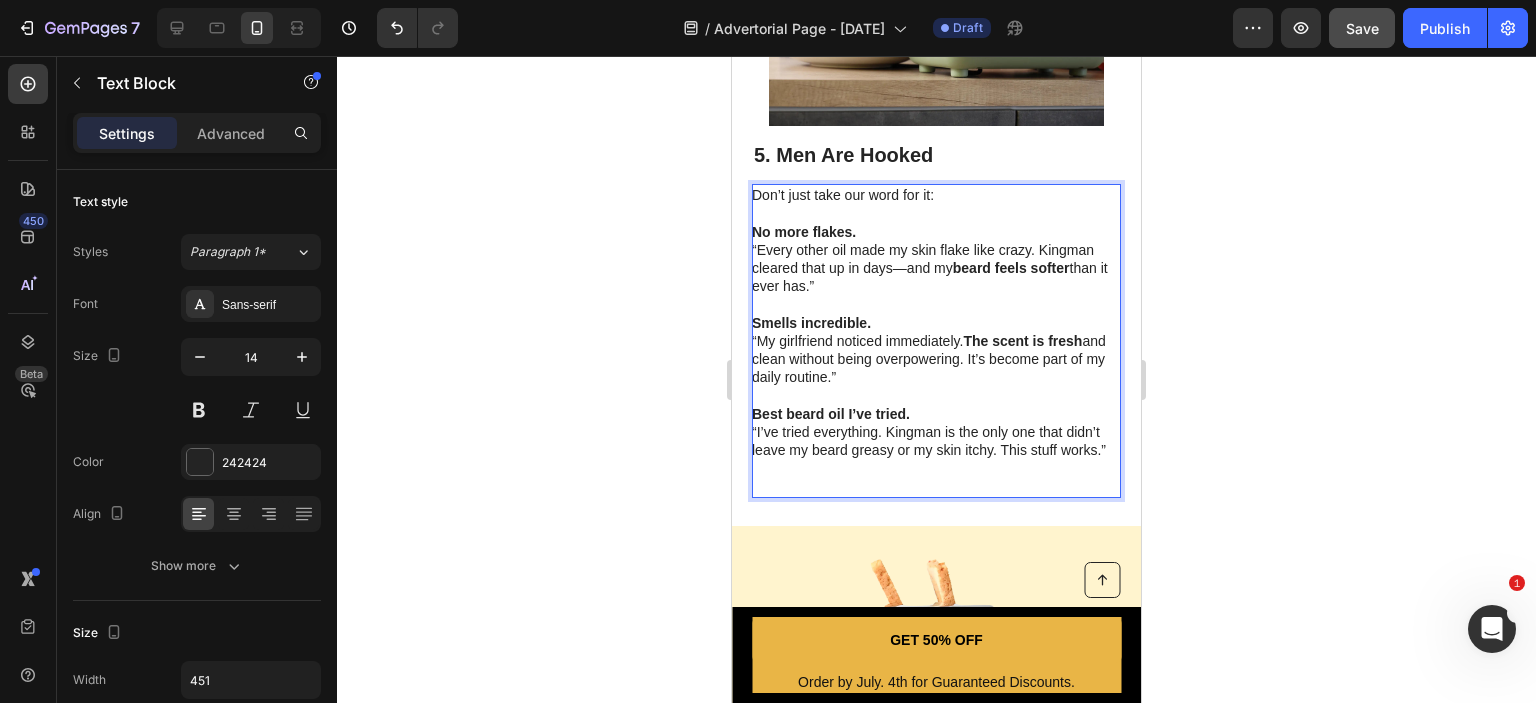 click on "Best beard oil I’ve tried. “I’ve tried everything. Kingman is the only one that didn’t leave my beard greasy or my skin itchy. This stuff works.”" at bounding box center [935, 450] 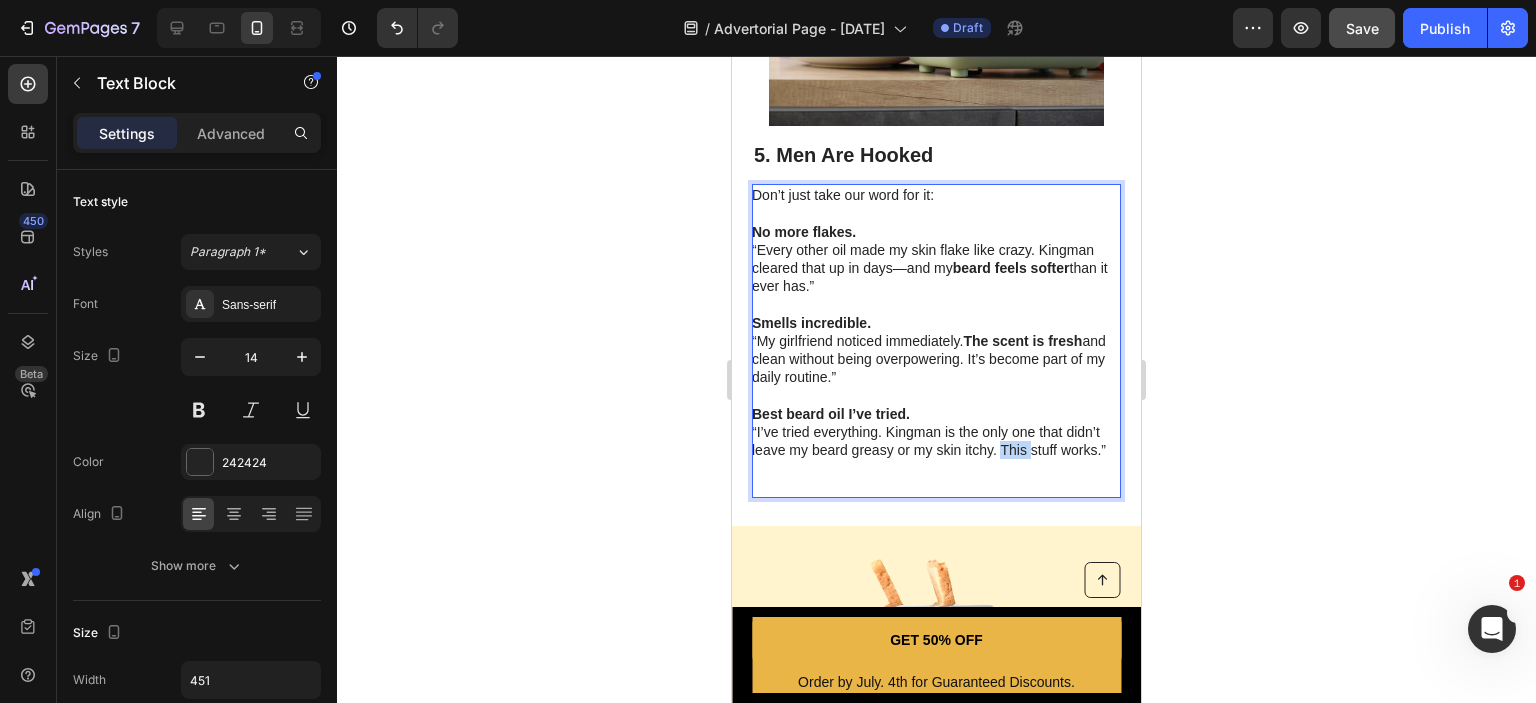 click on "Best beard oil I’ve tried. “I’ve tried everything. Kingman is the only one that didn’t leave my beard greasy or my skin itchy. This stuff works.”" at bounding box center [935, 450] 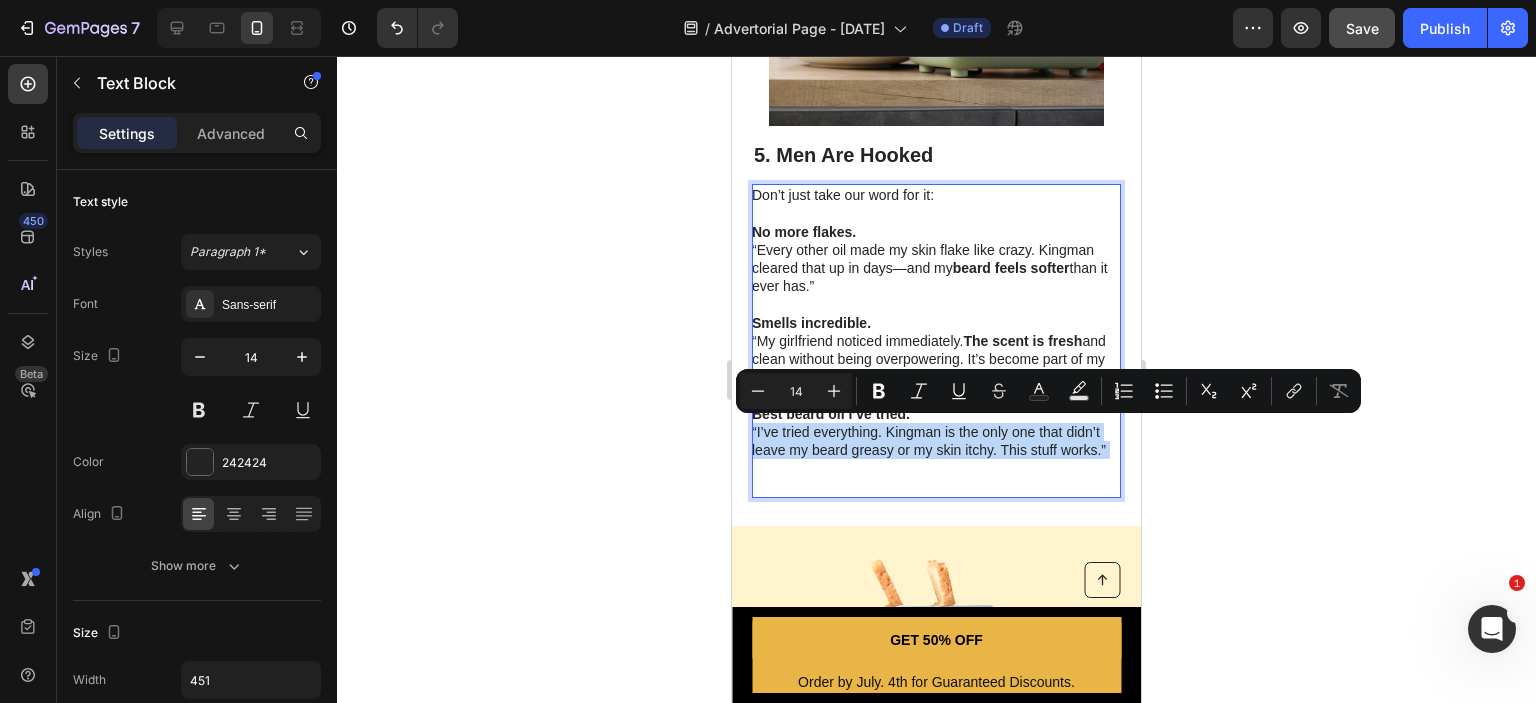 click on "Best beard oil I’ve tried. “I’ve tried everything. Kingman is the only one that didn’t leave my beard greasy or my skin itchy. This stuff works.”" at bounding box center (935, 450) 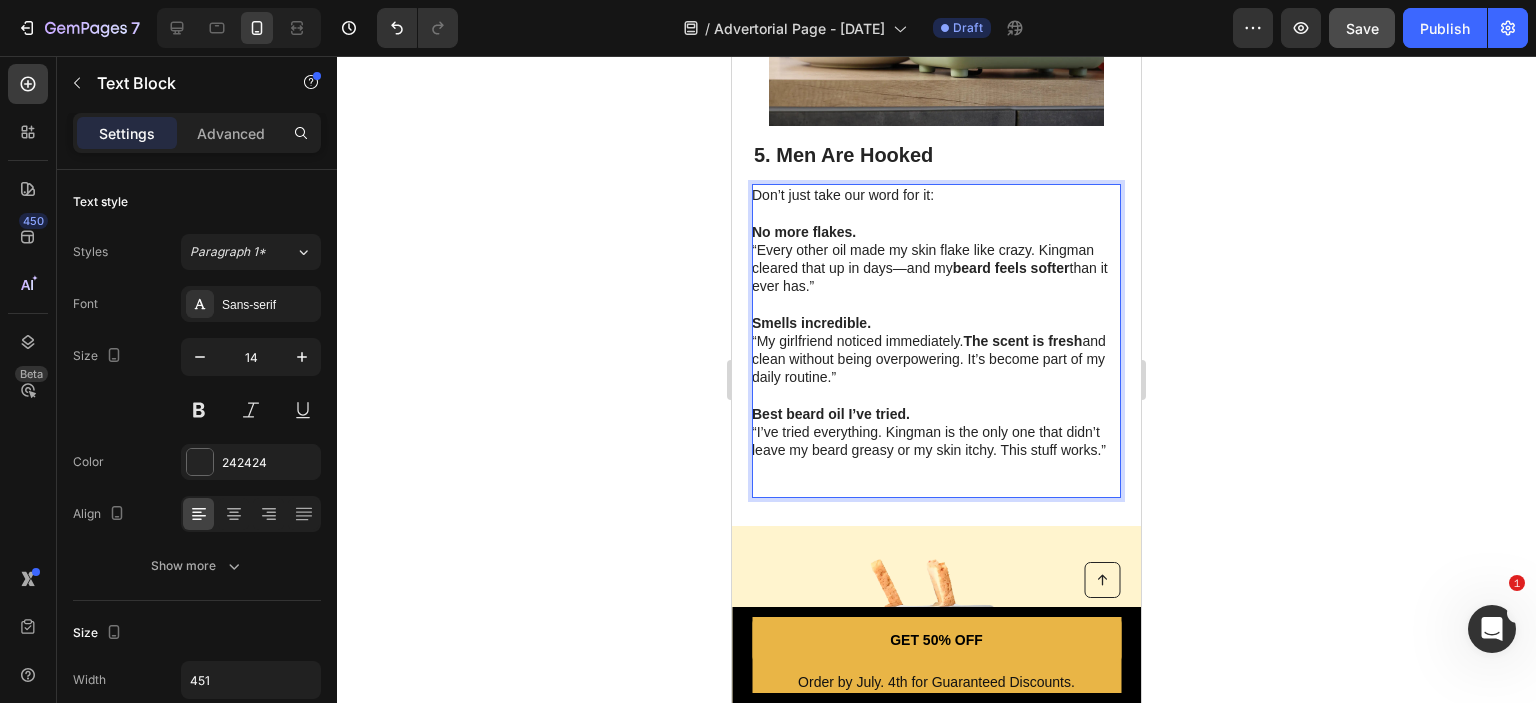 click on "Best beard oil I’ve tried. “I’ve tried everything. Kingman is the only one that didn’t leave my beard greasy or my skin itchy. This stuff works.”" at bounding box center (935, 450) 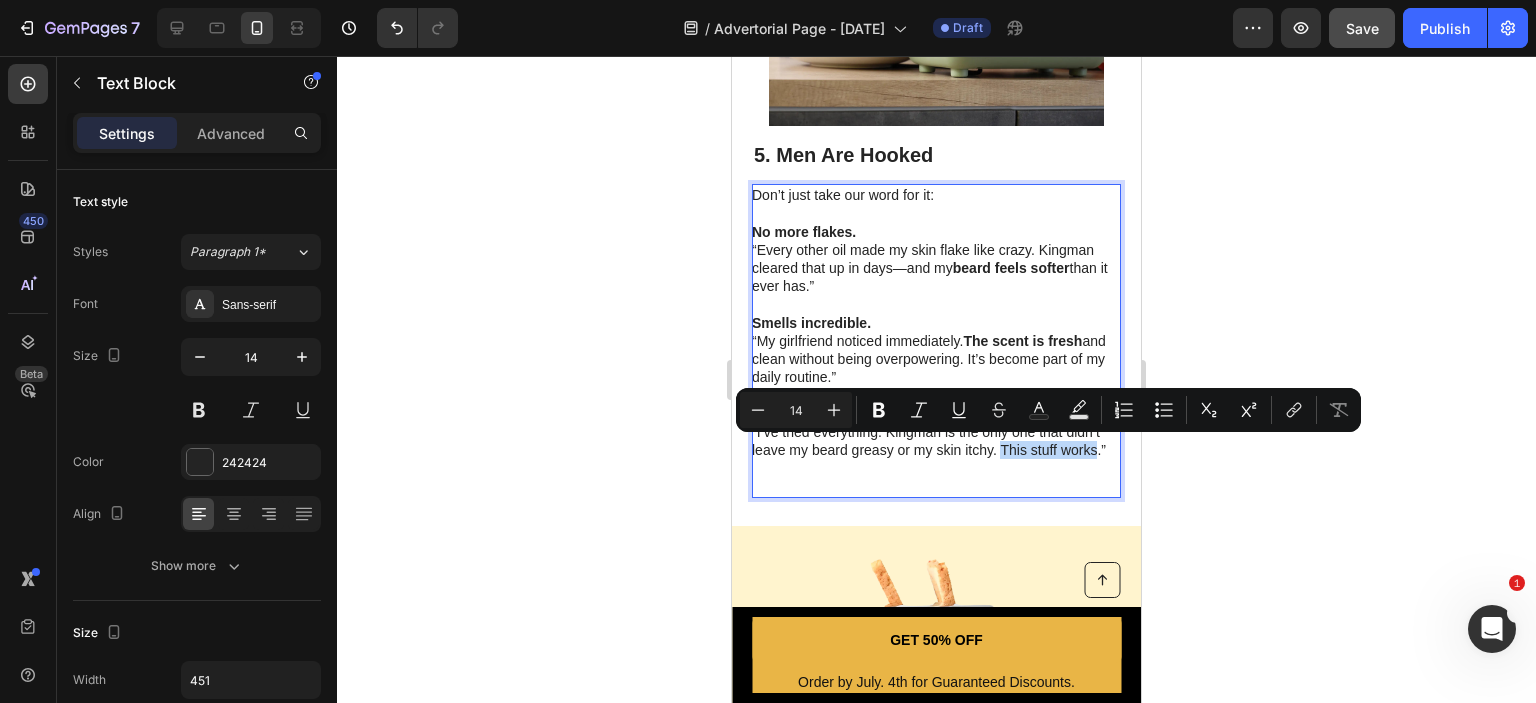 drag, startPoint x: 999, startPoint y: 448, endPoint x: 774, endPoint y: 467, distance: 225.8008 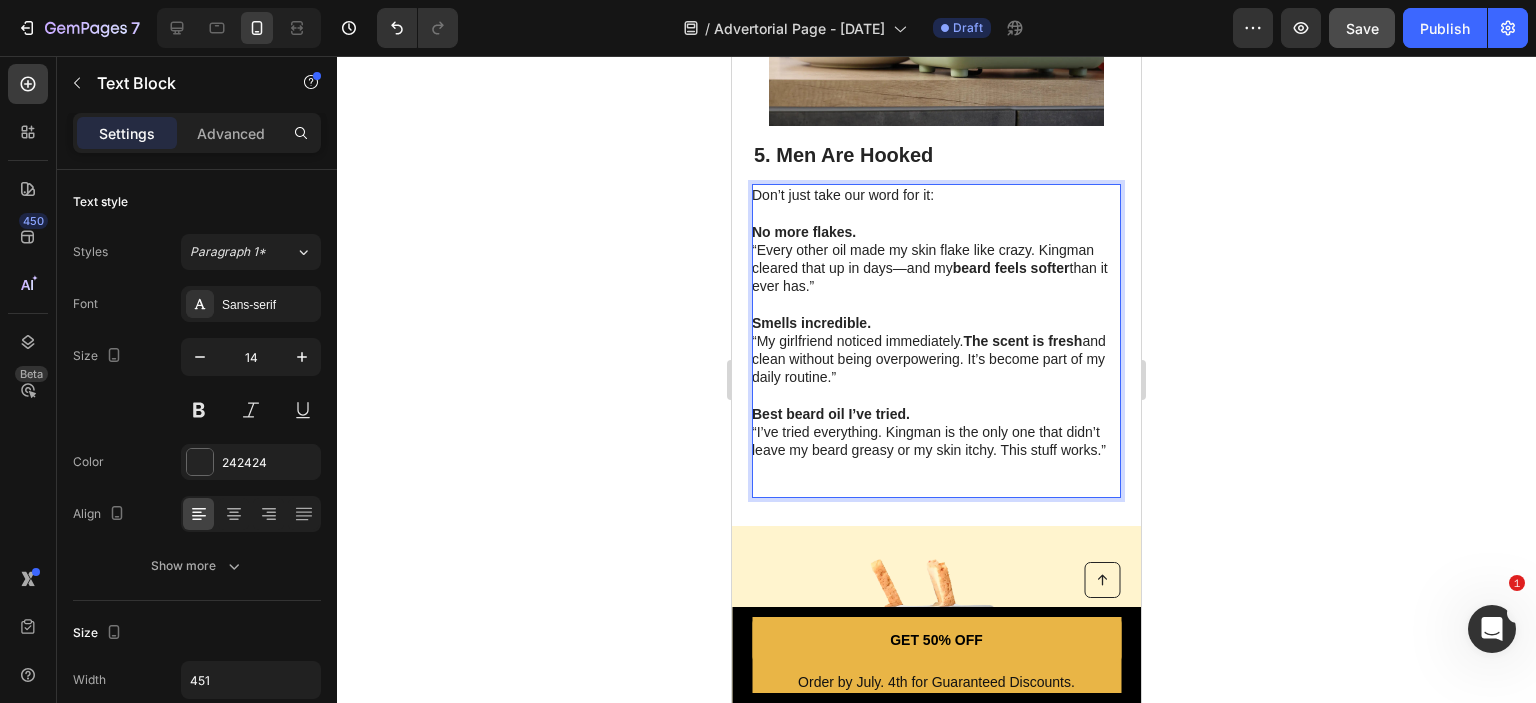 click on "Best beard oil I’ve tried. “I’ve tried everything. Kingman is the only one that didn’t leave my beard greasy or my skin itchy. This stuff works.”" at bounding box center (935, 450) 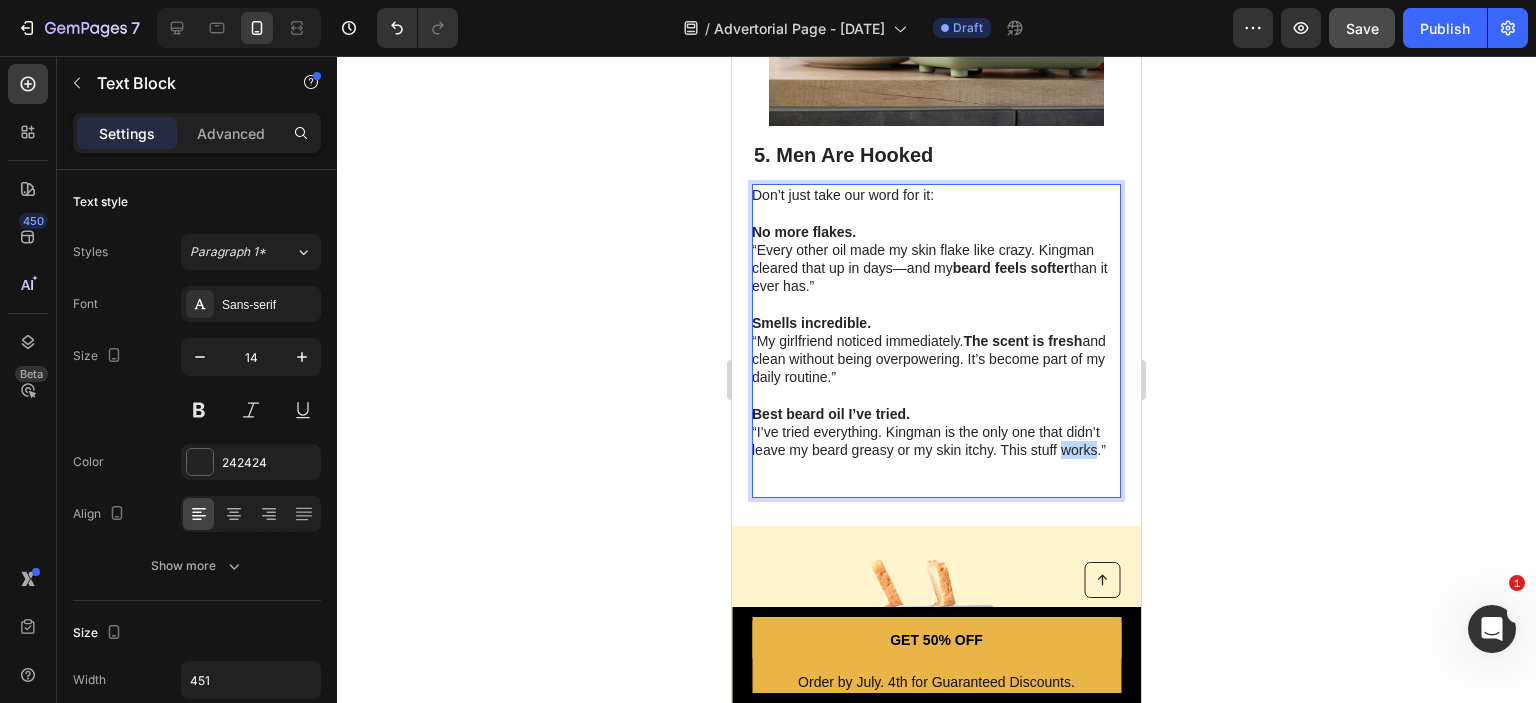 click on "Best beard oil I’ve tried. “I’ve tried everything. Kingman is the only one that didn’t leave my beard greasy or my skin itchy. This stuff works.”" at bounding box center (935, 450) 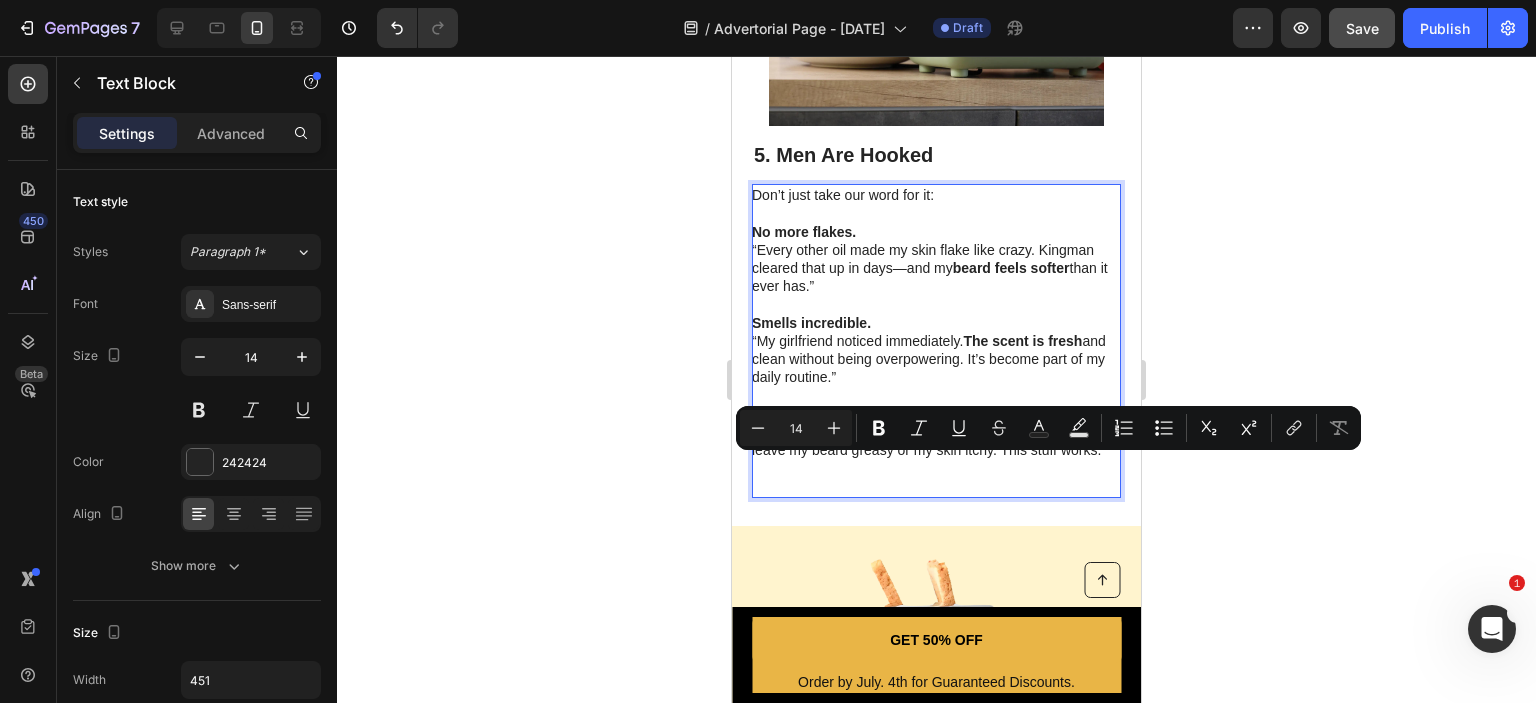 click on "Best beard oil I’ve tried. “I’ve tried everything. Kingman is the only one that didn’t leave my beard greasy or my skin itchy. This stuff works.”" at bounding box center [935, 450] 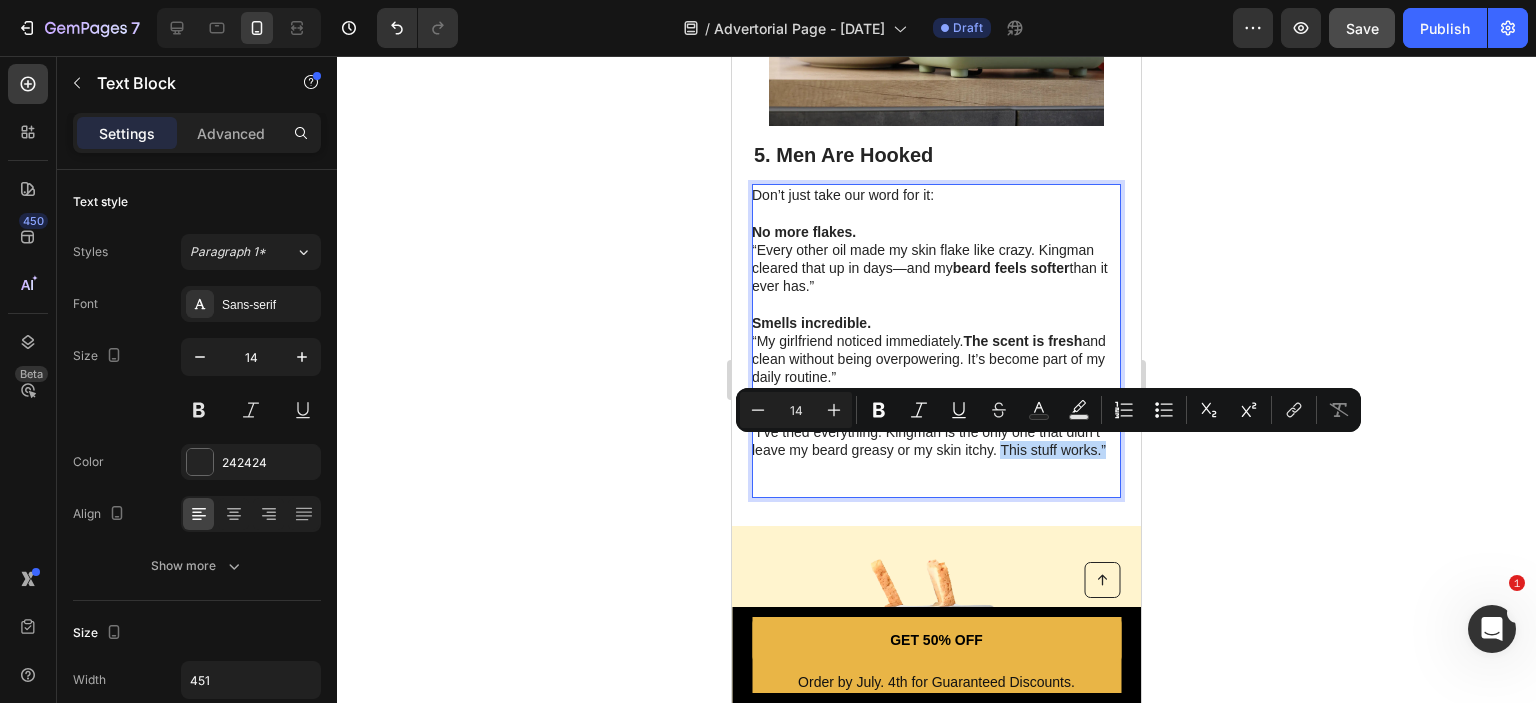 drag, startPoint x: 999, startPoint y: 444, endPoint x: 1052, endPoint y: 462, distance: 55.97321 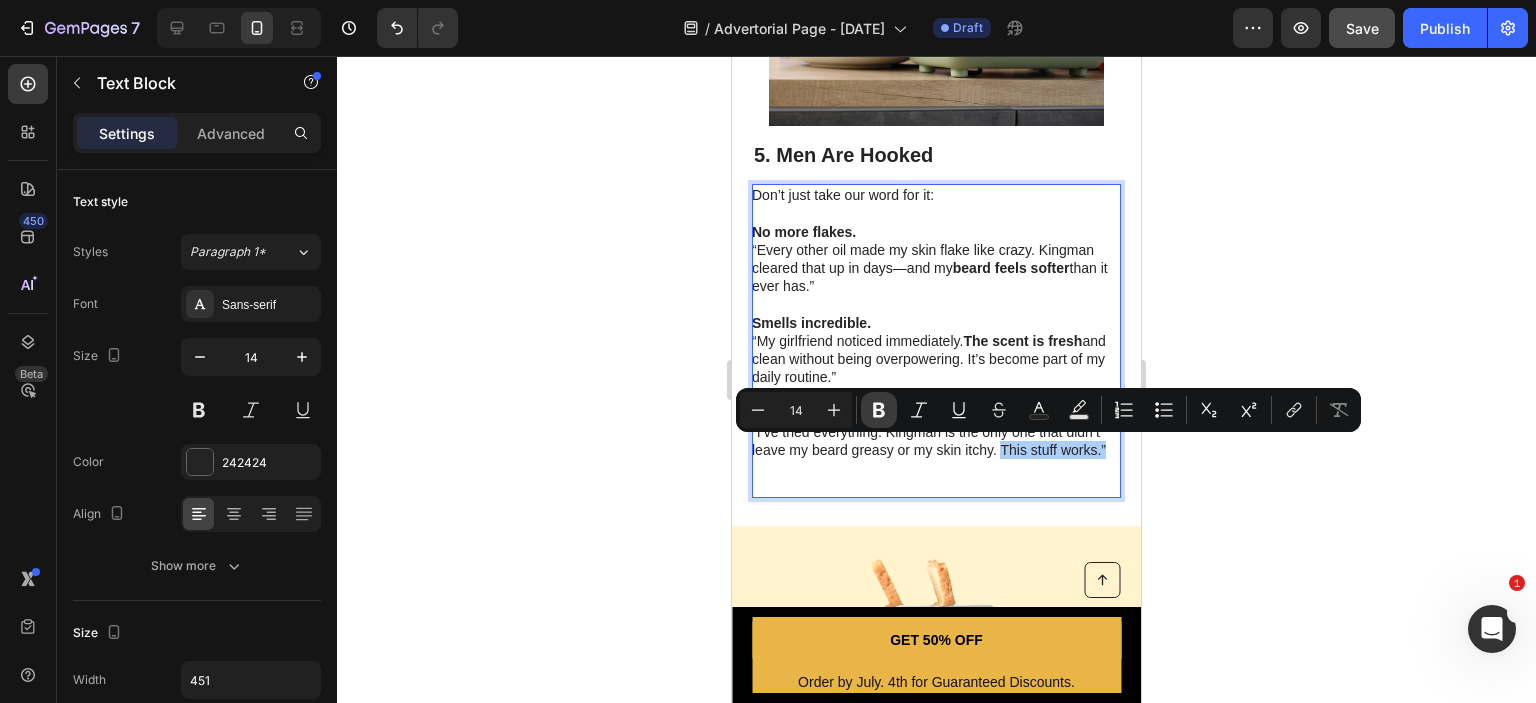 click 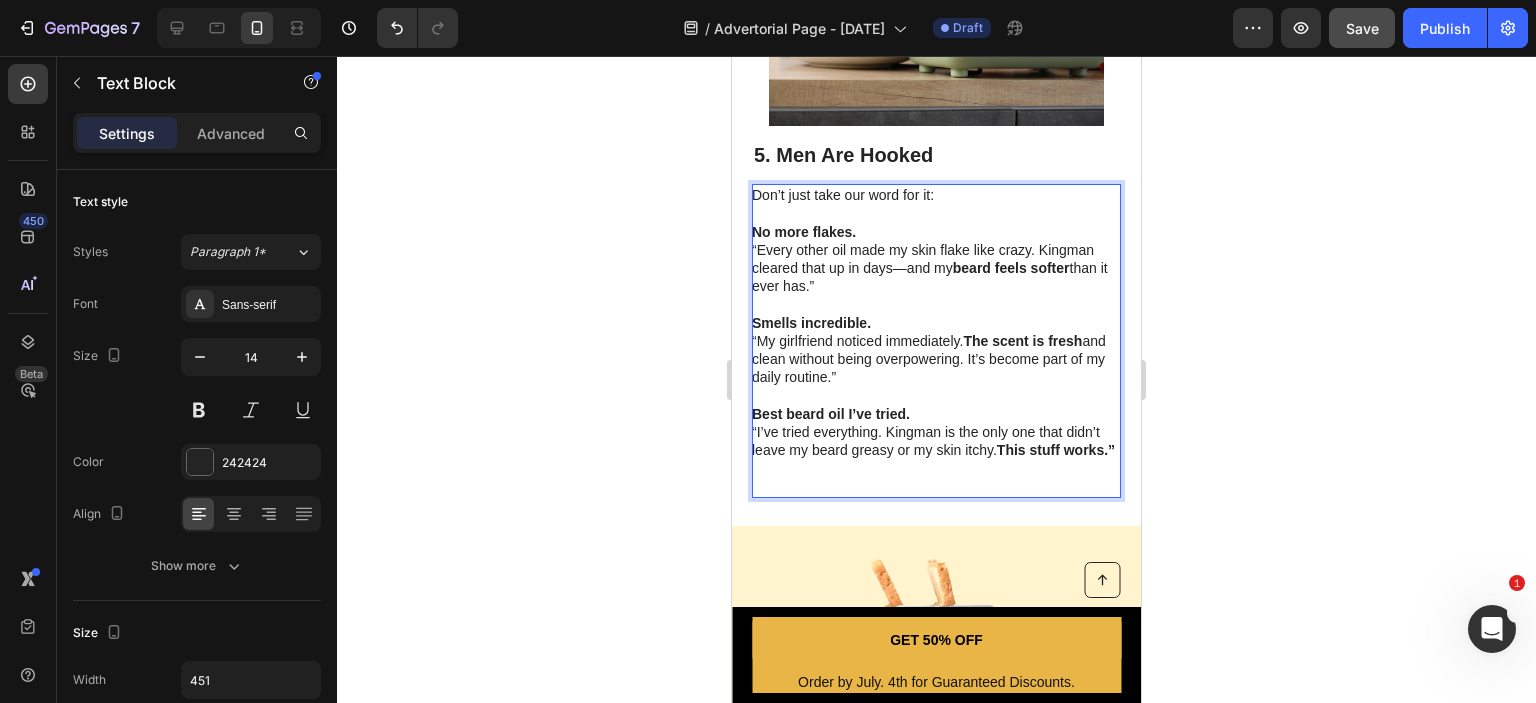 click on "Best beard oil I’ve tried. “I’ve tried everything. Kingman is the only one that didn’t leave my beard greasy or my skin itchy.  This stuff works.”" at bounding box center (935, 450) 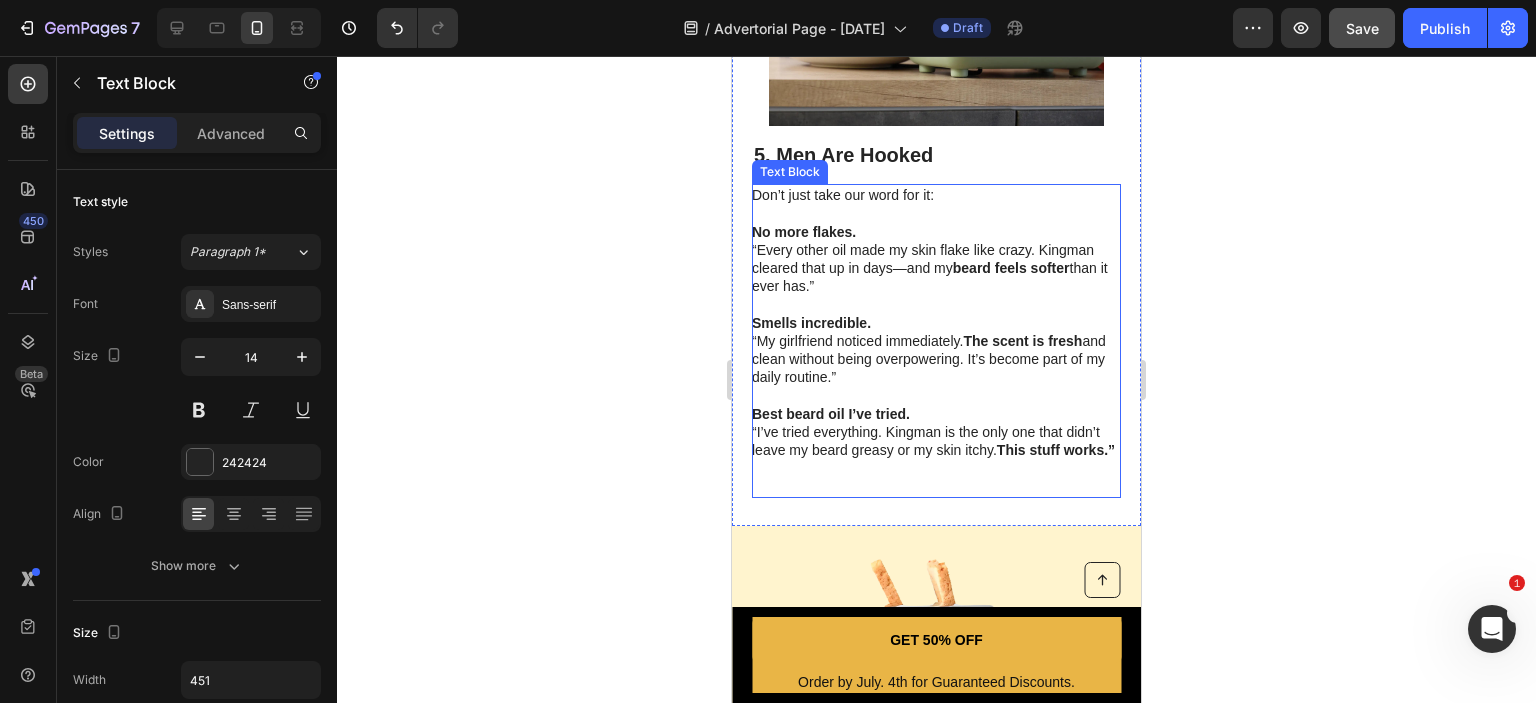 click on "Best beard oil I’ve tried. “I’ve tried everything. Kingman is the only one that didn’t leave my beard greasy or my skin itchy.  This stuff works.” ⁠⁠⁠⁠⁠⁠⁠" at bounding box center [935, 450] 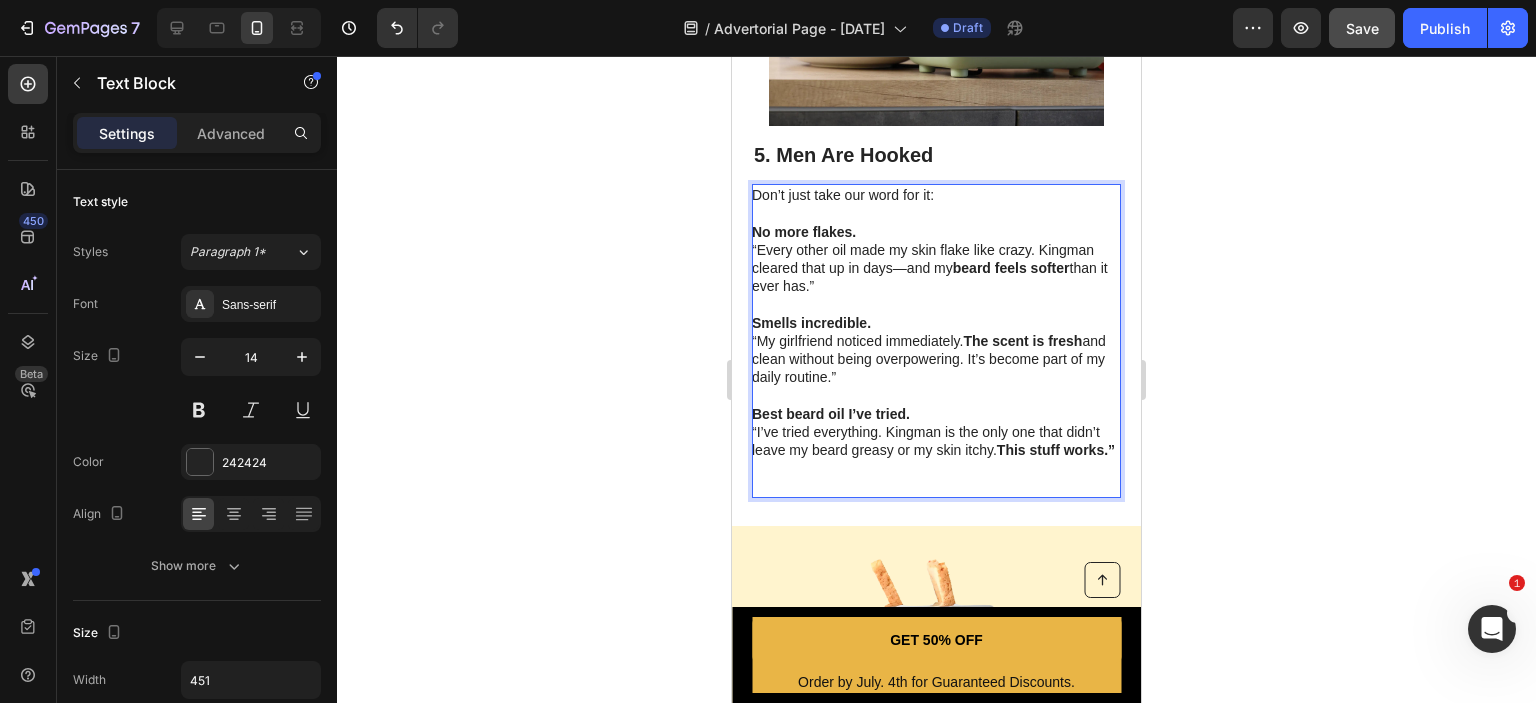 drag, startPoint x: 932, startPoint y: 410, endPoint x: 918, endPoint y: 410, distance: 14 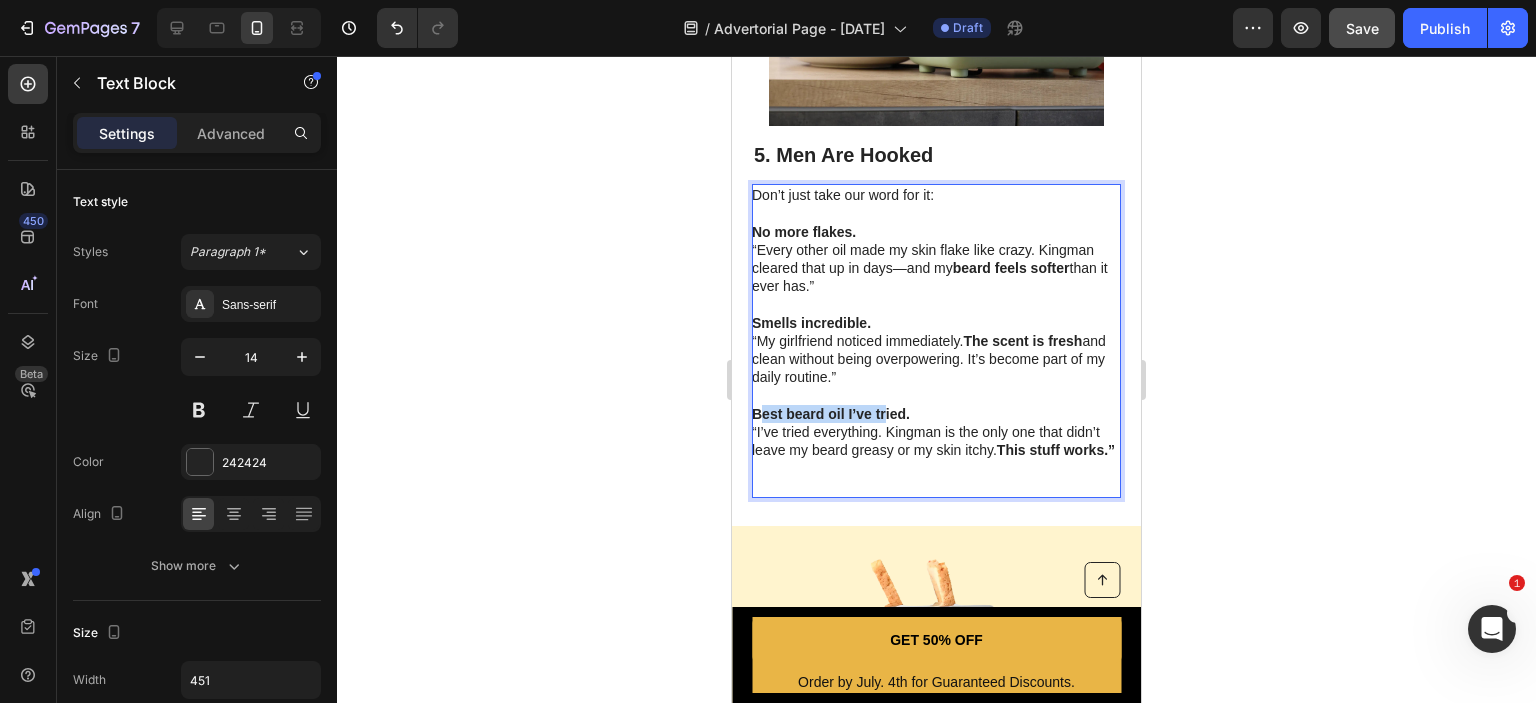 drag, startPoint x: 852, startPoint y: 410, endPoint x: 764, endPoint y: 410, distance: 88 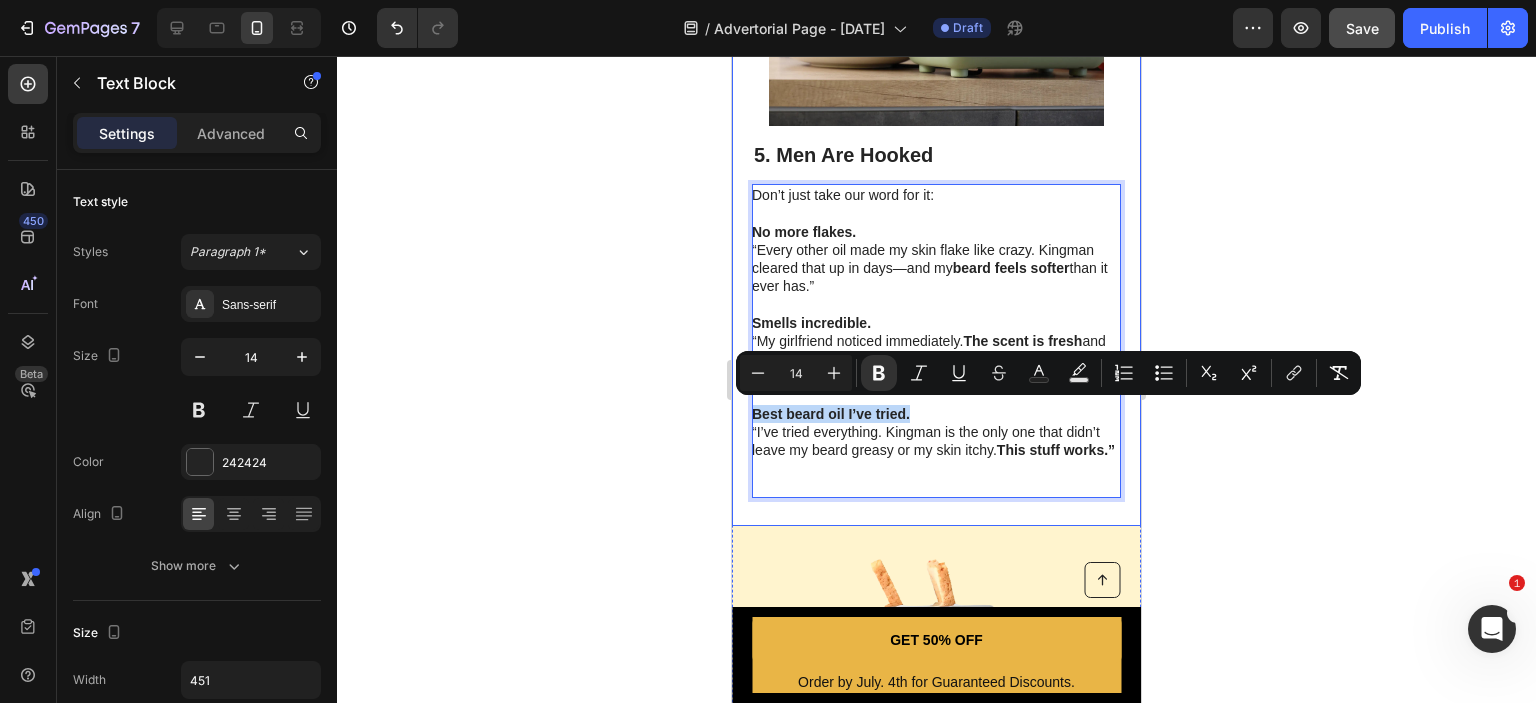 drag, startPoint x: 930, startPoint y: 415, endPoint x: 751, endPoint y: 415, distance: 179 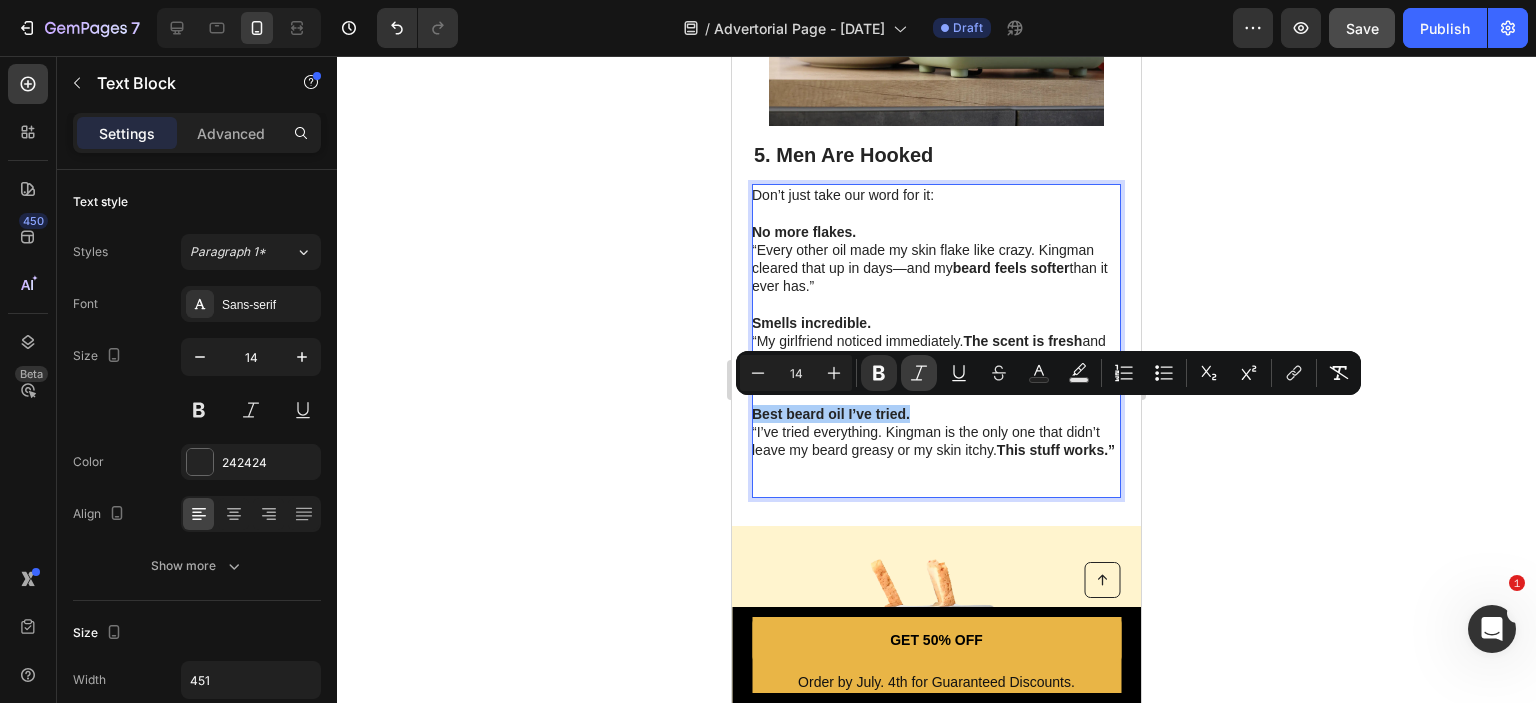 click 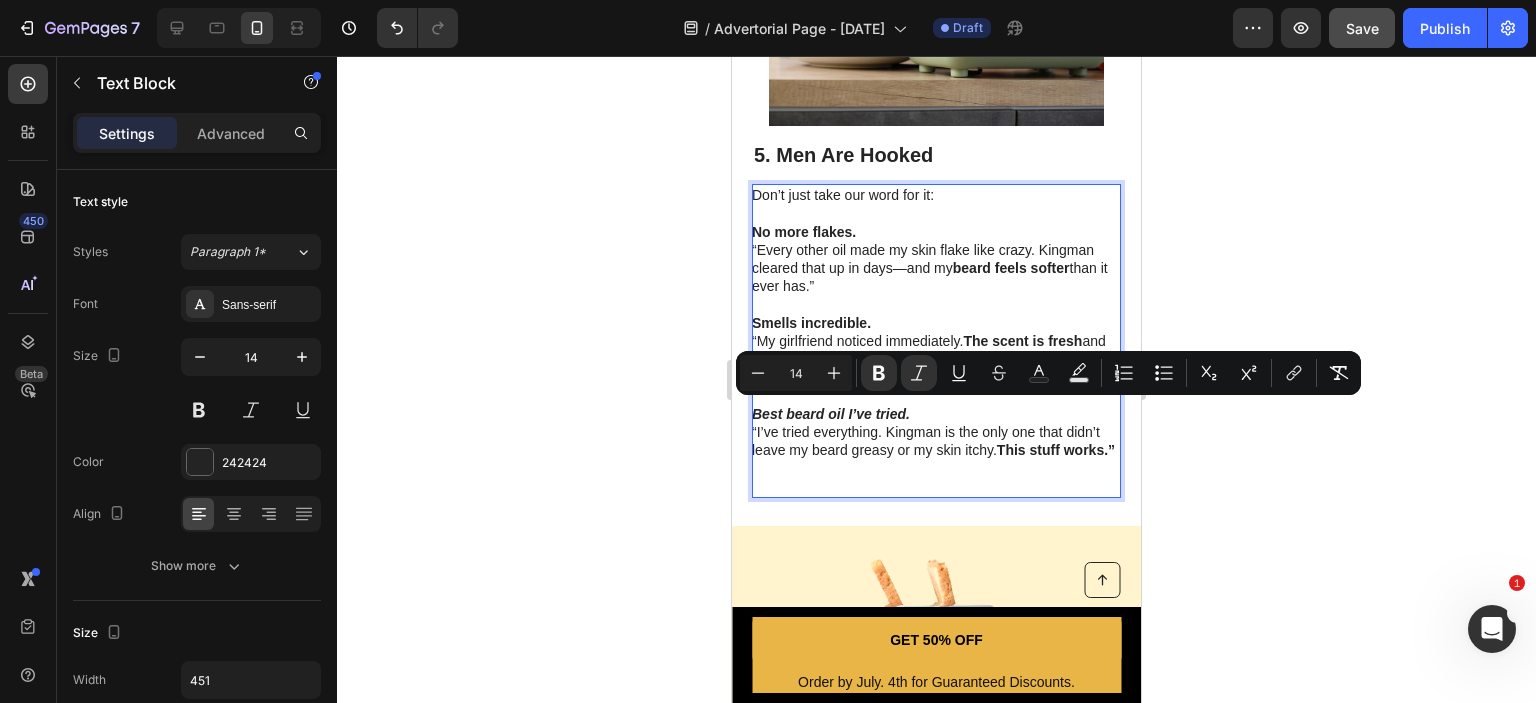 click on "Best beard oil I’ve tried. “I’ve tried everything. Kingman is the only one that didn’t leave my beard greasy or my skin itchy.  This stuff works.”" at bounding box center (935, 450) 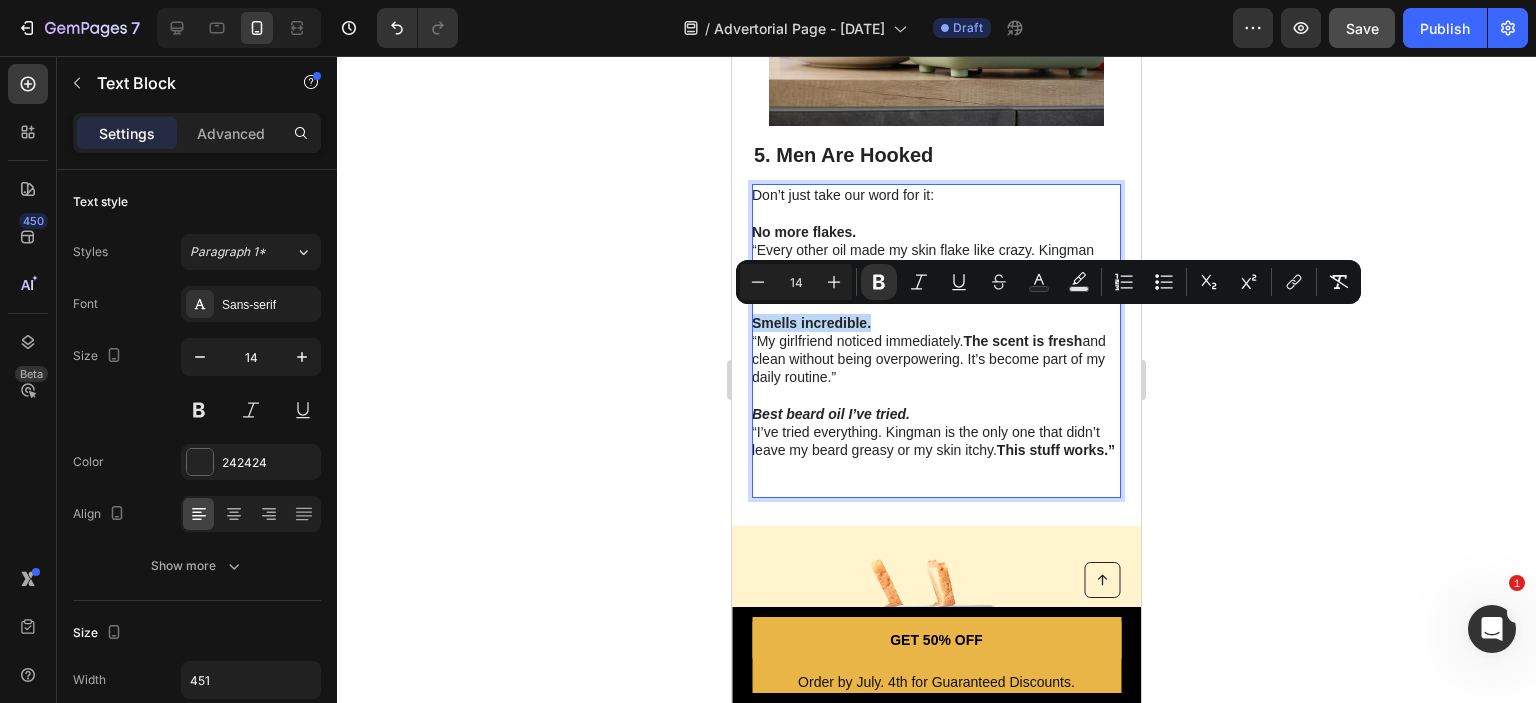 drag, startPoint x: 871, startPoint y: 316, endPoint x: 755, endPoint y: 316, distance: 116 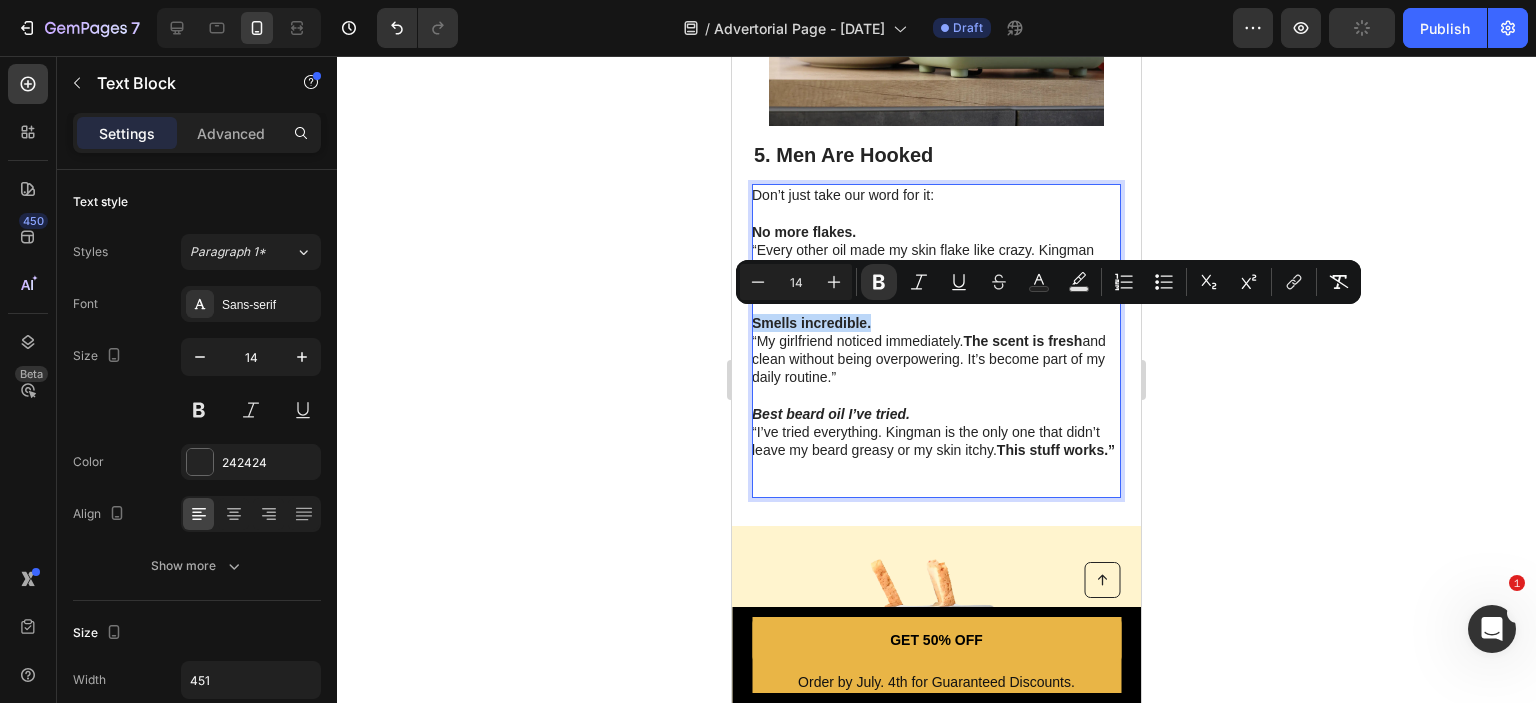 drag, startPoint x: 892, startPoint y: 319, endPoint x: 753, endPoint y: 319, distance: 139 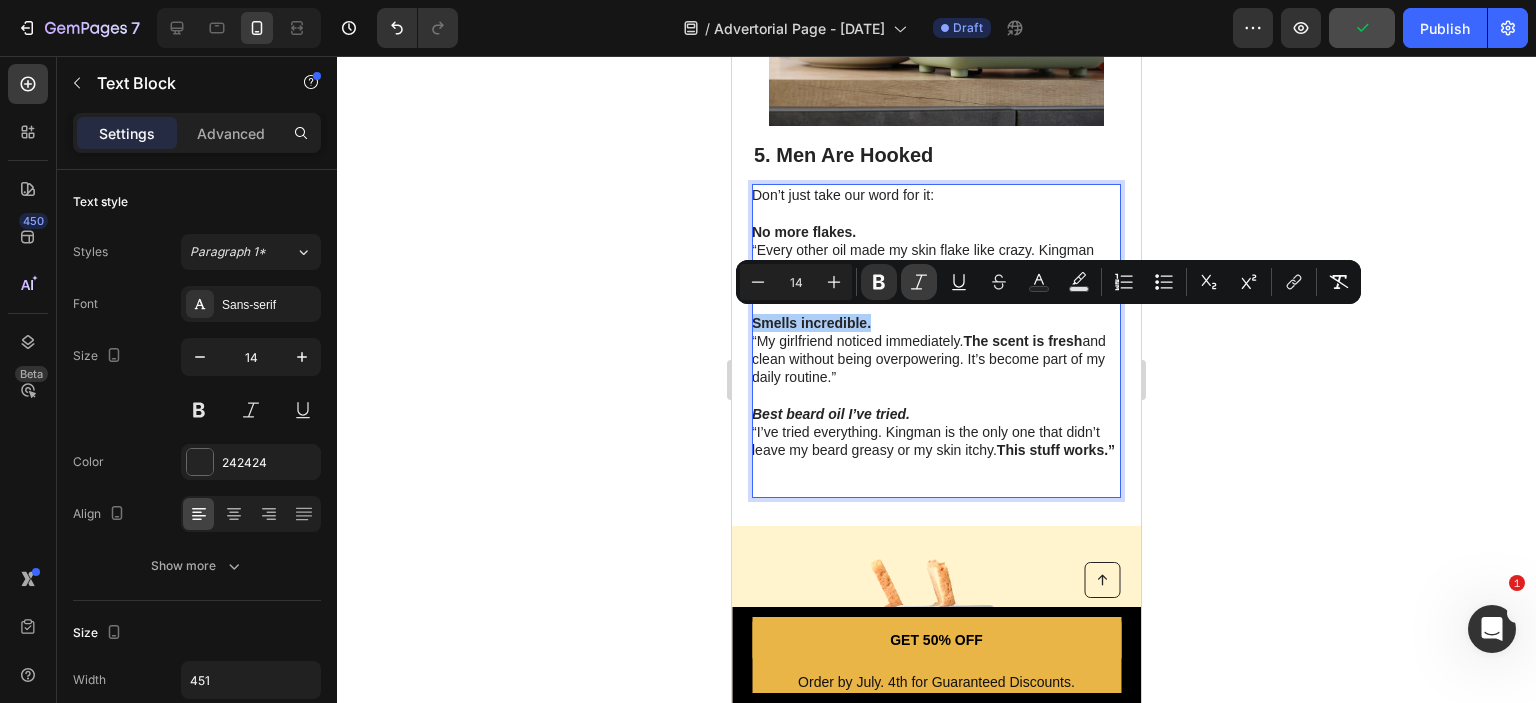 click 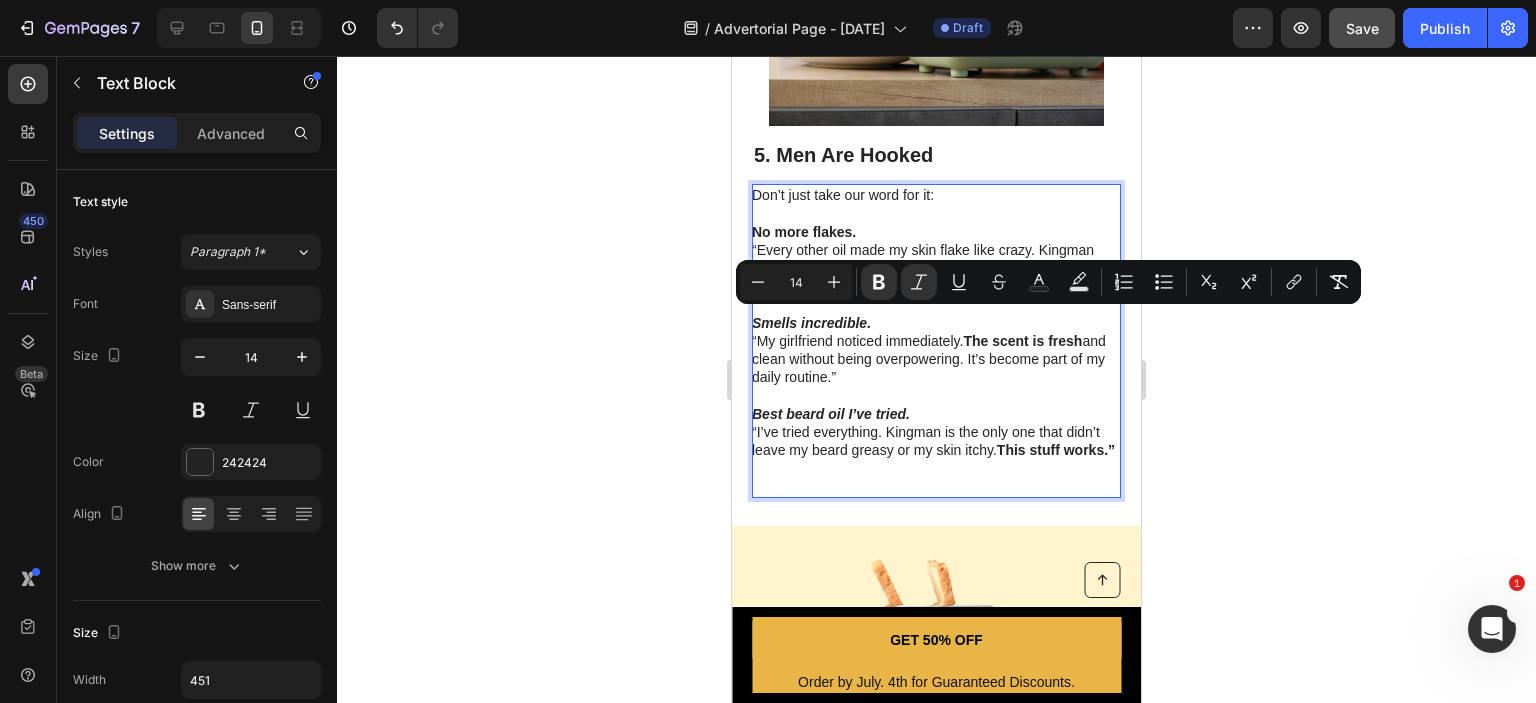 click at bounding box center [935, 396] 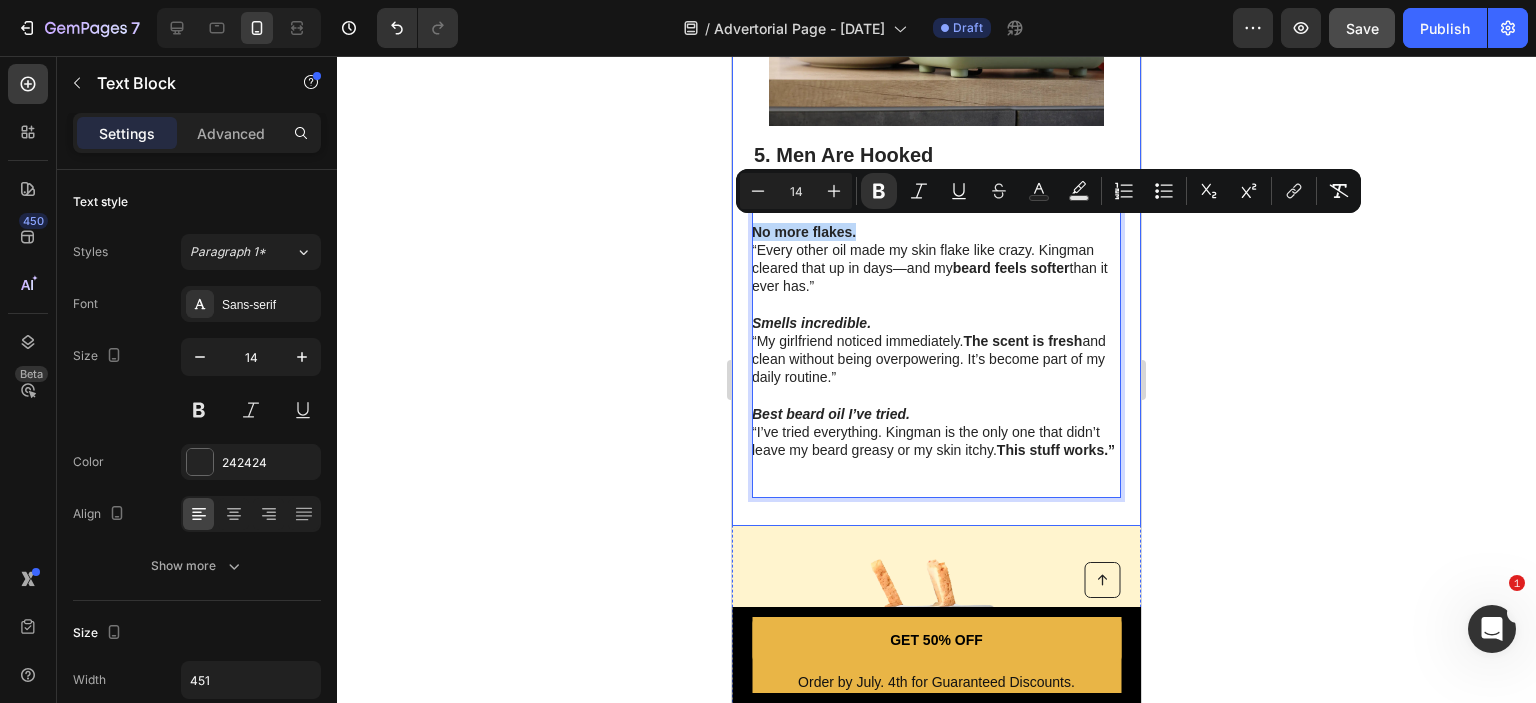 drag, startPoint x: 868, startPoint y: 226, endPoint x: 748, endPoint y: 227, distance: 120.004166 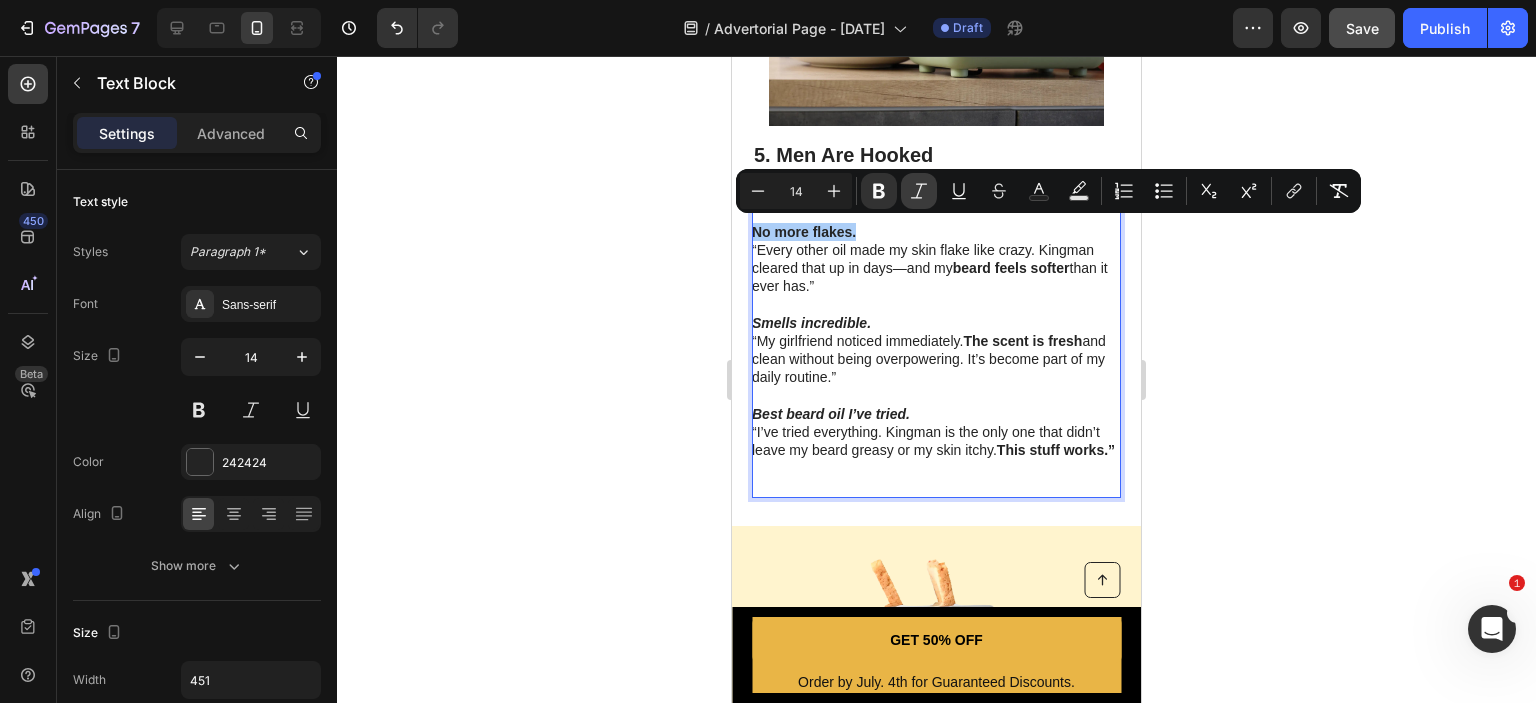 click 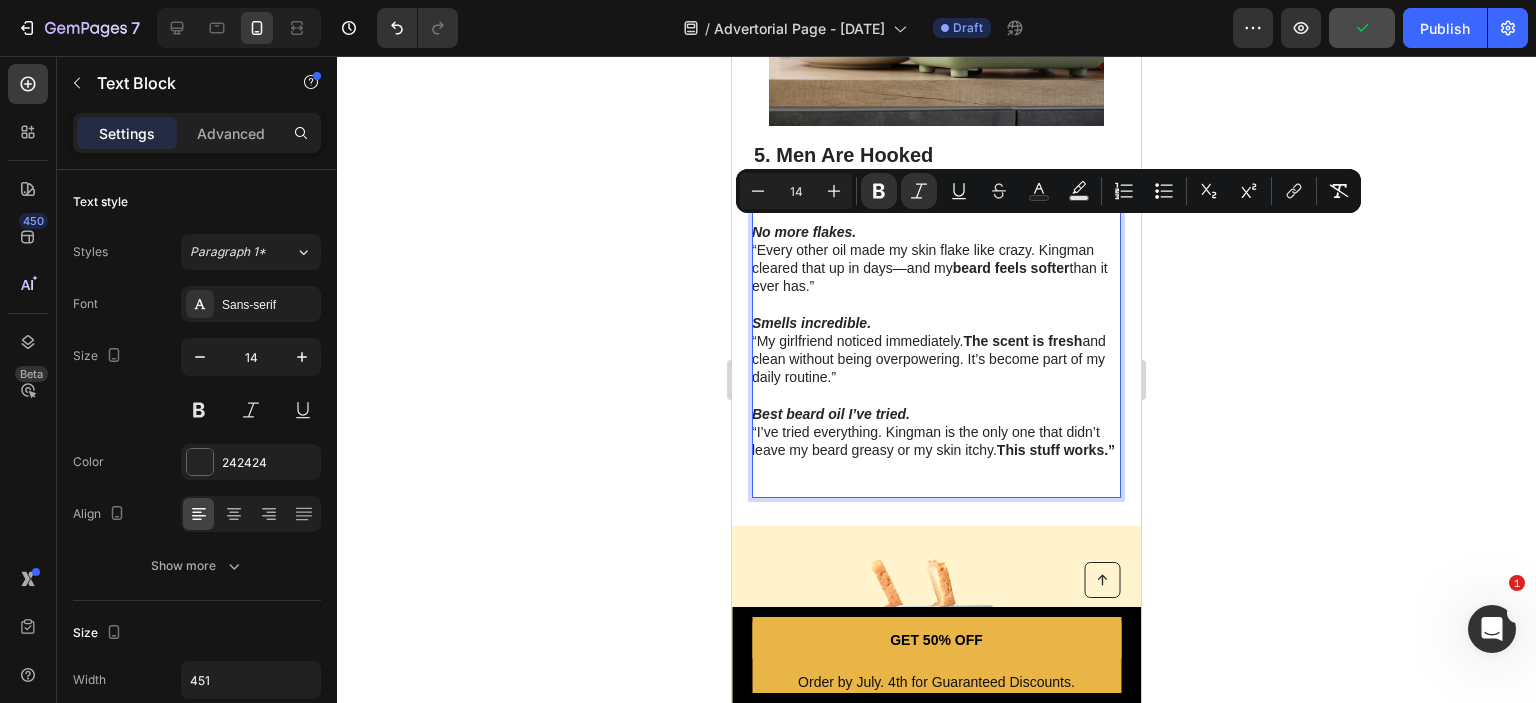 click on "Best beard oil I’ve tried. “I’ve tried everything. Kingman is the only one that didn’t leave my beard greasy or my skin itchy.  This stuff works.”" at bounding box center [935, 450] 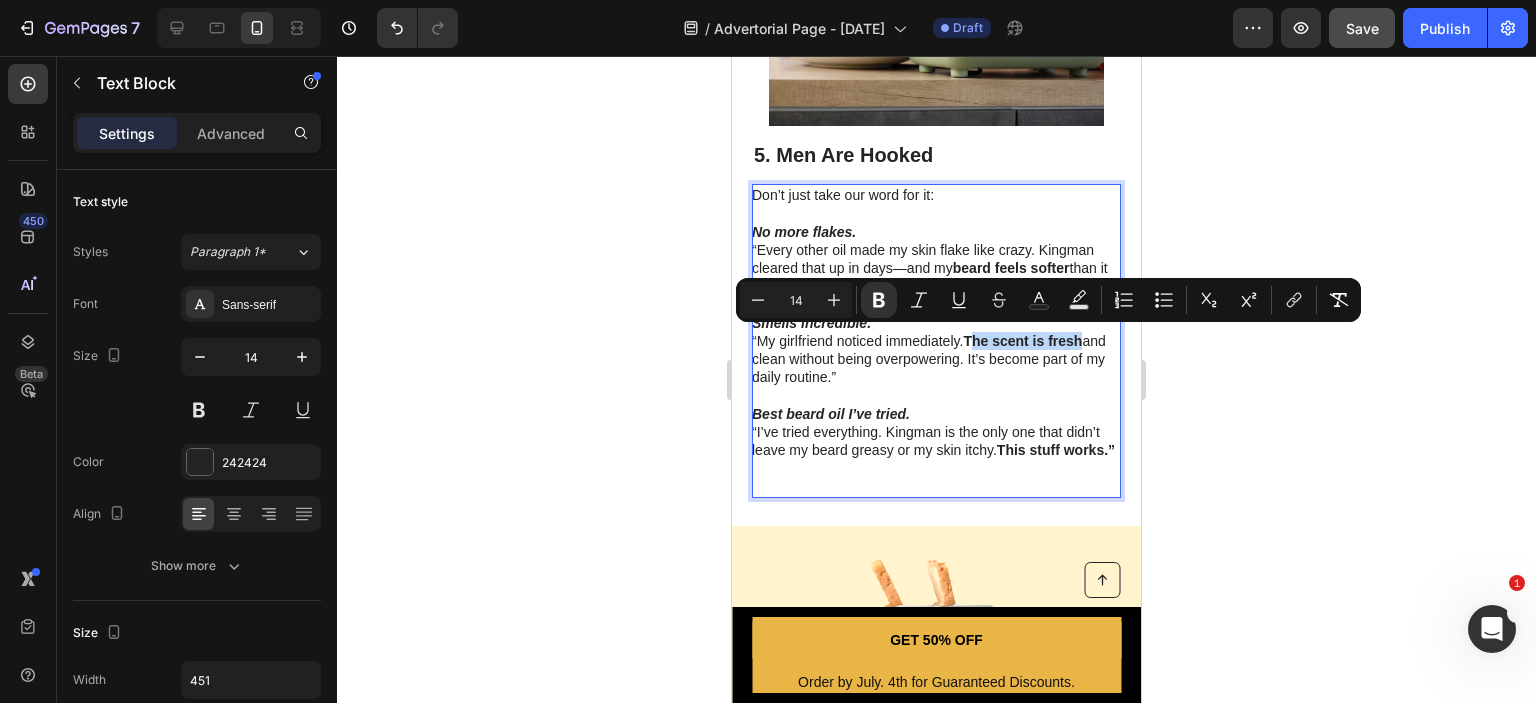 drag, startPoint x: 972, startPoint y: 332, endPoint x: 1092, endPoint y: 332, distance: 120 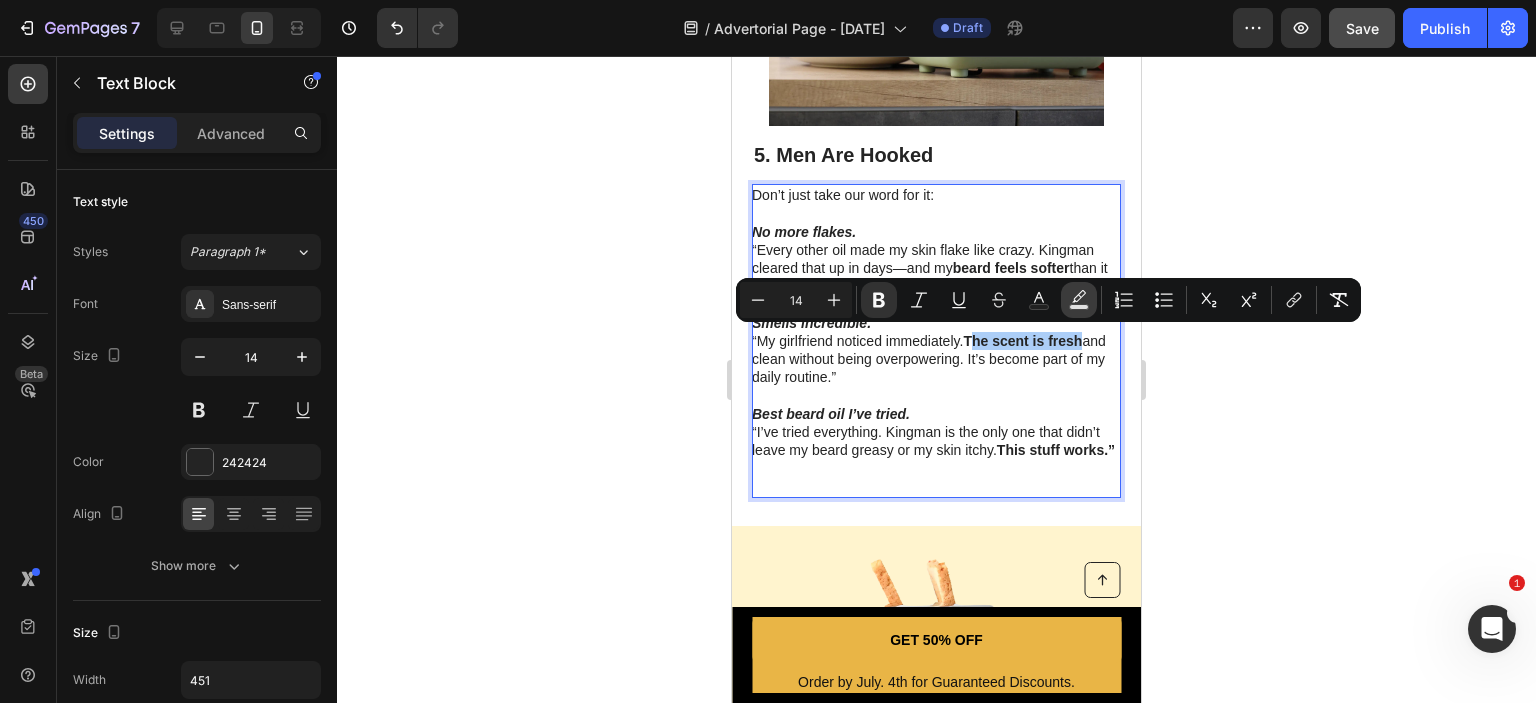 click 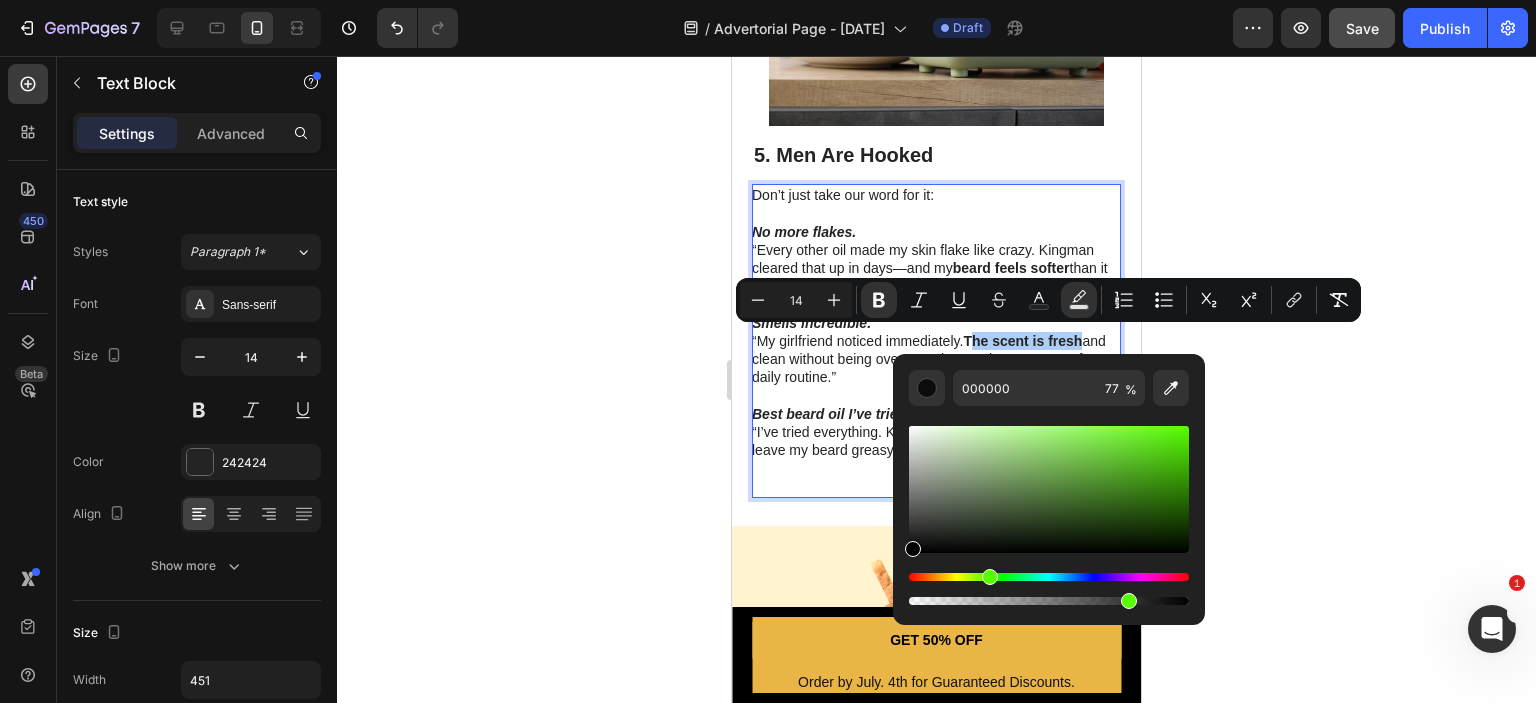 click at bounding box center [1049, 577] 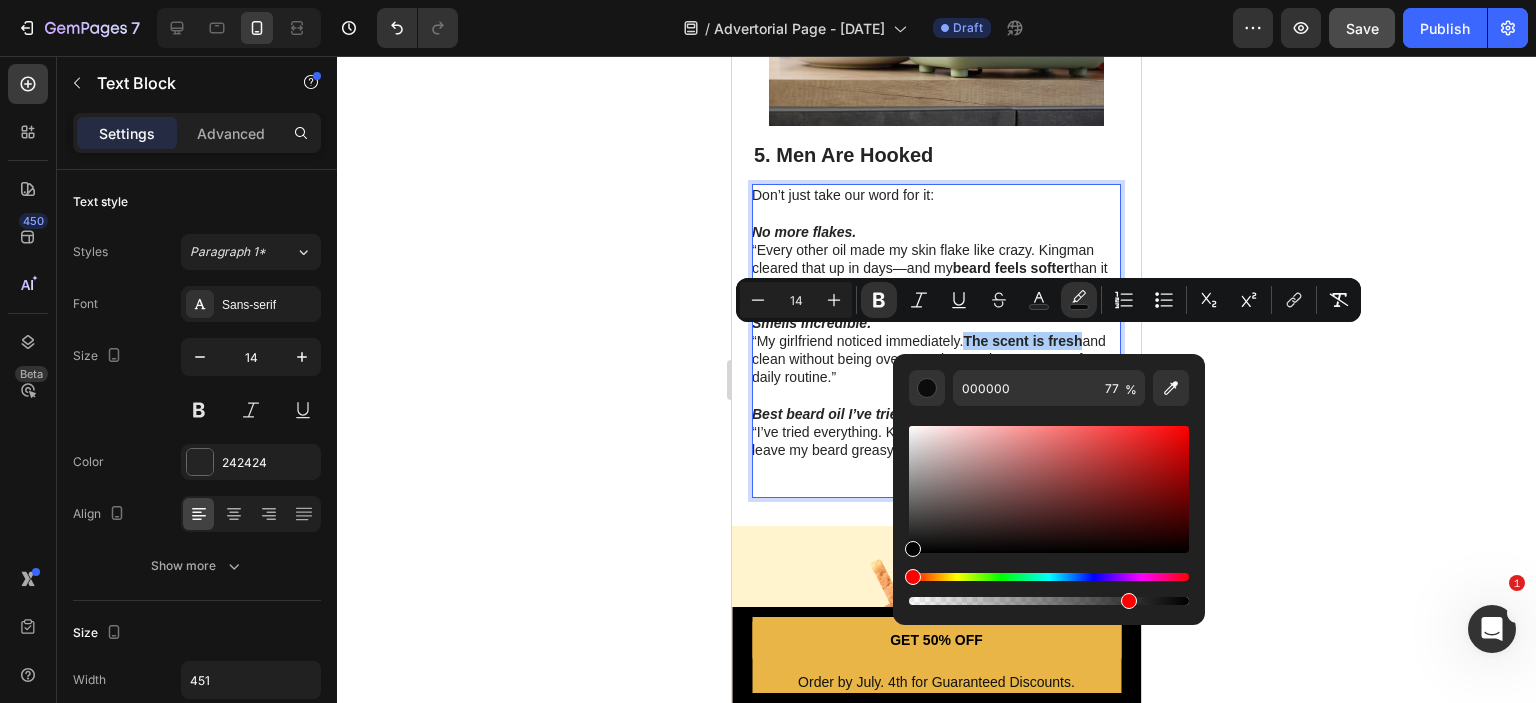 click 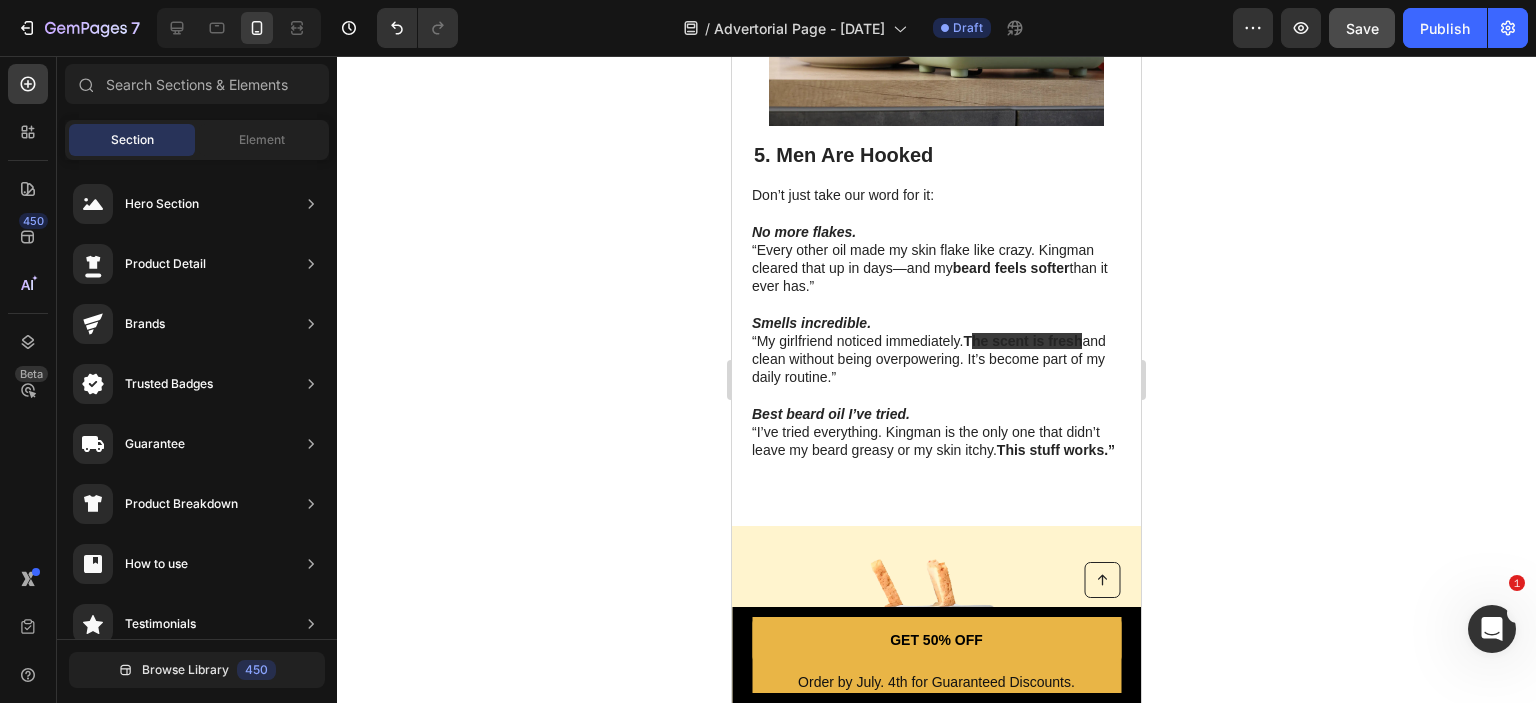 click 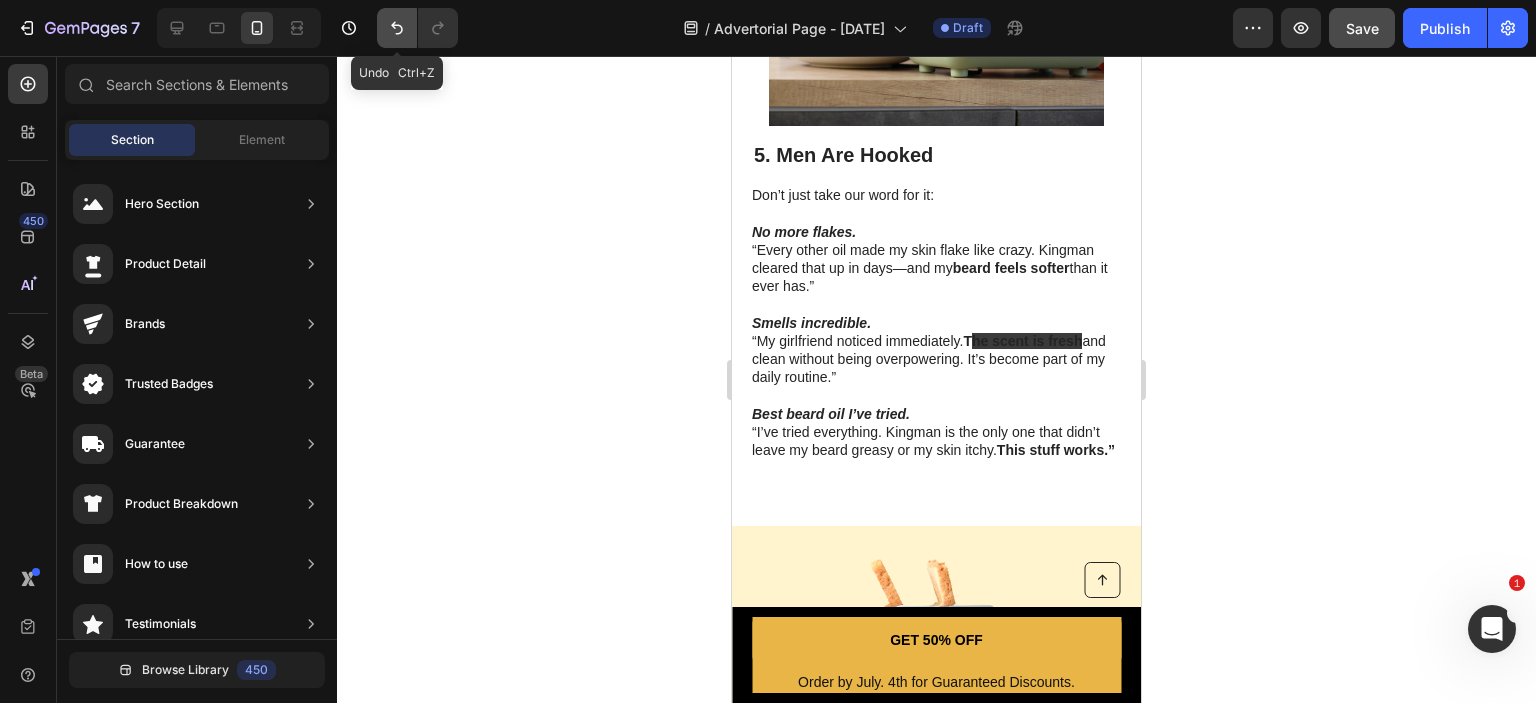 click 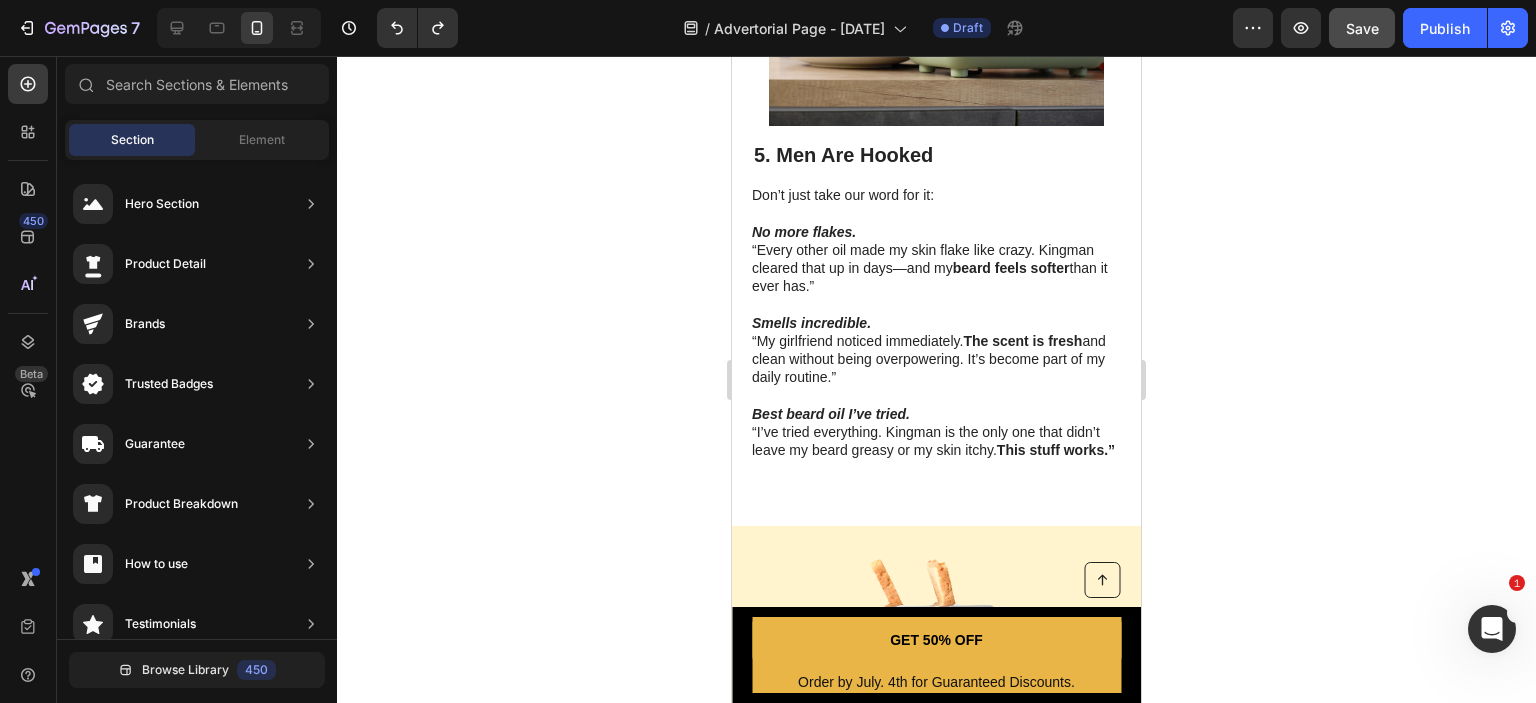 click 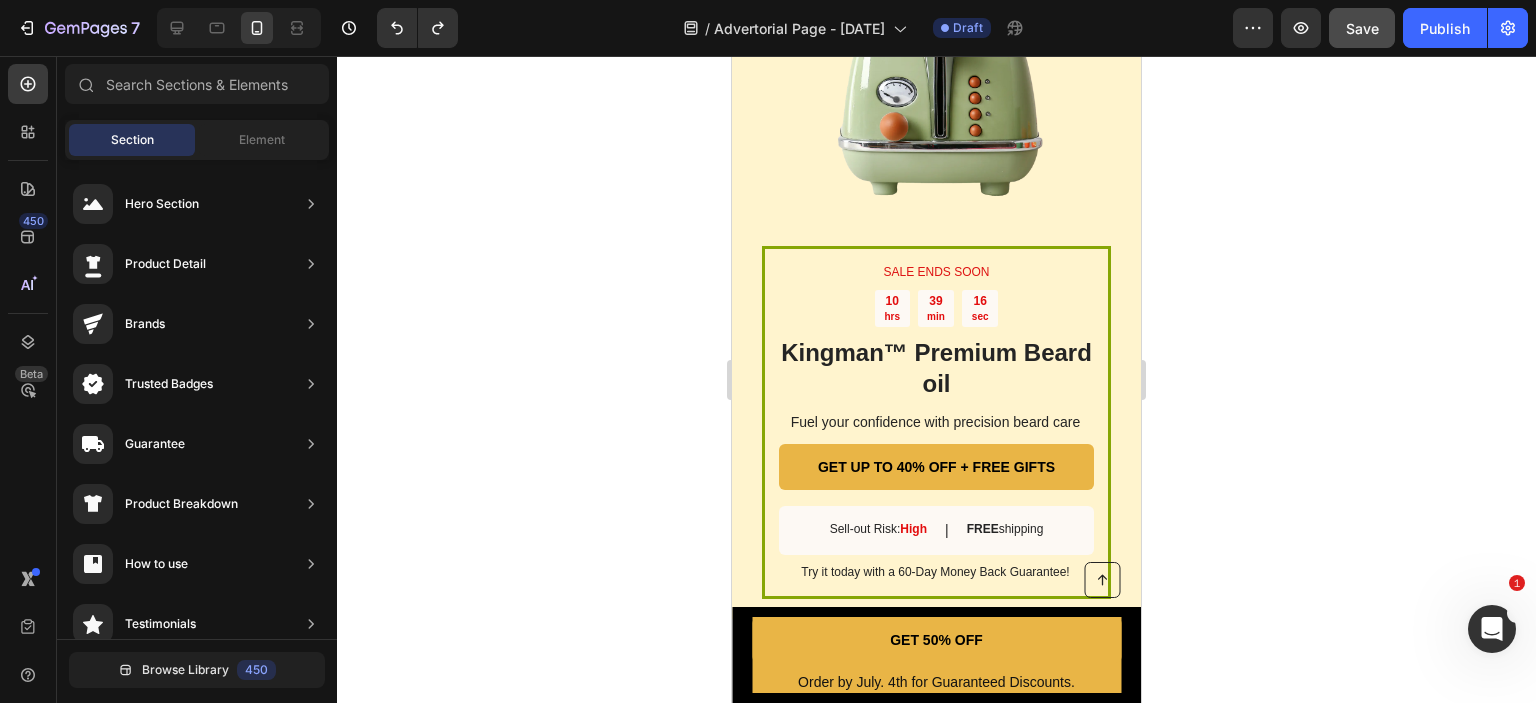 scroll, scrollTop: 4364, scrollLeft: 0, axis: vertical 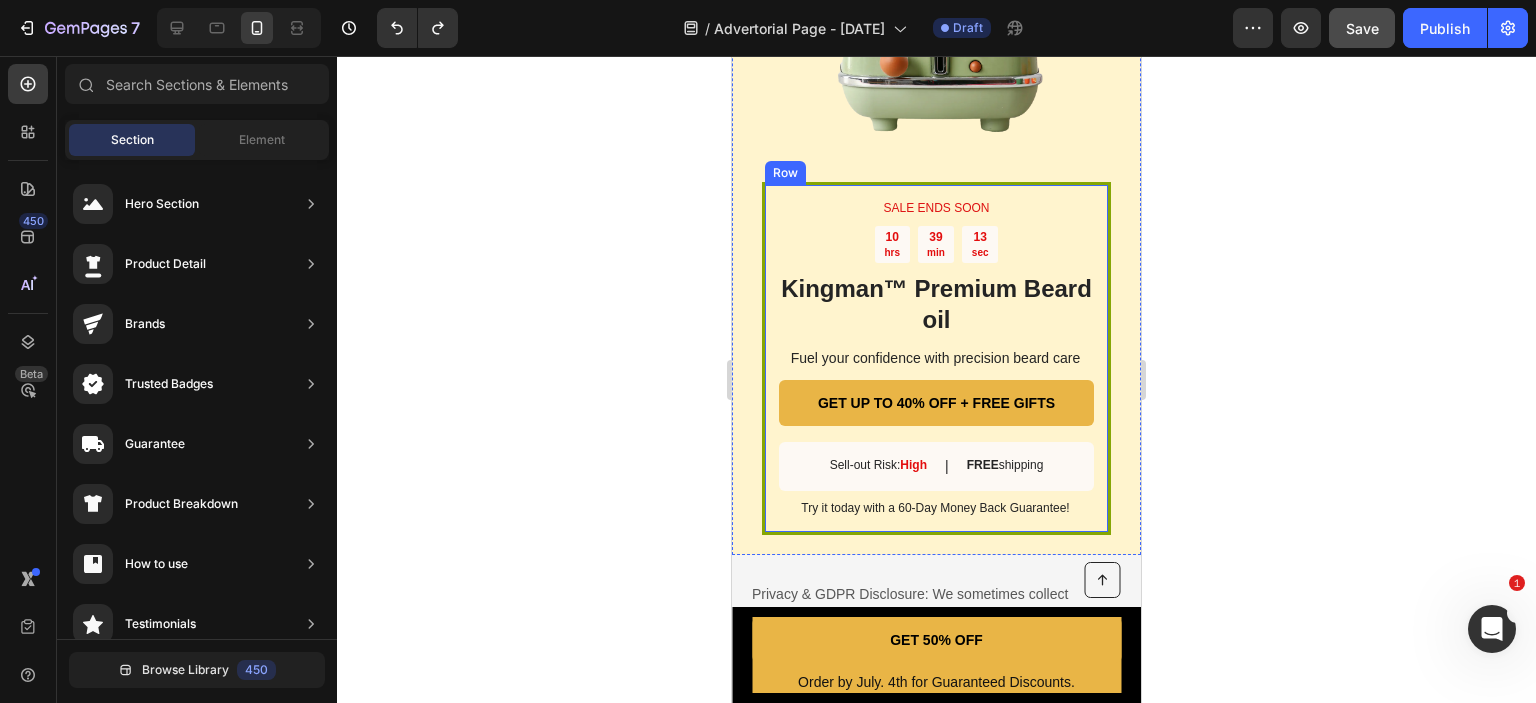click on "SALE ENDS SOON Text Block 10 hrs 39 min 13 sec Countdown Timer Kingman ™ Premium Beard oil Heading Fuel your confidence with precision beard care Text Block GET UP TO 40% OFF + FREE GIFTS Button Sell-out Risk:  High Text Block | Text Block FREE  shipping Text Block Row Try it today with a 60-Day Money Back Guarantee! Text Block Row" at bounding box center (936, 359) 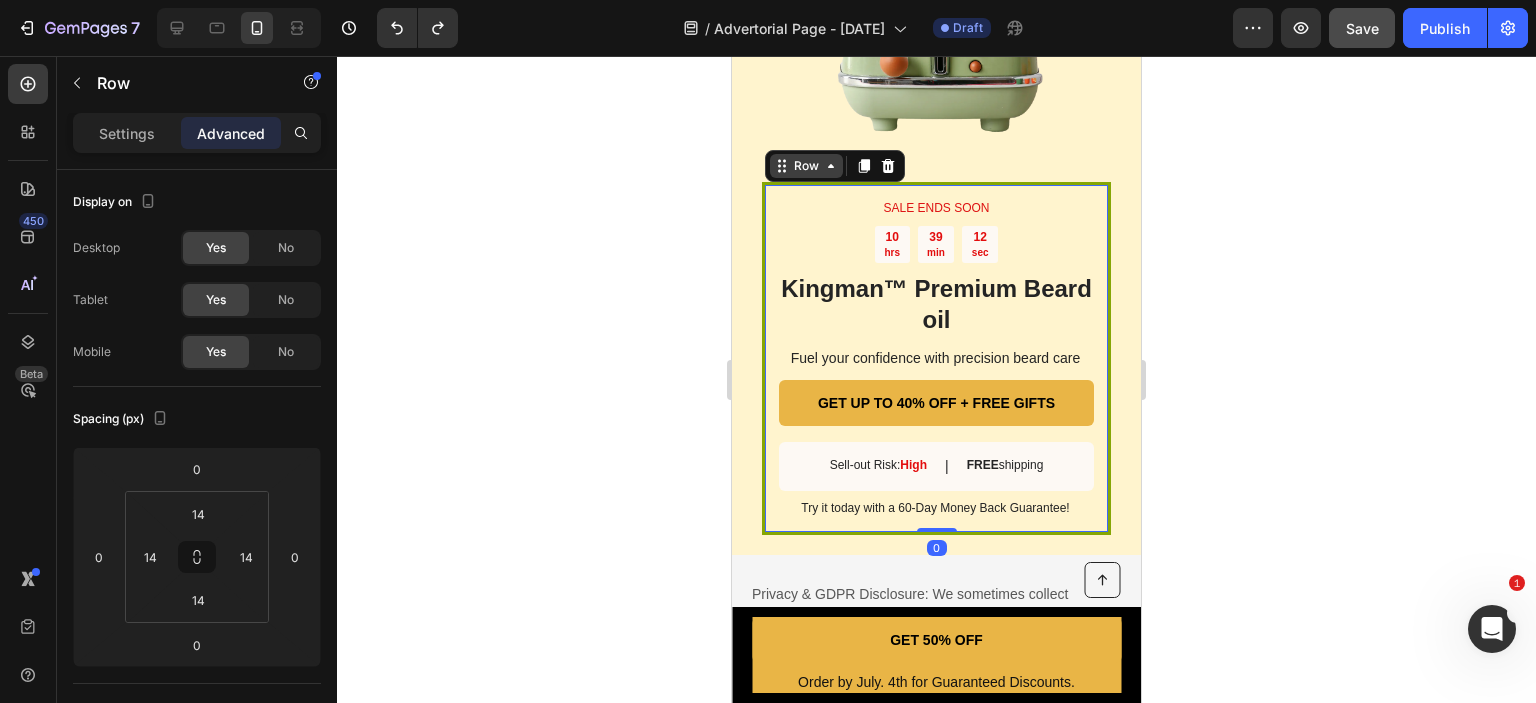 click on "Row" at bounding box center [806, 166] 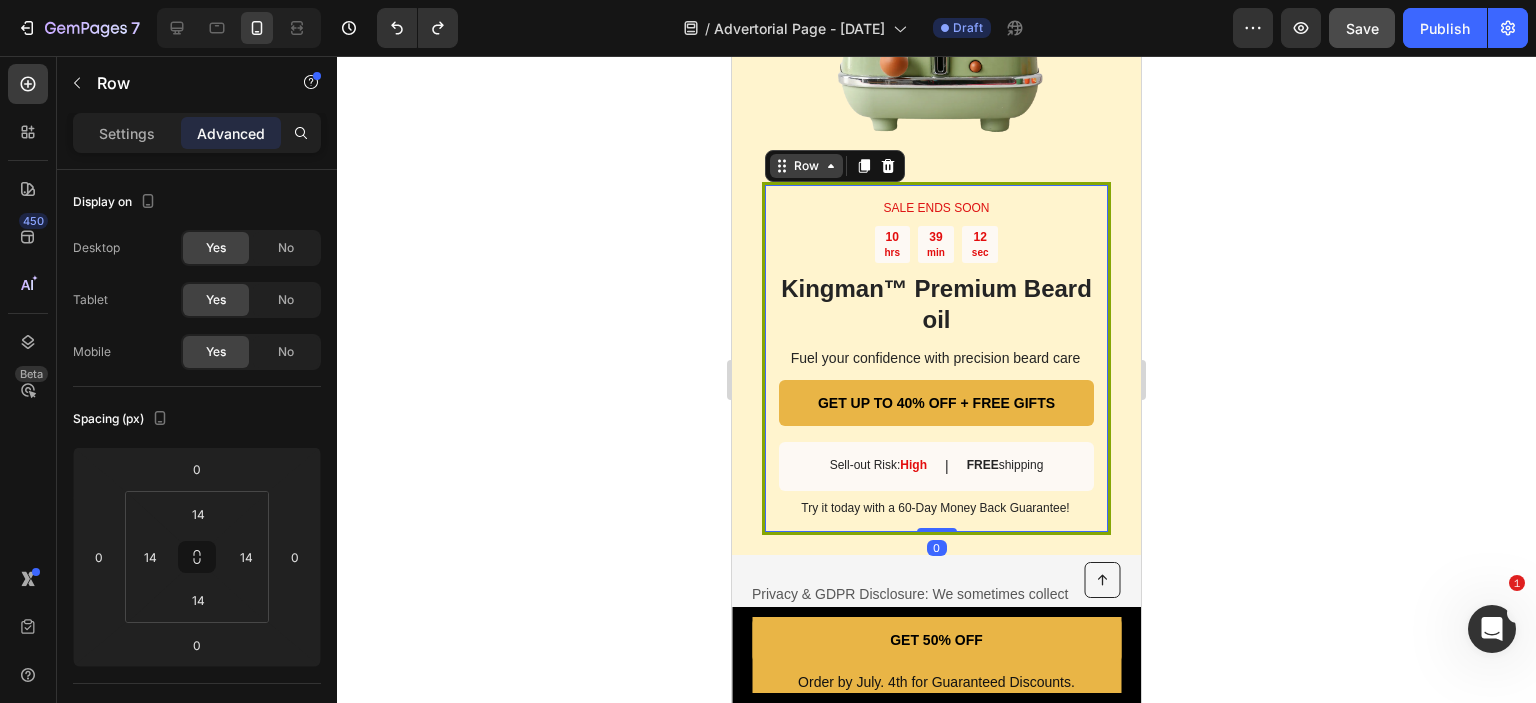 click on "Row" at bounding box center (806, 166) 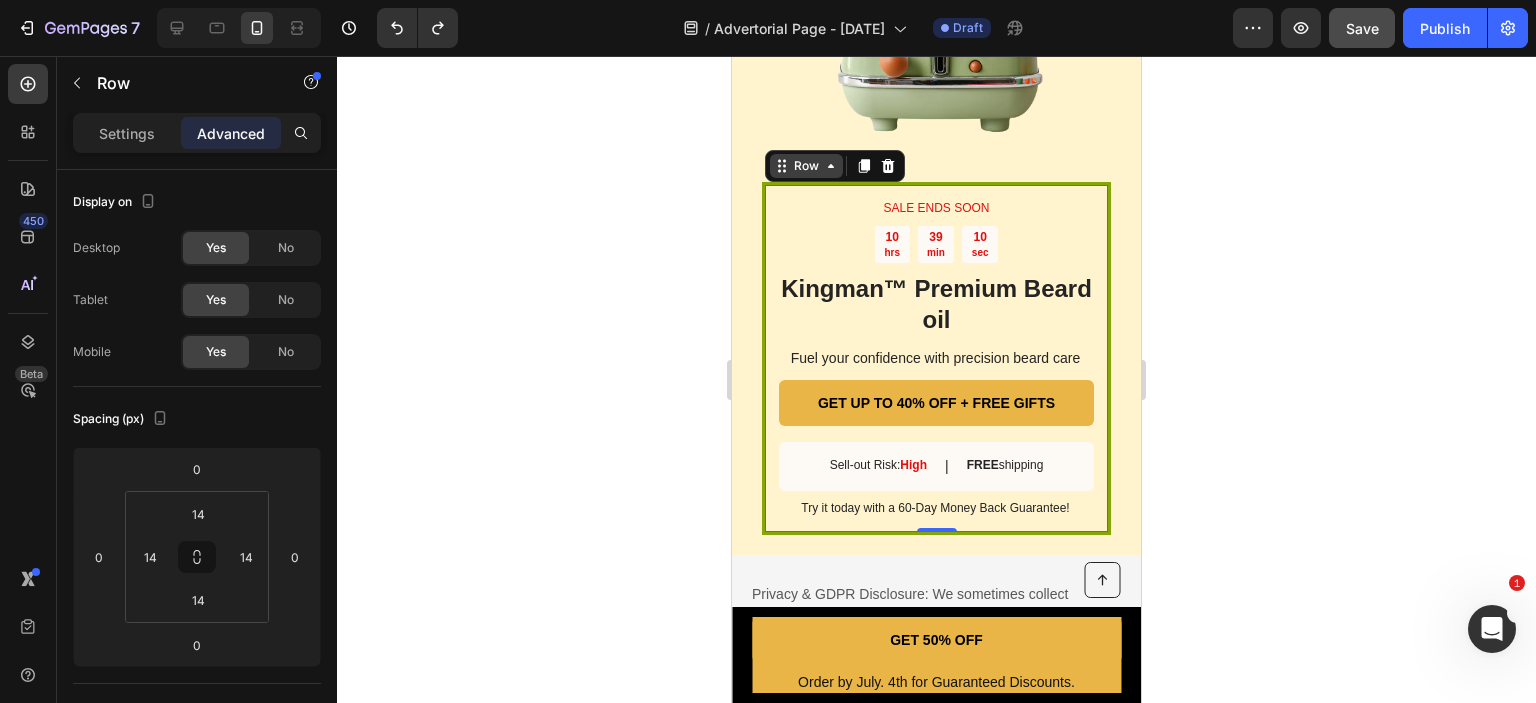 click on "Row" at bounding box center [806, 166] 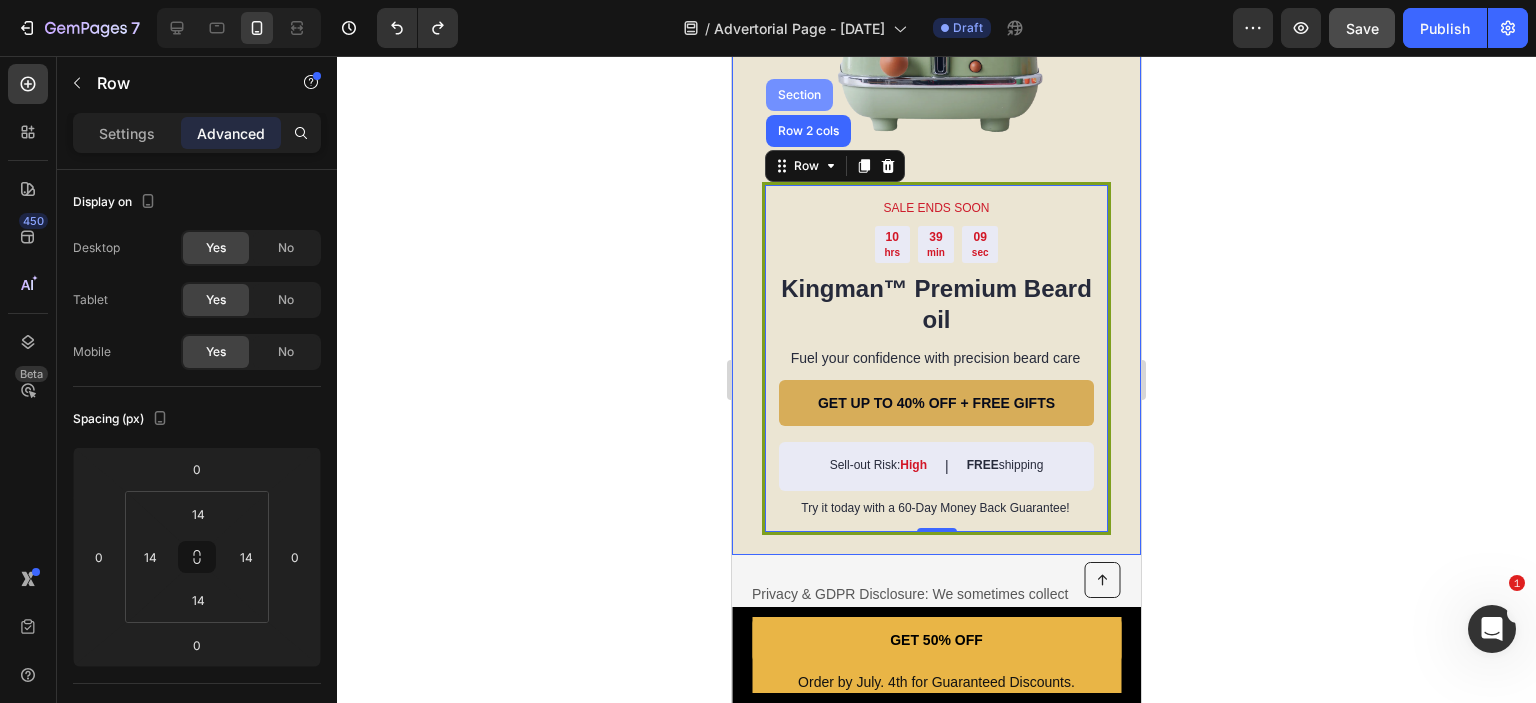click on "Section" at bounding box center [799, 95] 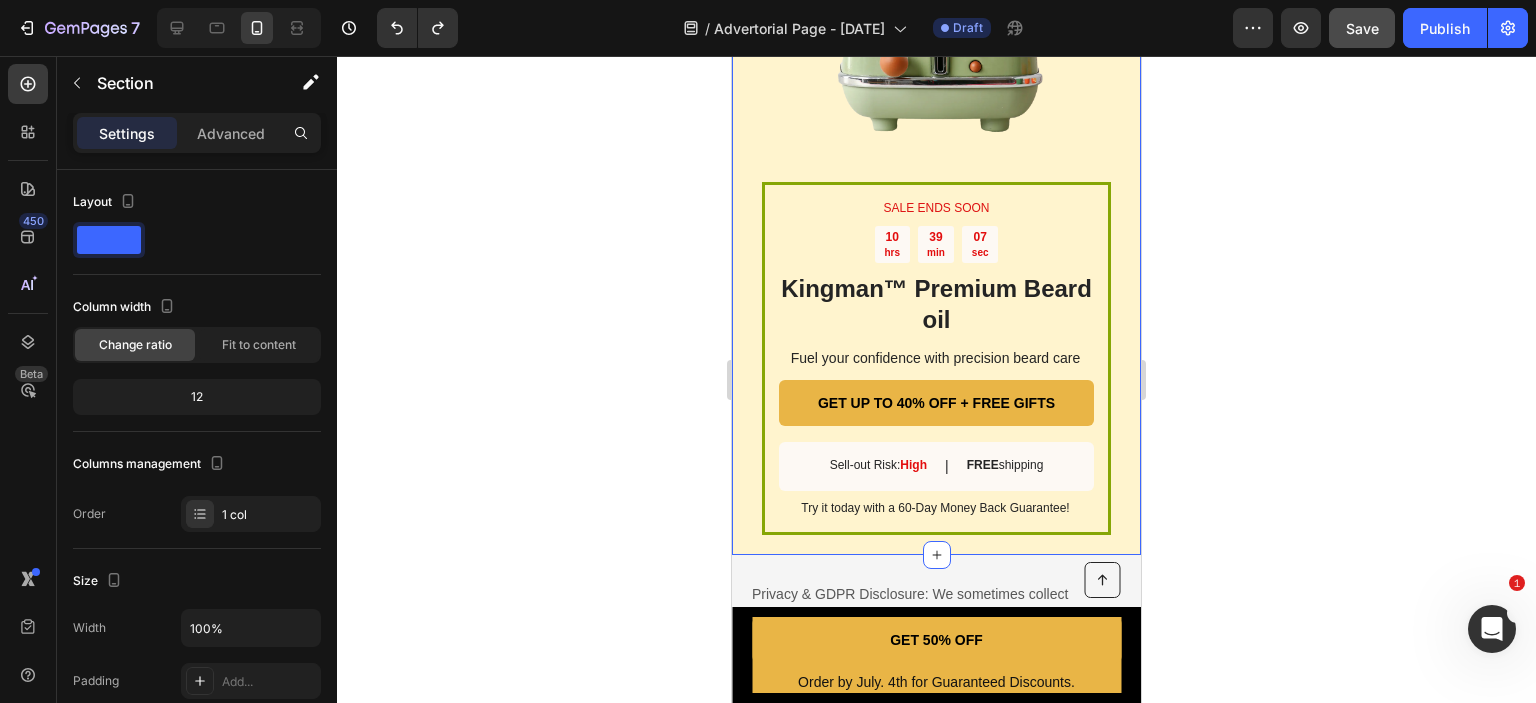 click on "Settings" at bounding box center (127, 133) 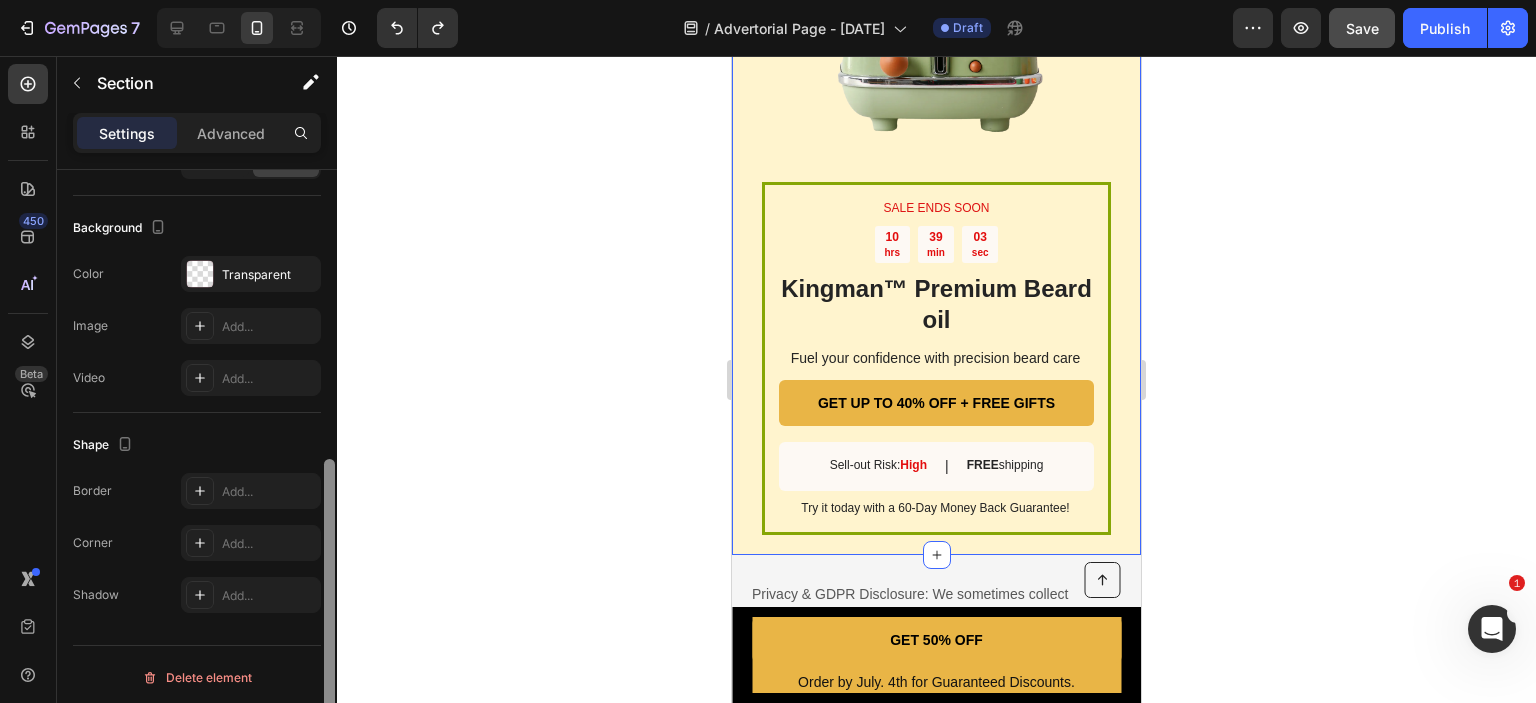 scroll, scrollTop: 576, scrollLeft: 0, axis: vertical 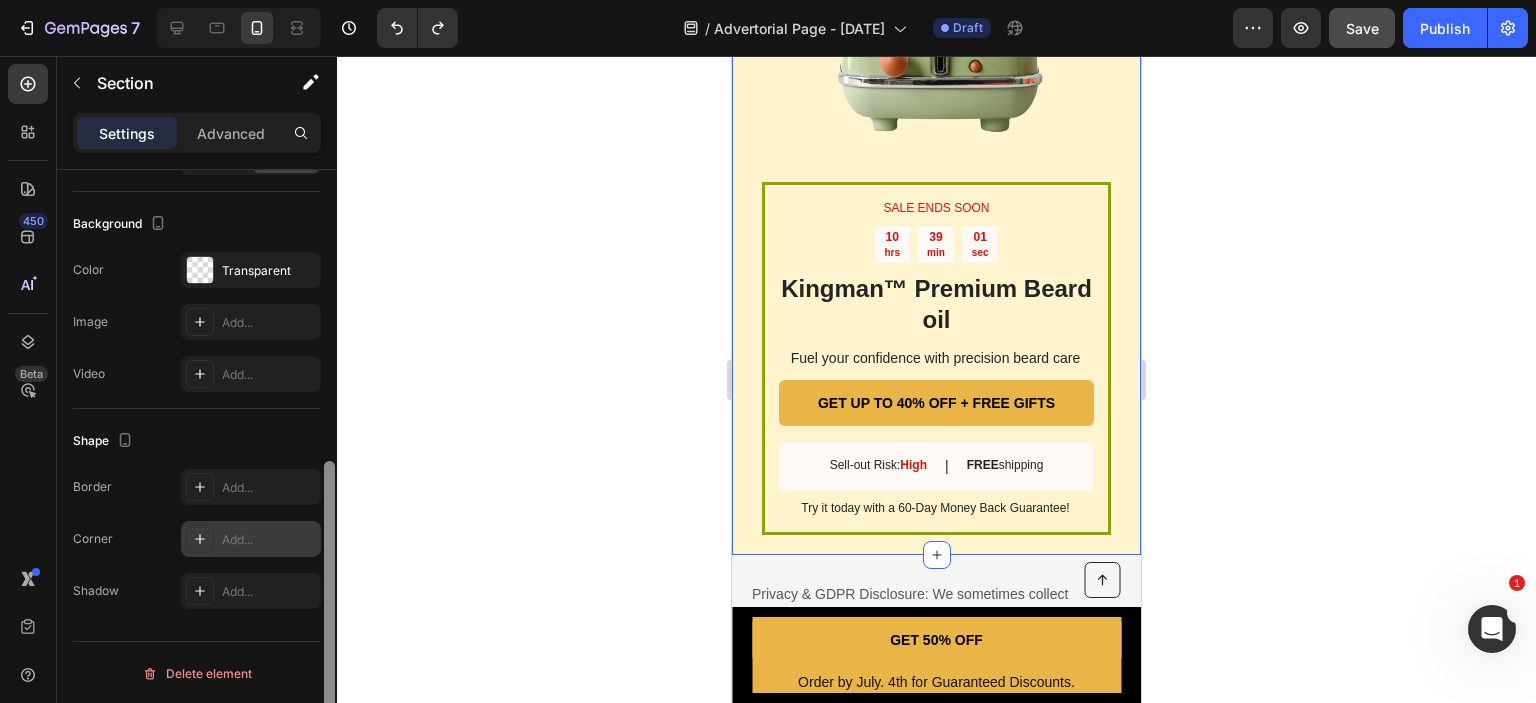 drag, startPoint x: 334, startPoint y: 223, endPoint x: 317, endPoint y: 540, distance: 317.4555 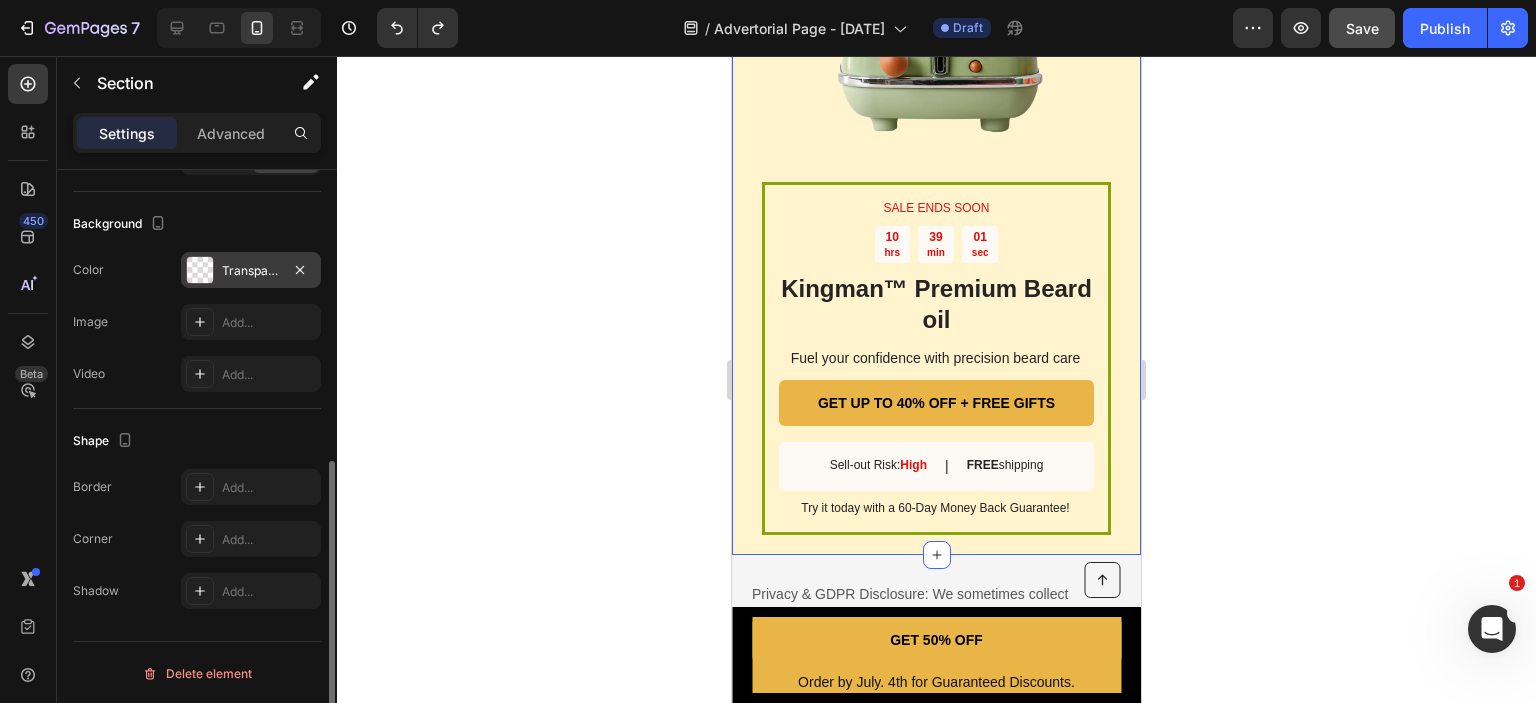 click at bounding box center [200, 270] 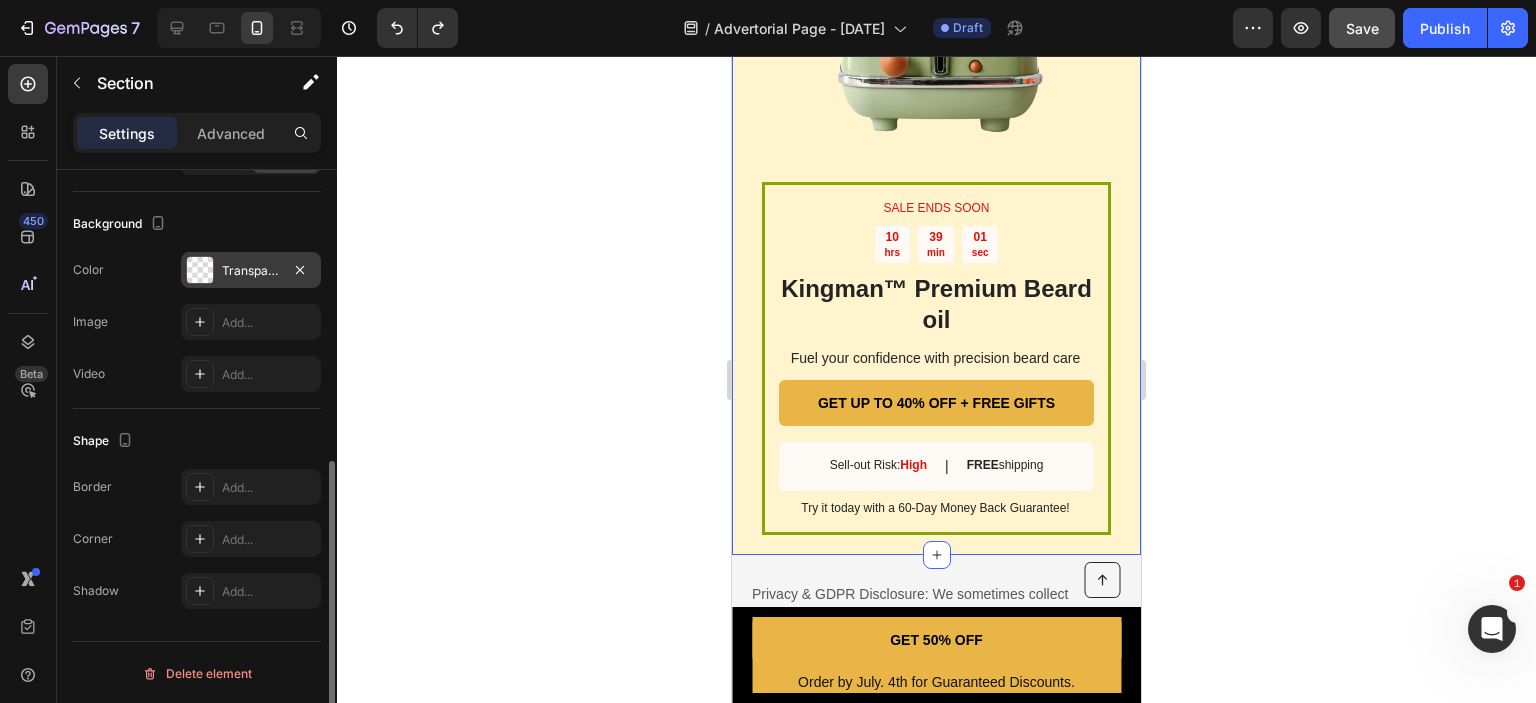 click at bounding box center [200, 270] 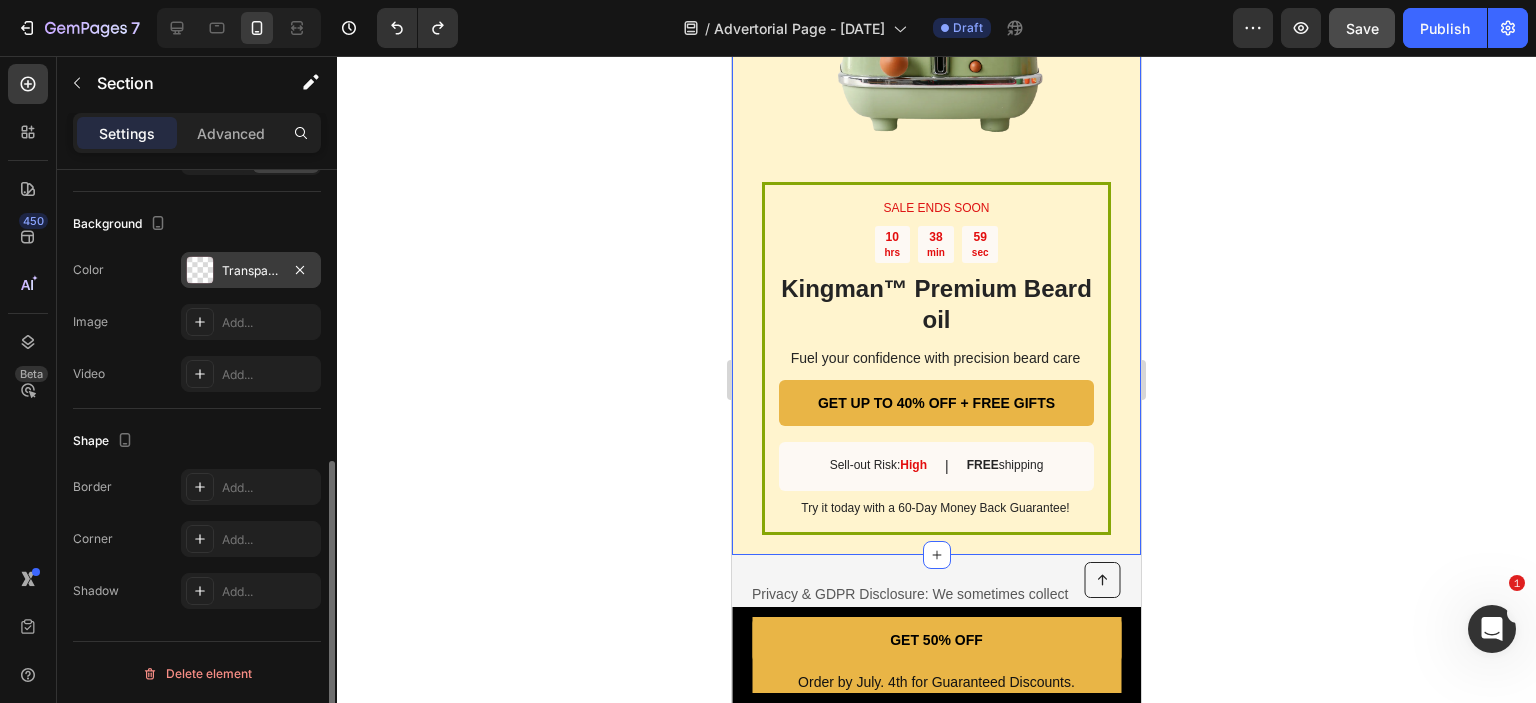 click at bounding box center (200, 270) 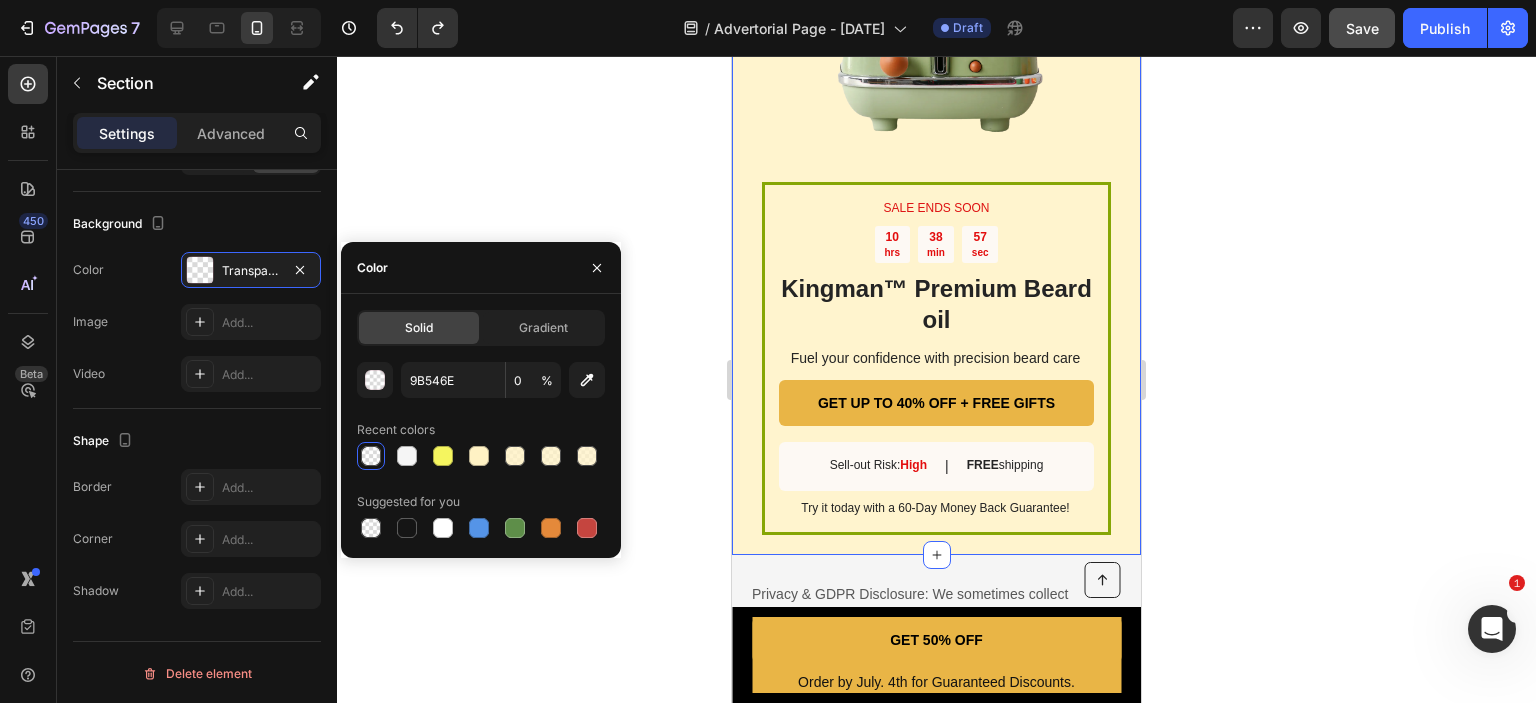 click 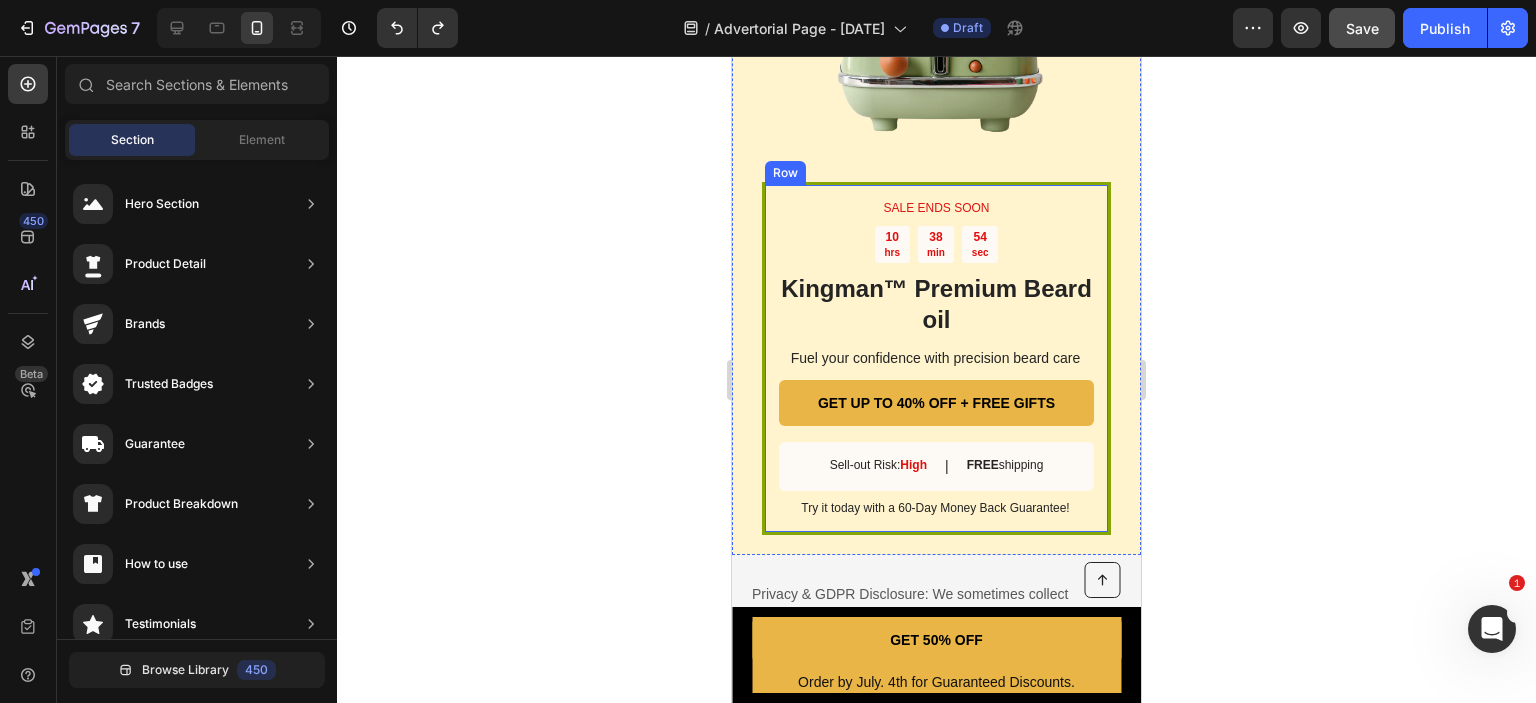 click on "SALE ENDS SOON Text Block 10 hrs 38 min 54 sec Countdown Timer Kingman ™ Premium Beard oil Heading Fuel your confidence with precision beard care Text Block GET UP TO 40% OFF + FREE GIFTS Button Sell-out Risk:  High Text Block | Text Block FREE  shipping Text Block Row Try it today with a 60-Day Money Back Guarantee! Text Block Row" at bounding box center [936, 359] 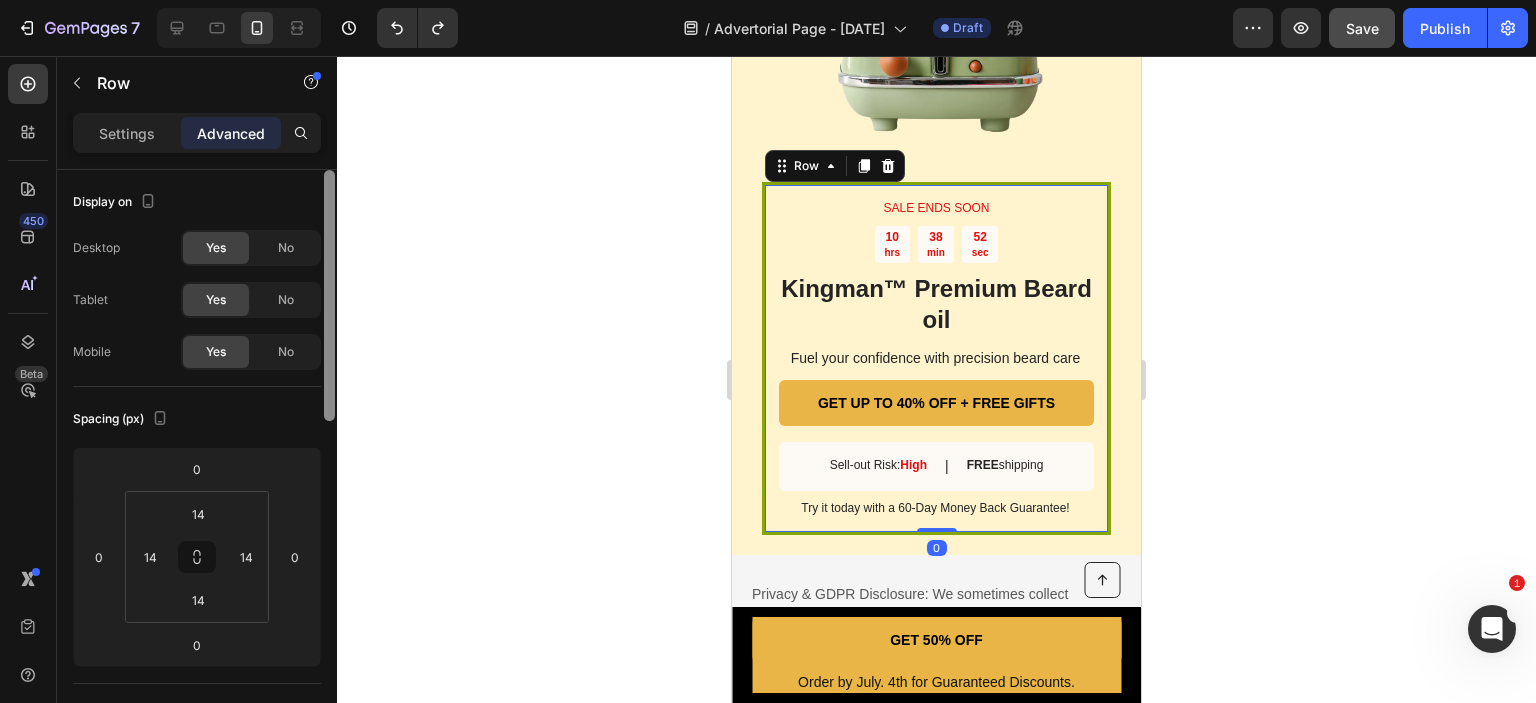 drag, startPoint x: 332, startPoint y: 215, endPoint x: 328, endPoint y: 355, distance: 140.05713 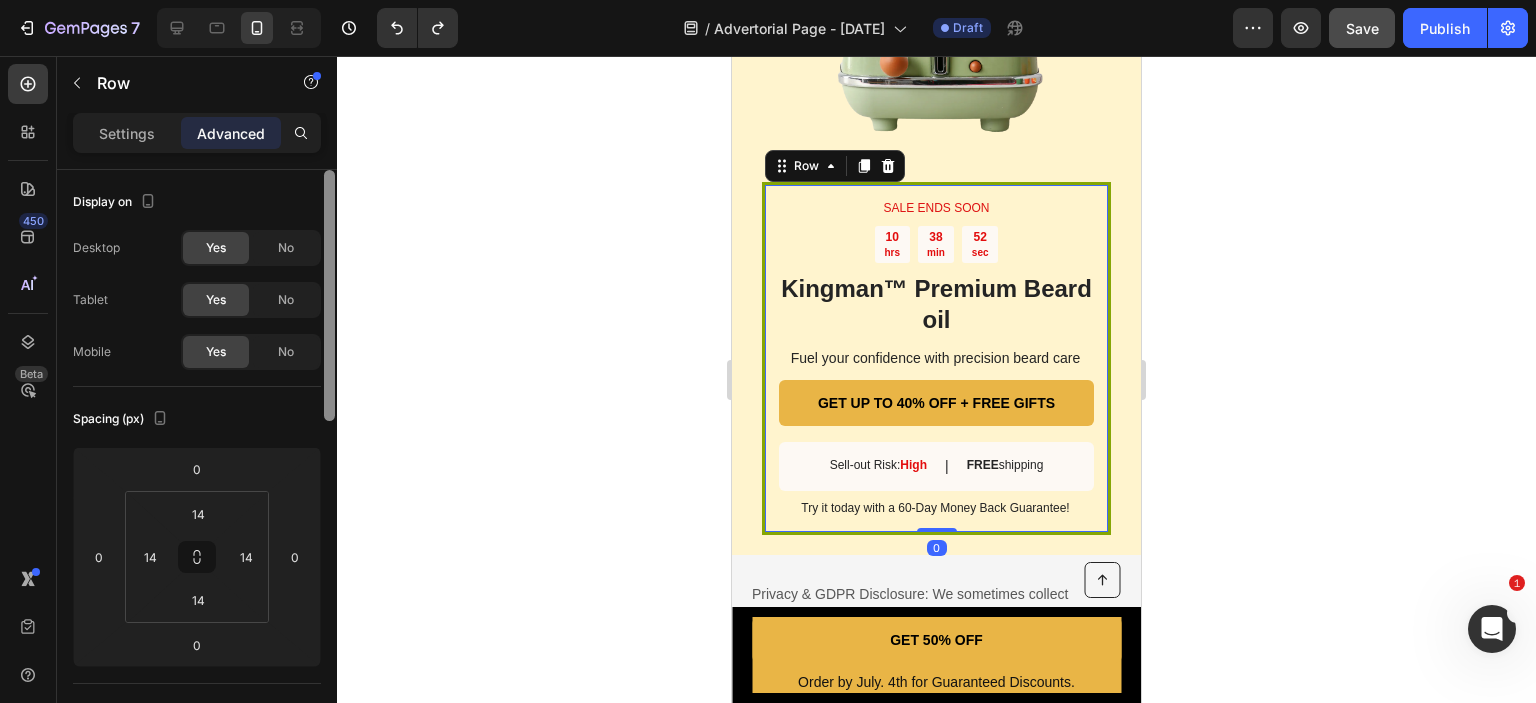 click at bounding box center (329, 295) 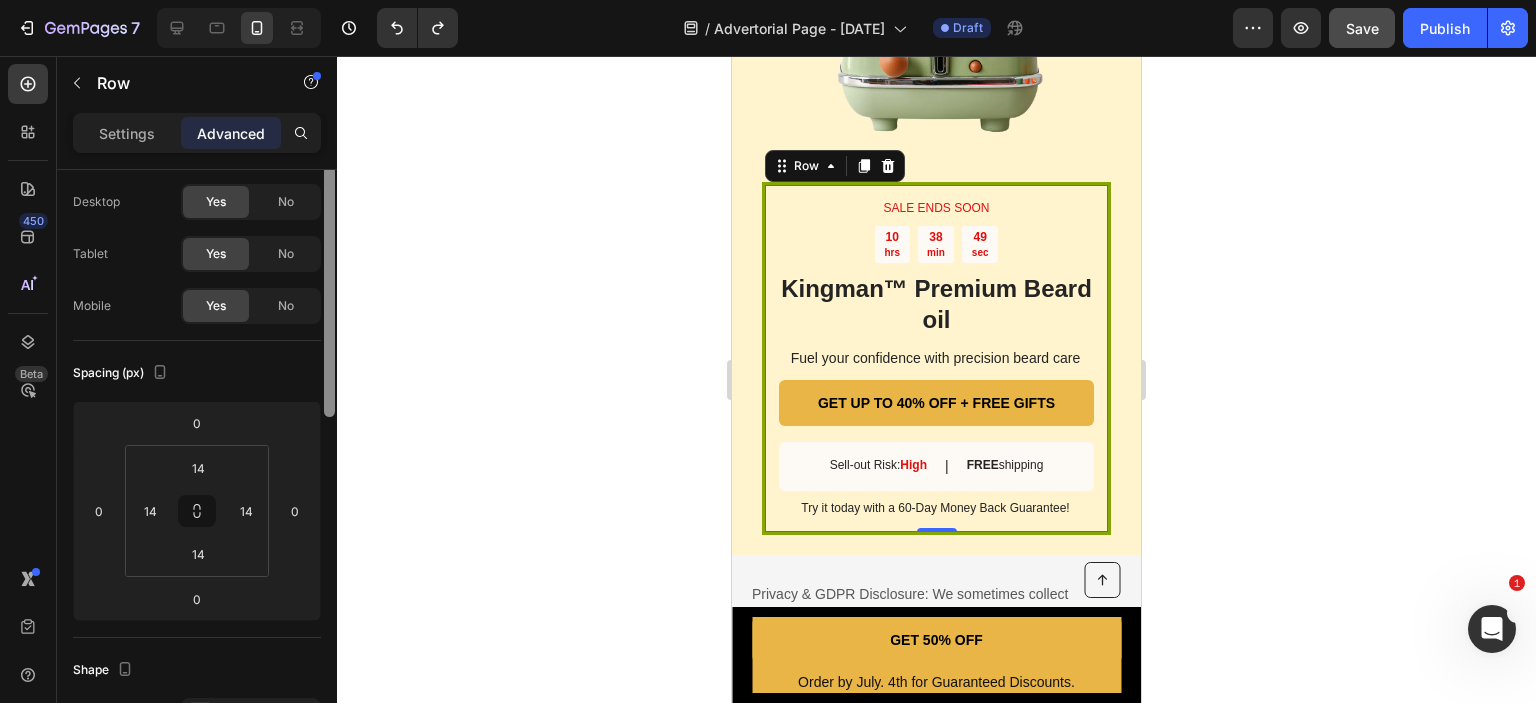 scroll, scrollTop: 0, scrollLeft: 0, axis: both 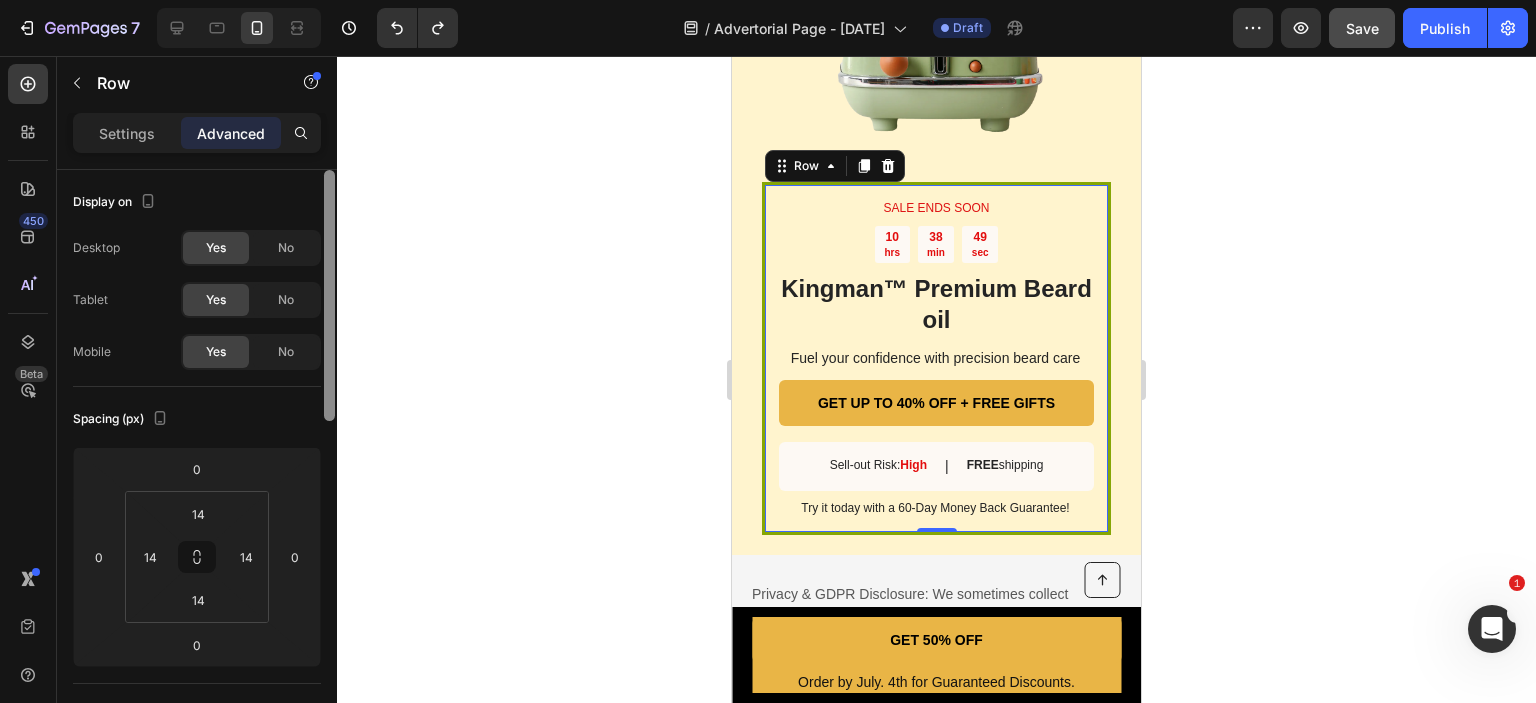 drag, startPoint x: 328, startPoint y: 355, endPoint x: 346, endPoint y: 227, distance: 129.25943 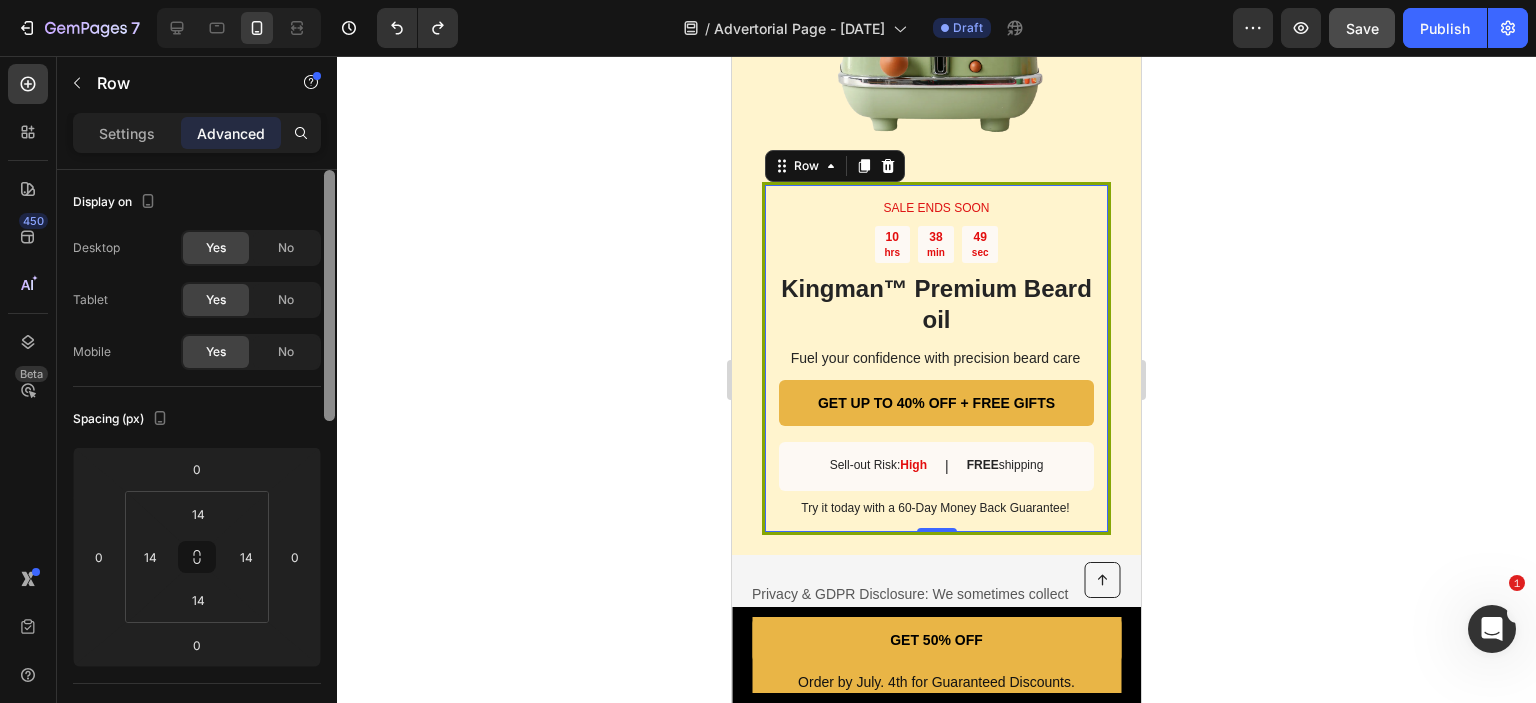 click on "7   /  Advertorial Page - Jul 26, 19:29:39 Draft Preview  Save   Publish  450 Beta Sections(18) Elements(83) Section Element Hero Section Product Detail Brands Trusted Badges Guarantee Product Breakdown How to use Testimonials Compare Bundle FAQs Social Proof Brand Story Product List Collection Blog List Contact Sticky Add to Cart Custom Footer Browse Library 450 Layout
Row
Row
Row
Row Text
Heading
Text Block Button
Button
Button Media
Image
Image" 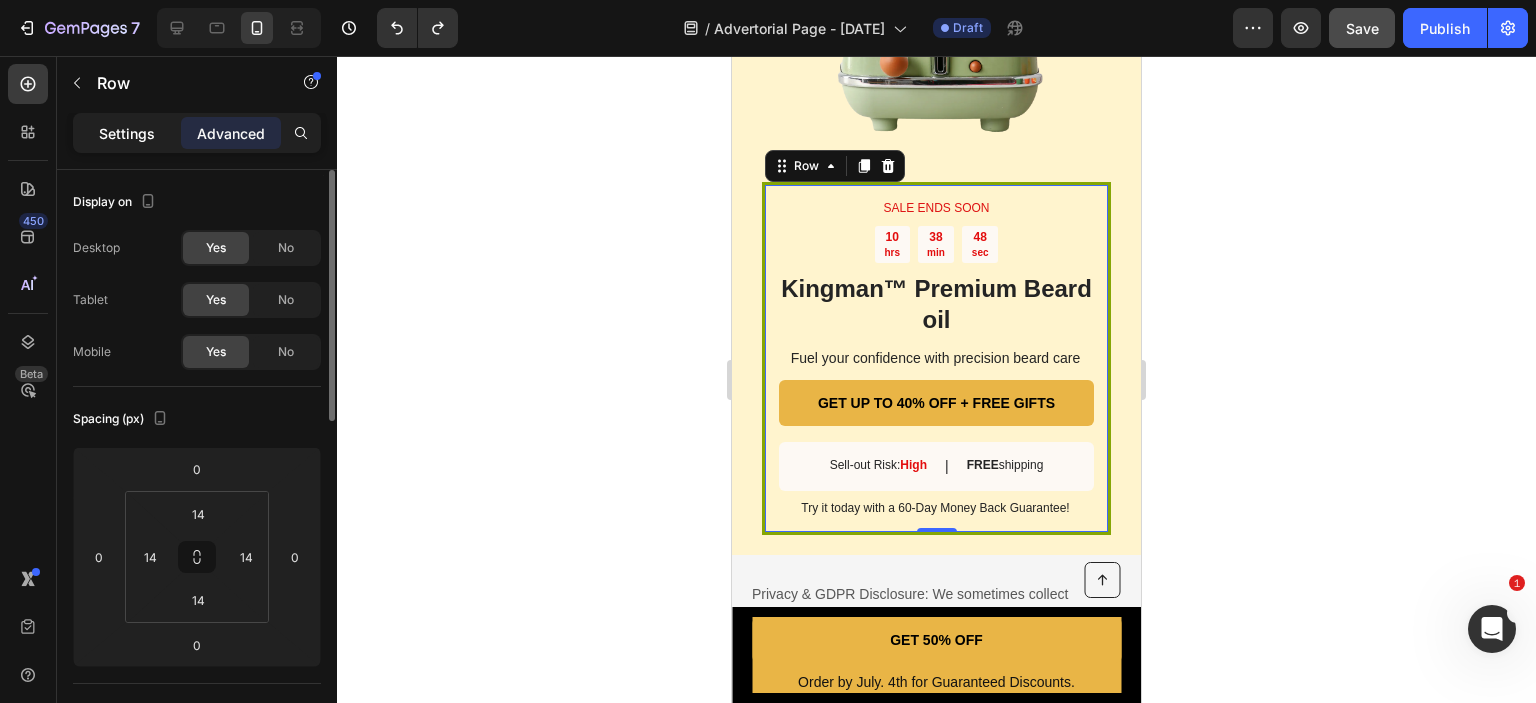 click on "Settings" at bounding box center (127, 133) 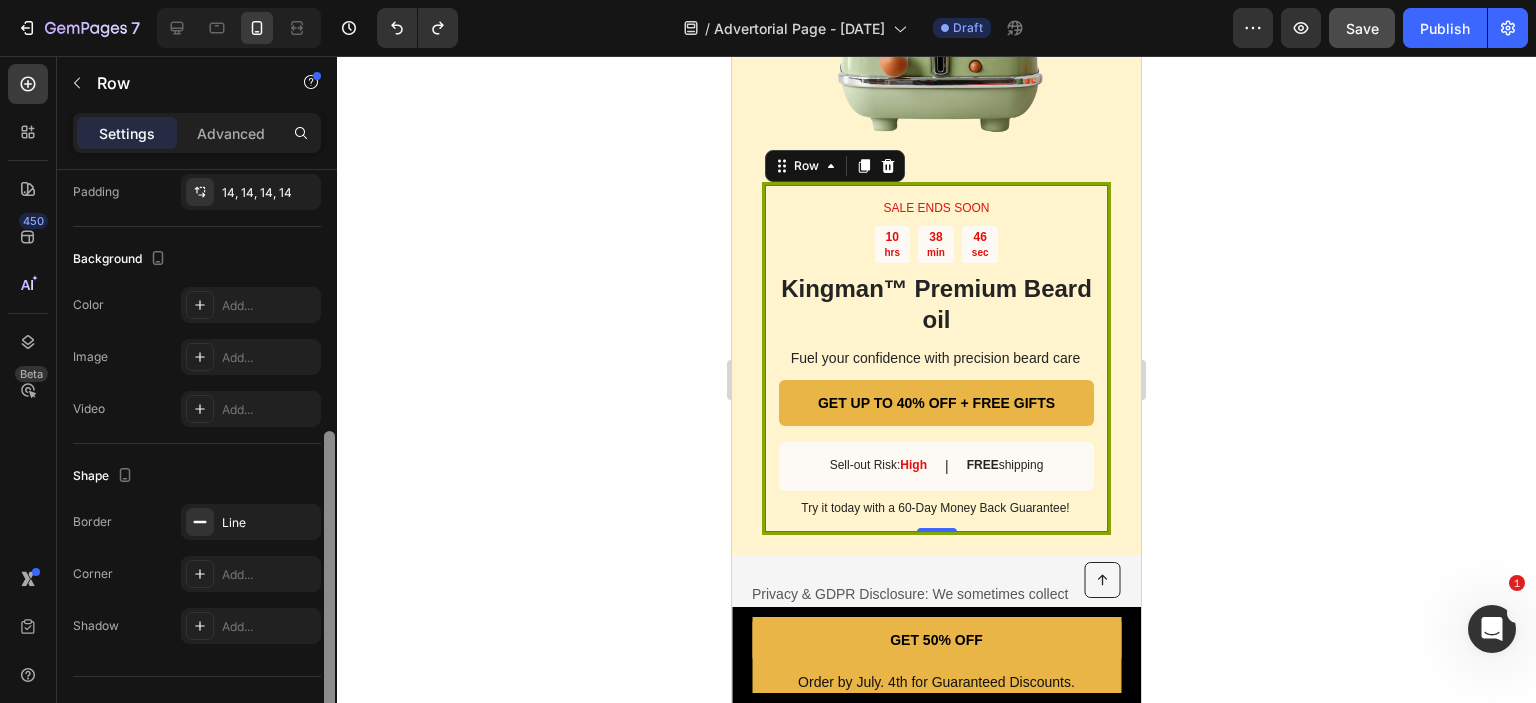 scroll, scrollTop: 576, scrollLeft: 0, axis: vertical 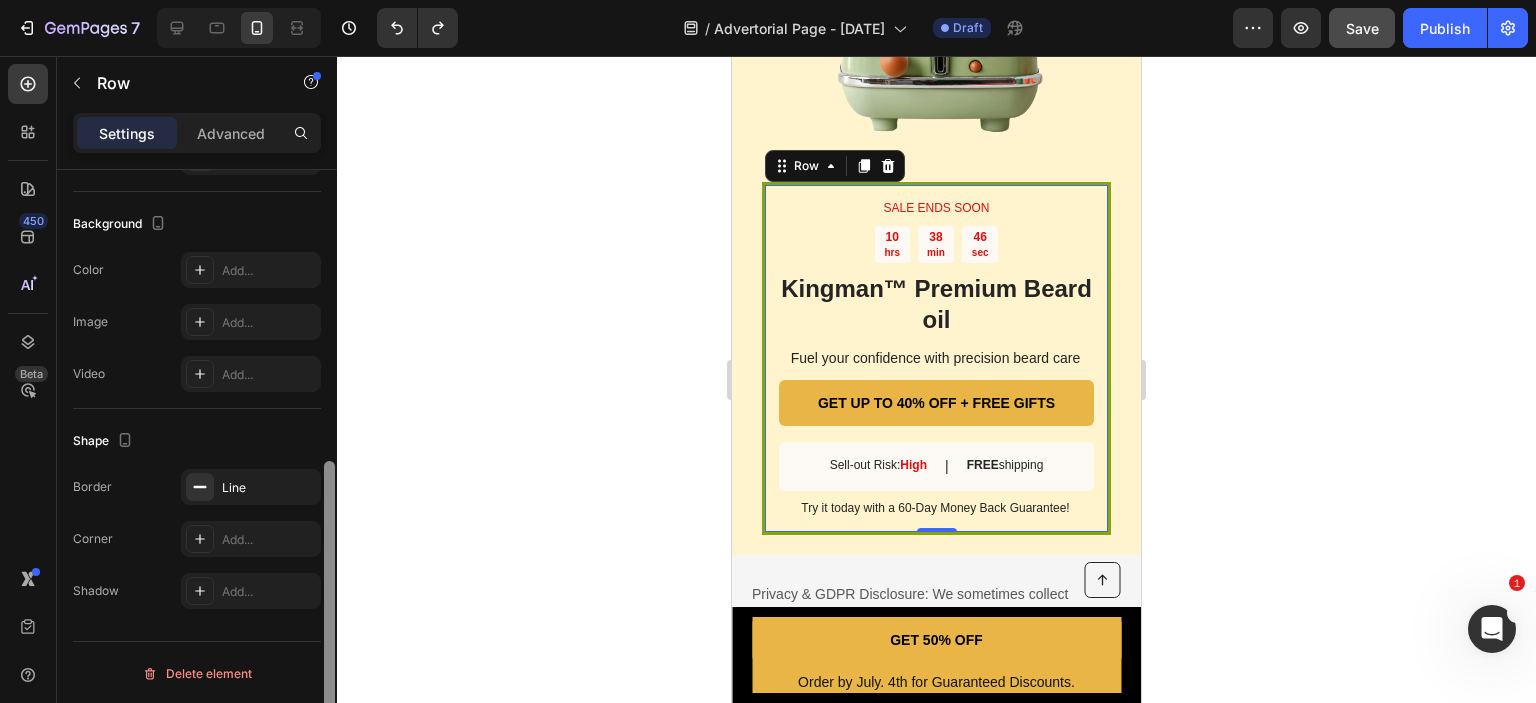 drag, startPoint x: 334, startPoint y: 248, endPoint x: 520, endPoint y: 508, distance: 319.6811 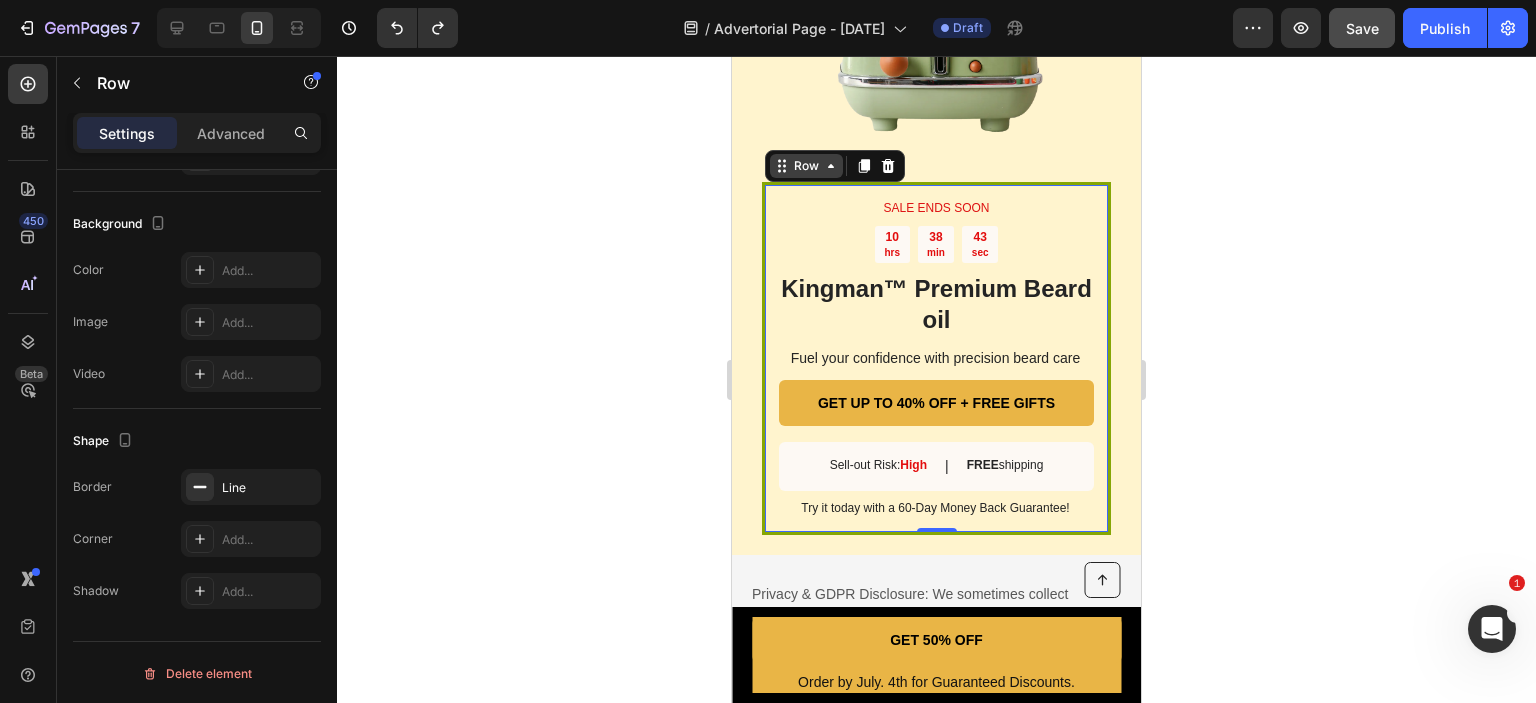 click 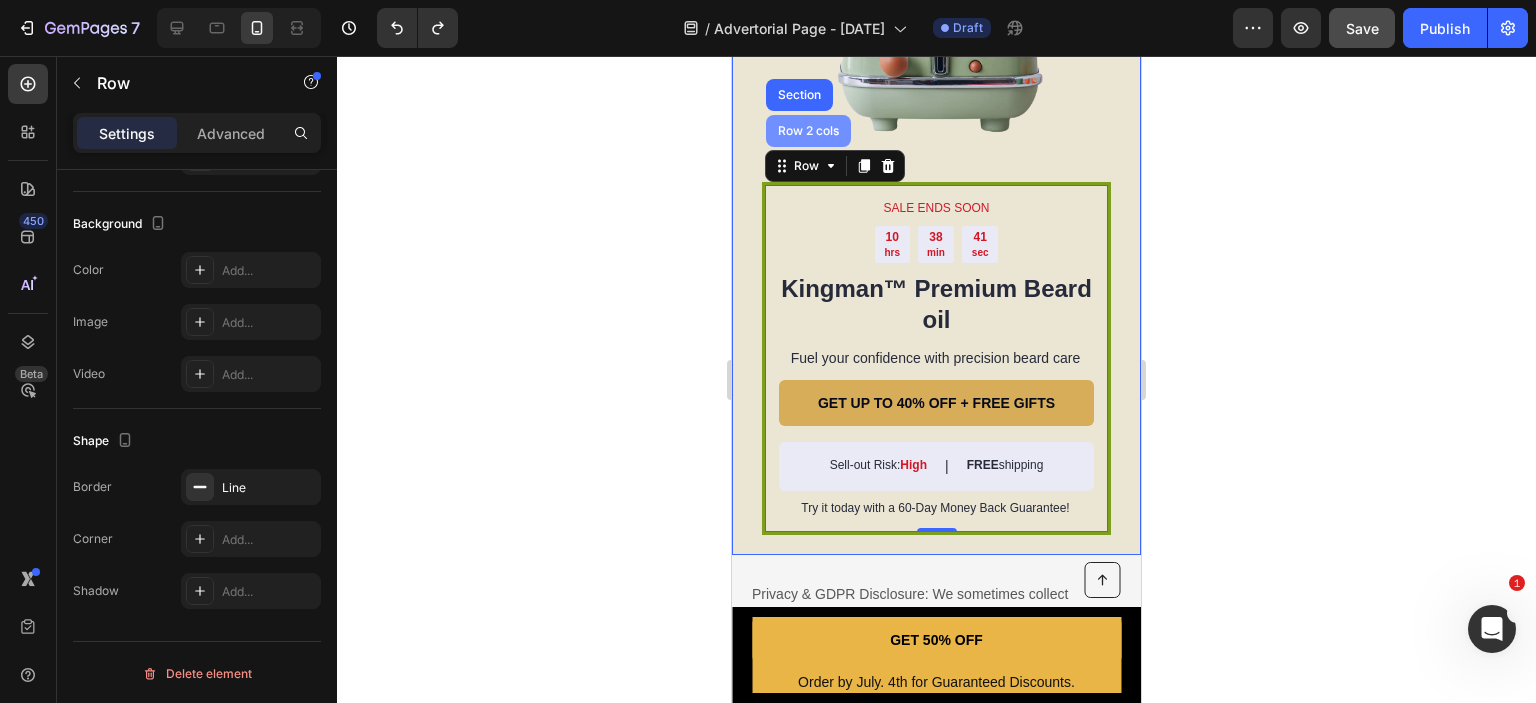 click on "Row 2 cols" at bounding box center [808, 131] 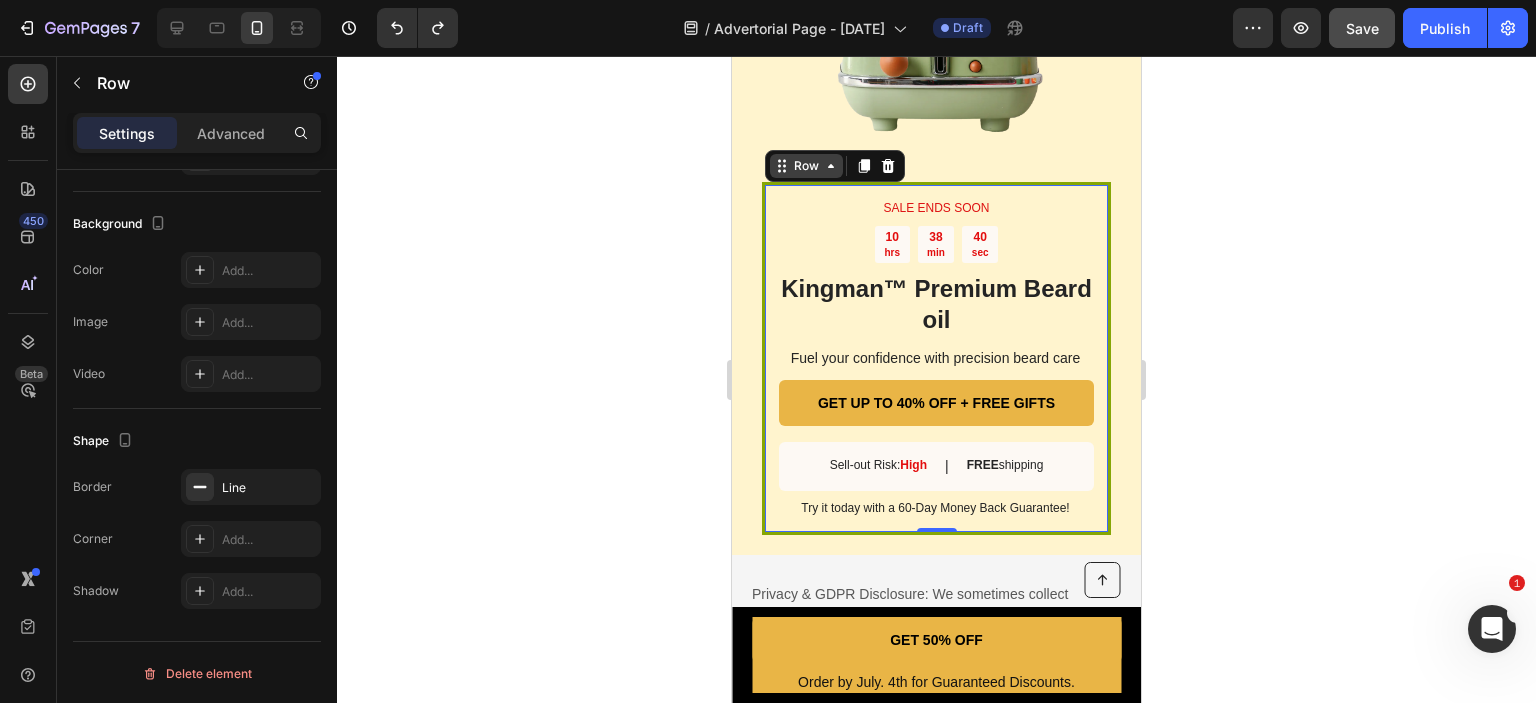 click on "Row" at bounding box center (806, 166) 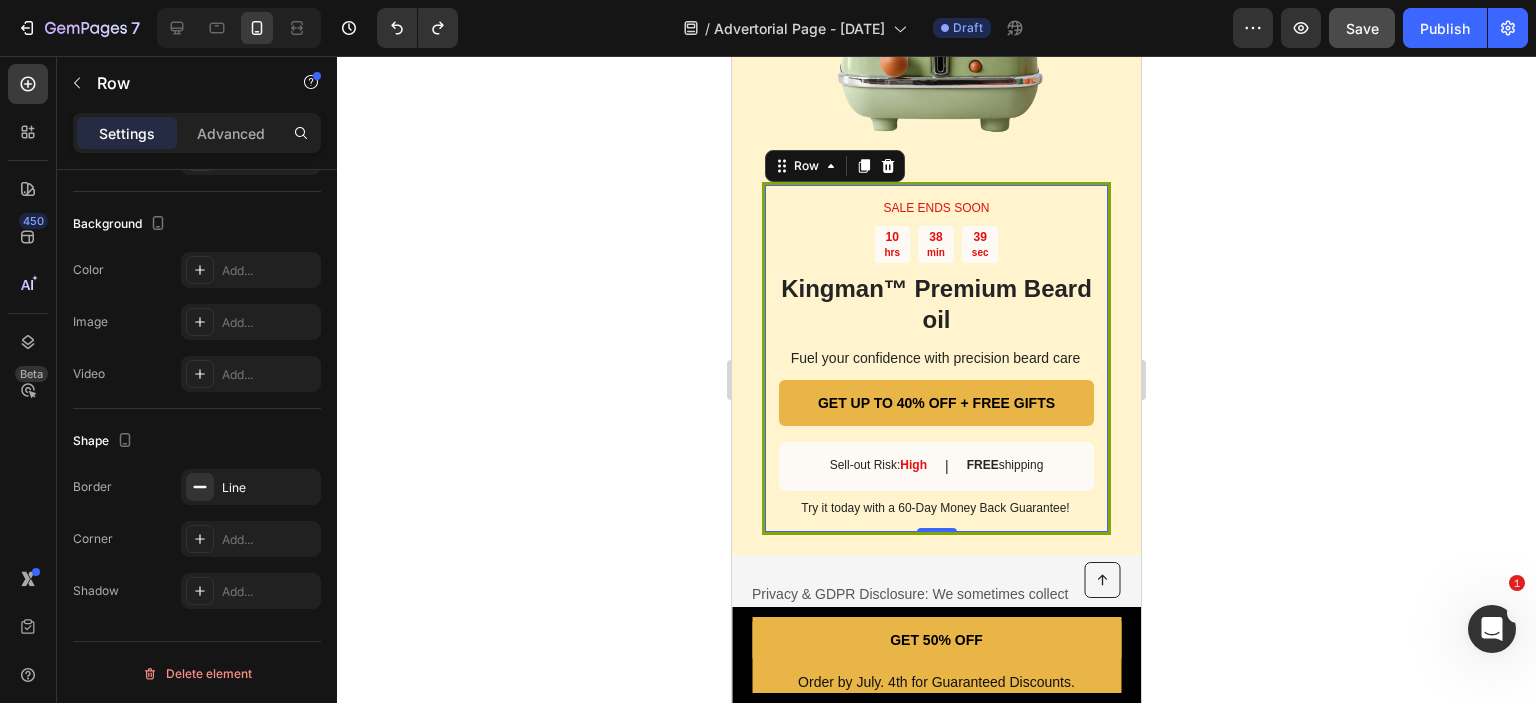 click on "Row" at bounding box center [835, 166] 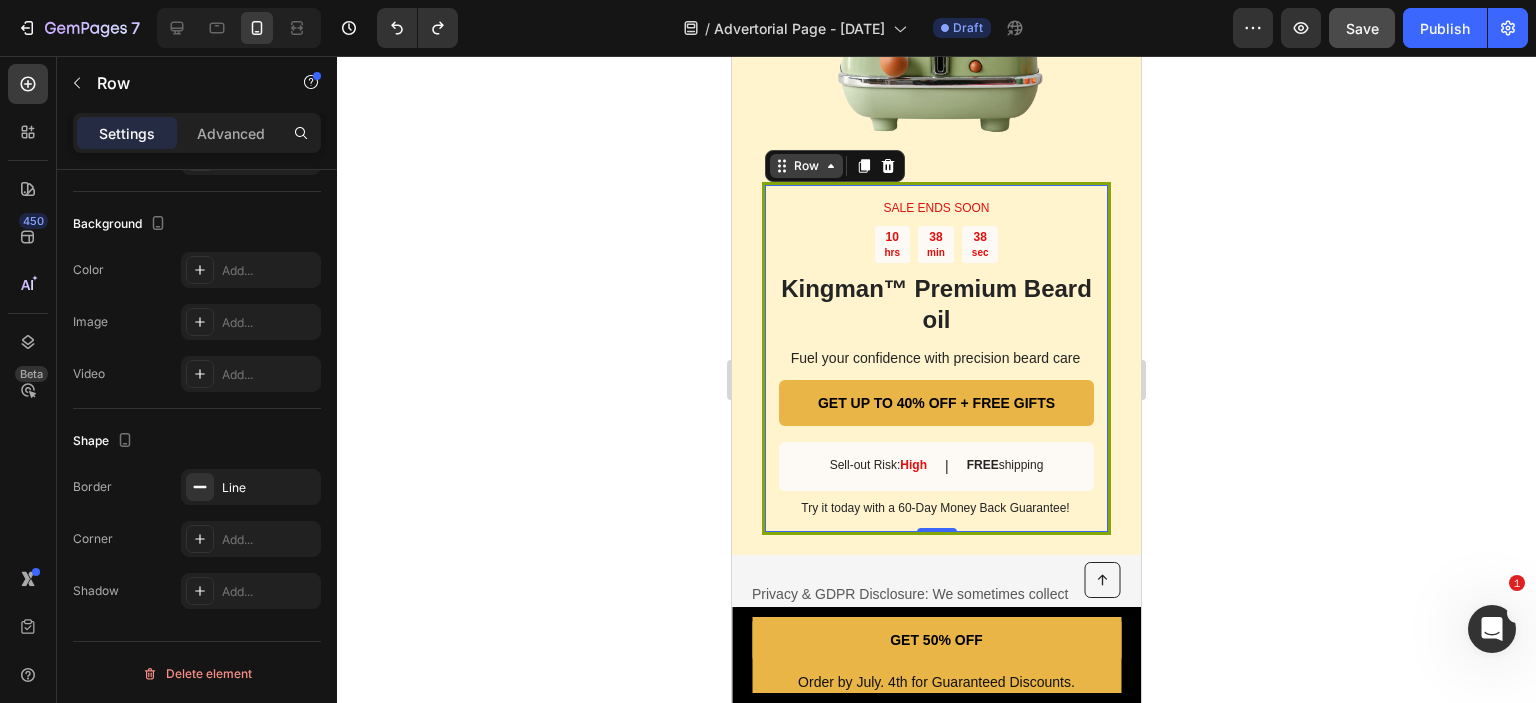 click on "Row" at bounding box center (806, 166) 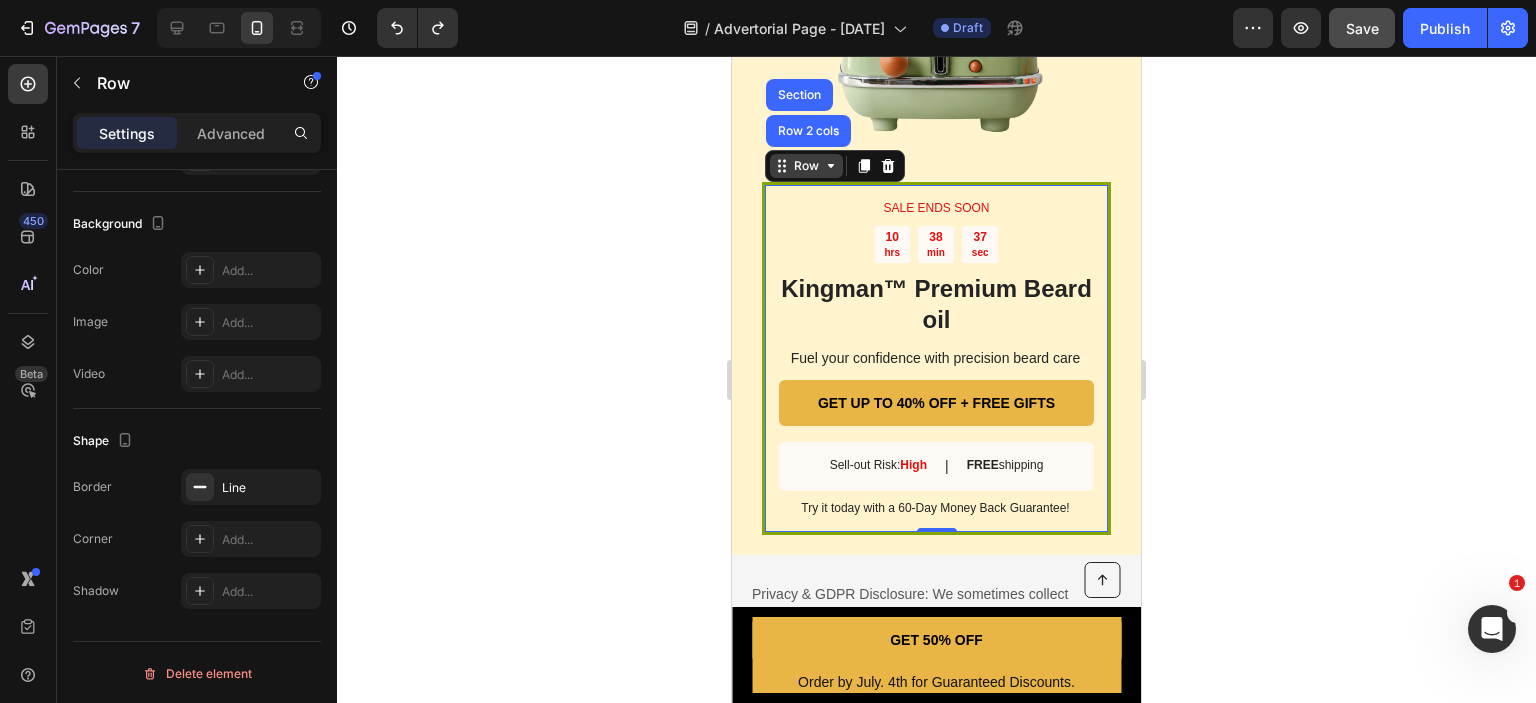 click on "Row" at bounding box center [806, 166] 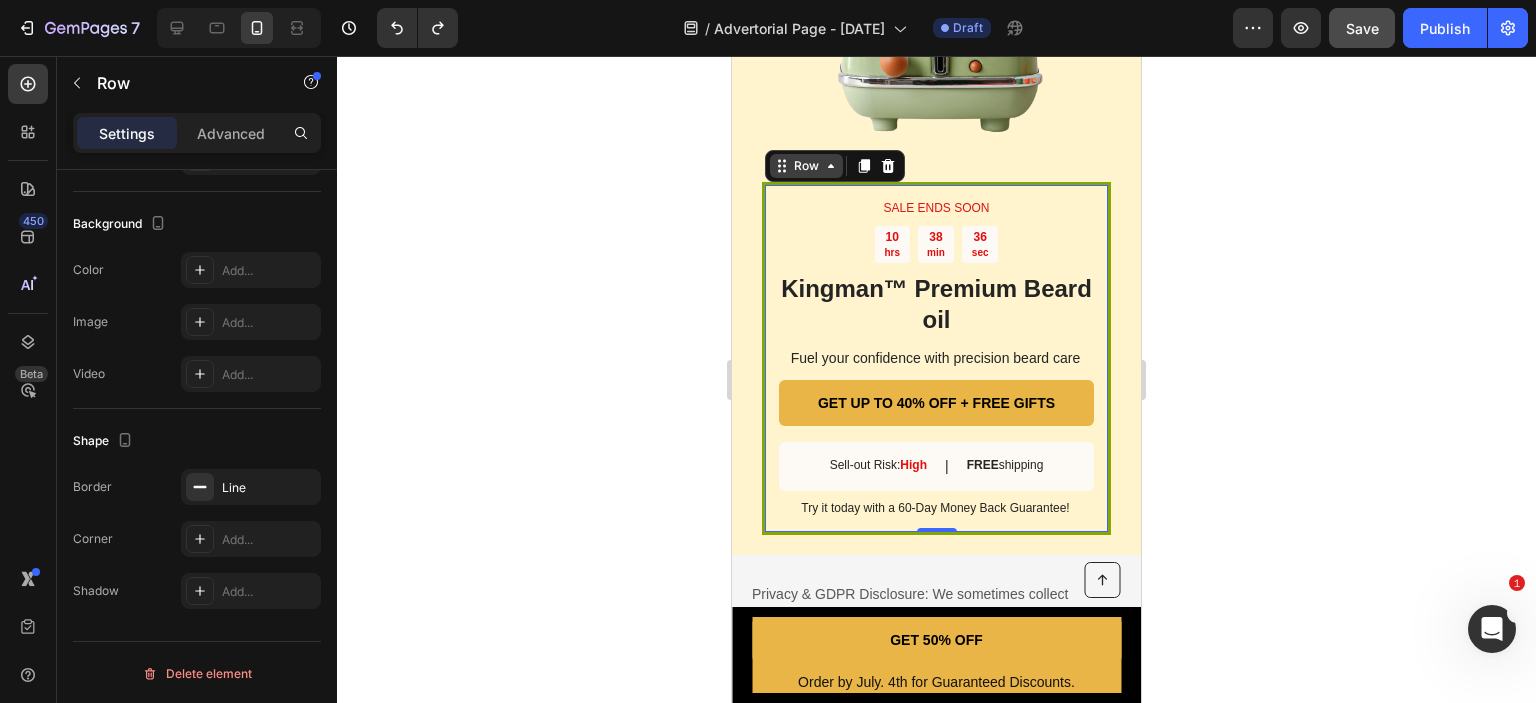 click on "Row" at bounding box center (806, 166) 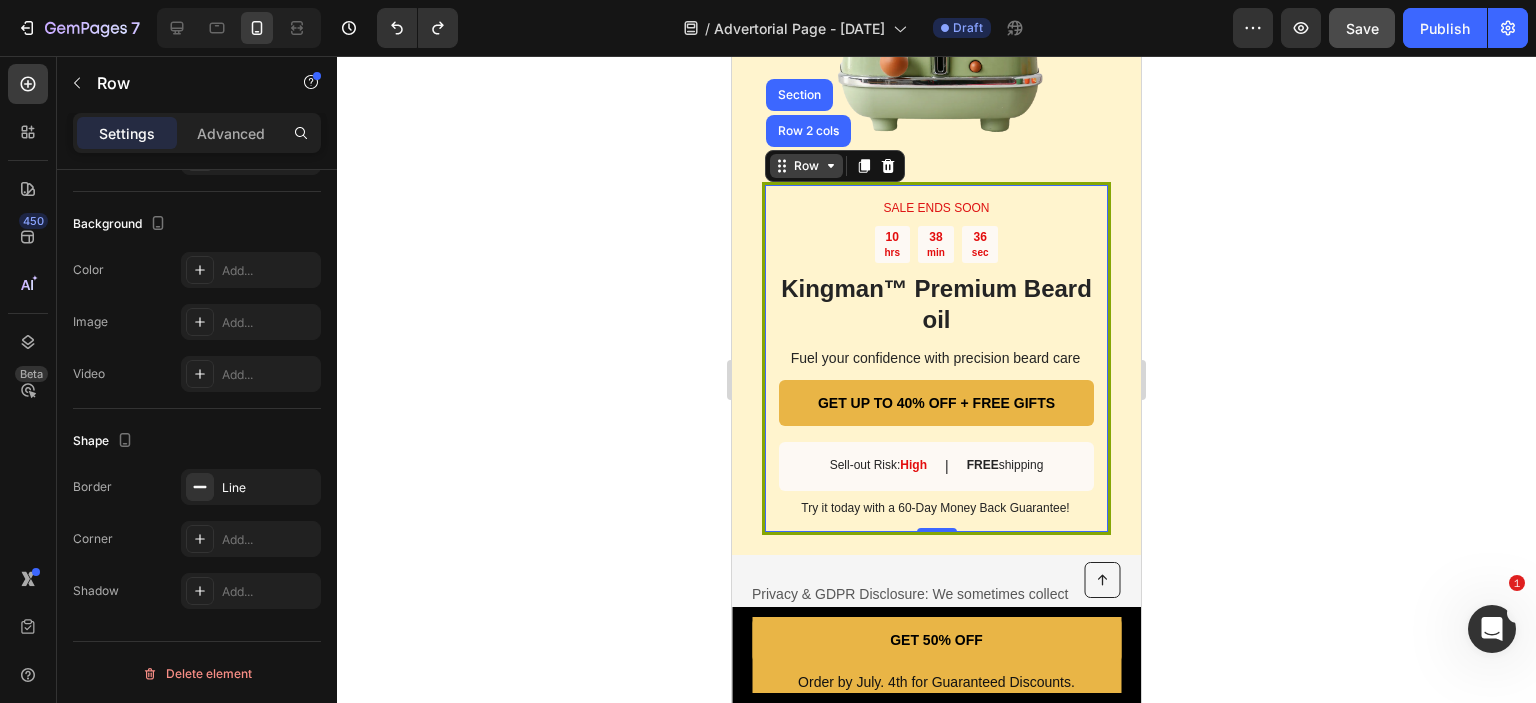 click on "Row" at bounding box center [806, 166] 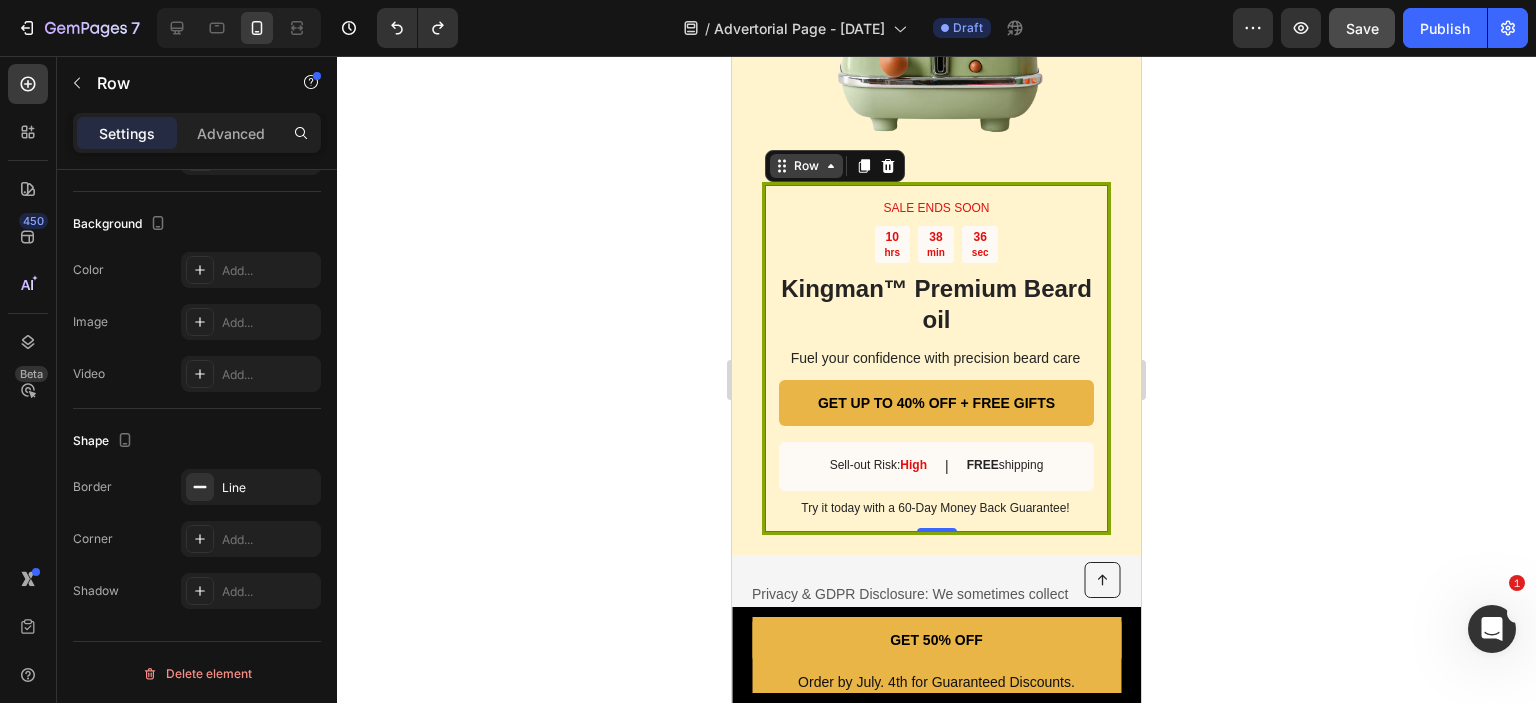 click on "Row" at bounding box center (806, 166) 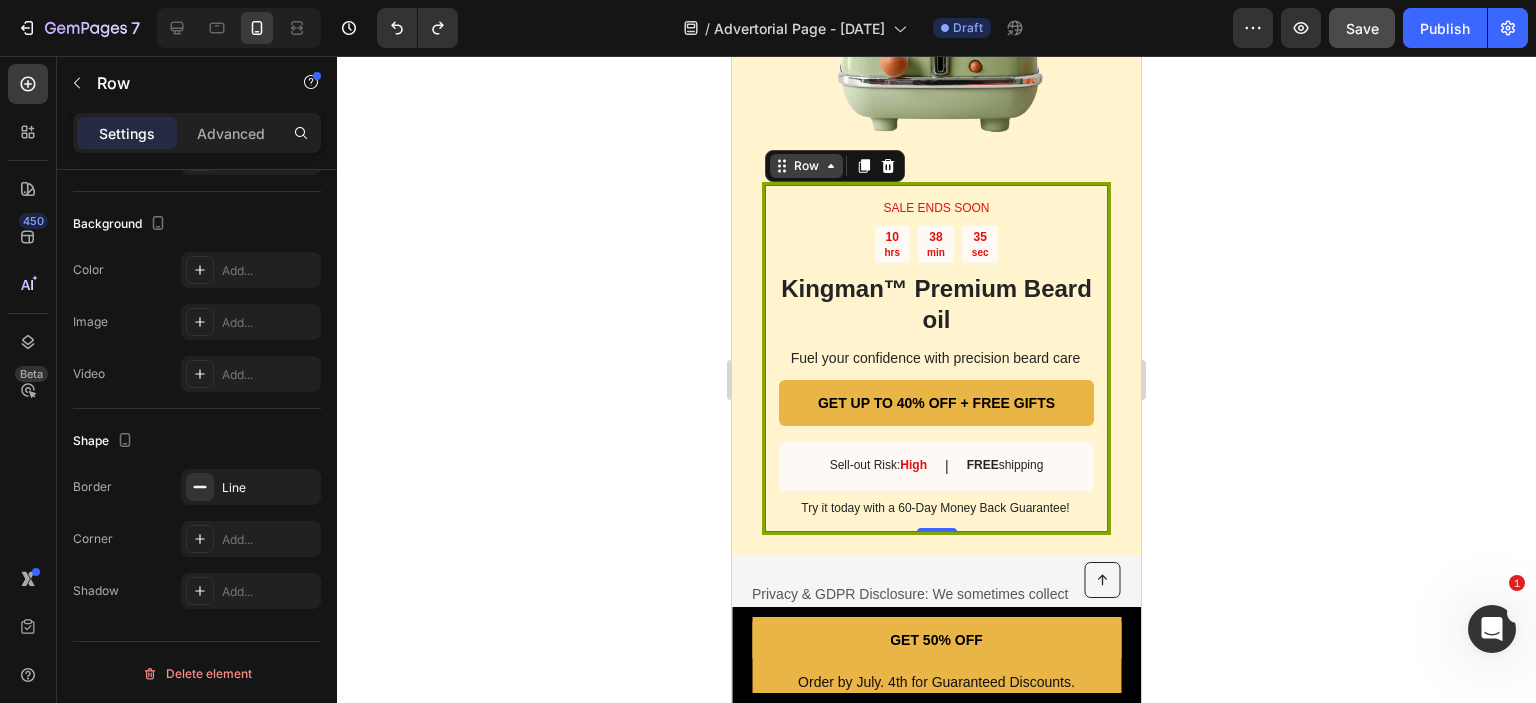 click on "Row" at bounding box center (806, 166) 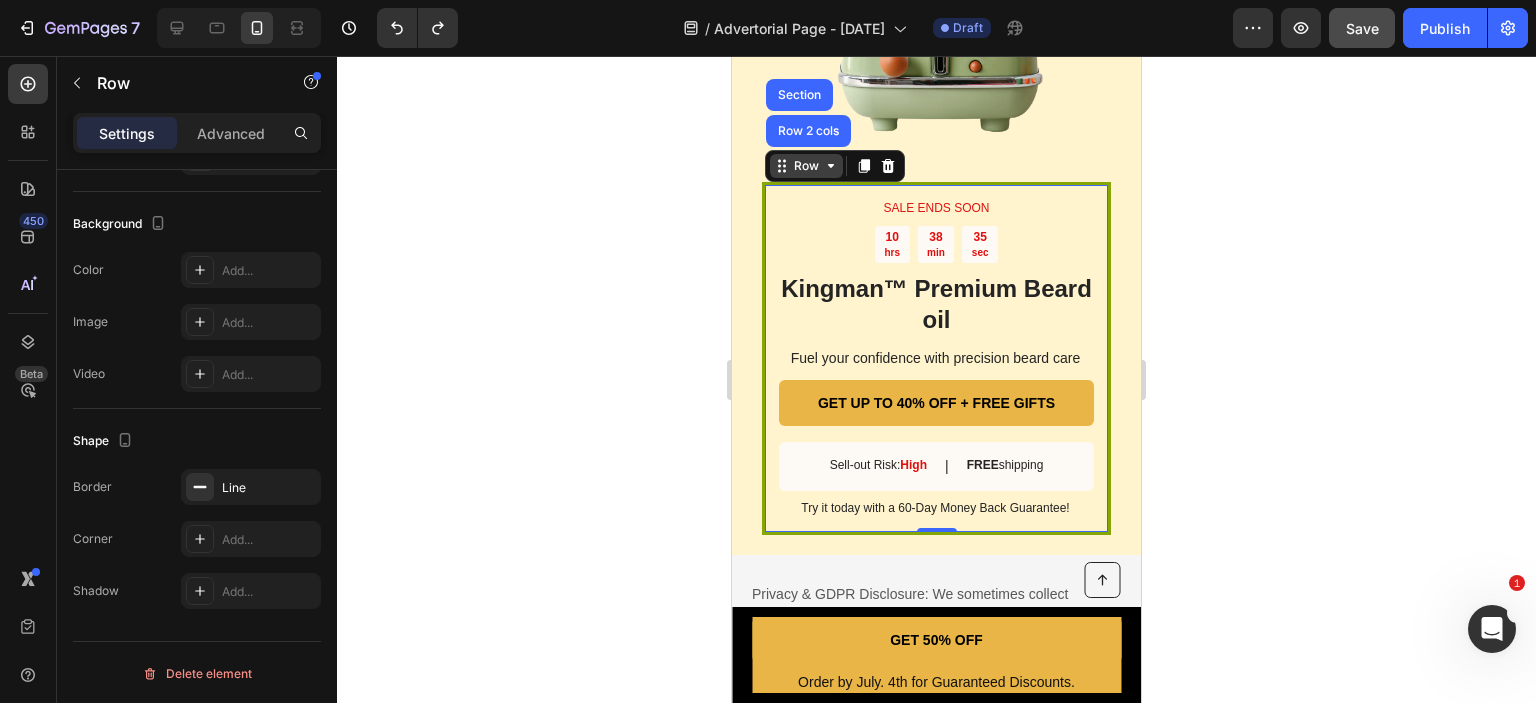 click on "Row" at bounding box center (806, 166) 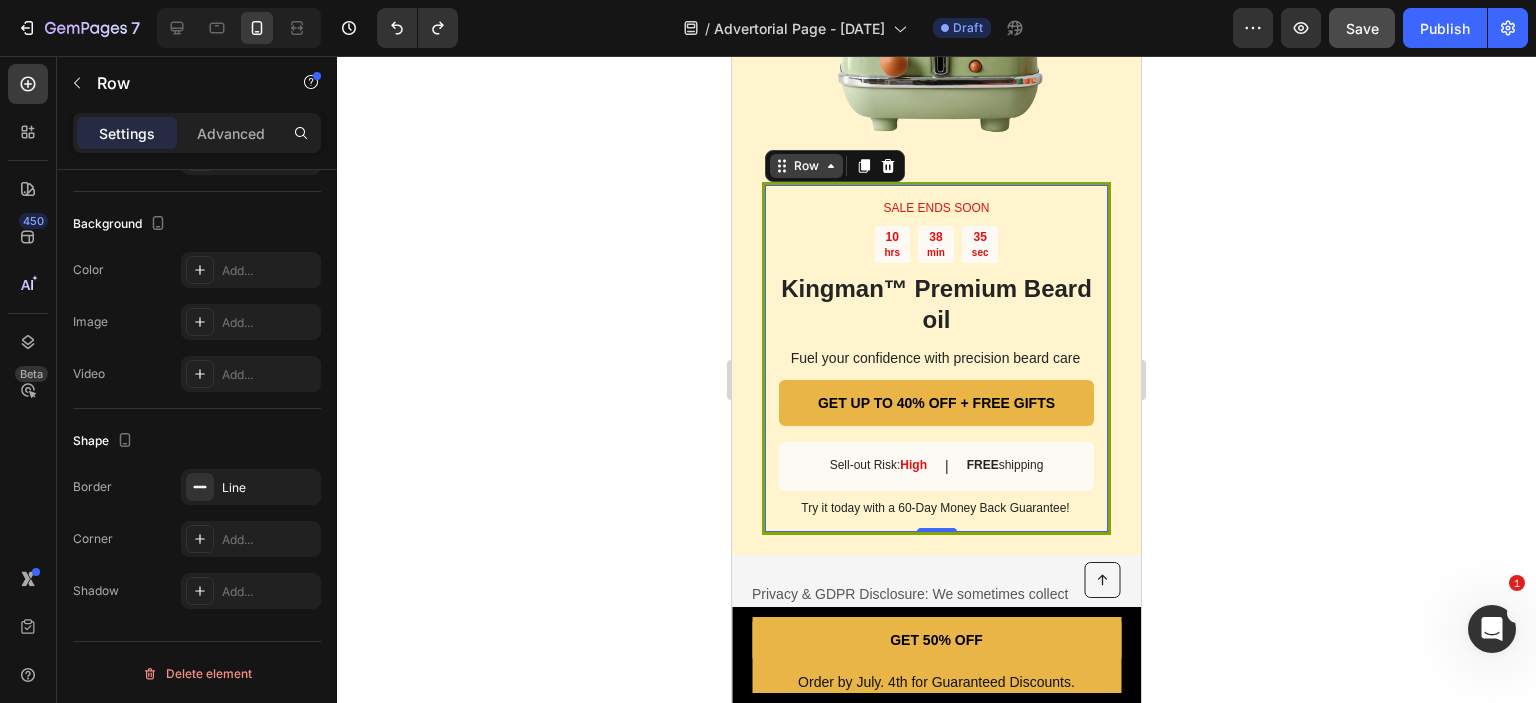 click on "Row" at bounding box center (806, 166) 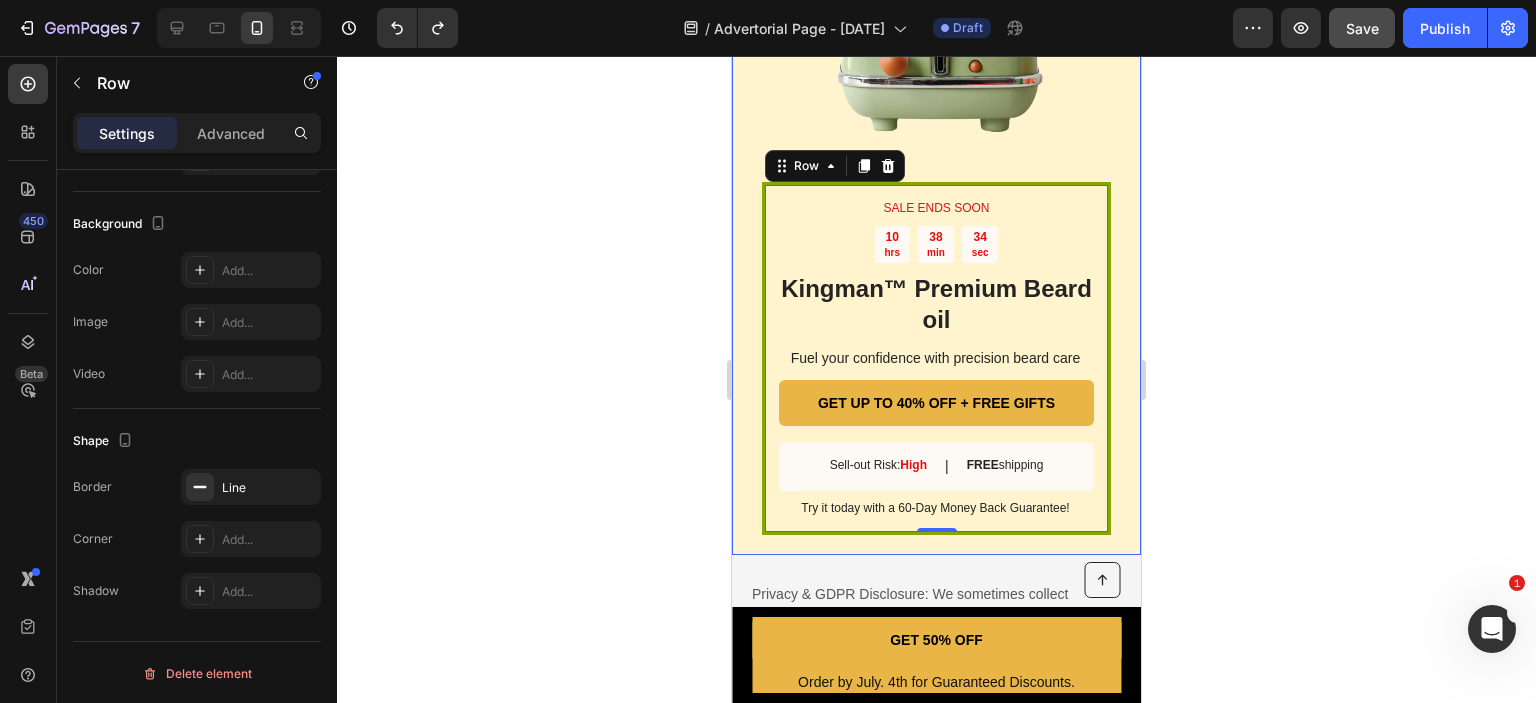 click 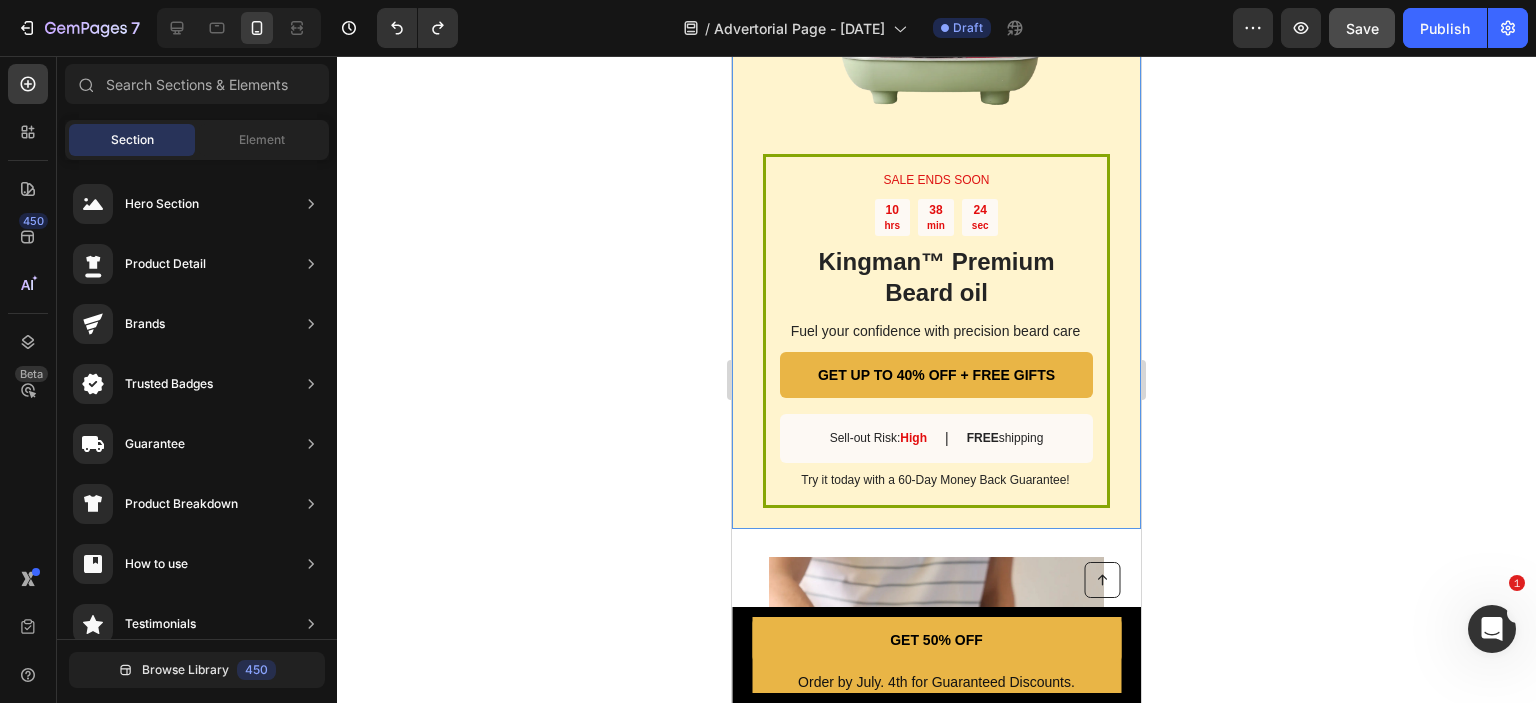 scroll, scrollTop: 1904, scrollLeft: 0, axis: vertical 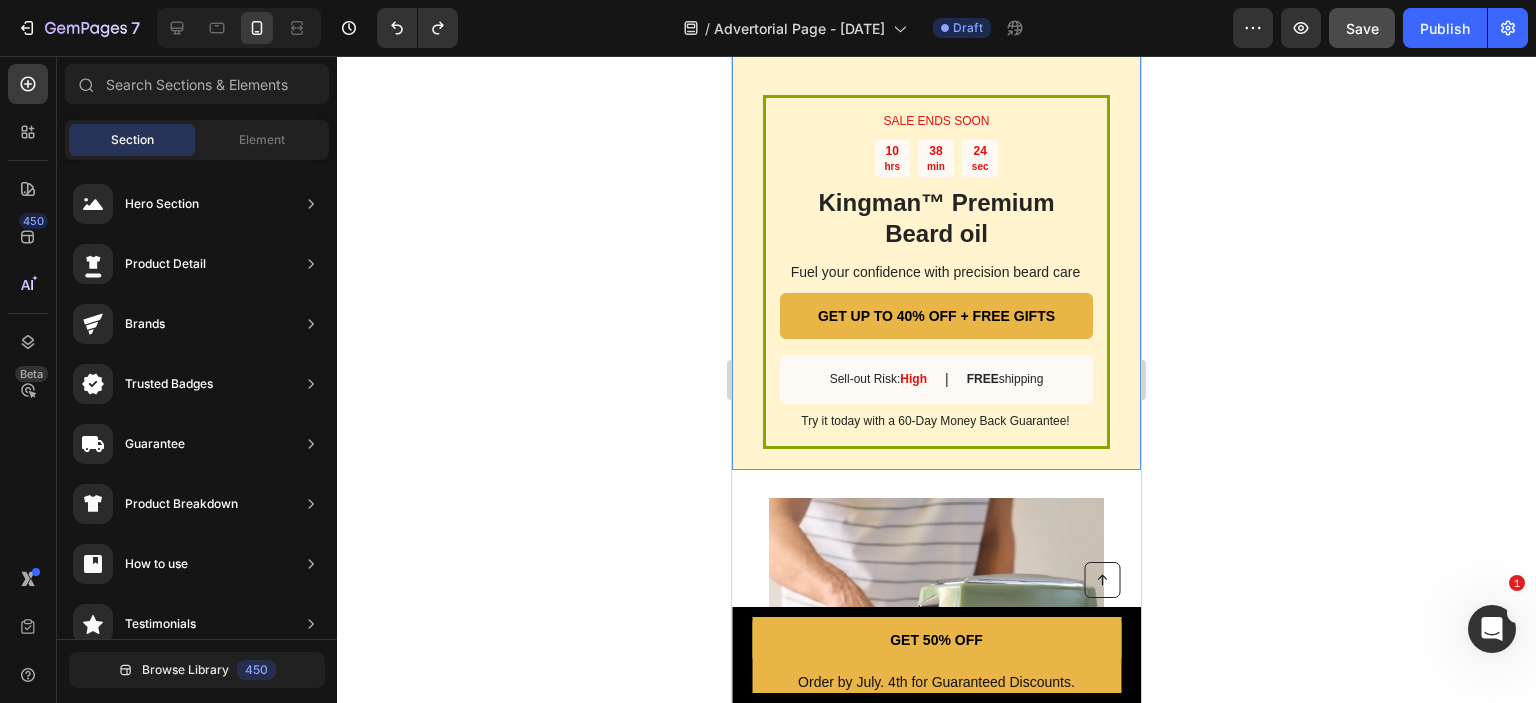 drag, startPoint x: 1128, startPoint y: 580, endPoint x: 1878, endPoint y: 274, distance: 810.0222 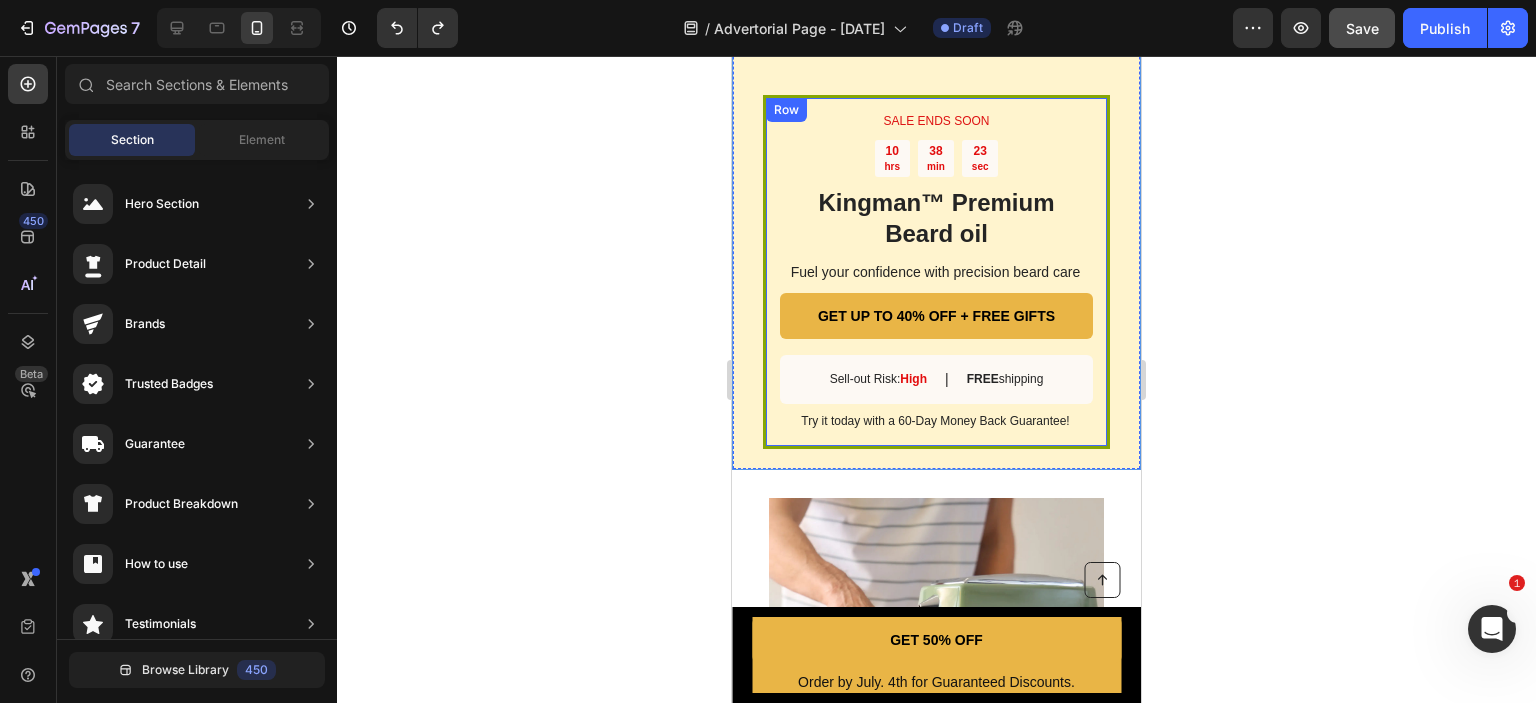 click on "SALE ENDS SOON Text Block 10 hrs 38 min 23 sec Countdown Timer Kingman ™ Premium Beard oil Heading Fuel your confidence with precision beard care Text Block GET UP TO 40% OFF + FREE GIFTS Button Sell-out Risk:  High Text Block | Text Block FREE  shipping Text Block Row Try it today with a 60-Day Money Back Guarantee! Text Block Row" at bounding box center (936, 272) 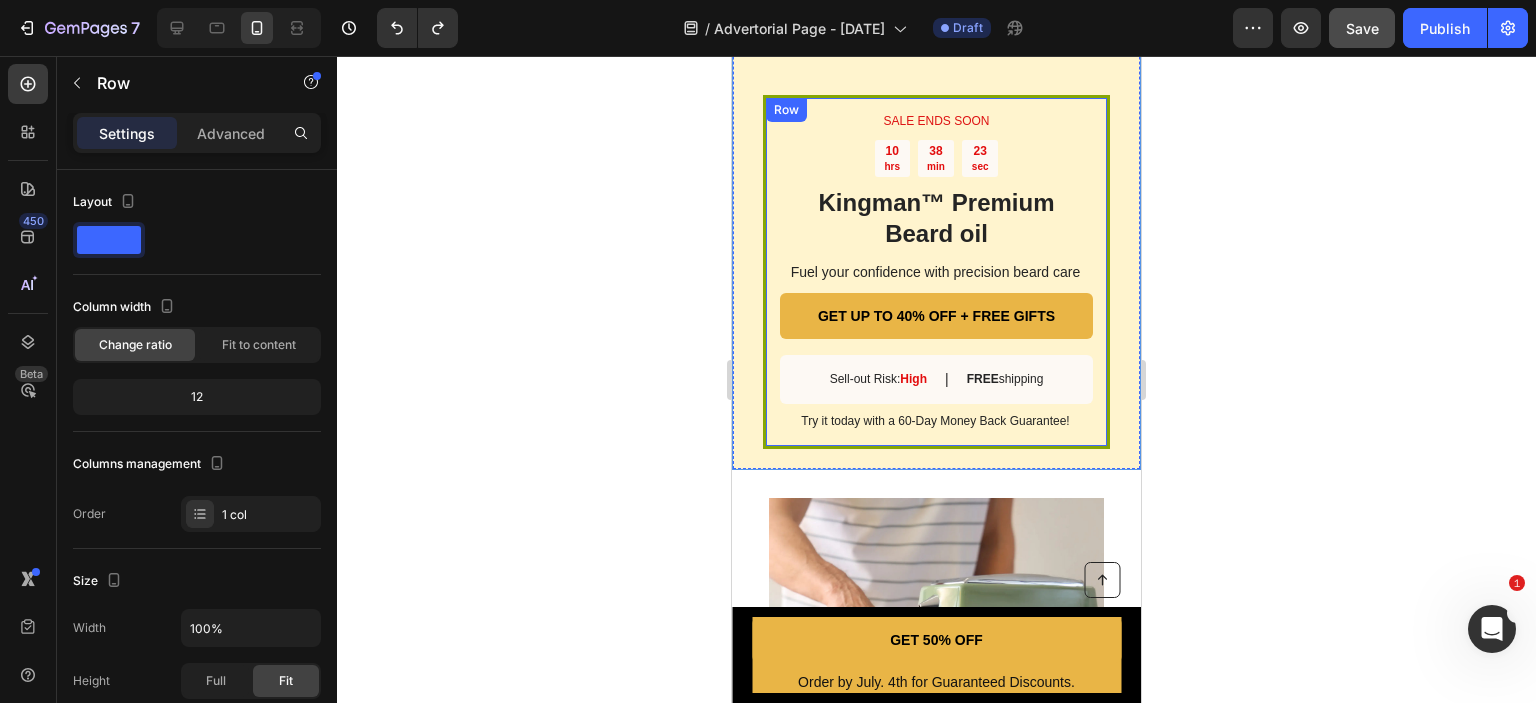 click on "SALE ENDS SOON Text Block 10 hrs 38 min 23 sec Countdown Timer Kingman ™ Premium Beard oil Heading Fuel your confidence with precision beard care Text Block GET UP TO 40% OFF + FREE GIFTS Button Sell-out Risk:  High Text Block | Text Block FREE  shipping Text Block Row Try it today with a 60-Day Money Back Guarantee! Text Block Row" at bounding box center [936, 272] 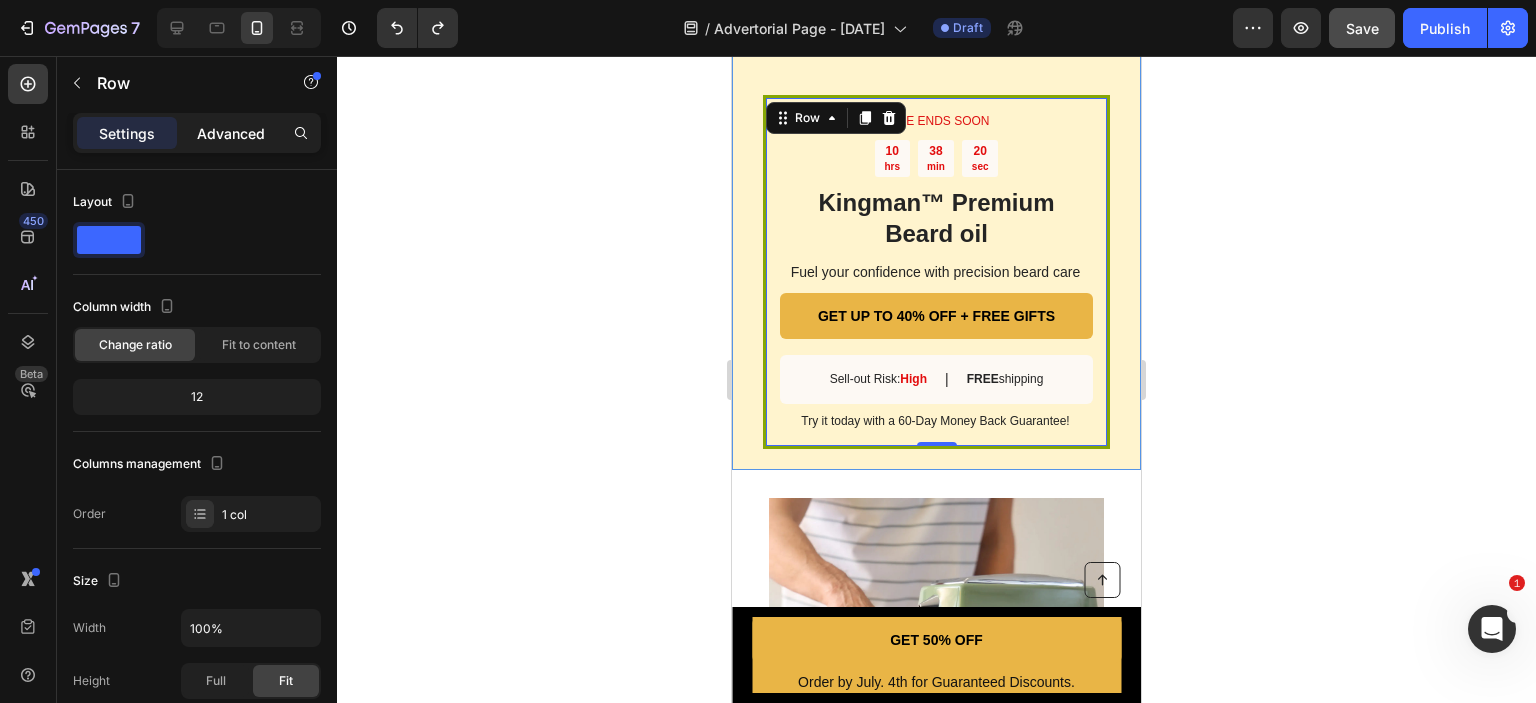 click on "Advanced" at bounding box center (231, 133) 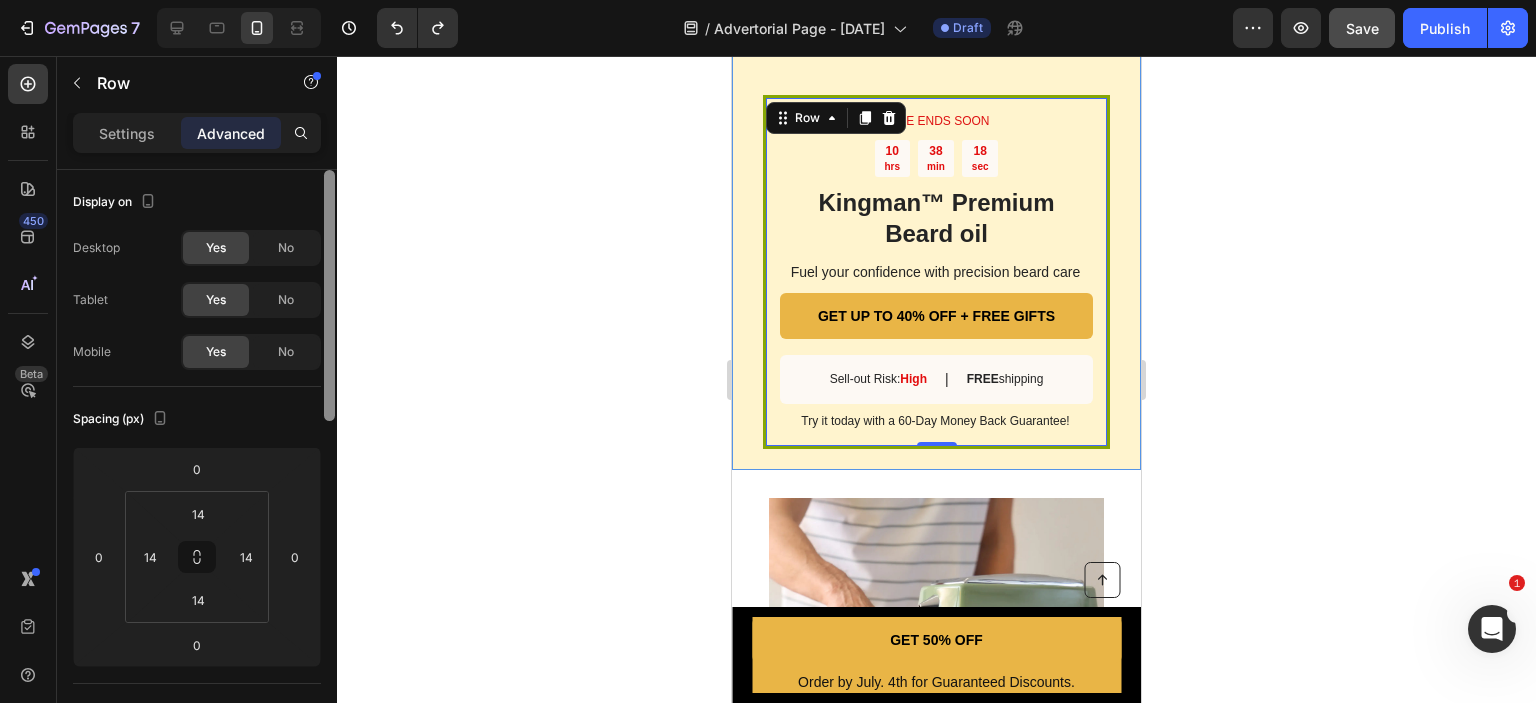 click at bounding box center [329, 295] 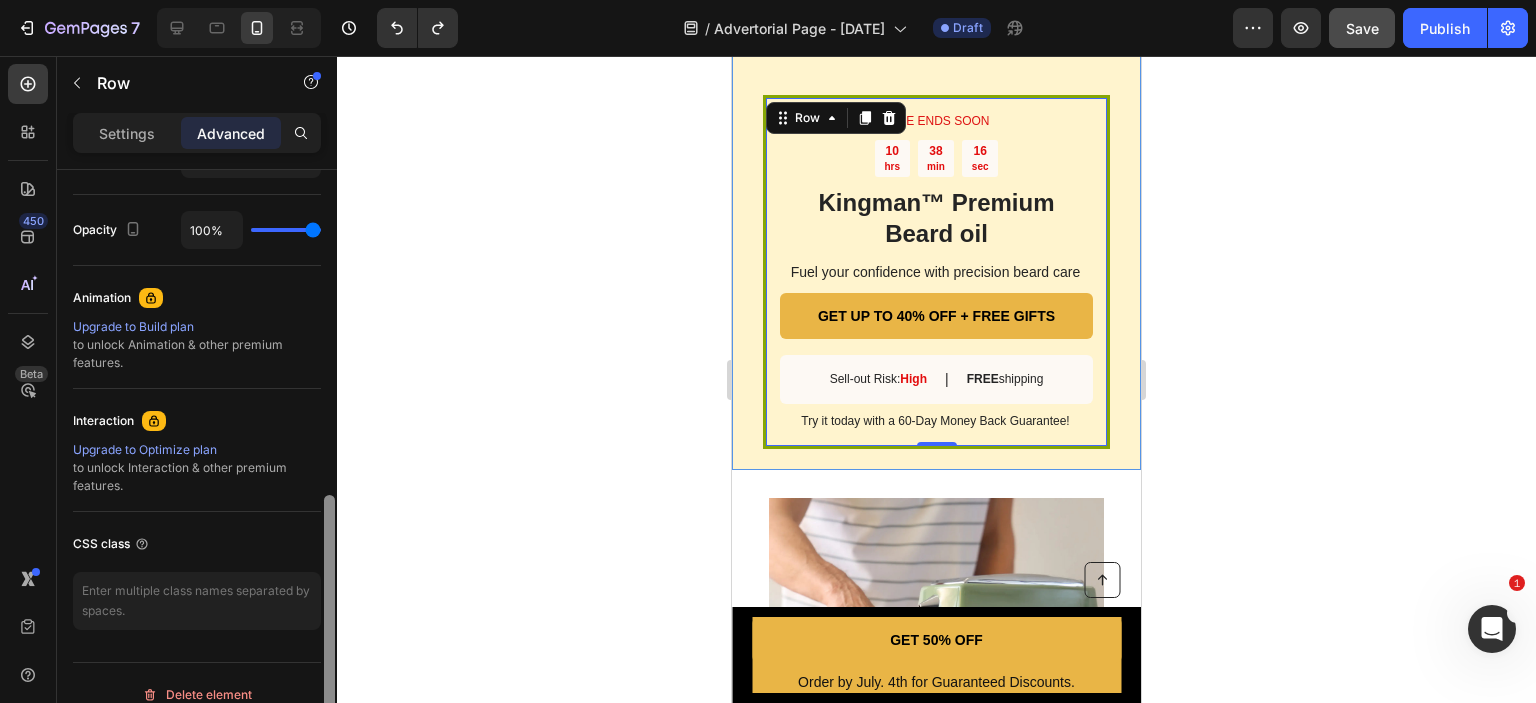 drag, startPoint x: 328, startPoint y: 256, endPoint x: 335, endPoint y: 567, distance: 311.07877 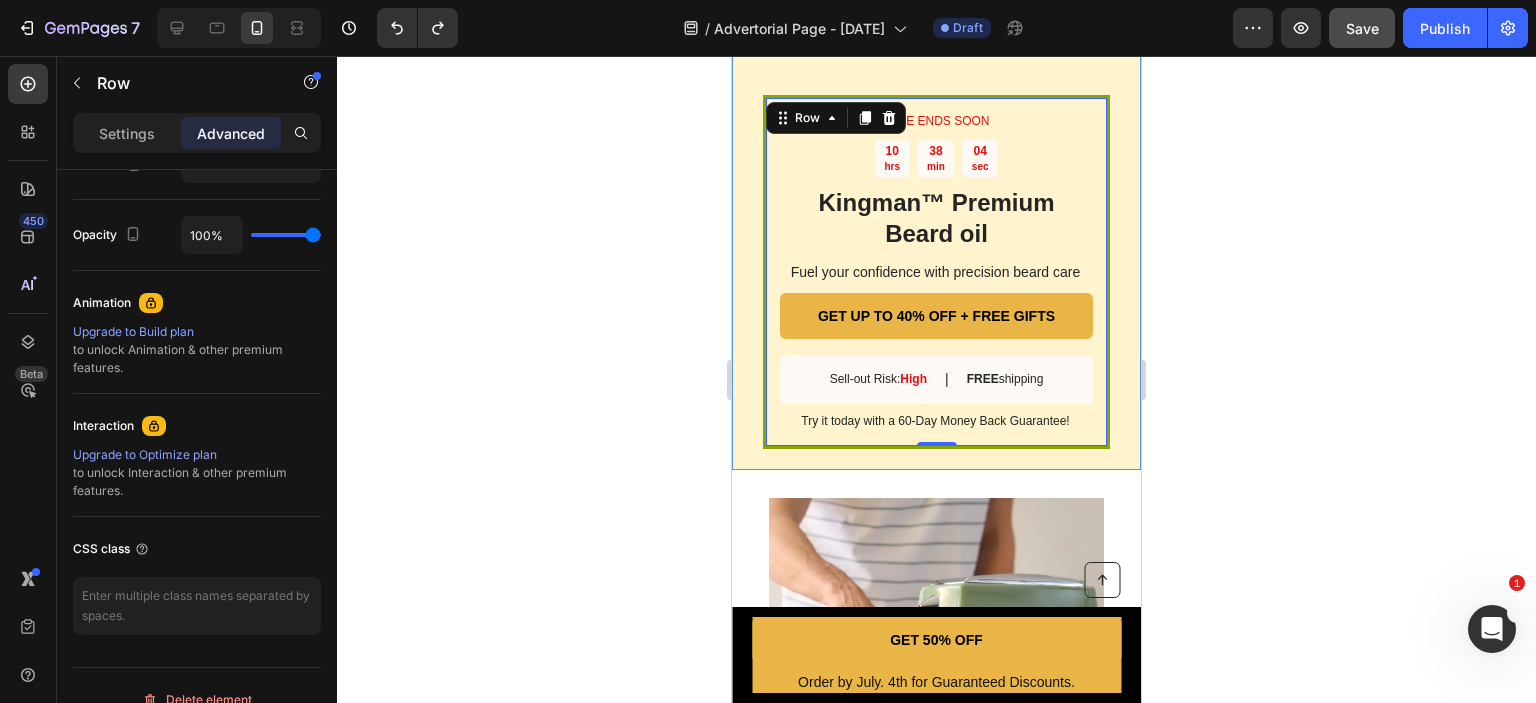 click 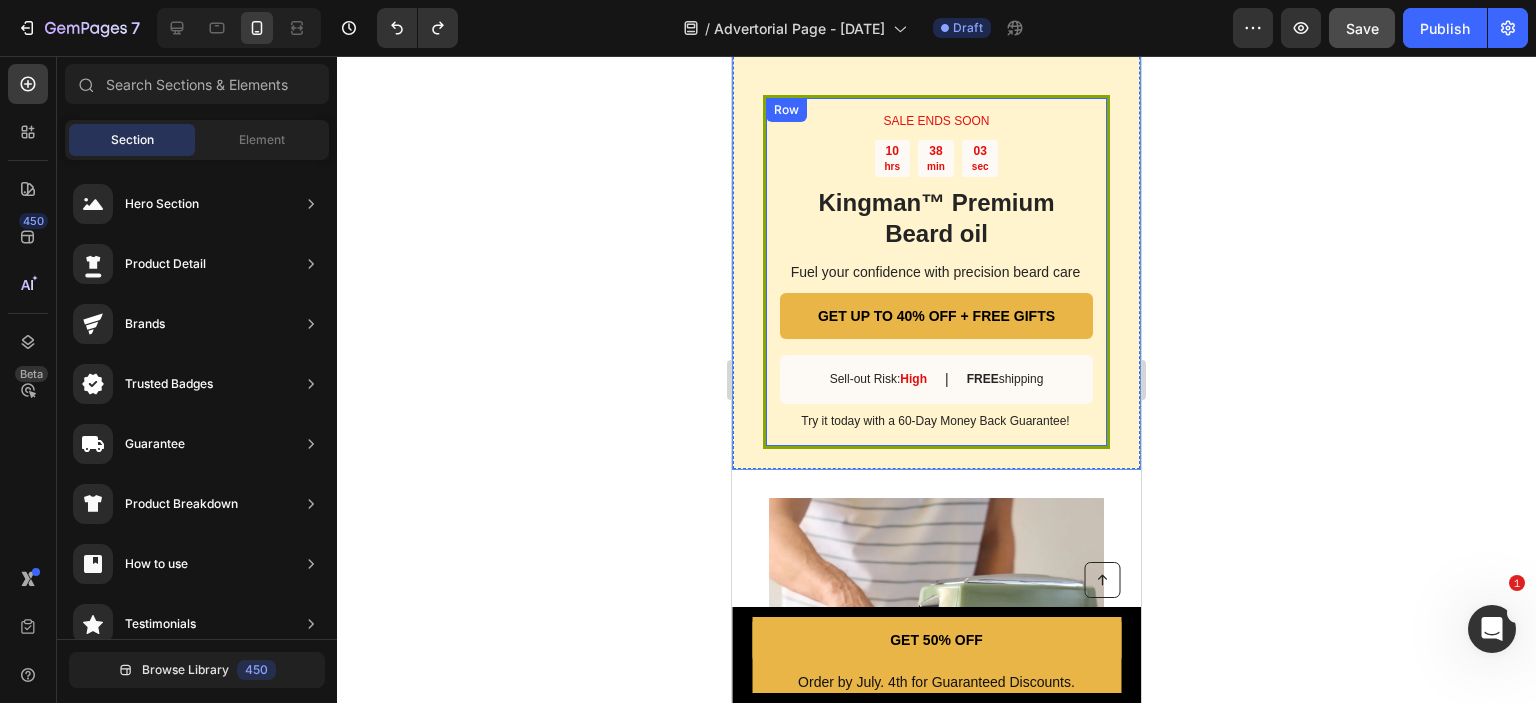 click on "SALE ENDS SOON Text Block 10 hrs 38 min 03 sec Countdown Timer Kingman ™ Premium Beard oil Heading Fuel your confidence with precision beard care Text Block GET UP TO 40% OFF + FREE GIFTS Button Sell-out Risk:  High Text Block | Text Block FREE  shipping Text Block Row Try it today with a 60-Day Money Back Guarantee! Text Block Row" at bounding box center [936, 272] 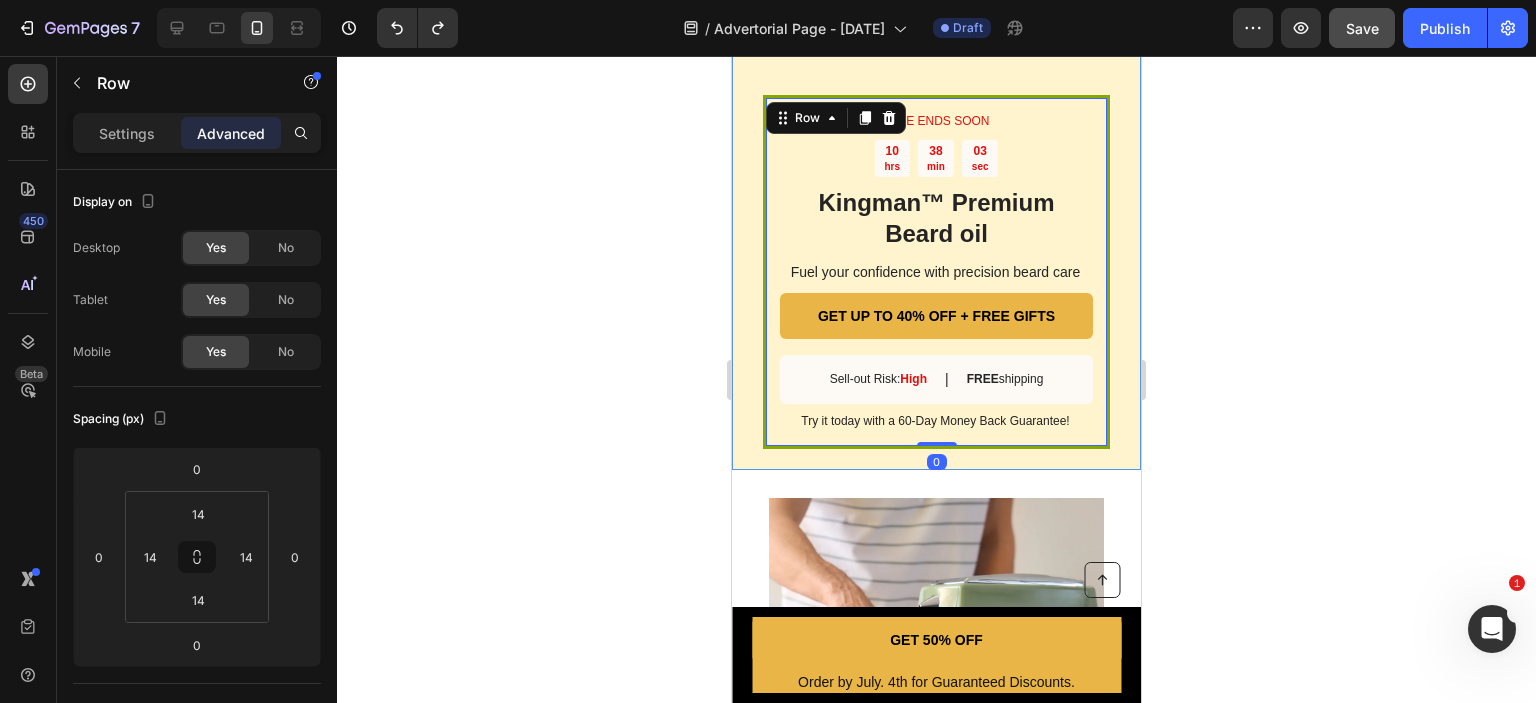 click on "SALE ENDS SOON Text Block 10 hrs 38 min 03 sec Countdown Timer Kingman ™ Premium Beard oil Heading Fuel your confidence with precision beard care Text Block GET UP TO 40% OFF + FREE GIFTS Button Sell-out Risk:  High Text Block | Text Block FREE  shipping Text Block Row Try it today with a 60-Day Money Back Guarantee! Text Block Row   0" at bounding box center (936, 272) 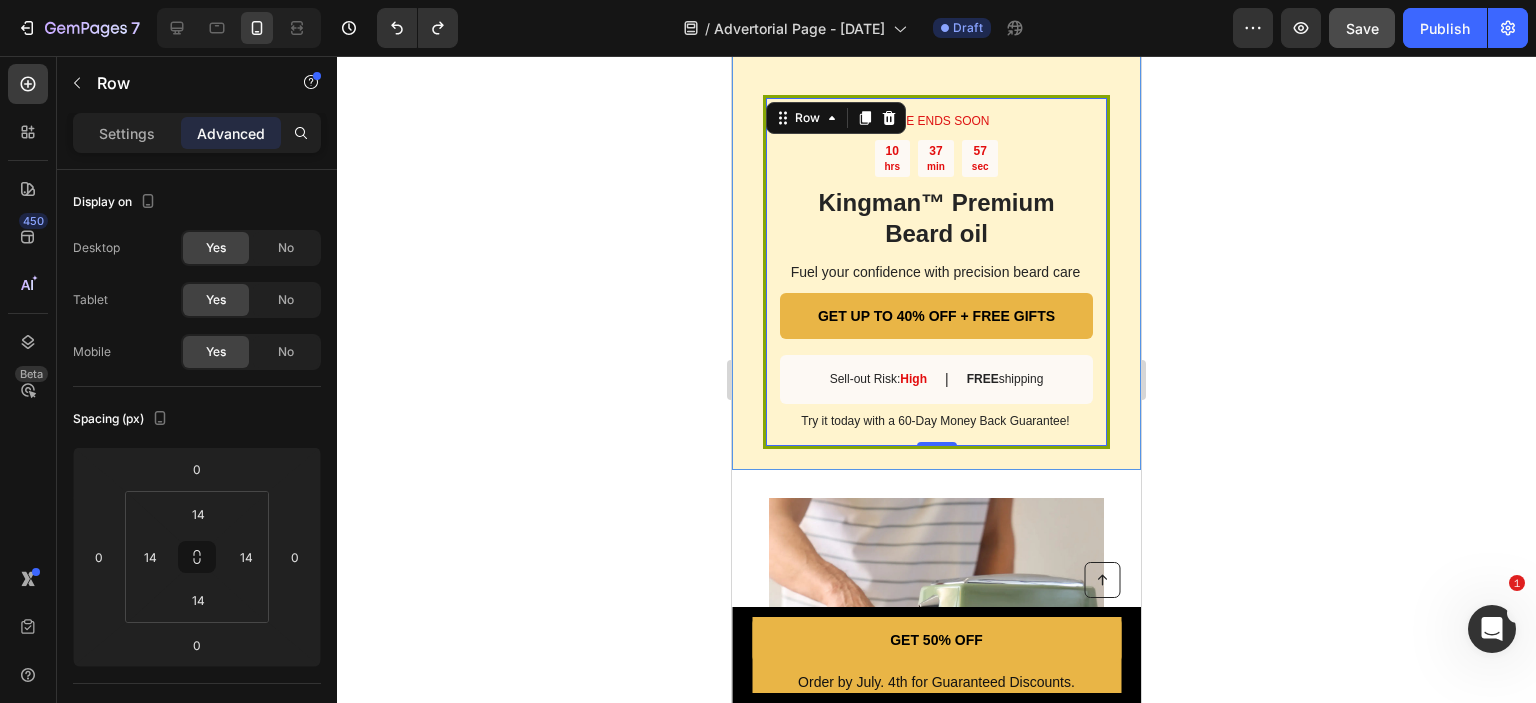click on "SALE ENDS SOON Text Block 10 hrs 37 min 57 sec Countdown Timer Kingman ™ Premium Beard oil Heading Fuel your confidence with precision beard care Text Block GET UP TO 40% OFF + FREE GIFTS Button Sell-out Risk:  High Text Block | Text Block FREE  shipping Text Block Row Try it today with a 60-Day Money Back Guarantee! Text Block Row   0 Image Row" at bounding box center (936, 105) 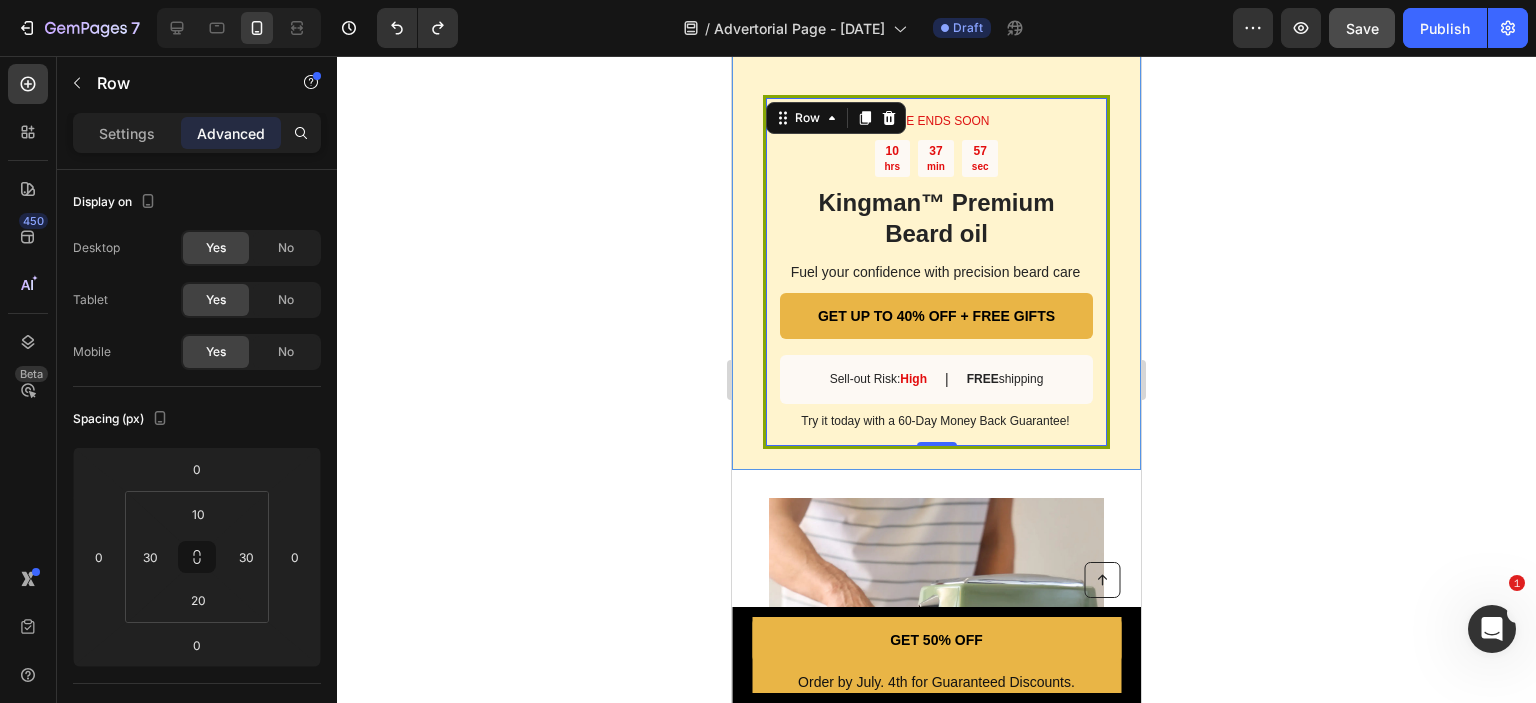click on "SALE ENDS SOON Text Block 10 hrs 37 min 57 sec Countdown Timer Kingman ™ Premium Beard oil Heading Fuel your confidence with precision beard care Text Block GET UP TO 40% OFF + FREE GIFTS Button Sell-out Risk:  High Text Block | Text Block FREE  shipping Text Block Row Try it today with a 60-Day Money Back Guarantee! Text Block Row   0 Image Row" at bounding box center [936, 105] 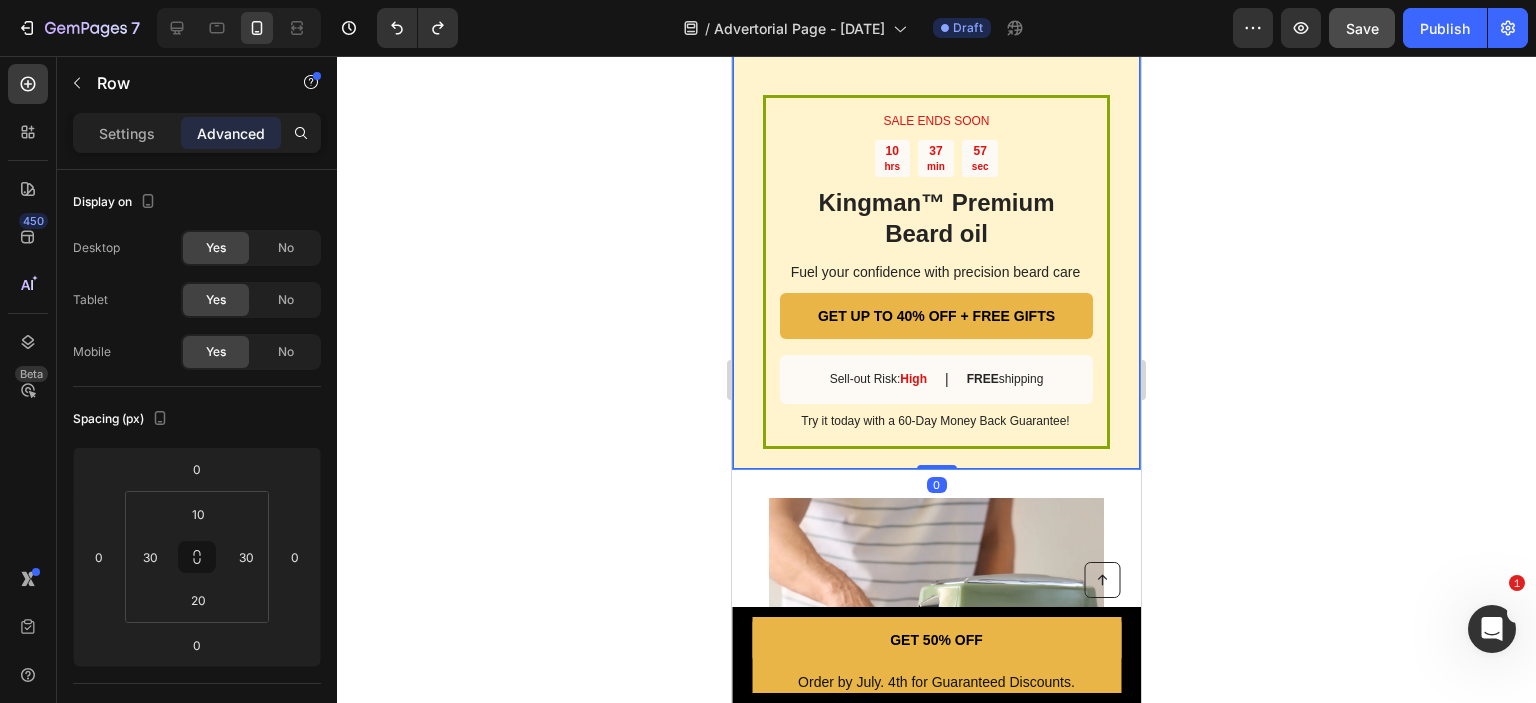 scroll, scrollTop: 770, scrollLeft: 0, axis: vertical 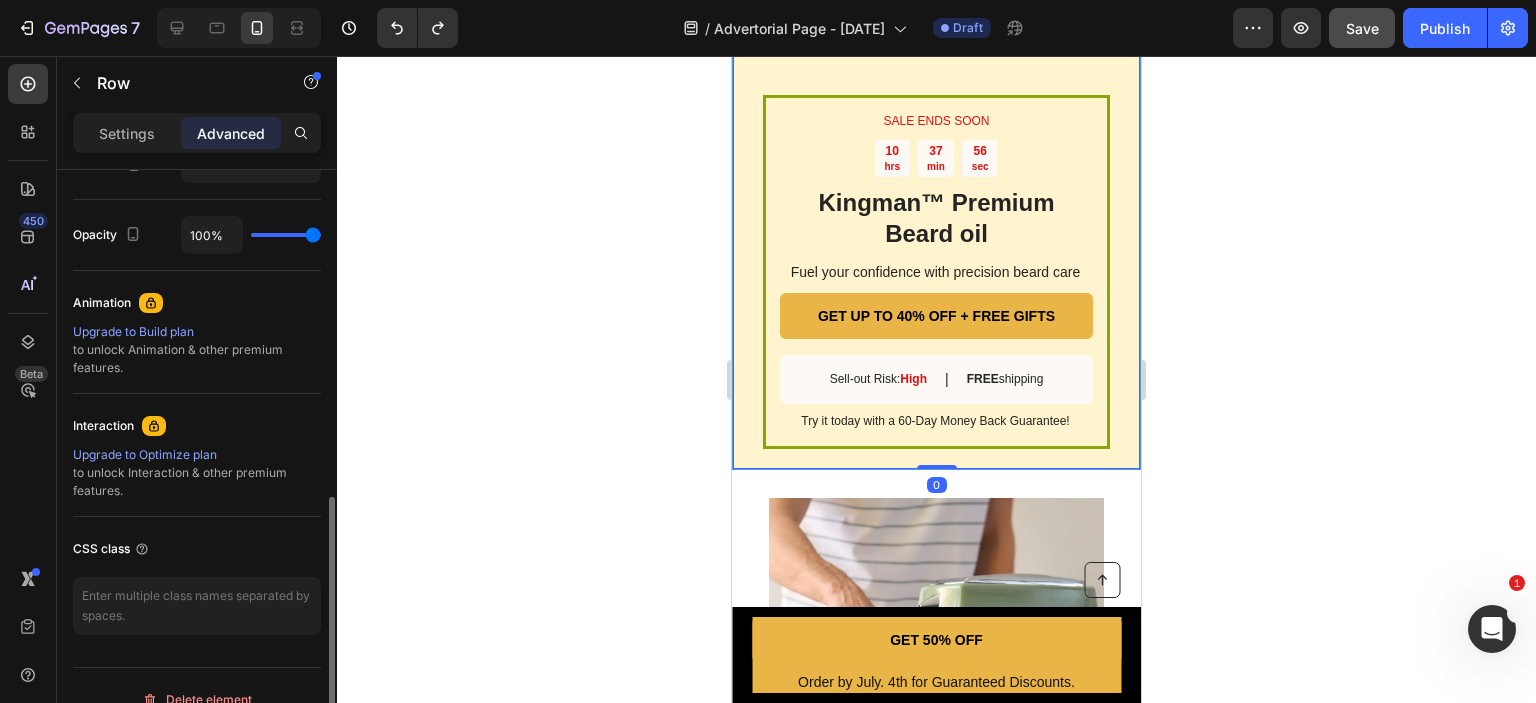 click on "SALE ENDS SOON Text Block 10 hrs 37 min 56 sec Countdown Timer Kingman ™ Premium Beard oil Heading Fuel your confidence with precision beard care Text Block GET UP TO 40% OFF + FREE GIFTS Button Sell-out Risk:  High Text Block | Text Block FREE  shipping Text Block Row Try it today with a 60-Day Money Back Guarantee! Text Block Row Image Row   0" at bounding box center (936, 105) 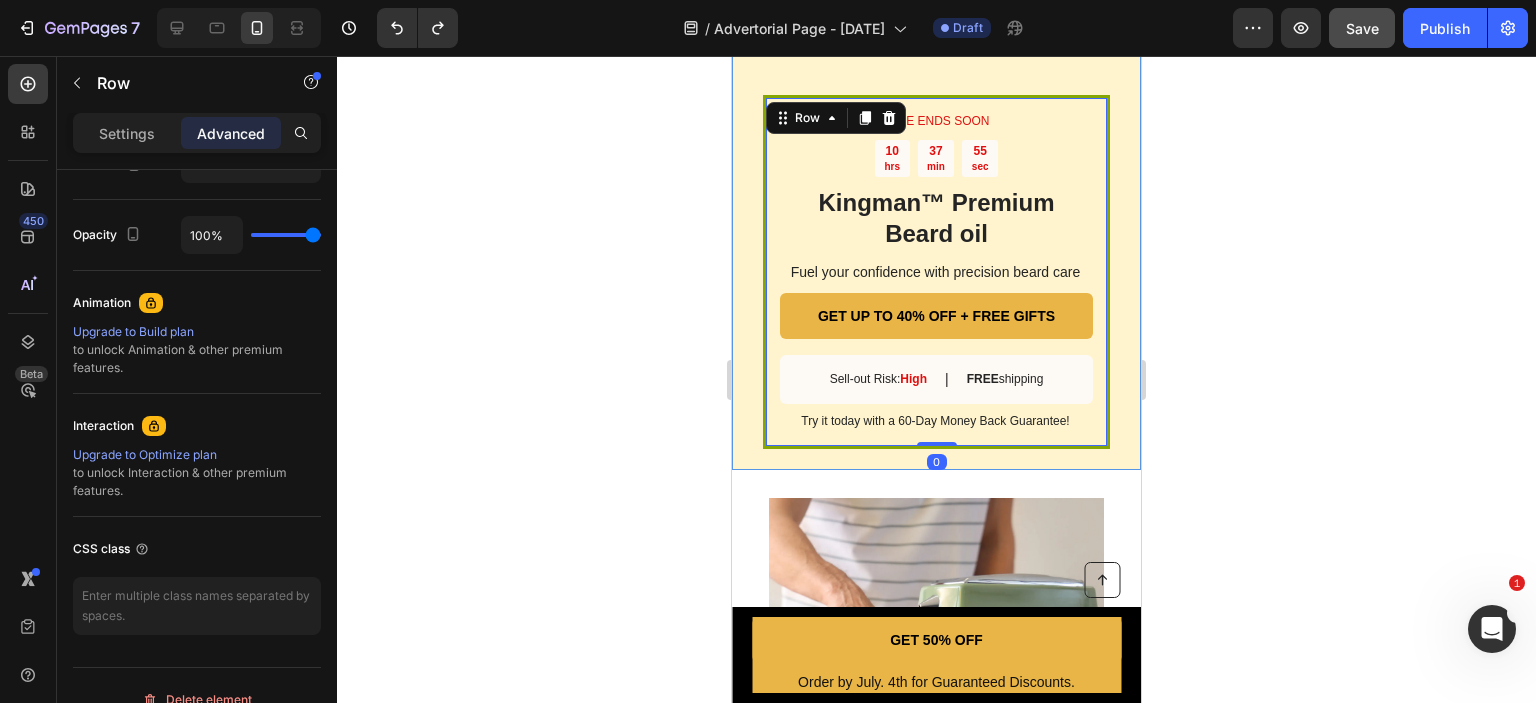 click on "SALE ENDS SOON Text Block 10 hrs 37 min 55 sec Countdown Timer Kingman ™ Premium Beard oil Heading Fuel your confidence with precision beard care Text Block GET UP TO 40% OFF + FREE GIFTS Button Sell-out Risk:  High Text Block | Text Block FREE  shipping Text Block Row Try it today with a 60-Day Money Back Guarantee! Text Block Row   0" at bounding box center [936, 272] 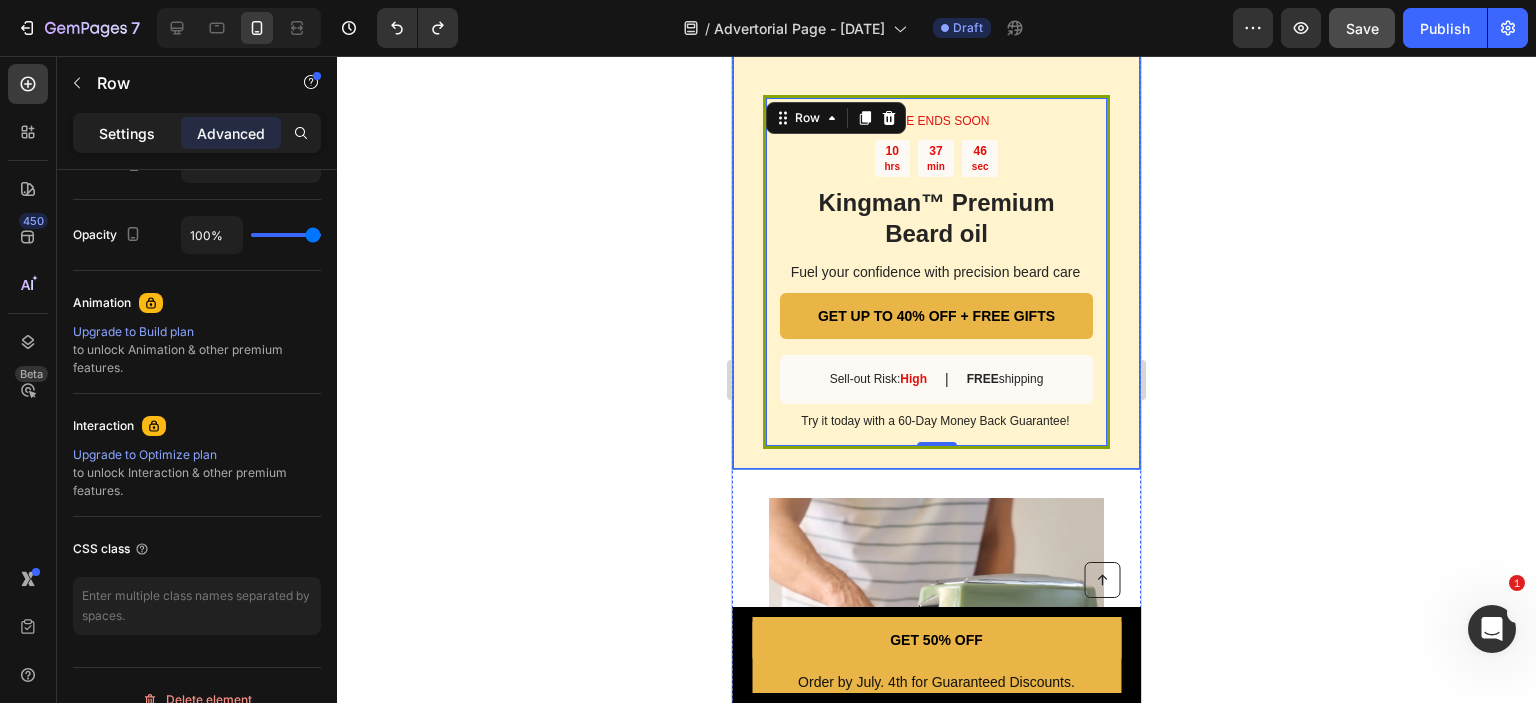 click on "Settings" at bounding box center [127, 133] 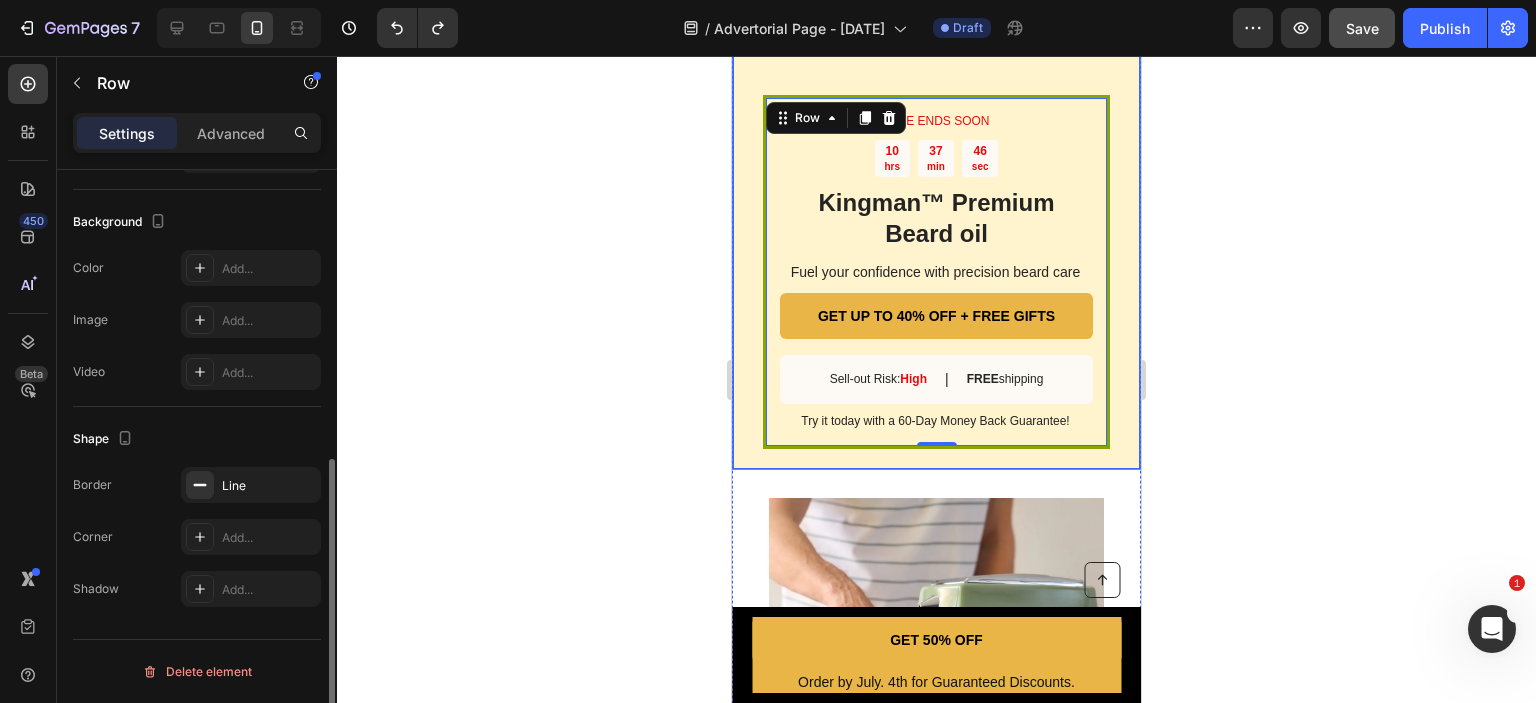 scroll, scrollTop: 576, scrollLeft: 0, axis: vertical 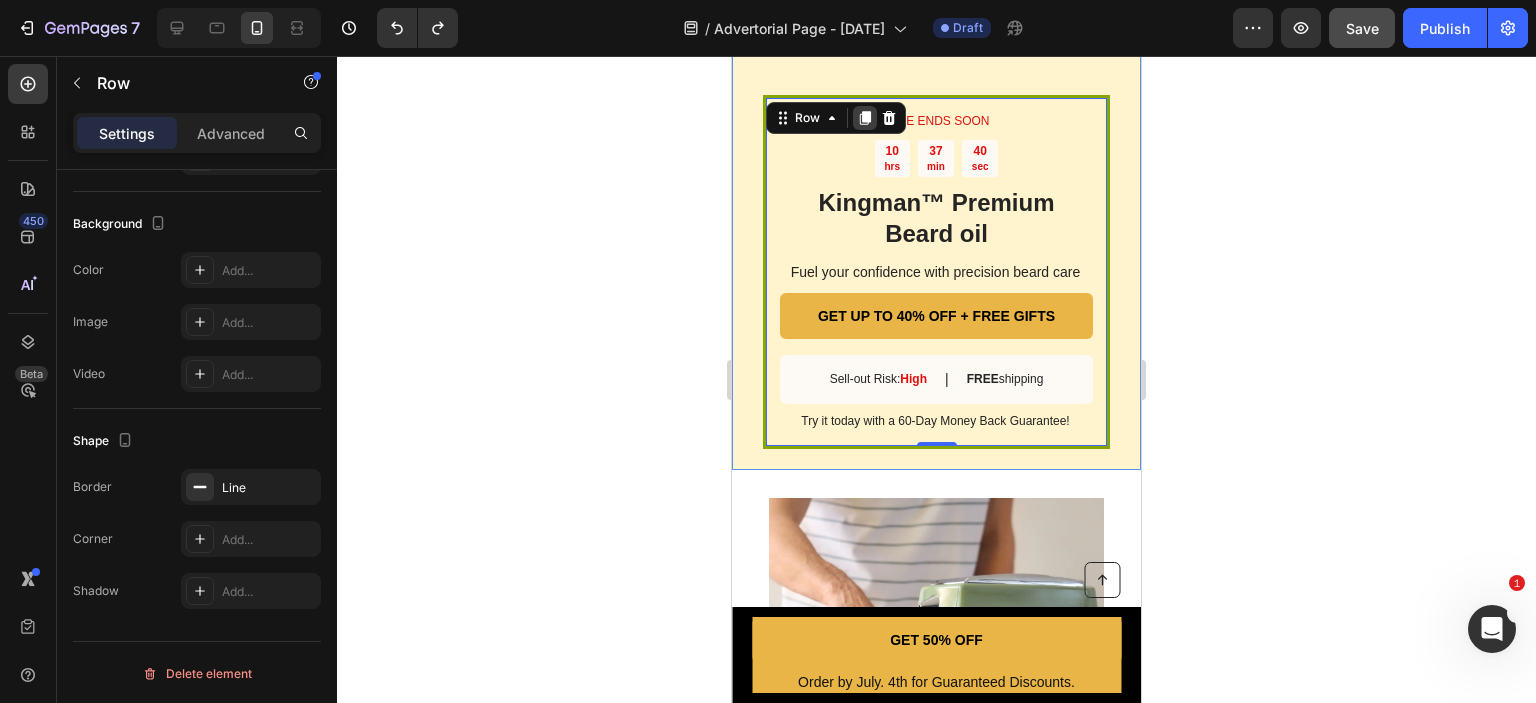click 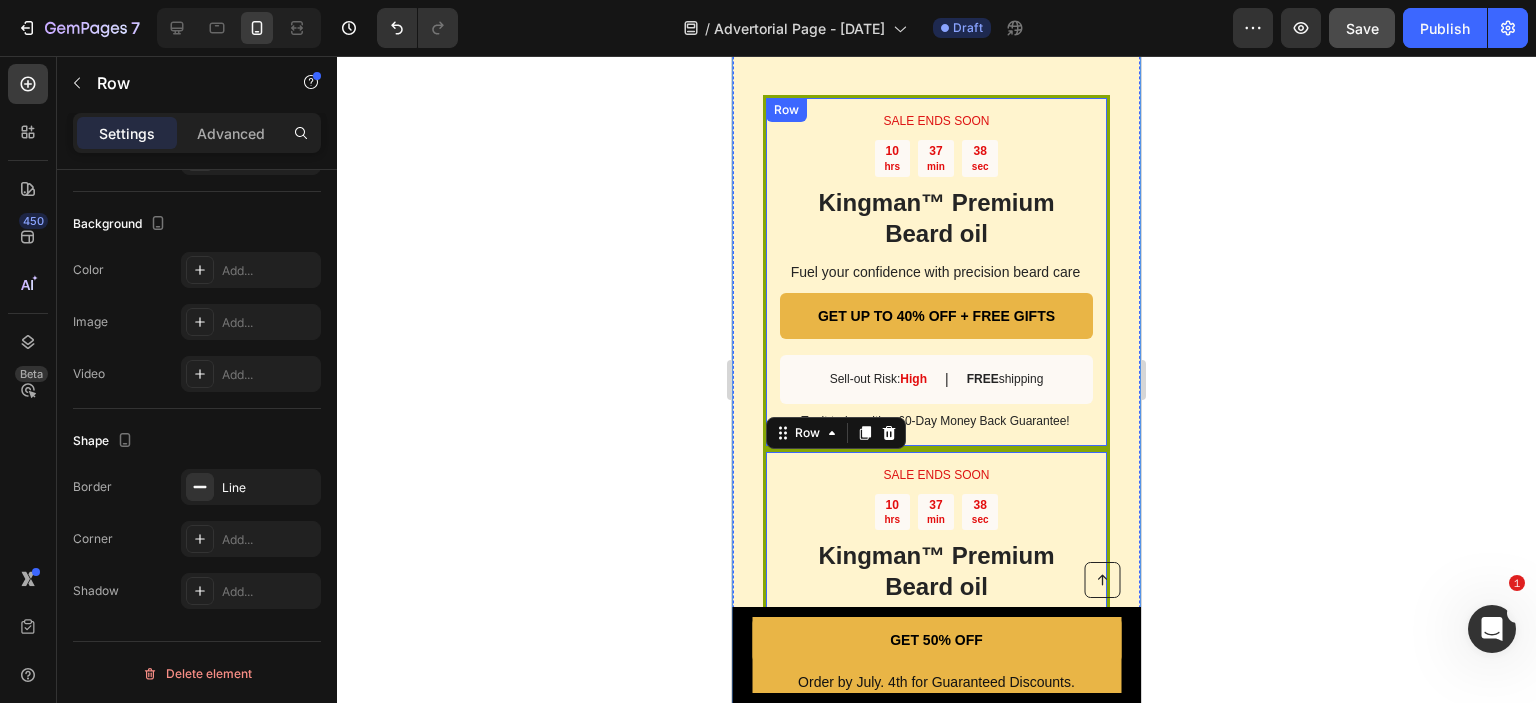 click on "SALE ENDS SOON Text Block 10 hrs 37 min 38 sec Countdown Timer Kingman ™ Premium Beard oil Heading Fuel your confidence with precision beard care Text Block GET UP TO 40% OFF + FREE GIFTS Button Sell-out Risk:  High Text Block | Text Block FREE  shipping Text Block Row Try it today with a 60-Day Money Back Guarantee! Text Block Row" at bounding box center (936, 272) 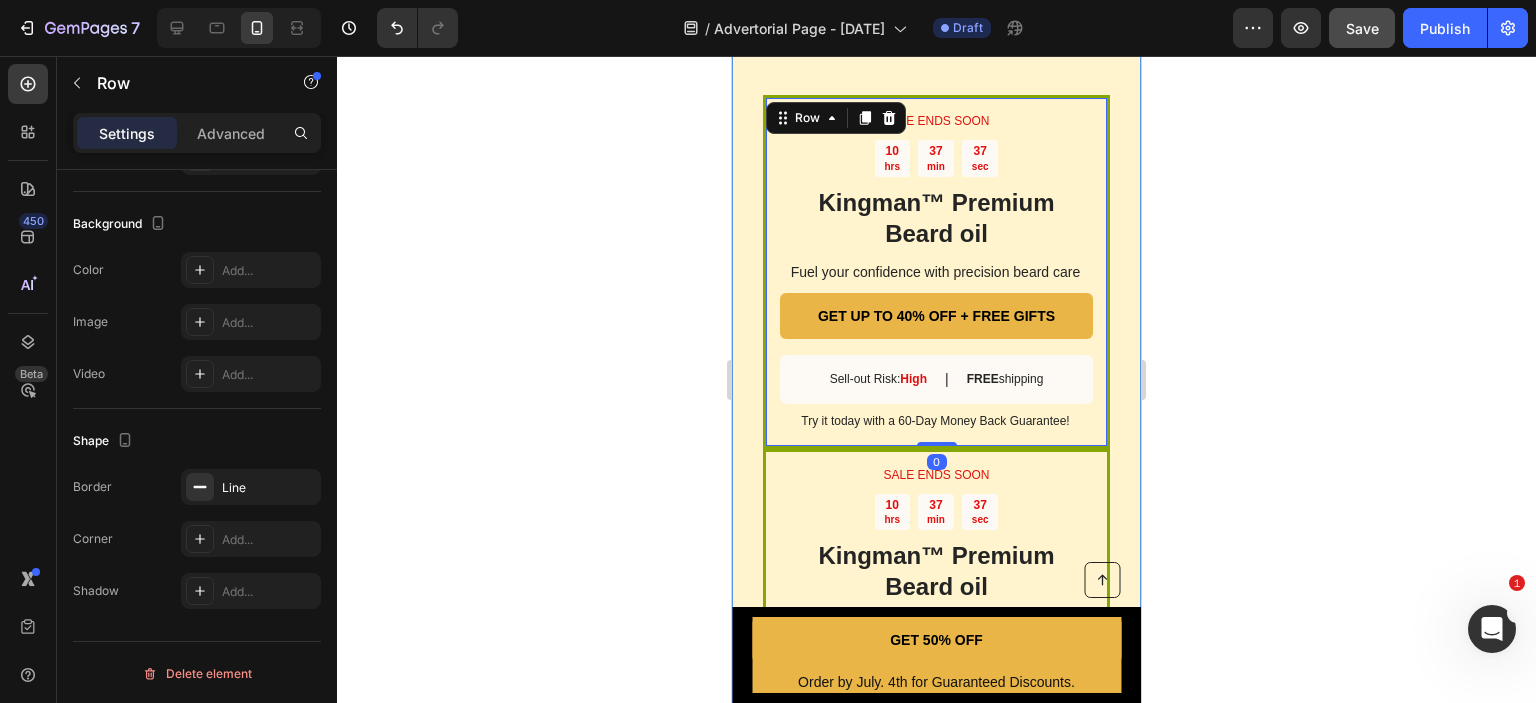click on "SALE ENDS SOON Text Block 10 hrs 37 min 37 sec Countdown Timer Kingman ™ Premium Beard oil Heading Fuel your confidence with precision beard care Text Block GET UP TO 40% OFF + FREE GIFTS Button Sell-out Risk:  High Text Block | Text Block FREE  shipping Text Block Row Try it today with a 60-Day Money Back Guarantee! Text Block Row   0" at bounding box center [936, 272] 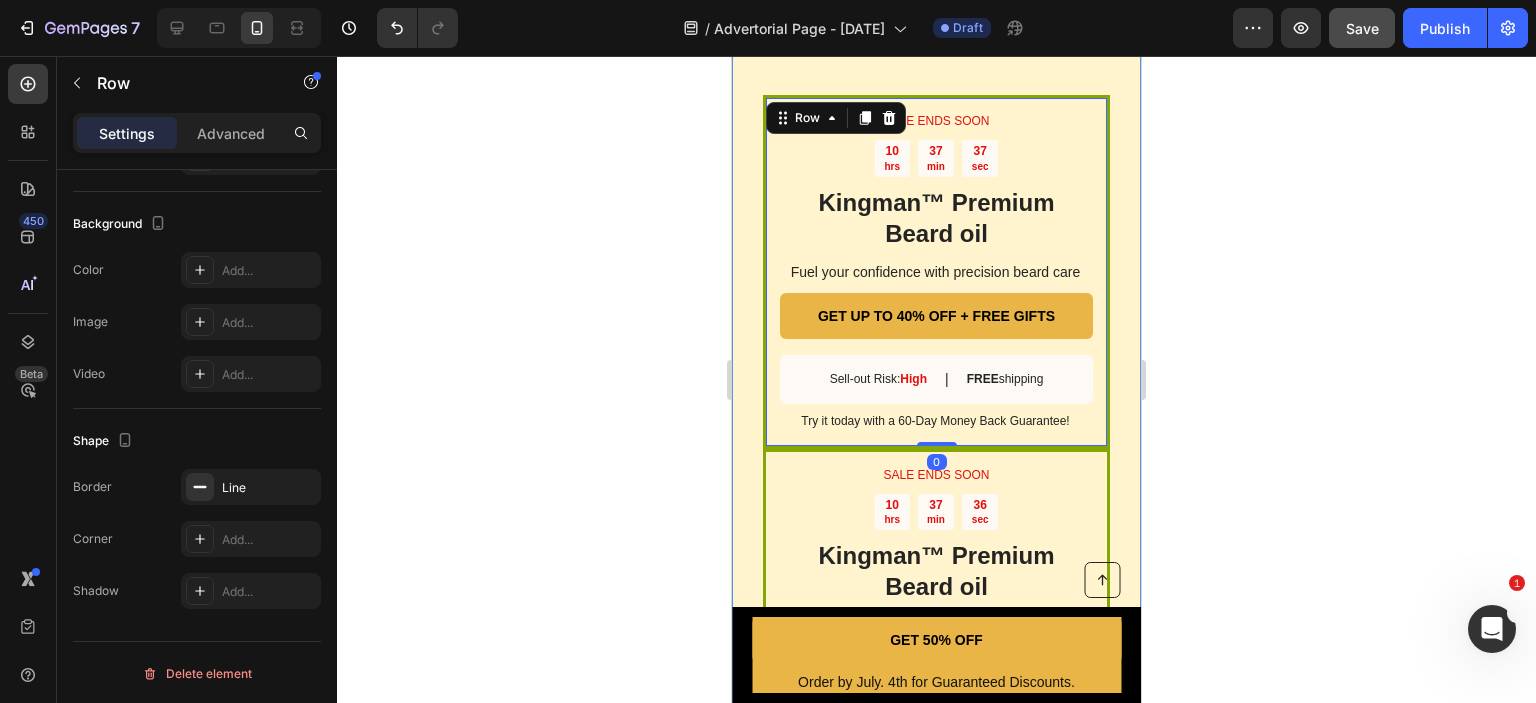 click on "SALE ENDS SOON Text Block 10 hrs 37 min 37 sec Countdown Timer Kingman ™ Premium Beard oil Heading Fuel your confidence with precision beard care Text Block GET UP TO 40% OFF + FREE GIFTS Button Sell-out Risk:  High Text Block | Text Block FREE  shipping Text Block Row Try it today with a 60-Day Money Back Guarantee! Text Block Row   0" at bounding box center (936, 272) 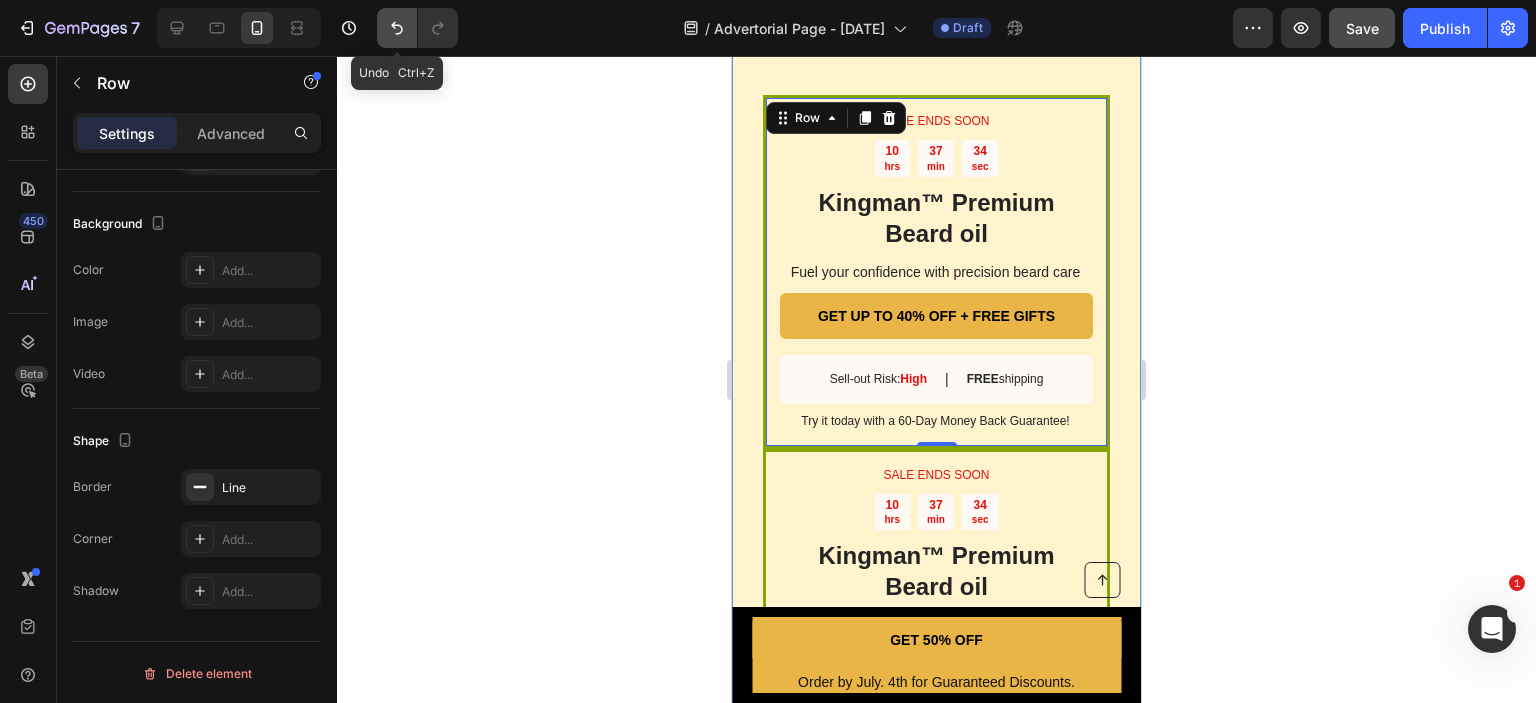 click 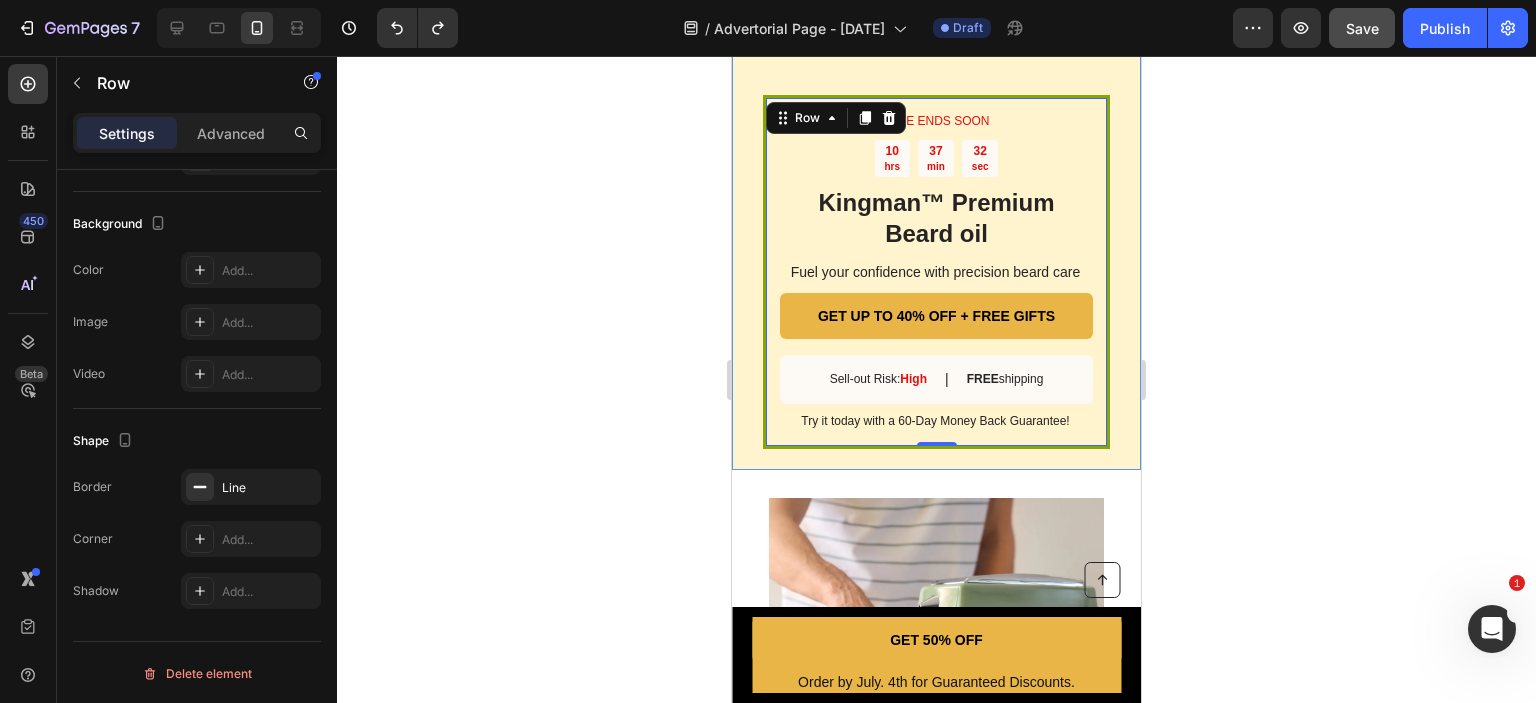click on "SALE ENDS SOON Text Block 10 hrs 37 min 32 sec Countdown Timer Kingman ™ Premium Beard oil Heading Fuel your confidence with precision beard care Text Block GET UP TO 40% OFF + FREE GIFTS Button Sell-out Risk:  High Text Block | Text Block FREE  shipping Text Block Row Try it today with a 60-Day Money Back Guarantee! Text Block Row   0" at bounding box center [936, 272] 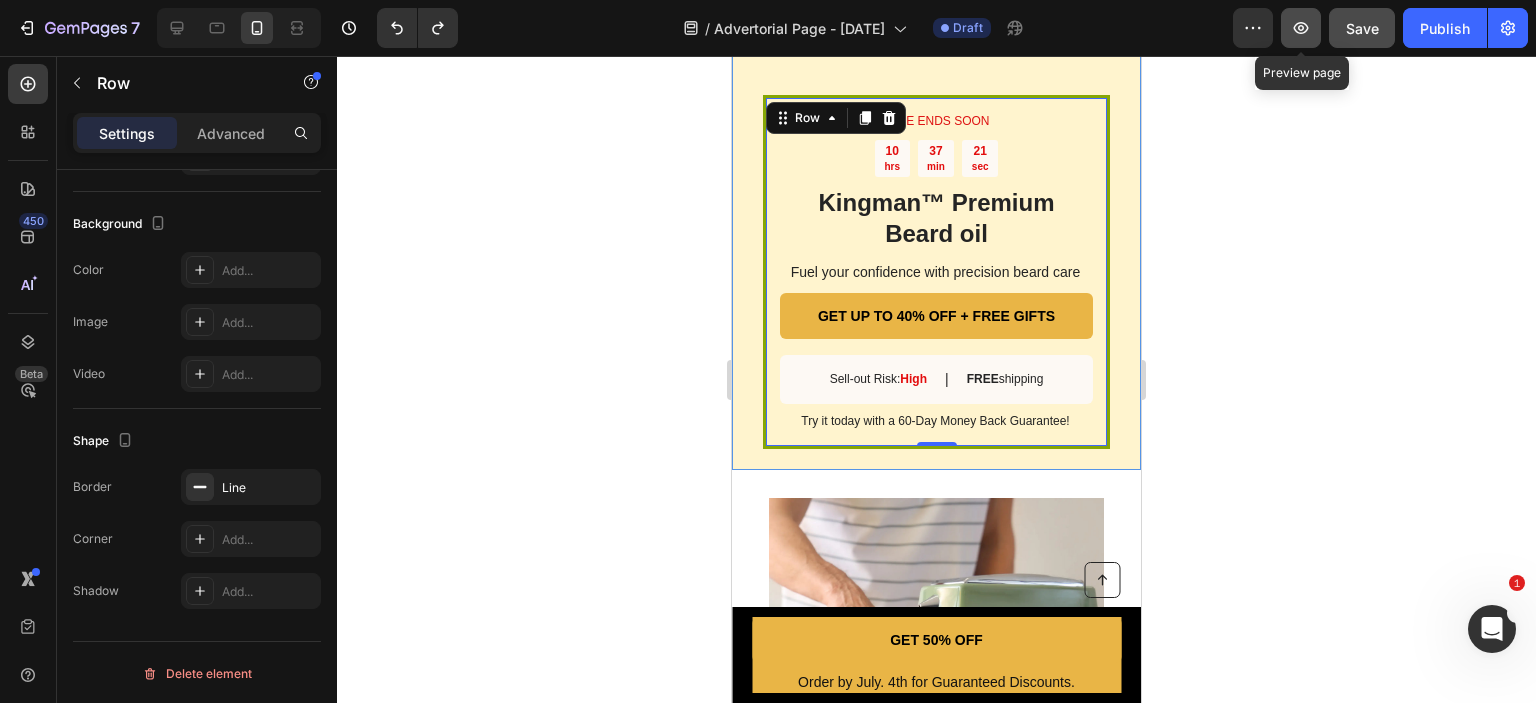 click 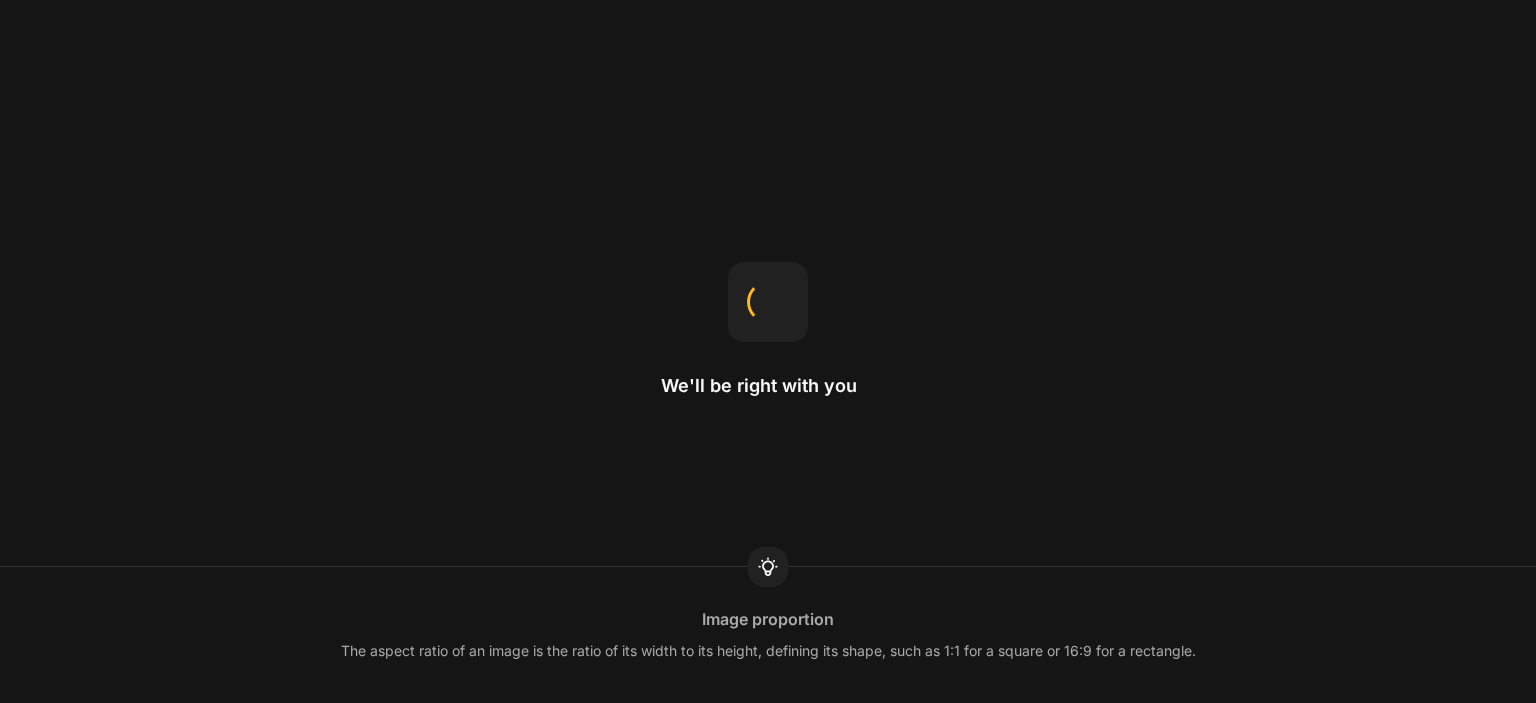scroll, scrollTop: 0, scrollLeft: 0, axis: both 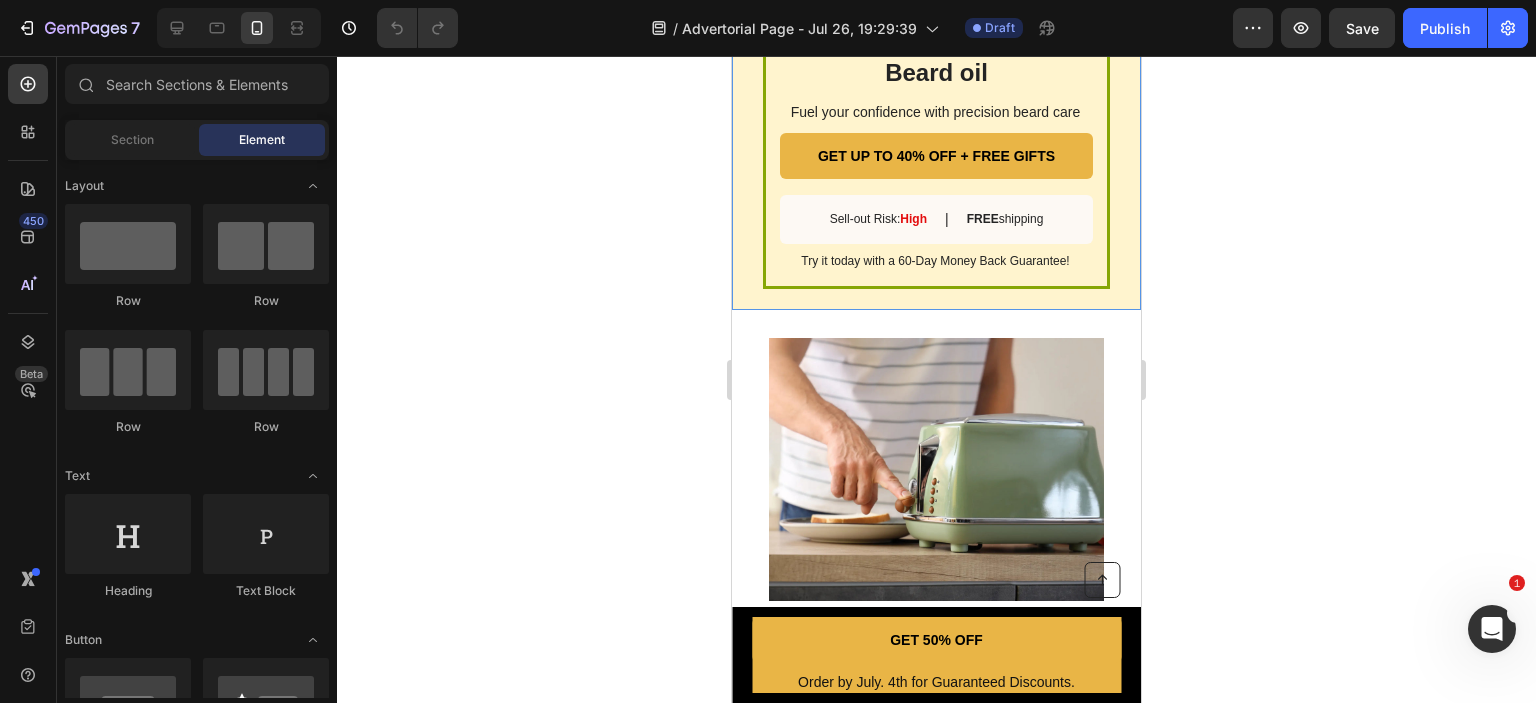 drag, startPoint x: 1129, startPoint y: 147, endPoint x: 1872, endPoint y: 519, distance: 830.923 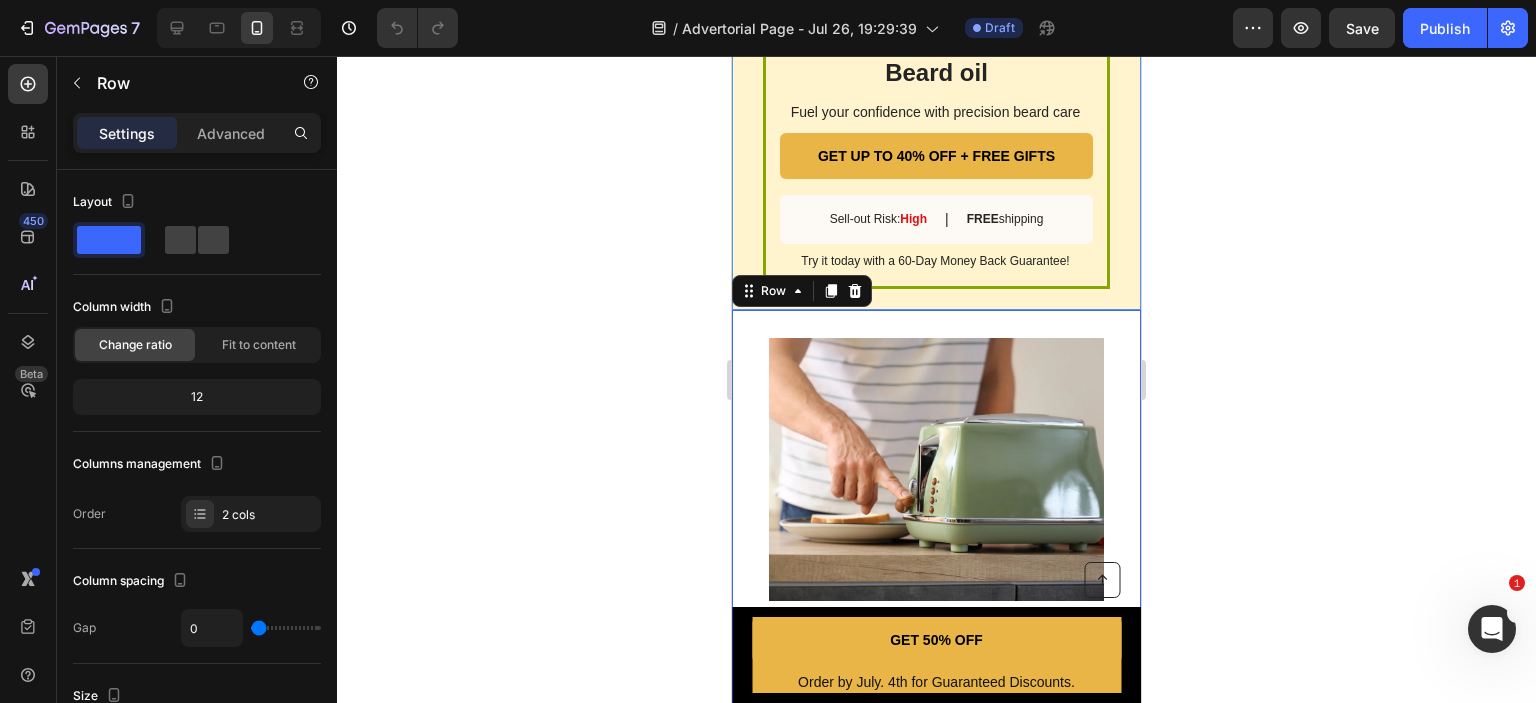 click on "Row" at bounding box center [773, 291] 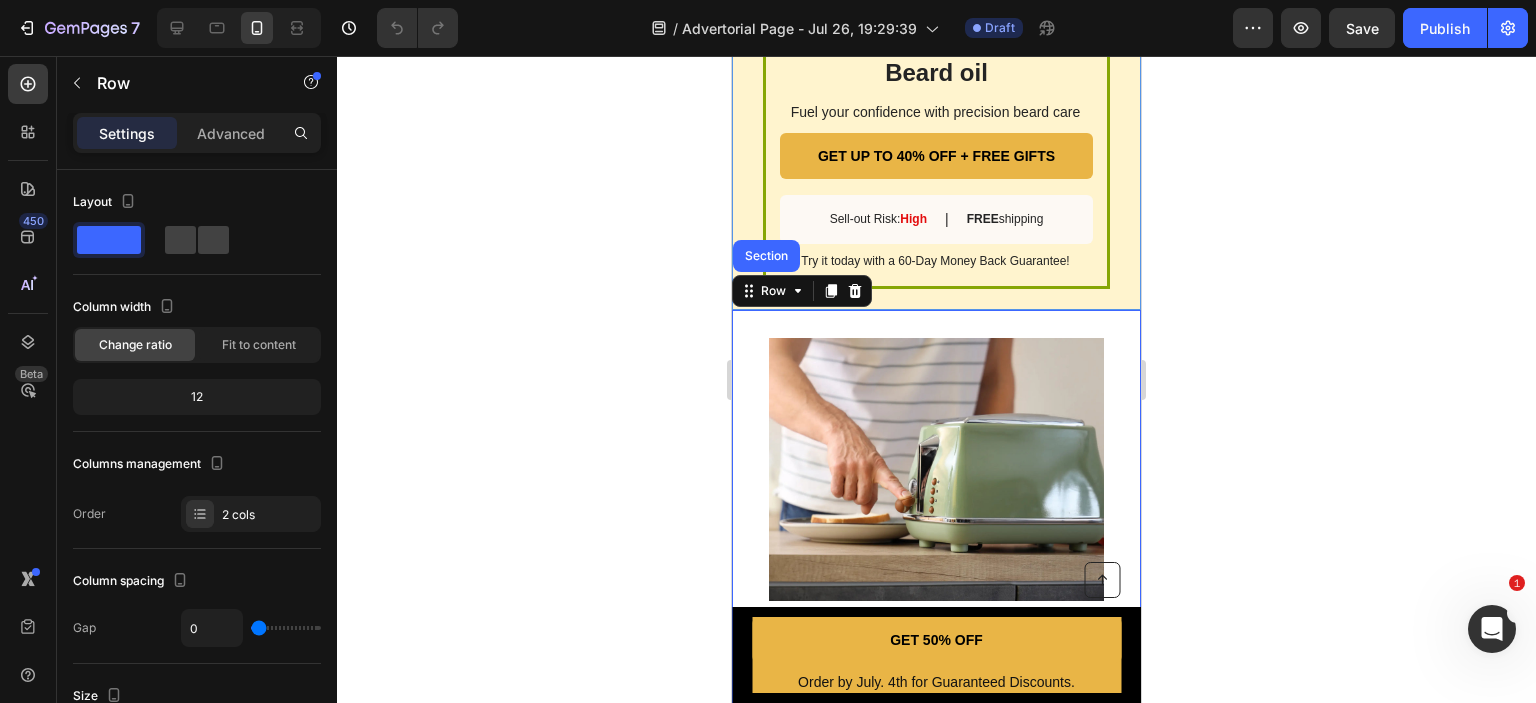 click 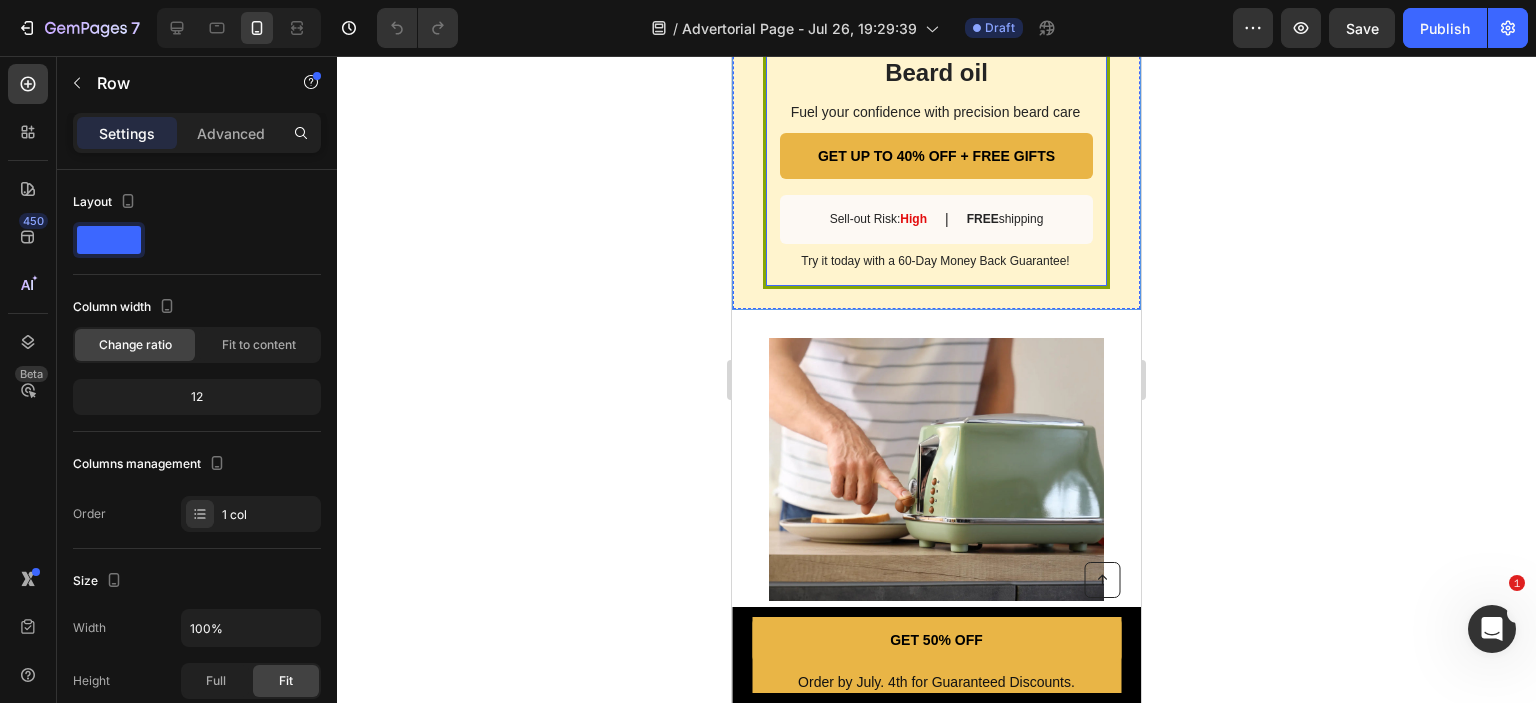 click on "SALE ENDS SOON Text Block 10 hrs 36 min 14 sec Countdown Timer Kingman ™ Premium Beard oil Heading Fuel your confidence with precision beard care Text Block GET UP TO 40% OFF + FREE GIFTS Button Sell-out Risk:  High Text Block | Text Block FREE  shipping Text Block Row Try it today with a 60-Day Money Back Guarantee! Text Block Row" at bounding box center (936, 112) 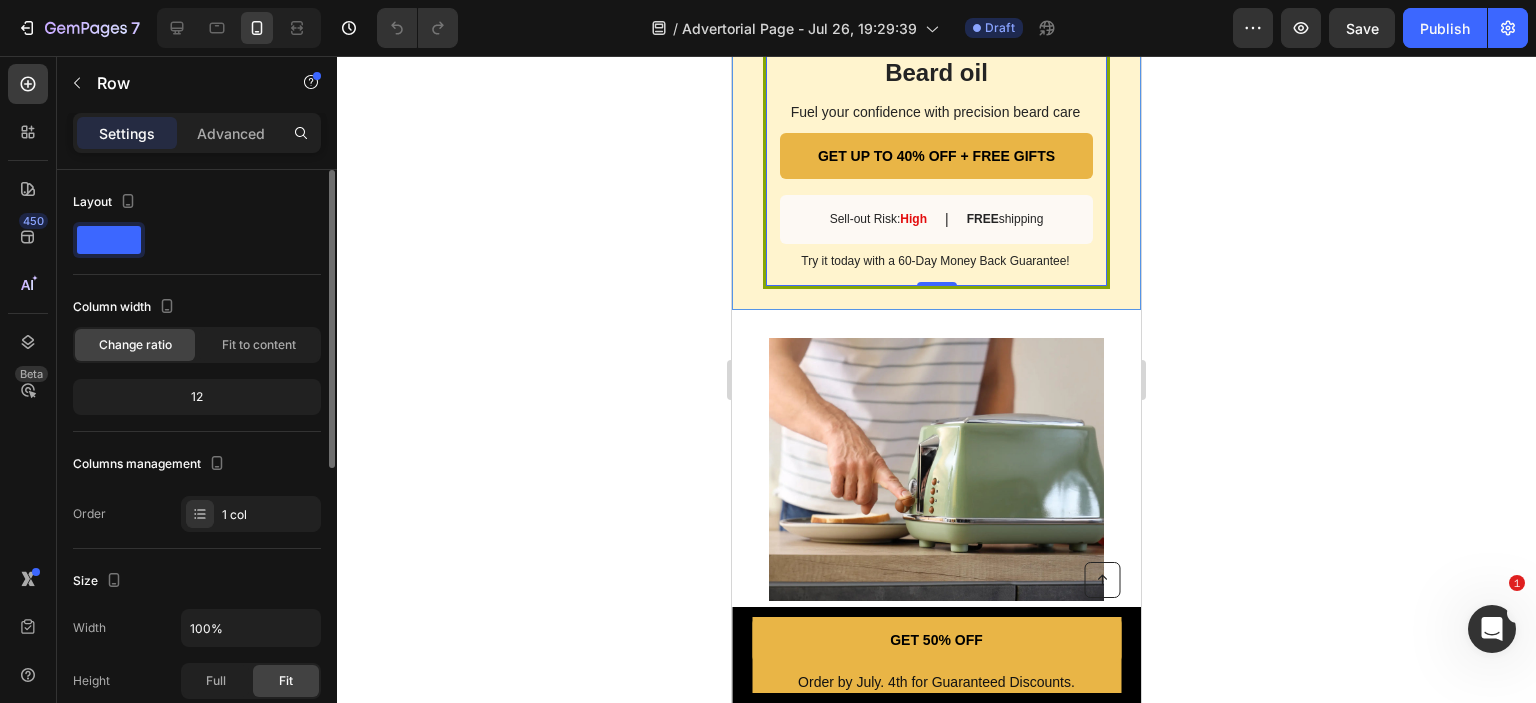 click 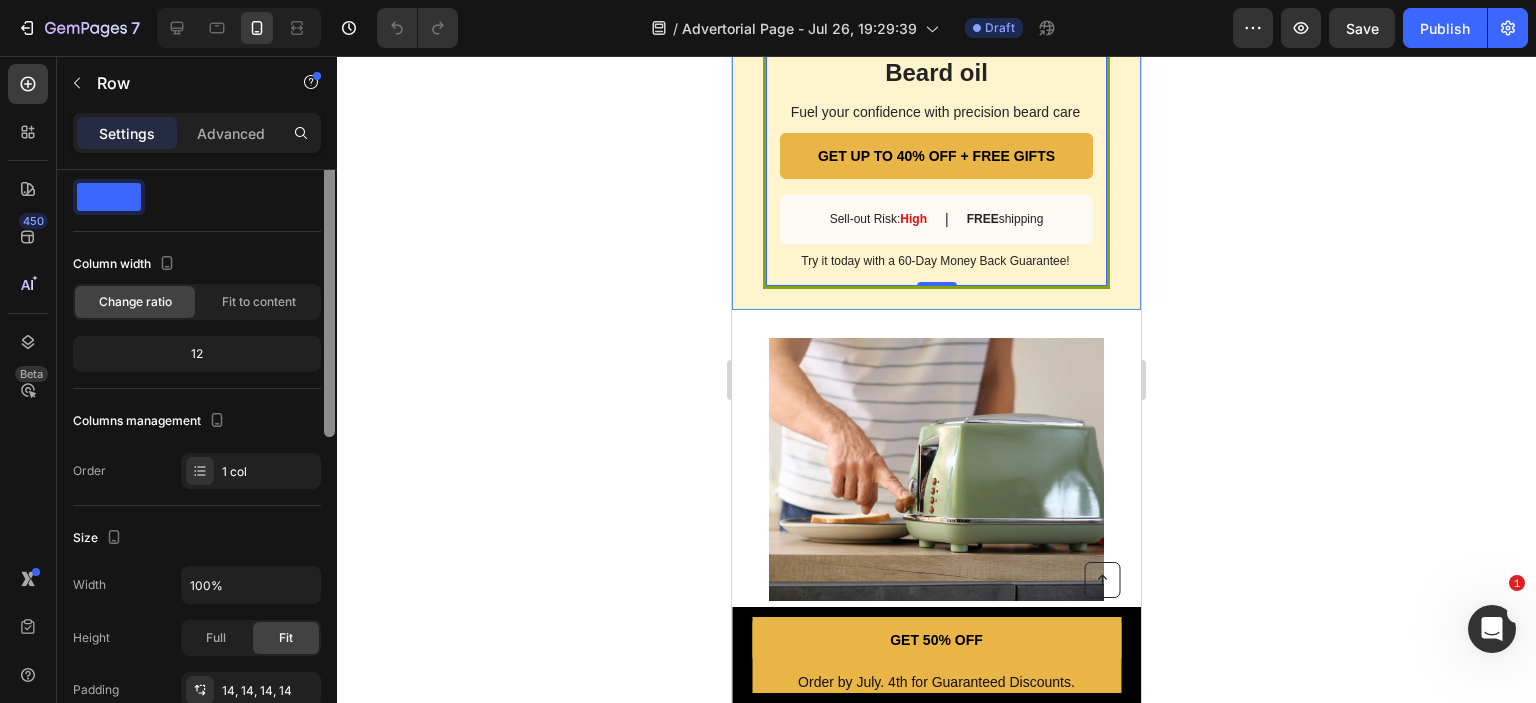scroll, scrollTop: 0, scrollLeft: 0, axis: both 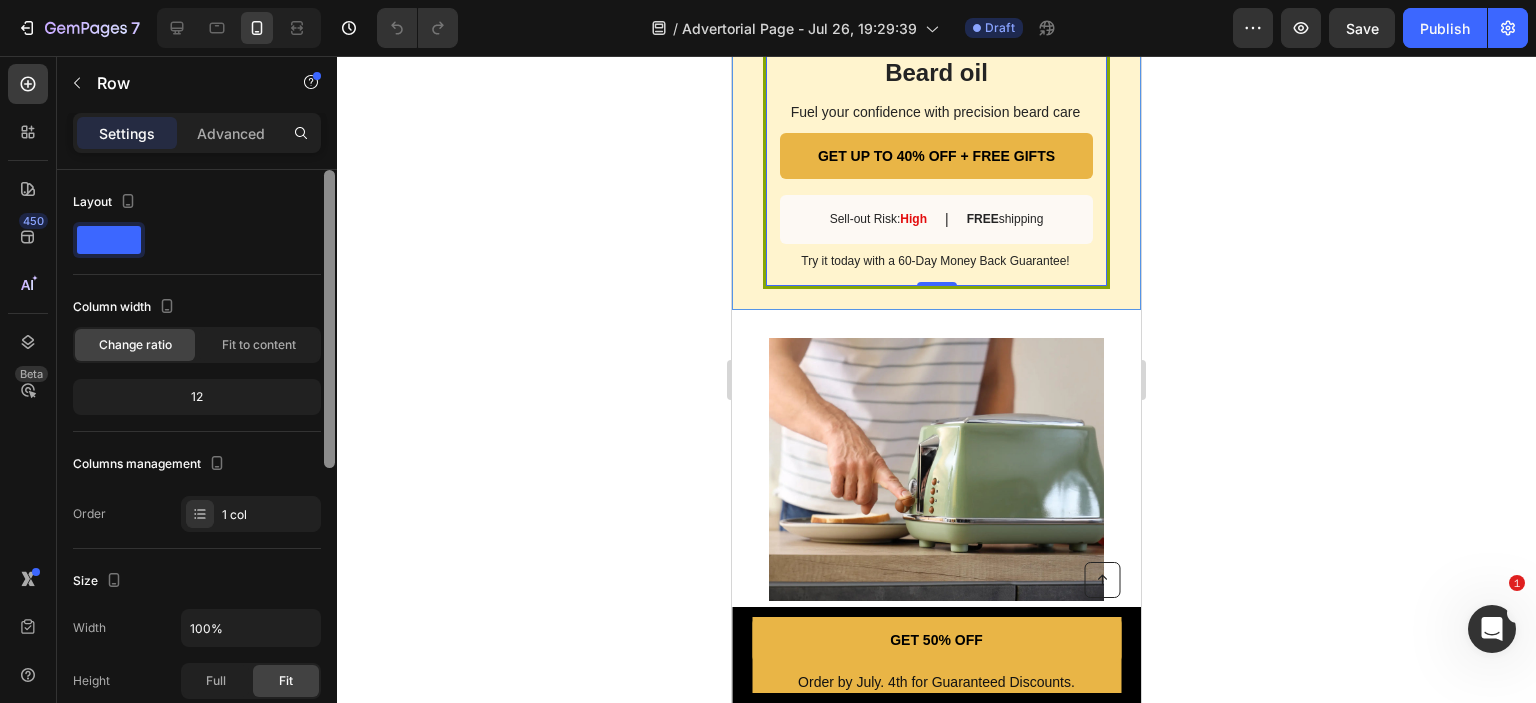 drag, startPoint x: 329, startPoint y: 243, endPoint x: 361, endPoint y: 192, distance: 60.207973 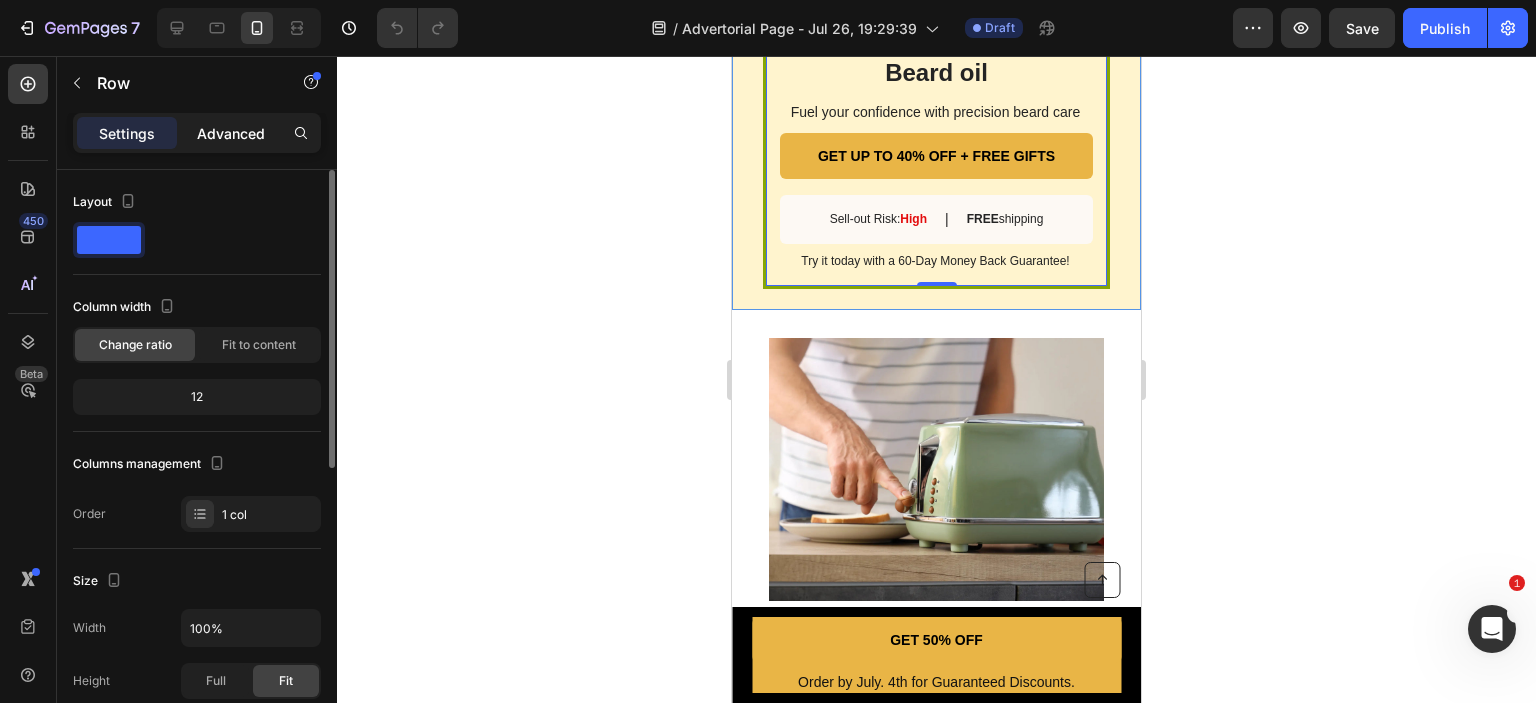 click on "Advanced" at bounding box center [231, 133] 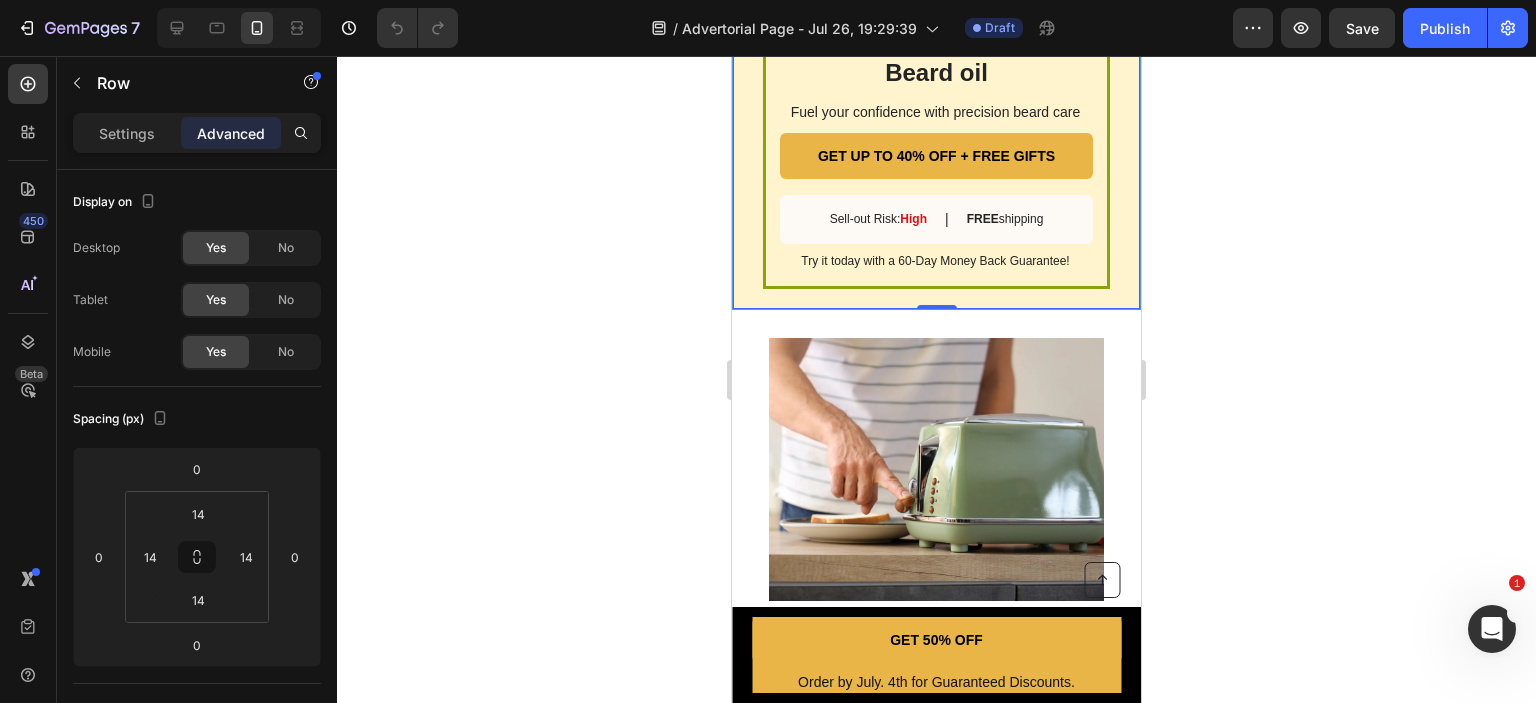 click on "SALE ENDS SOON Text Block 10 hrs 36 min 03 sec Countdown Timer Kingman ™ Premium Beard oil Heading Fuel your confidence with precision beard care Text Block GET UP TO 40% OFF + FREE GIFTS Button Sell-out Risk:  High Text Block | Text Block FREE  shipping Text Block Row Try it today with a 60-Day Money Back Guarantee! Text Block Row Image Row   0" at bounding box center (936, -55) 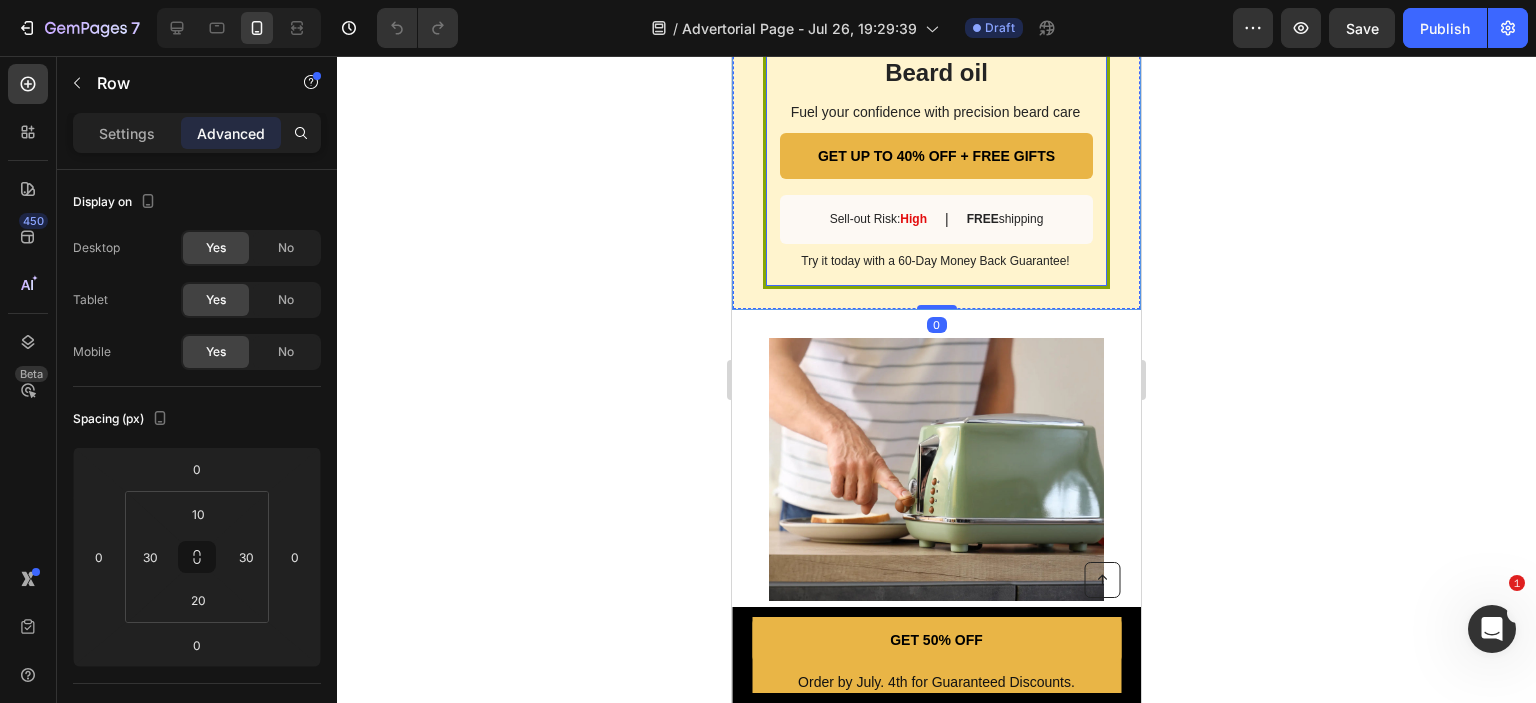 click on "SALE ENDS SOON Text Block 10 hrs 36 min 02 sec Countdown Timer Kingman ™ Premium Beard oil Heading Fuel your confidence with precision beard care Text Block GET UP TO 40% OFF + FREE GIFTS Button Sell-out Risk:  High Text Block | Text Block FREE  shipping Text Block Row Try it today with a 60-Day Money Back Guarantee! Text Block Row" at bounding box center (936, 112) 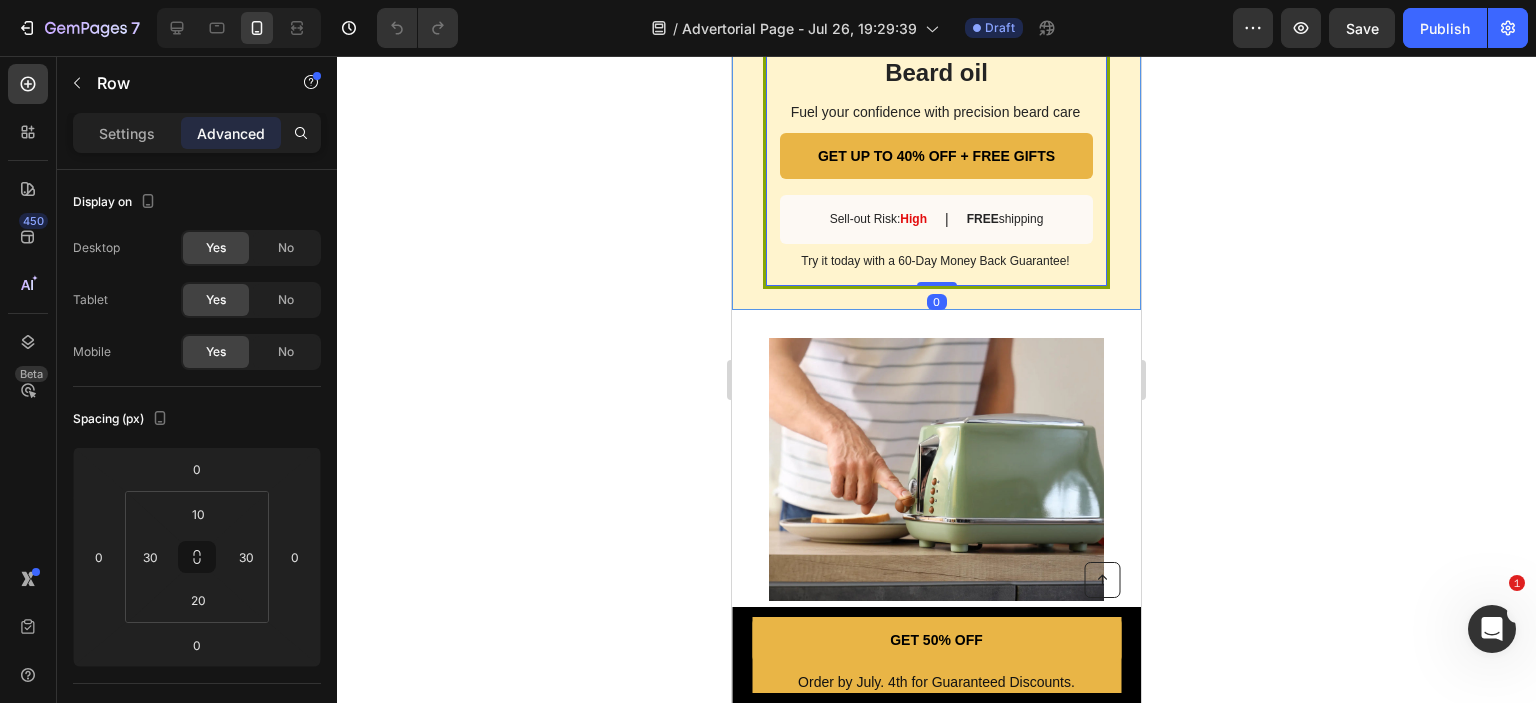 click on "SALE ENDS SOON Text Block 10 hrs 36 min 02 sec Countdown Timer Kingman ™ Premium Beard oil Heading Fuel your confidence with precision beard care Text Block GET UP TO 40% OFF + FREE GIFTS Button Sell-out Risk:  High Text Block | Text Block FREE  shipping Text Block Row Try it today with a 60-Day Money Back Guarantee! Text Block Row   0" at bounding box center (936, 112) 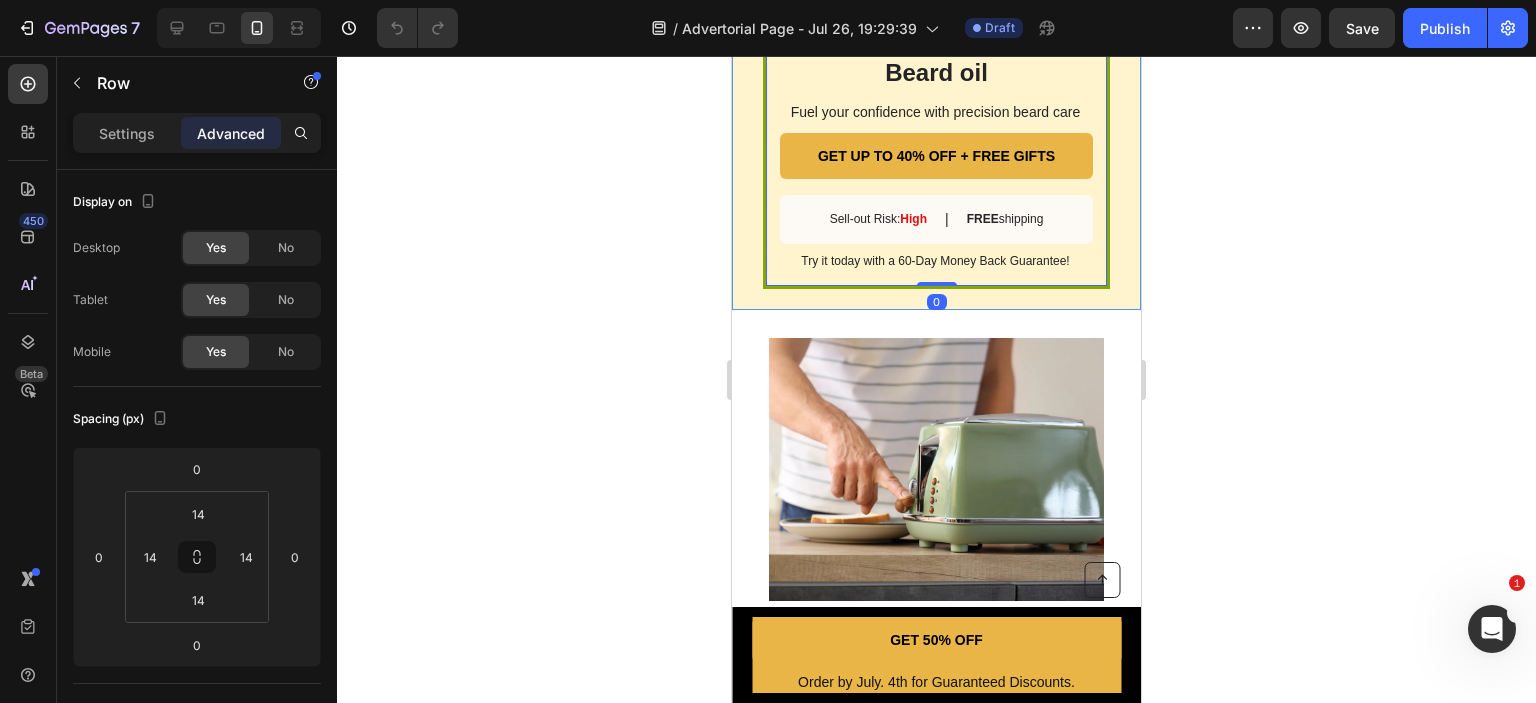 click on "SALE ENDS SOON Text Block 10 hrs 36 min 01 sec Countdown Timer Kingman ™ Premium Beard oil Heading Fuel your confidence with precision beard care Text Block GET UP TO 40% OFF + FREE GIFTS Button Sell-out Risk:  High Text Block | Text Block FREE  shipping Text Block Row Try it today with a 60-Day Money Back Guarantee! Text Block Row   0" at bounding box center [936, 112] 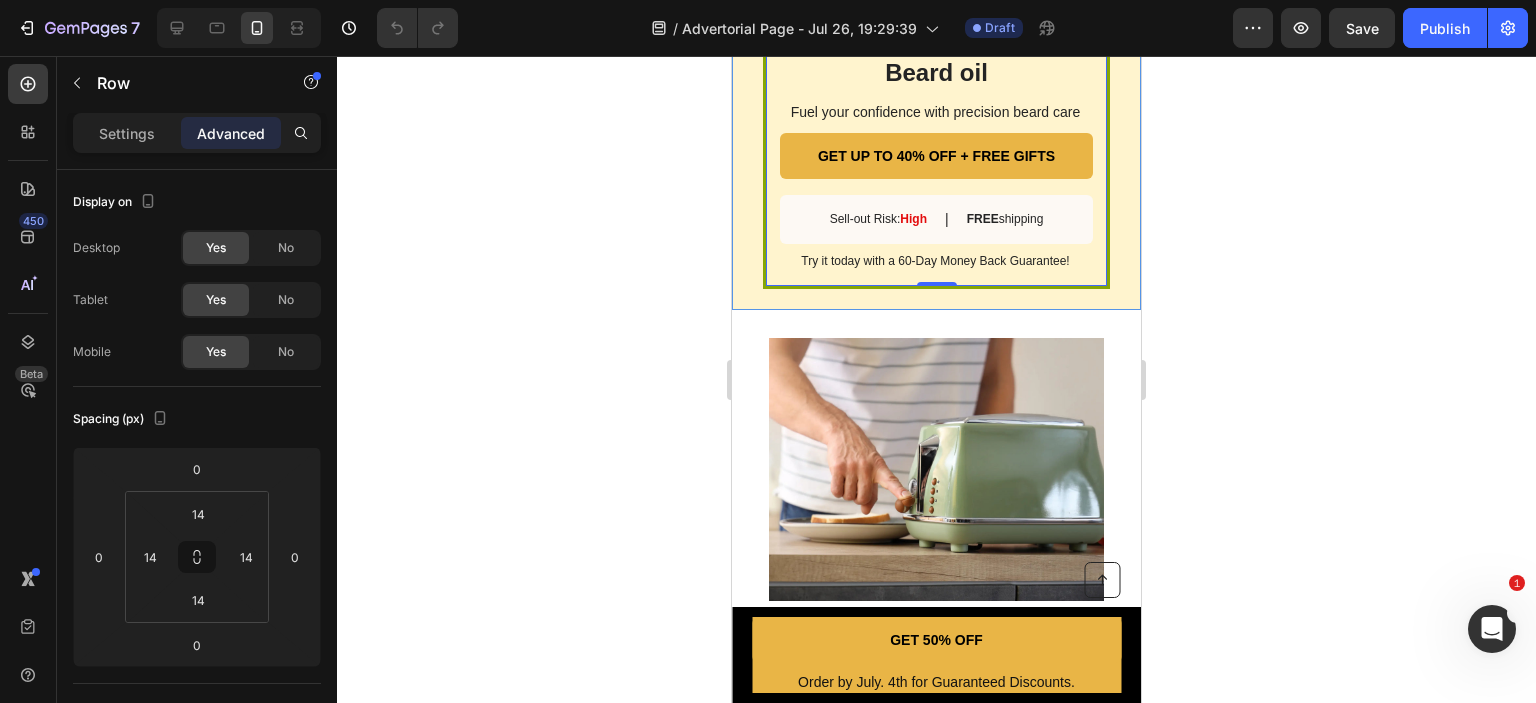 click on "SALE ENDS SOON Text Block 10 hrs 36 min 00 sec Countdown Timer Kingman ™ Premium Beard oil Heading Fuel your confidence with precision beard care Text Block GET UP TO 40% OFF + FREE GIFTS Button Sell-out Risk:  High Text Block | Text Block FREE  shipping Text Block Row Try it today with a 60-Day Money Back Guarantee! Text Block Row   0" at bounding box center (936, 112) 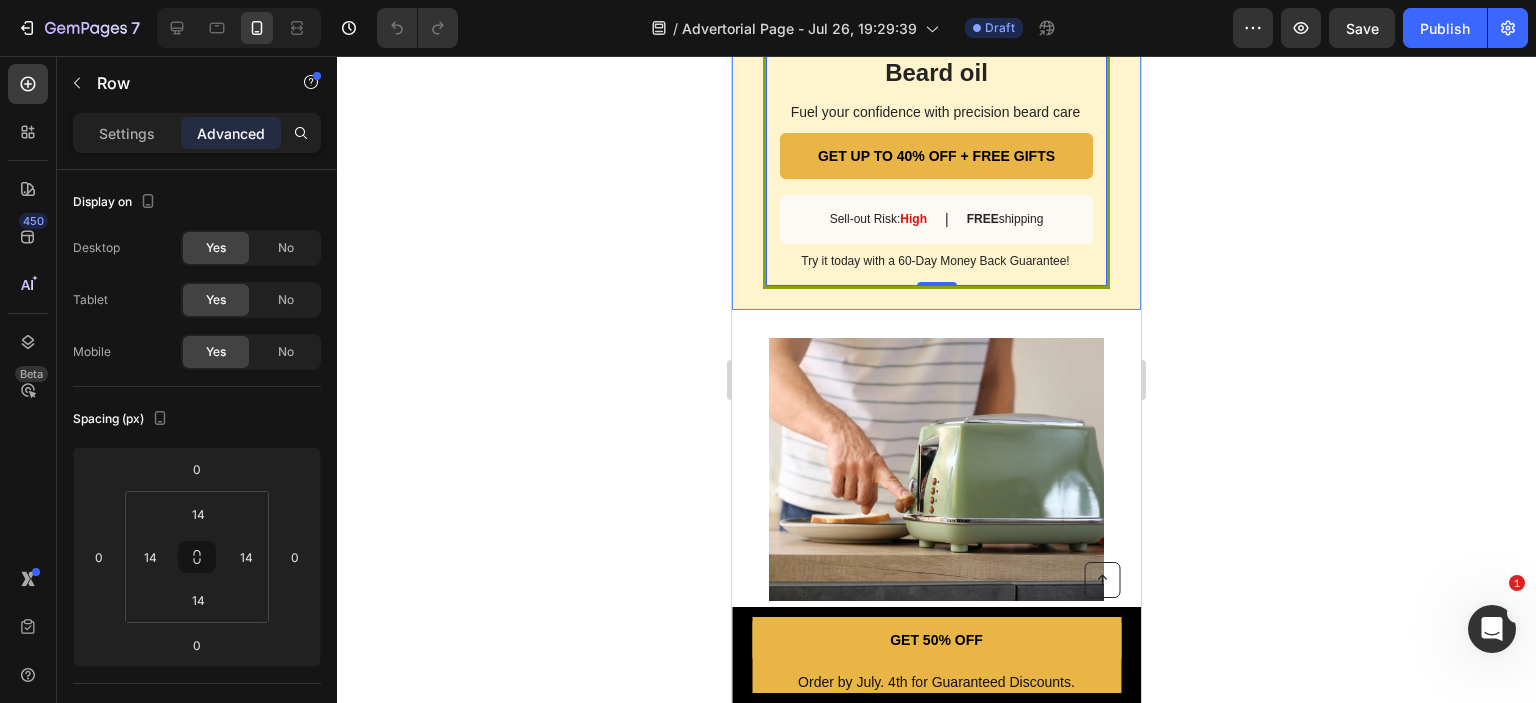 click on "SALE ENDS SOON Text Block 10 hrs 35 min 59 sec Countdown Timer Kingman ™ Premium Beard oil Heading Fuel your confidence with precision beard care Text Block GET UP TO 40% OFF + FREE GIFTS Button Sell-out Risk:  High Text Block | Text Block FREE  shipping Text Block Row Try it today with a 60-Day Money Back Guarantee! Text Block Row   0" at bounding box center (936, 112) 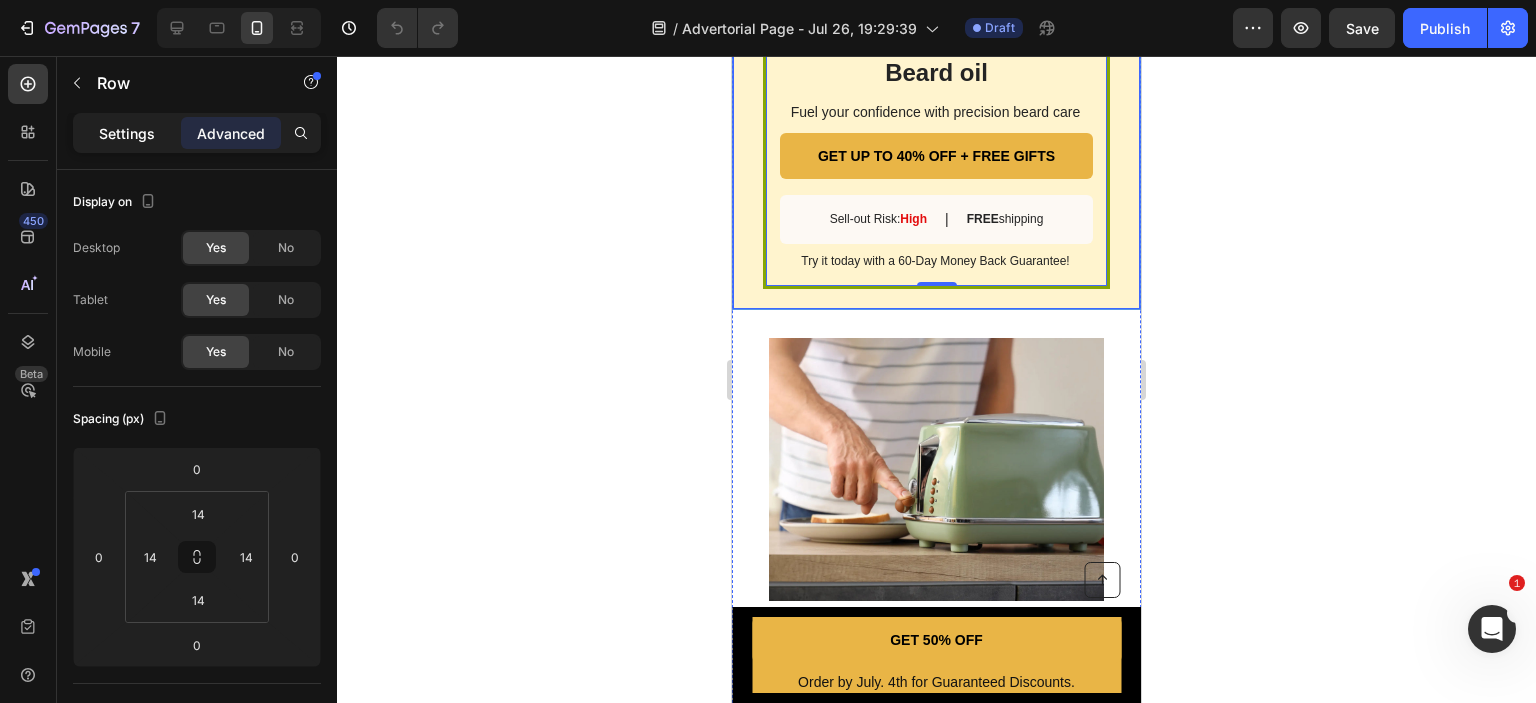click on "Settings" at bounding box center [127, 133] 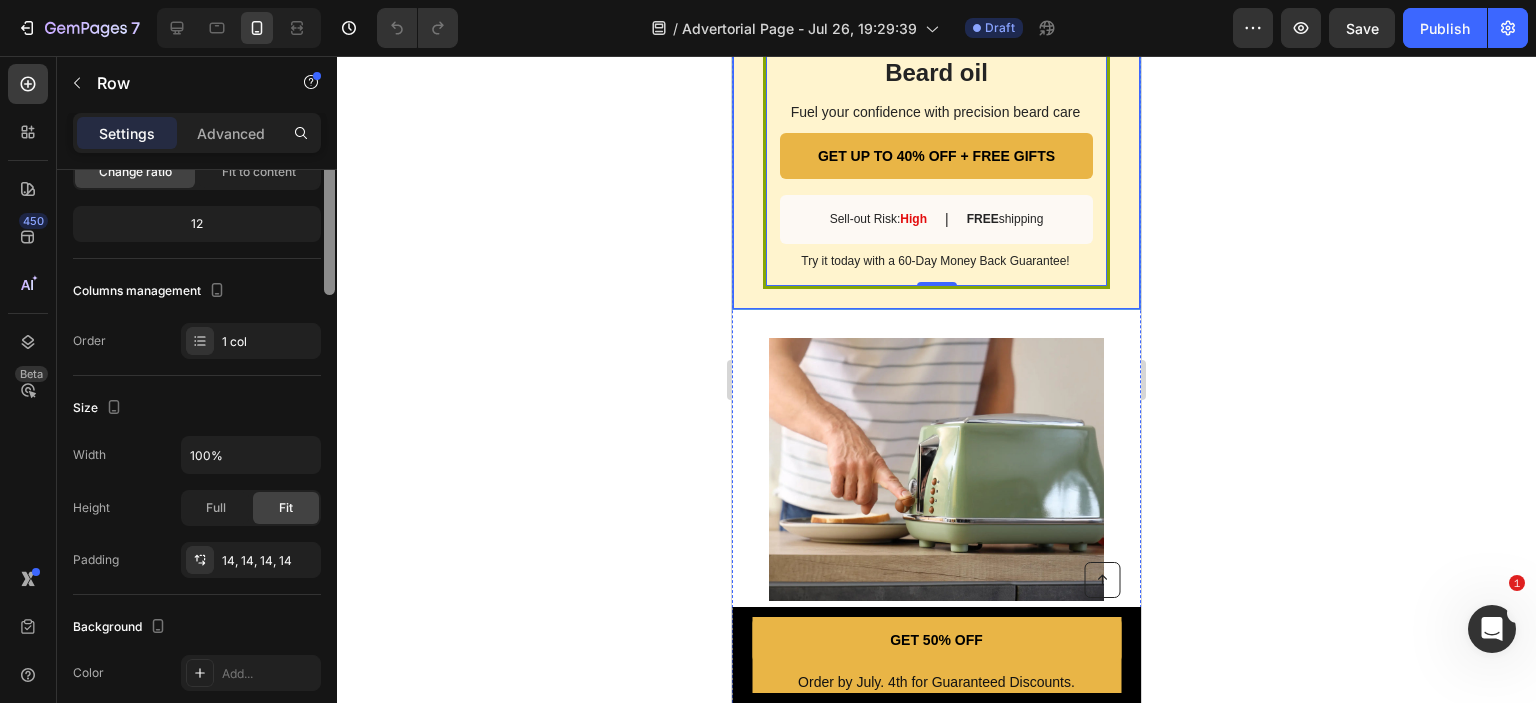scroll, scrollTop: 0, scrollLeft: 0, axis: both 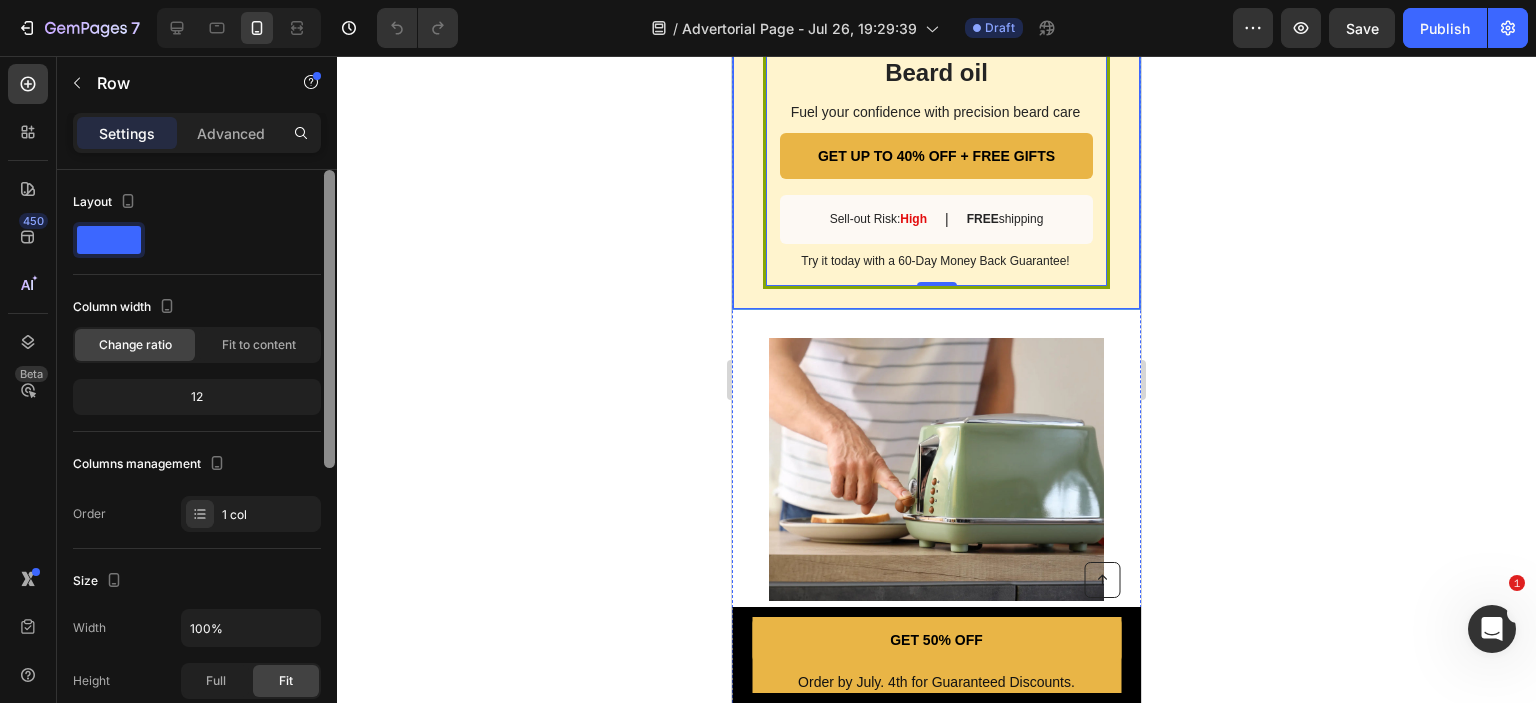drag, startPoint x: 333, startPoint y: 236, endPoint x: 336, endPoint y: 139, distance: 97.04638 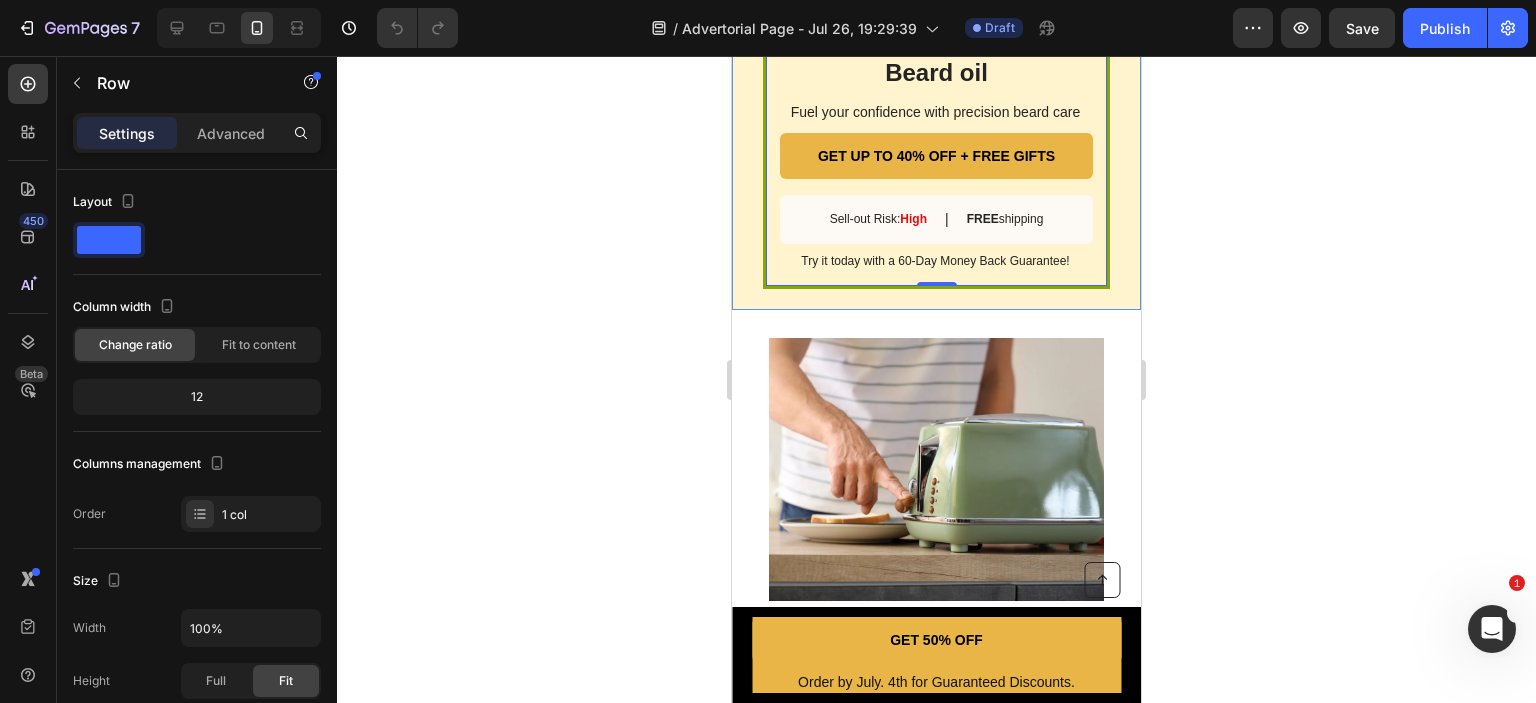 click 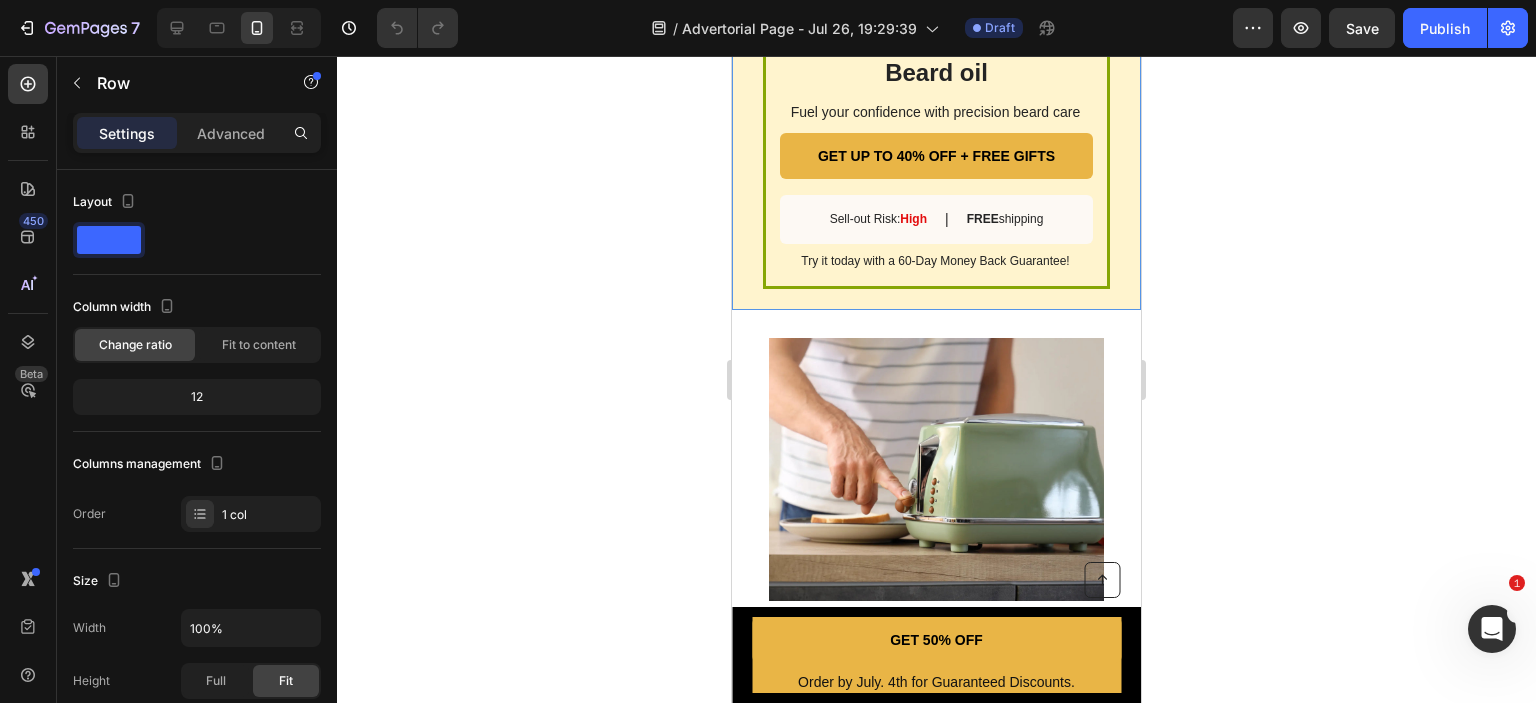 click 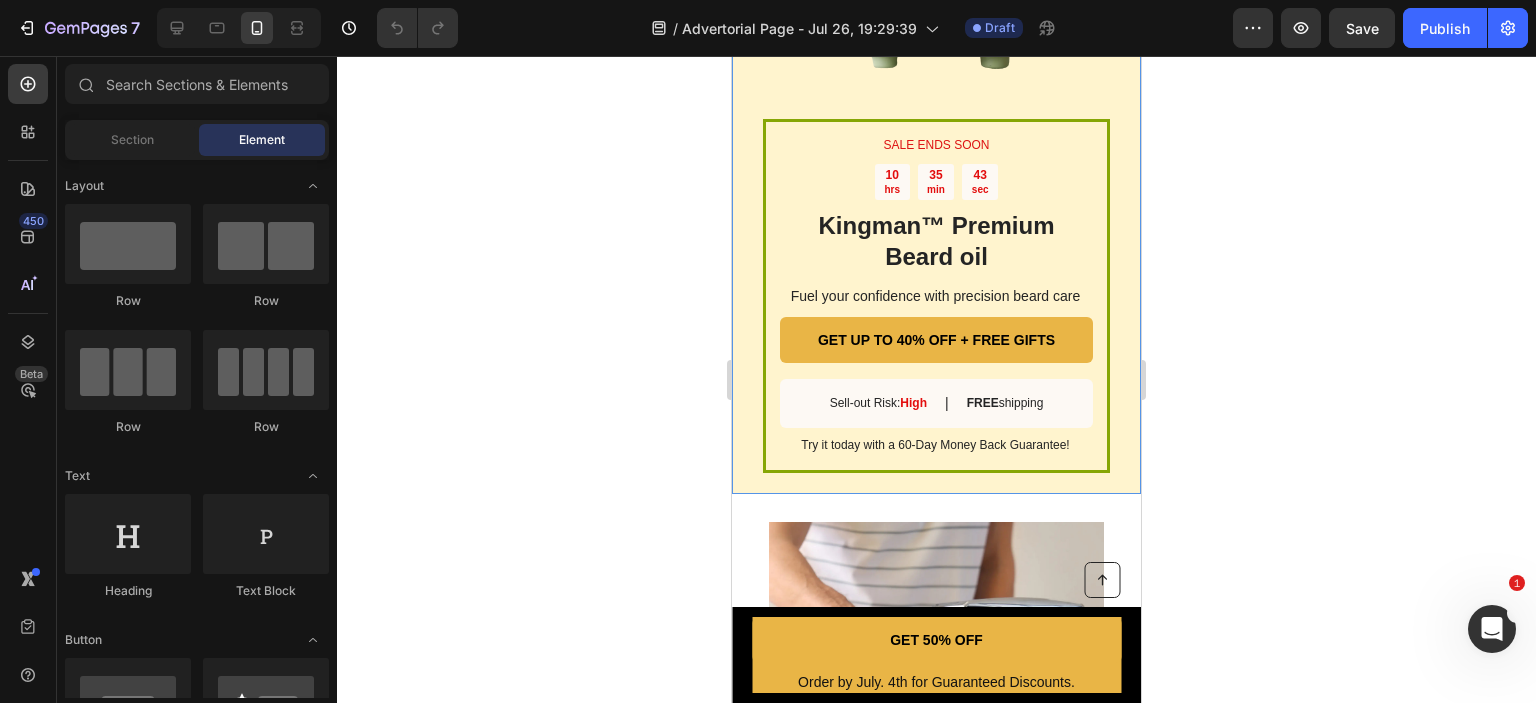 scroll, scrollTop: 2952, scrollLeft: 0, axis: vertical 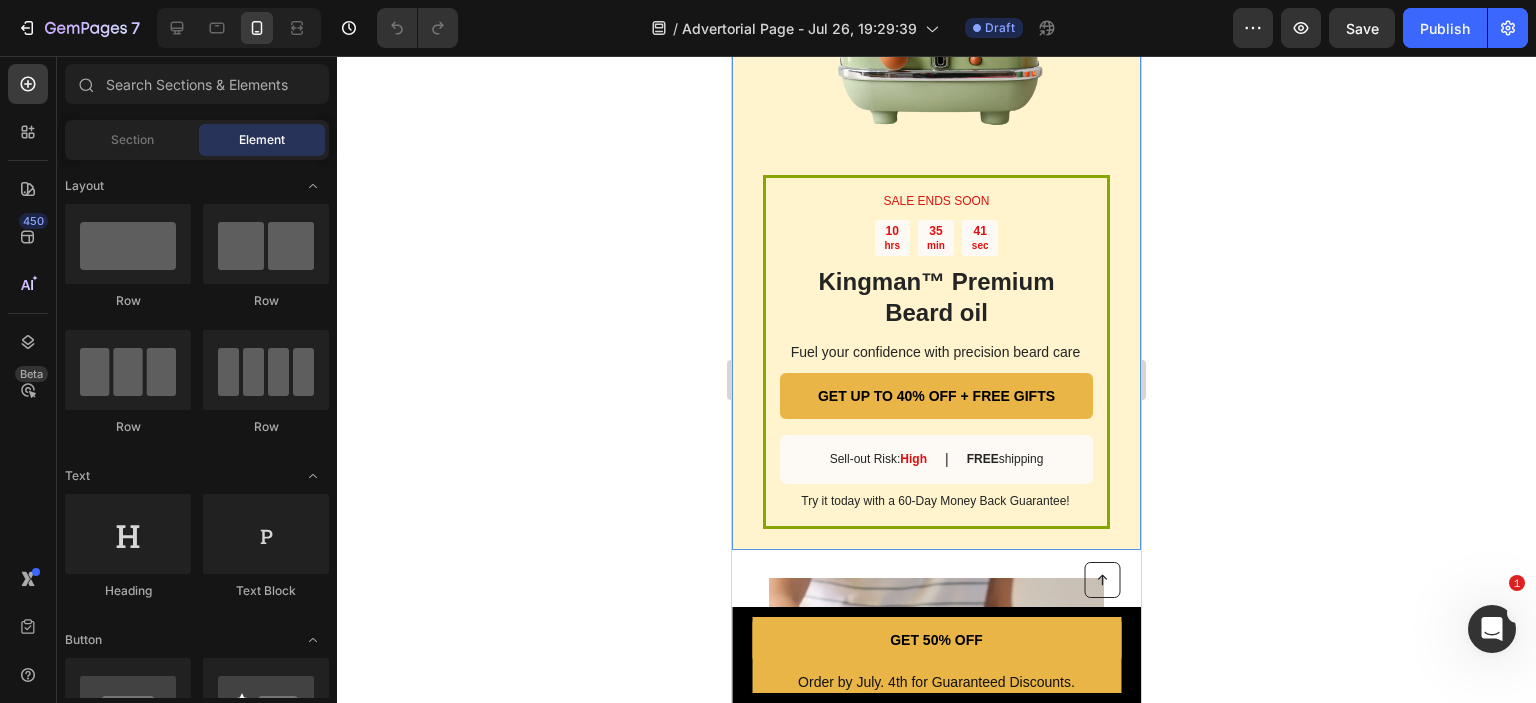 click 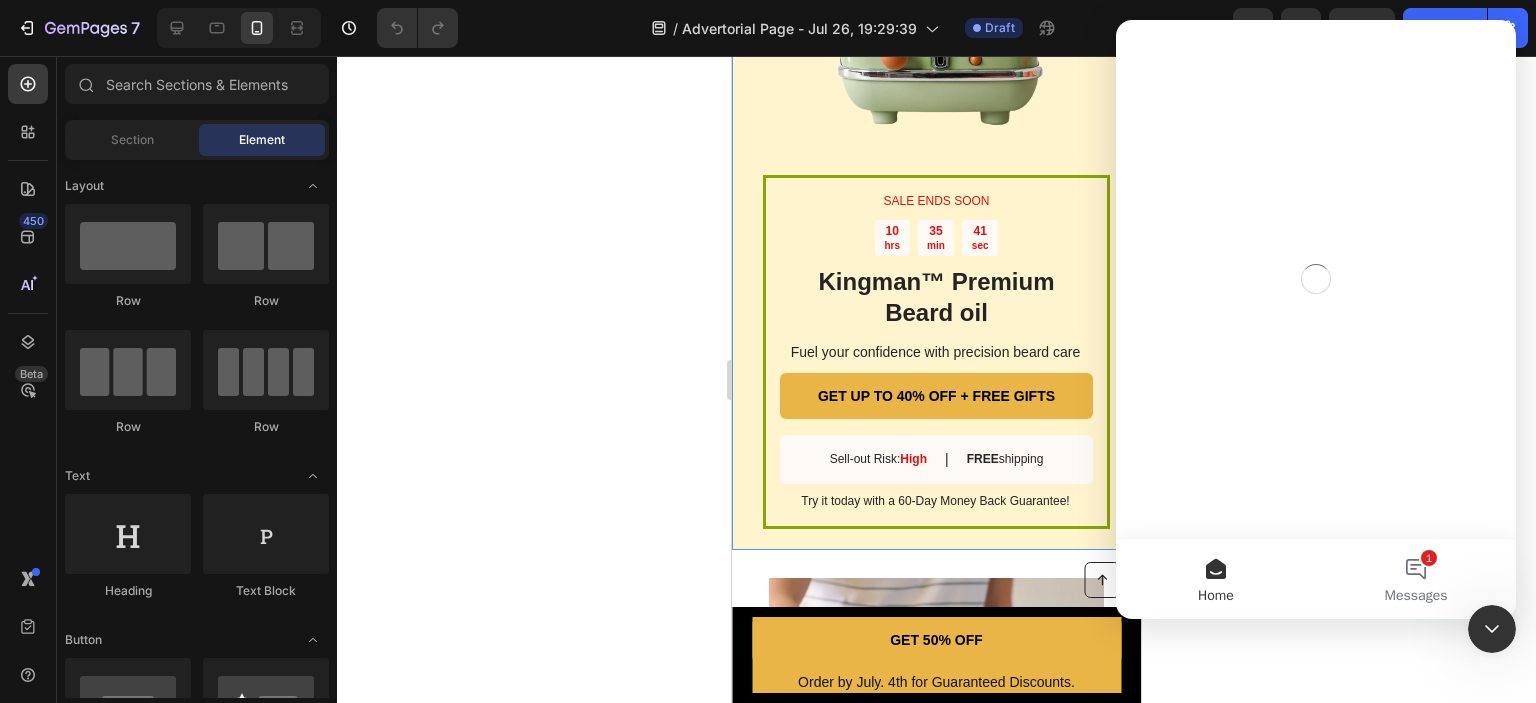 scroll, scrollTop: 0, scrollLeft: 0, axis: both 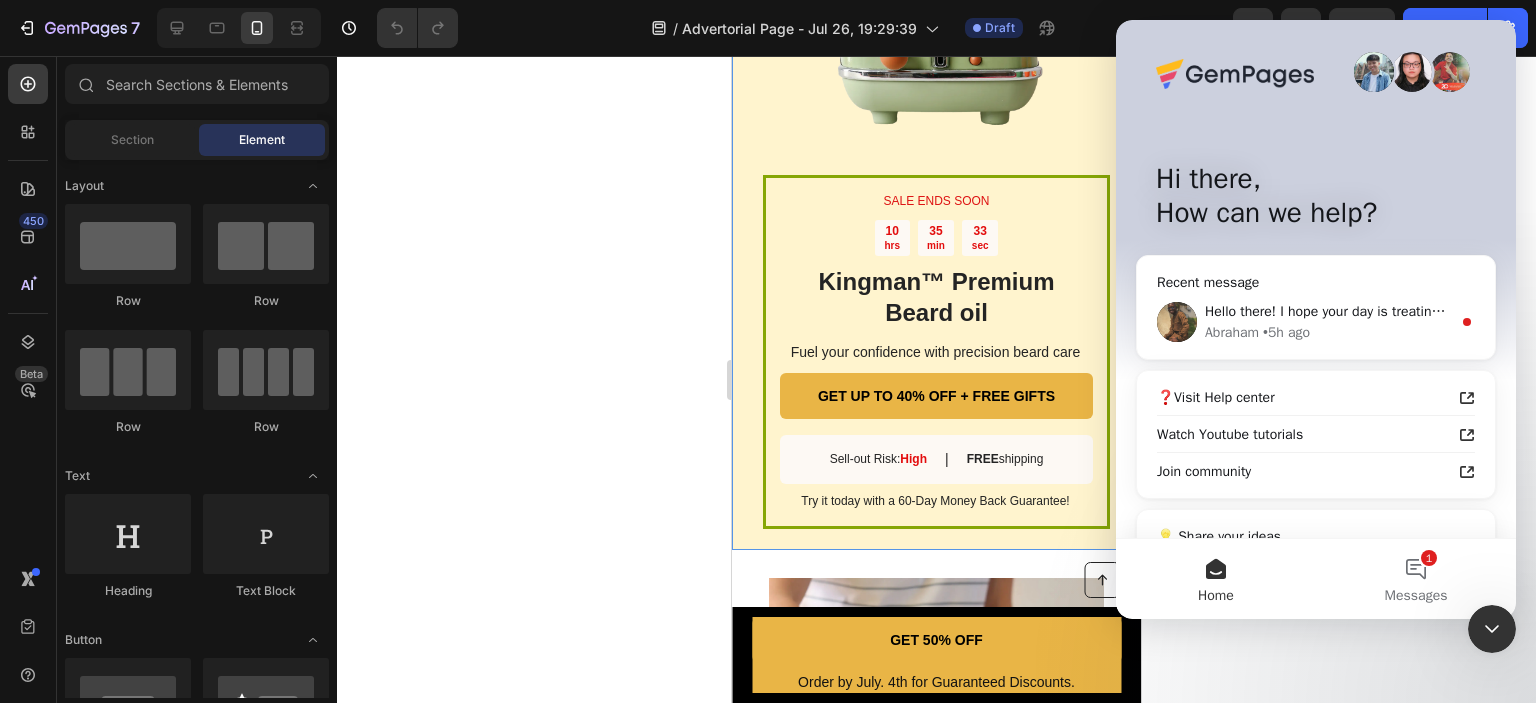 click 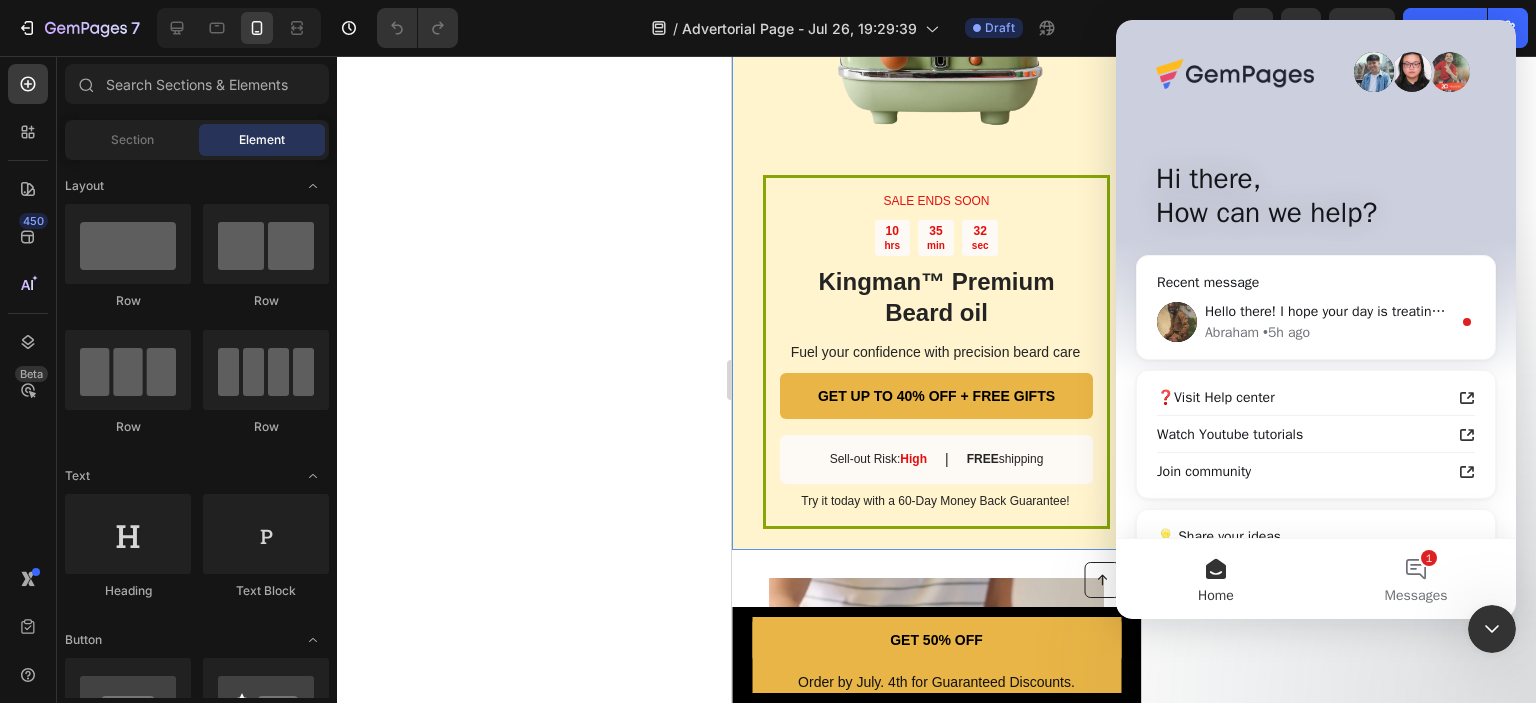 click 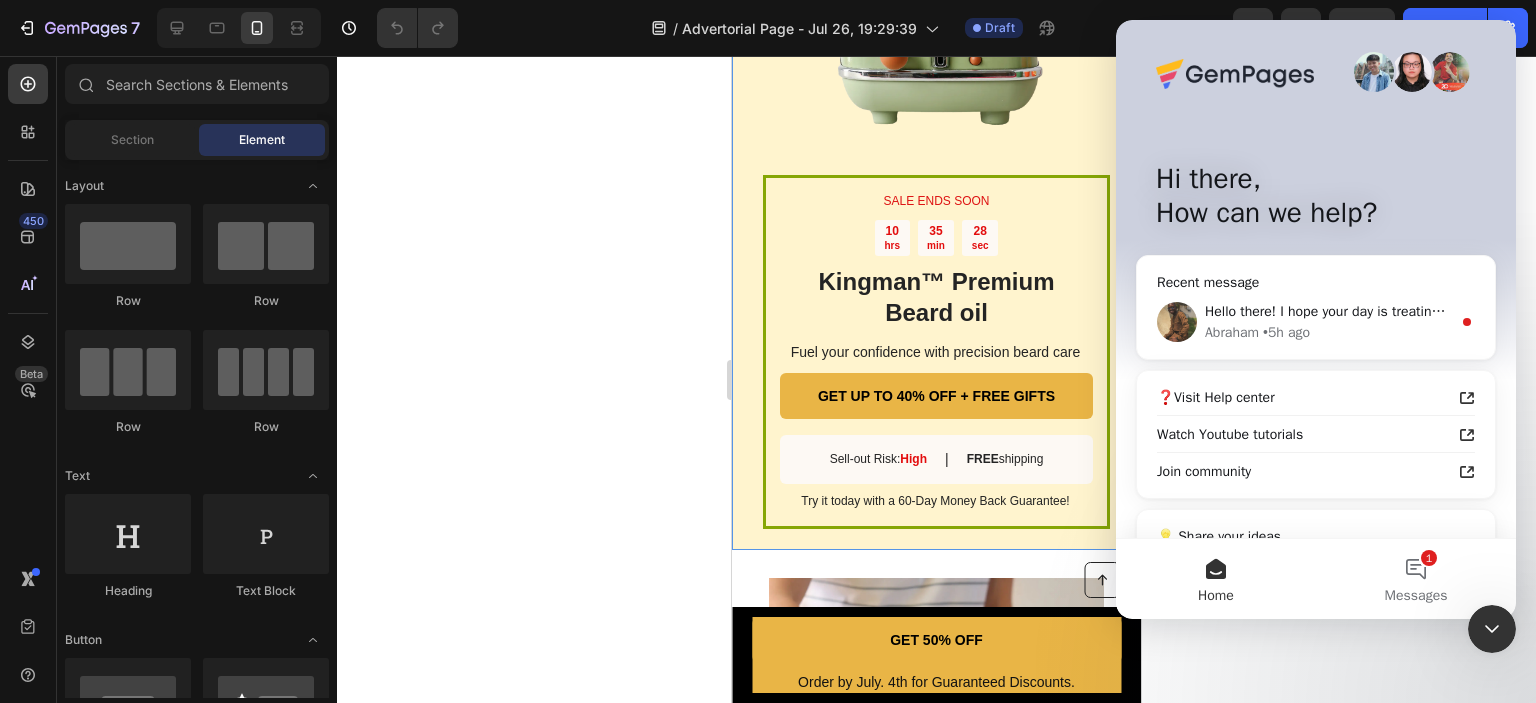 click at bounding box center [1492, 629] 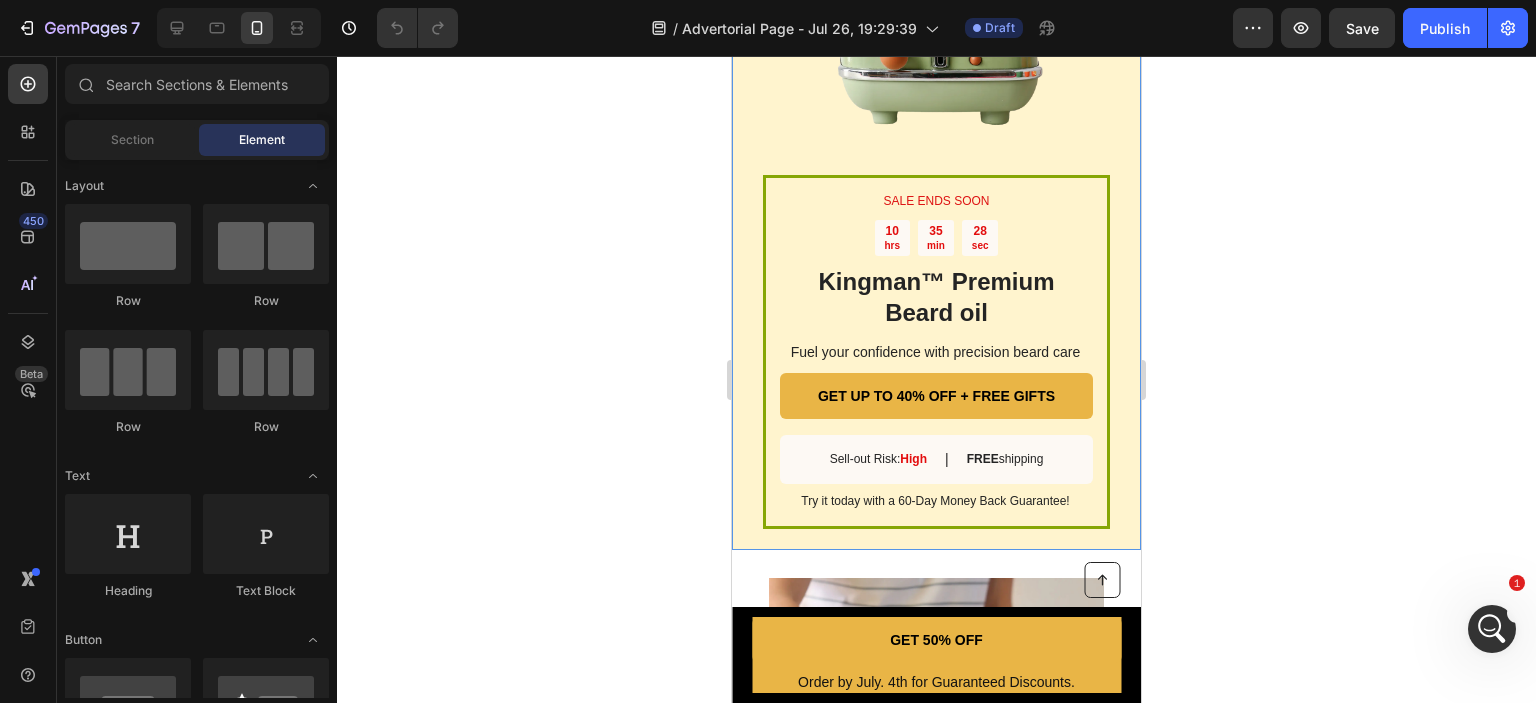 scroll, scrollTop: 0, scrollLeft: 0, axis: both 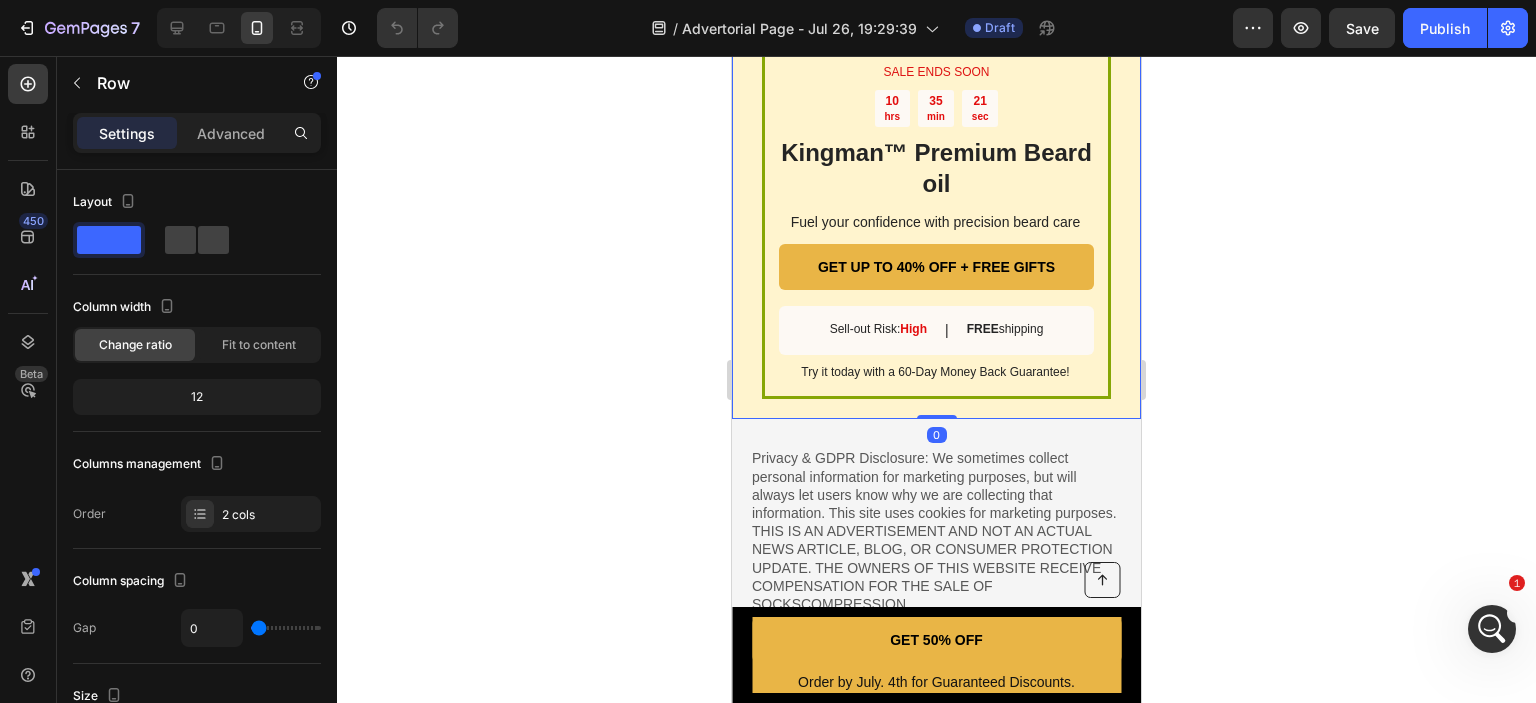 click on "SALE ENDS SOON Text Block 10 hrs 35 min 21 sec Countdown Timer Kingman ™ Premium Beard oil Heading Fuel your confidence with precision beard care Text Block GET UP TO 40% OFF + FREE GIFTS Button Sell-out Risk:  High Text Block | Text Block FREE  shipping Text Block Row Try it today with a 60-Day Money Back Guarantee! Text Block Row Image Row   0" at bounding box center (936, 56) 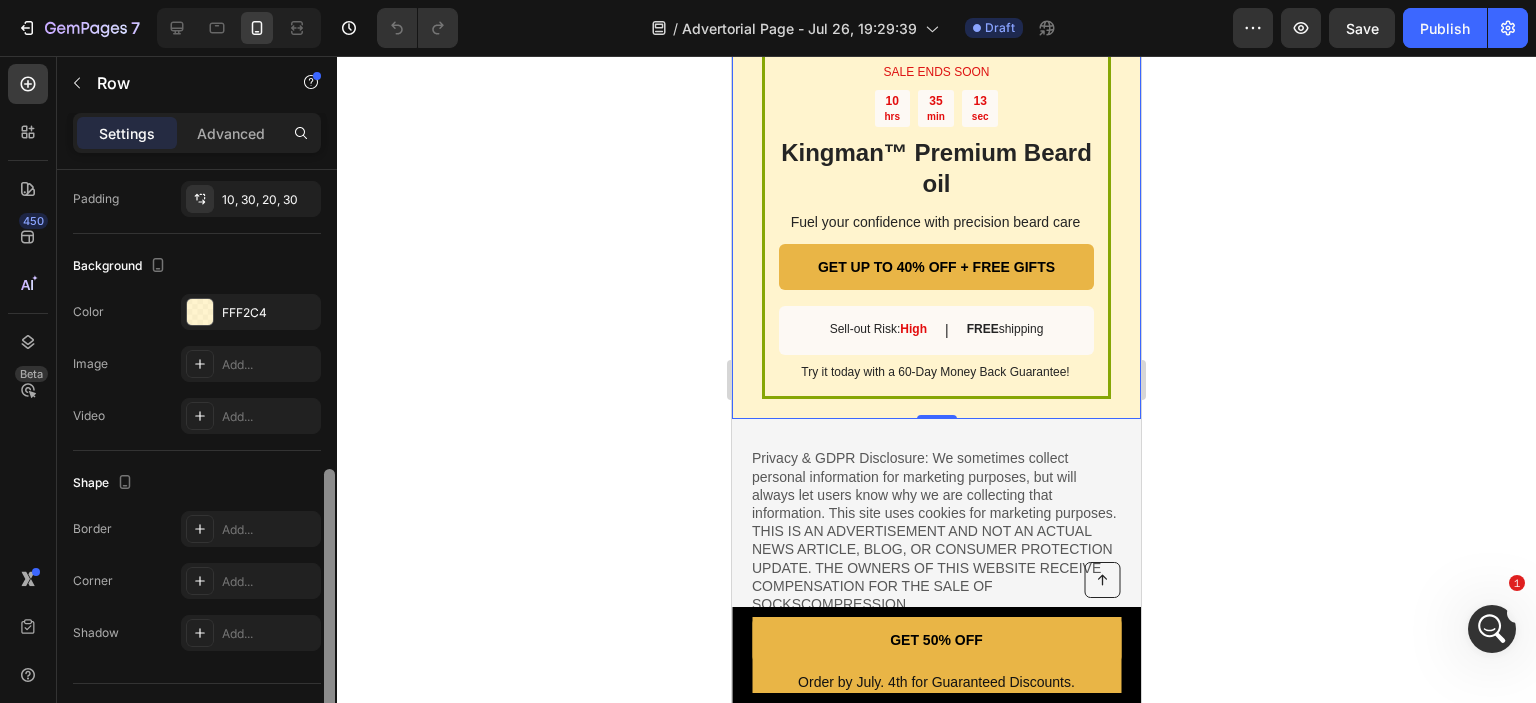 scroll, scrollTop: 690, scrollLeft: 0, axis: vertical 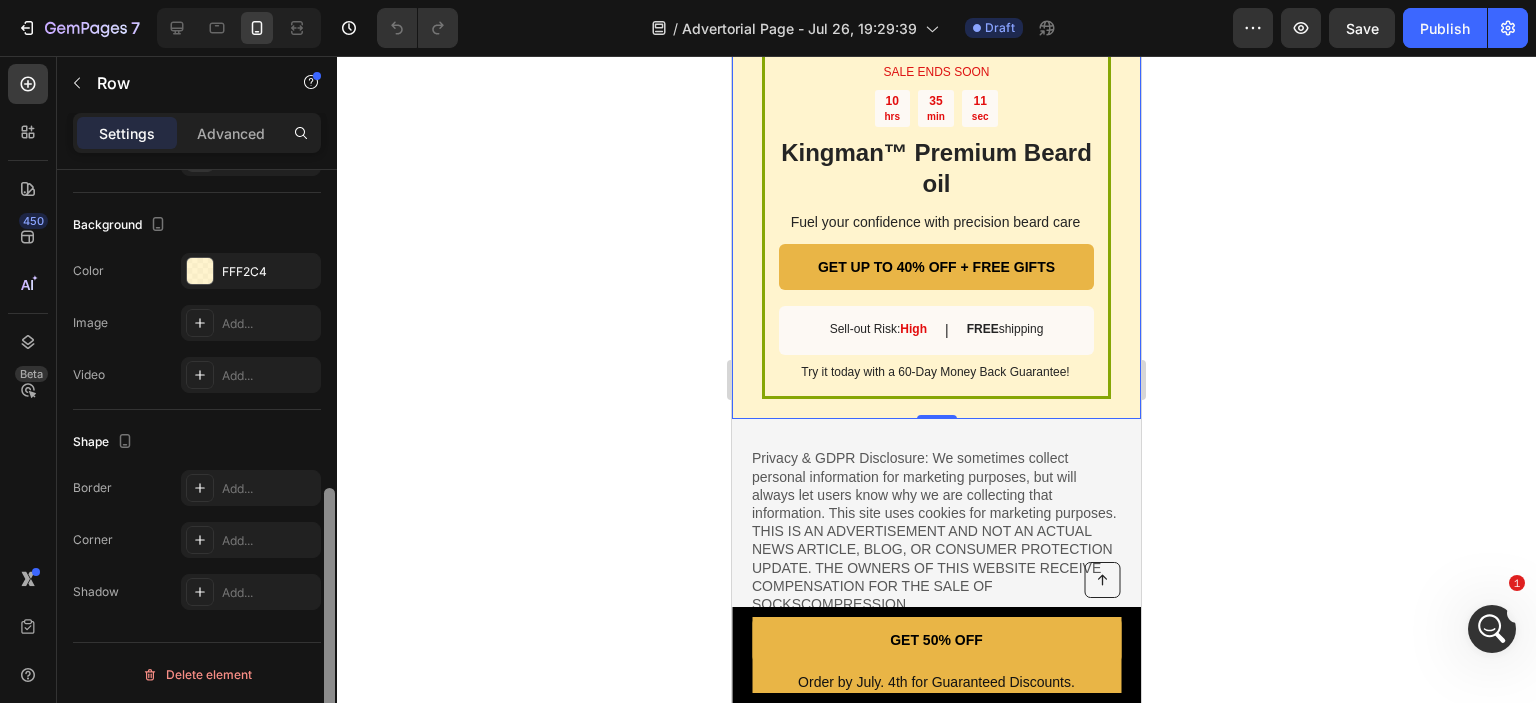 drag, startPoint x: 325, startPoint y: 211, endPoint x: 322, endPoint y: 533, distance: 322.01398 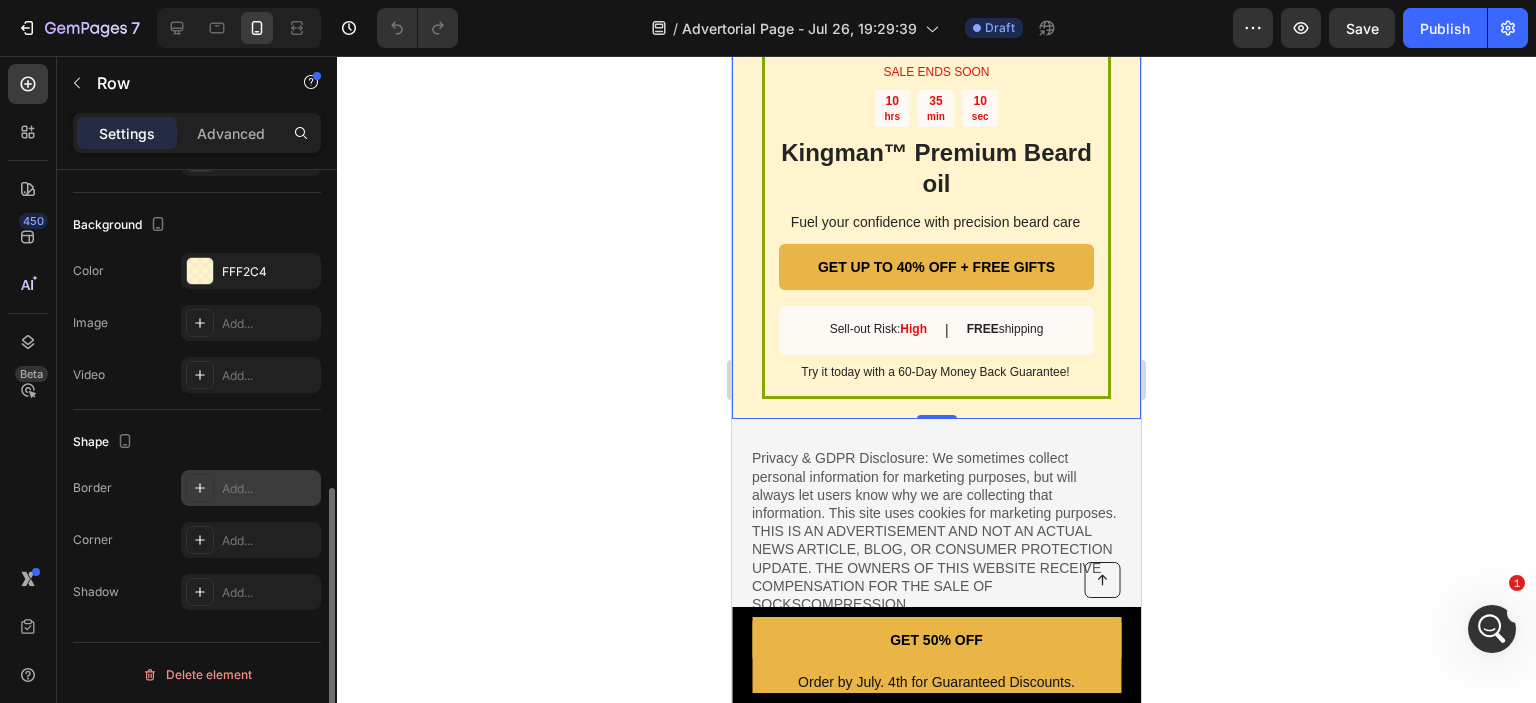 click on "Add..." at bounding box center (269, 489) 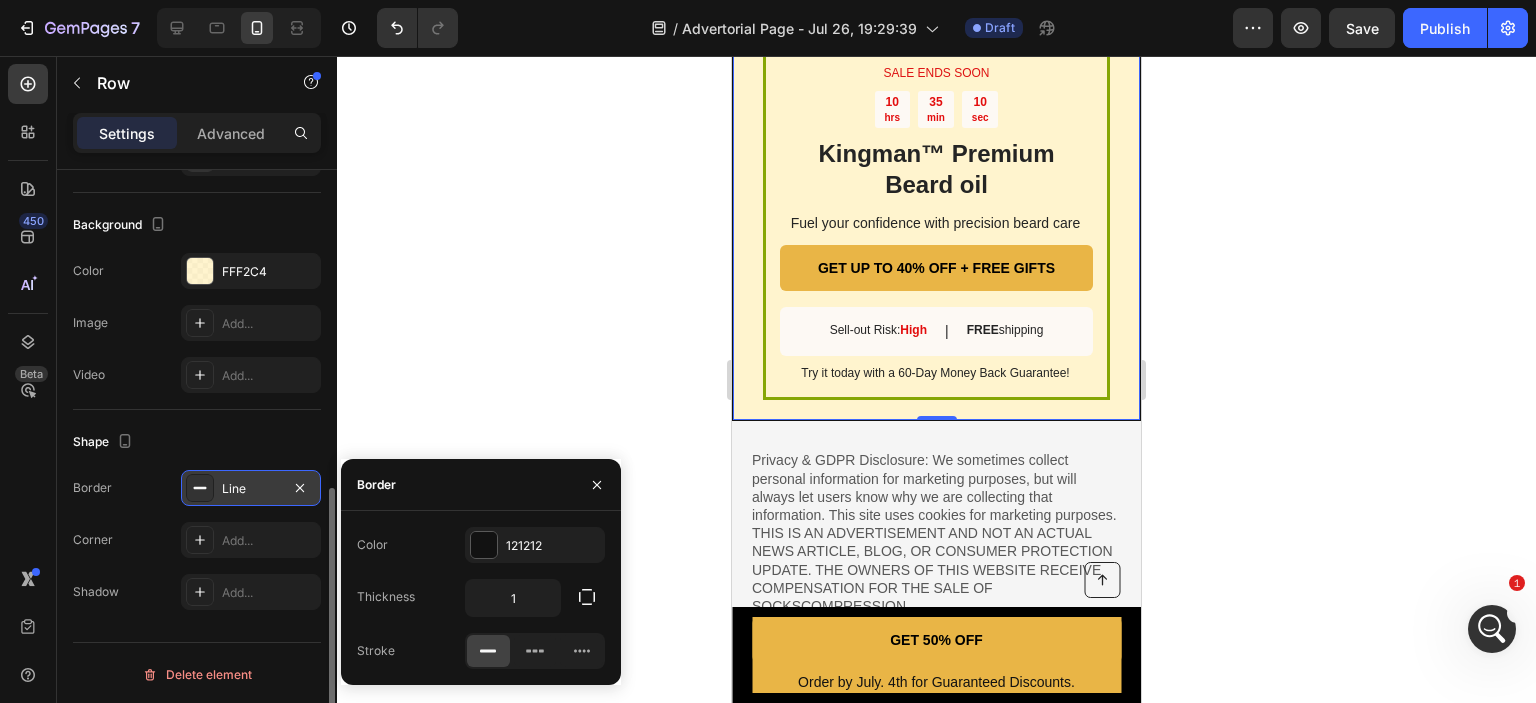 scroll, scrollTop: 4501, scrollLeft: 0, axis: vertical 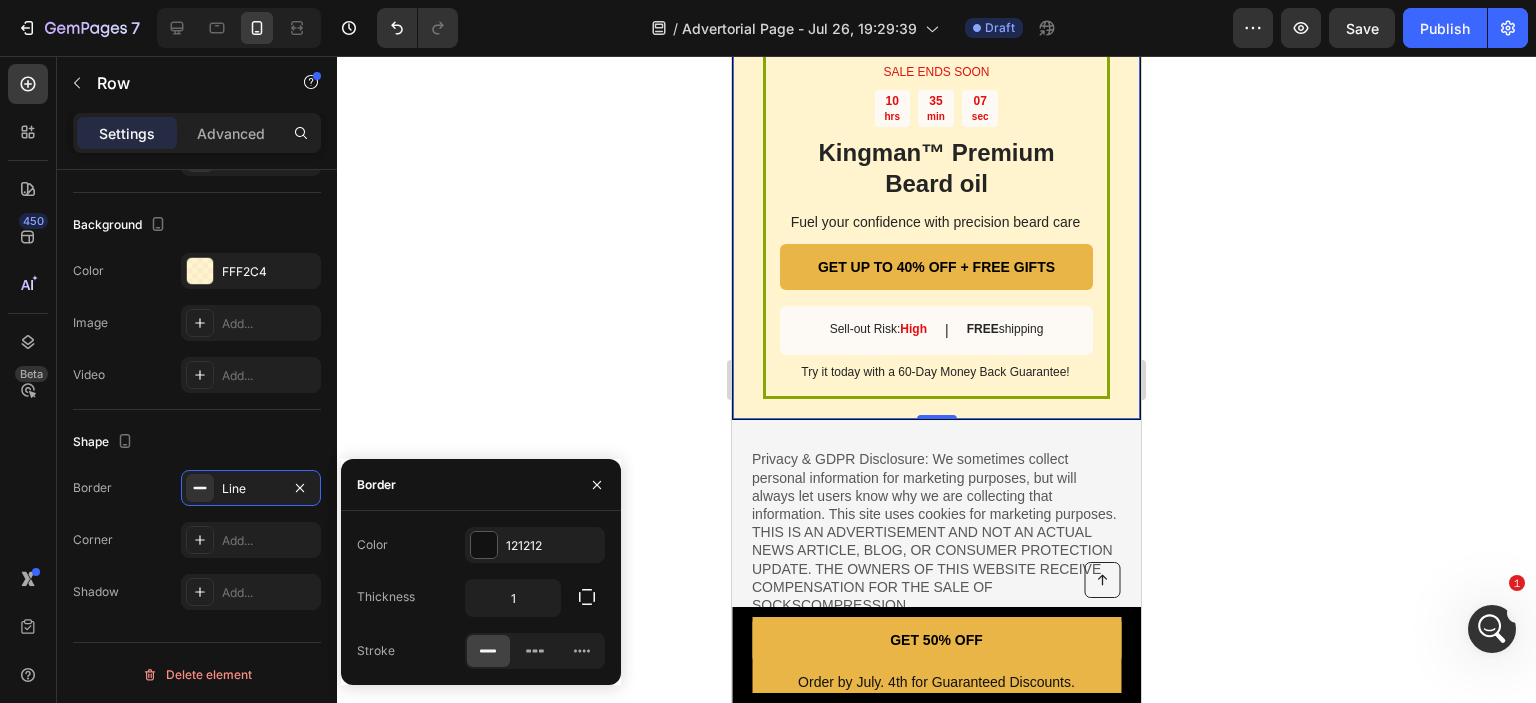 click 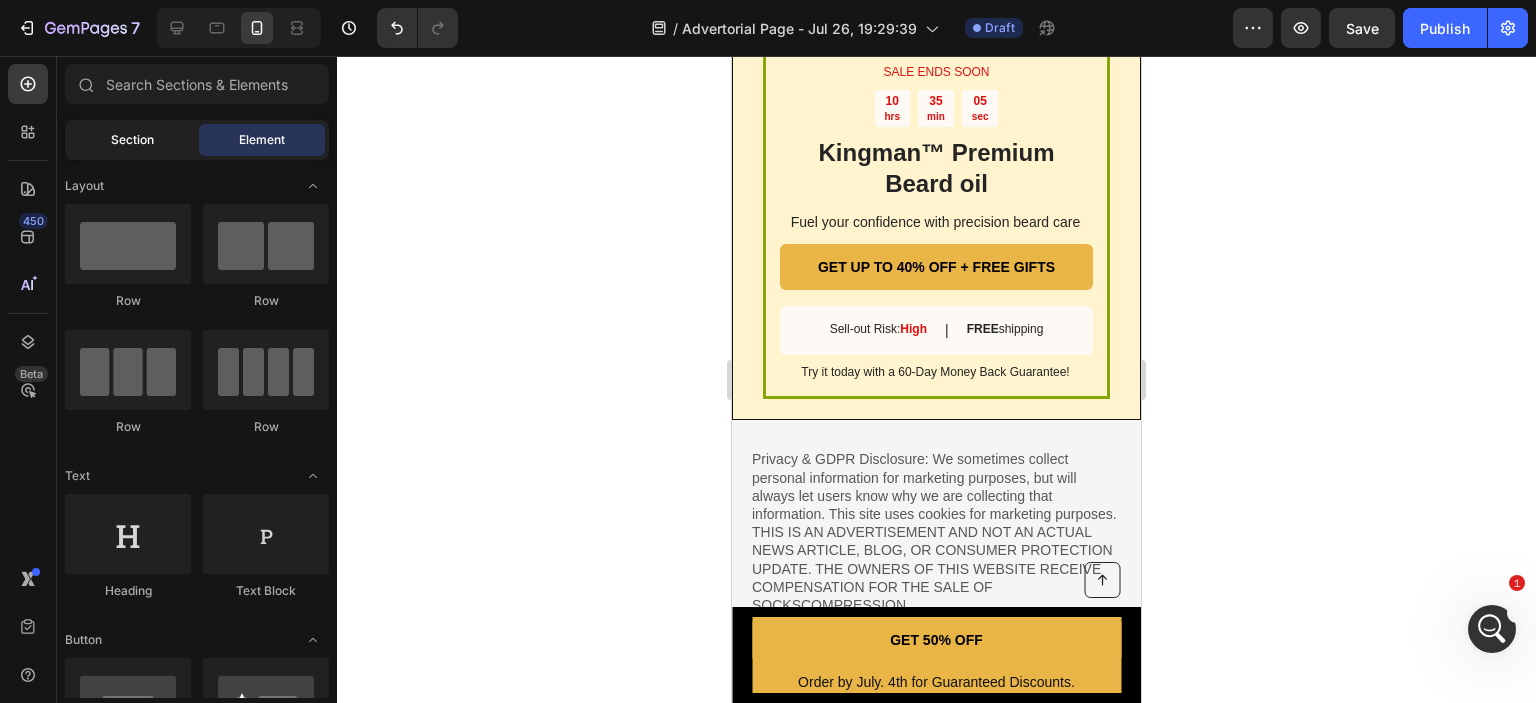 click on "Section" at bounding box center (132, 140) 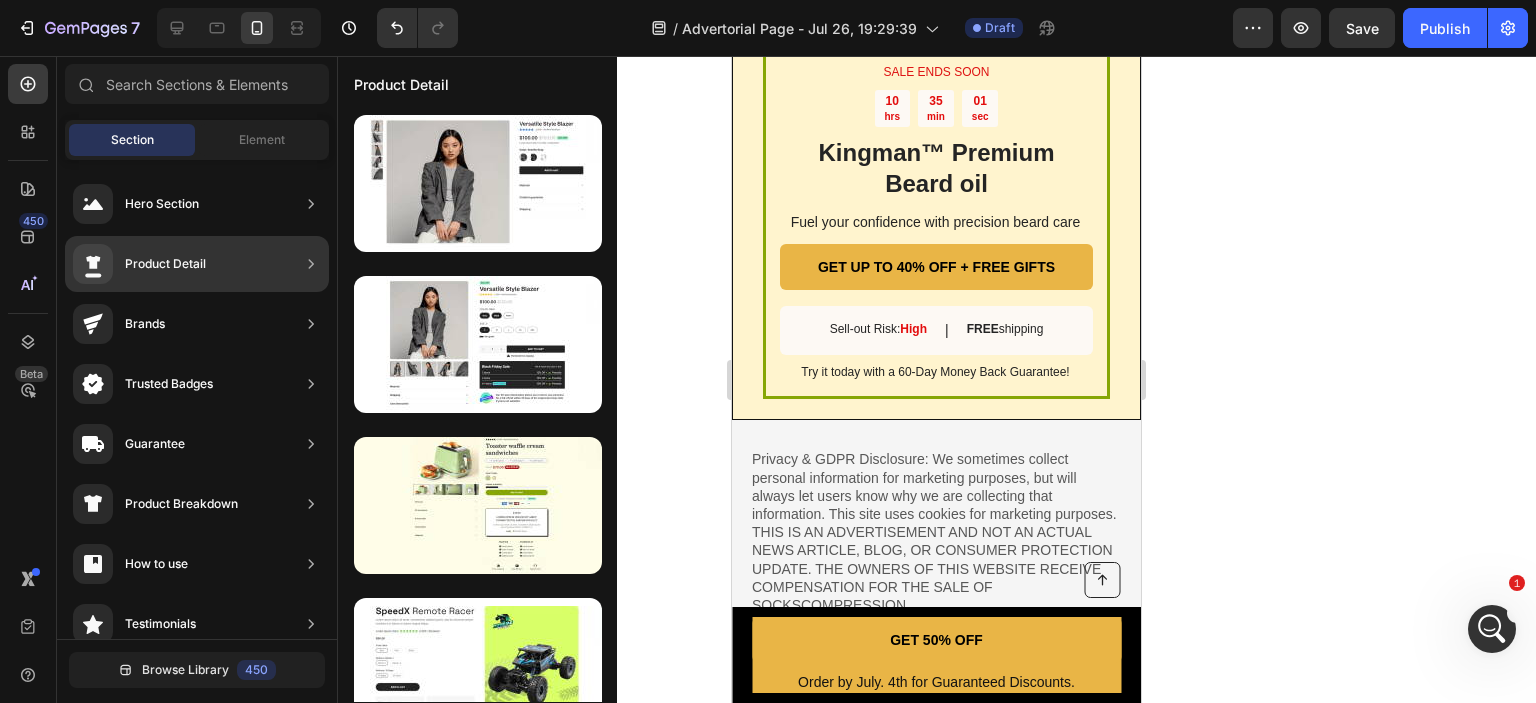 drag, startPoint x: 188, startPoint y: 319, endPoint x: 182, endPoint y: 373, distance: 54.33231 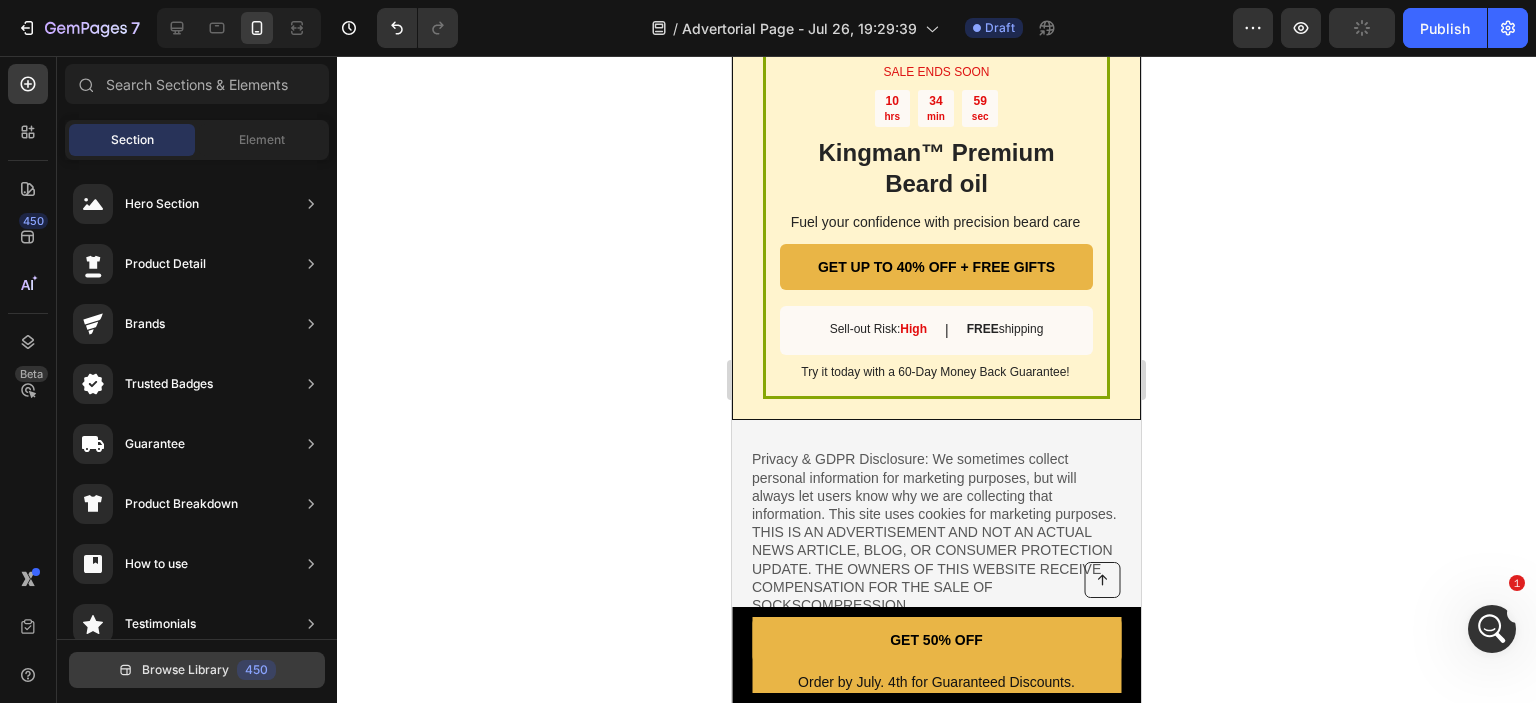 drag, startPoint x: 182, startPoint y: 373, endPoint x: 188, endPoint y: 682, distance: 309.05826 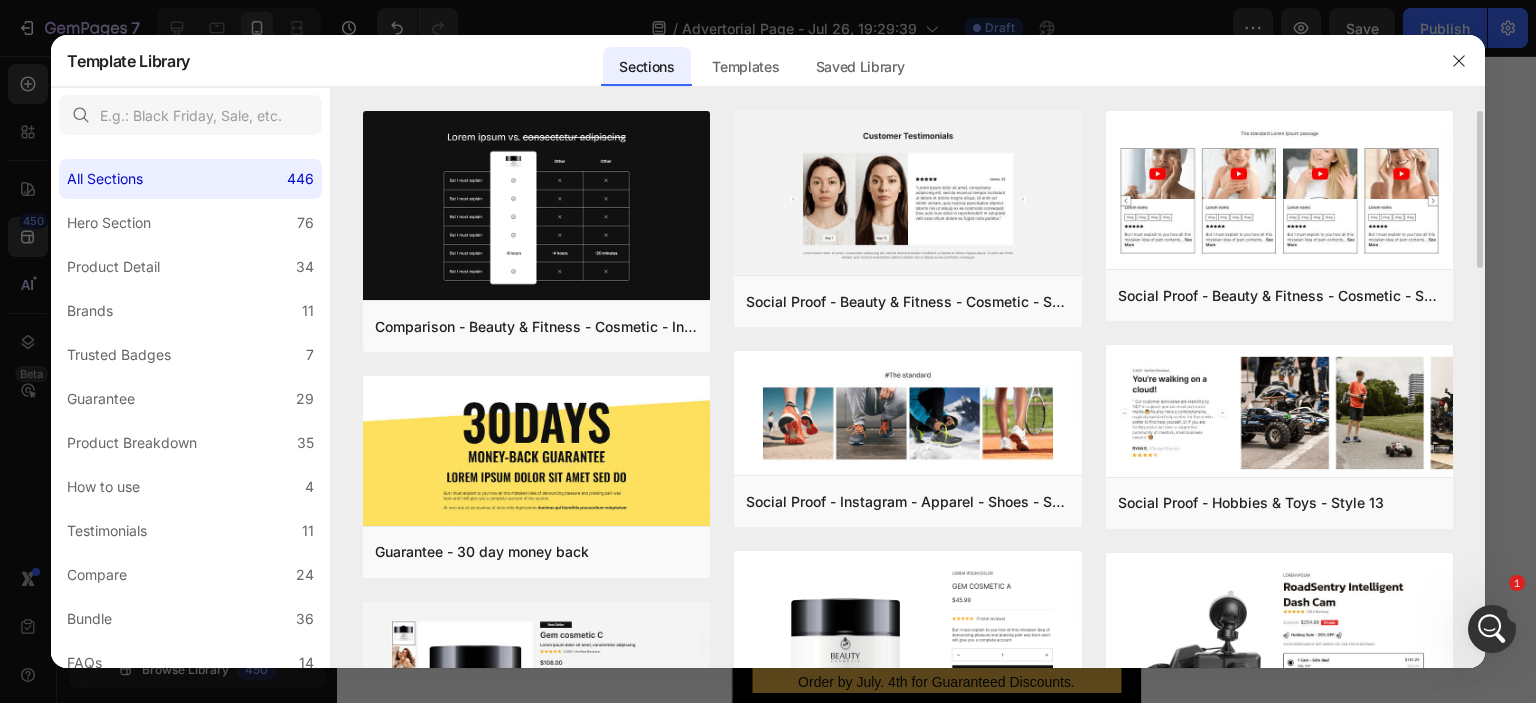 drag, startPoint x: 1476, startPoint y: 256, endPoint x: 1476, endPoint y: 327, distance: 71 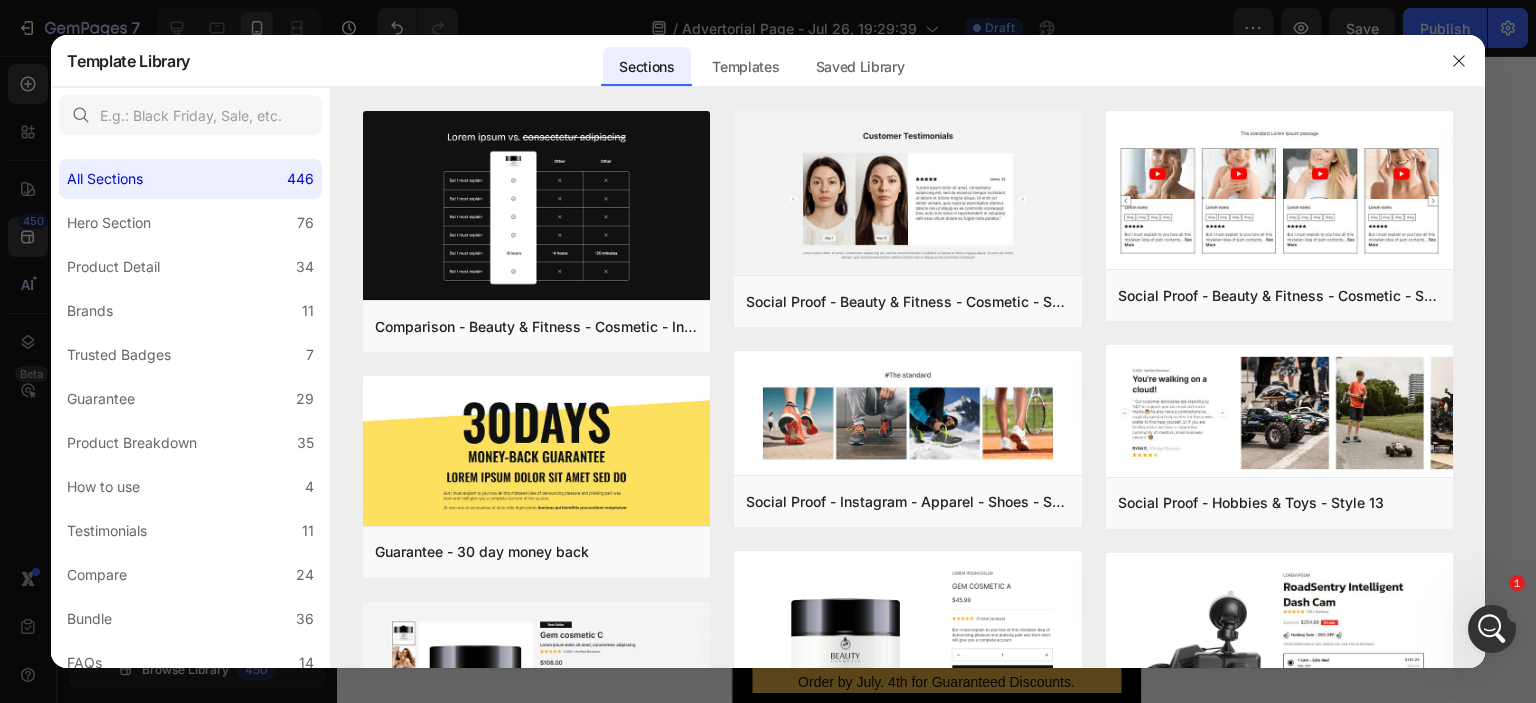 click at bounding box center [768, 351] 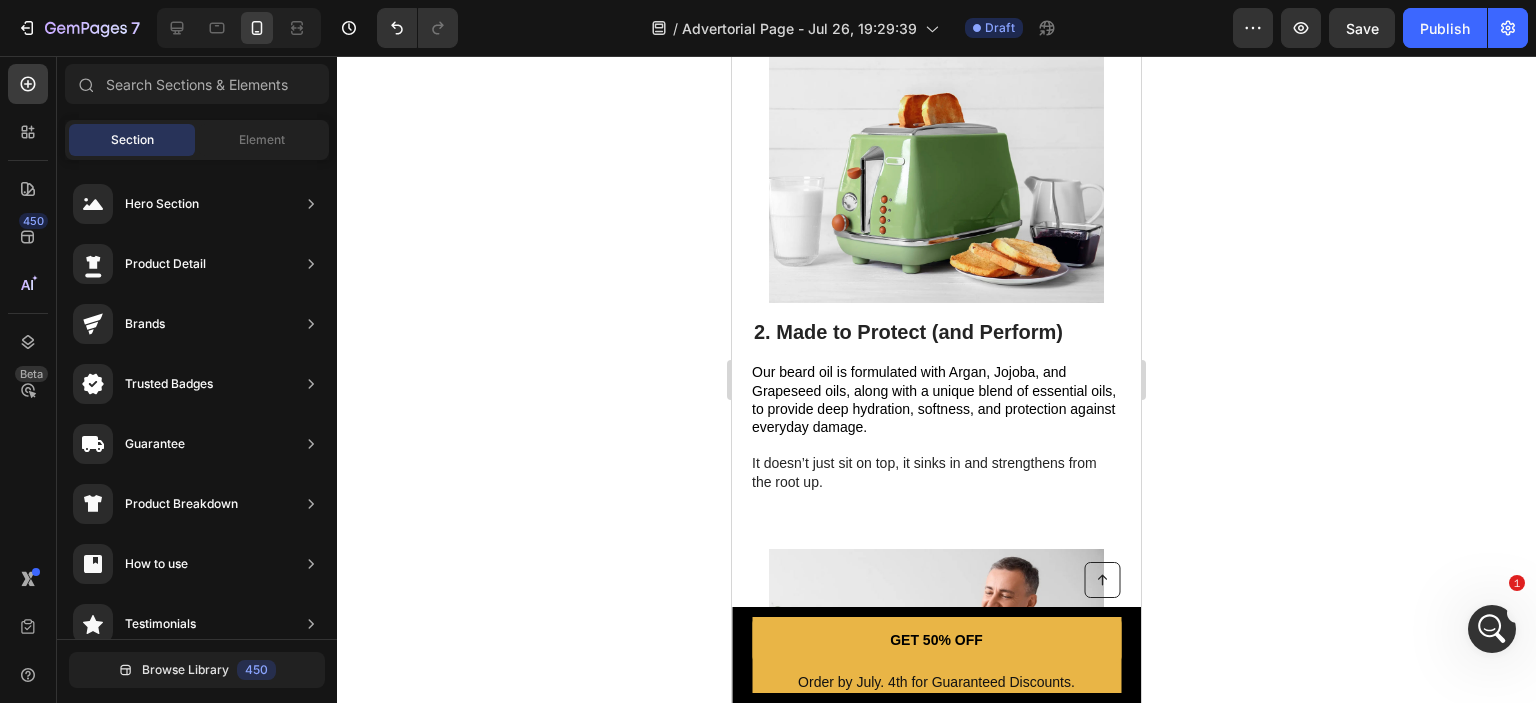 scroll, scrollTop: 1232, scrollLeft: 0, axis: vertical 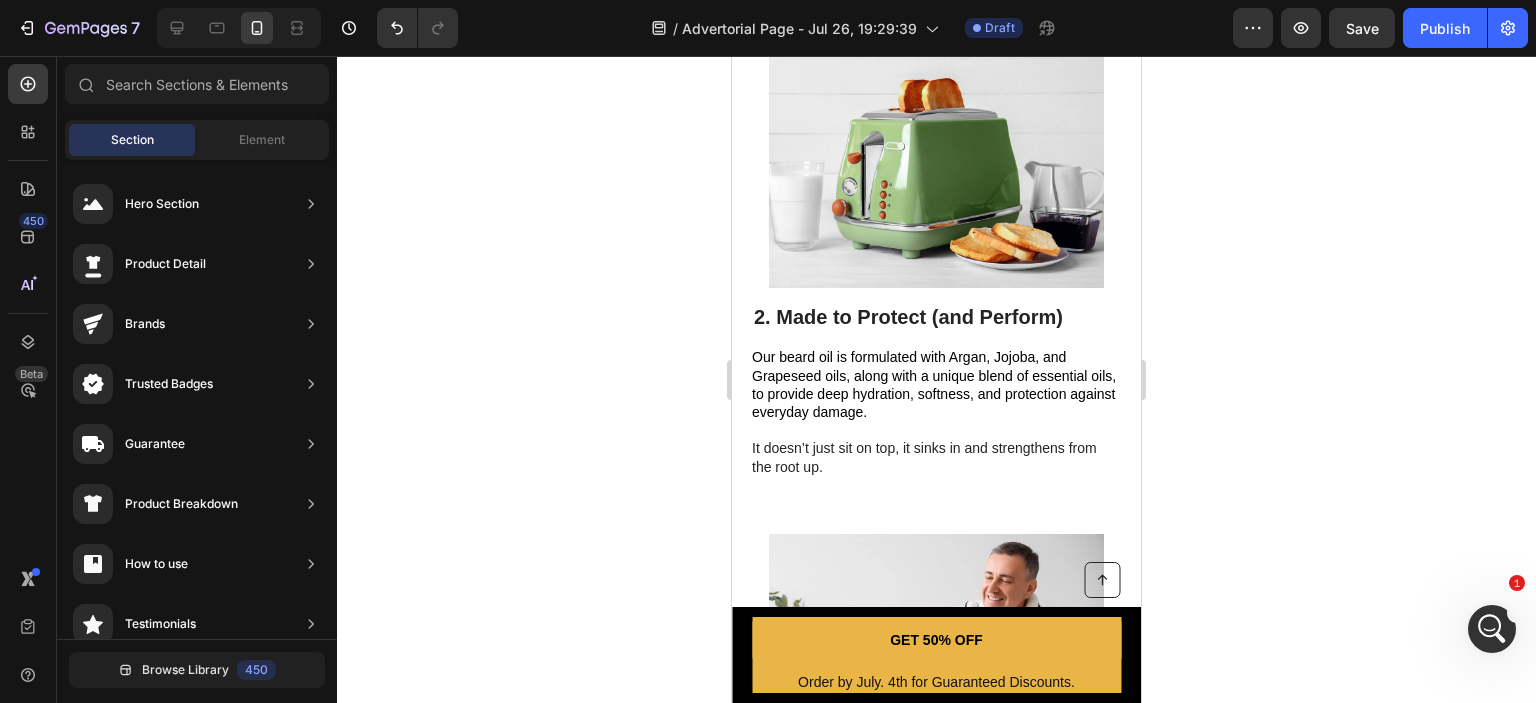 drag, startPoint x: 1132, startPoint y: 611, endPoint x: 1872, endPoint y: 311, distance: 798.4986 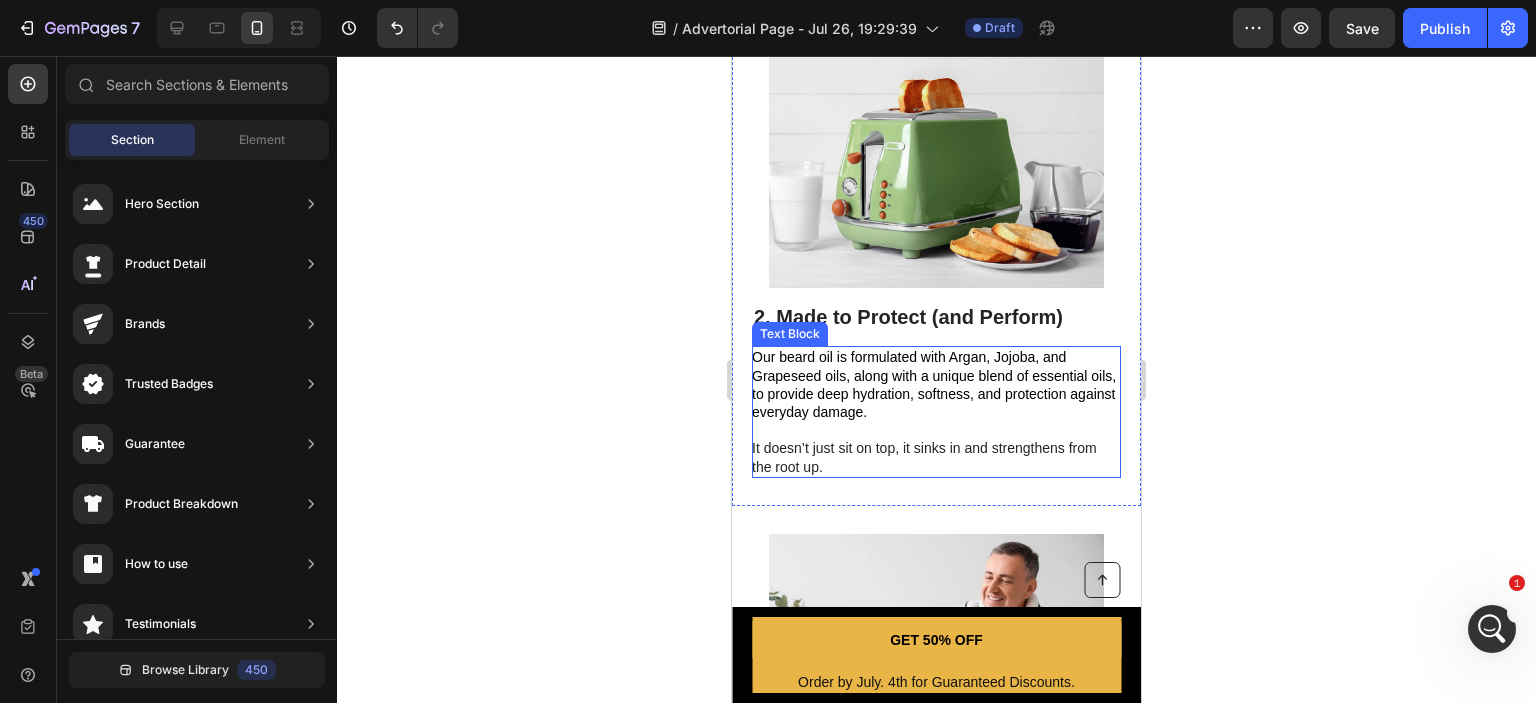 click on "Our beard oil is formulated with Argan, Jojoba, and Grapeseed oils, along with a unique blend of essential oils, to provide deep hydration, softness, and protection against everyday damage." at bounding box center (934, 384) 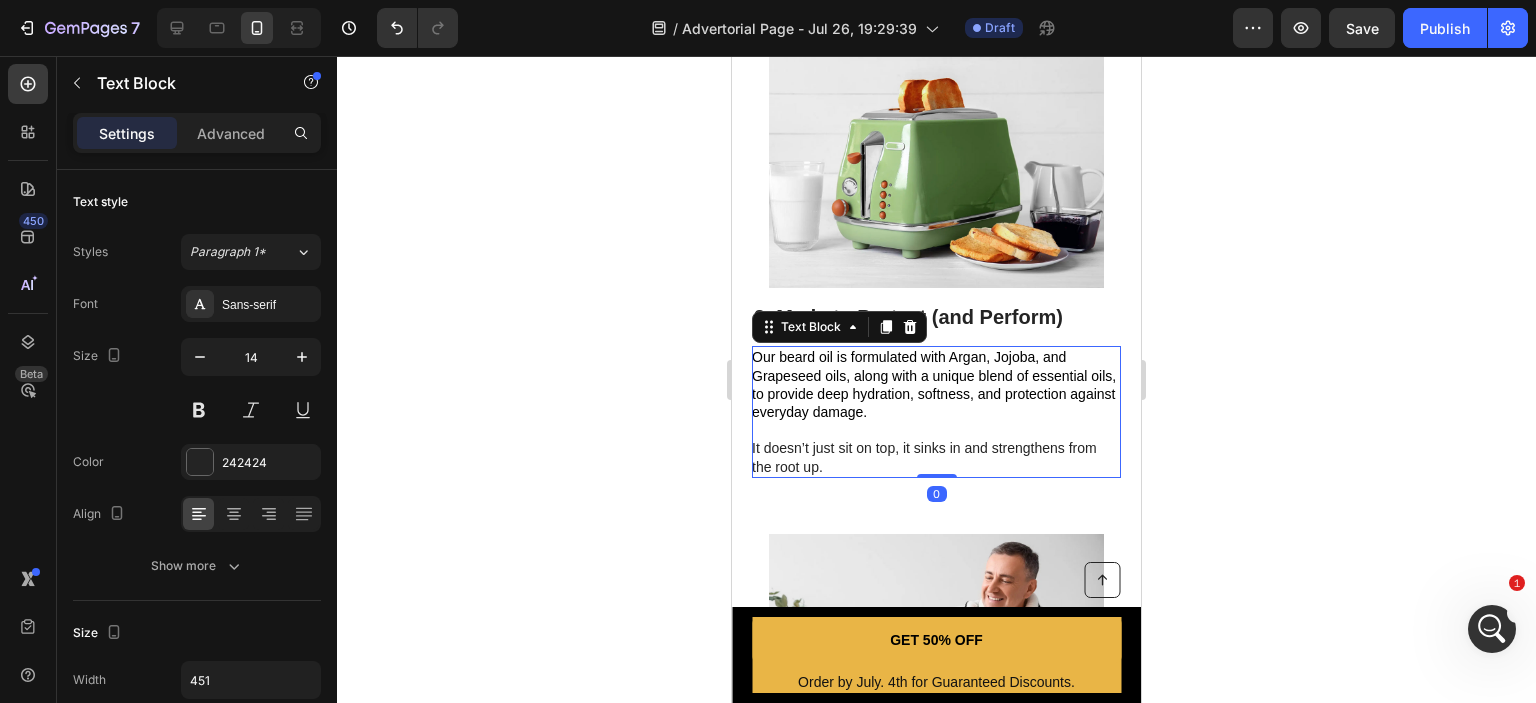 click on "Our beard oil is formulated with Argan, Jojoba, and Grapeseed oils, along with a unique blend of essential oils, to provide deep hydration, softness, and protection against everyday damage." at bounding box center (934, 384) 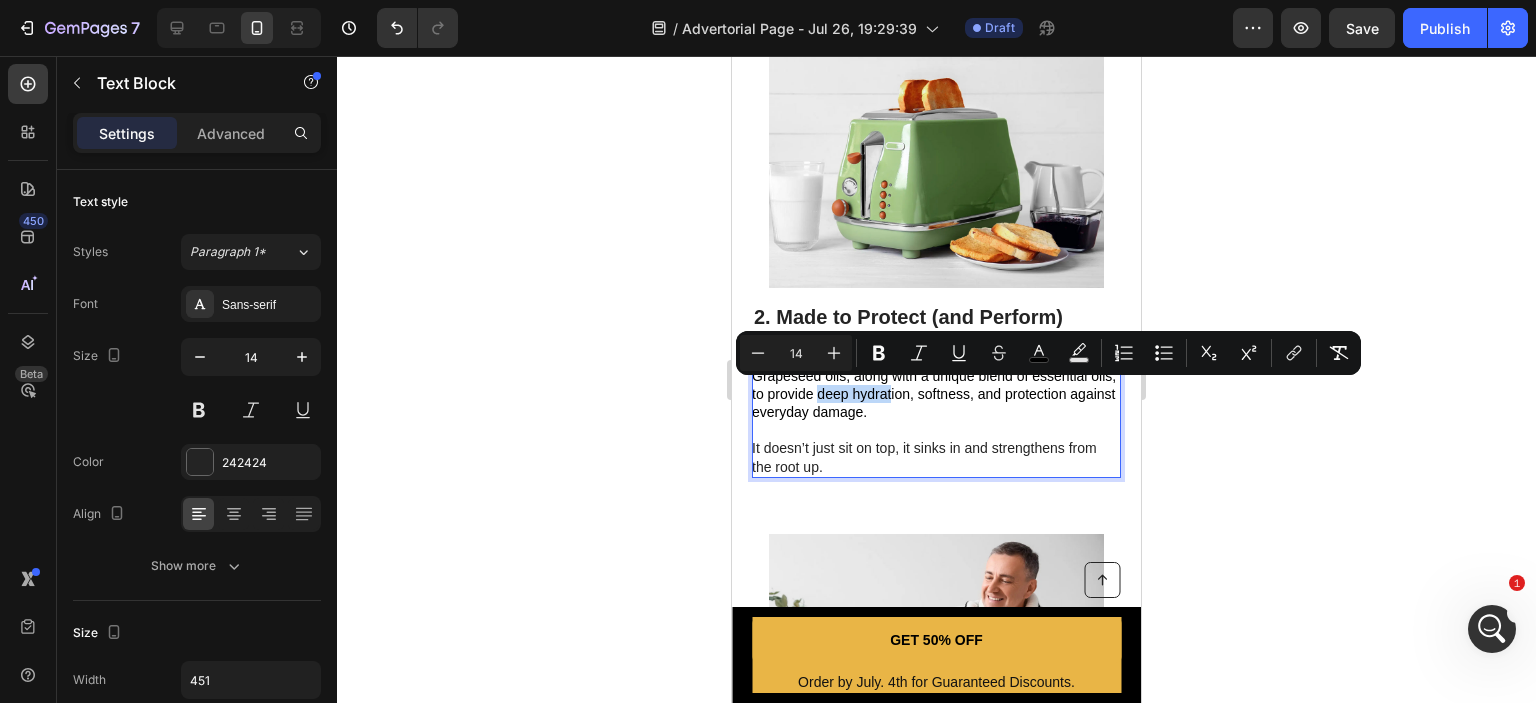 drag, startPoint x: 847, startPoint y: 390, endPoint x: 924, endPoint y: 388, distance: 77.02597 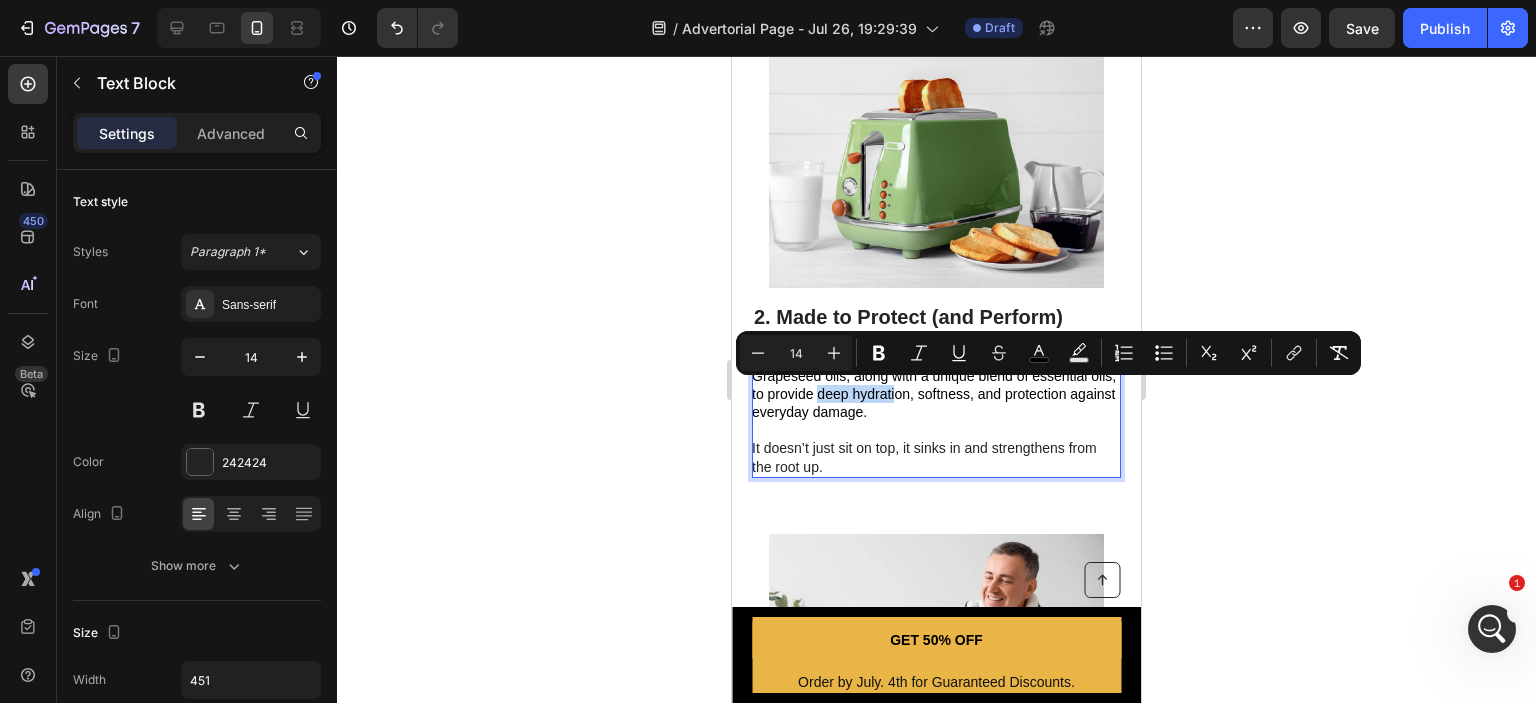 click on "Our beard oil is formulated with Argan, Jojoba, and Grapeseed oils, along with a unique blend of essential oils, to provide deep hydration, softness, and protection against everyday damage." at bounding box center [934, 384] 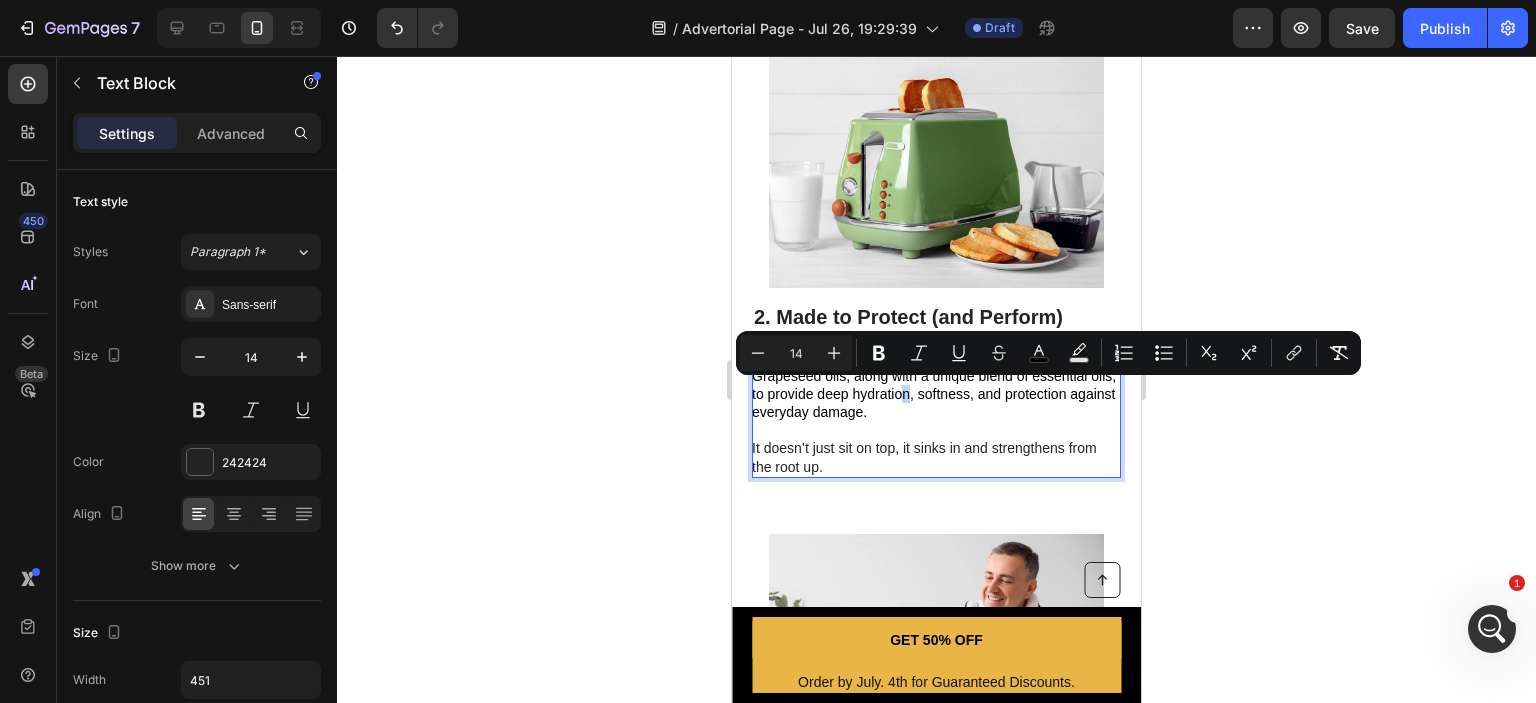 click on "Our beard oil is formulated with Argan, Jojoba, and Grapeseed oils, along with a unique blend of essential oils, to provide deep hydration, softness, and protection against everyday damage." at bounding box center (934, 384) 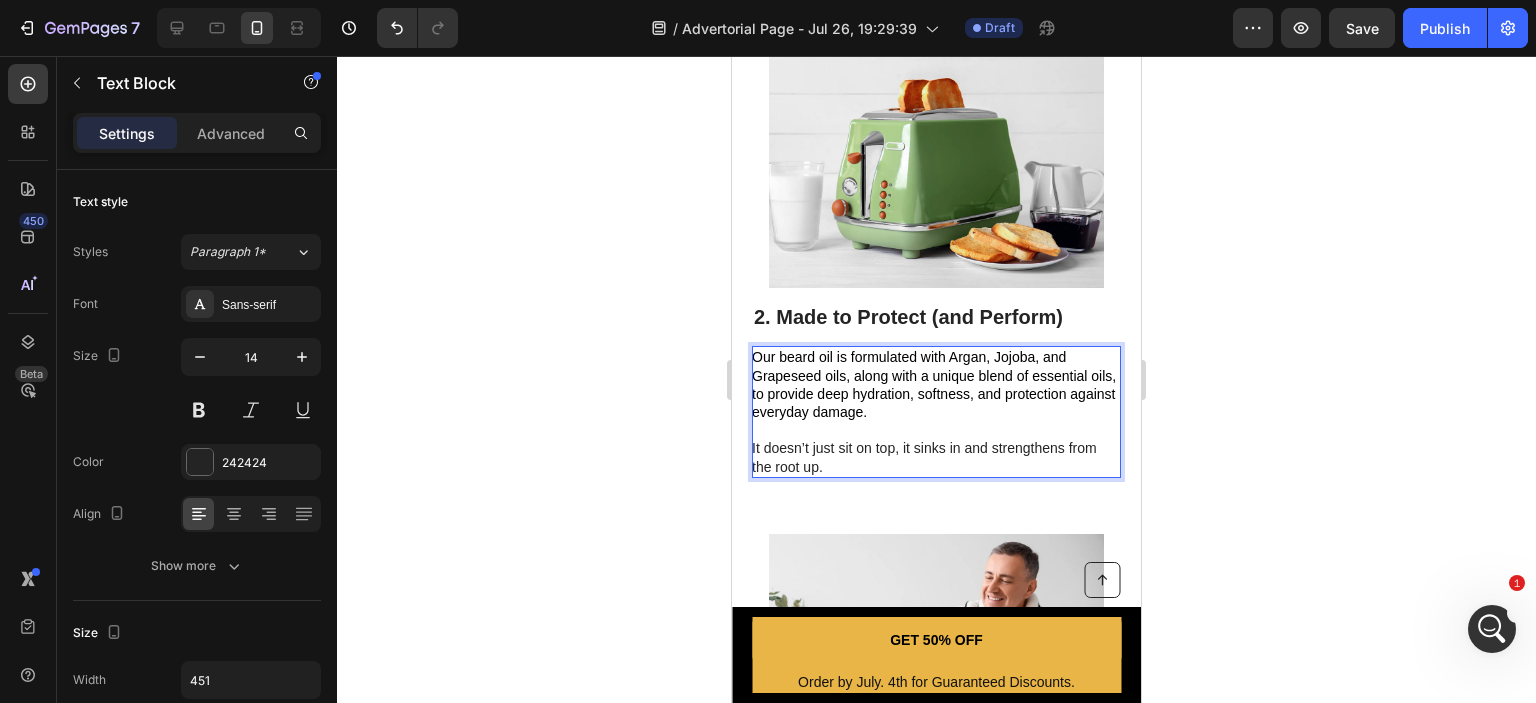 drag, startPoint x: 938, startPoint y: 390, endPoint x: 927, endPoint y: 390, distance: 11 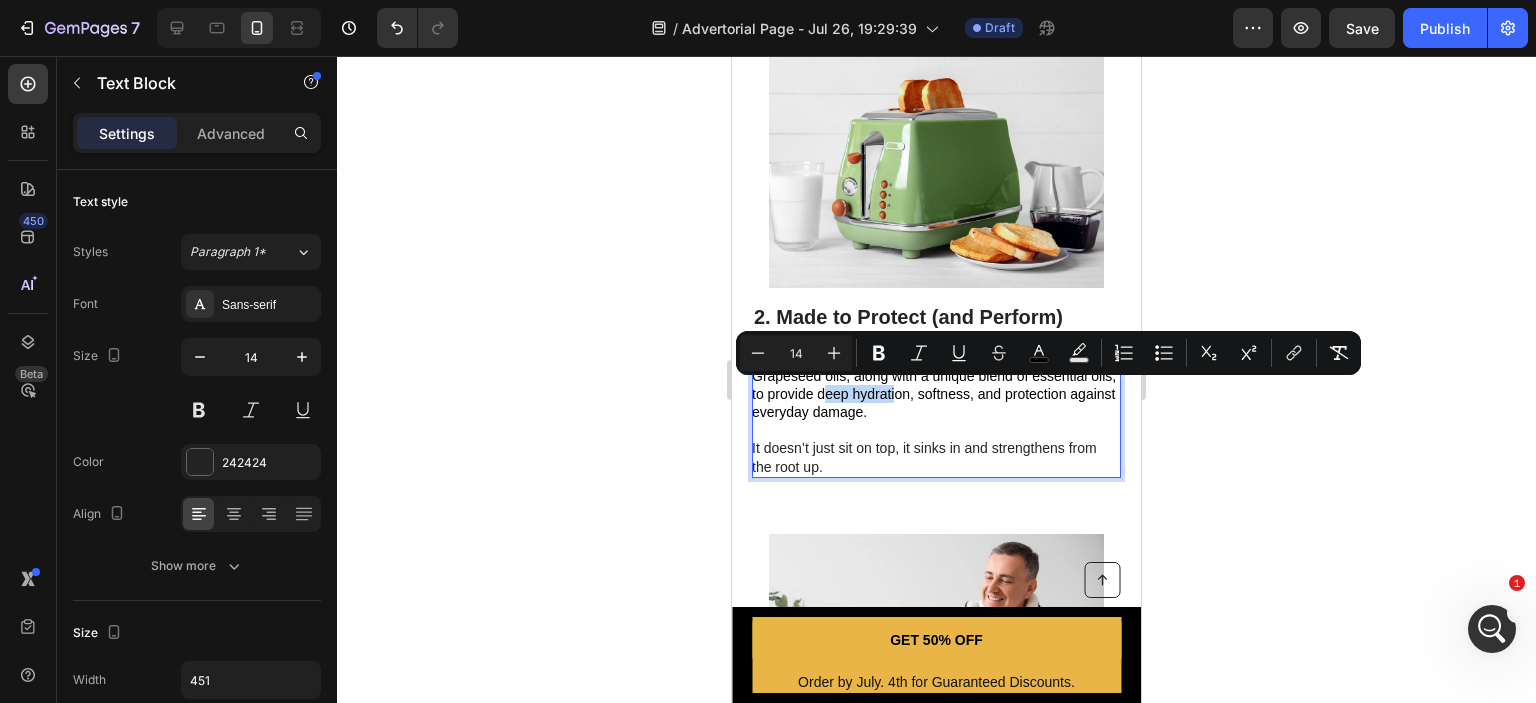 drag, startPoint x: 924, startPoint y: 390, endPoint x: 900, endPoint y: 390, distance: 24 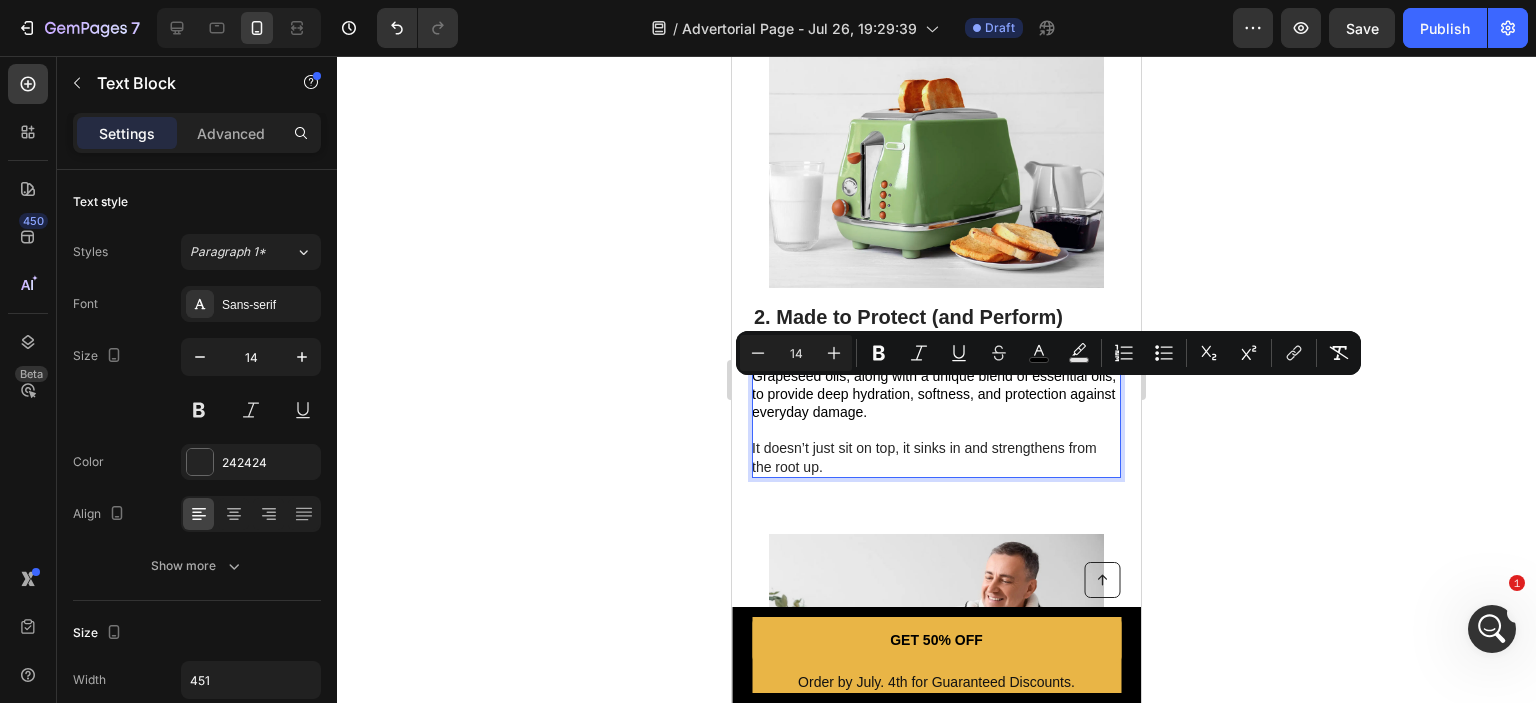 click on "Our beard oil is formulated with Argan, Jojoba, and Grapeseed oils, along with a unique blend of essential oils, to provide deep hydration, softness, and protection against everyday damage." at bounding box center (934, 384) 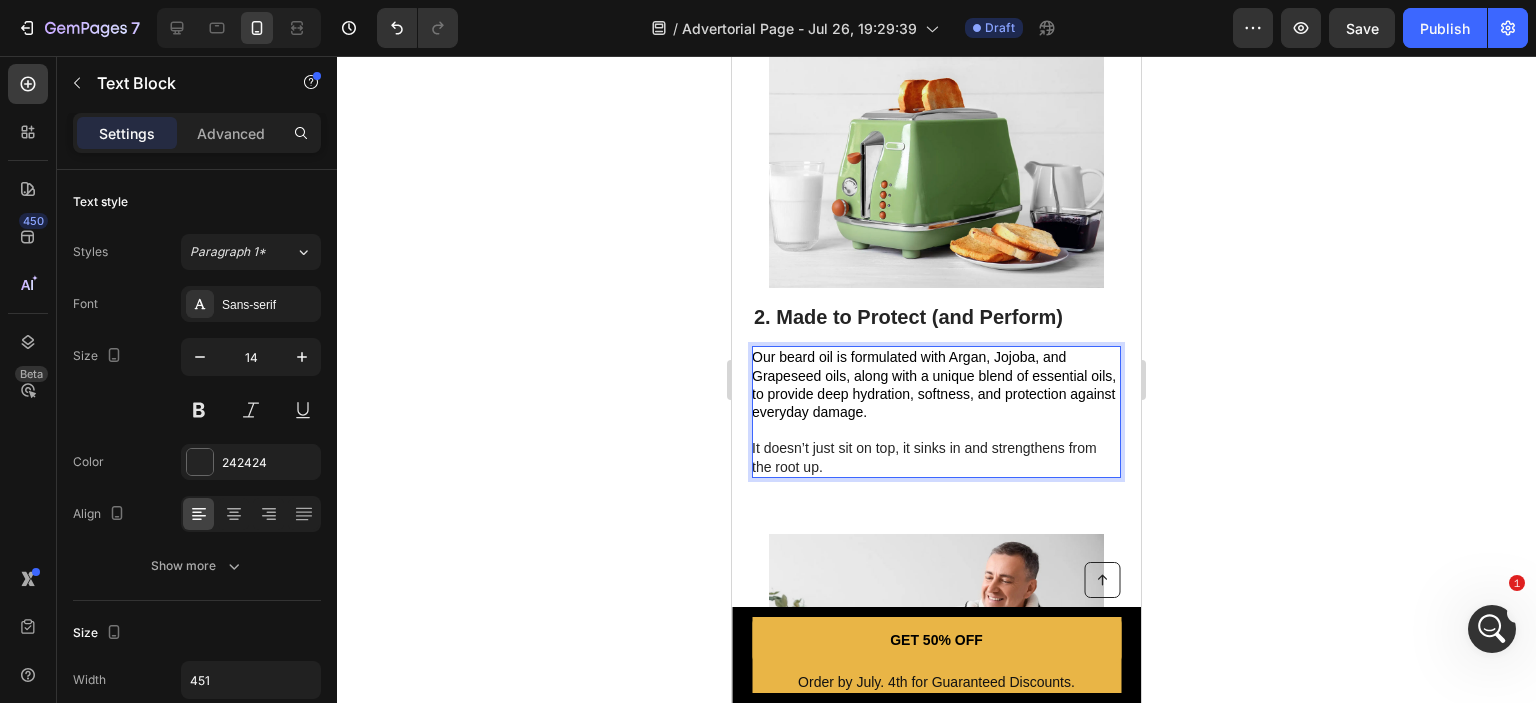 click on "Our beard oil is formulated with Argan, Jojoba, and Grapeseed oils, along with a unique blend of essential oils, to provide deep hydration, softness, and protection against everyday damage." at bounding box center (934, 384) 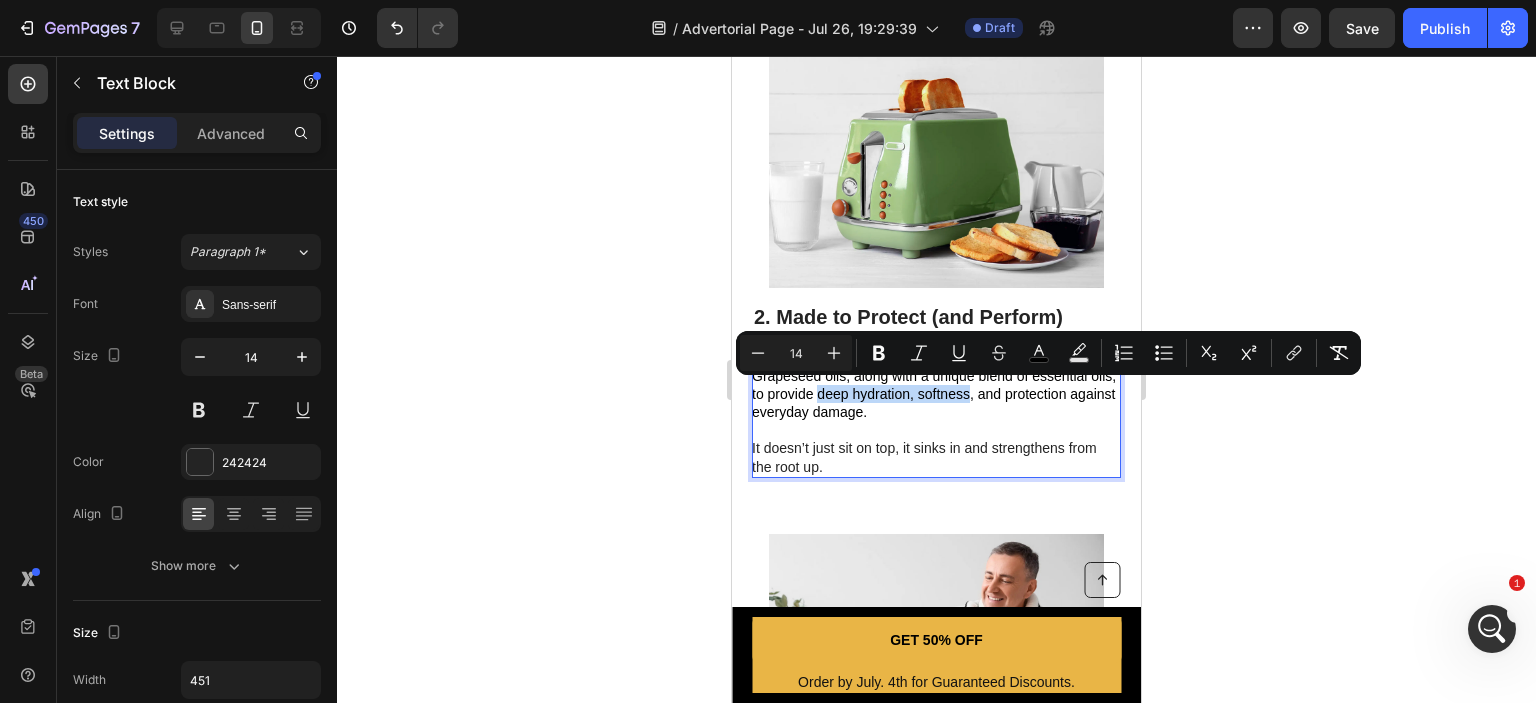 drag, startPoint x: 988, startPoint y: 395, endPoint x: 845, endPoint y: 394, distance: 143.0035 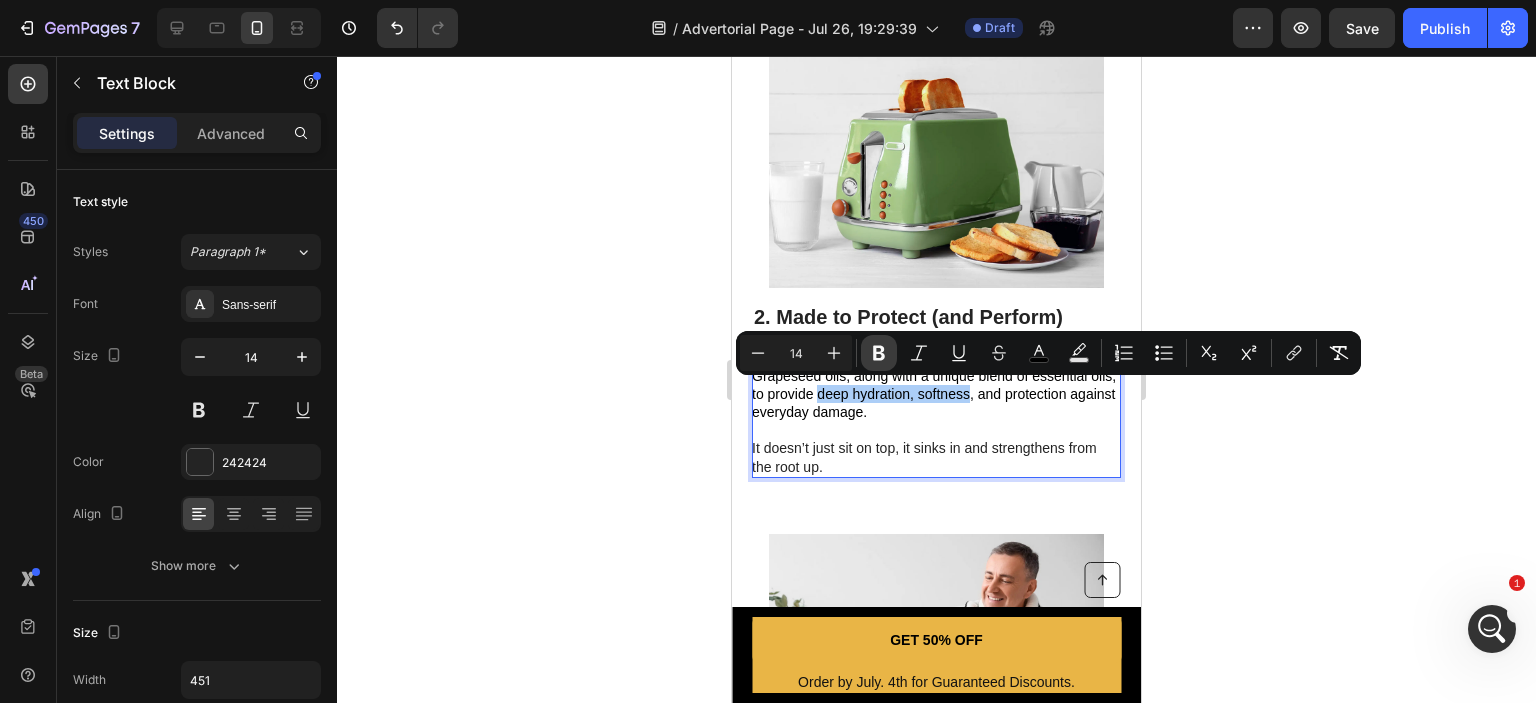 click 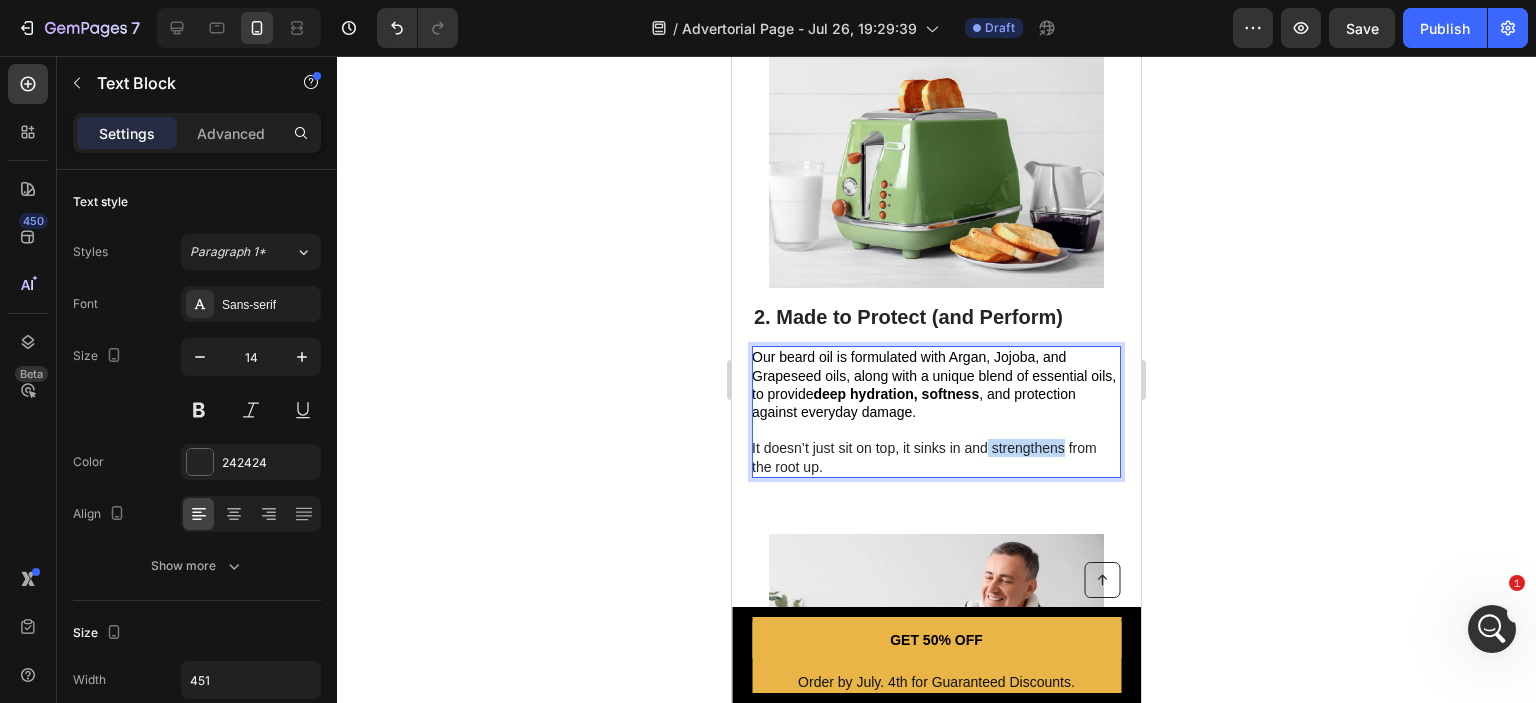 drag, startPoint x: 988, startPoint y: 447, endPoint x: 1063, endPoint y: 447, distance: 75 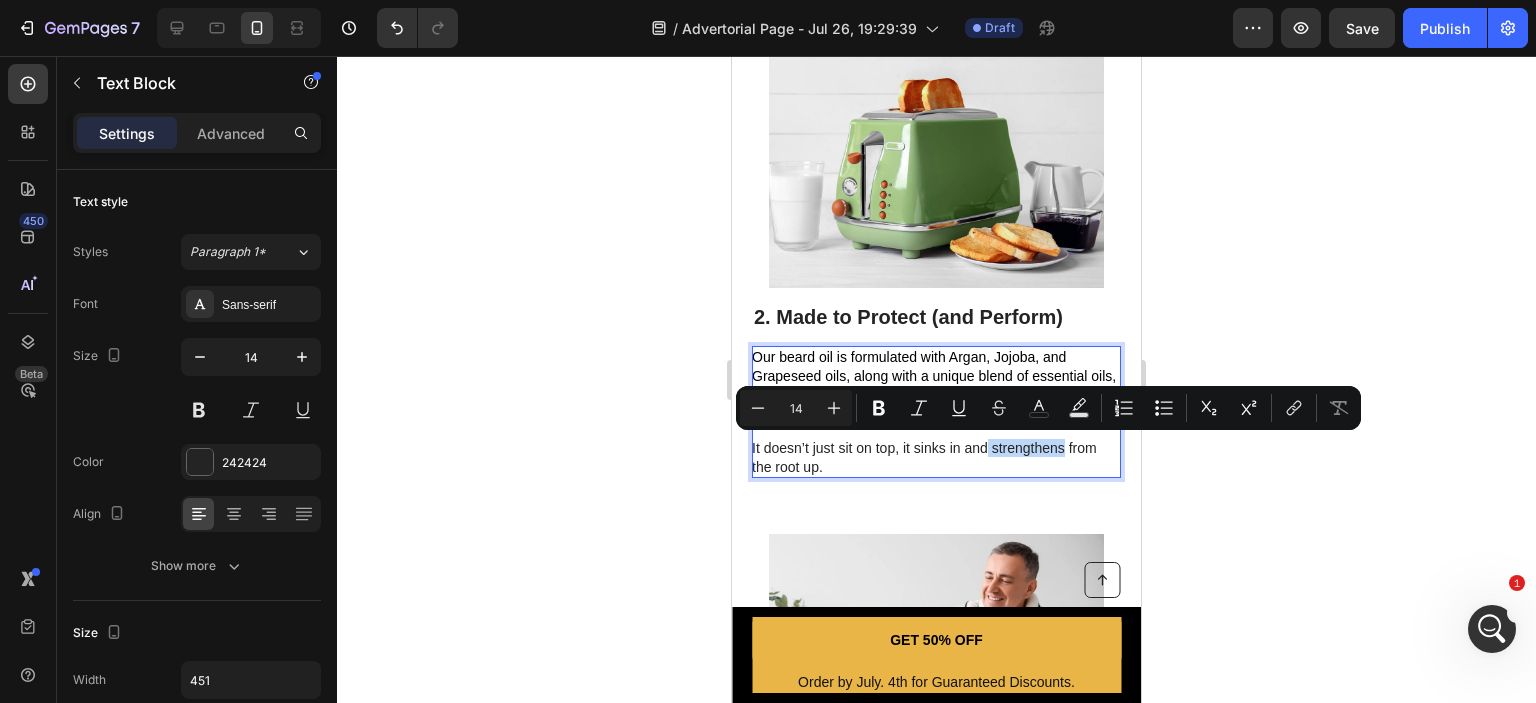 click on "It doesn’t just sit on top, it sinks in and strengthens from the root up." at bounding box center (935, 457) 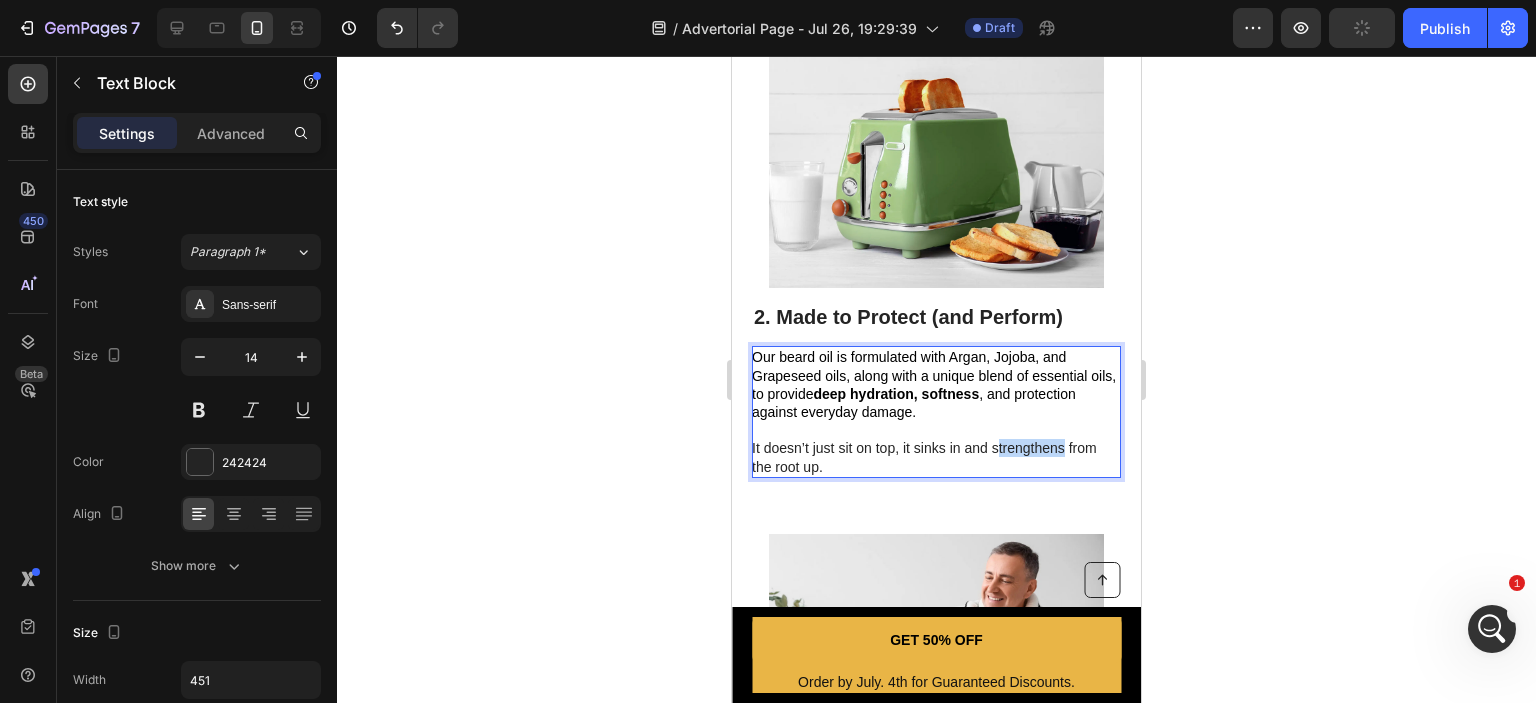 drag, startPoint x: 1065, startPoint y: 451, endPoint x: 997, endPoint y: 451, distance: 68 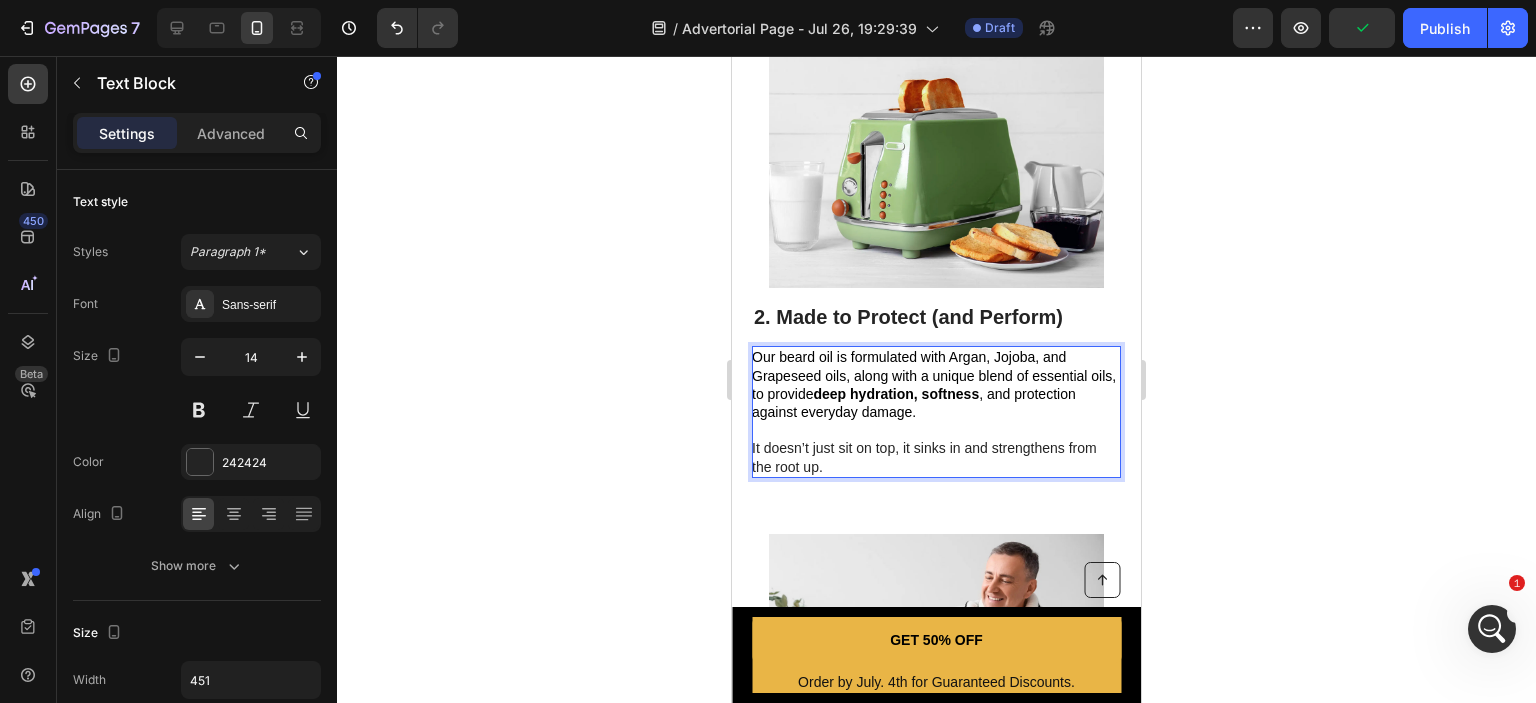 drag, startPoint x: 995, startPoint y: 451, endPoint x: 1021, endPoint y: 450, distance: 26.019224 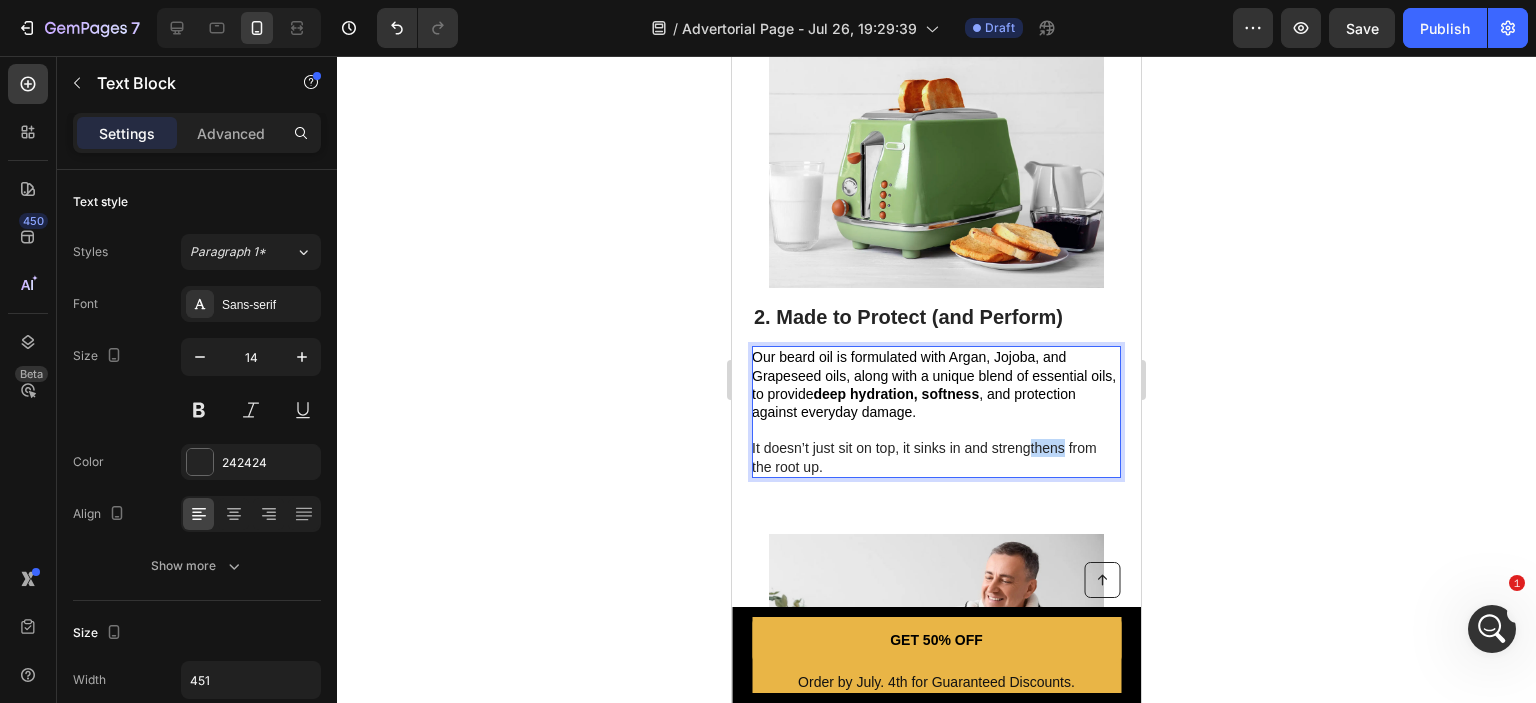 drag, startPoint x: 1066, startPoint y: 447, endPoint x: 1008, endPoint y: 446, distance: 58.00862 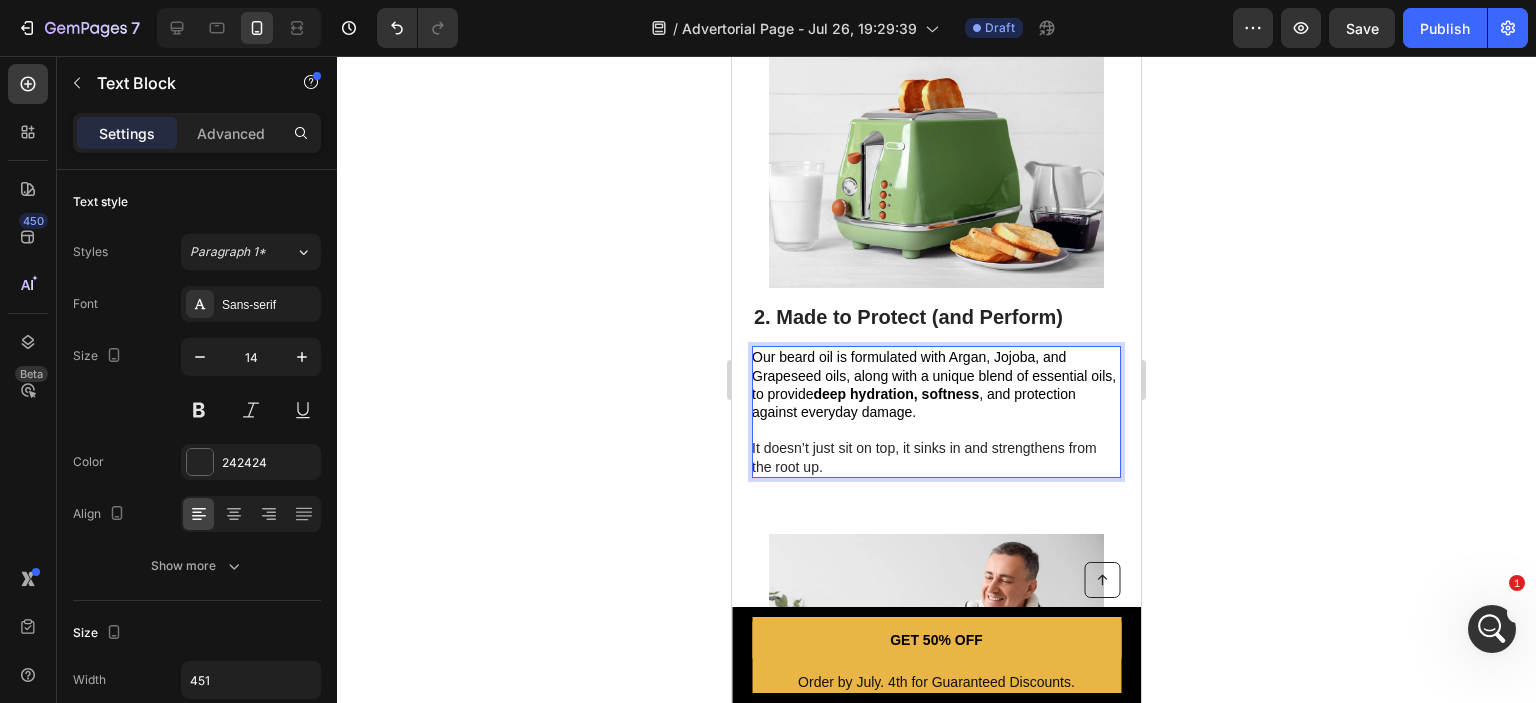 drag, startPoint x: 994, startPoint y: 446, endPoint x: 1032, endPoint y: 446, distance: 38 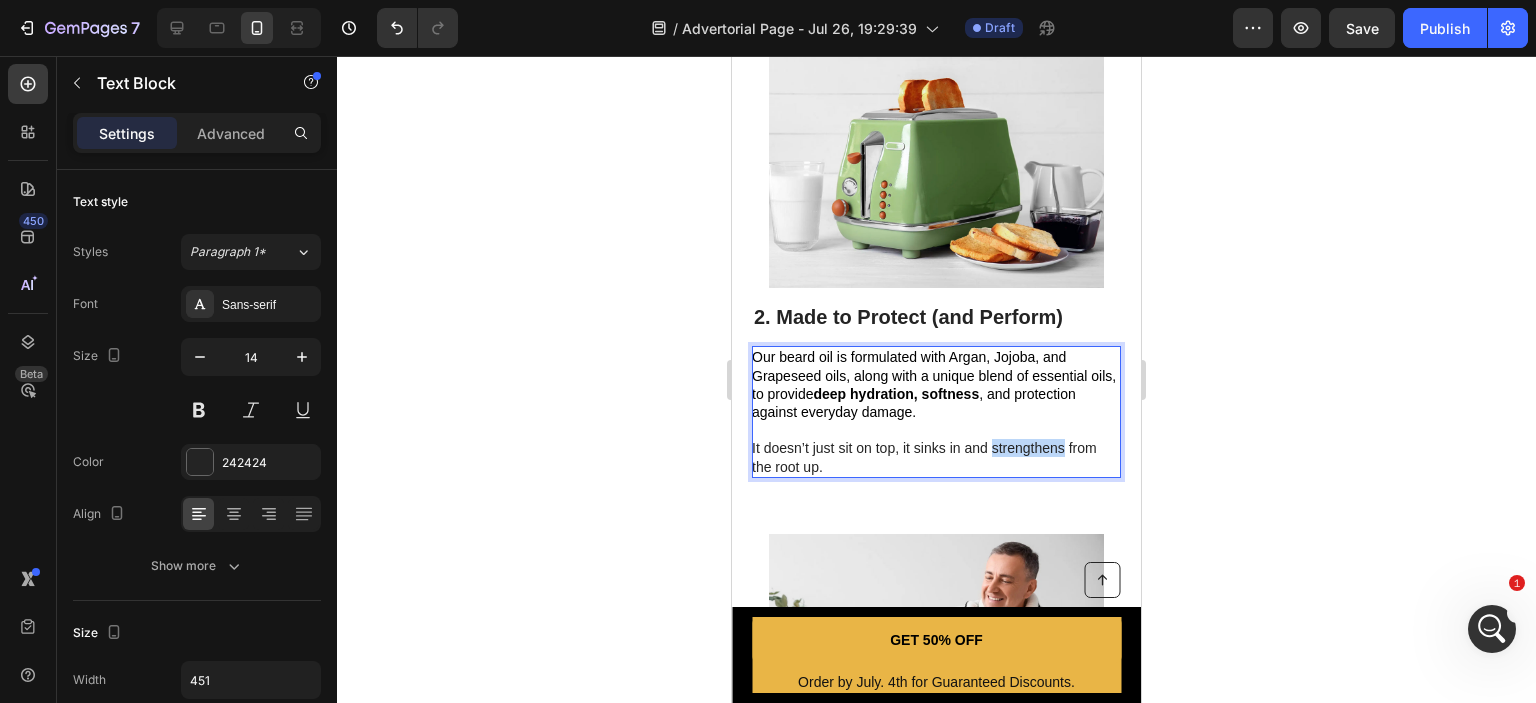 drag, startPoint x: 1065, startPoint y: 446, endPoint x: 992, endPoint y: 446, distance: 73 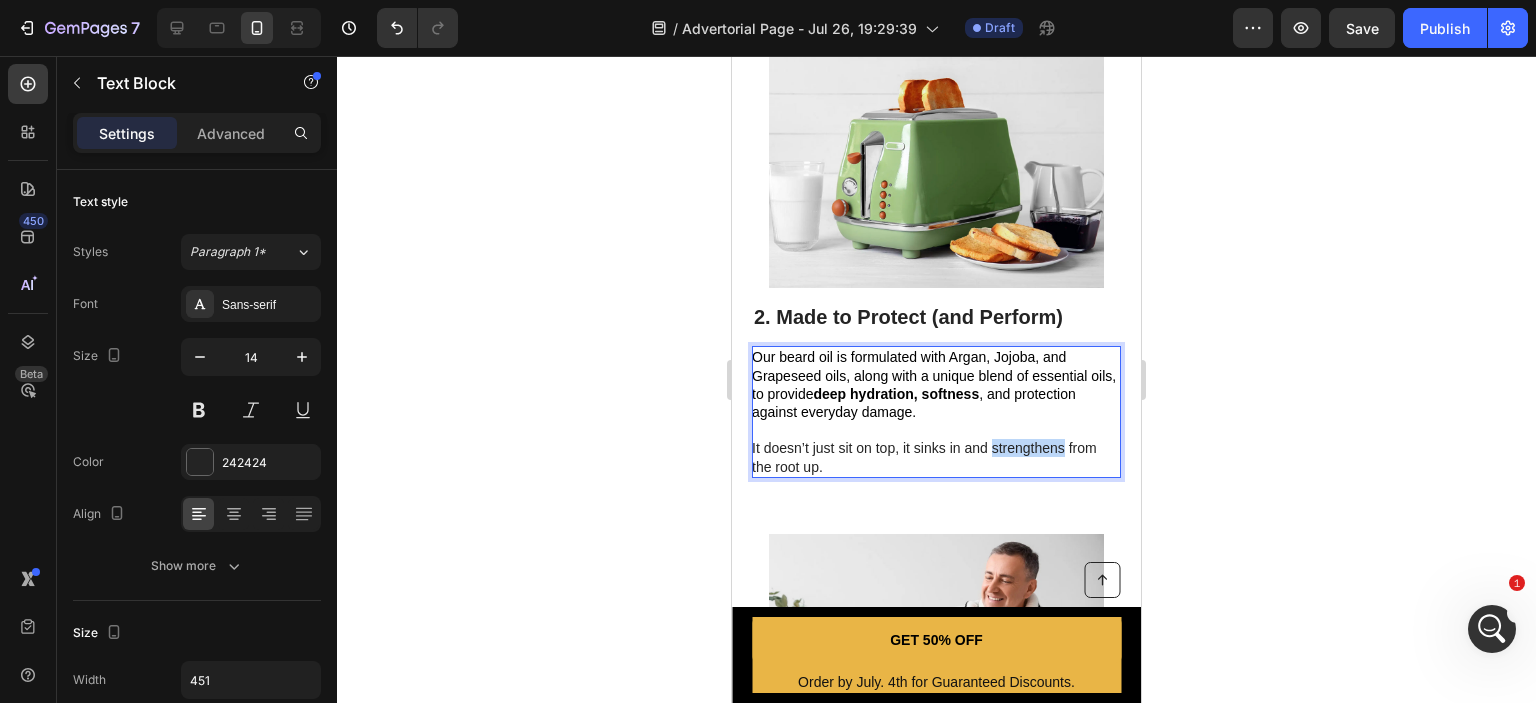 drag, startPoint x: 1011, startPoint y: 446, endPoint x: 992, endPoint y: 446, distance: 19 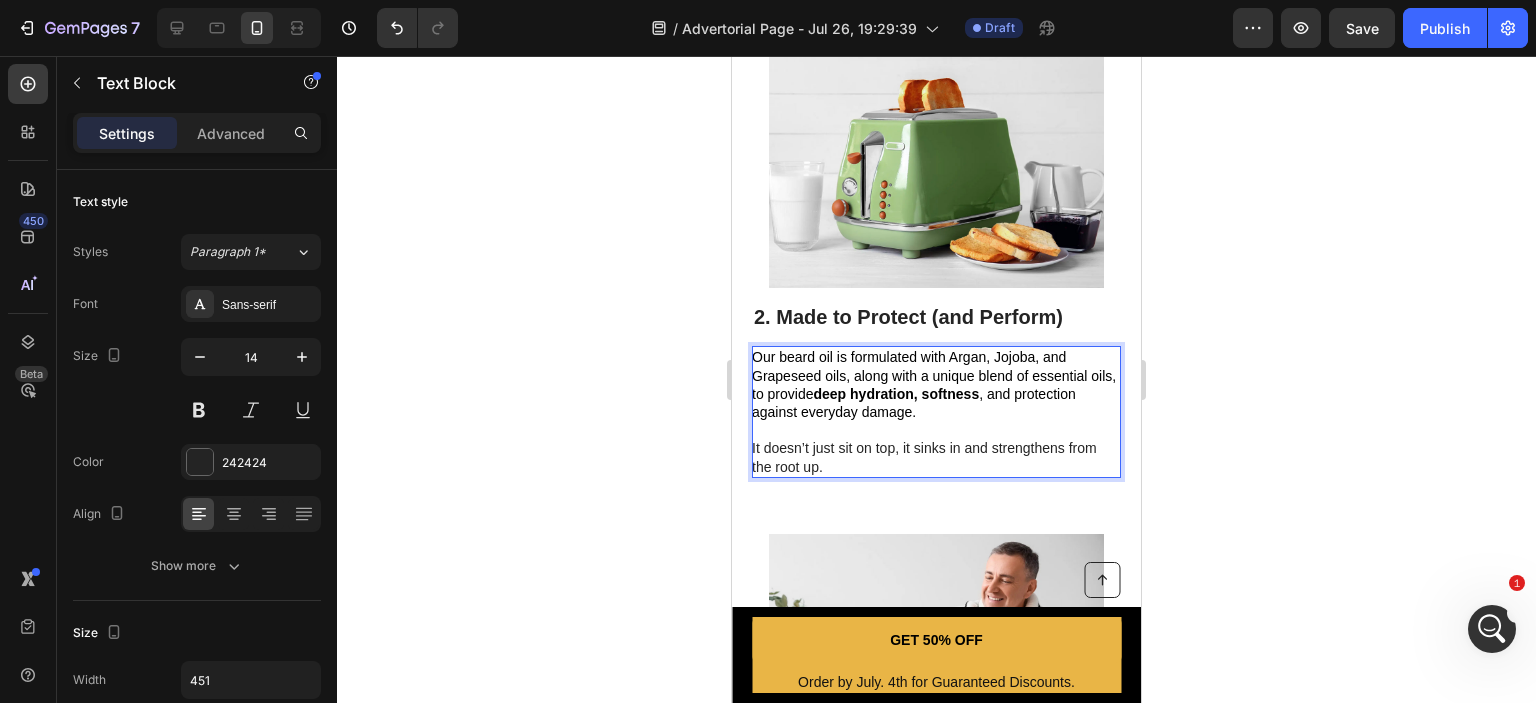 click on "Our beard oil is formulated with Argan, Jojoba, and Grapeseed oils, along with a unique blend of essential oils, to provide  deep hydration, softness , and protection against everyday damage." at bounding box center [934, 384] 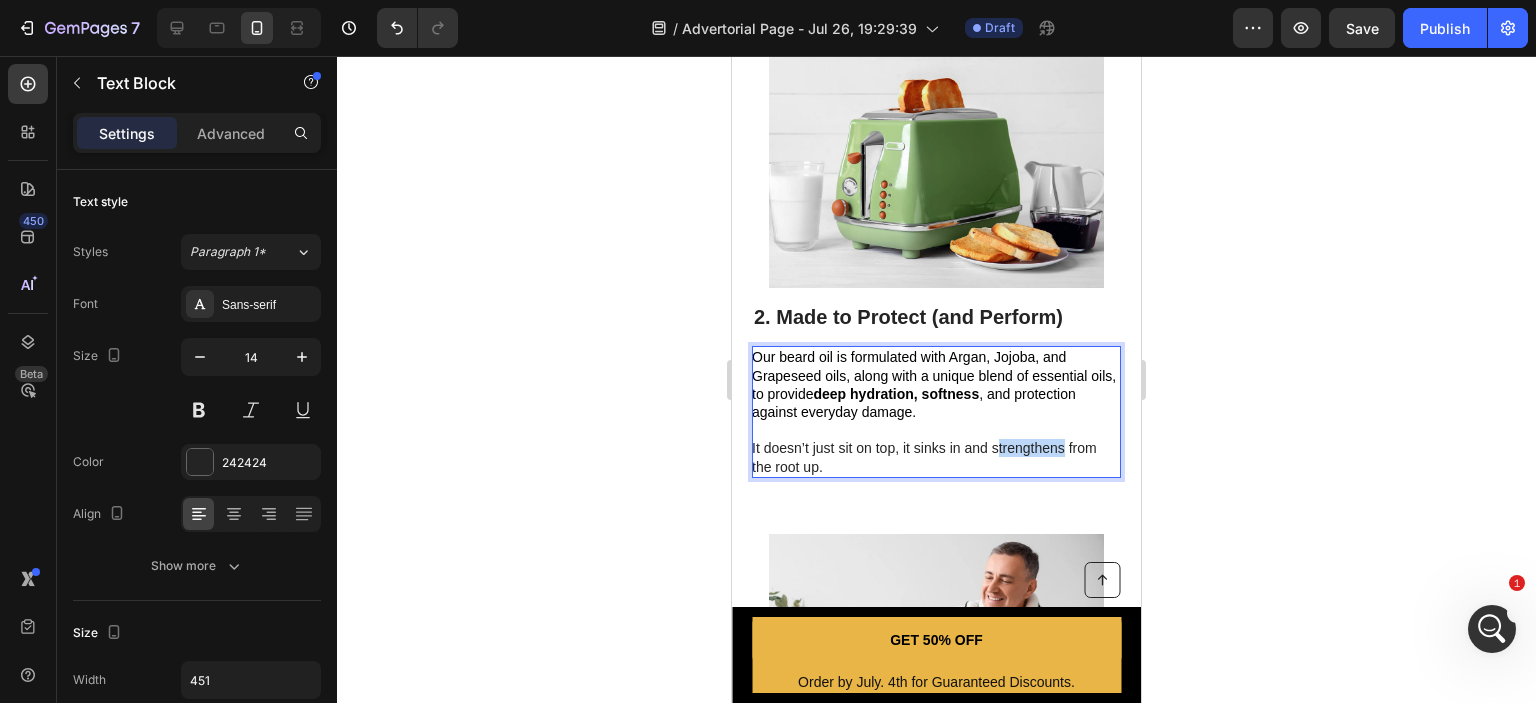 drag, startPoint x: 1063, startPoint y: 445, endPoint x: 995, endPoint y: 445, distance: 68 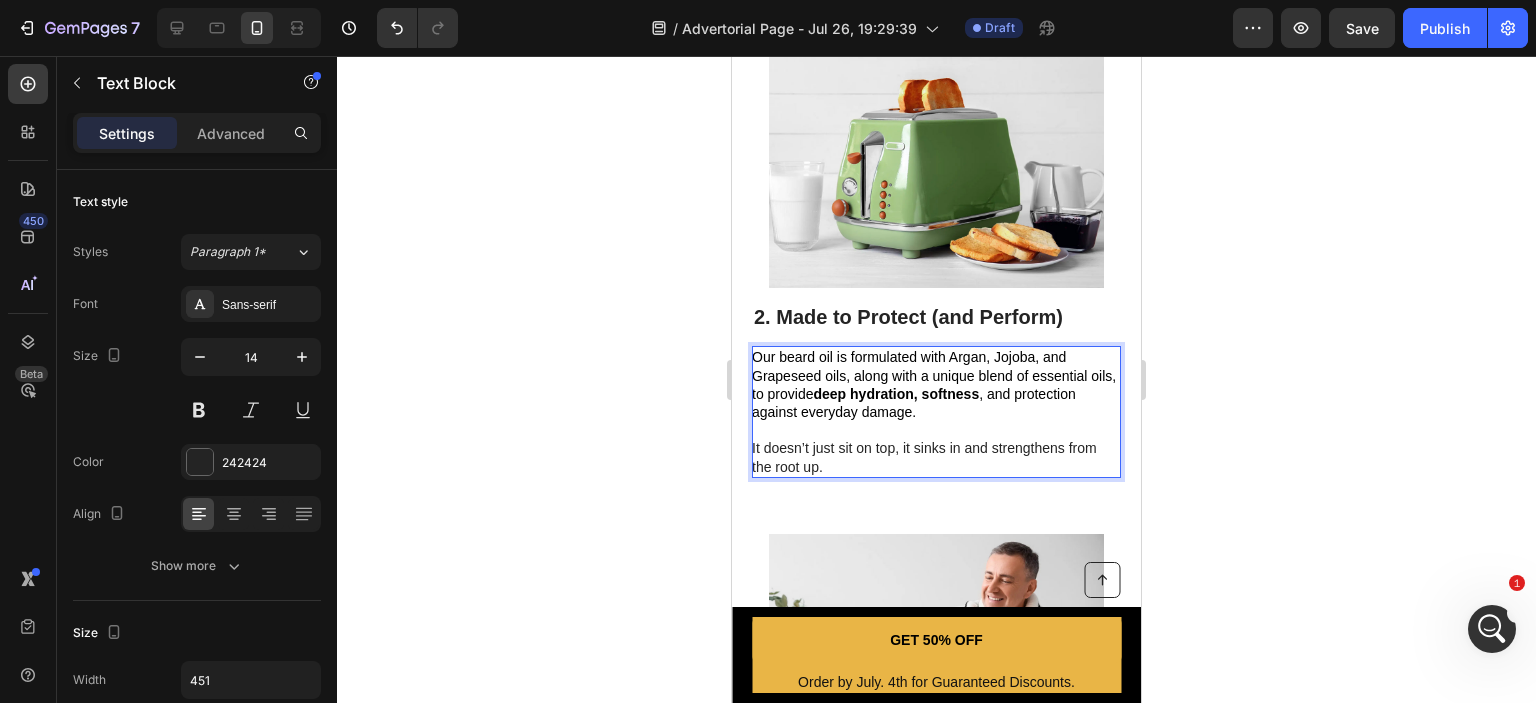 click on "It doesn’t just sit on top, it sinks in and strengthens from the root up." at bounding box center (935, 457) 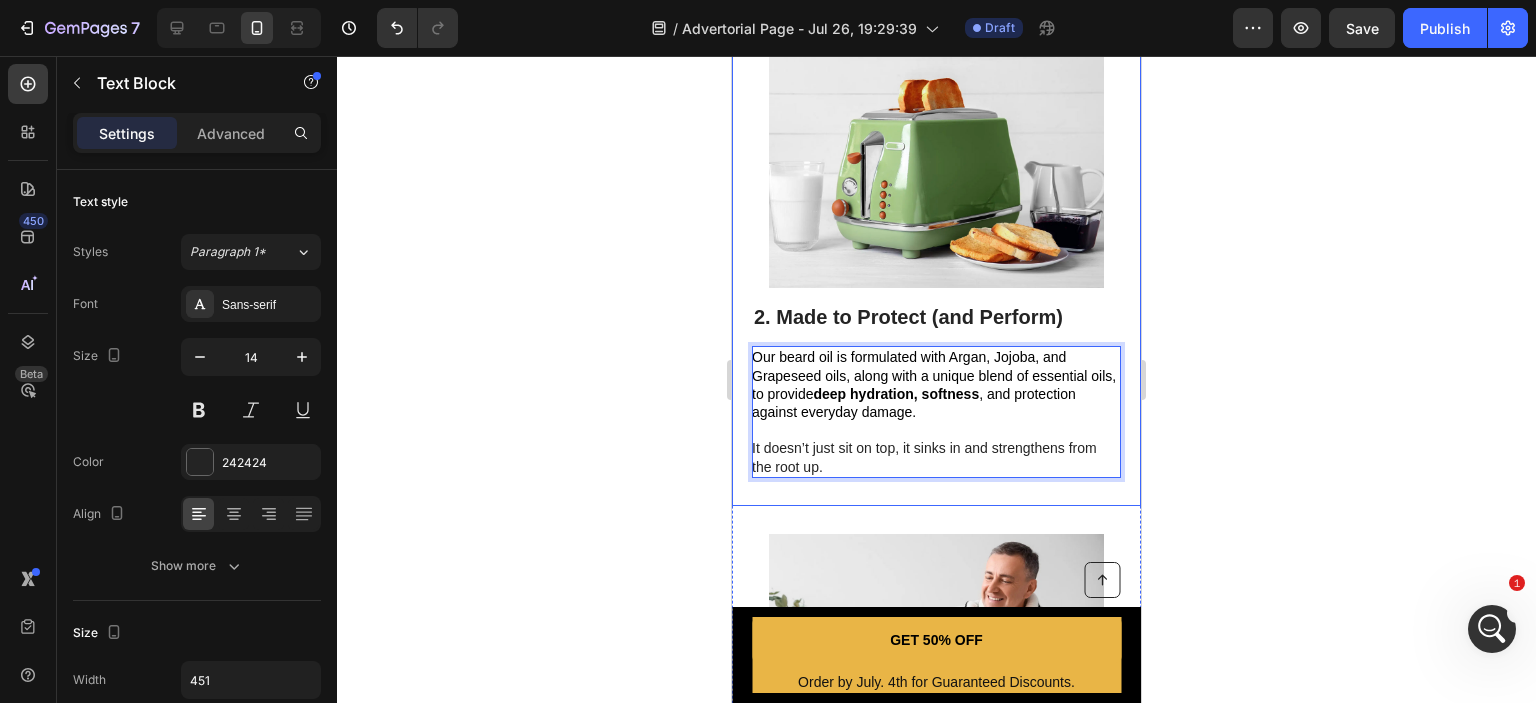 click 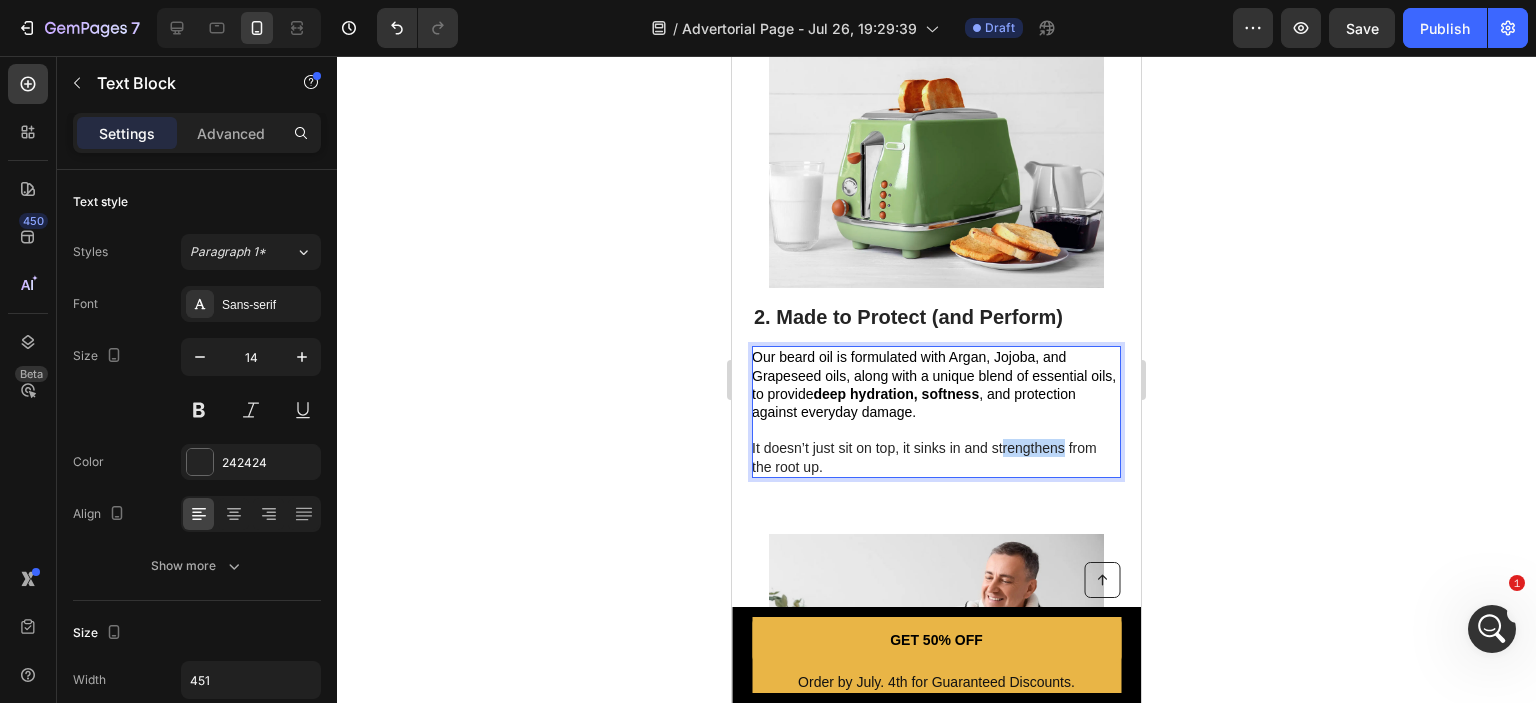 drag, startPoint x: 1066, startPoint y: 446, endPoint x: 998, endPoint y: 446, distance: 68 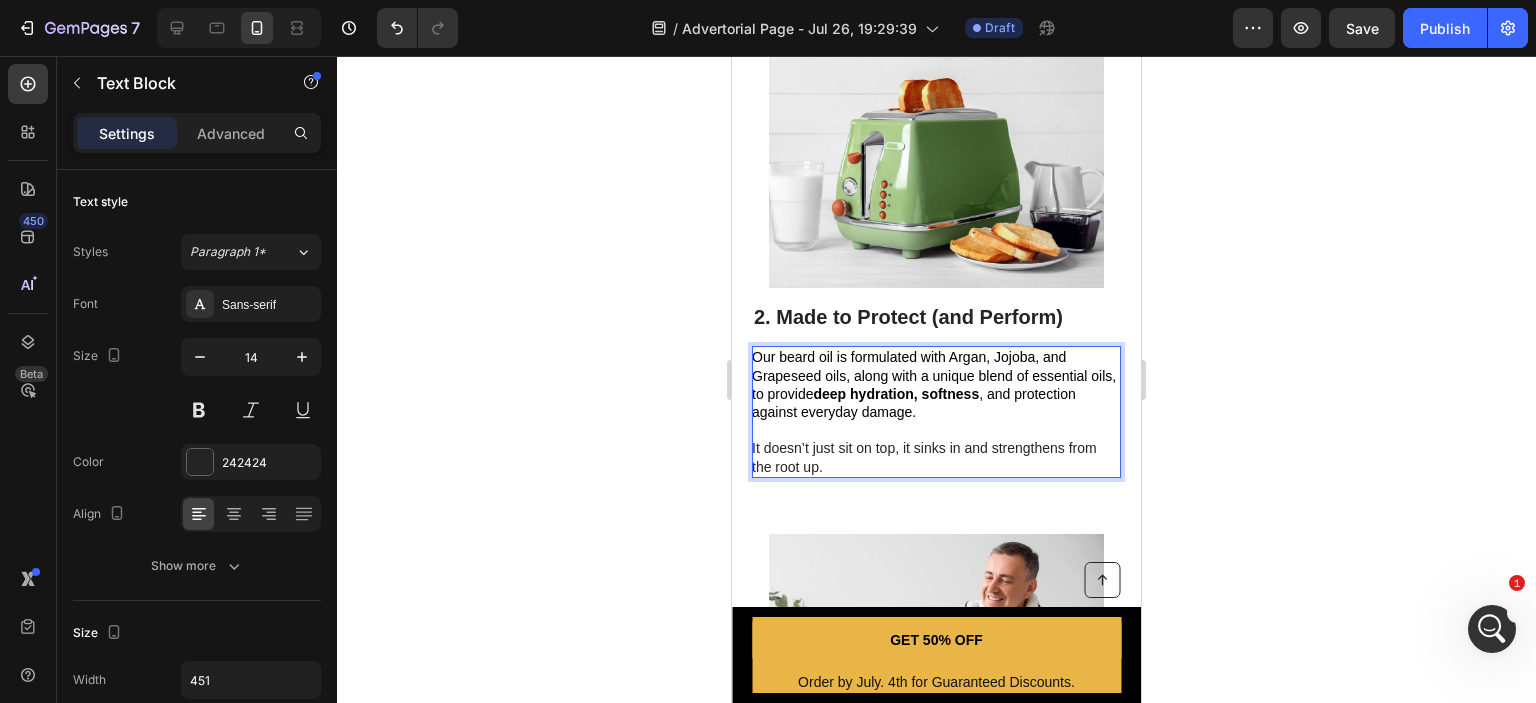 click on "It doesn’t just sit on top, it sinks in and strengthens from the root up." at bounding box center (935, 457) 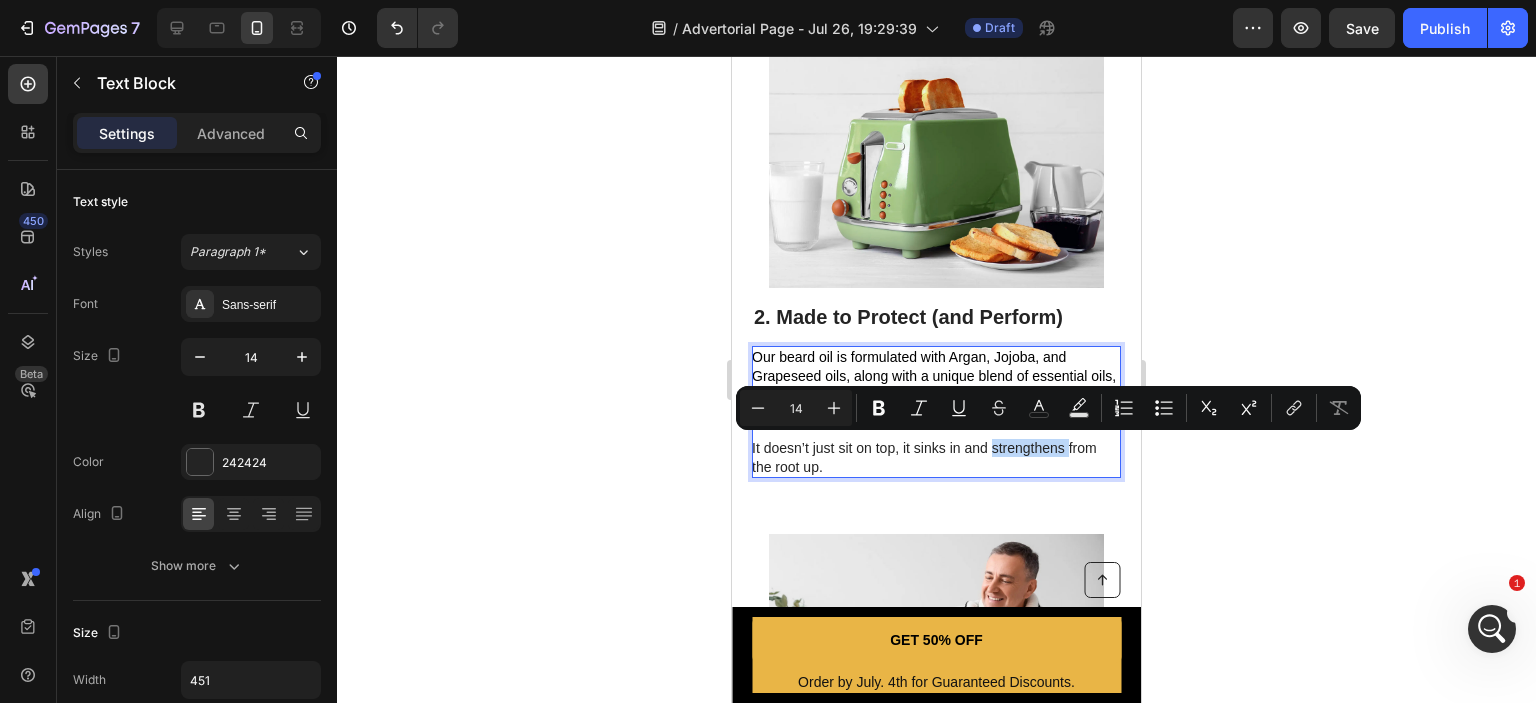 drag, startPoint x: 1067, startPoint y: 447, endPoint x: 992, endPoint y: 447, distance: 75 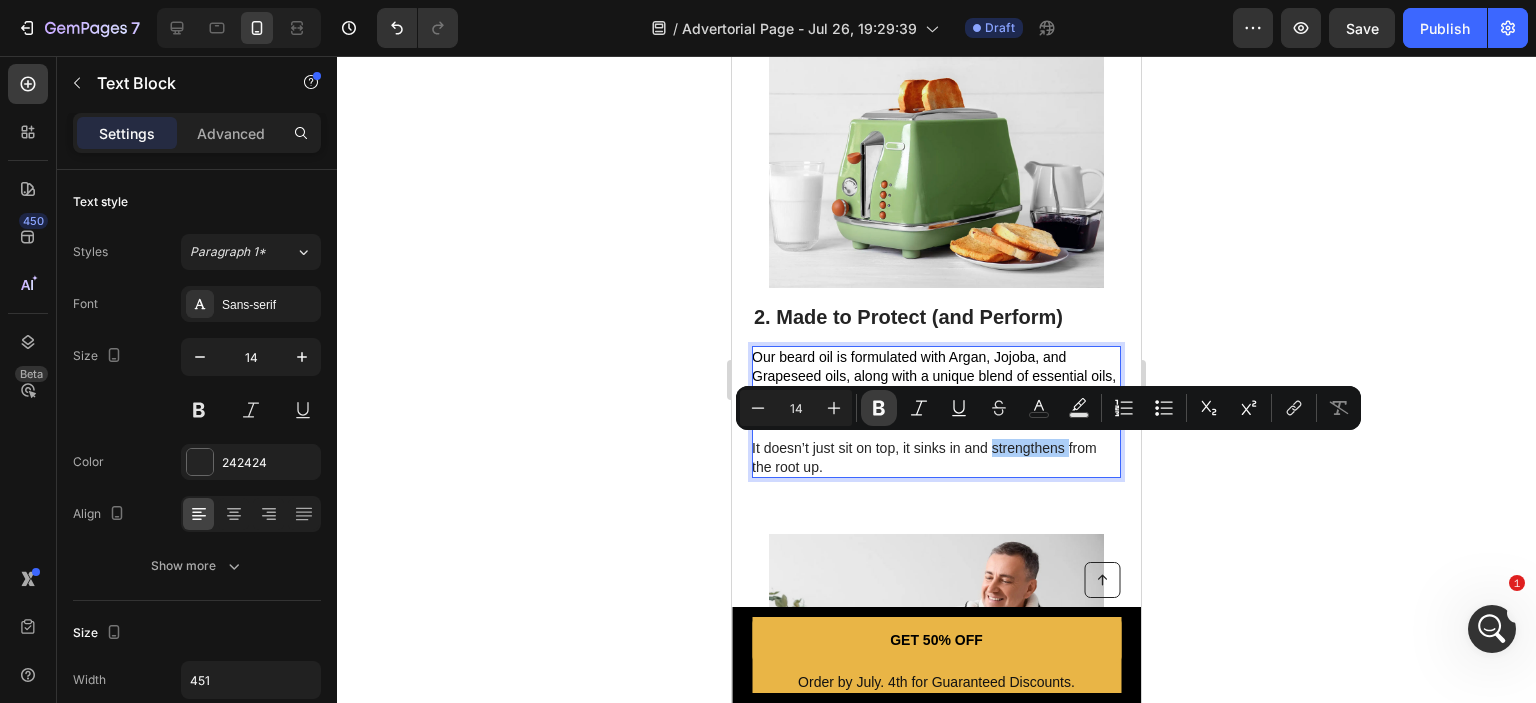 click 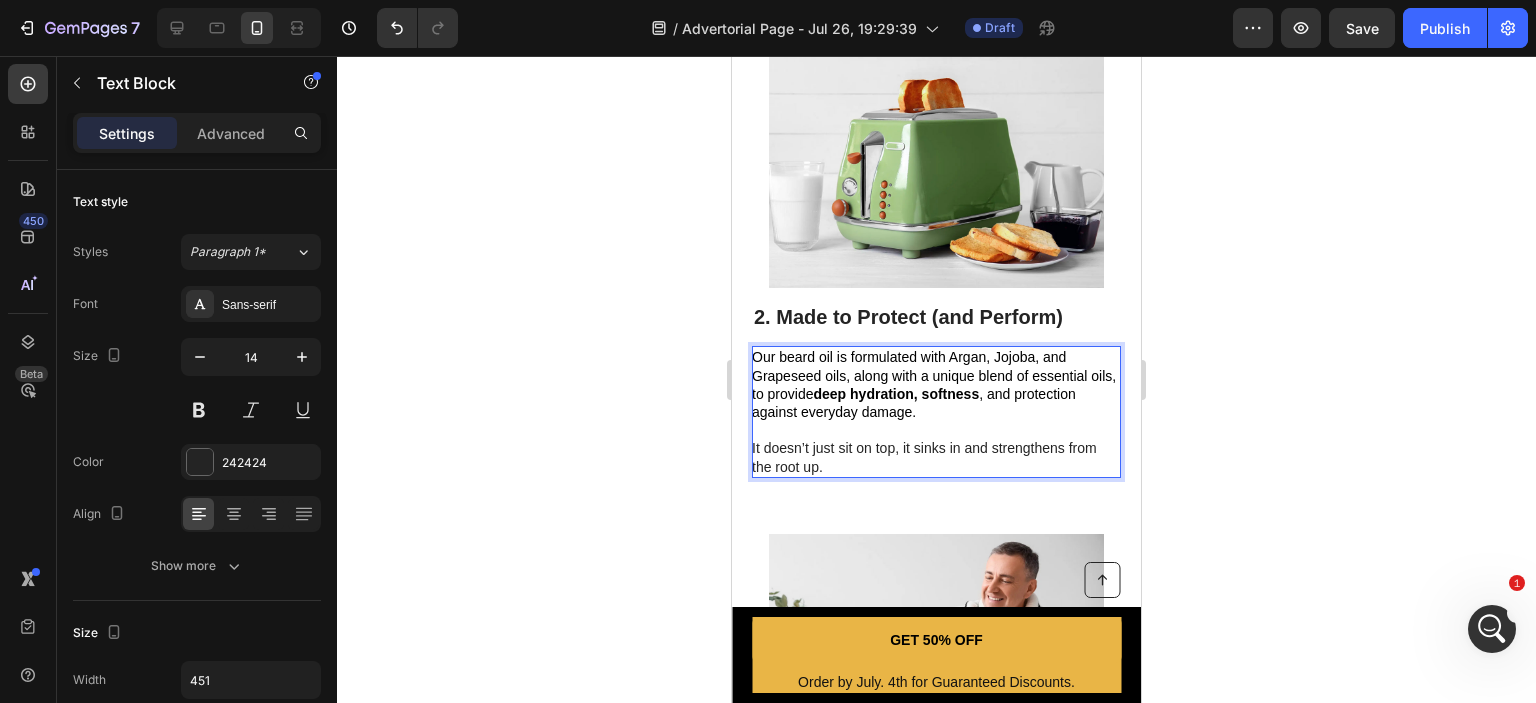 click on "It doesn’t just sit on top, it sinks in and strengthens from the root up." at bounding box center (935, 457) 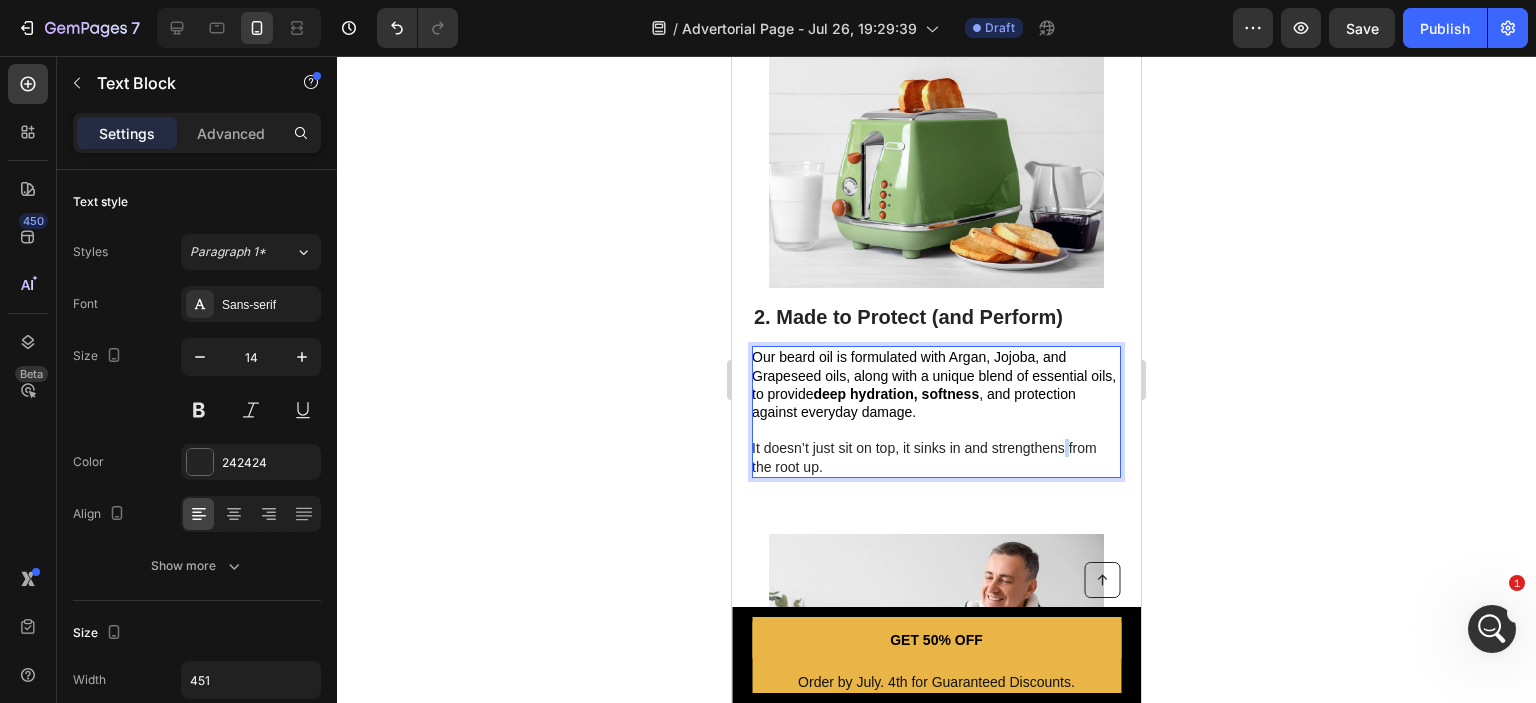 click on "It doesn’t just sit on top, it sinks in and strengthens from the root up." at bounding box center [935, 457] 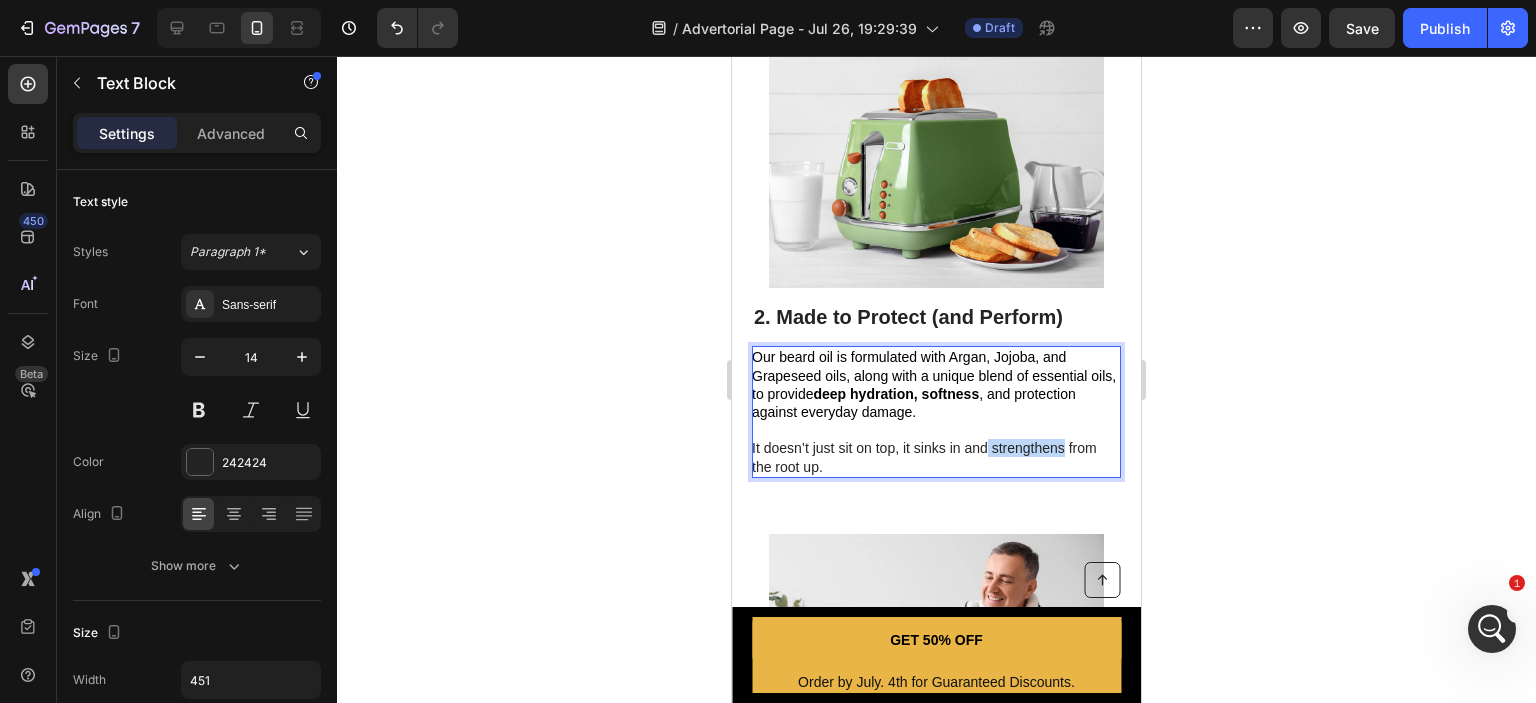 drag, startPoint x: 1064, startPoint y: 447, endPoint x: 984, endPoint y: 447, distance: 80 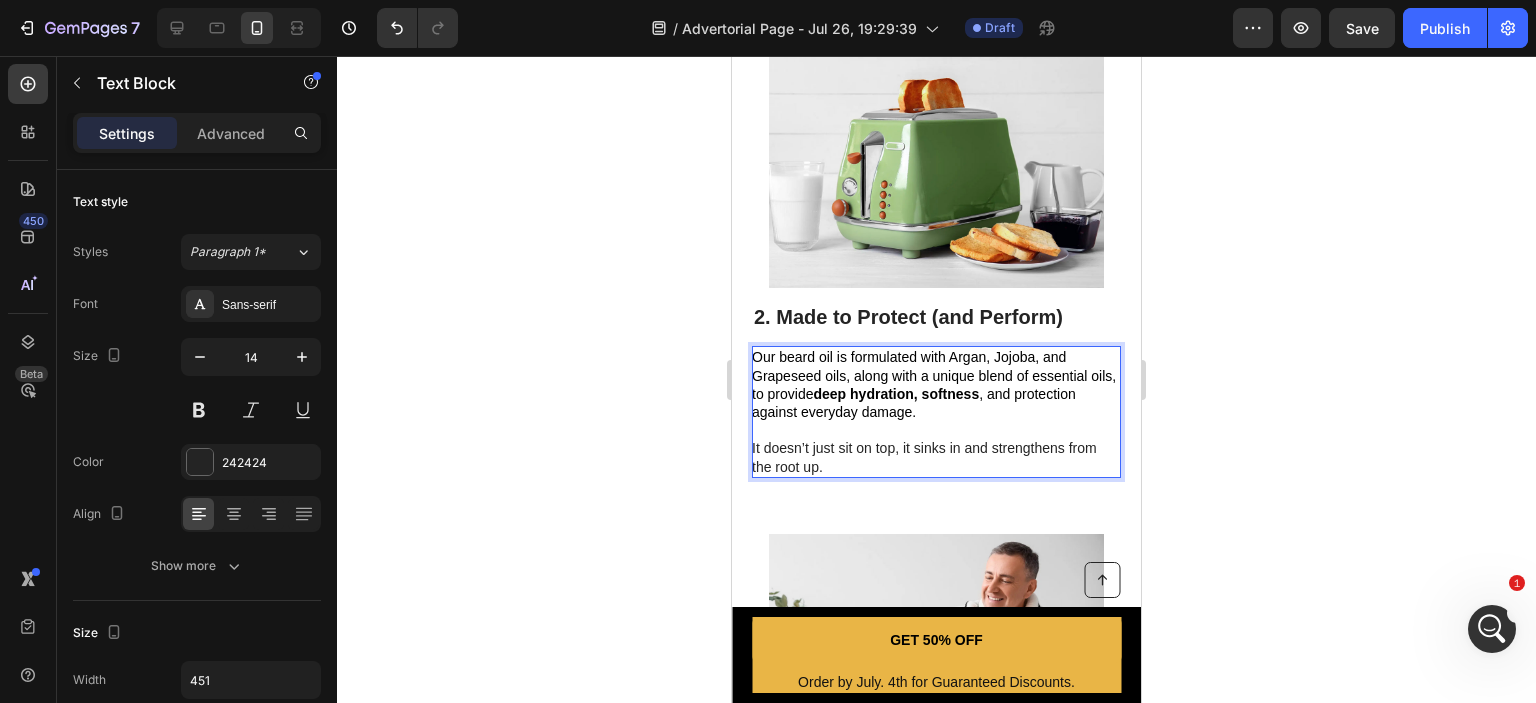 click on "It doesn’t just sit on top, it sinks in and strengthens from the root up." at bounding box center (935, 457) 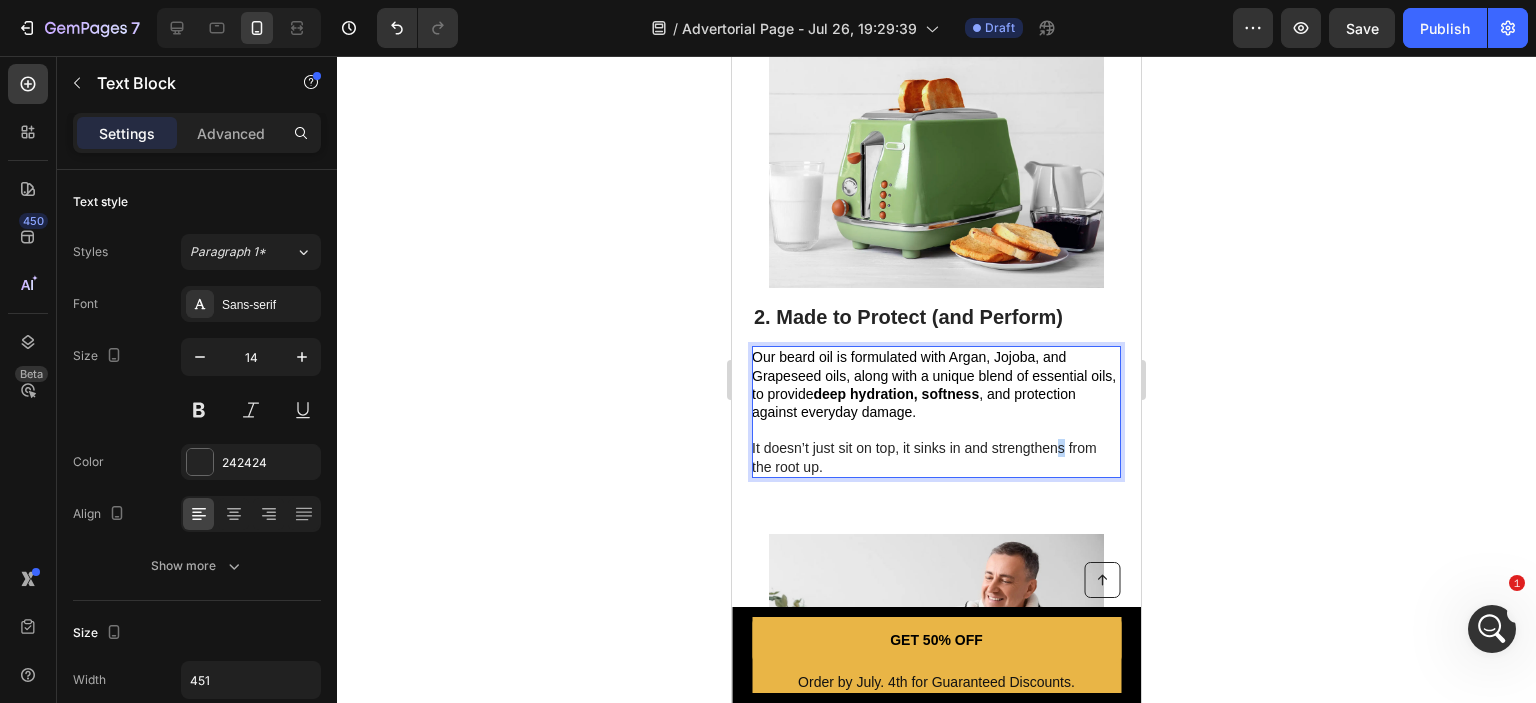 click on "It doesn’t just sit on top, it sinks in and strengthens from the root up." at bounding box center (935, 457) 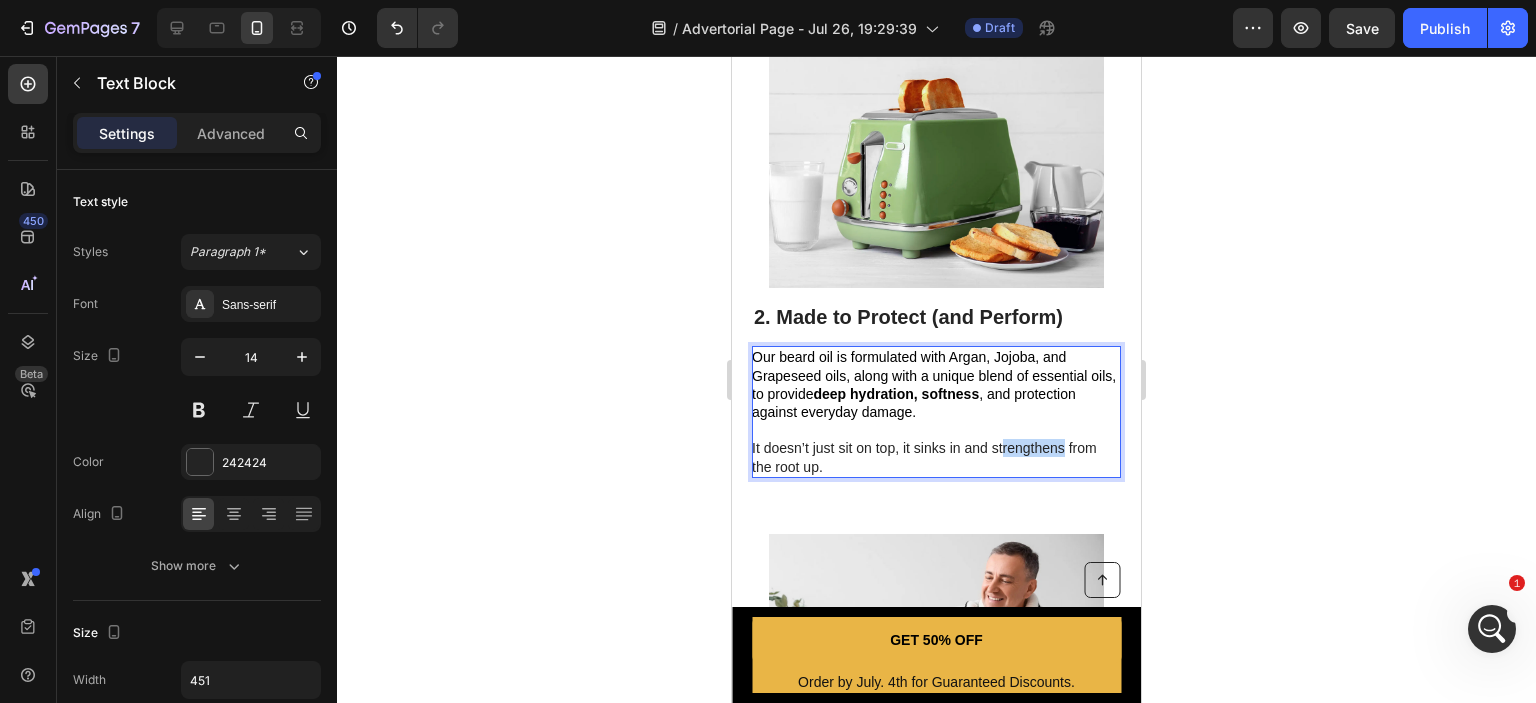 drag, startPoint x: 1064, startPoint y: 448, endPoint x: 1000, endPoint y: 447, distance: 64.00781 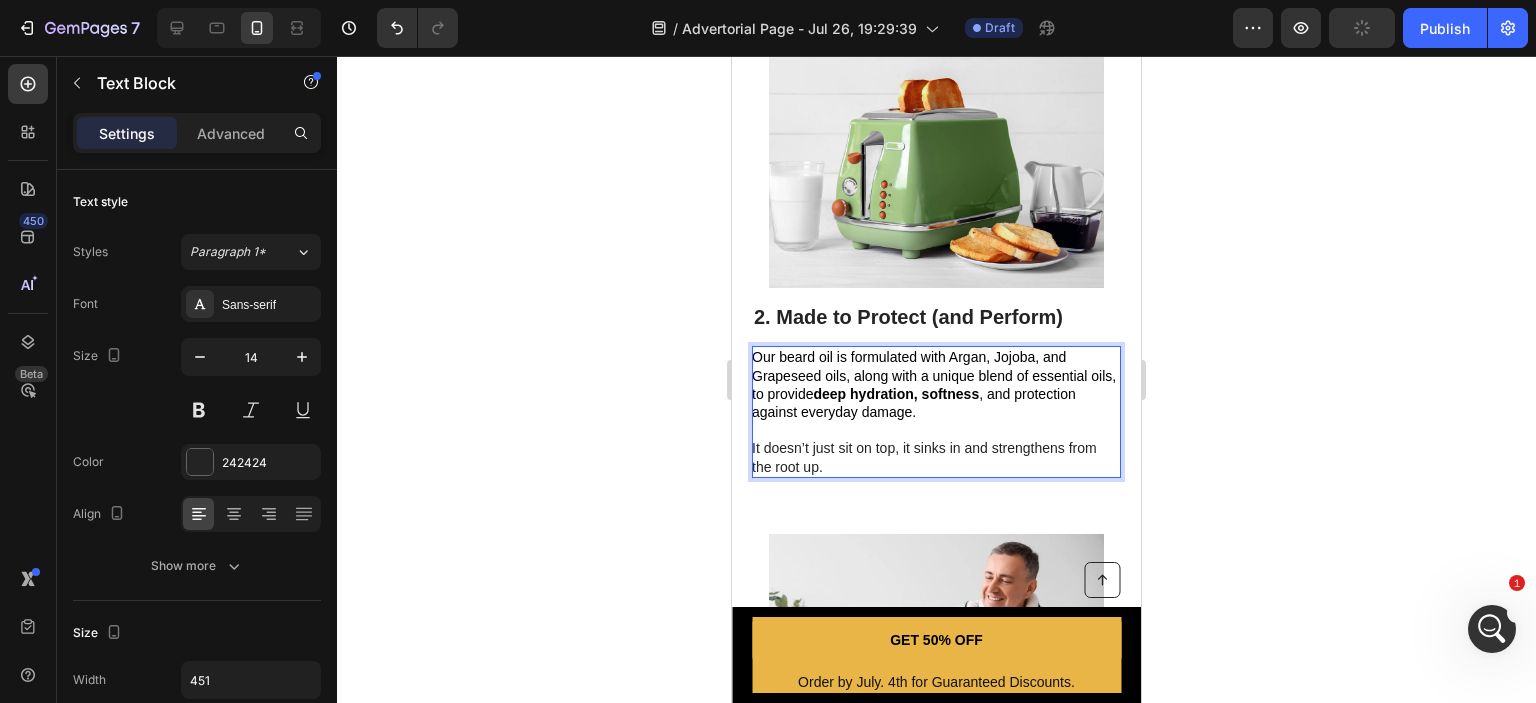 drag, startPoint x: 990, startPoint y: 447, endPoint x: 1002, endPoint y: 448, distance: 12.0415945 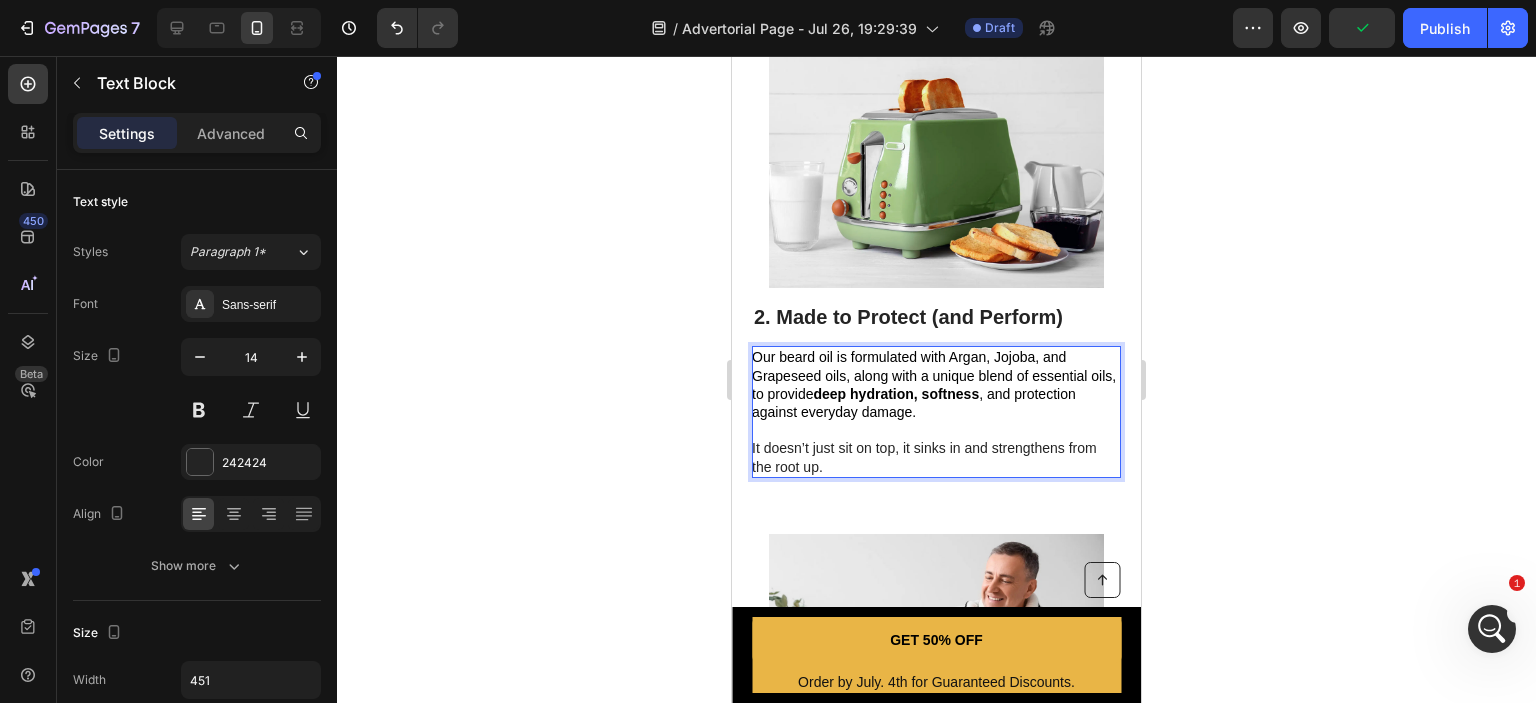 click on "It doesn’t just sit on top, it sinks in and strengthens from the root up." at bounding box center (935, 457) 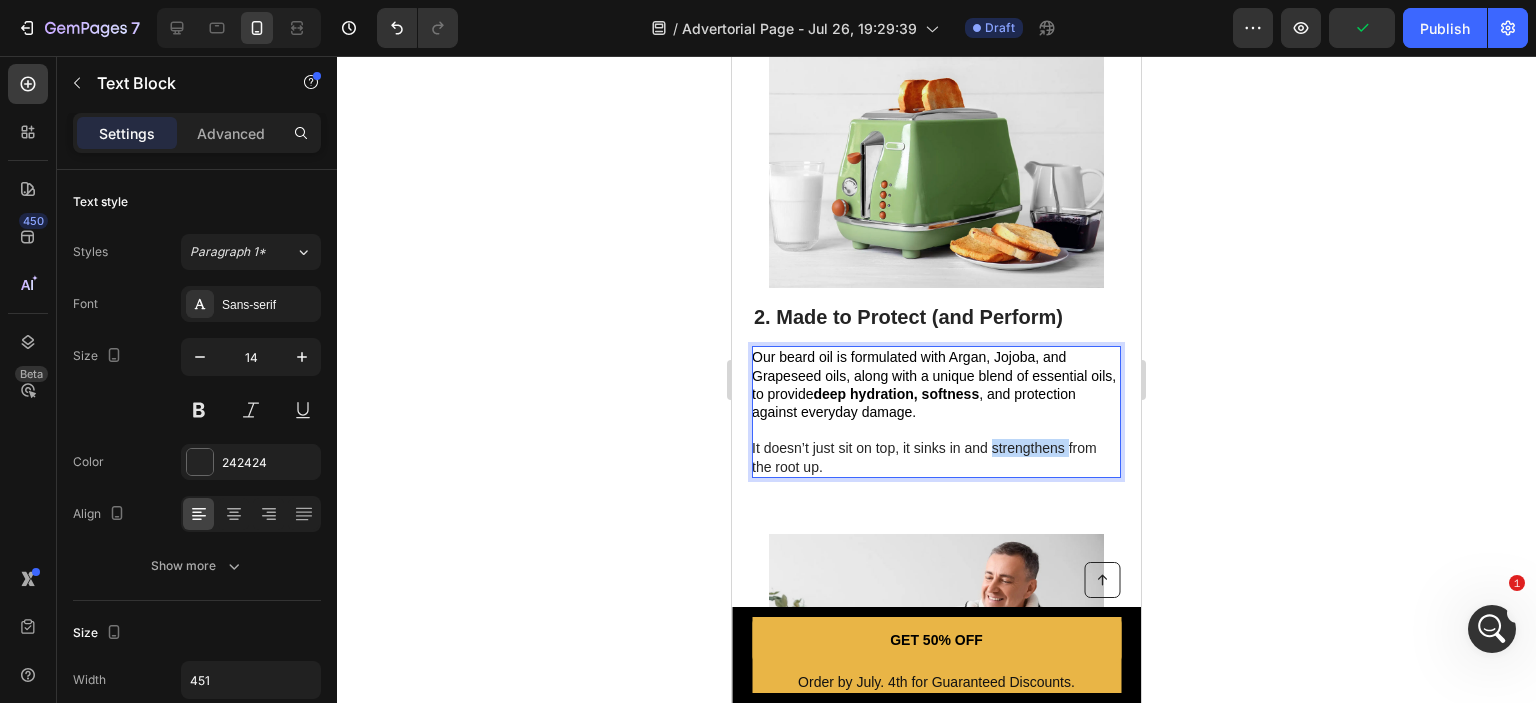 drag, startPoint x: 1063, startPoint y: 450, endPoint x: 1051, endPoint y: 450, distance: 12 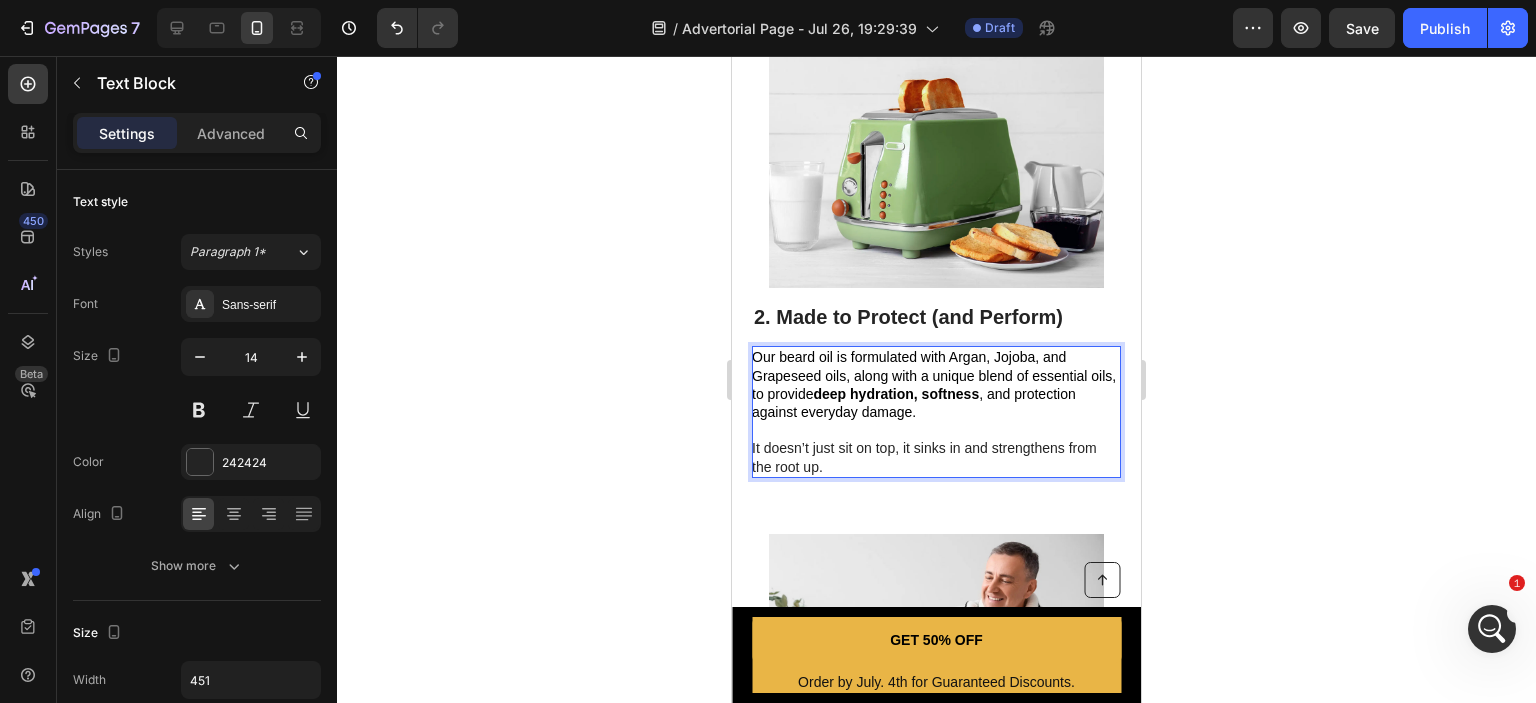 click on "Our beard oil is formulated with Argan, Jojoba, and Grapeseed oils, along with a unique blend of essential oils, to provide  deep hydration, softness , and protection against everyday damage." at bounding box center [934, 384] 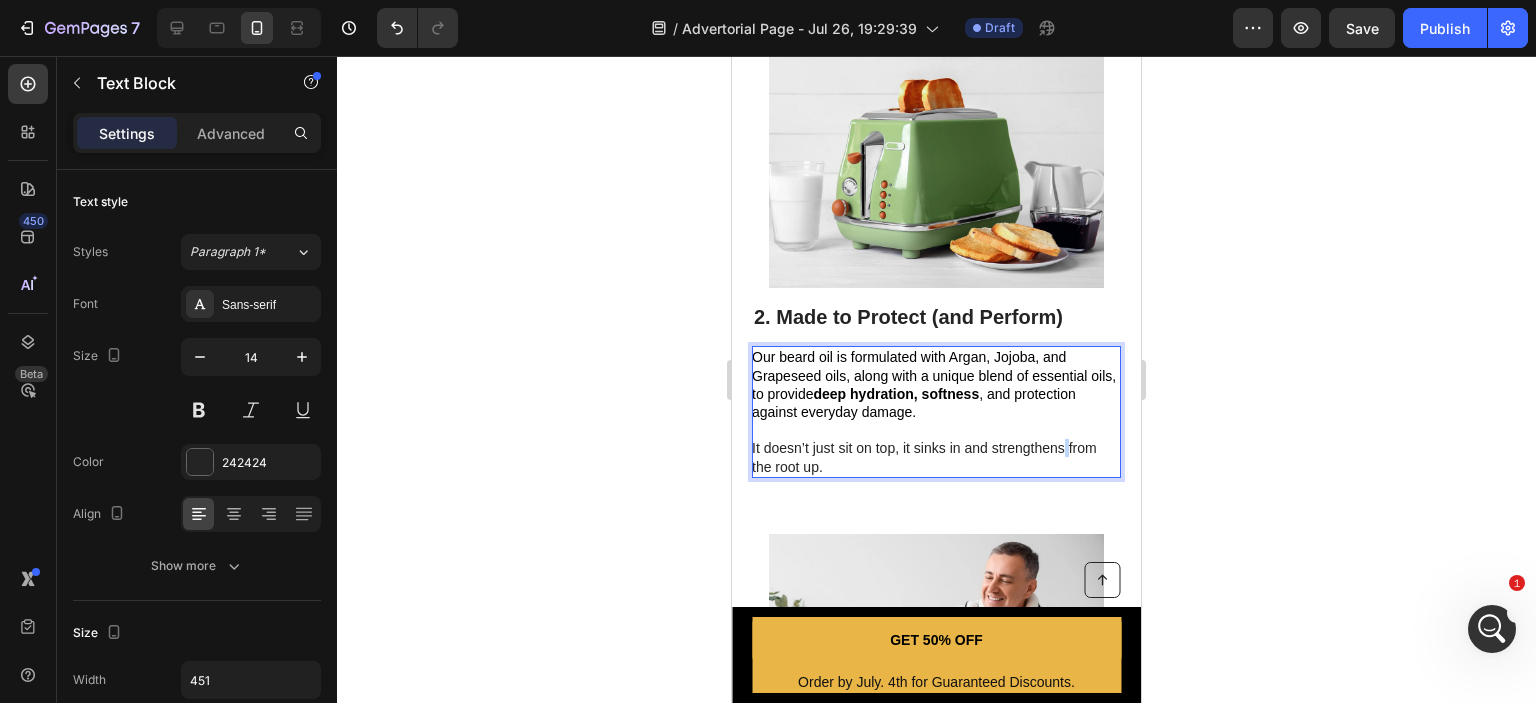 drag, startPoint x: 1066, startPoint y: 446, endPoint x: 1053, endPoint y: 446, distance: 13 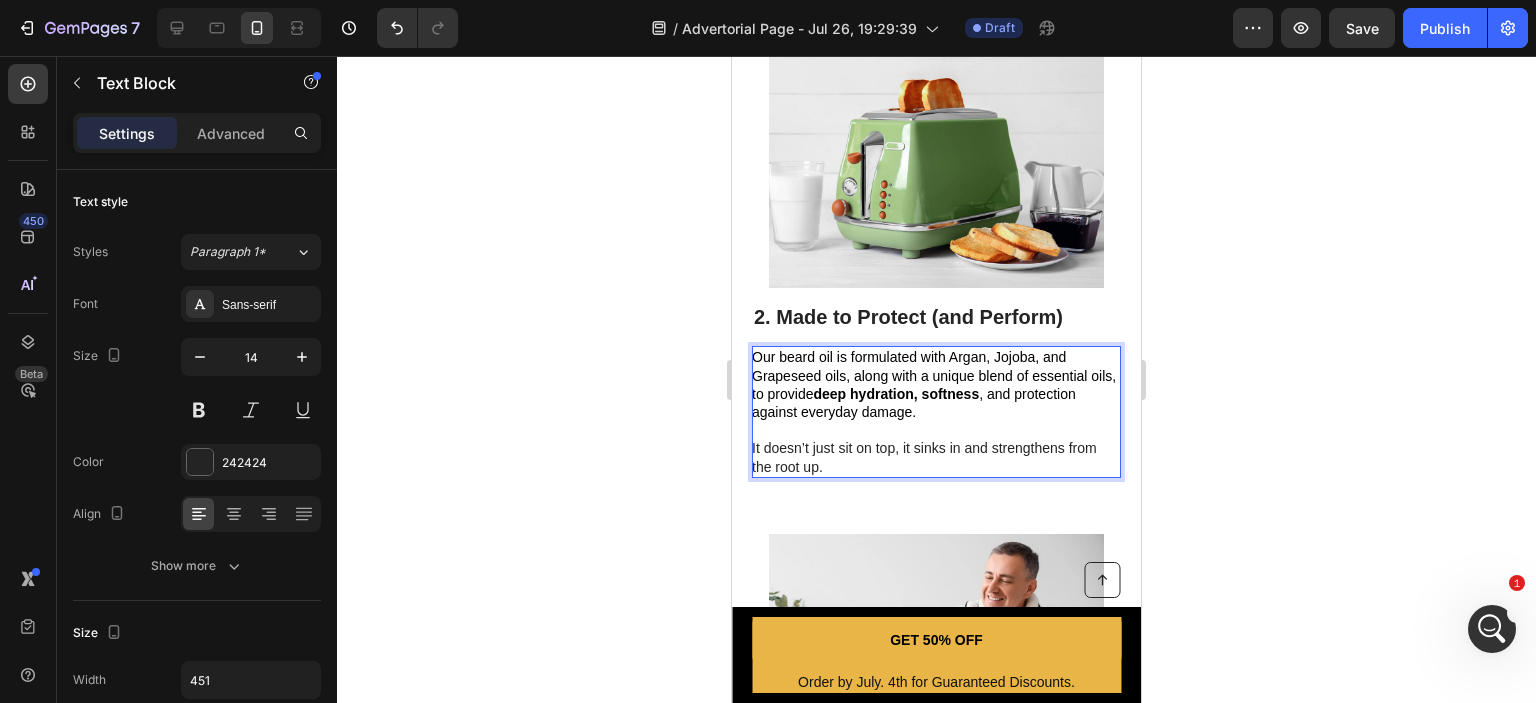 click on "It doesn’t just sit on top, it sinks in and strengthens from the root up." at bounding box center [935, 457] 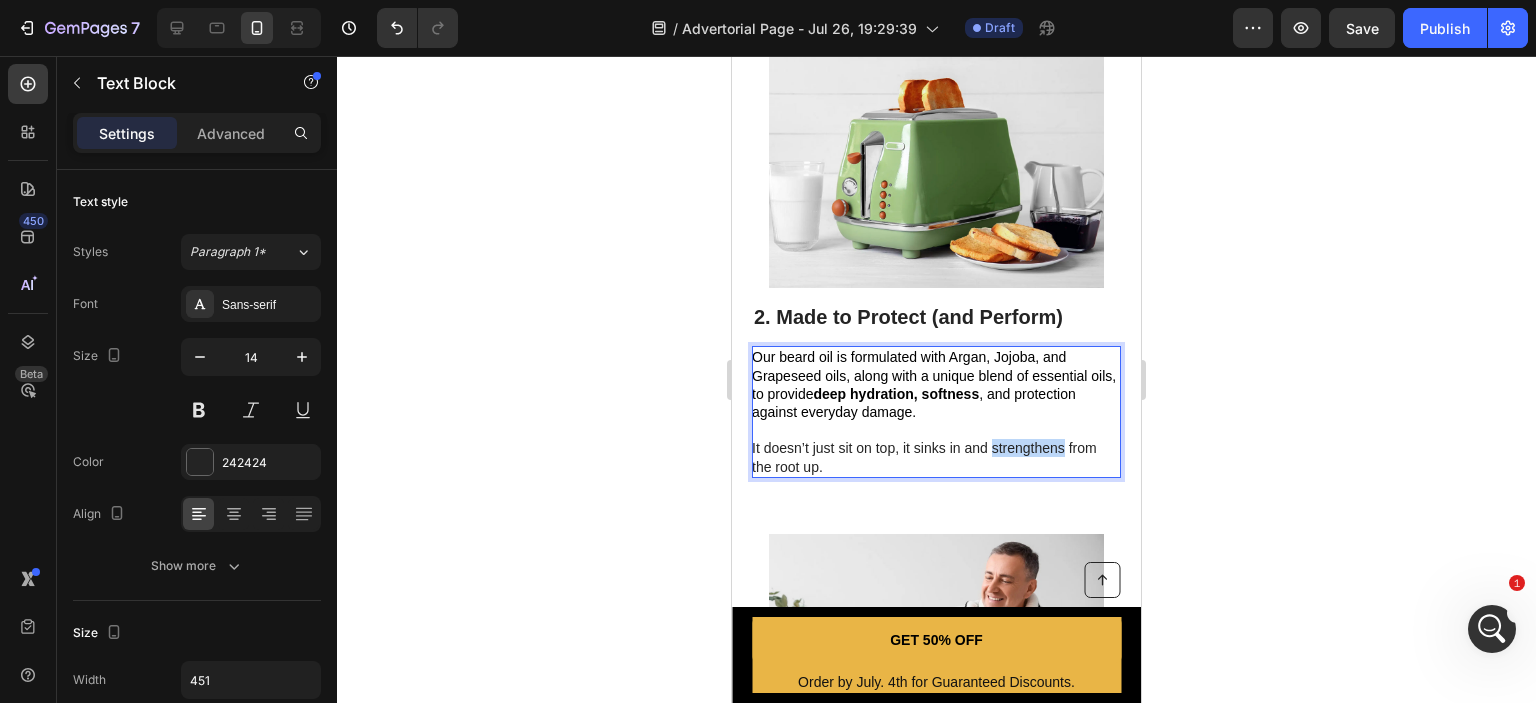 drag, startPoint x: 1065, startPoint y: 446, endPoint x: 994, endPoint y: 446, distance: 71 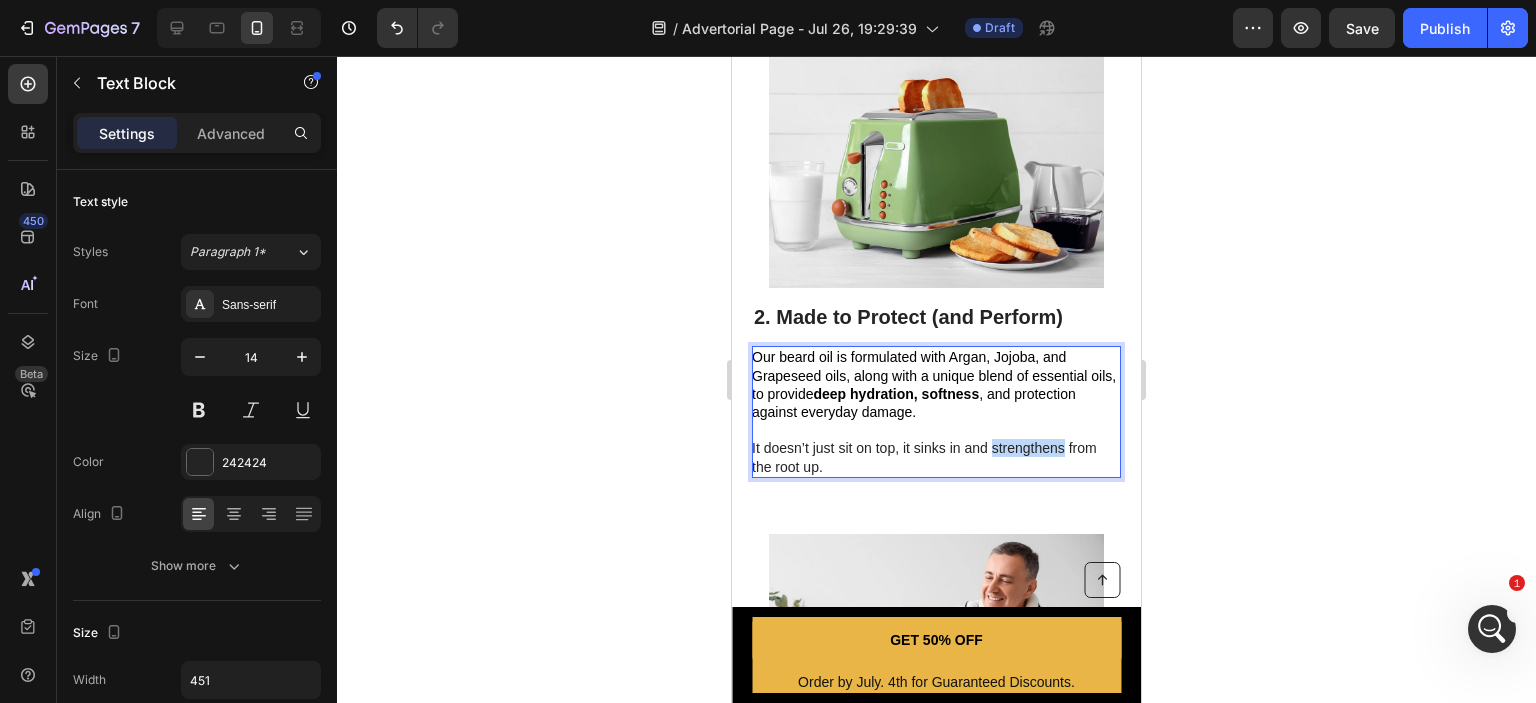 drag, startPoint x: 1024, startPoint y: 441, endPoint x: 1006, endPoint y: 443, distance: 18.110771 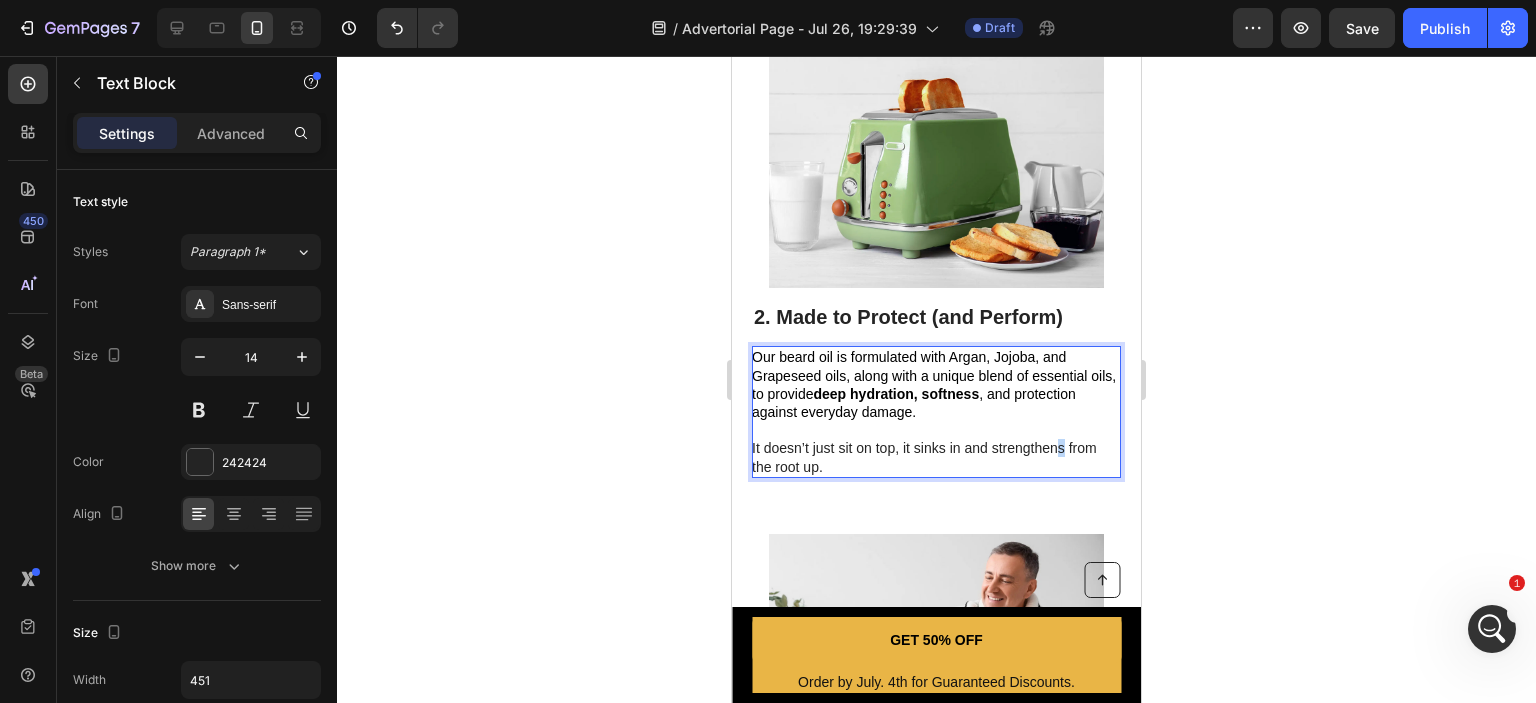 drag, startPoint x: 1064, startPoint y: 453, endPoint x: 1053, endPoint y: 453, distance: 11 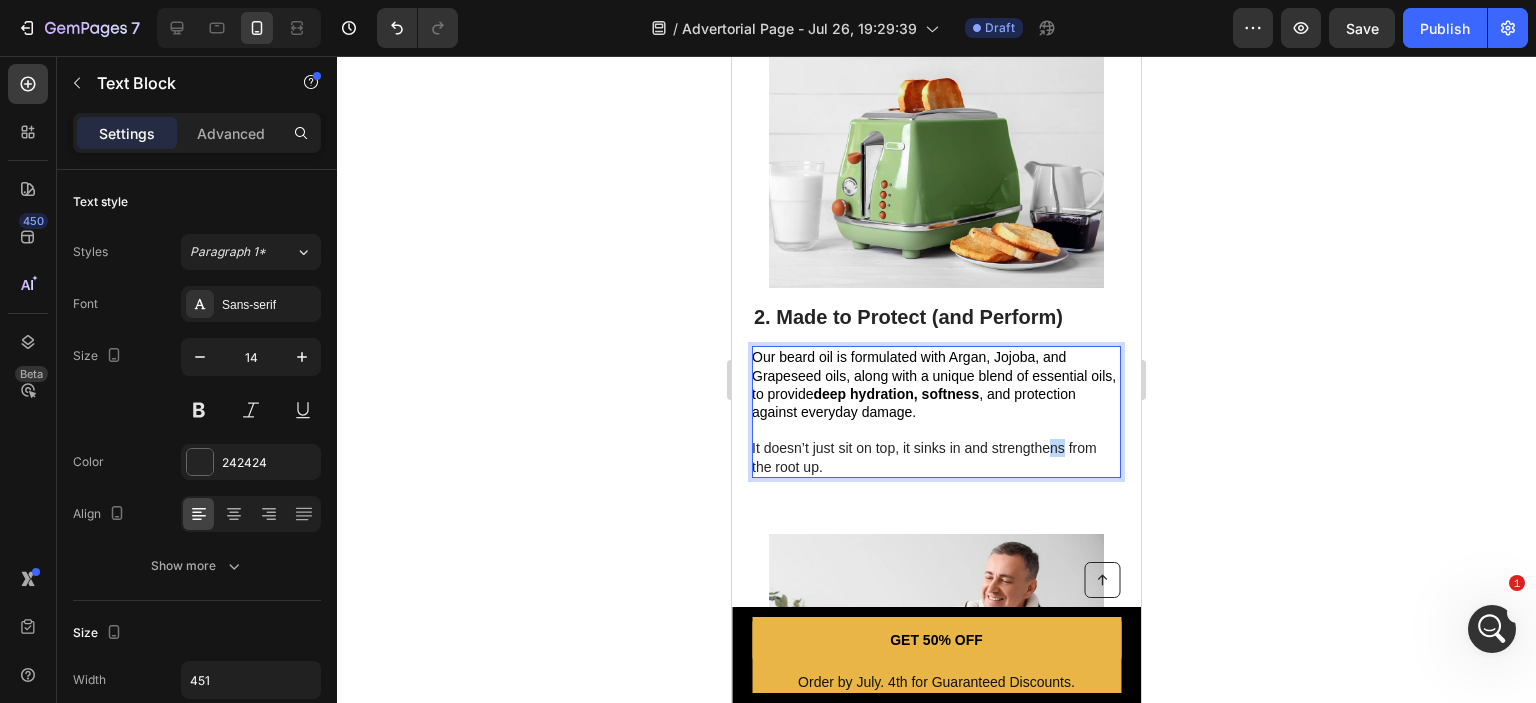 click on "It doesn’t just sit on top, it sinks in and strengthens from the root up." at bounding box center [935, 457] 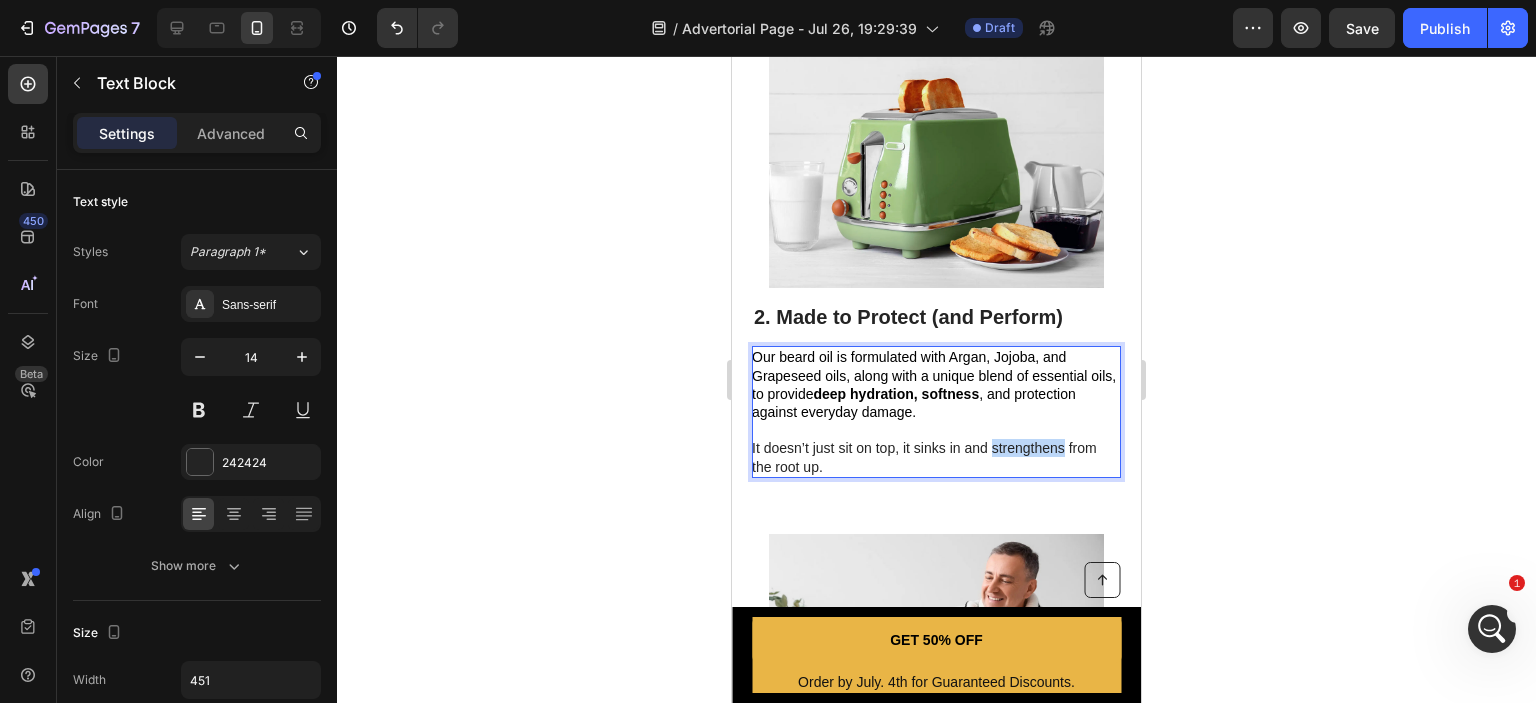 drag, startPoint x: 1047, startPoint y: 453, endPoint x: 990, endPoint y: 453, distance: 57 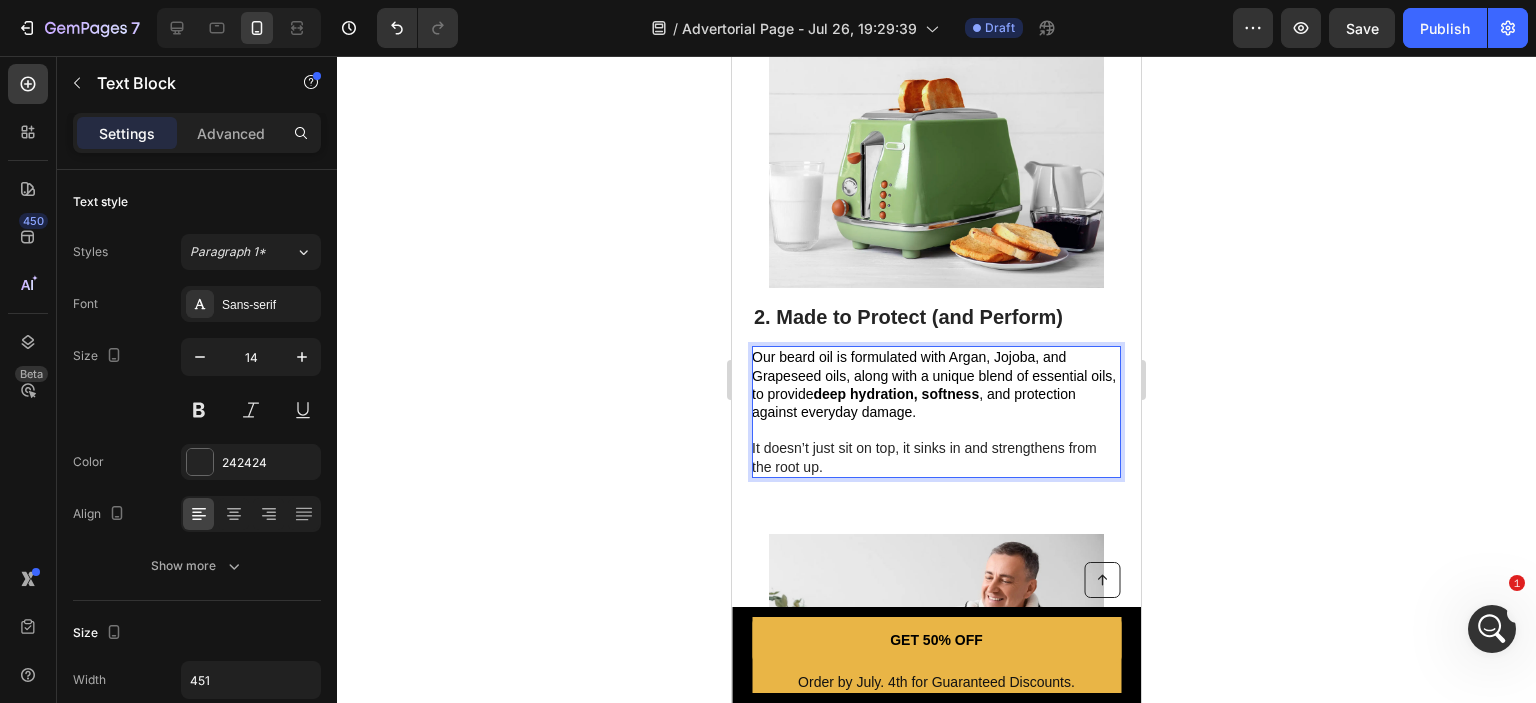 click on "deep hydration, softness" at bounding box center [896, 394] 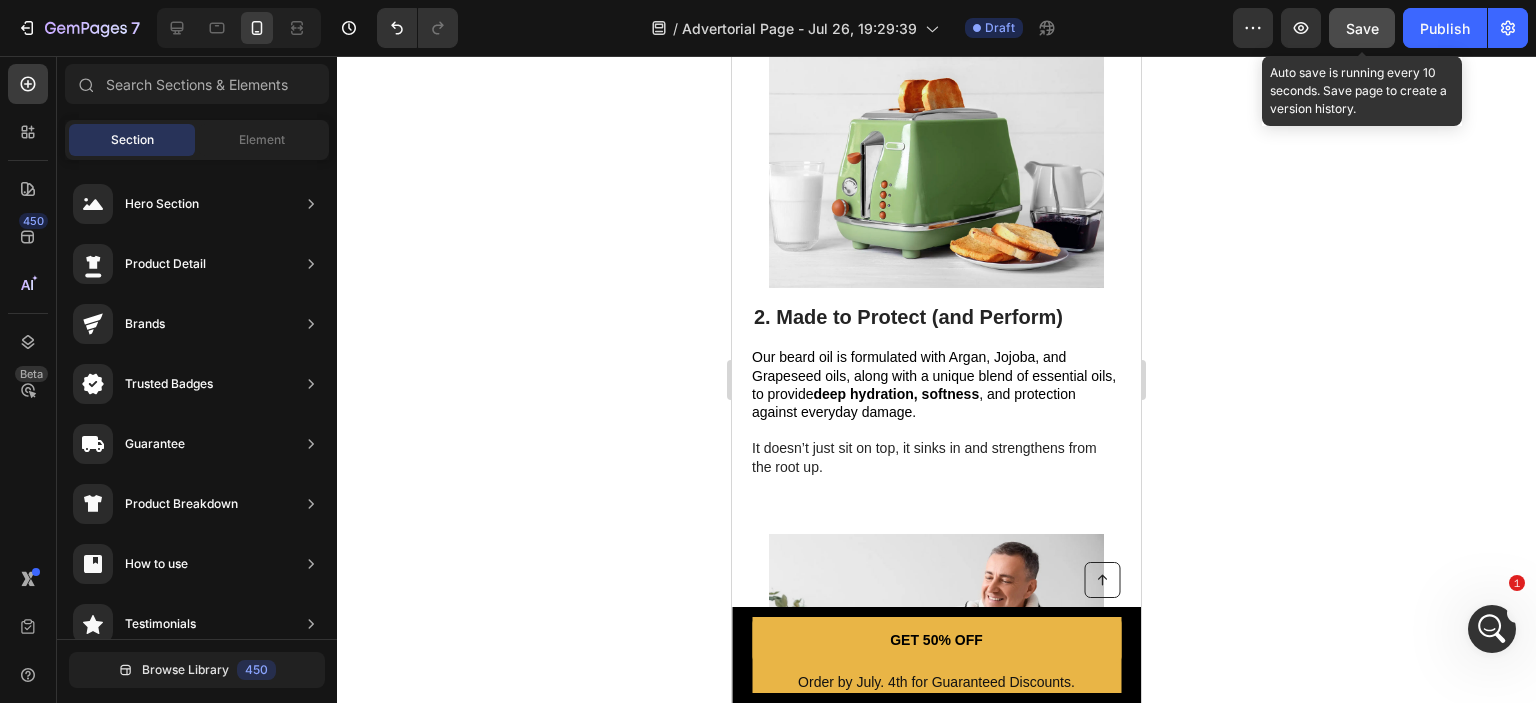 click on "Save" at bounding box center [1362, 28] 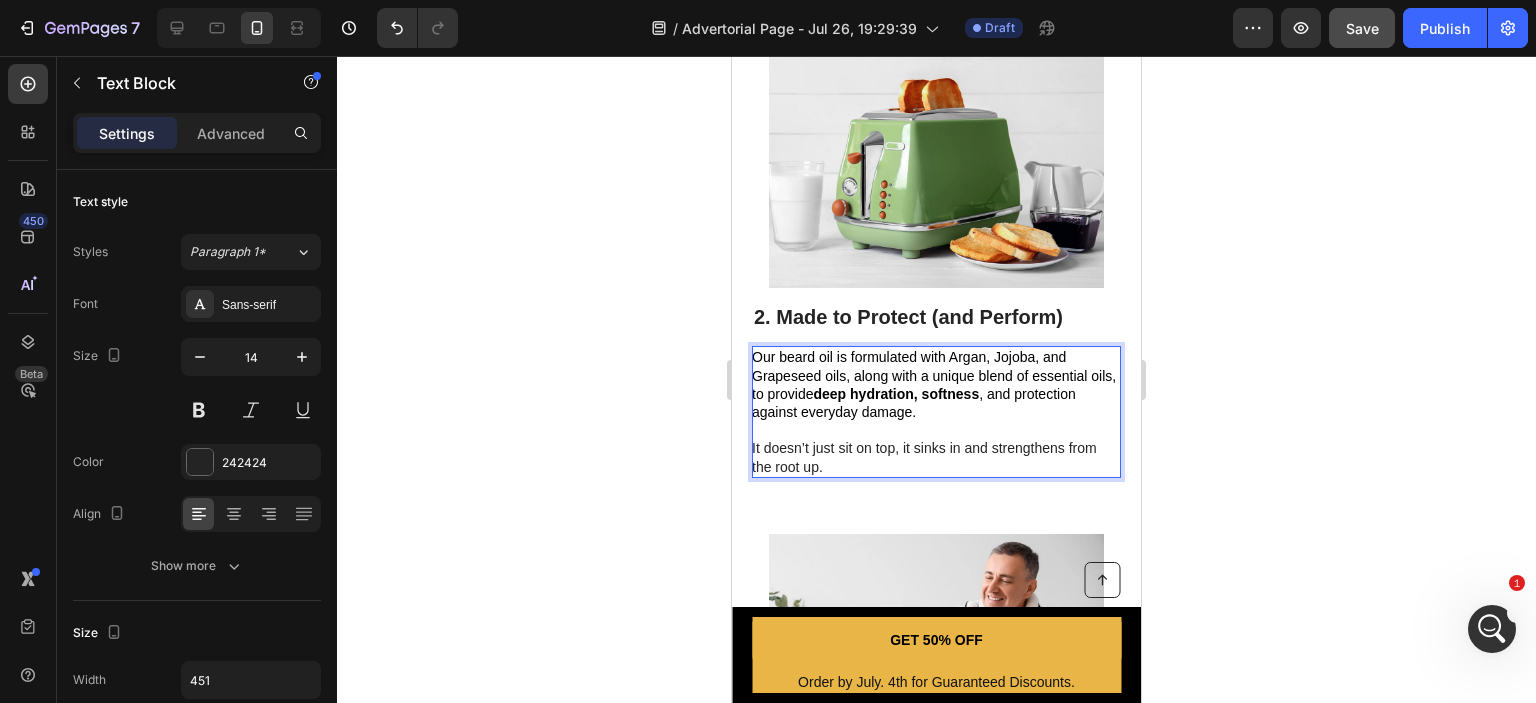 click on "It doesn’t just sit on top, it sinks in and strengthens from the root up." at bounding box center [935, 457] 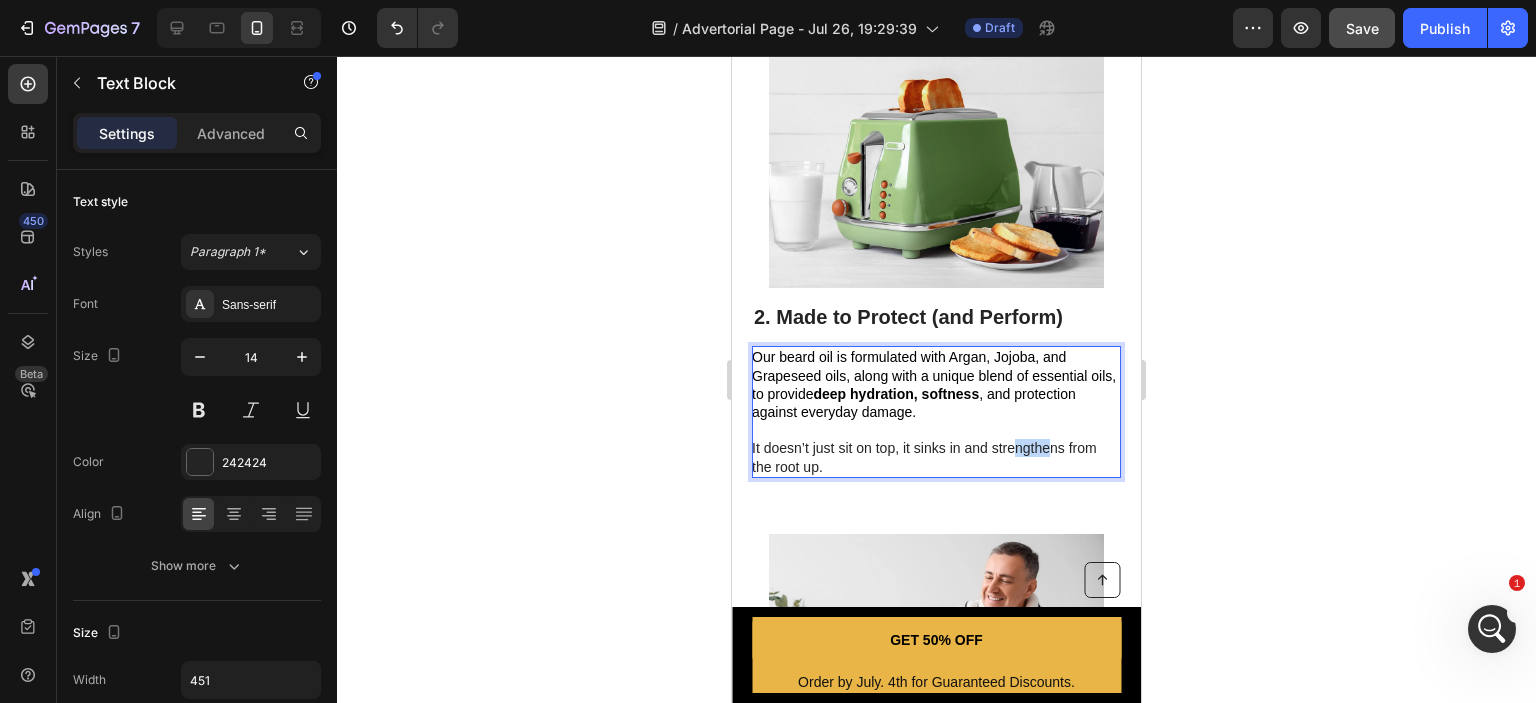 click on "It doesn’t just sit on top, it sinks in and strengthens from the root up." at bounding box center [935, 457] 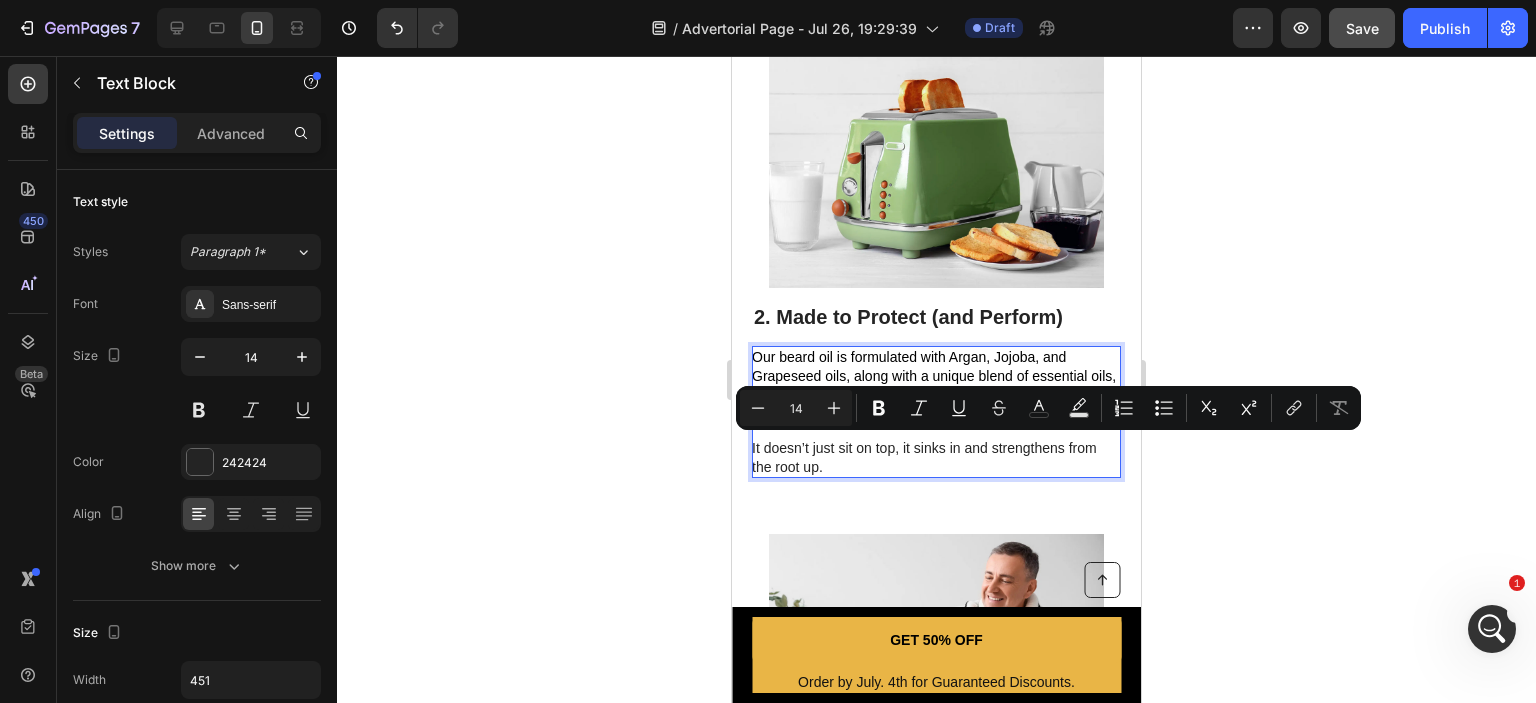 click on "It doesn’t just sit on top, it sinks in and strengthens from the root up." at bounding box center [935, 457] 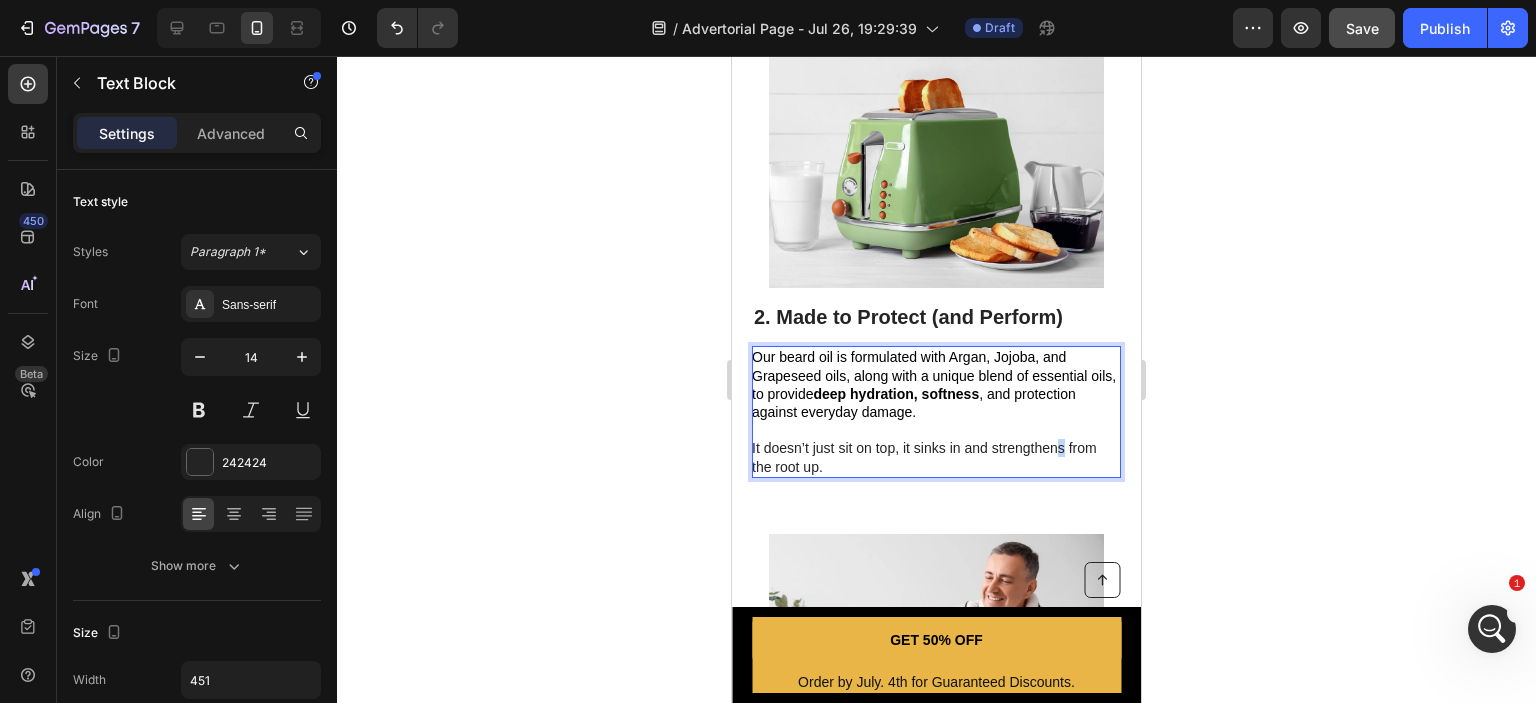 drag, startPoint x: 1066, startPoint y: 449, endPoint x: 1054, endPoint y: 449, distance: 12 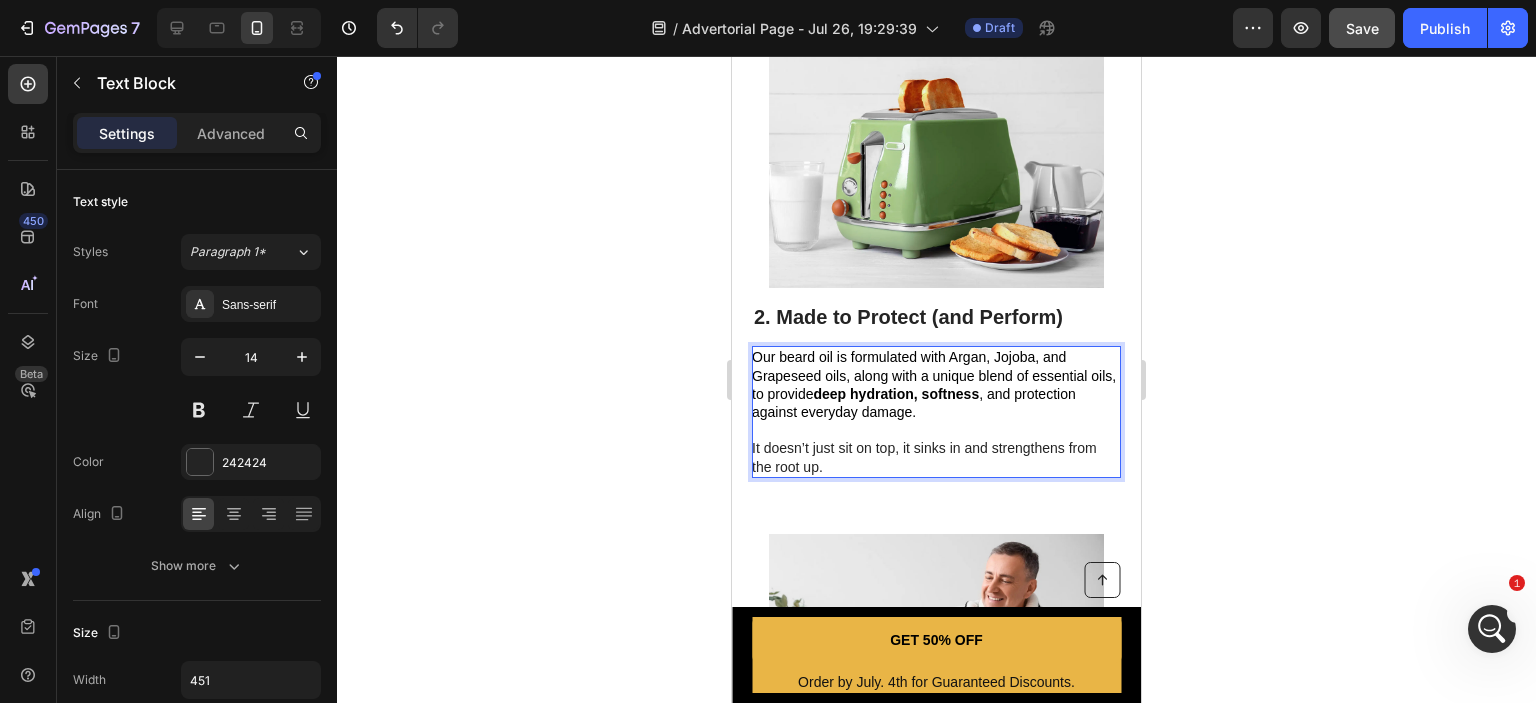 click on "It doesn’t just sit on top, it sinks in and strengthens from the root up." at bounding box center (935, 457) 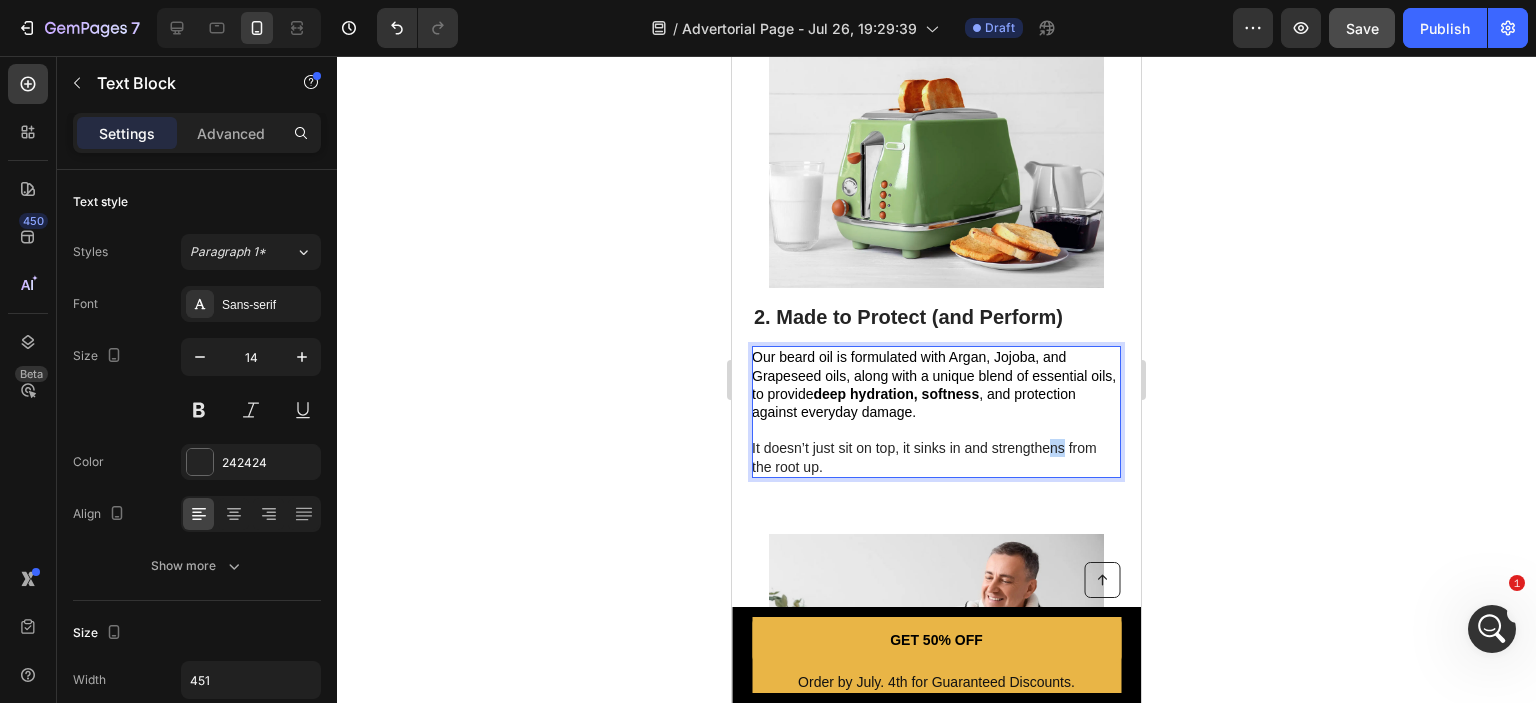 drag, startPoint x: 1064, startPoint y: 449, endPoint x: 1026, endPoint y: 448, distance: 38.013157 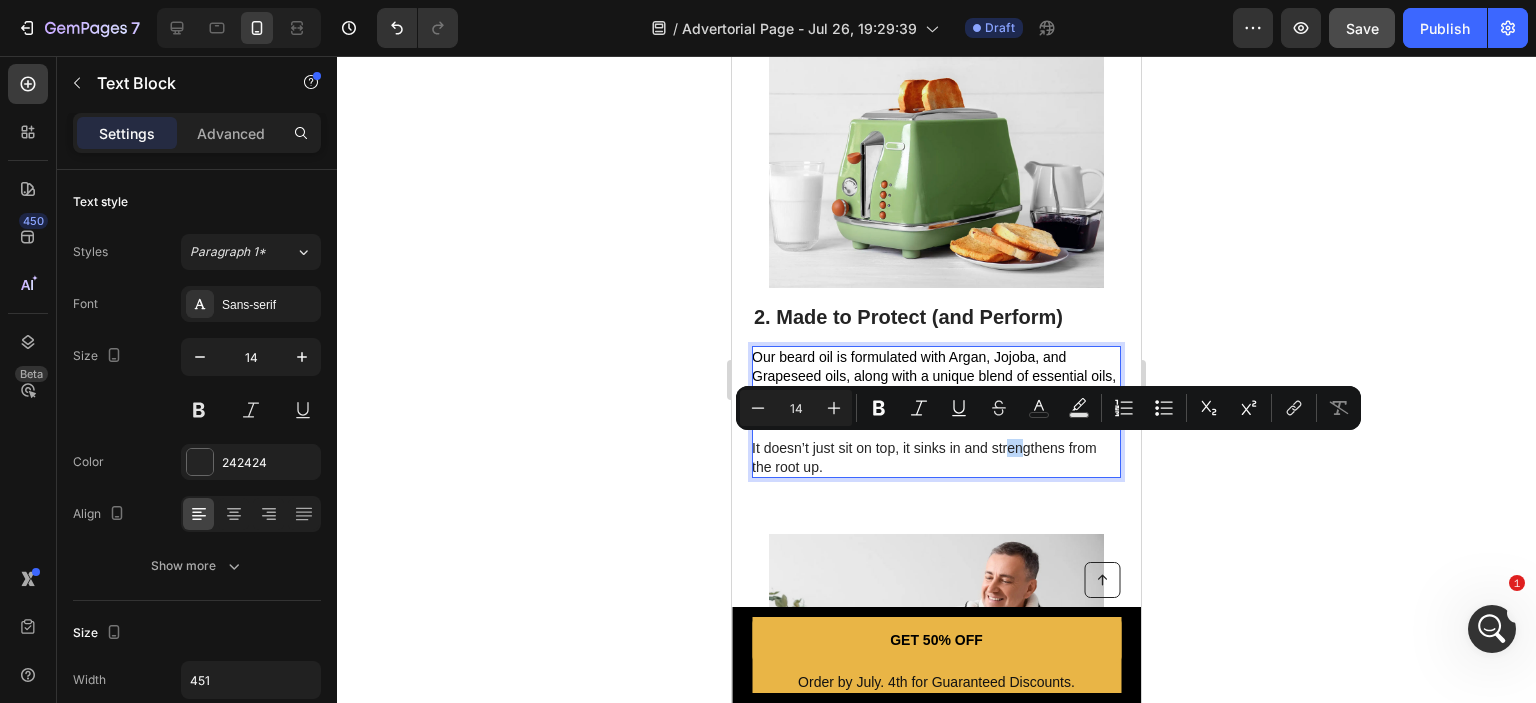 click on "It doesn’t just sit on top, it sinks in and strengthens from the root up." at bounding box center [935, 457] 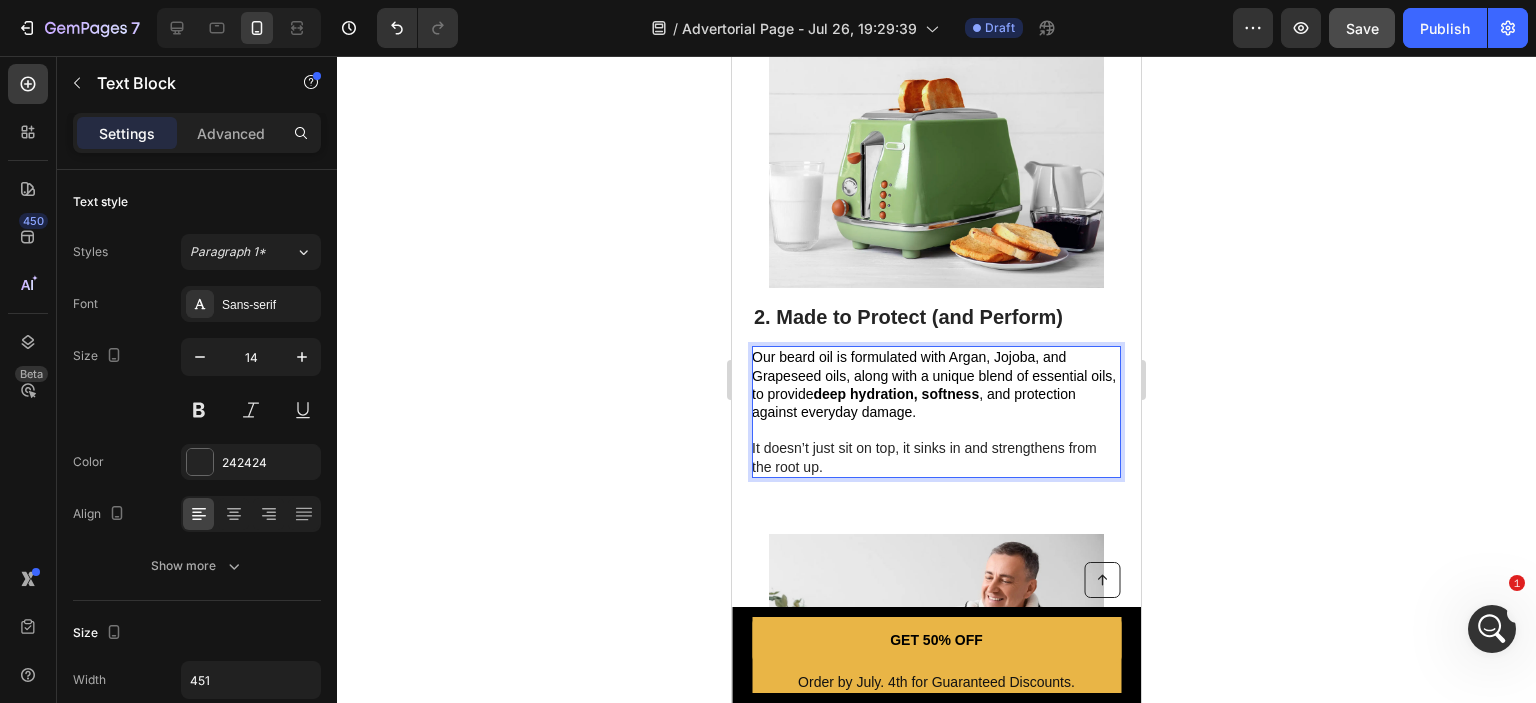 click on "It doesn’t just sit on top, it sinks in and strengthens from the root up." at bounding box center [935, 457] 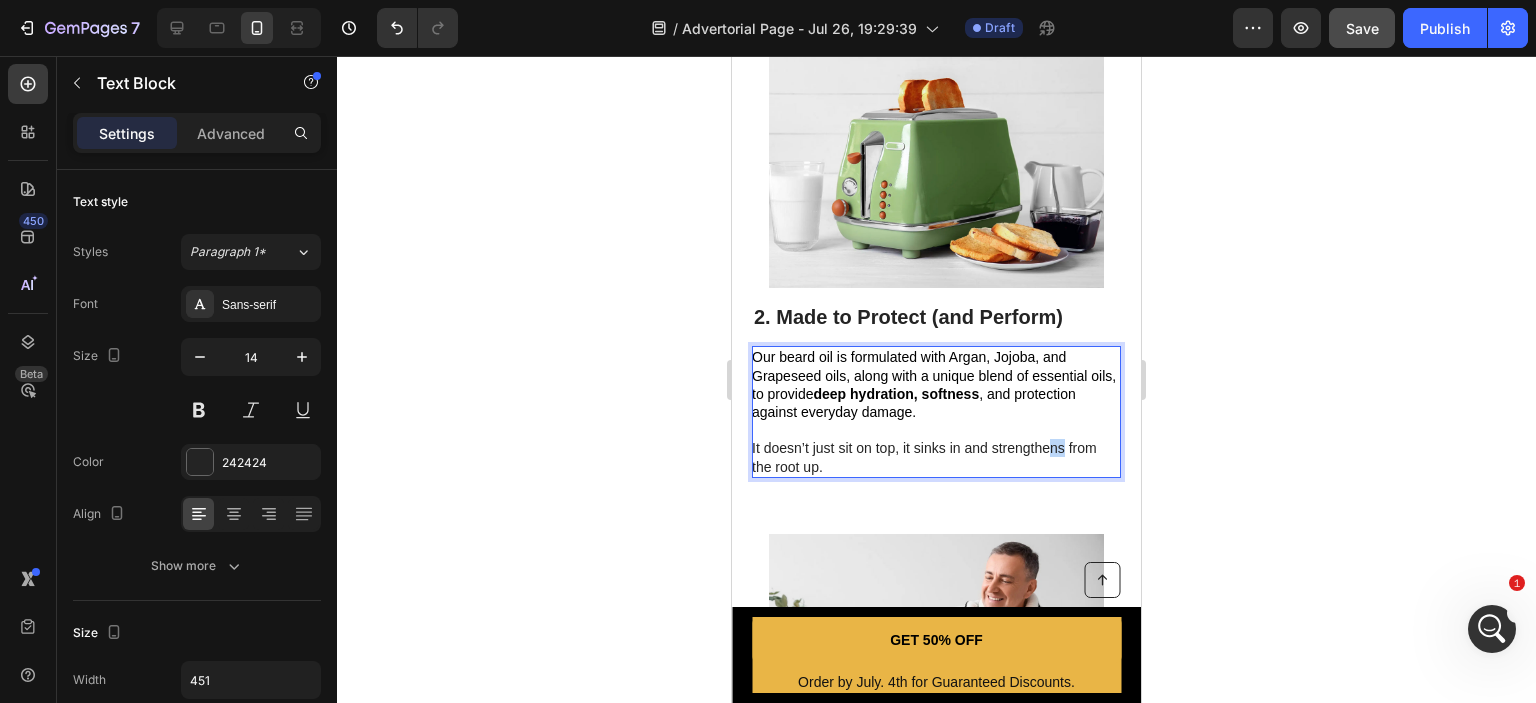 drag, startPoint x: 1066, startPoint y: 447, endPoint x: 1039, endPoint y: 447, distance: 27 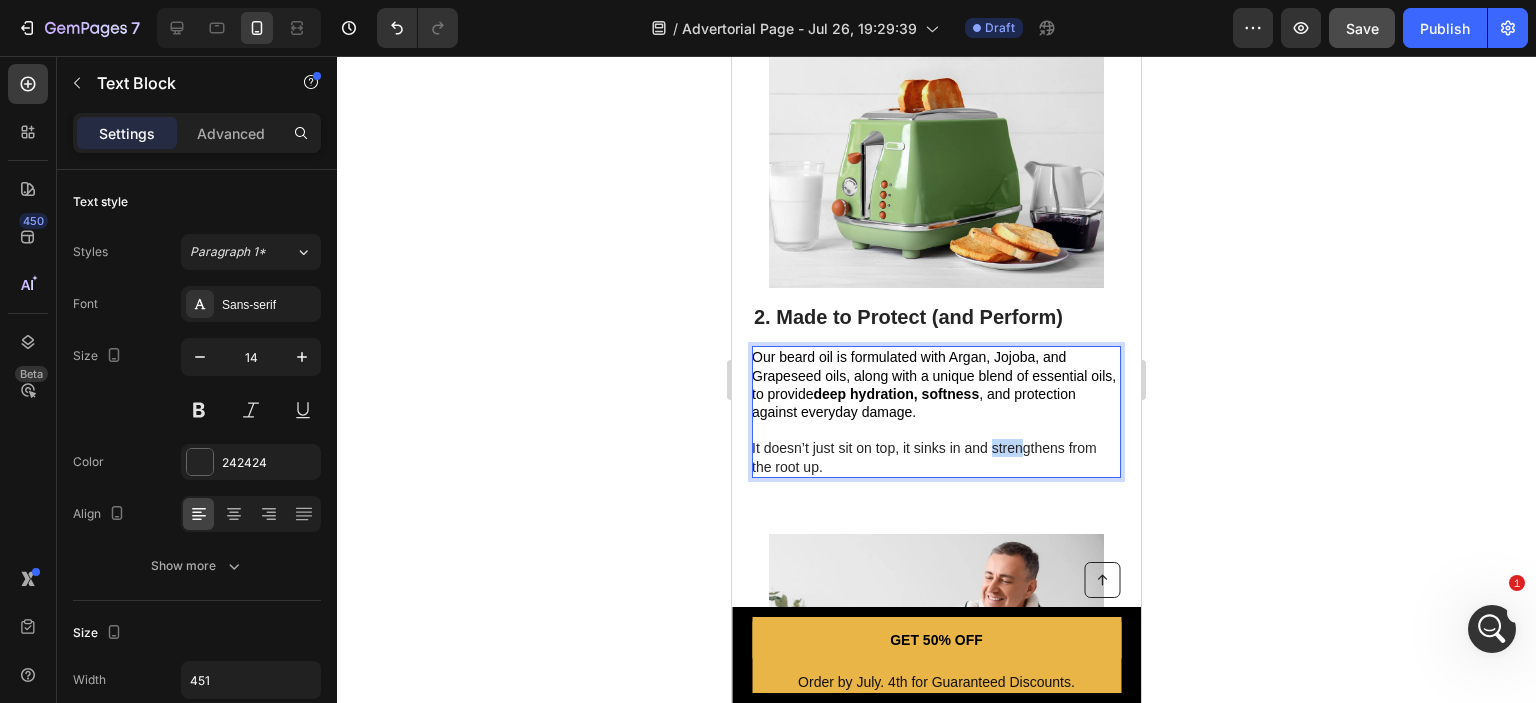drag, startPoint x: 1025, startPoint y: 447, endPoint x: 992, endPoint y: 447, distance: 33 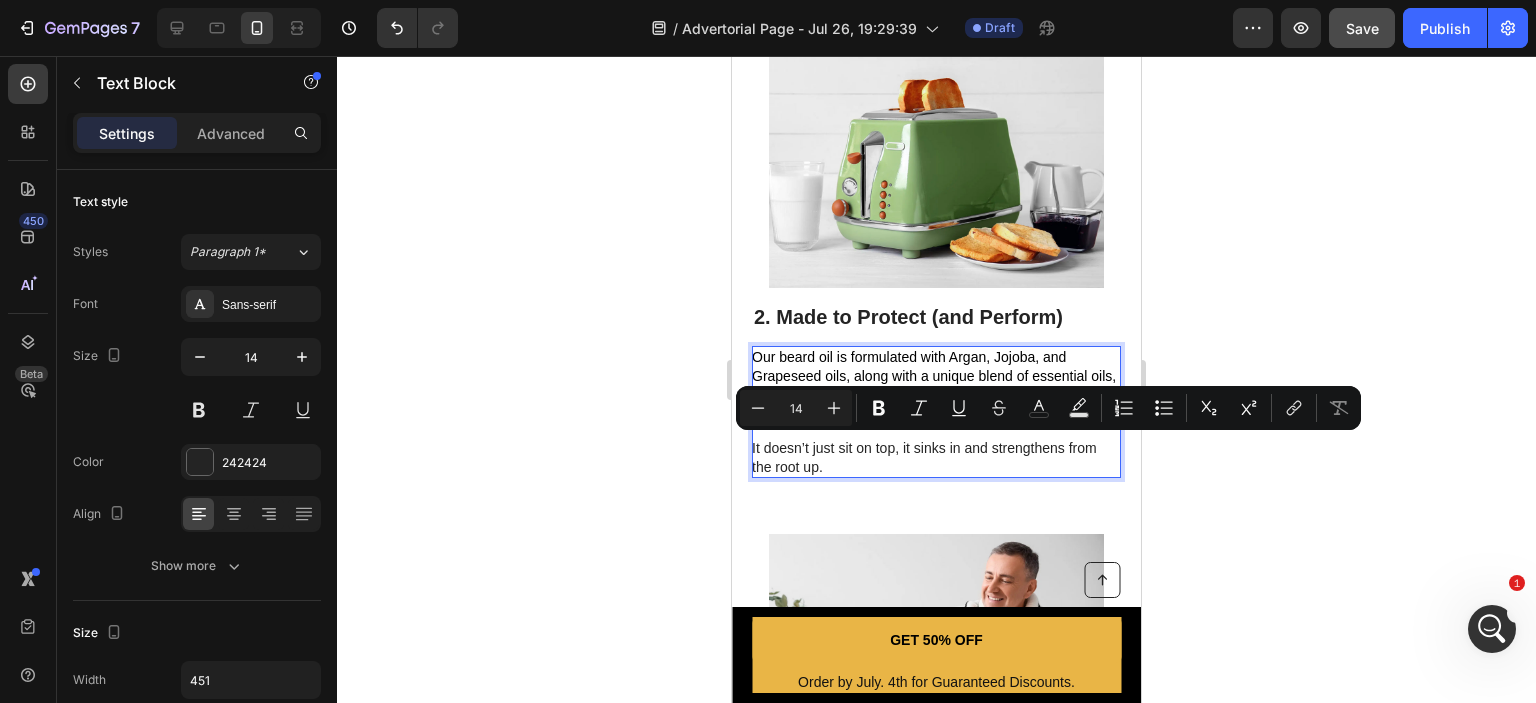 click on "It doesn’t just sit on top, it sinks in and strengthens from the root up." at bounding box center (935, 457) 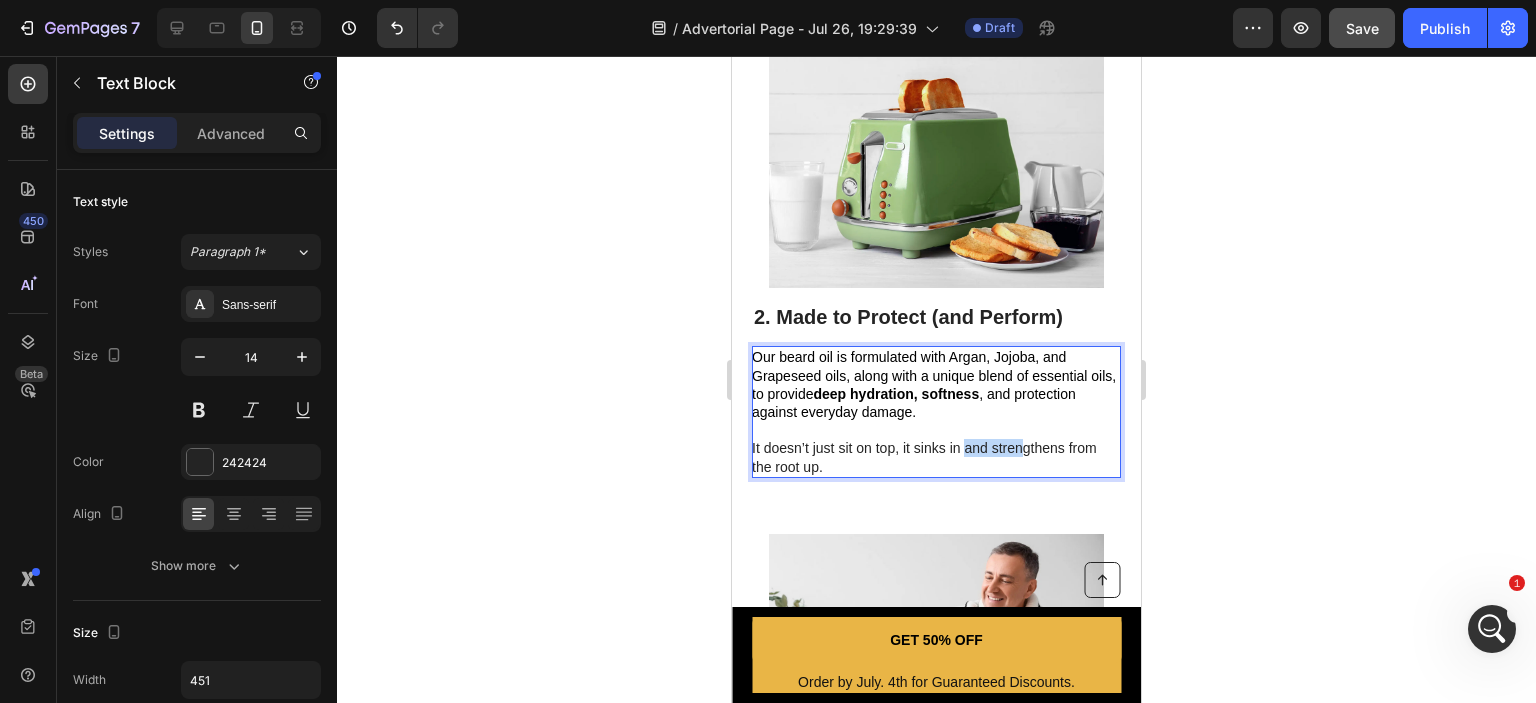 drag, startPoint x: 965, startPoint y: 447, endPoint x: 1029, endPoint y: 449, distance: 64.03124 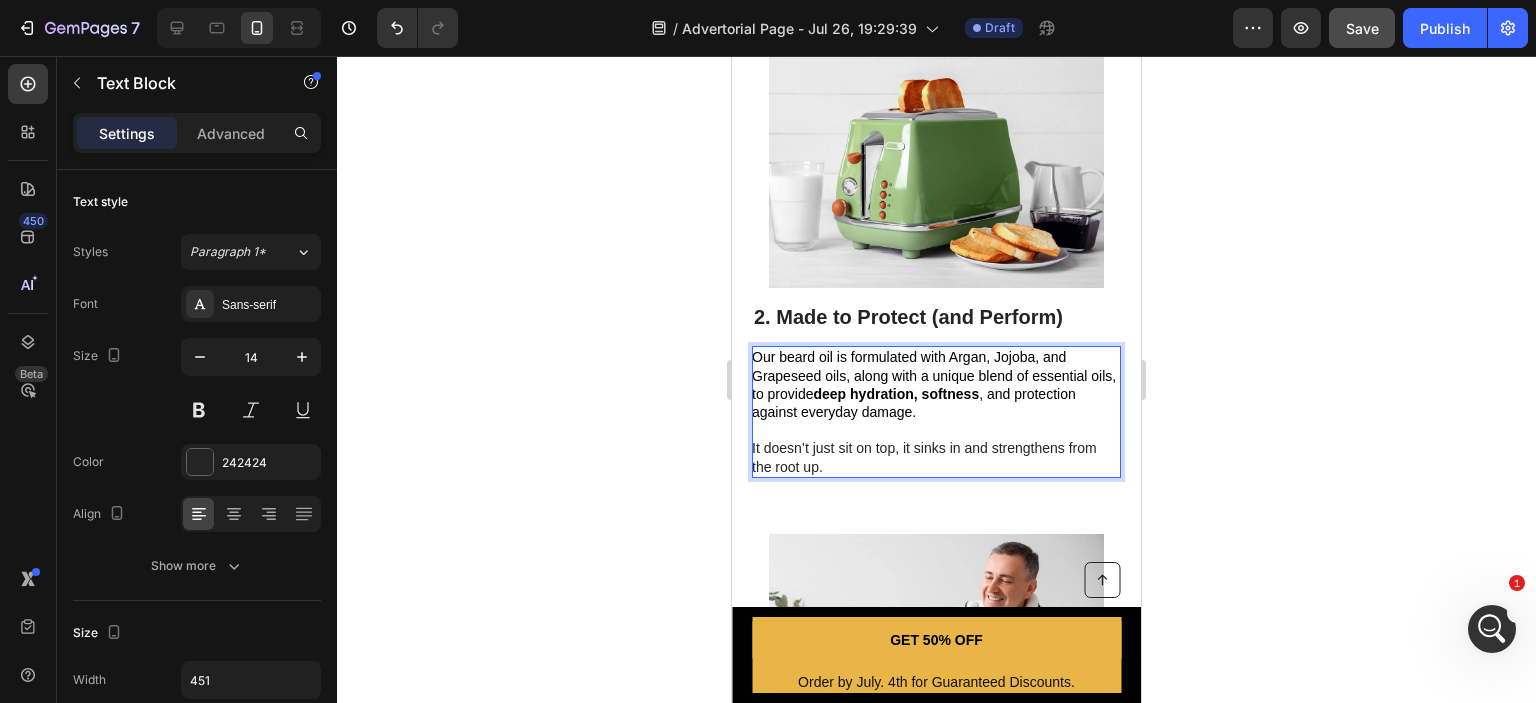 click on "It doesn’t just sit on top, it sinks in and strengthens from the root up." at bounding box center (935, 457) 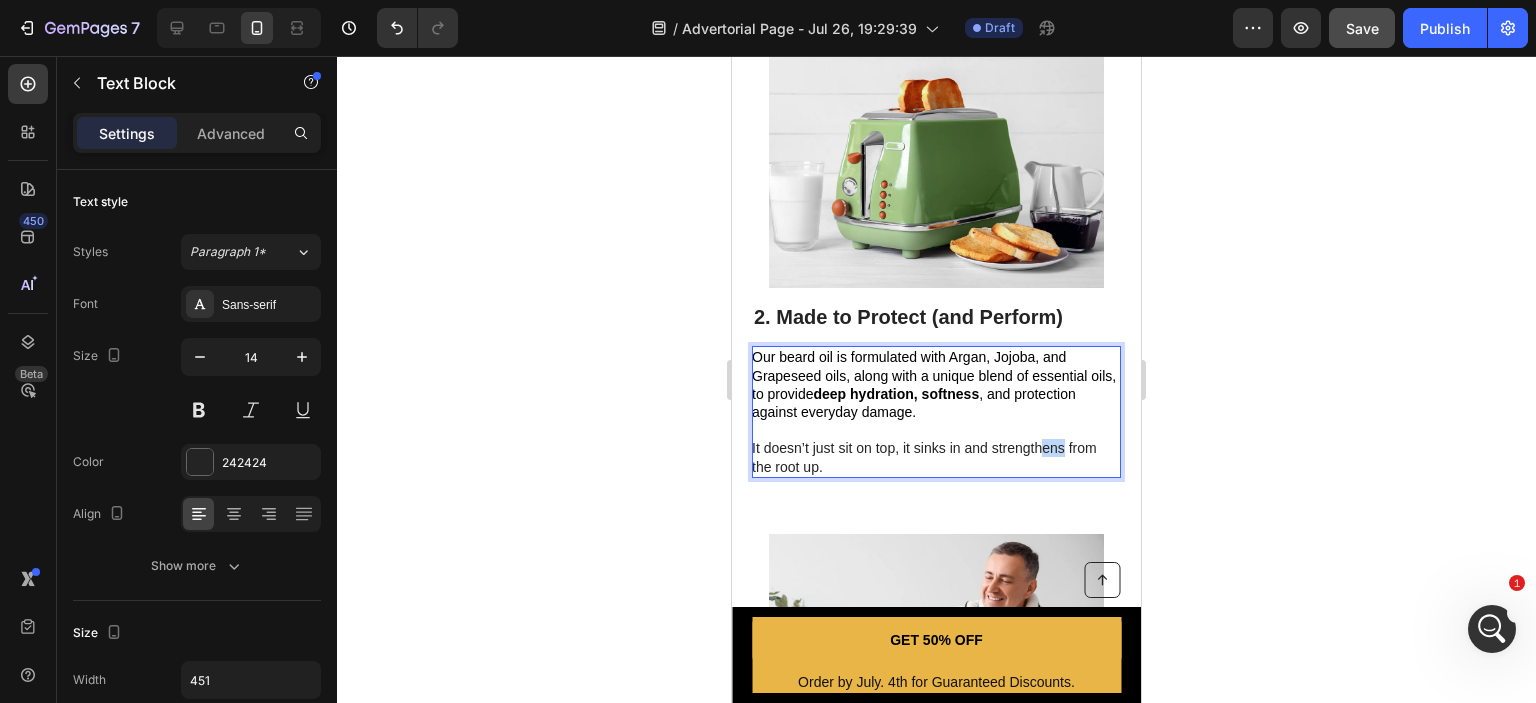drag, startPoint x: 1064, startPoint y: 447, endPoint x: 1040, endPoint y: 447, distance: 24 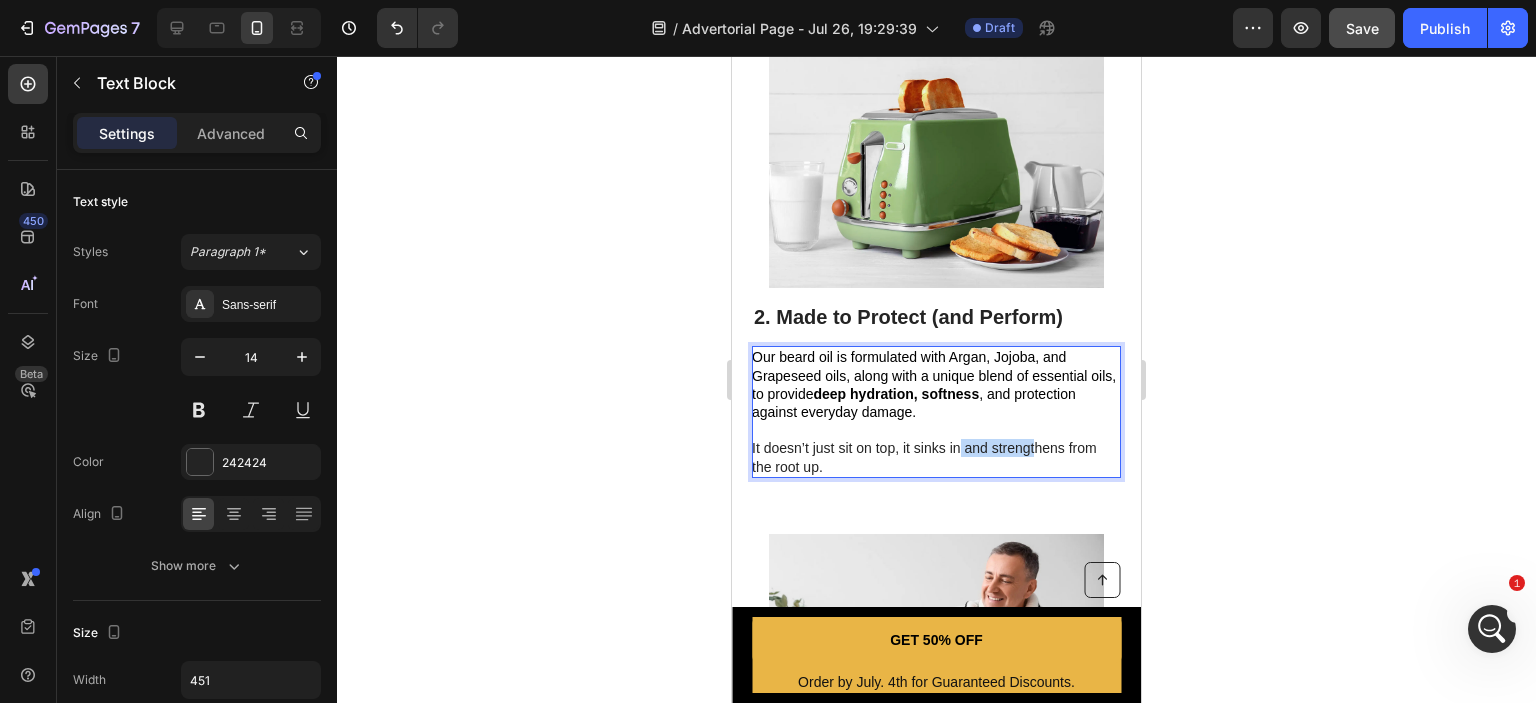 drag, startPoint x: 1034, startPoint y: 447, endPoint x: 961, endPoint y: 443, distance: 73.109505 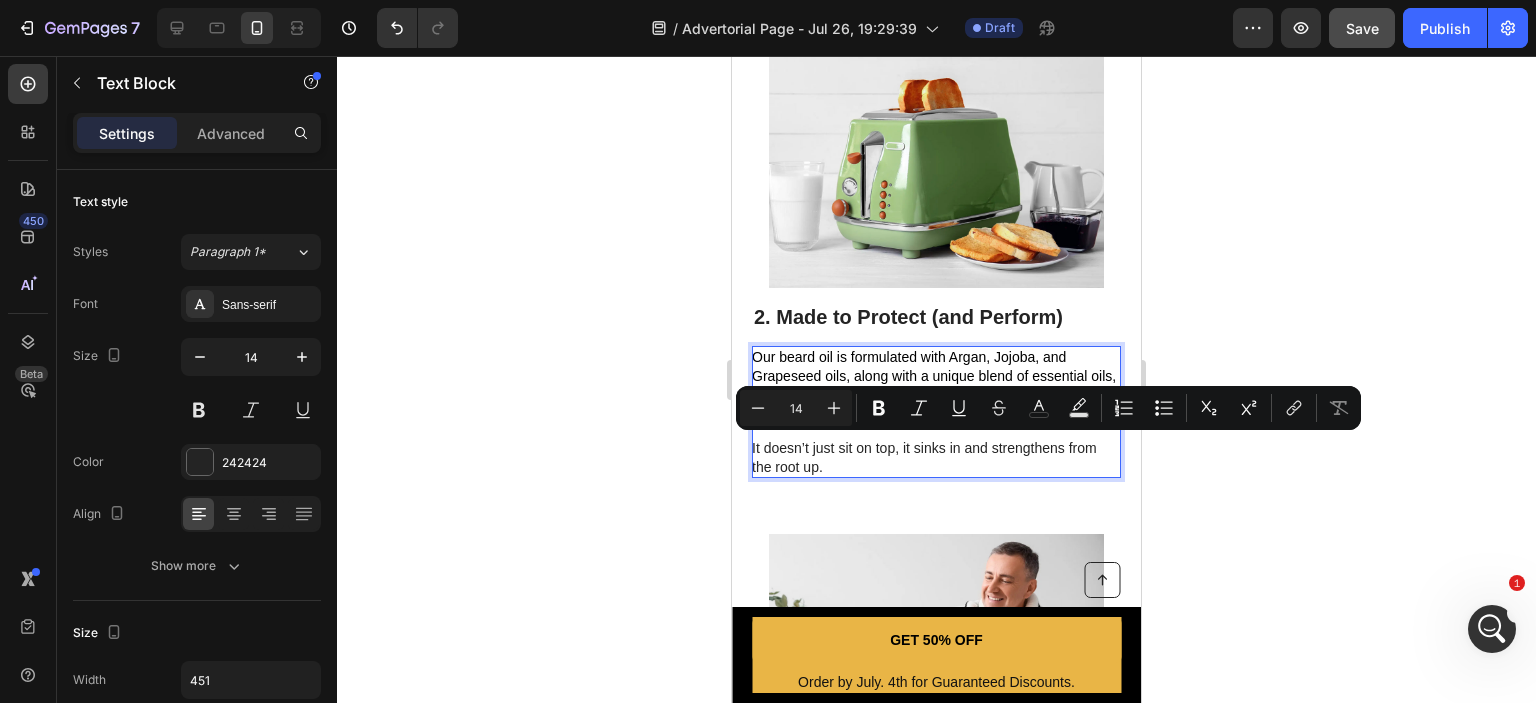 click on "It doesn’t just sit on top, it sinks in and strengthens from the root up." at bounding box center (935, 457) 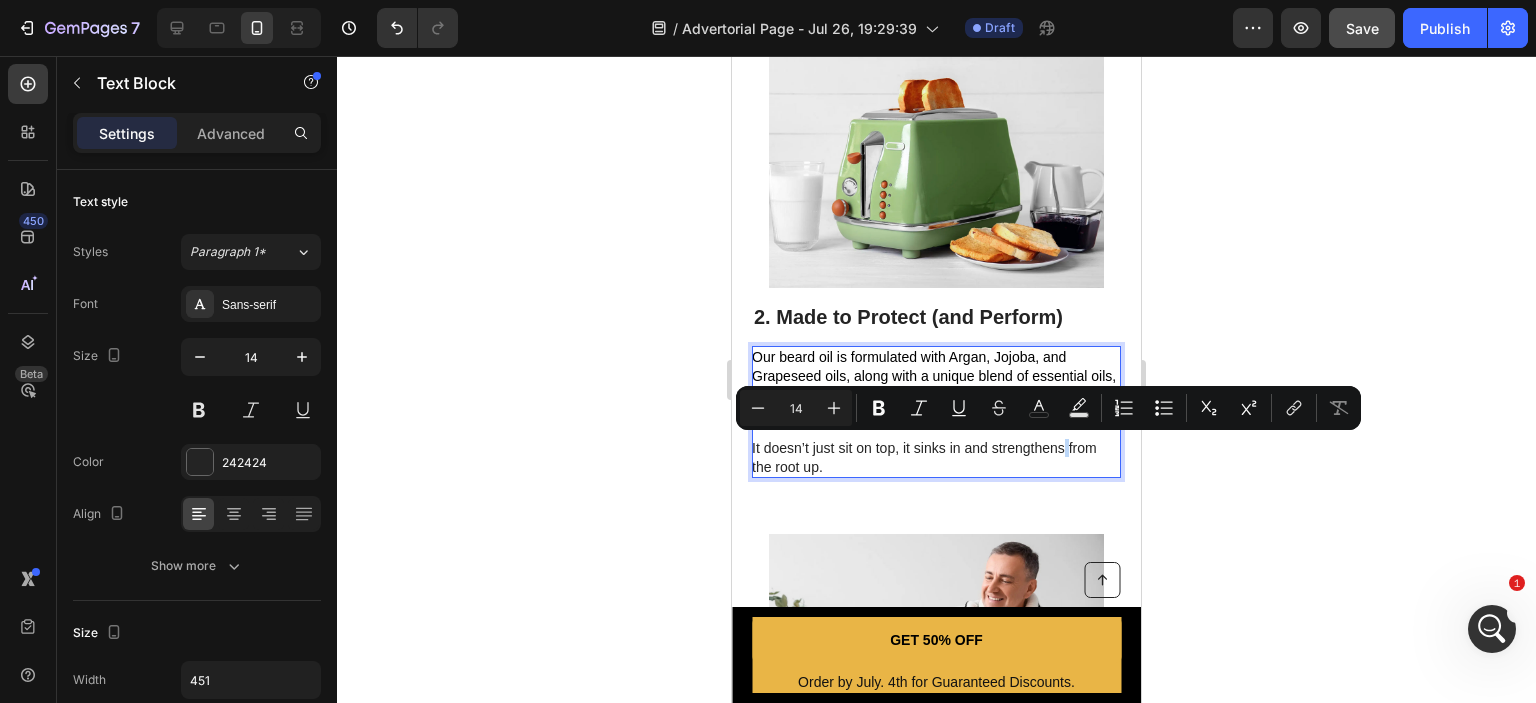 click on "It doesn’t just sit on top, it sinks in and strengthens from the root up." at bounding box center [935, 457] 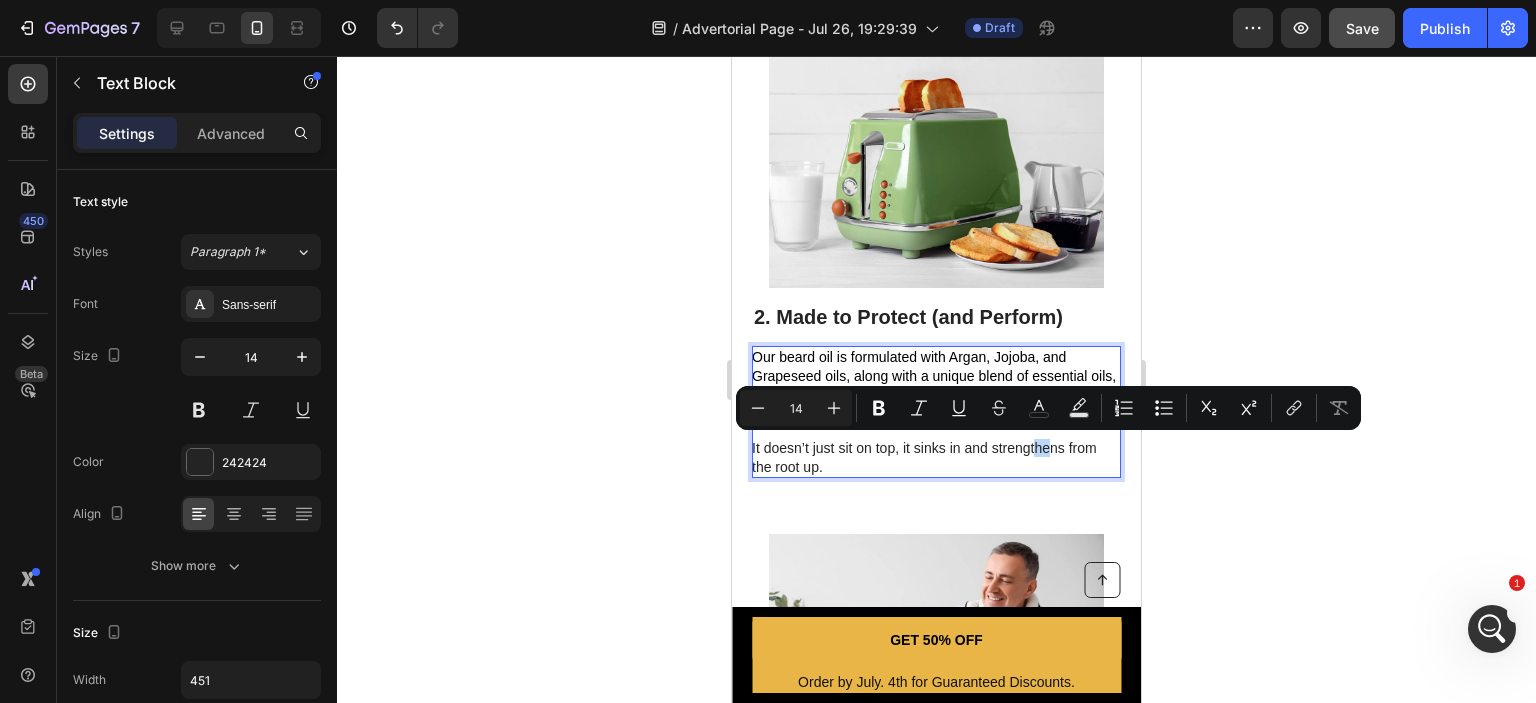 drag, startPoint x: 1032, startPoint y: 443, endPoint x: 1053, endPoint y: 443, distance: 21 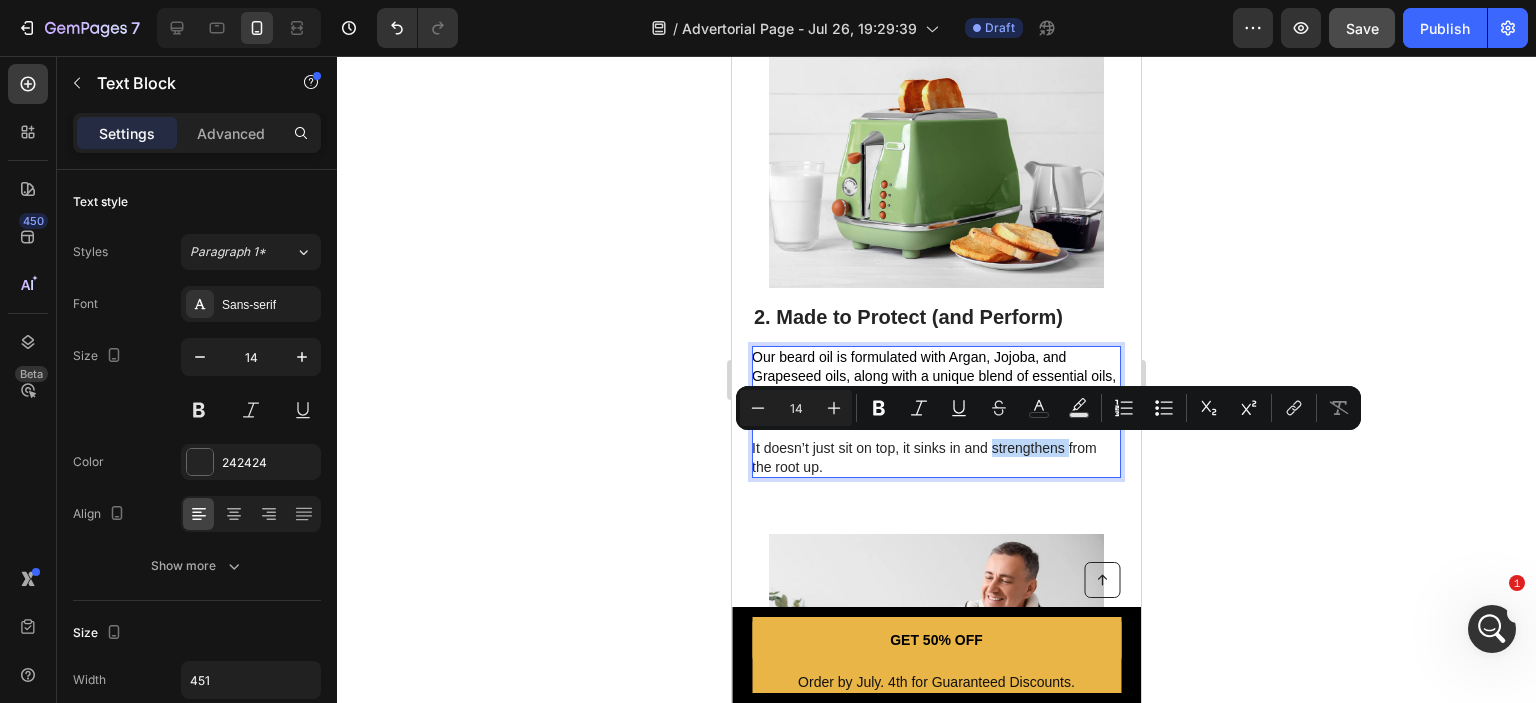 drag, startPoint x: 1068, startPoint y: 445, endPoint x: 994, endPoint y: 445, distance: 74 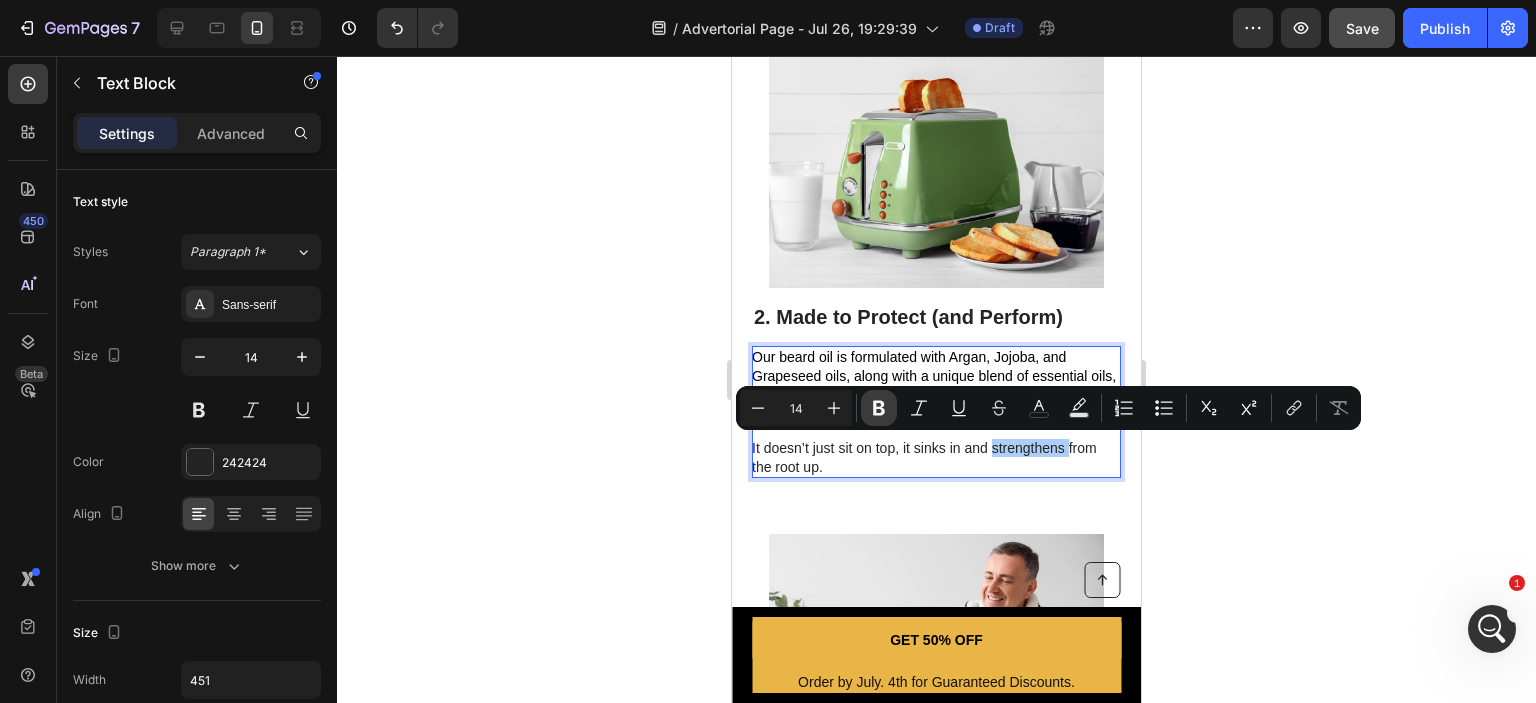drag, startPoint x: 880, startPoint y: 407, endPoint x: 92, endPoint y: 375, distance: 788.6495 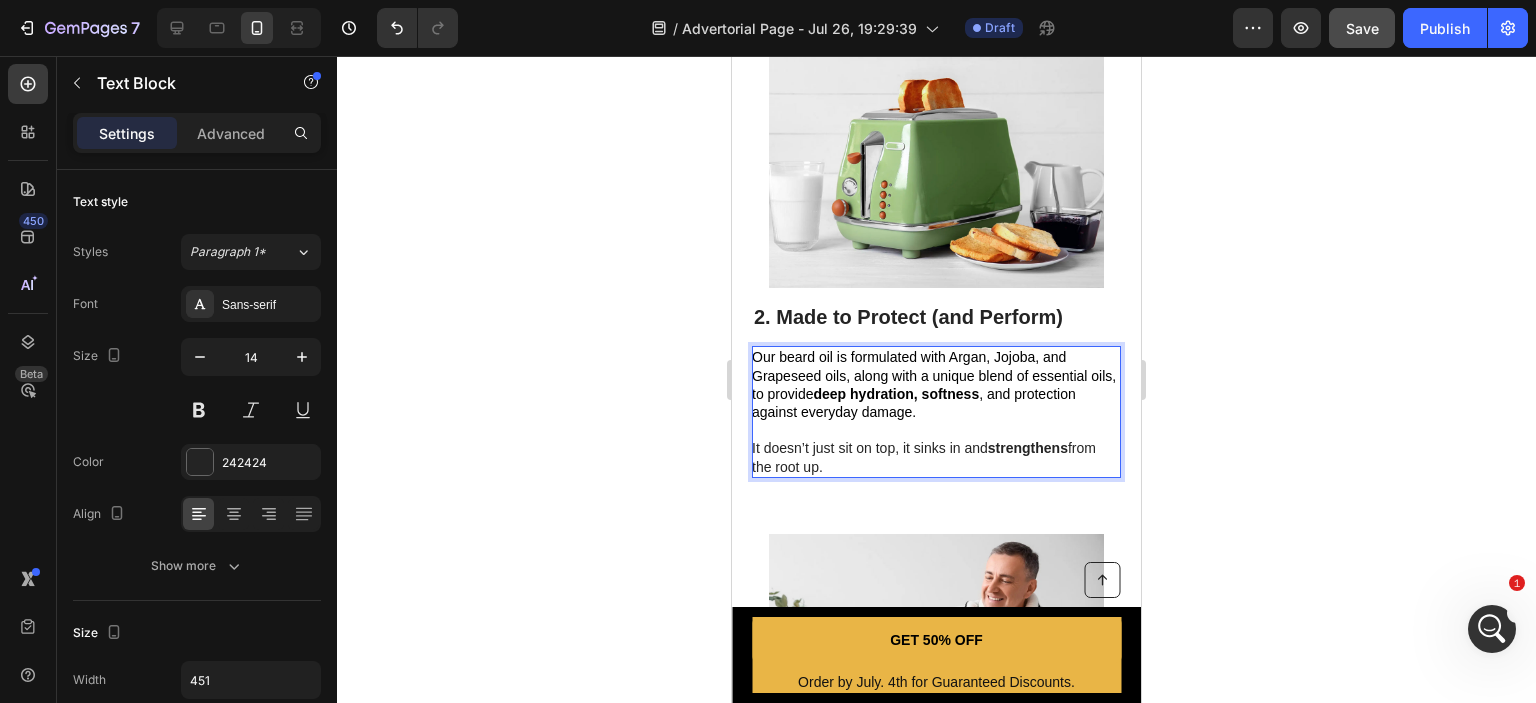 click 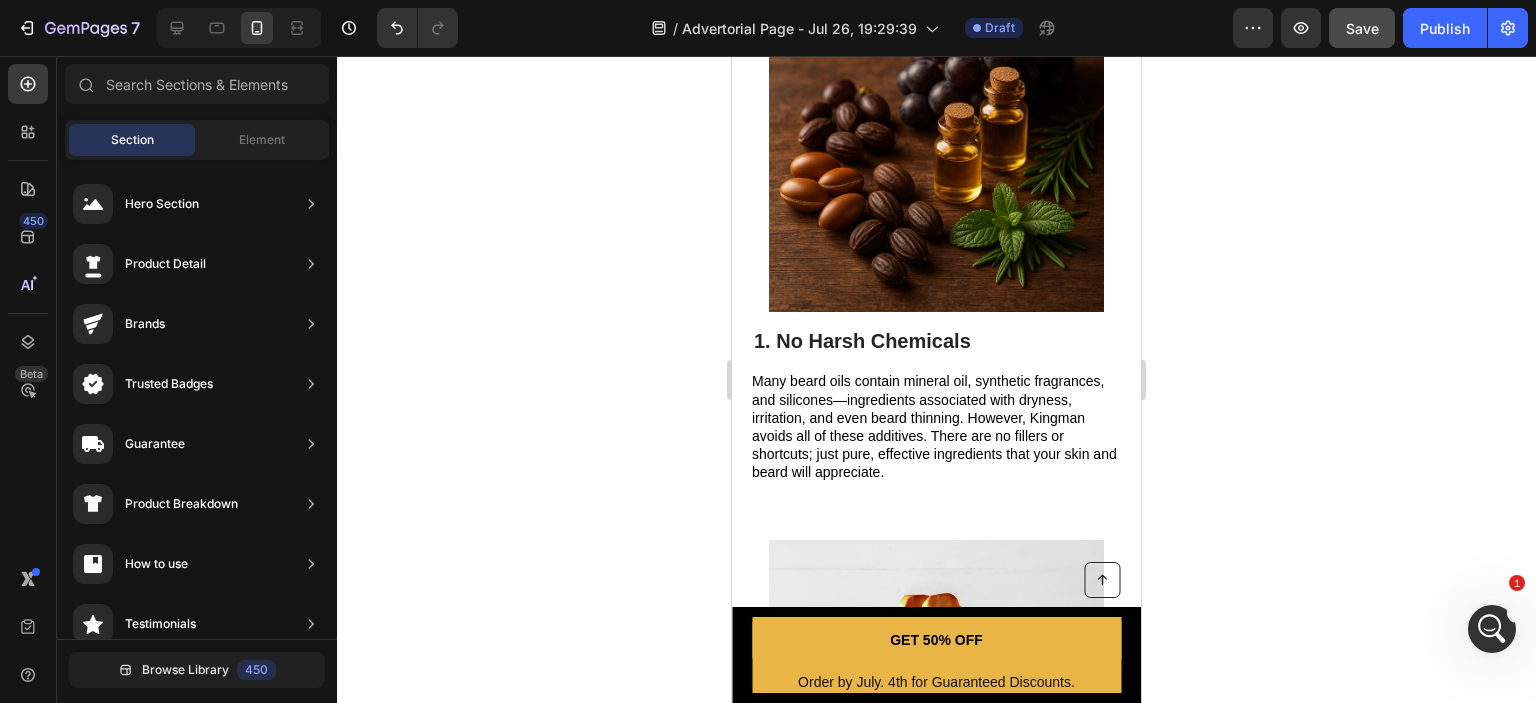 scroll, scrollTop: 709, scrollLeft: 0, axis: vertical 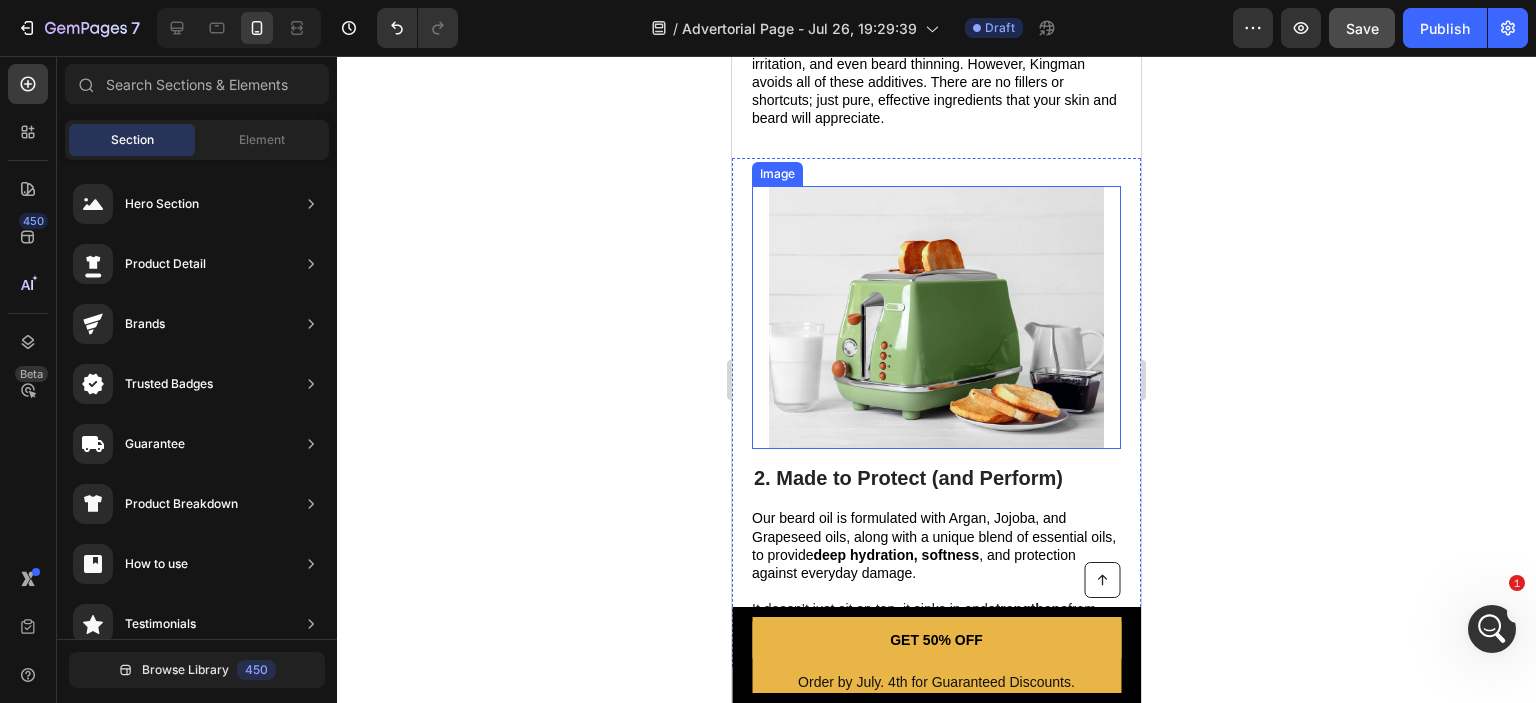 click at bounding box center [936, 318] 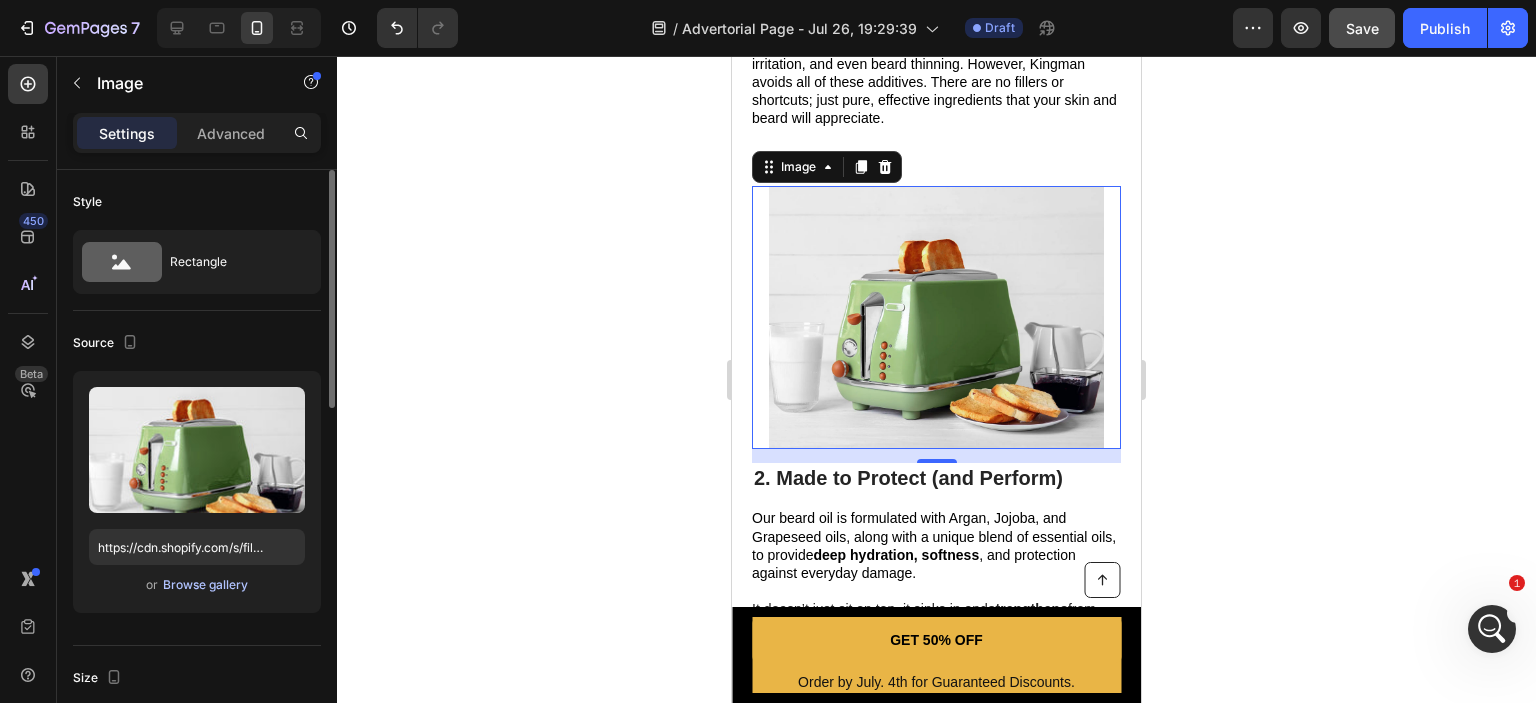 click on "Browse gallery" at bounding box center [205, 585] 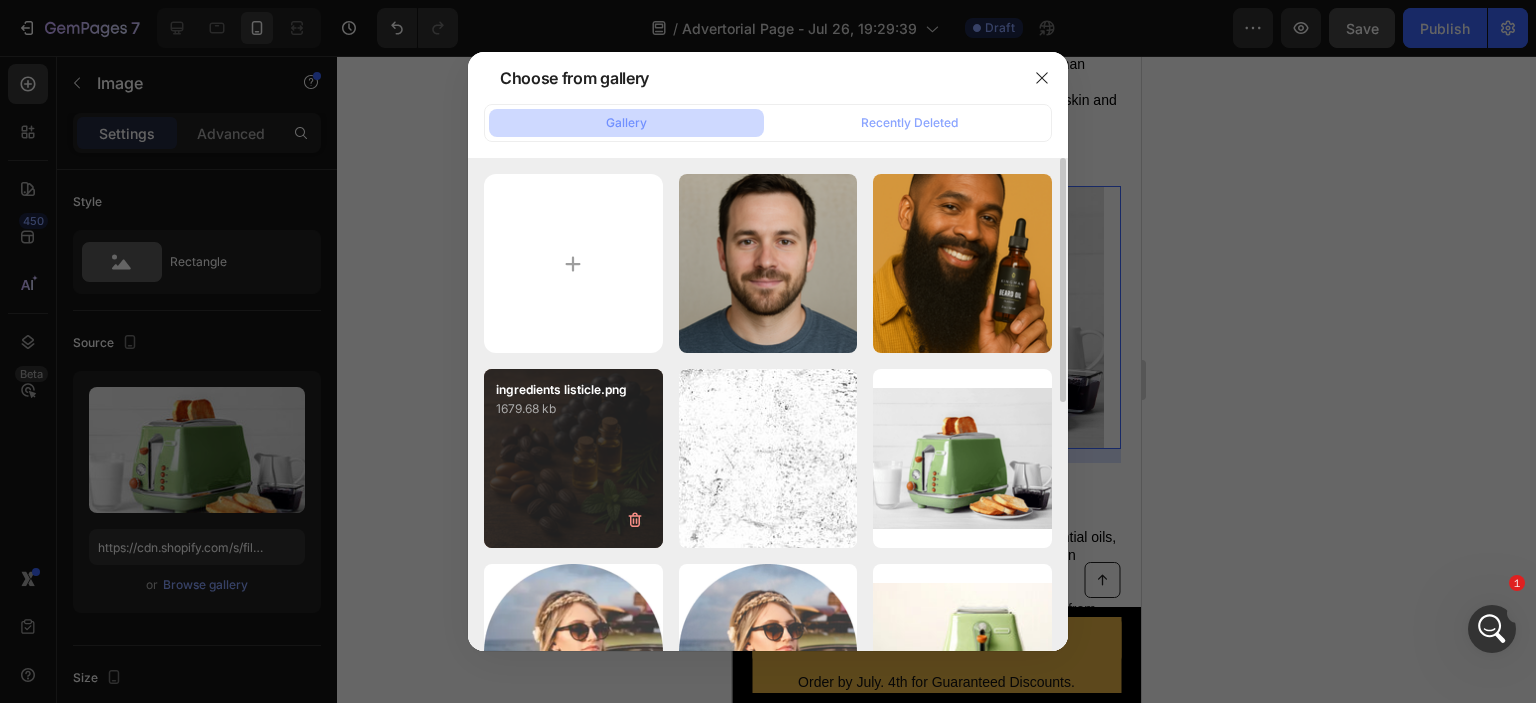 click on "ingredients listicle.png 1679.68 kb" at bounding box center [573, 458] 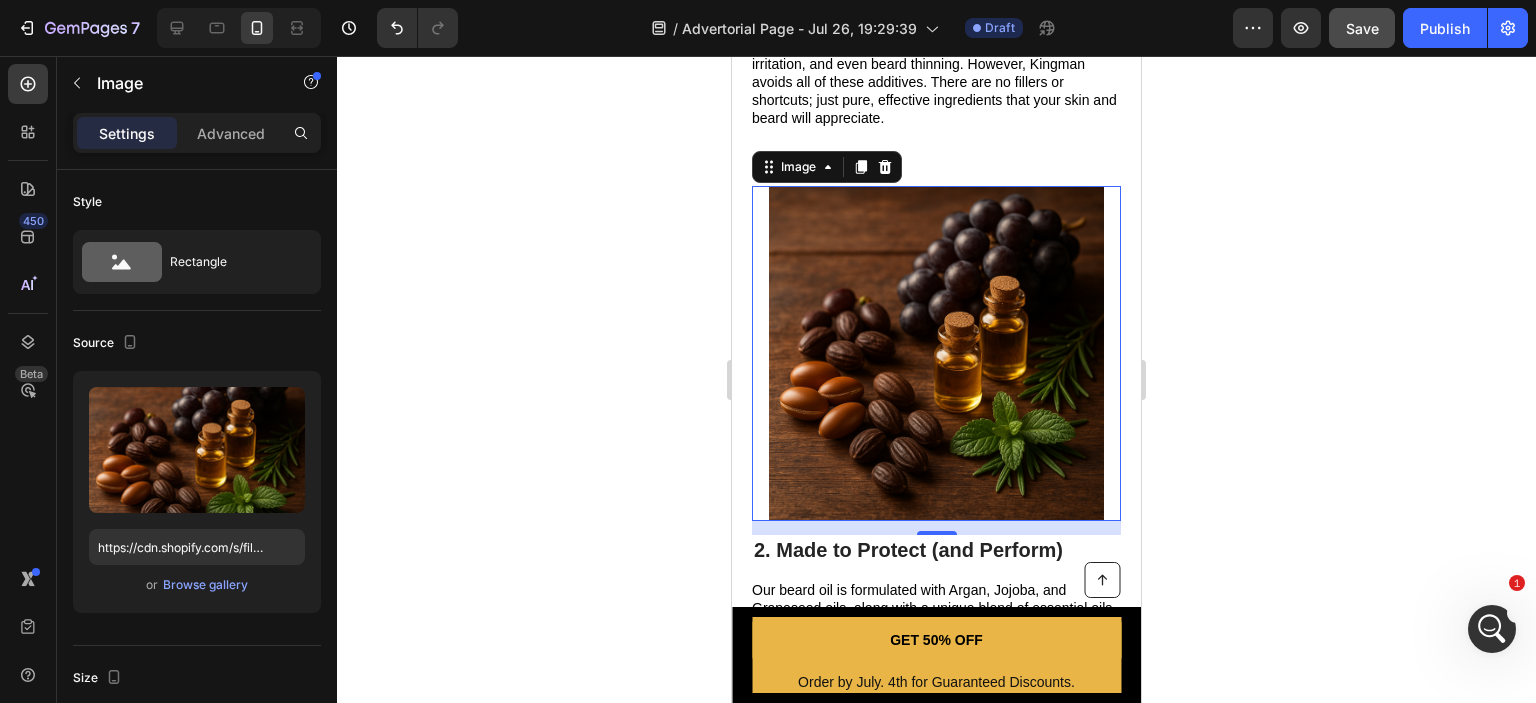 click 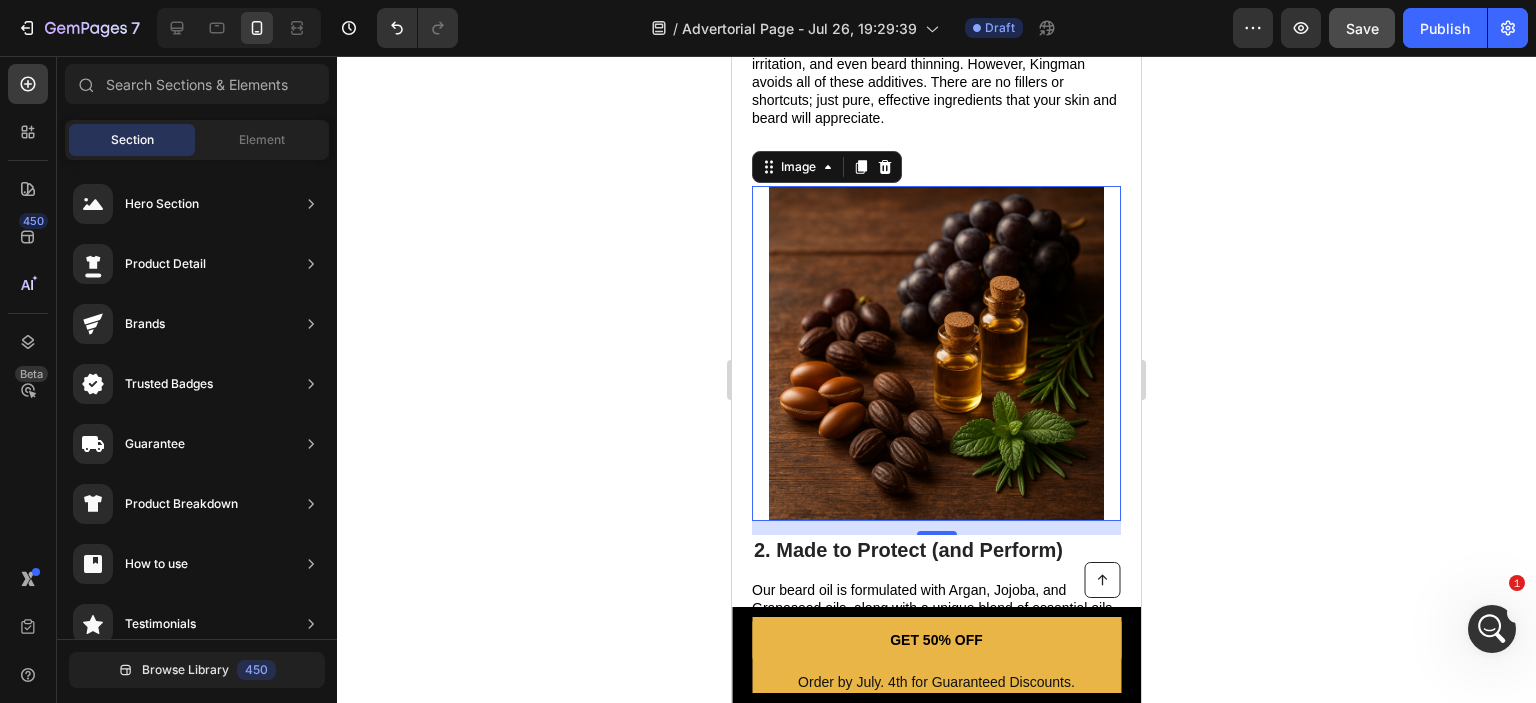 click 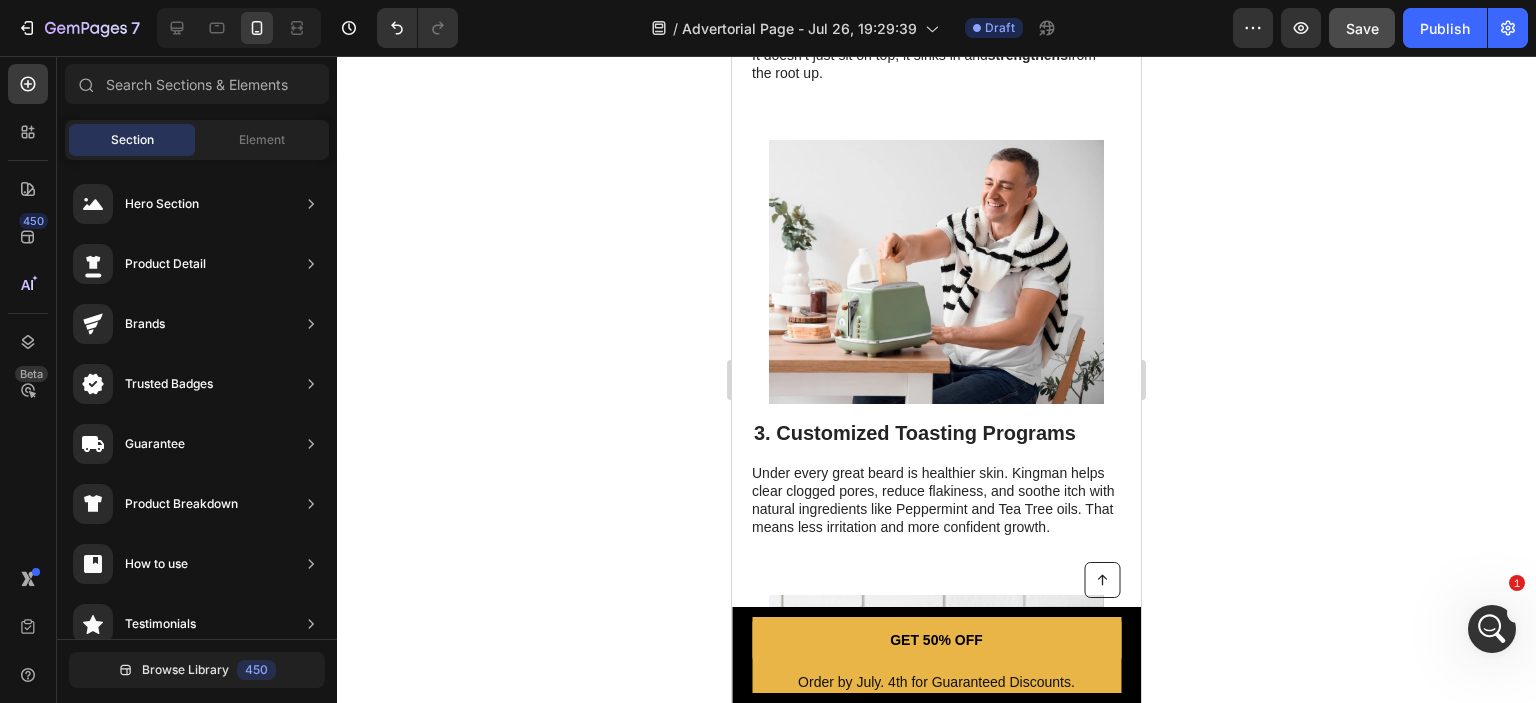 scroll, scrollTop: 1657, scrollLeft: 0, axis: vertical 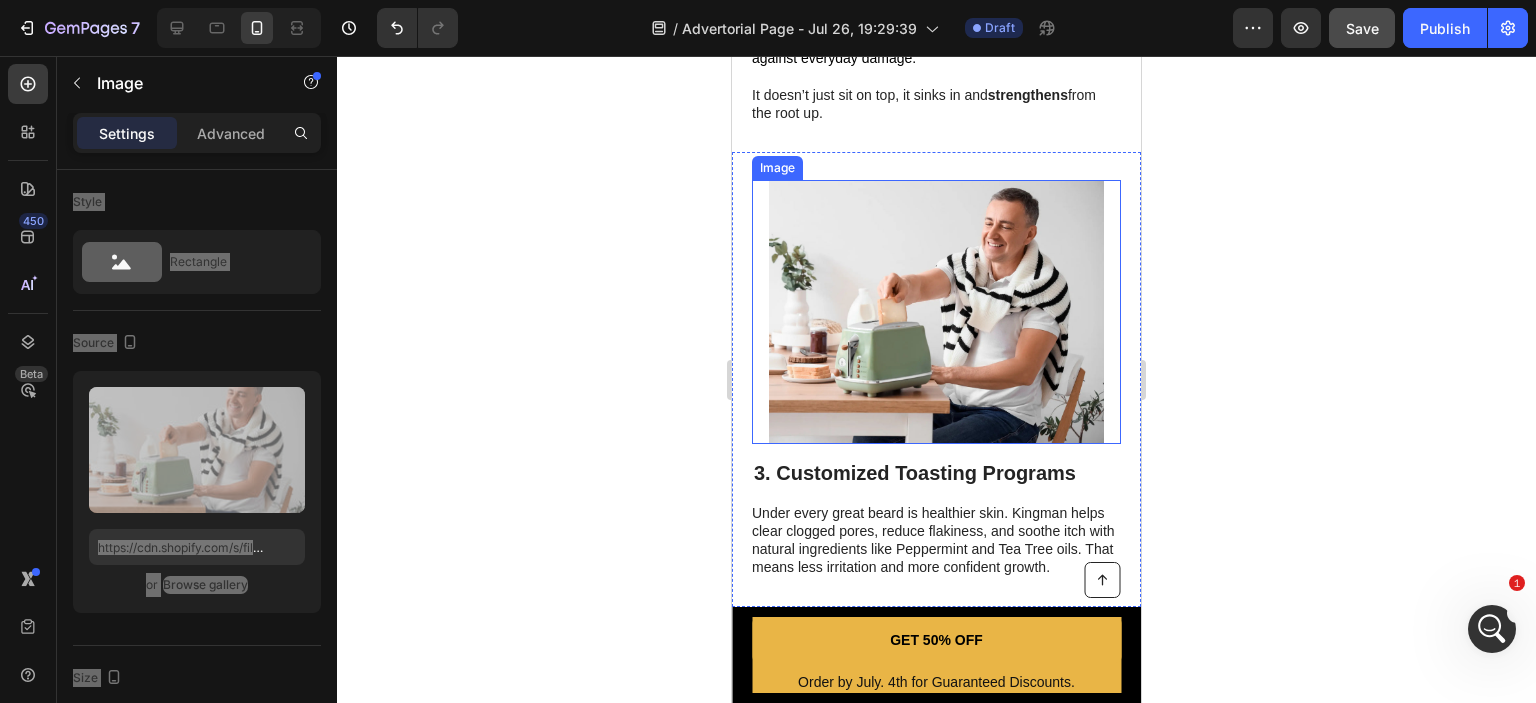 click at bounding box center (936, 312) 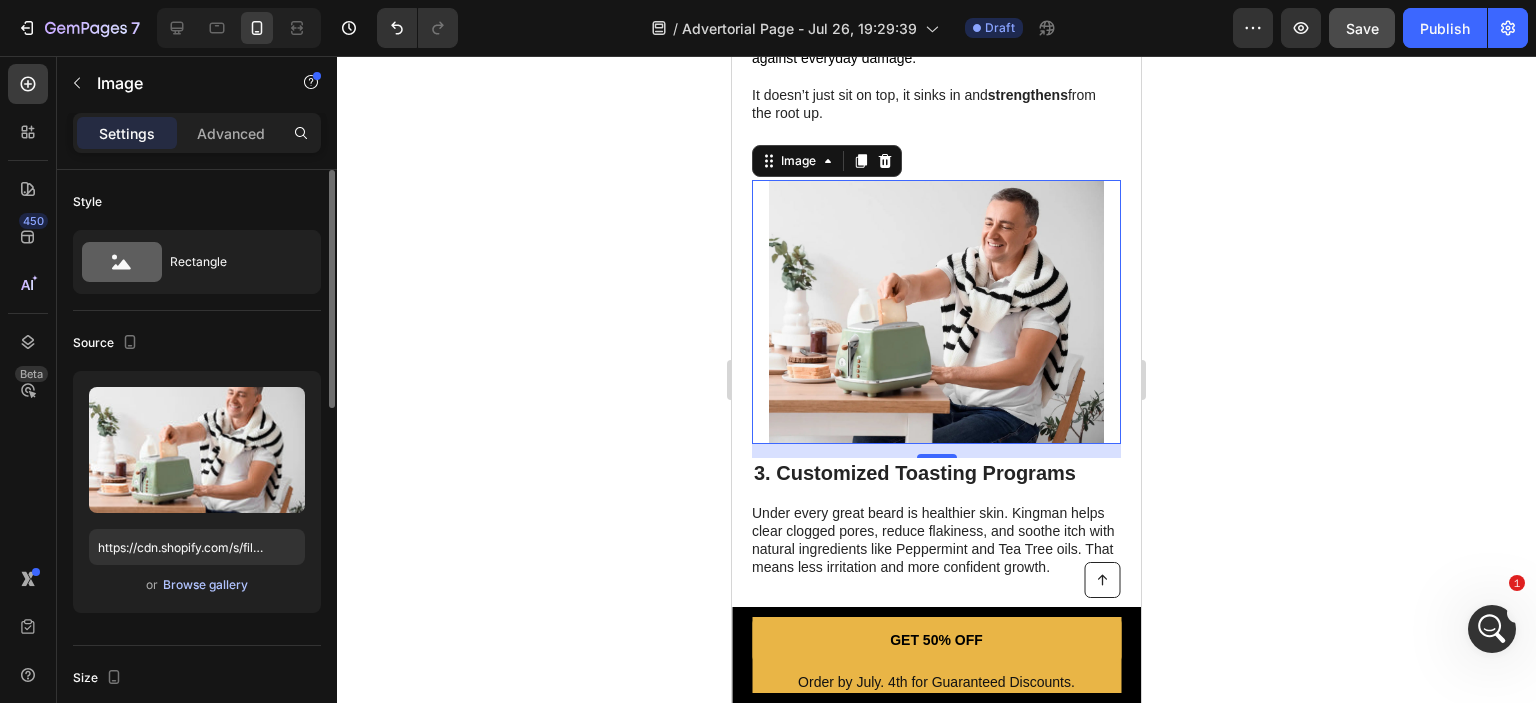 click on "Browse gallery" at bounding box center (205, 585) 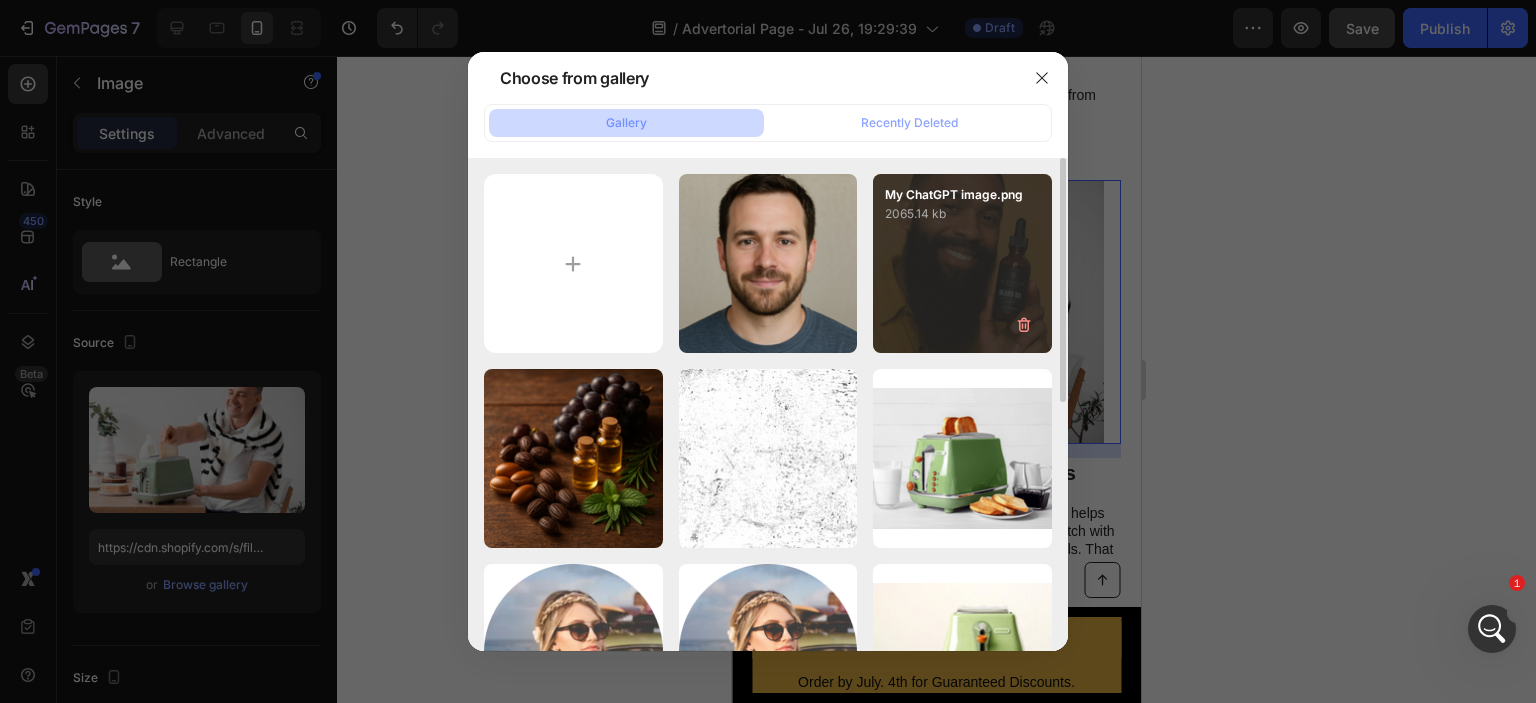 click on "My ChatGPT image.png 2065.14 kb" at bounding box center [962, 263] 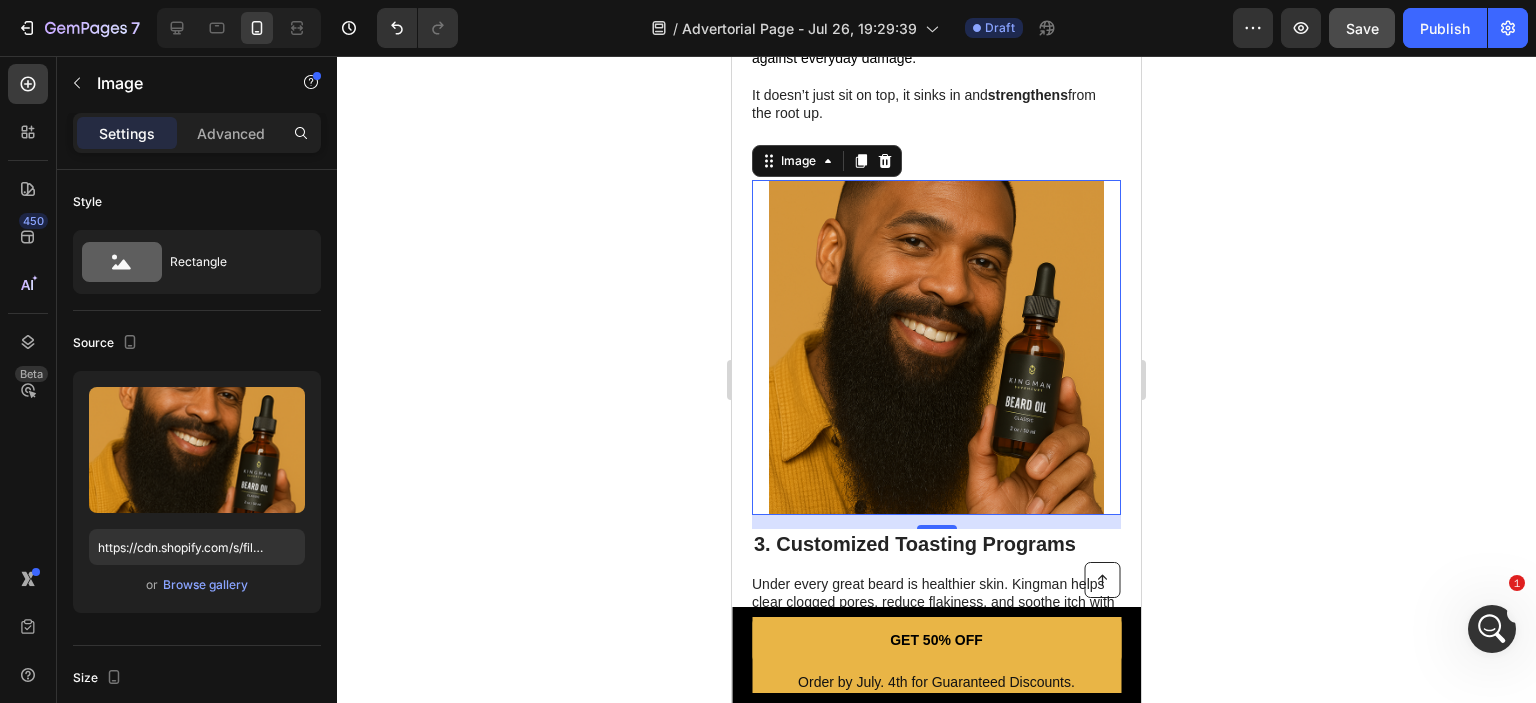 click 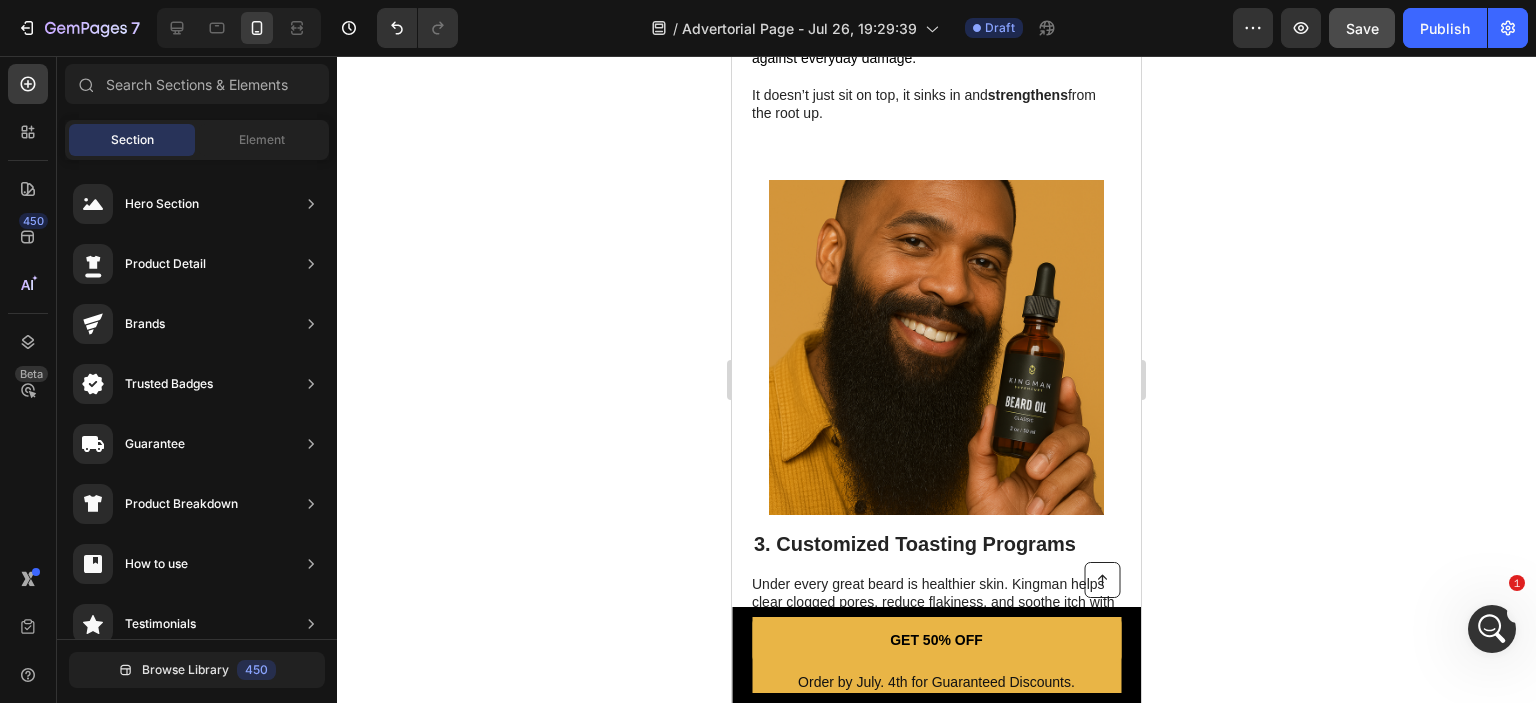 click 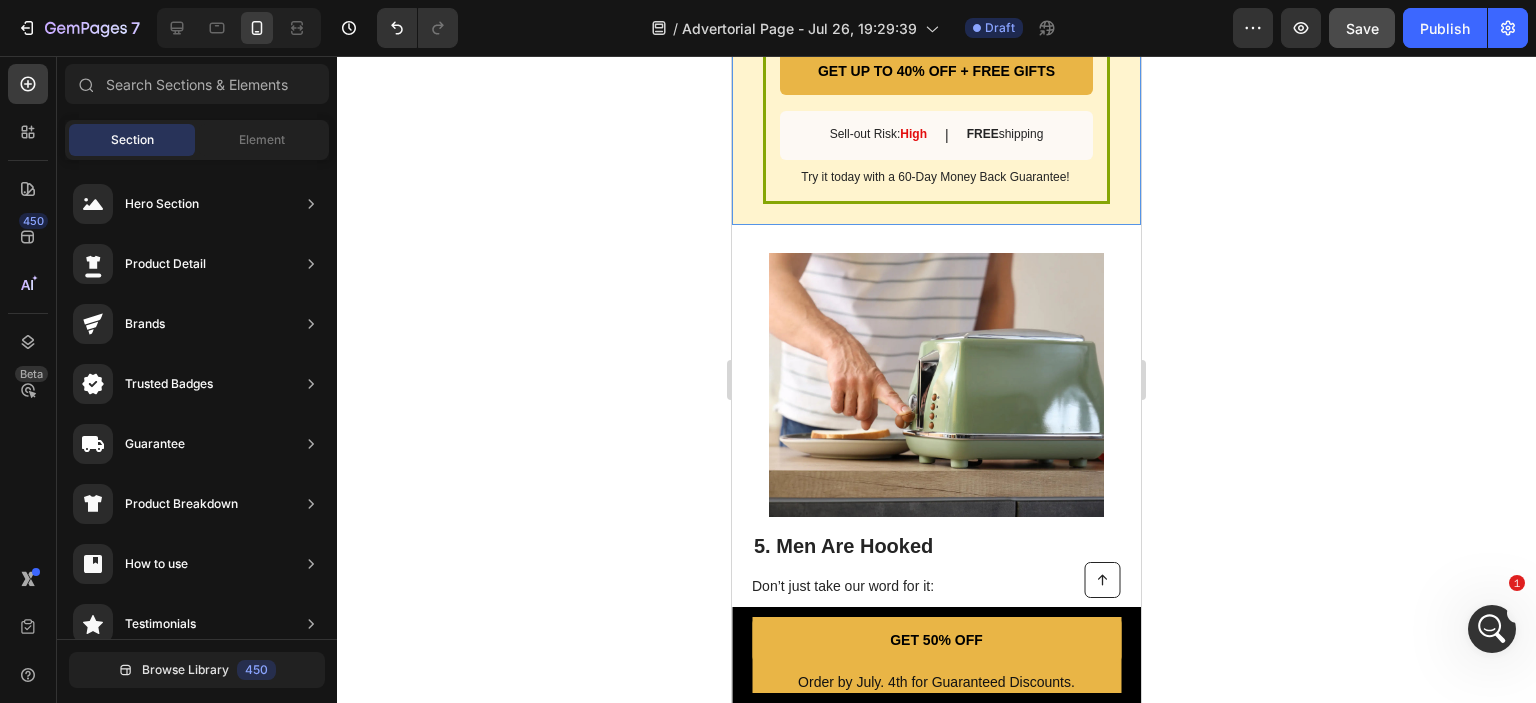 scroll, scrollTop: 3435, scrollLeft: 0, axis: vertical 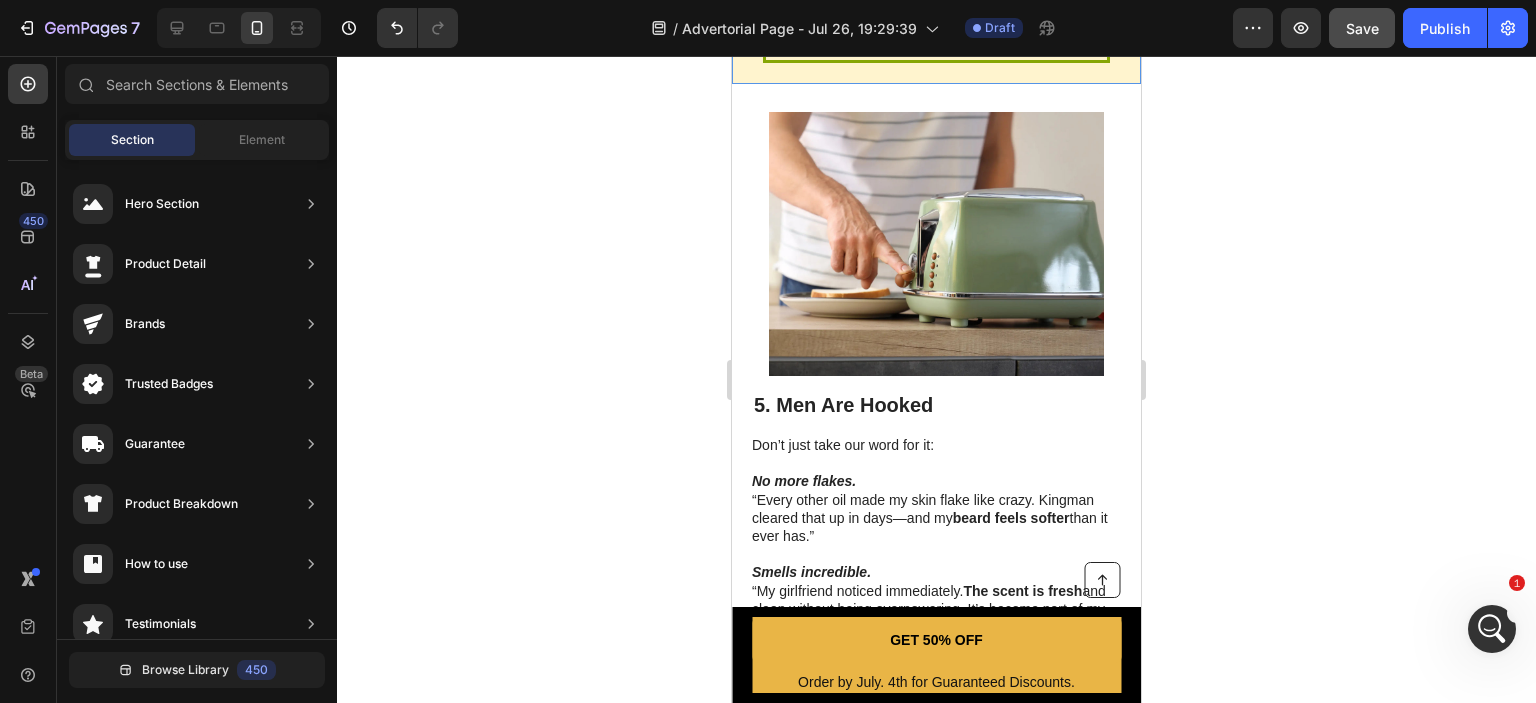 click 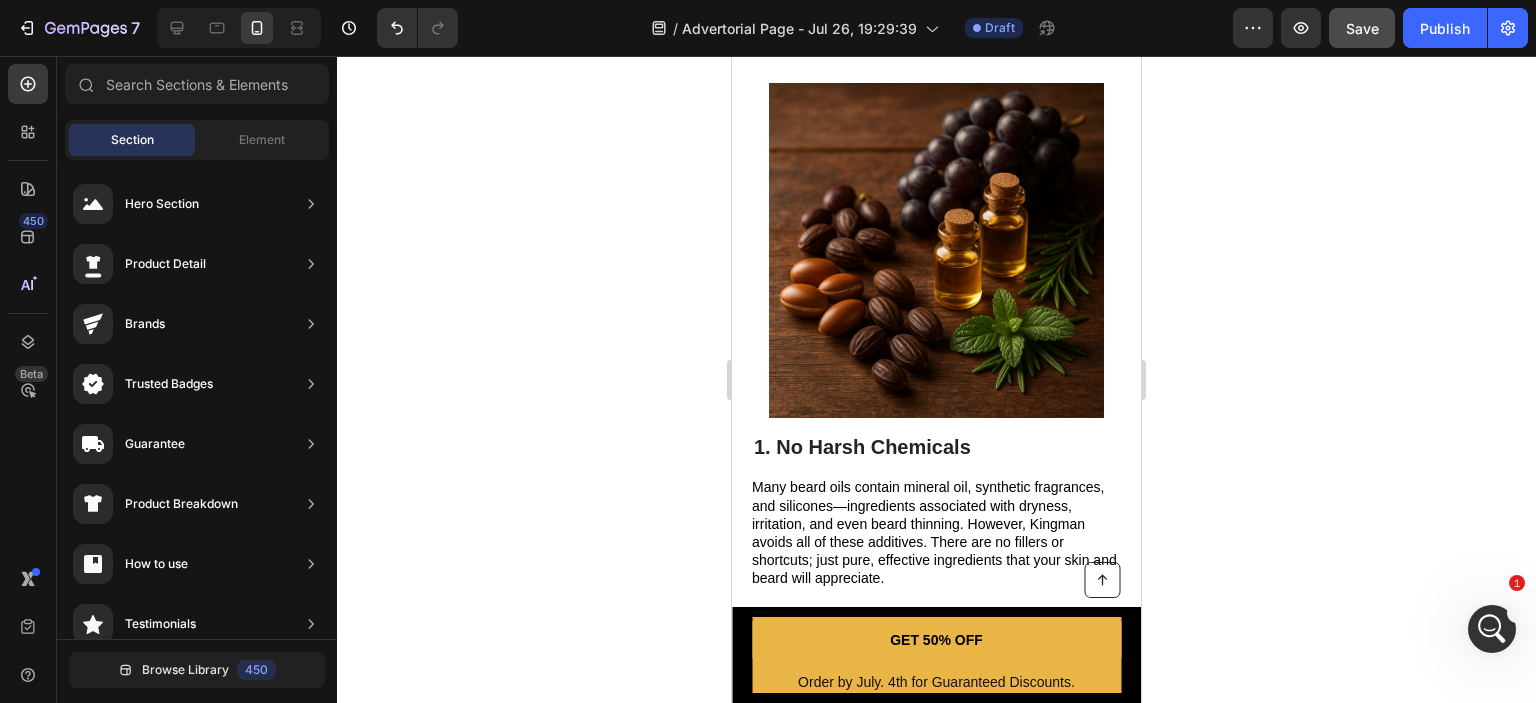 scroll, scrollTop: 528, scrollLeft: 0, axis: vertical 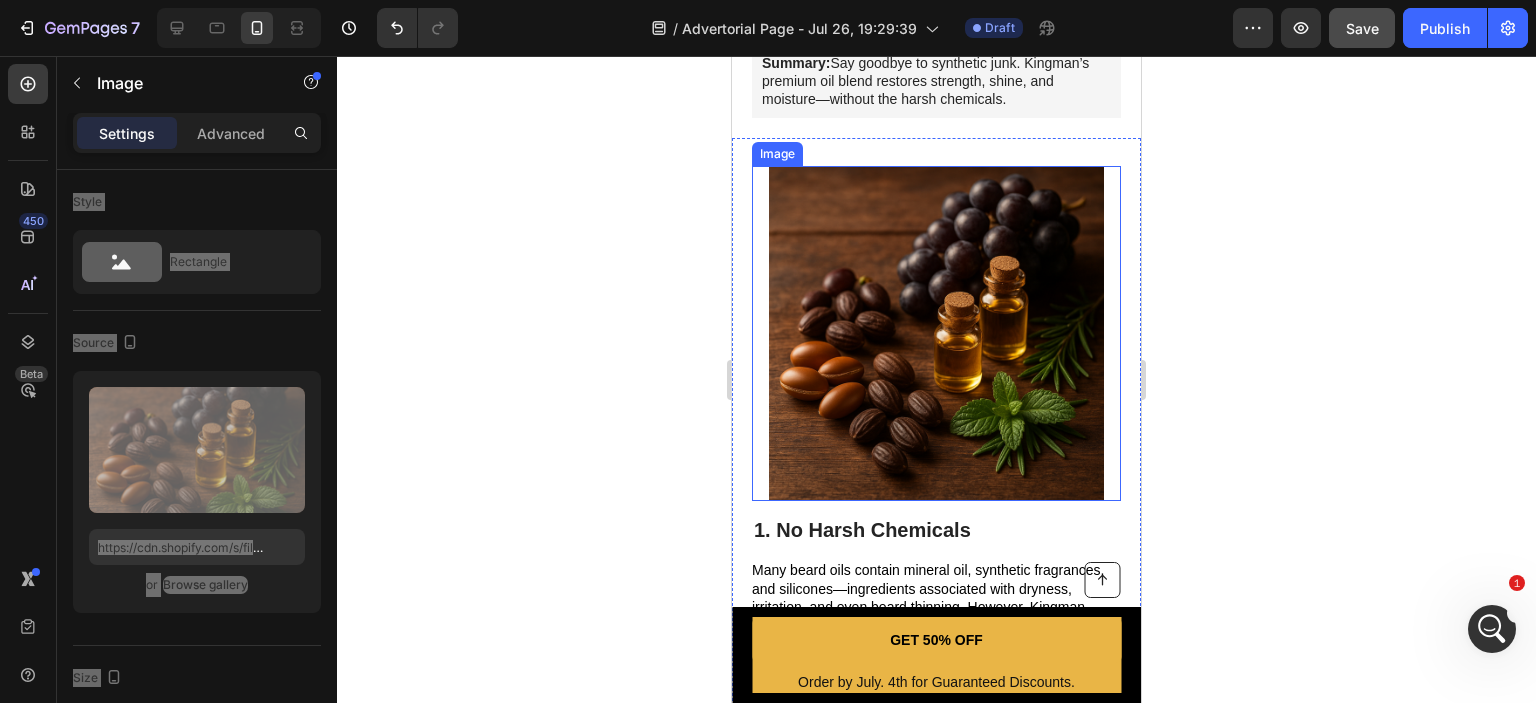 click at bounding box center (936, 333) 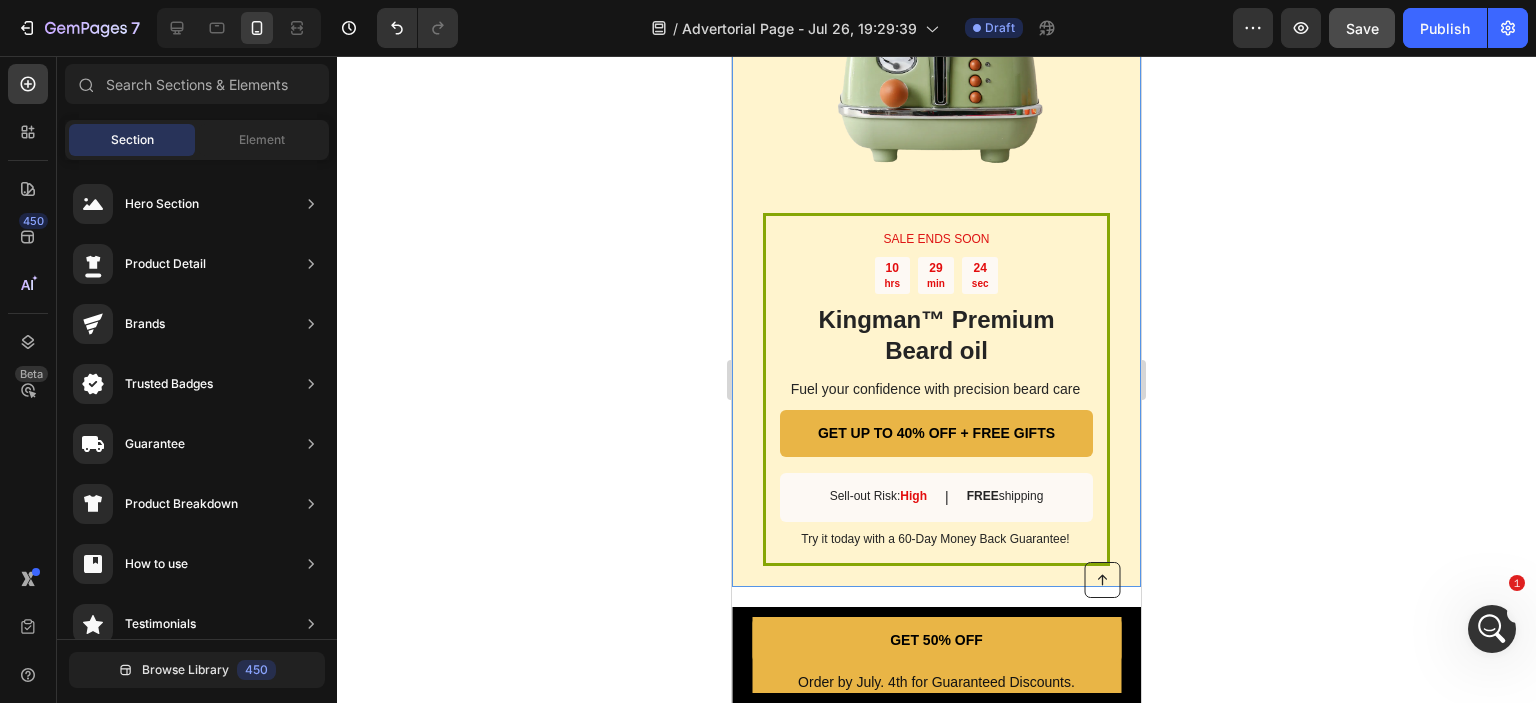 scroll, scrollTop: 3319, scrollLeft: 0, axis: vertical 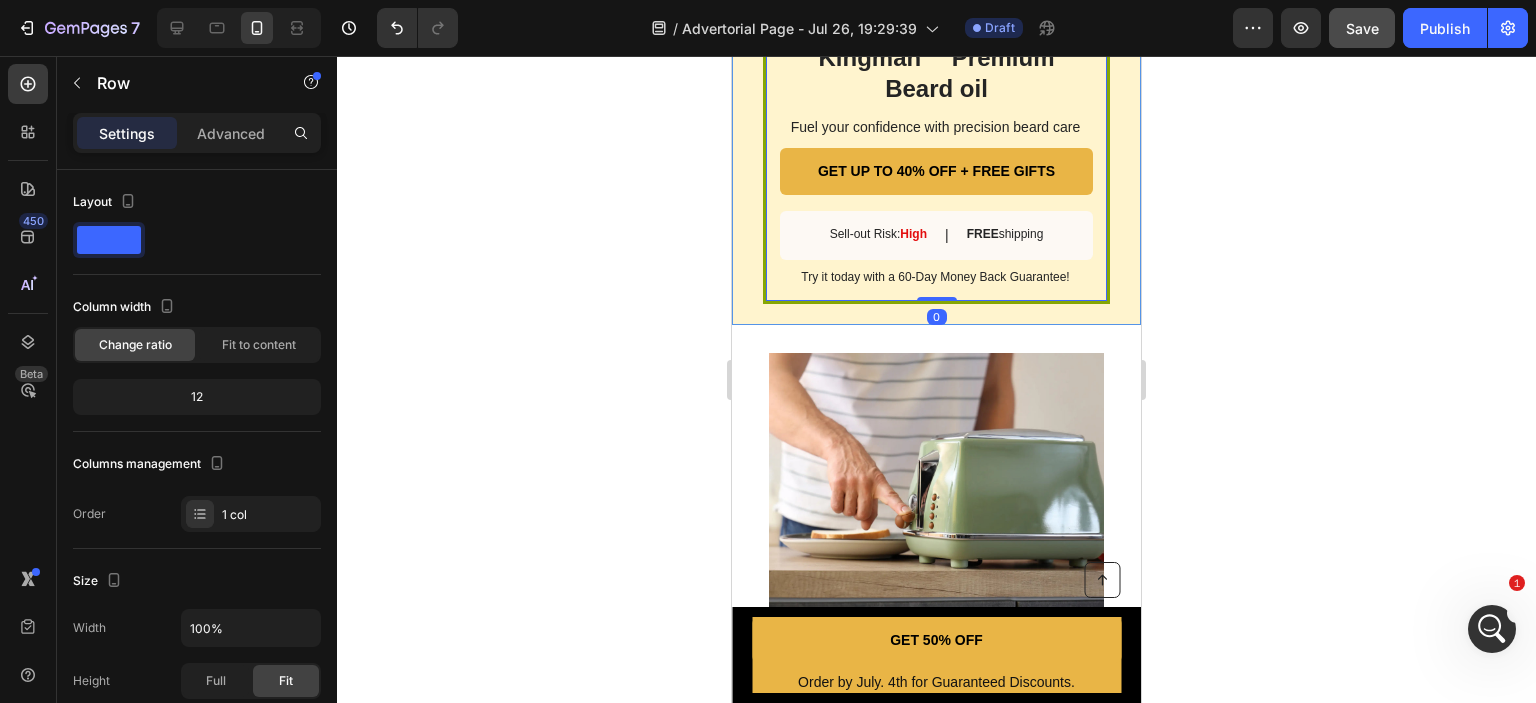 click on "SALE ENDS SOON Text Block 10 hrs 29 min 21 sec Countdown Timer Kingman ™ Premium Beard oil Heading Fuel your confidence with precision beard care Text Block GET UP TO 40% OFF + FREE GIFTS Button Sell-out Risk:  High Text Block | Text Block FREE  shipping Text Block Row Try it today with a 60-Day Money Back Guarantee! Text Block Row   0" at bounding box center (936, 128) 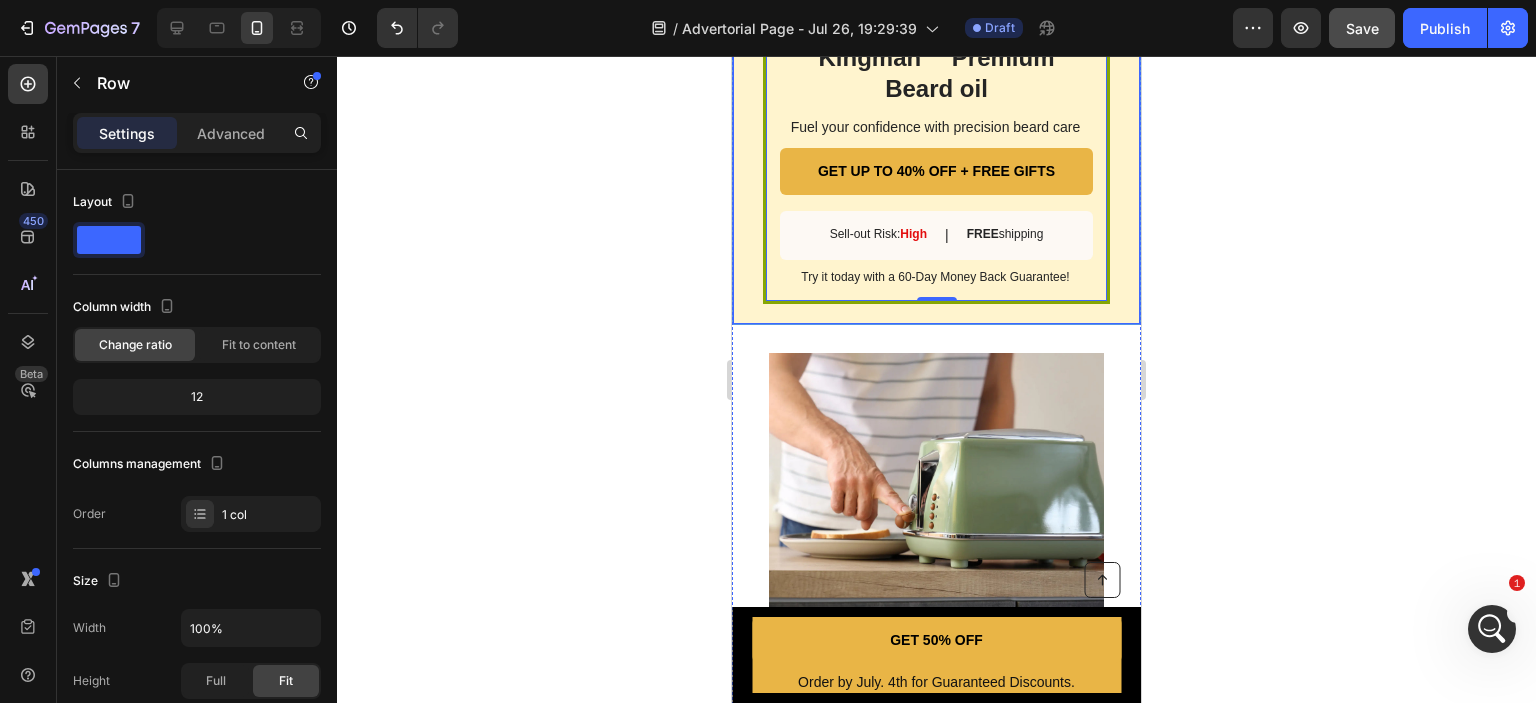 click 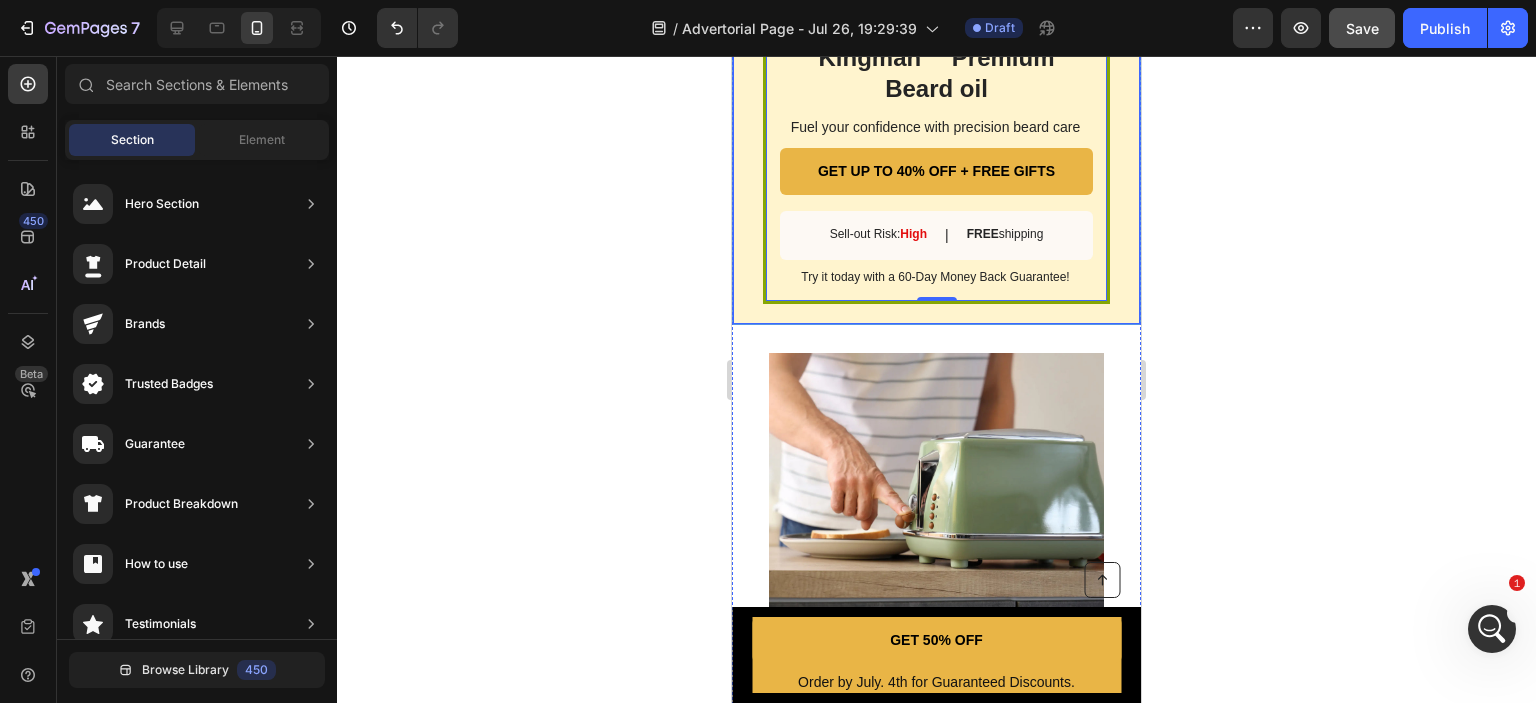 click 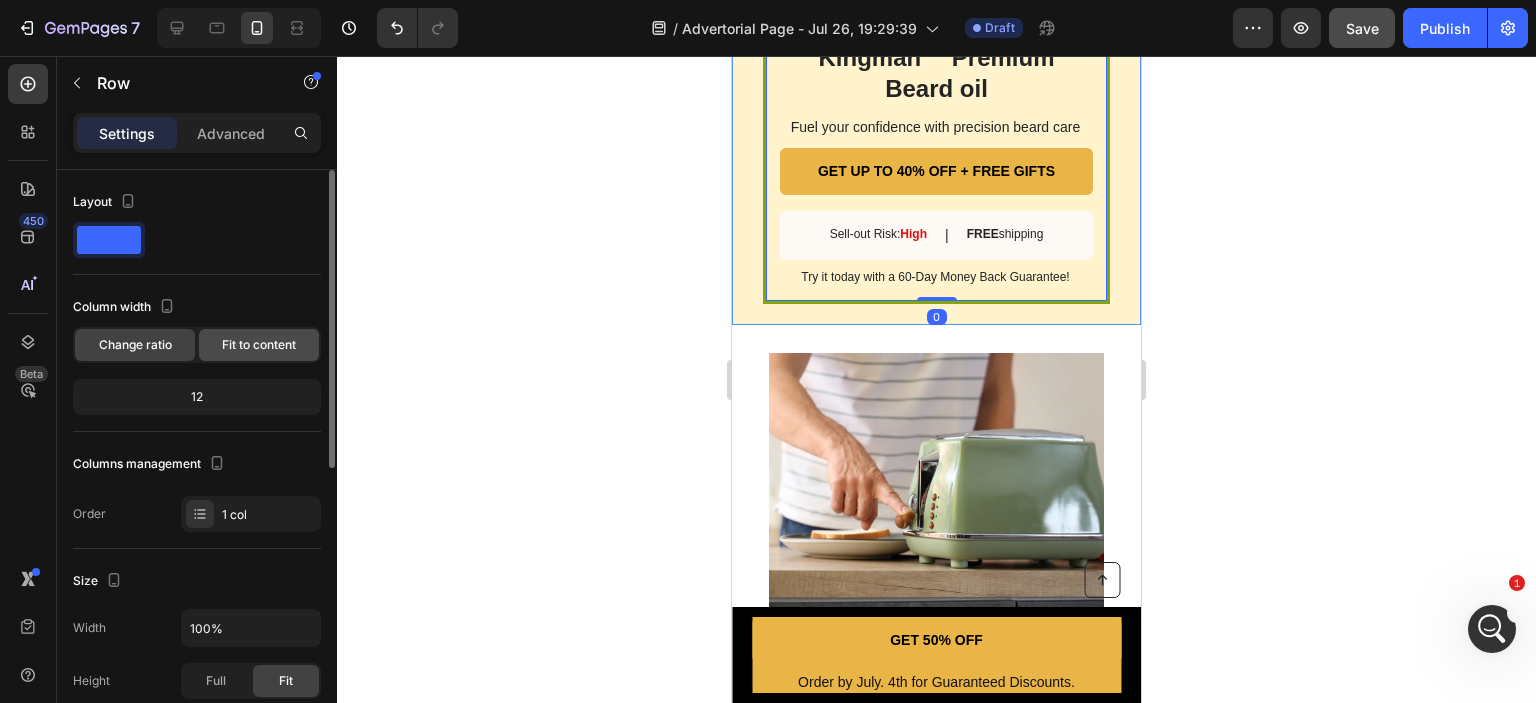 click on "Fit to content" 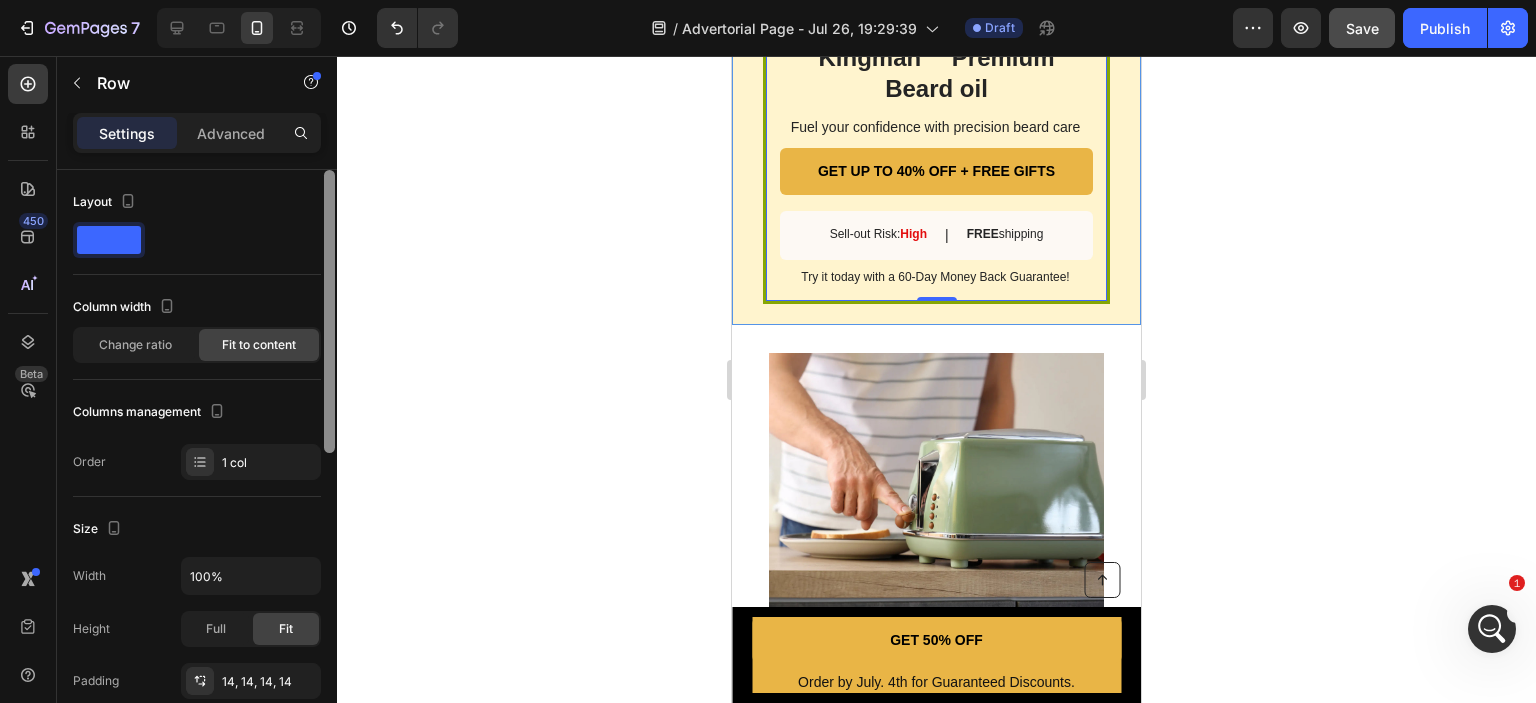 click at bounding box center [329, 311] 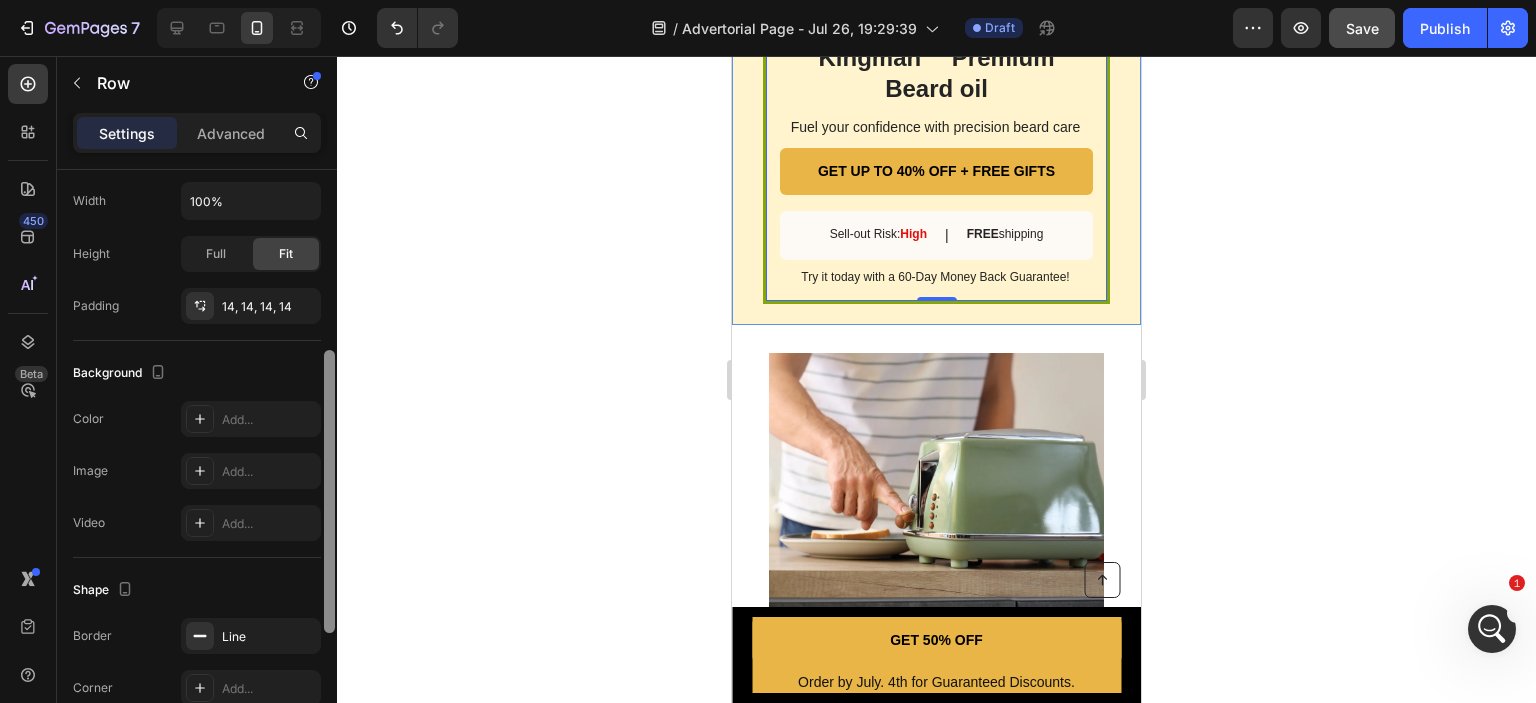 scroll, scrollTop: 0, scrollLeft: 0, axis: both 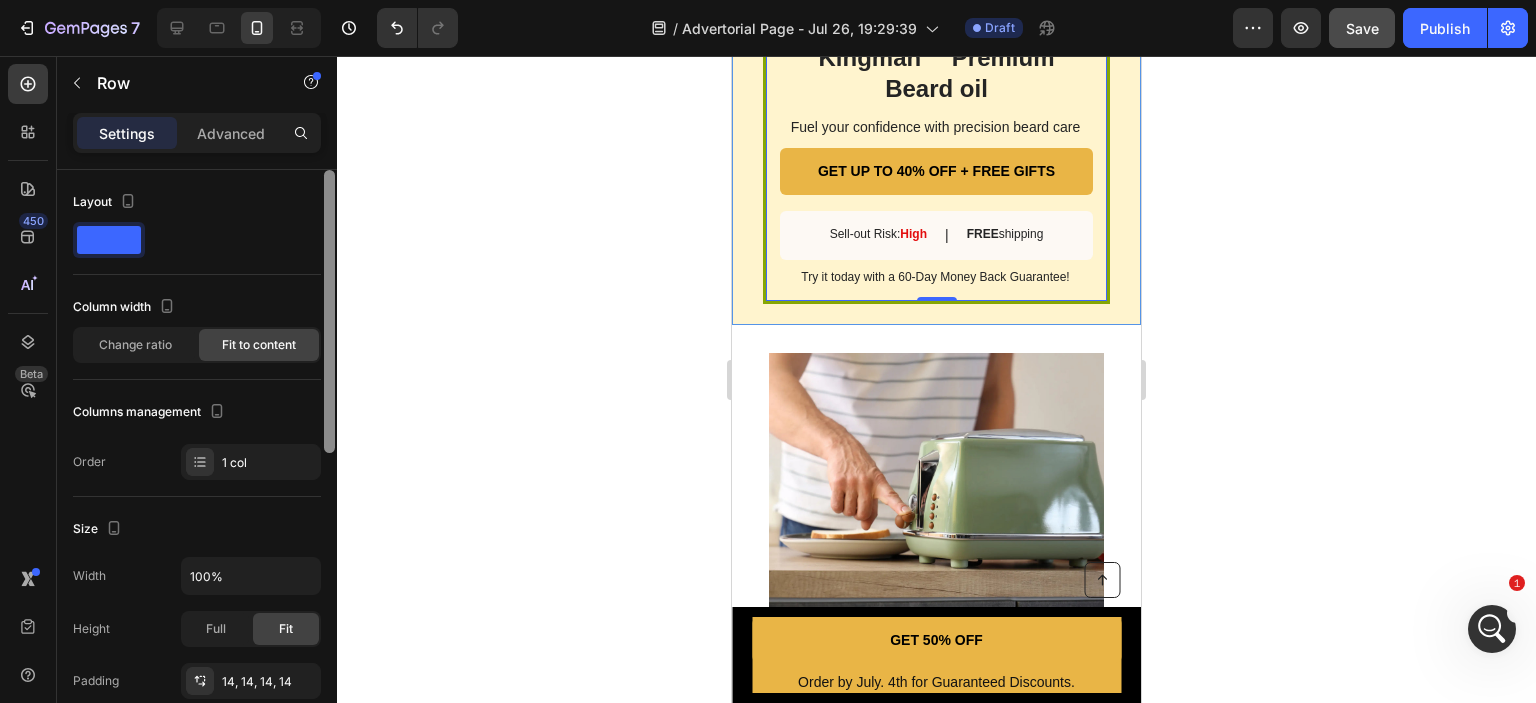 drag, startPoint x: 331, startPoint y: 419, endPoint x: 370, endPoint y: 216, distance: 206.71236 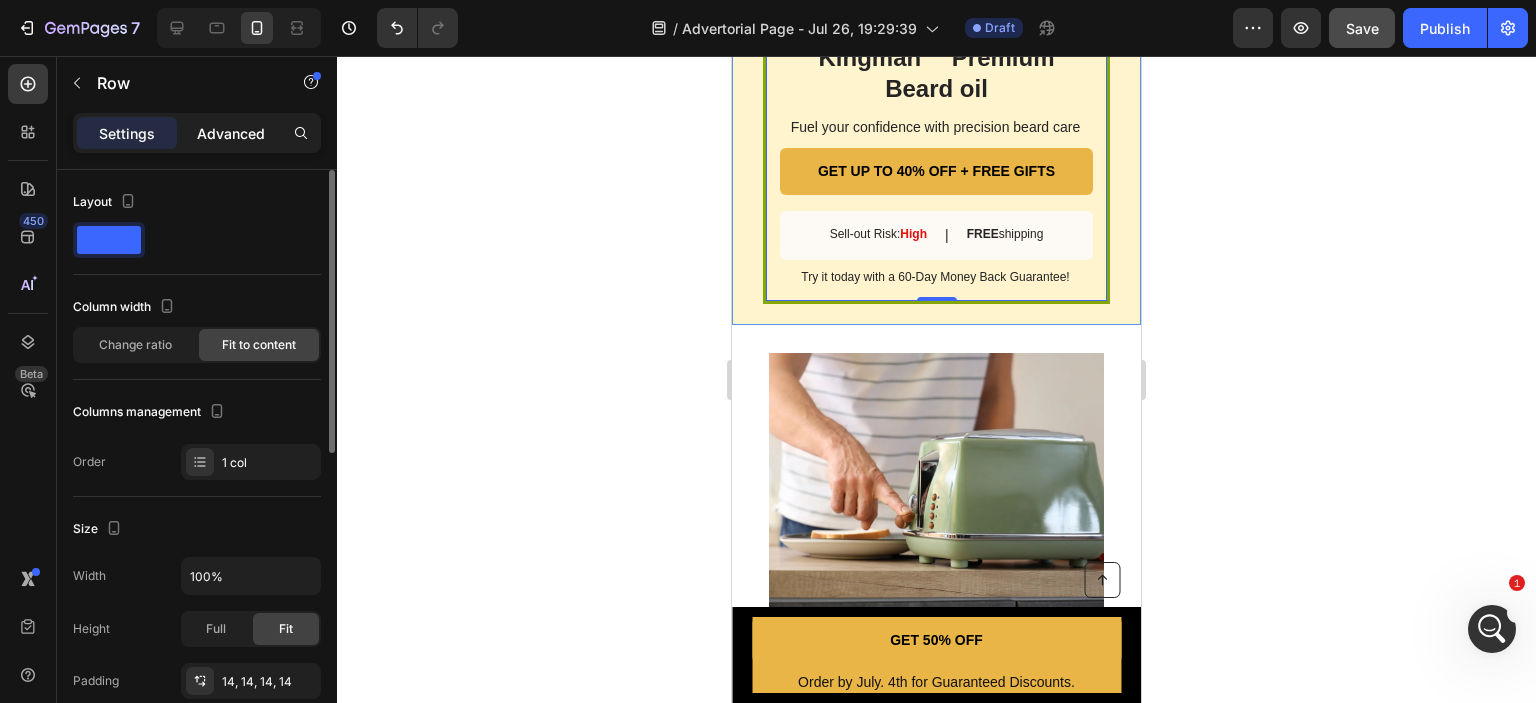 click on "Advanced" at bounding box center (231, 133) 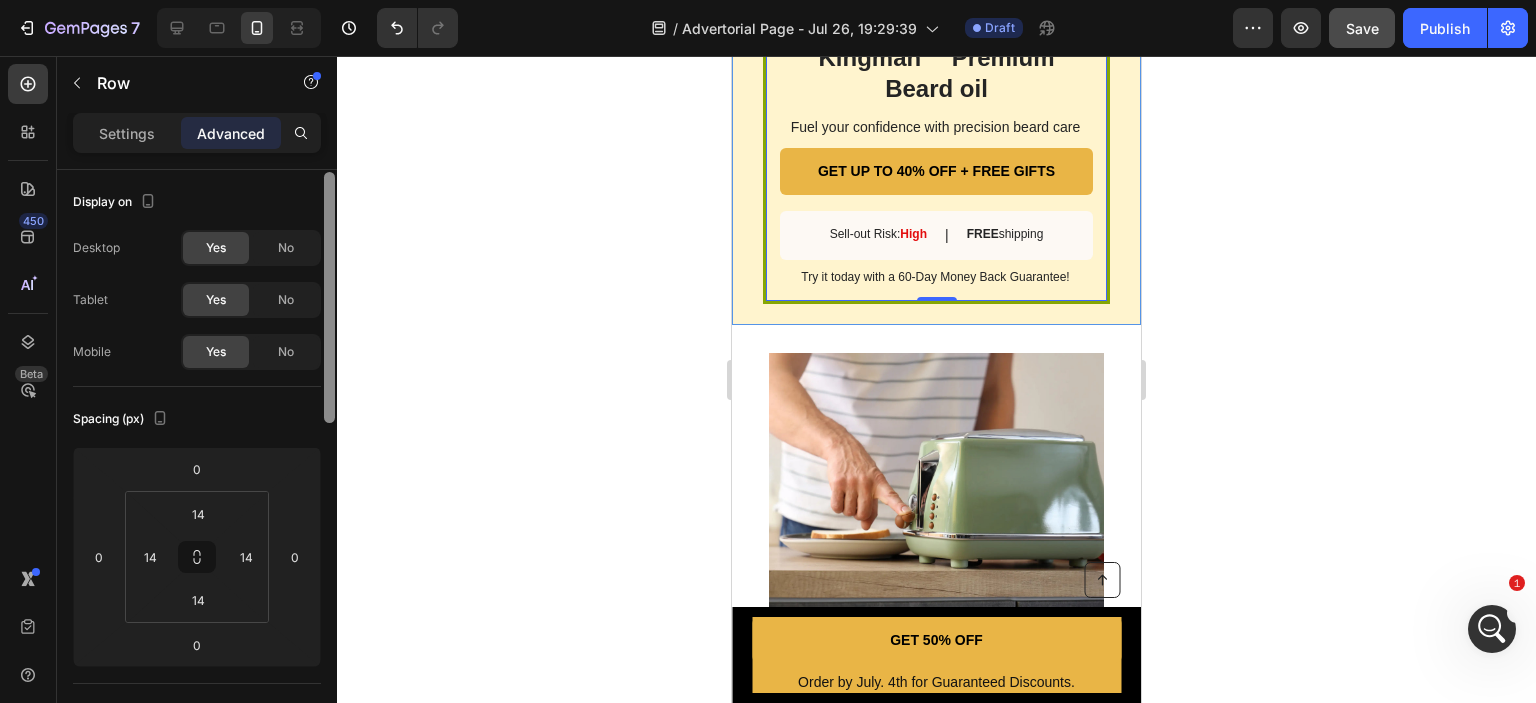 click at bounding box center [329, 297] 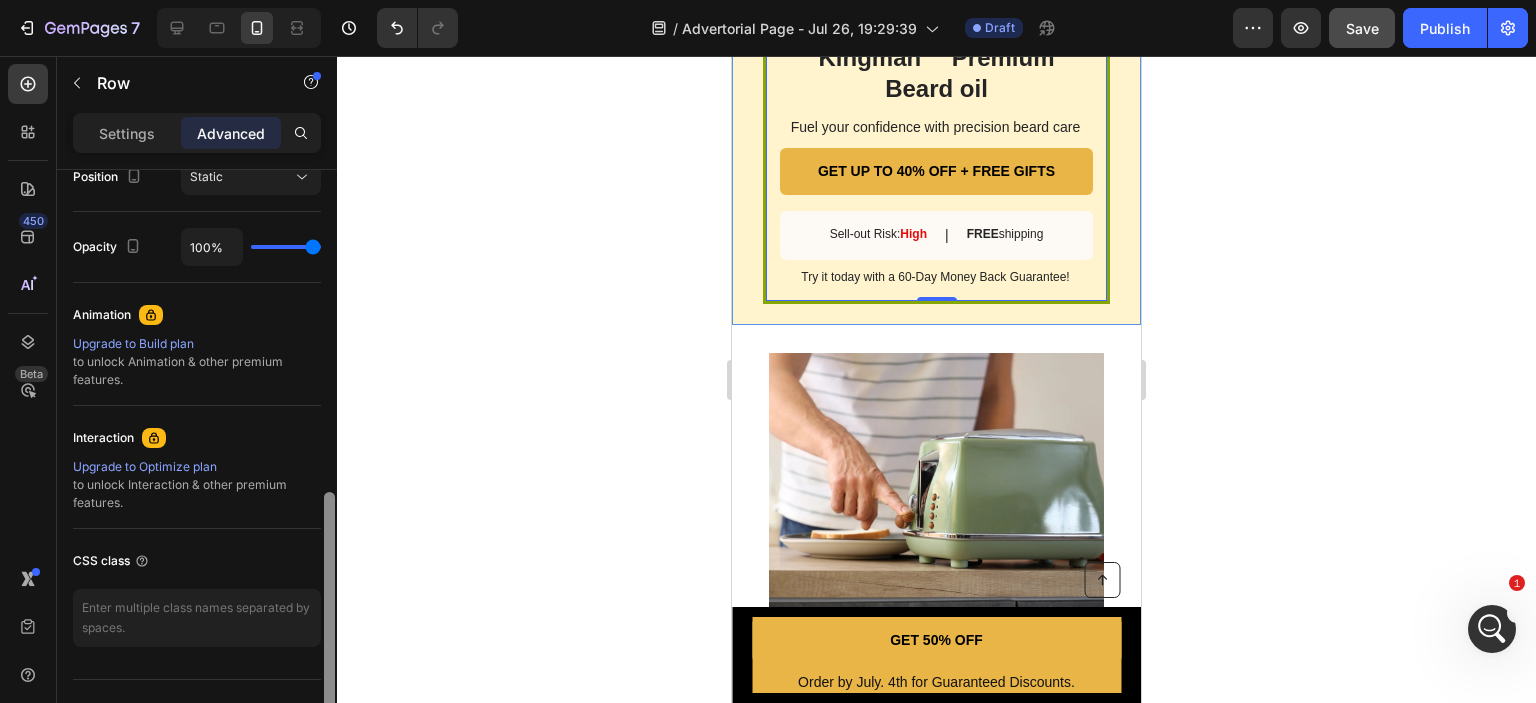 drag, startPoint x: 328, startPoint y: 189, endPoint x: 331, endPoint y: 510, distance: 321.014 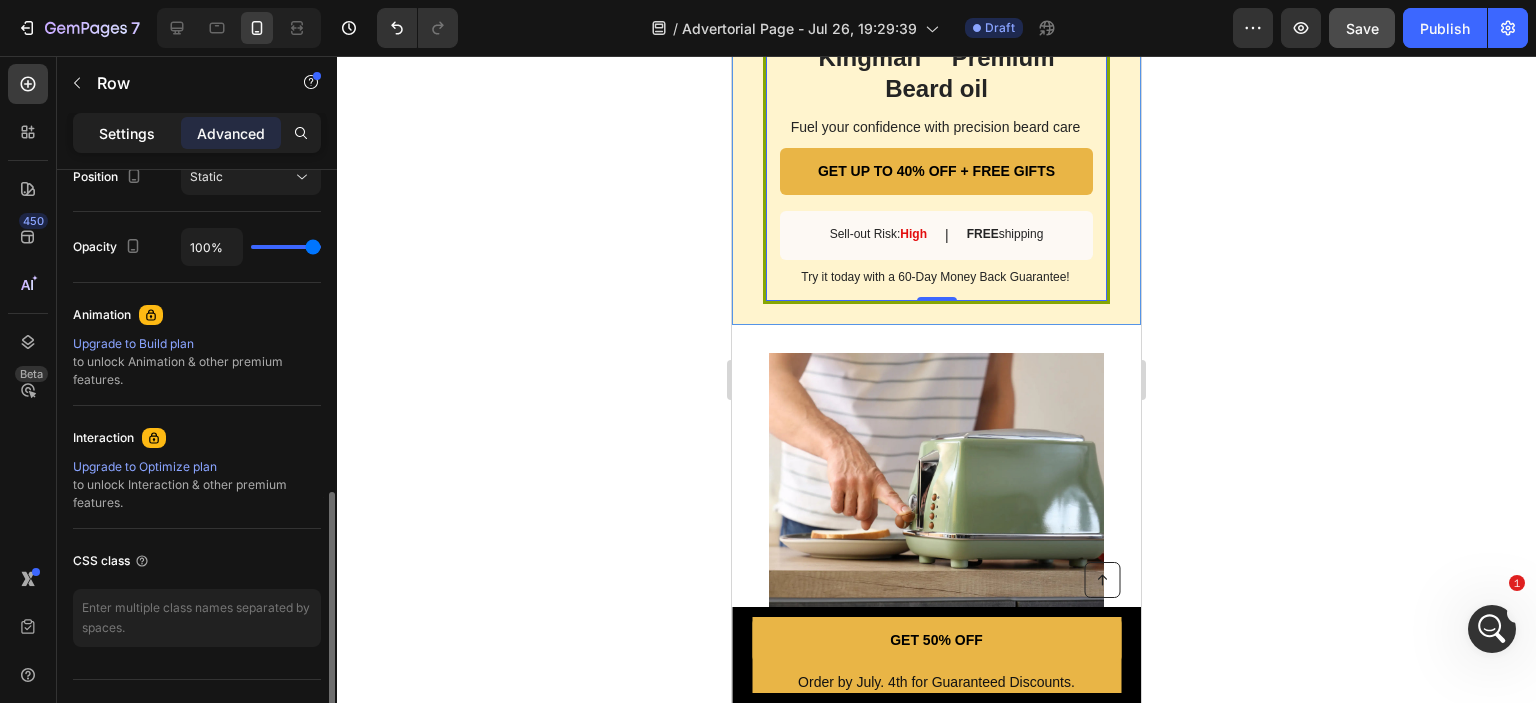 click on "Settings" at bounding box center [127, 133] 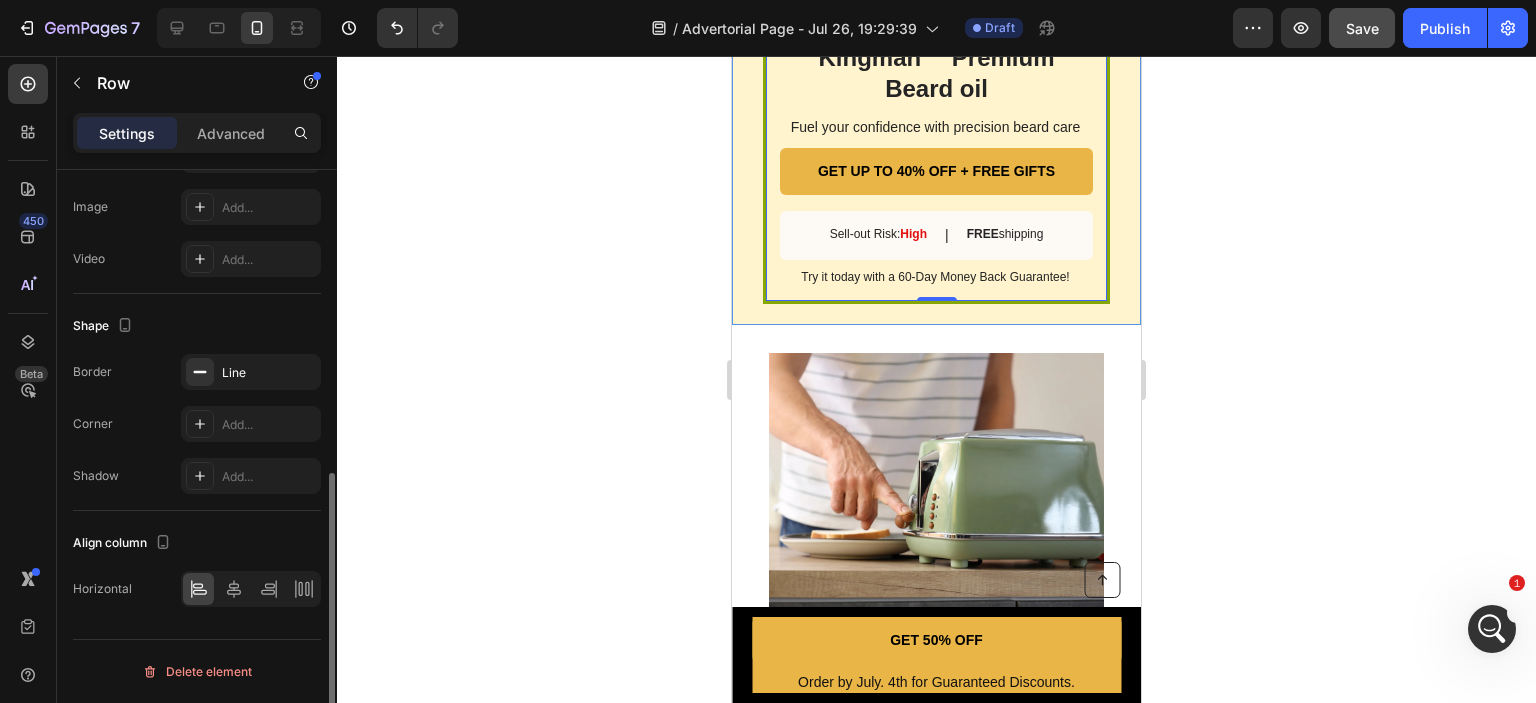 scroll, scrollTop: 636, scrollLeft: 0, axis: vertical 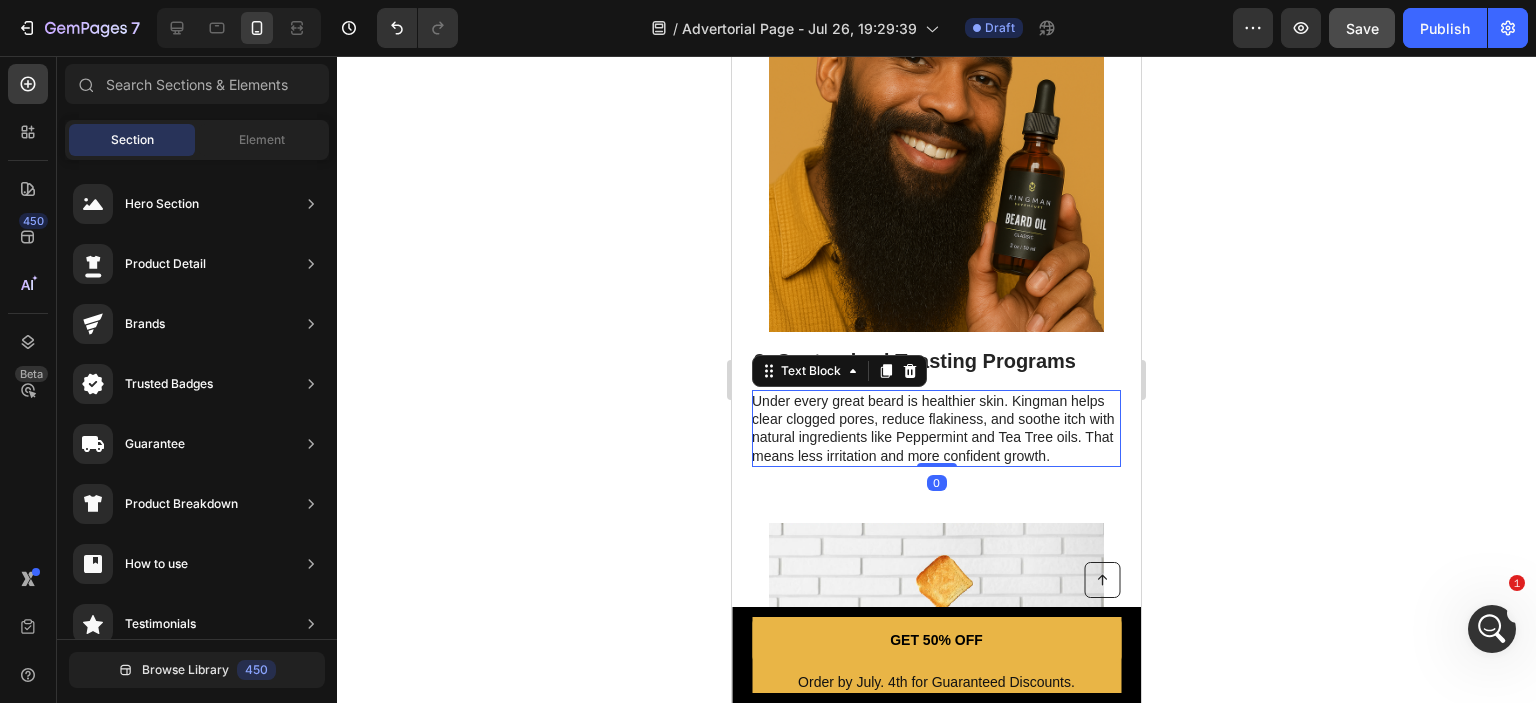 click on "Under every great beard is healthier skin. Kingman helps clear clogged pores, reduce flakiness, and soothe itch with natural ingredients like Peppermint and Tea Tree oils. That means less irritation and more confident growth." at bounding box center [935, 428] 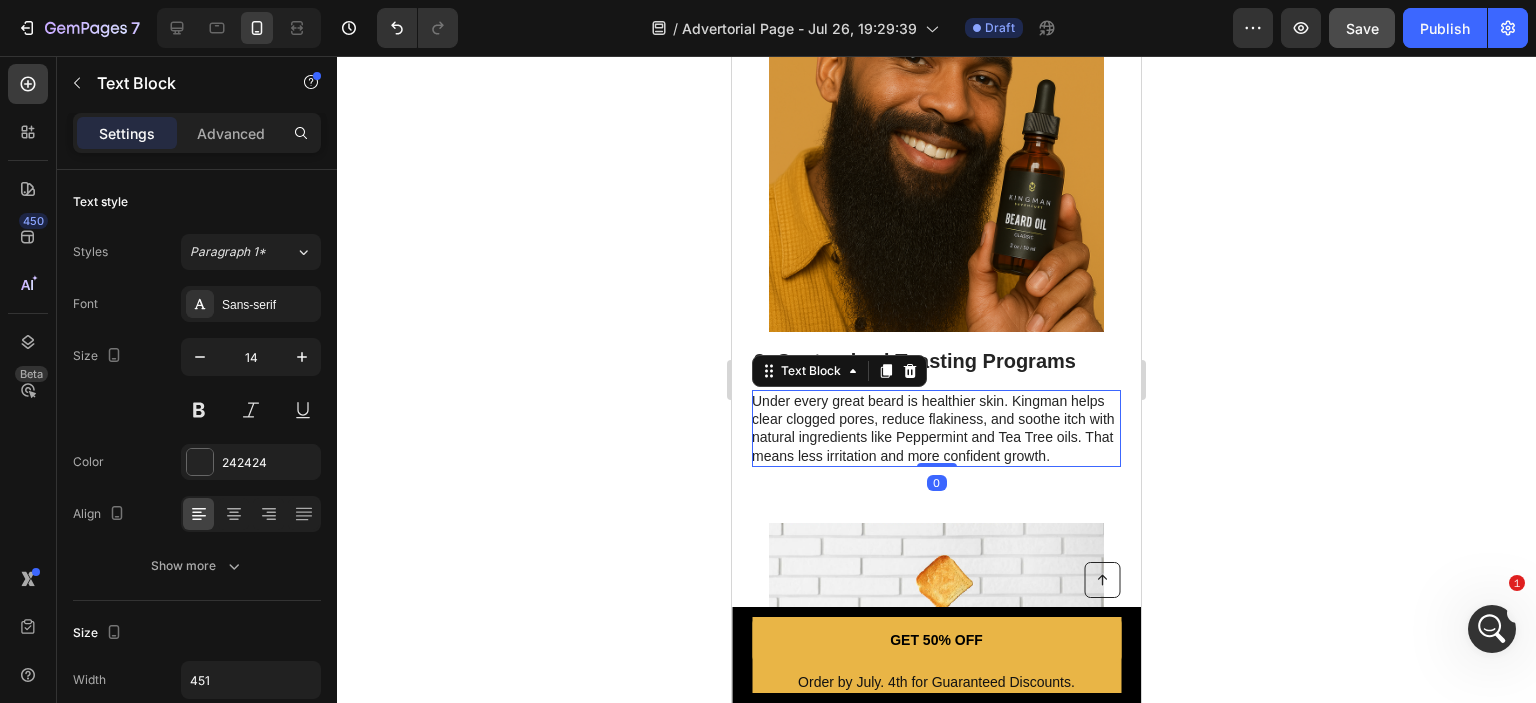 click on "Under every great beard is healthier skin. Kingman helps clear clogged pores, reduce flakiness, and soothe itch with natural ingredients like Peppermint and Tea Tree oils. That means less irritation and more confident growth." at bounding box center (935, 428) 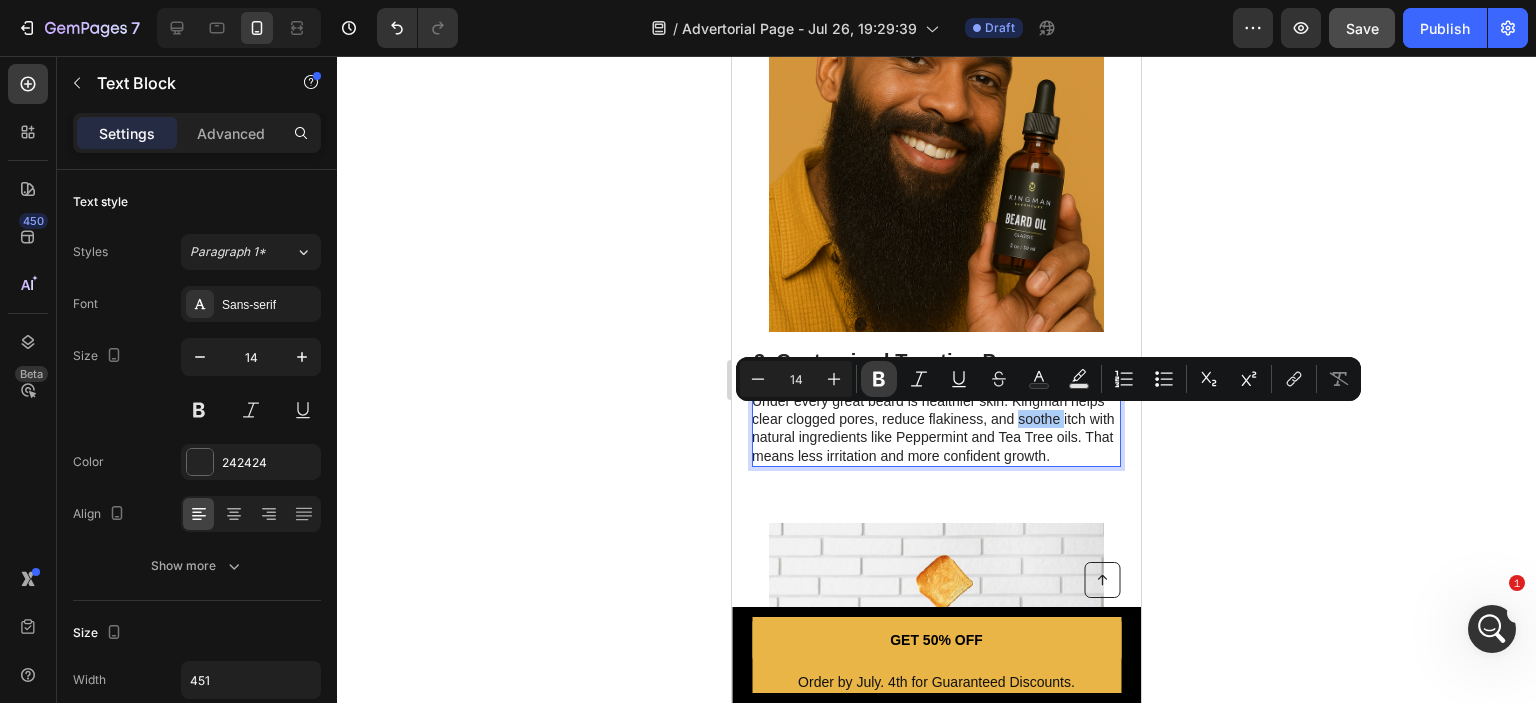 drag, startPoint x: 882, startPoint y: 377, endPoint x: 128, endPoint y: 351, distance: 754.4481 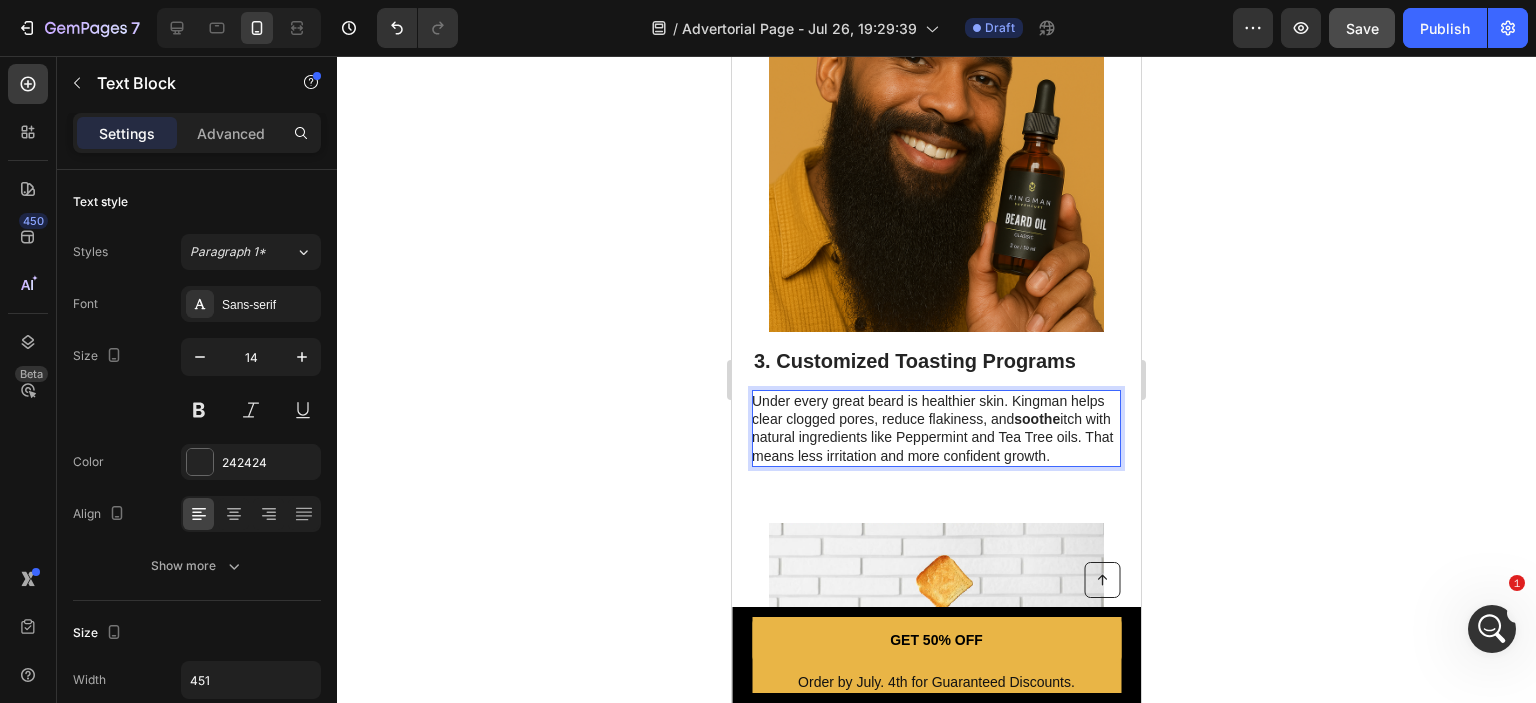 click on "Under every great beard is healthier skin. Kingman helps clear clogged pores, reduce flakiness, and  soothe  itch with natural ingredients like Peppermint and Tea Tree oils. That means less irritation and more confident growth." at bounding box center (935, 428) 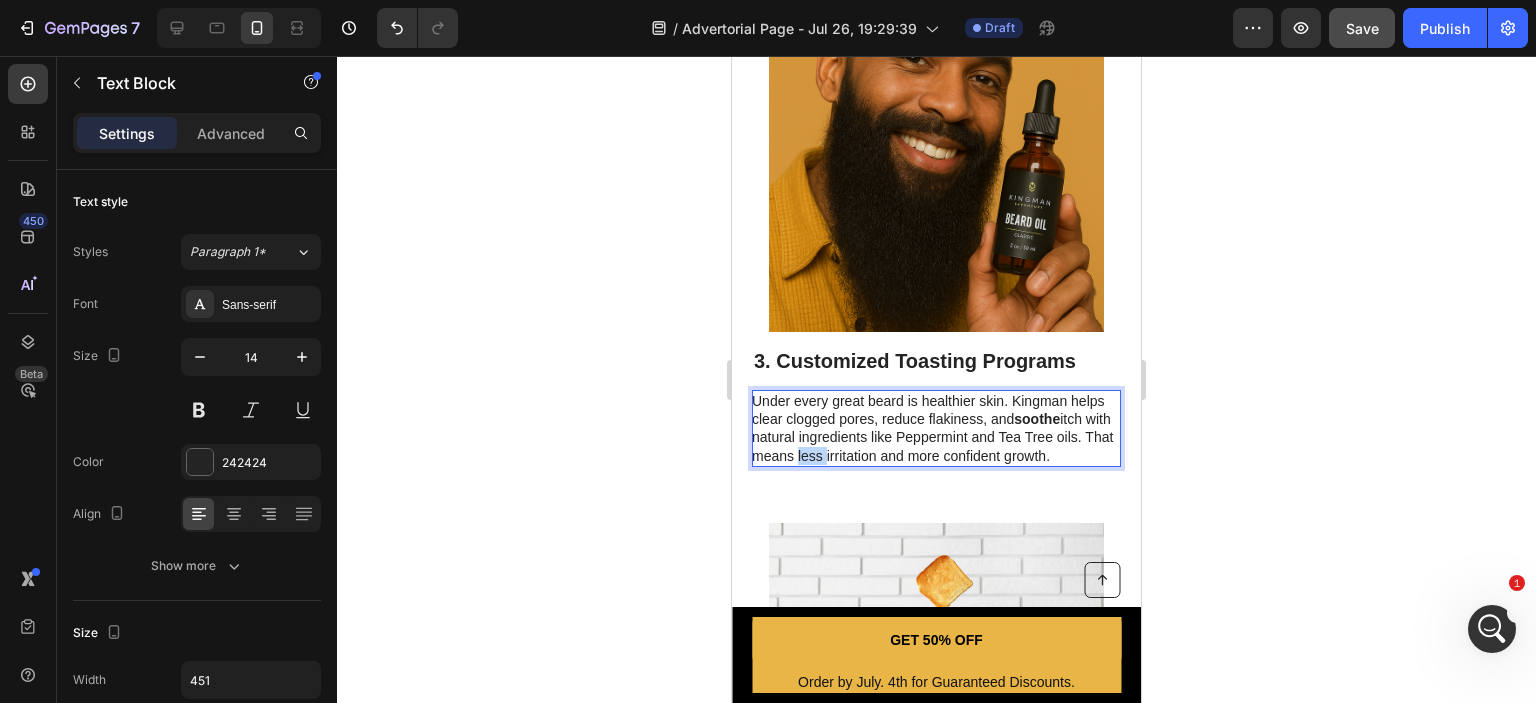 click on "Under every great beard is healthier skin. Kingman helps clear clogged pores, reduce flakiness, and  soothe  itch with natural ingredients like Peppermint and Tea Tree oils. That means less irritation and more confident growth." at bounding box center [935, 428] 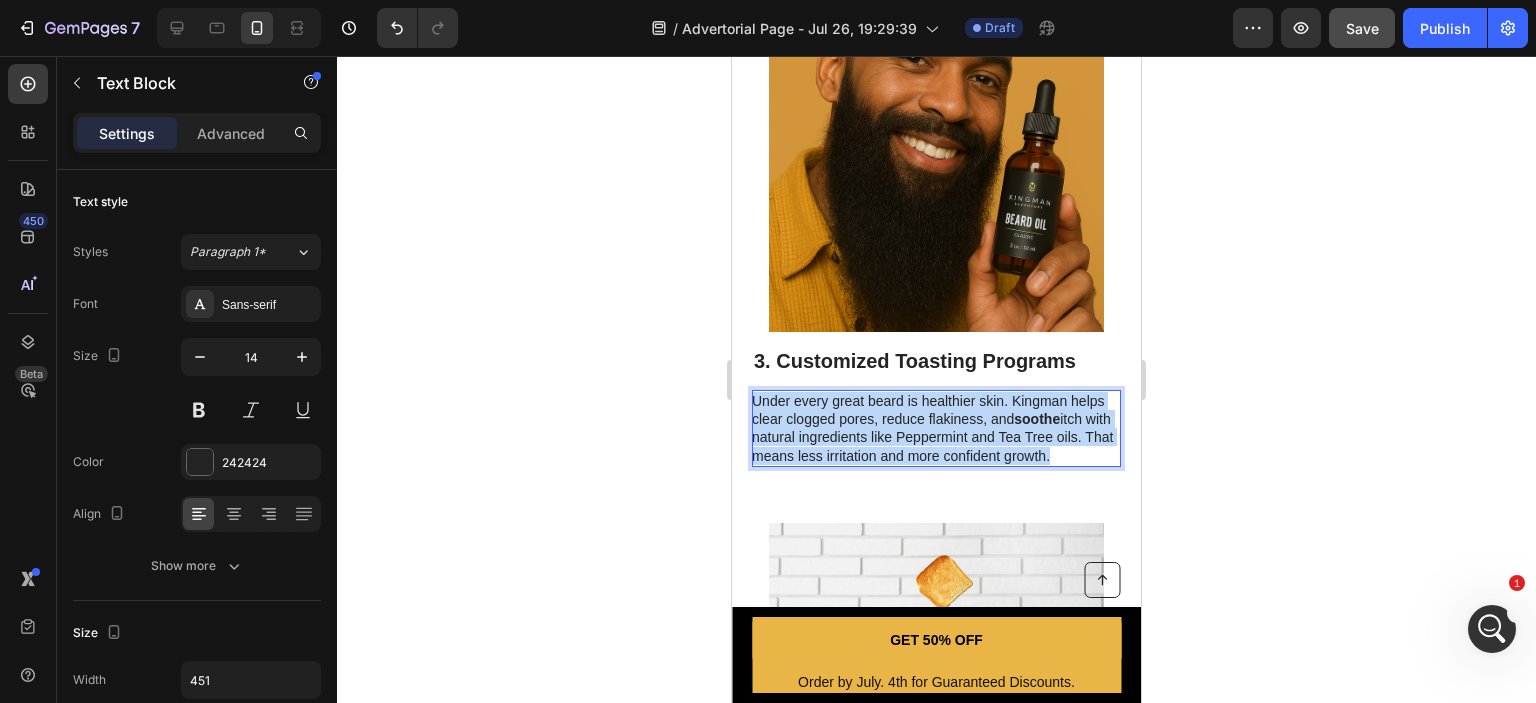 click on "Under every great beard is healthier skin. Kingman helps clear clogged pores, reduce flakiness, and  soothe  itch with natural ingredients like Peppermint and Tea Tree oils. That means less irritation and more confident growth." at bounding box center [935, 428] 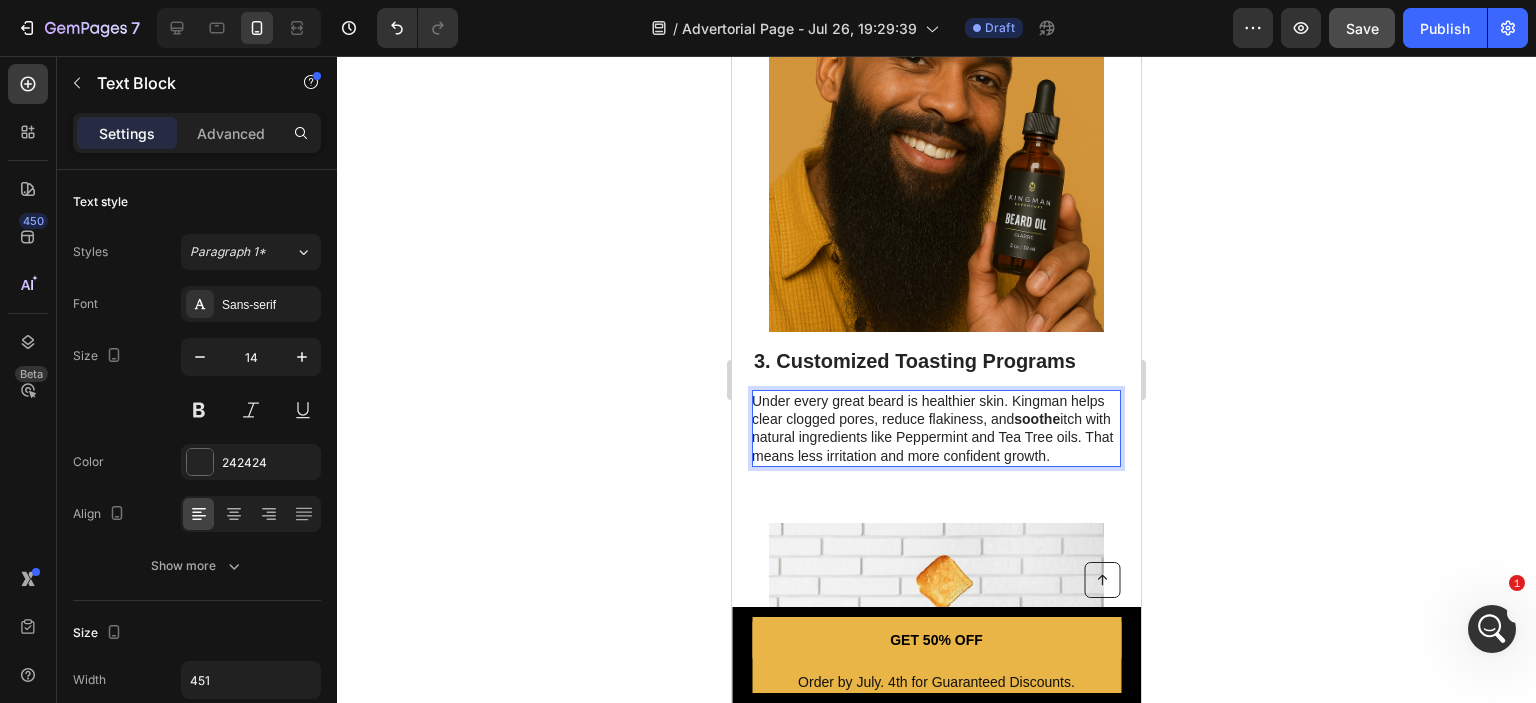 click on "Under every great beard is healthier skin. Kingman helps clear clogged pores, reduce flakiness, and  soothe  itch with natural ingredients like Peppermint and Tea Tree oils. That means less irritation and more confident growth." at bounding box center (935, 428) 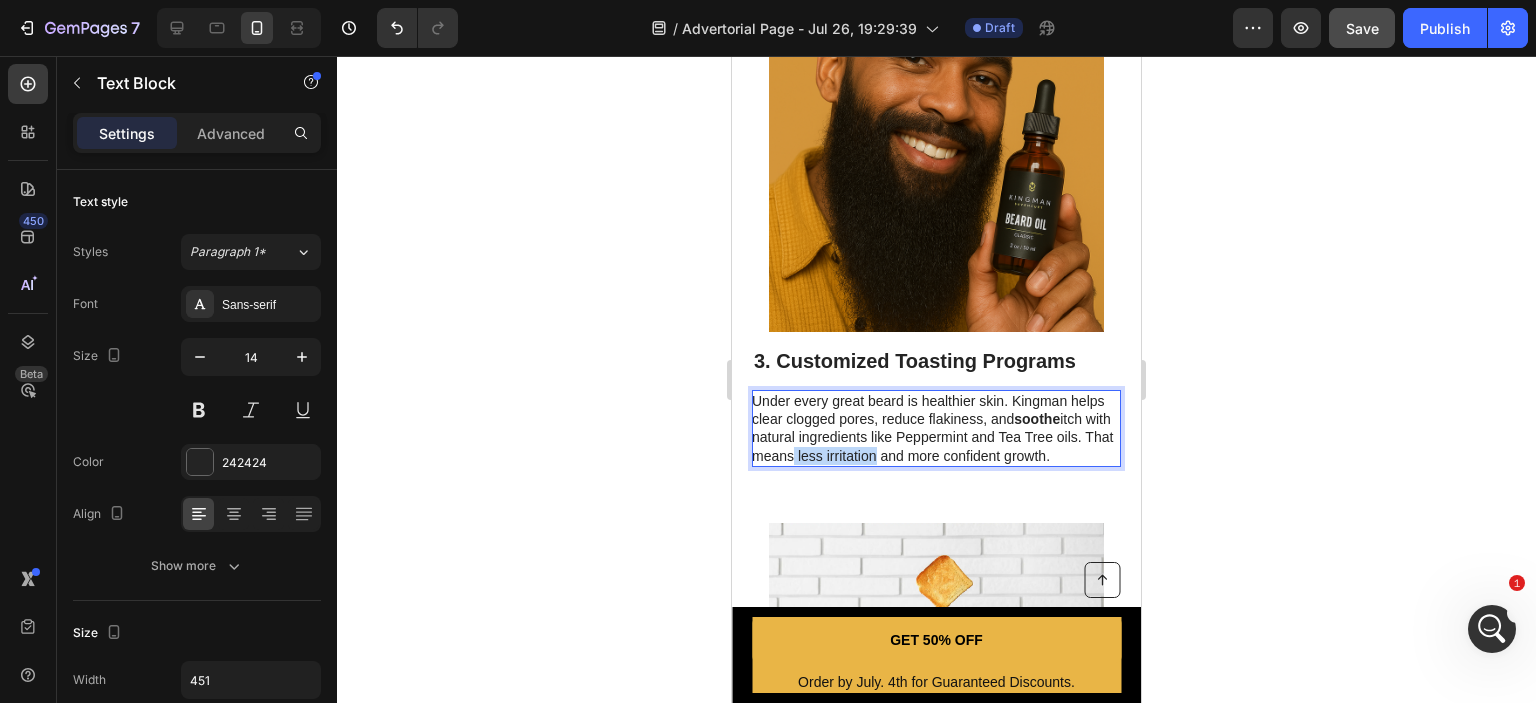 drag, startPoint x: 888, startPoint y: 457, endPoint x: 934, endPoint y: 455, distance: 46.043457 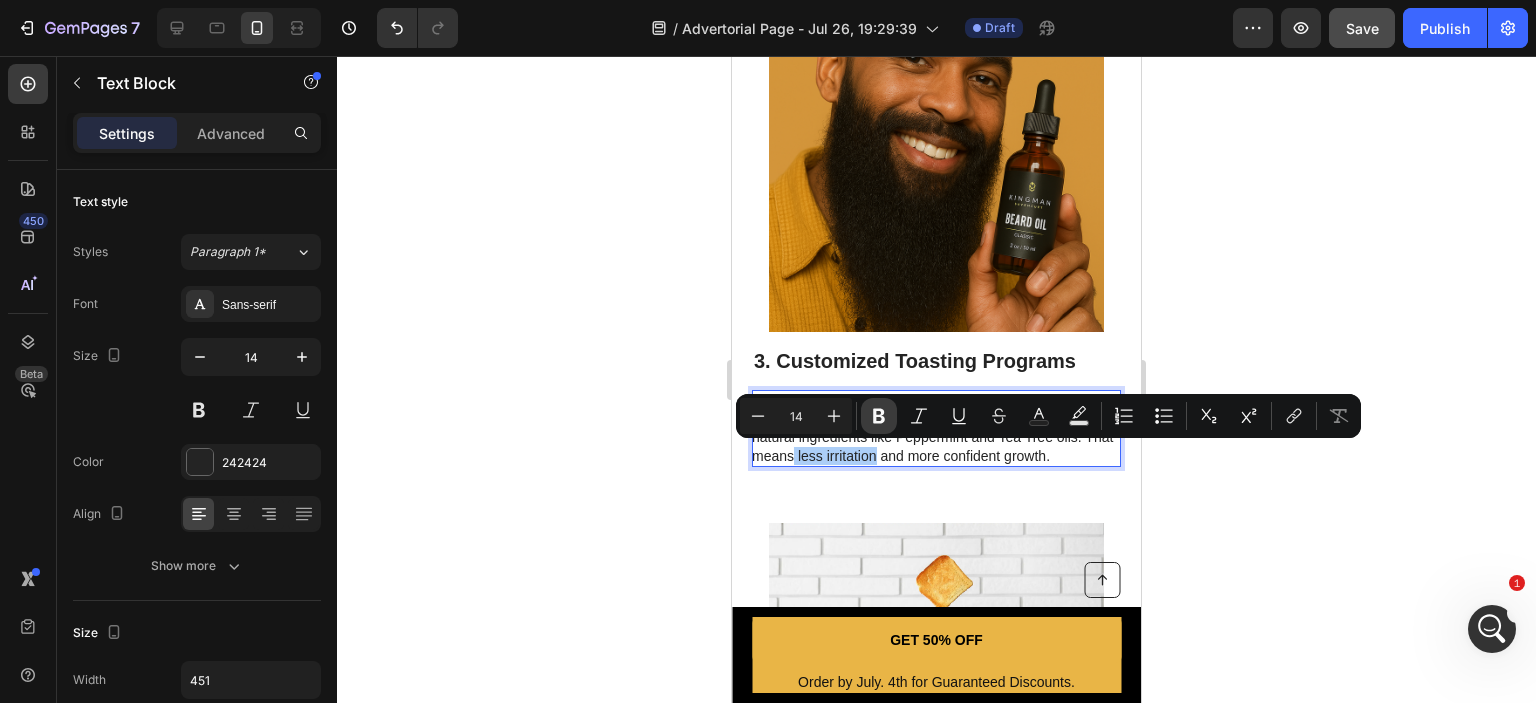 click 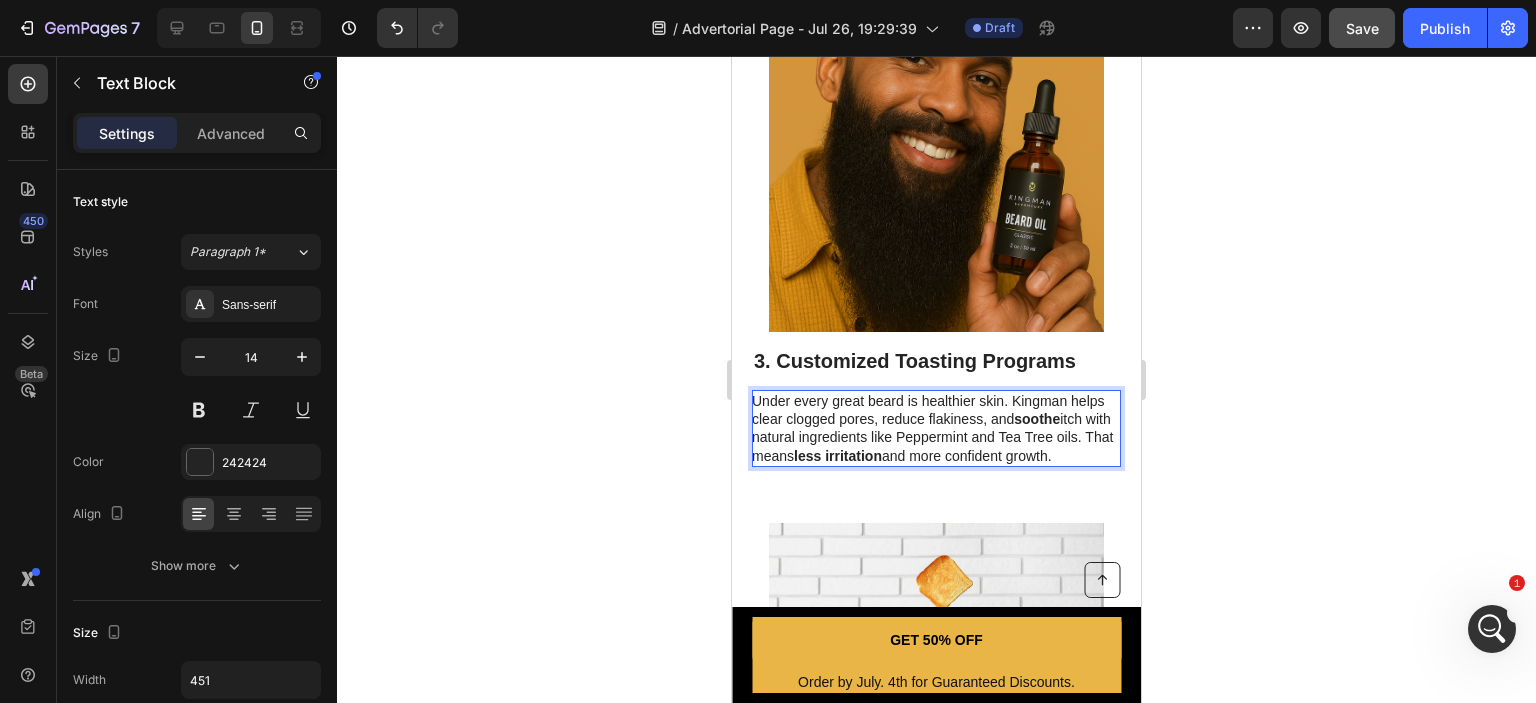 click on "Under every great beard is healthier skin. Kingman helps clear clogged pores, reduce flakiness, and  soothe  itch with natural ingredients like Peppermint and Tea Tree oils. That means  less irritation  and more confident growth." at bounding box center (935, 428) 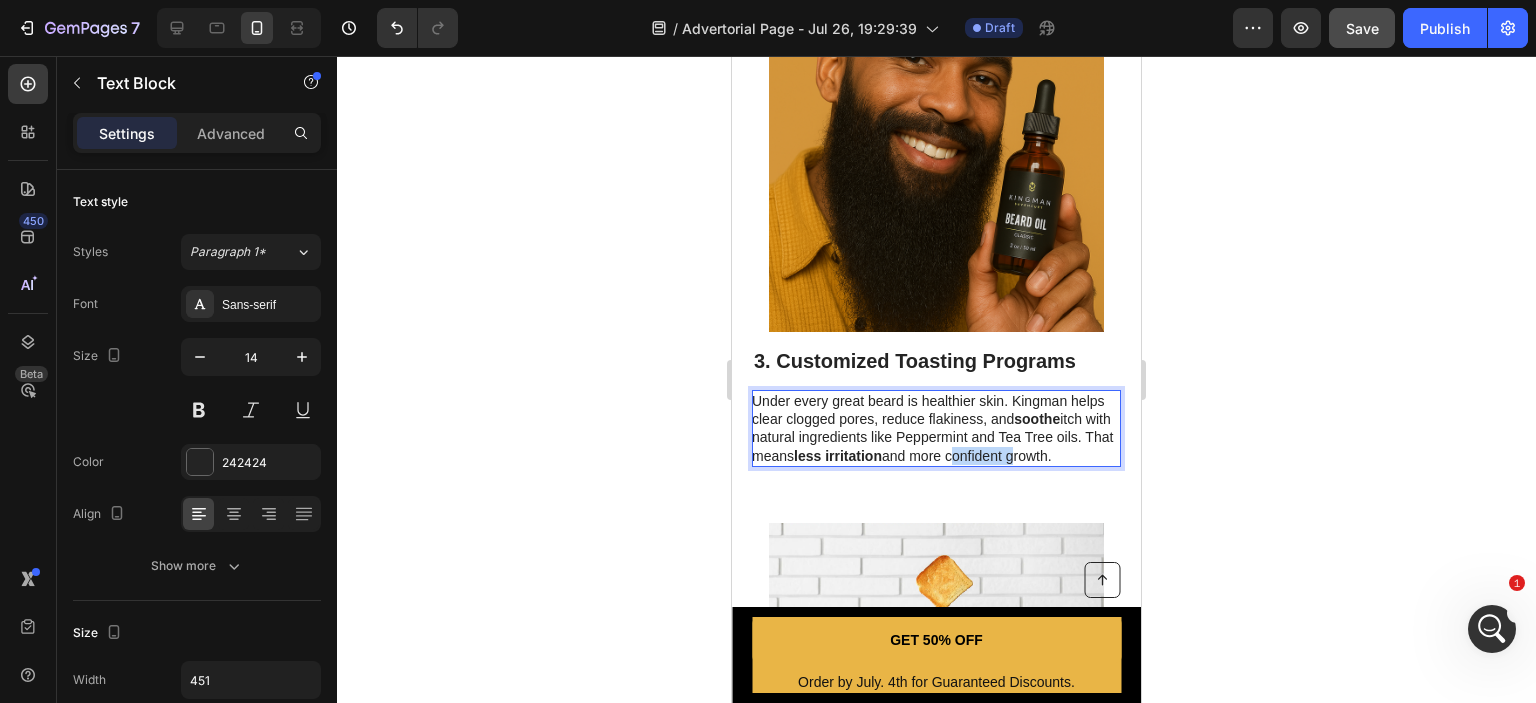 click on "Under every great beard is healthier skin. Kingman helps clear clogged pores, reduce flakiness, and  soothe  itch with natural ingredients like Peppermint and Tea Tree oils. That means  less irritation  and more confident growth." at bounding box center (935, 428) 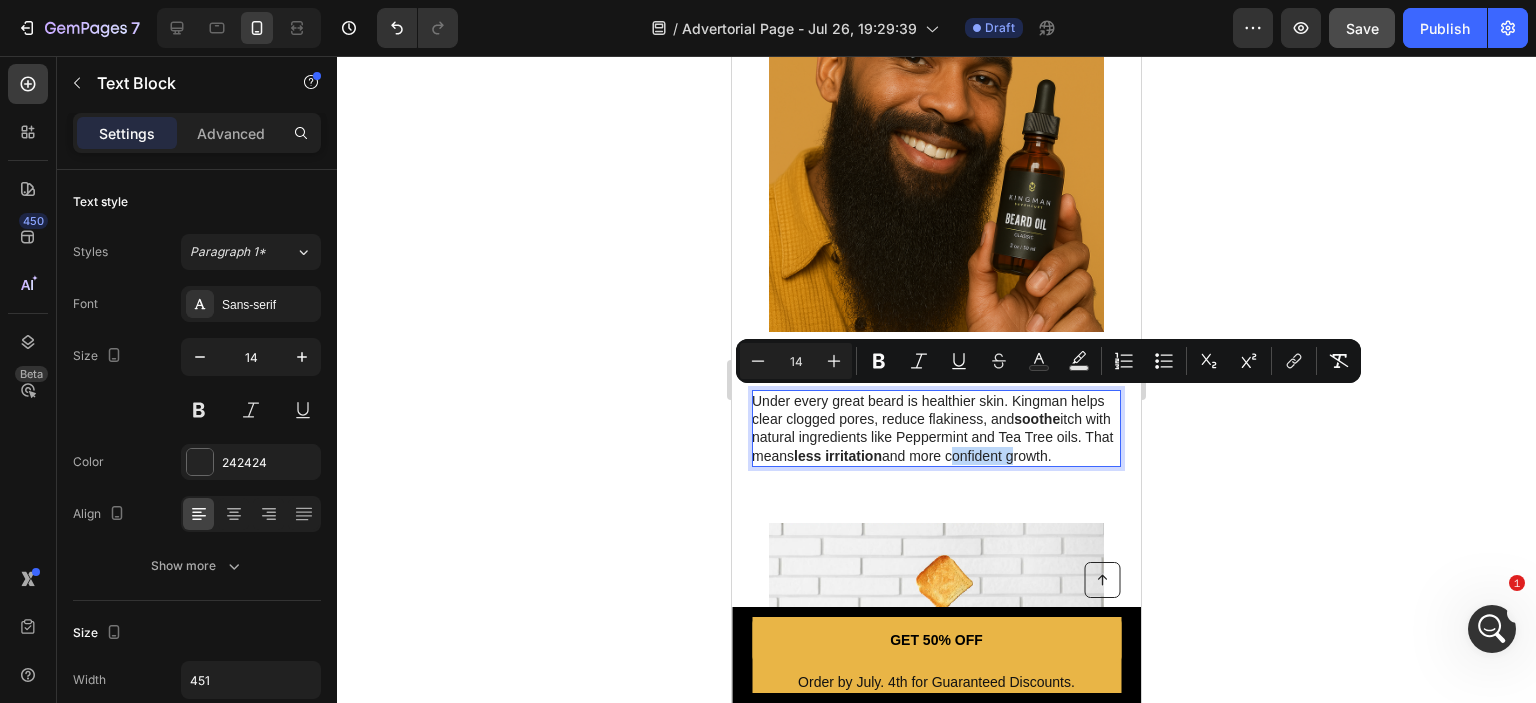 click on "Under every great beard is healthier skin. Kingman helps clear clogged pores, reduce flakiness, and  soothe  itch with natural ingredients like Peppermint and Tea Tree oils. That means  less irritation  and more confident growth." at bounding box center (935, 428) 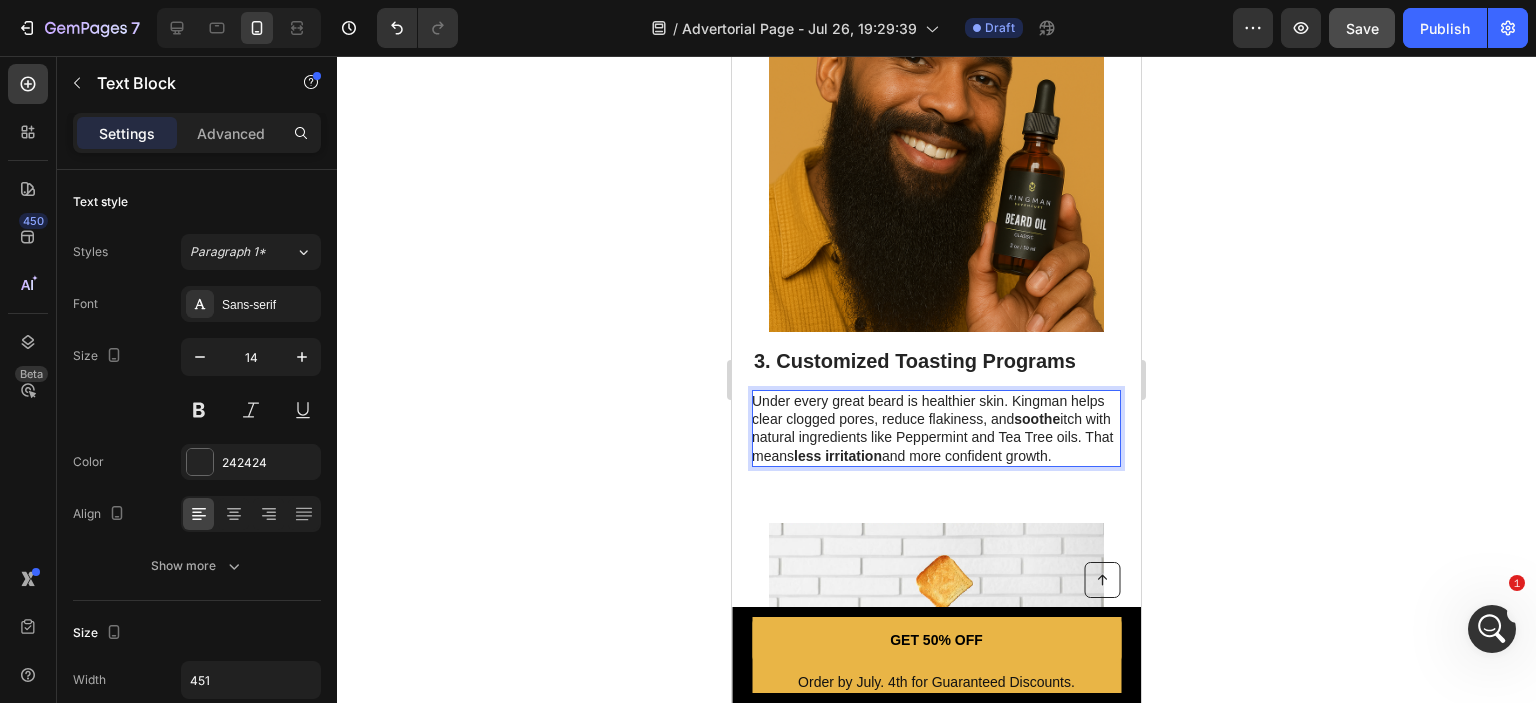 click on "Under every great beard is healthier skin. Kingman helps clear clogged pores, reduce flakiness, and  soothe  itch with natural ingredients like Peppermint and Tea Tree oils. That means  less irritation  and more confident growth." at bounding box center [935, 428] 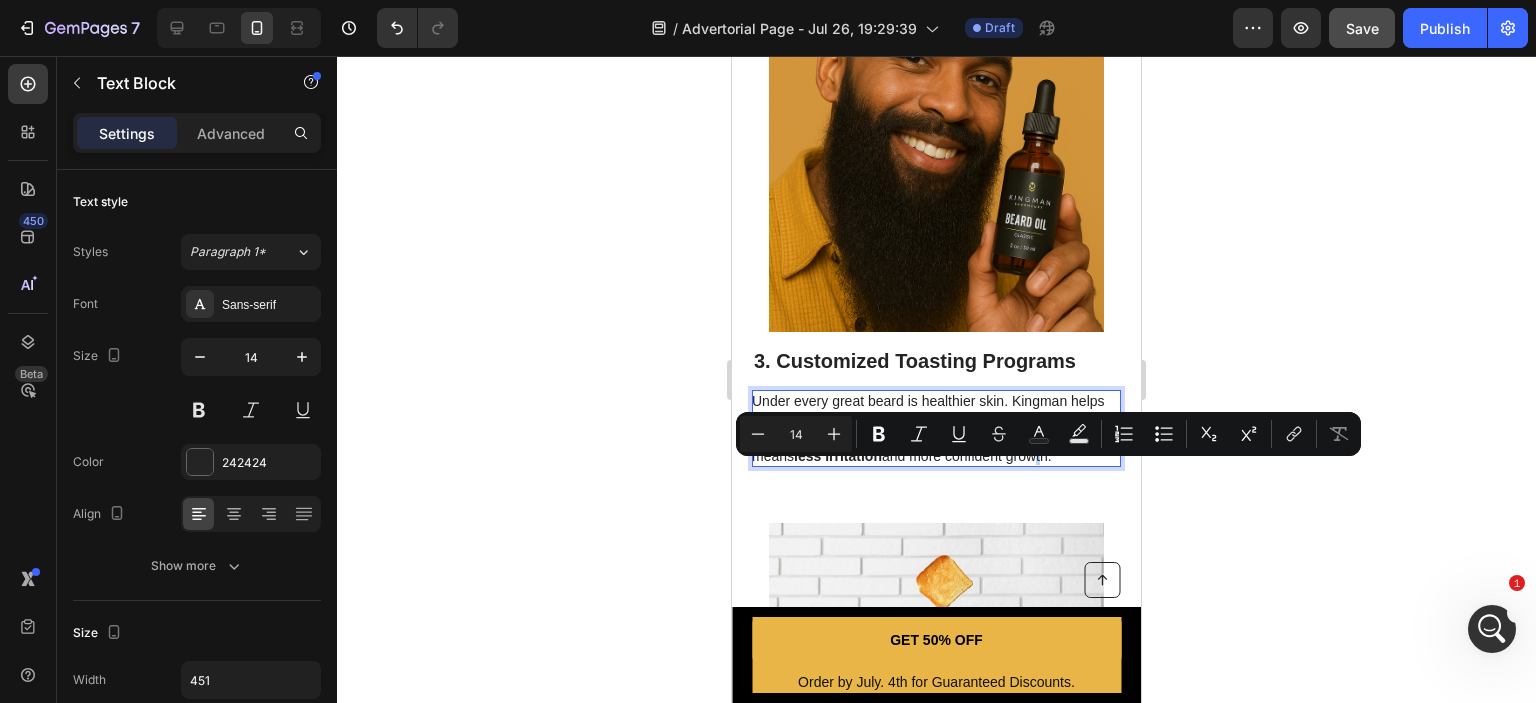 click on "Under every great beard is healthier skin. Kingman helps clear clogged pores, reduce flakiness, and  soothe  itch with natural ingredients like Peppermint and Tea Tree oils. That means  less irritation  and more confident growth." at bounding box center (935, 428) 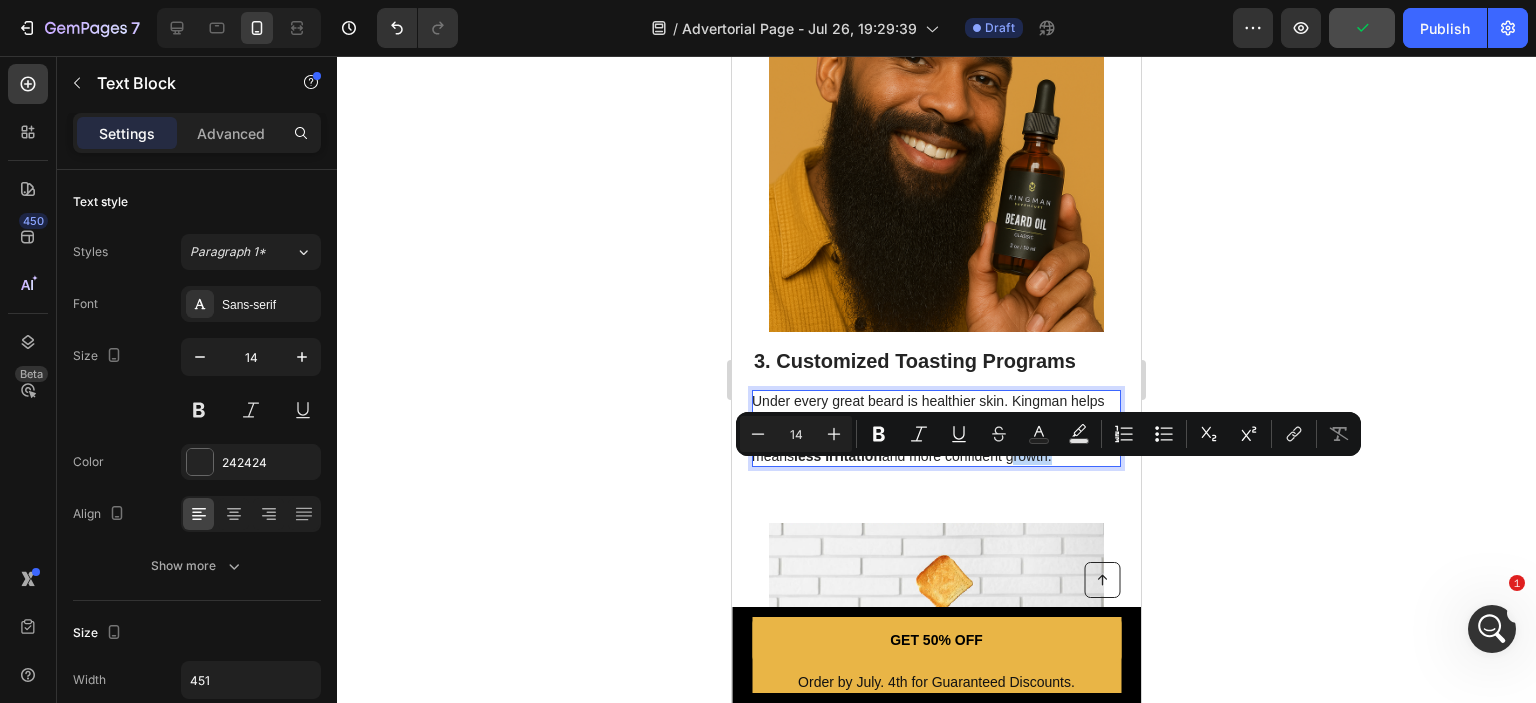 drag, startPoint x: 794, startPoint y: 470, endPoint x: 752, endPoint y: 470, distance: 42 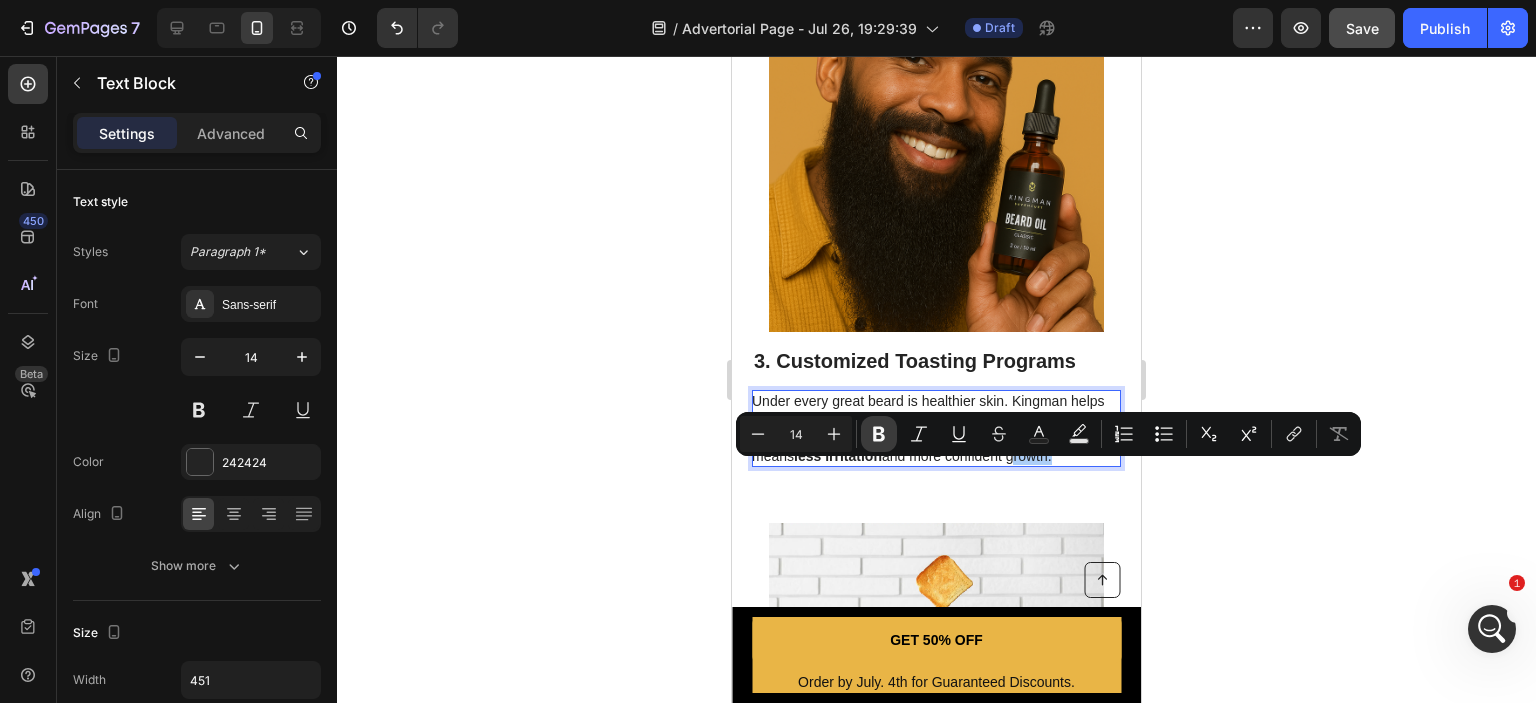 click 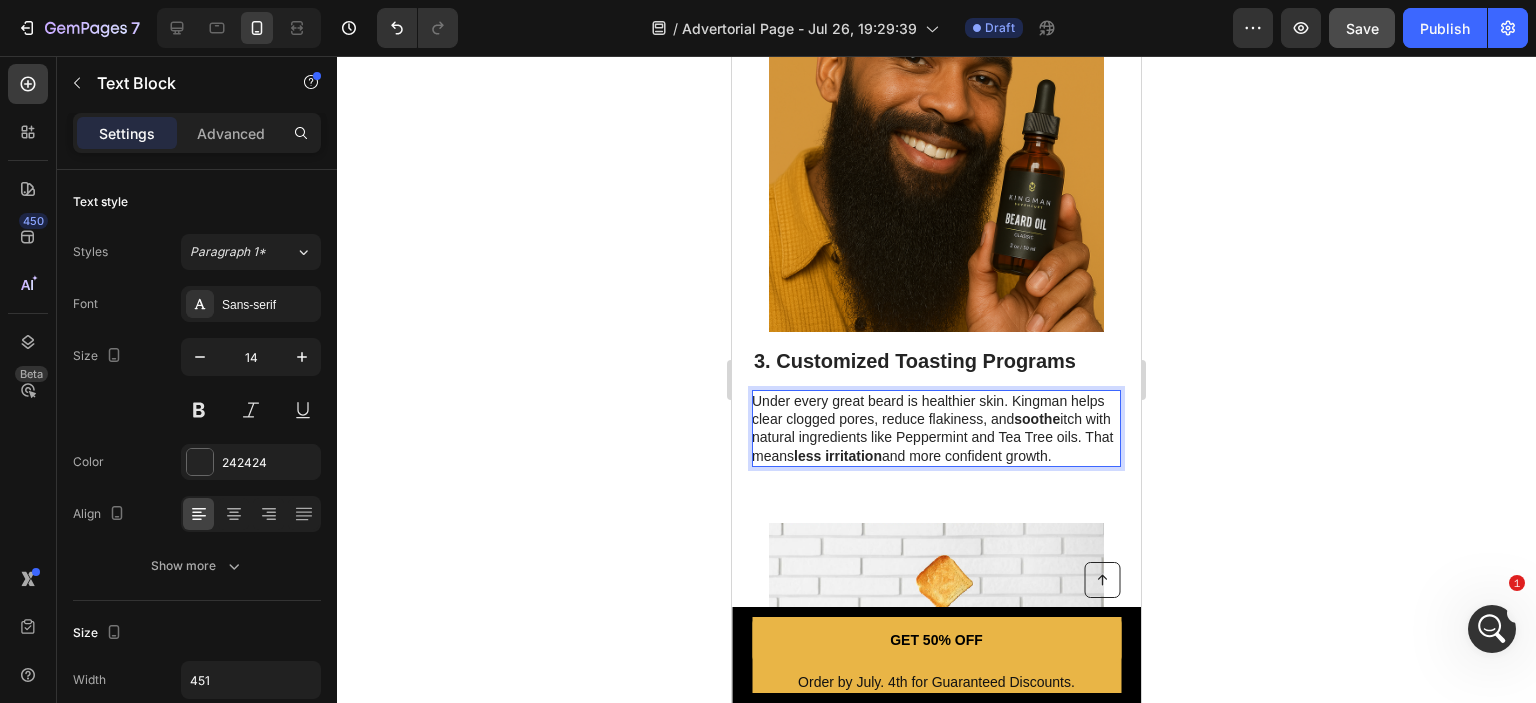 drag, startPoint x: 796, startPoint y: 475, endPoint x: 755, endPoint y: 475, distance: 41 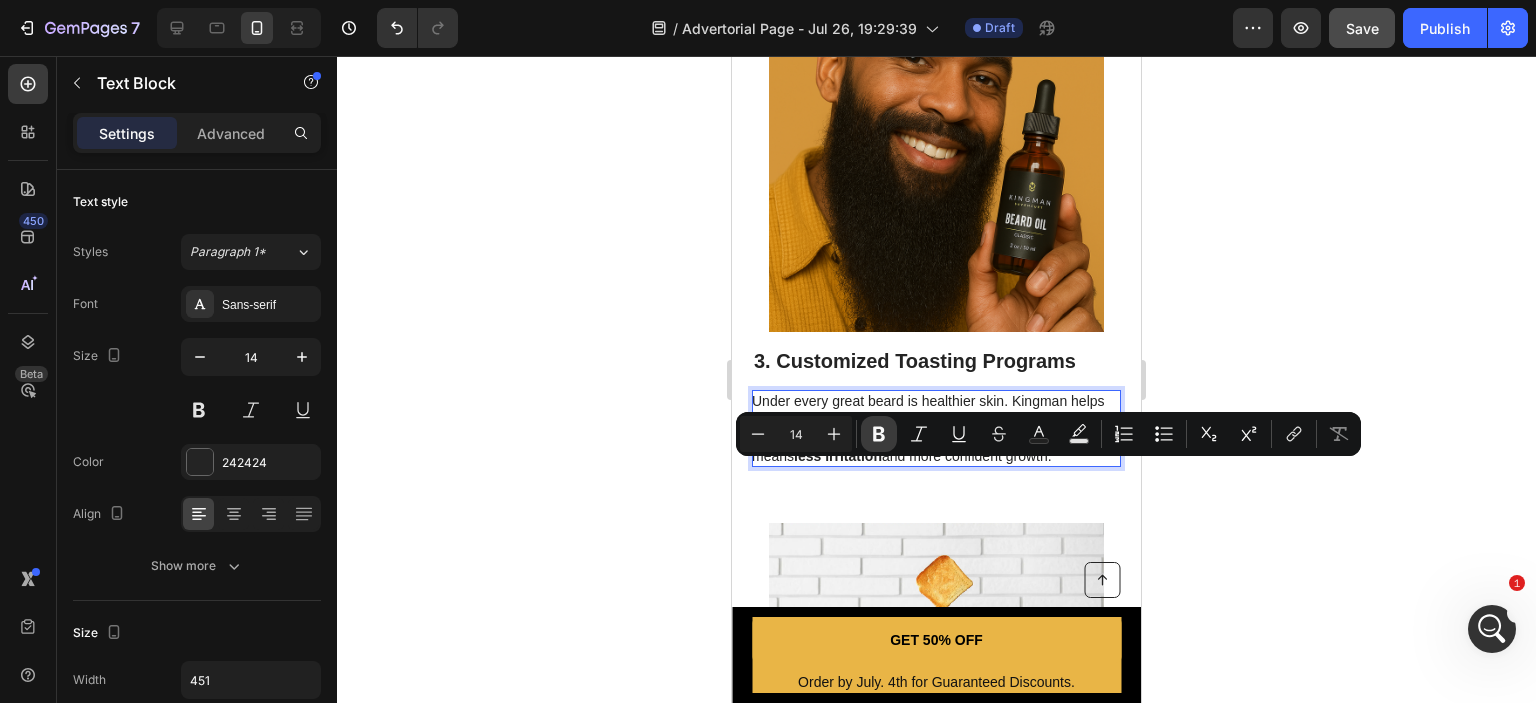 click 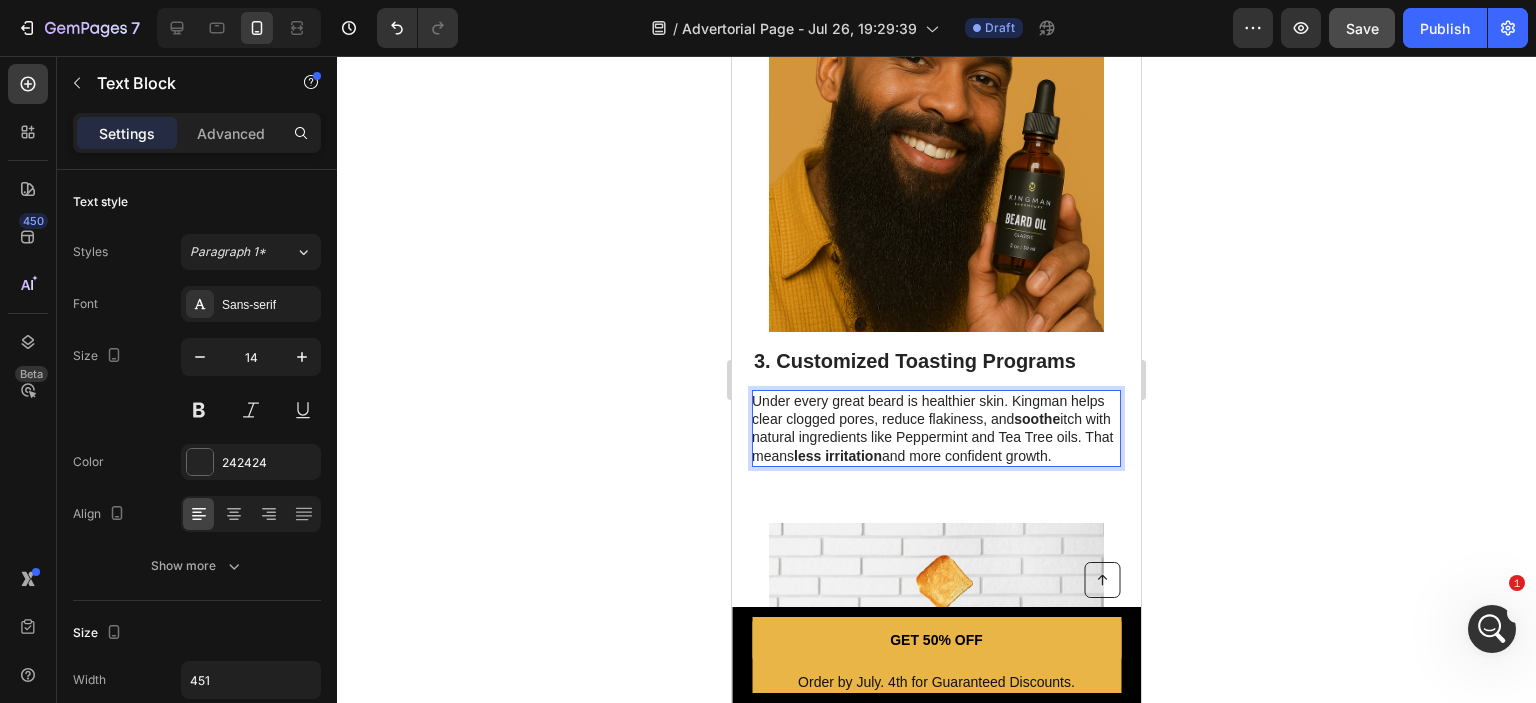 drag, startPoint x: 810, startPoint y: 468, endPoint x: 785, endPoint y: 471, distance: 25.179358 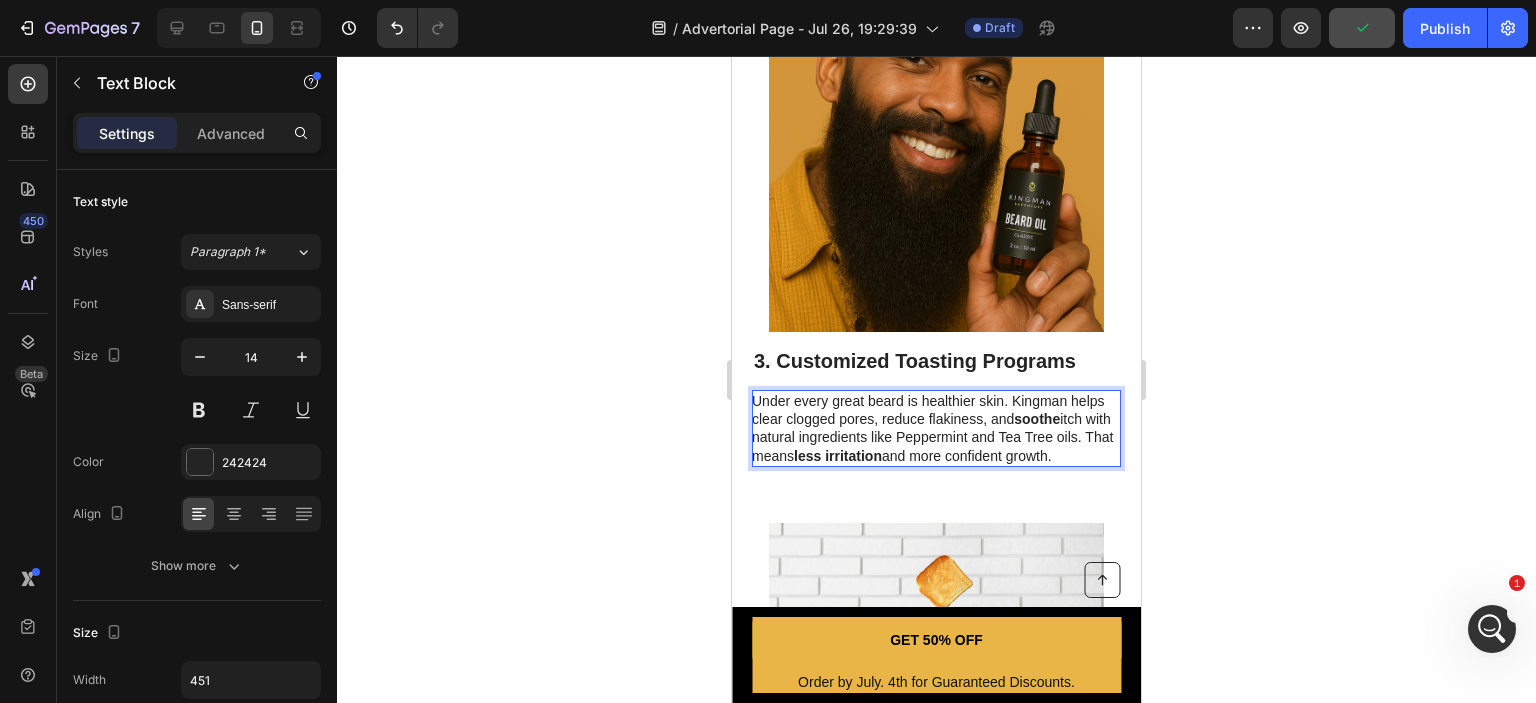 drag, startPoint x: 798, startPoint y: 472, endPoint x: 754, endPoint y: 473, distance: 44.011364 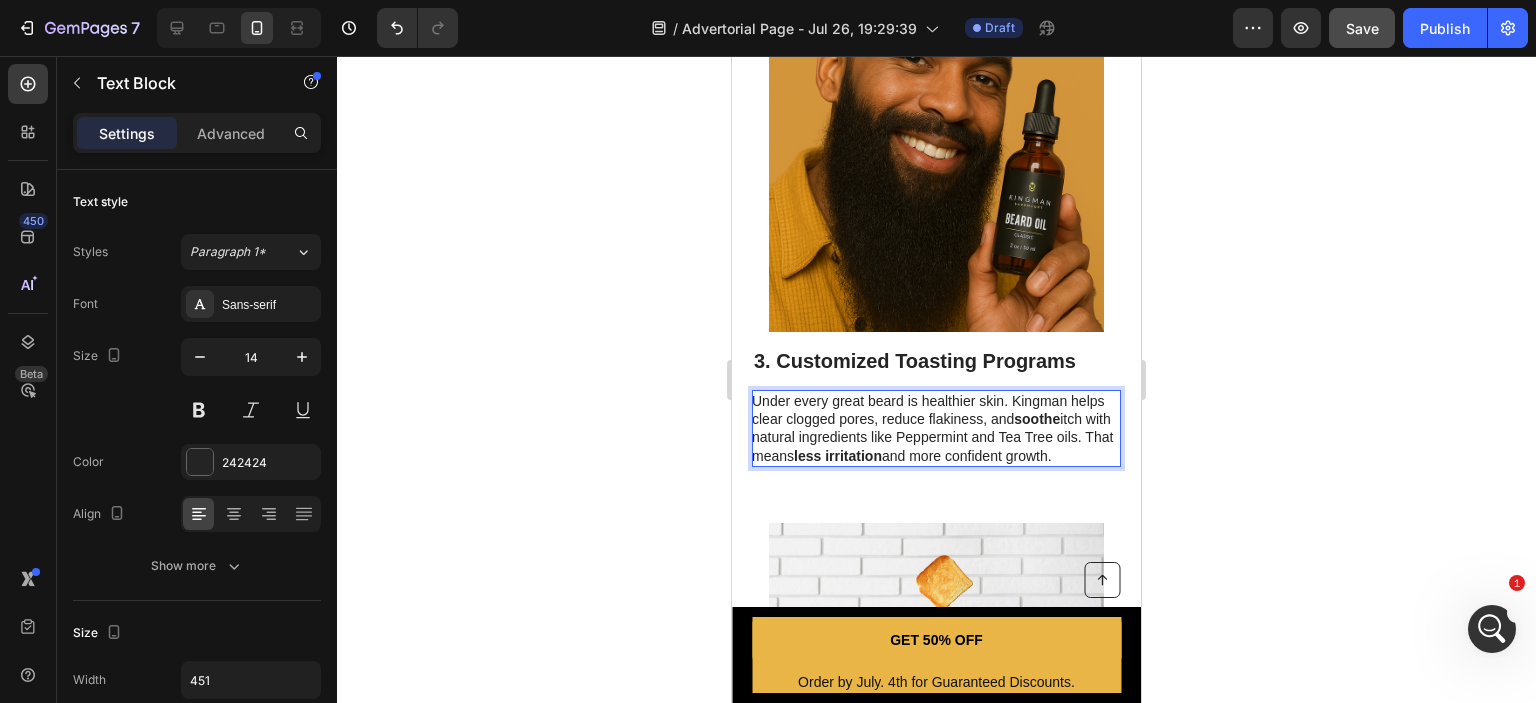 click on "Under every great beard is healthier skin. Kingman helps clear clogged pores, reduce flakiness, and  soothe  itch with natural ingredients like Peppermint and Tea Tree oils. That means  less irritation  and more confident growth." at bounding box center (935, 428) 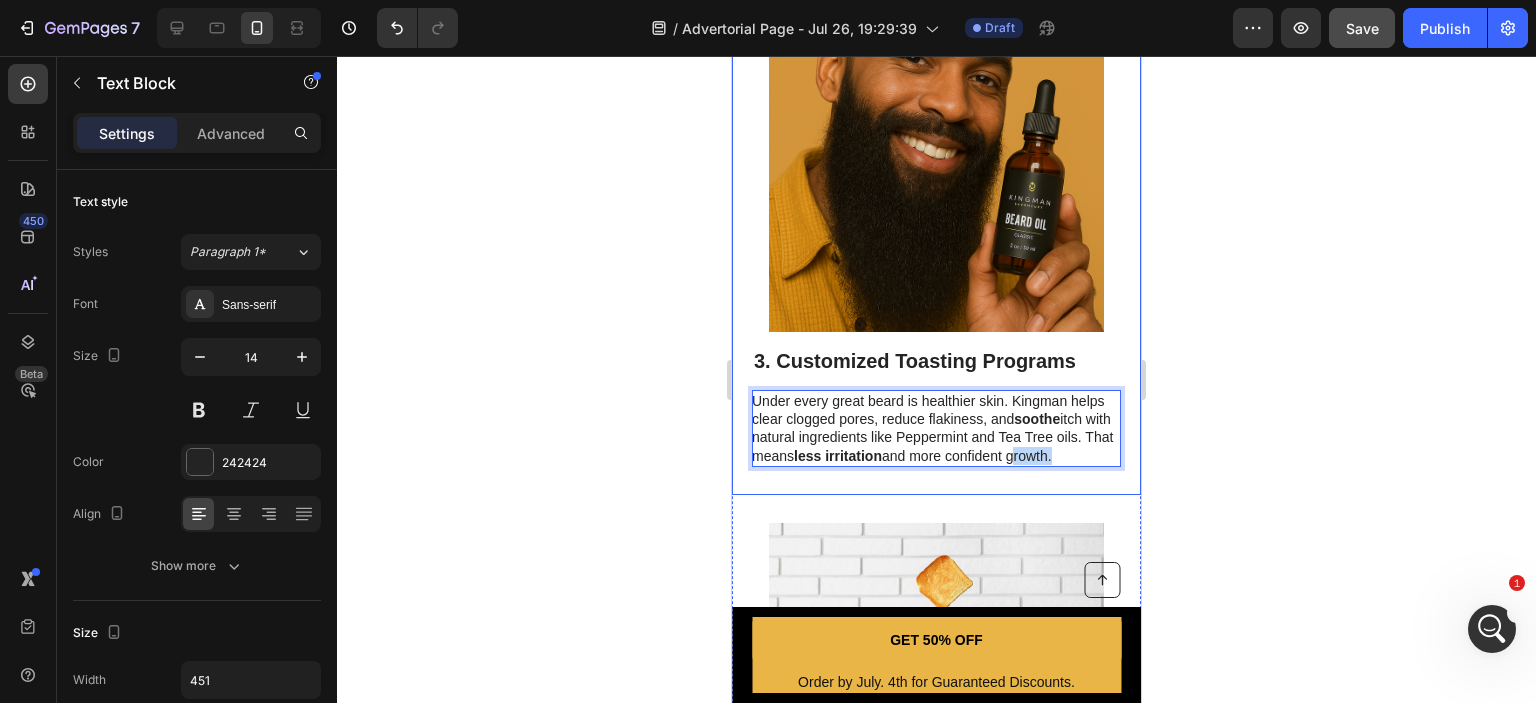 drag, startPoint x: 795, startPoint y: 471, endPoint x: 746, endPoint y: 471, distance: 49 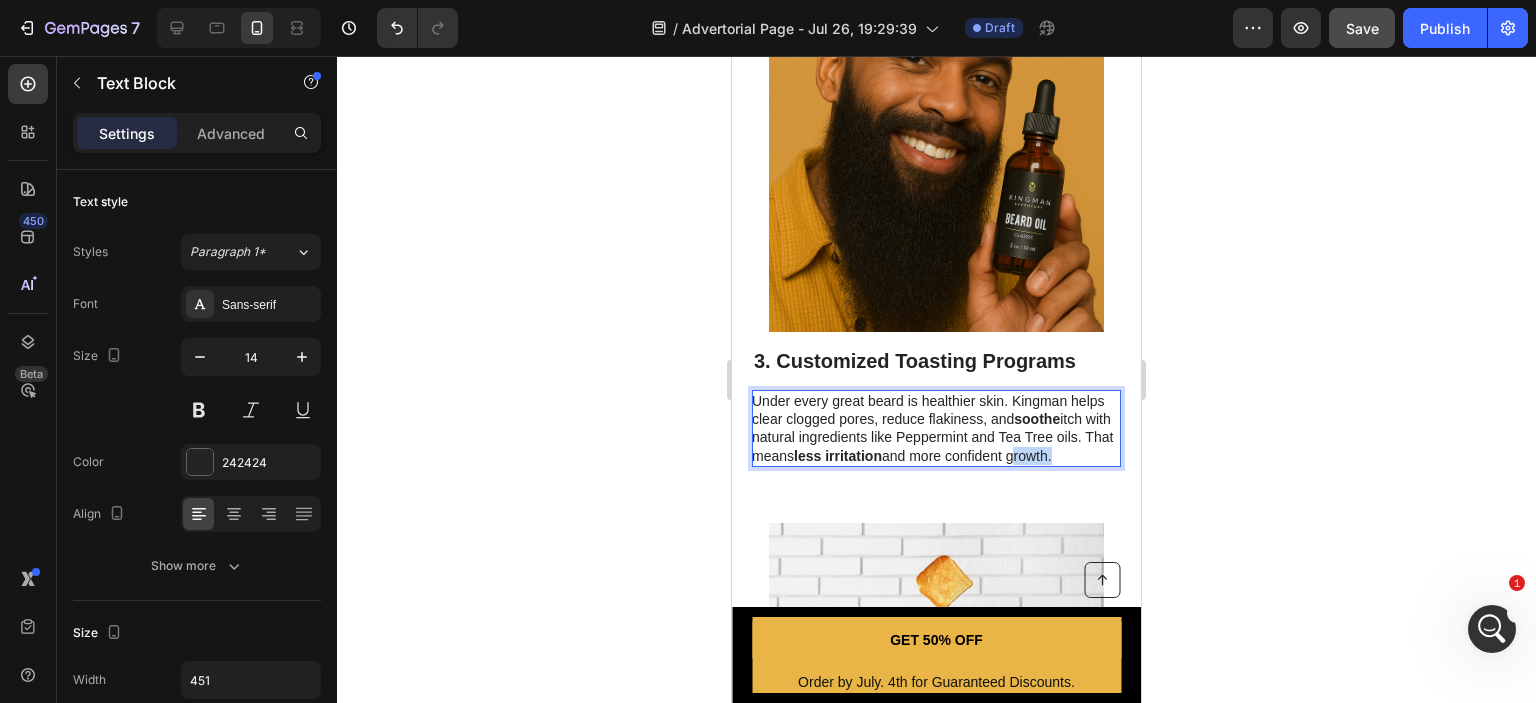 drag, startPoint x: 778, startPoint y: 471, endPoint x: 793, endPoint y: 471, distance: 15 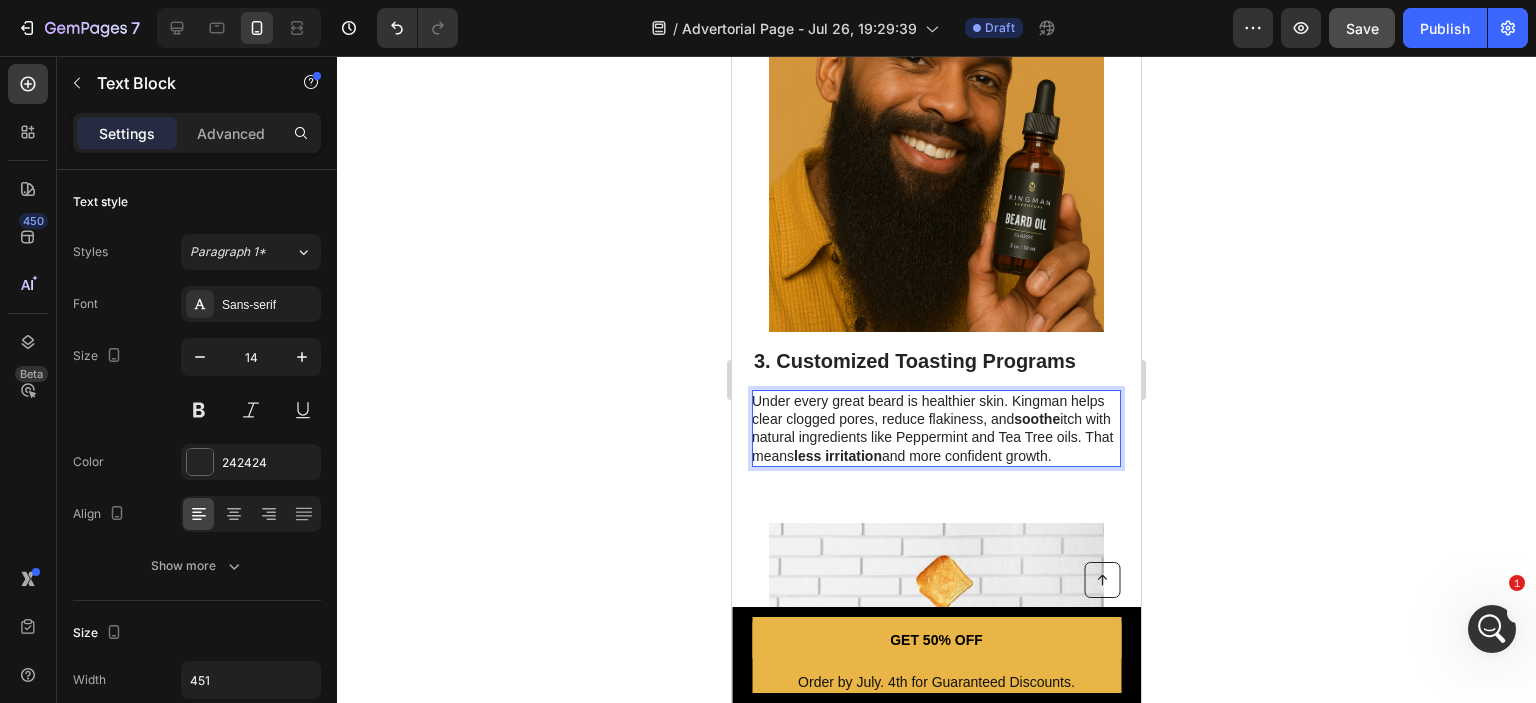 click on "Under every great beard is healthier skin. Kingman helps clear clogged pores, reduce flakiness, and  soothe  itch with natural ingredients like Peppermint and Tea Tree oils. That means  less irritation  and more confident growth." at bounding box center (935, 428) 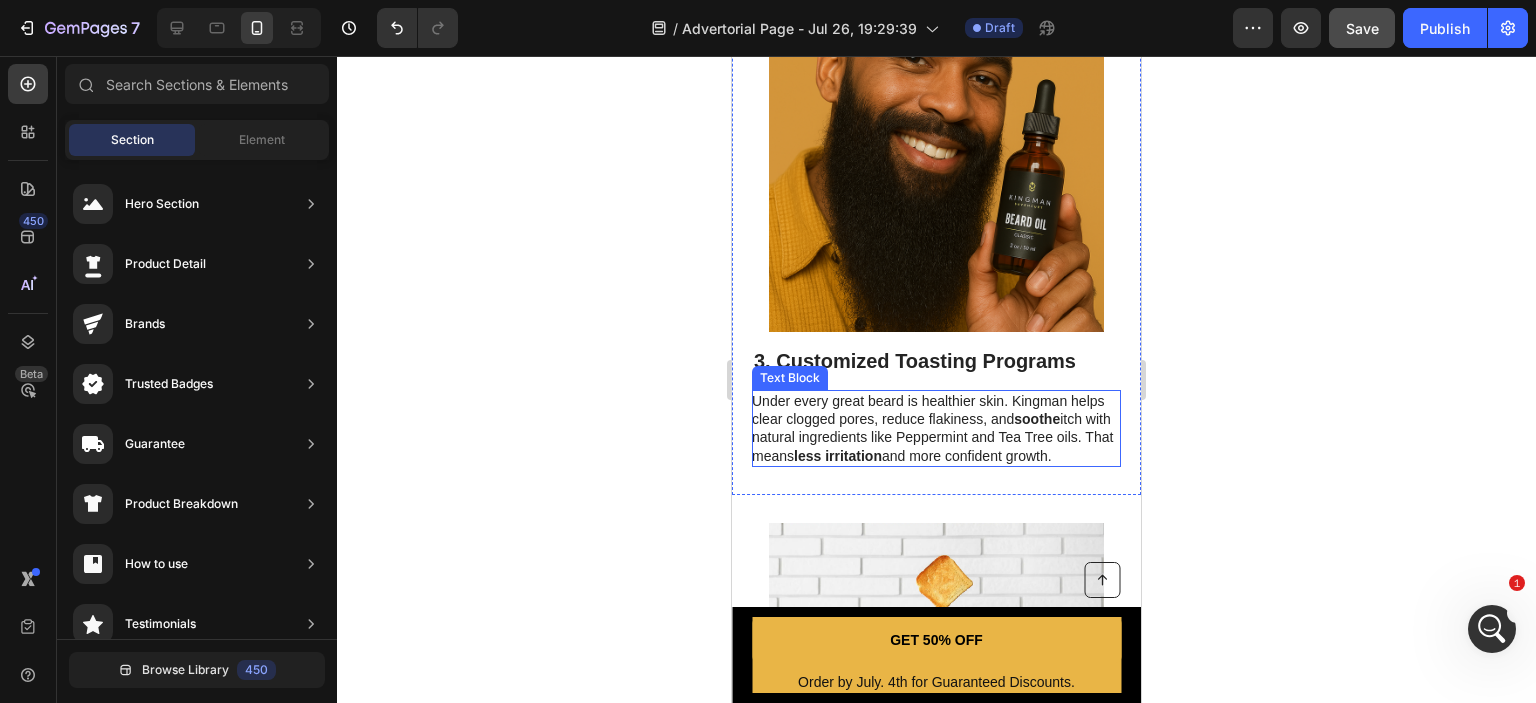 click on "Under every great beard is healthier skin. Kingman helps clear clogged pores, reduce flakiness, and  soothe  itch with natural ingredients like Peppermint and Tea Tree oils. That means  less irritation  and more confident growth." at bounding box center [935, 428] 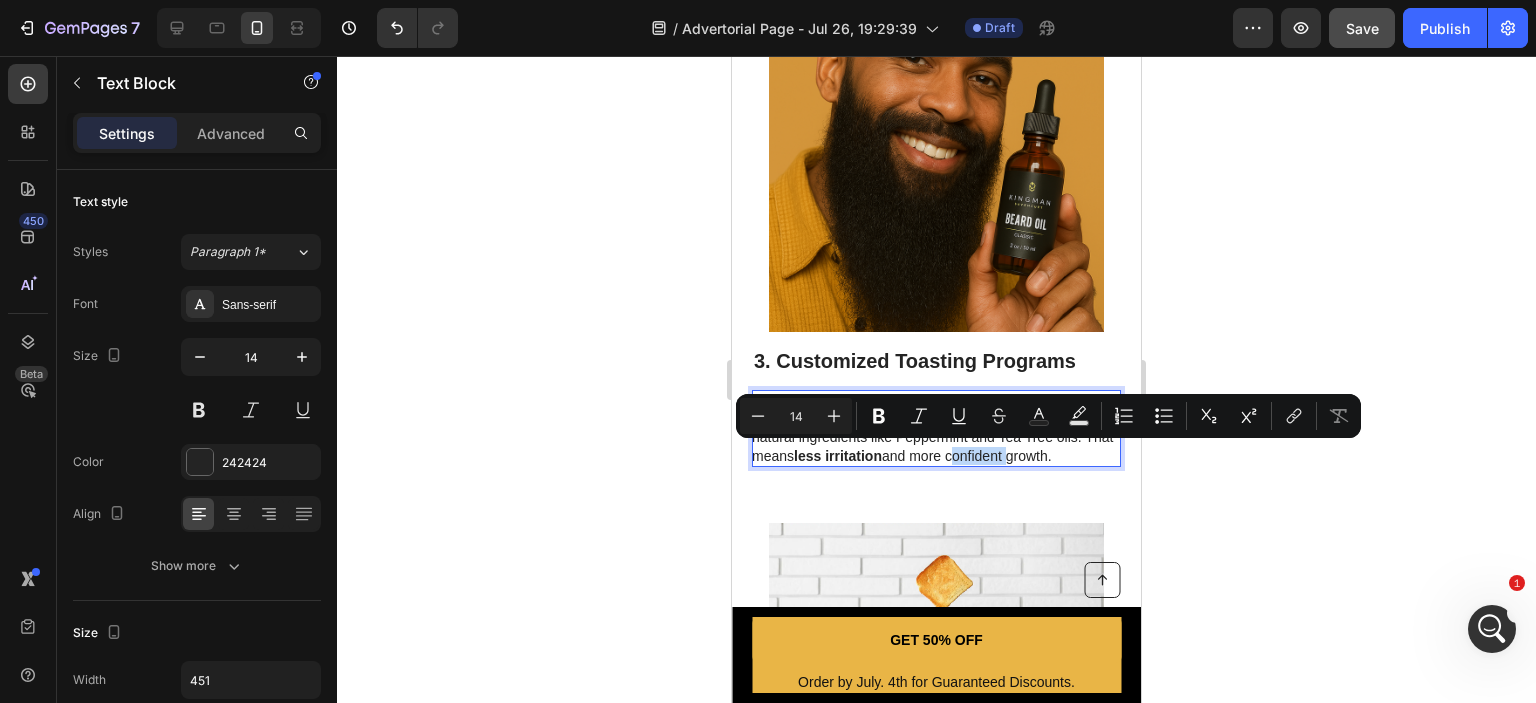 drag, startPoint x: 1045, startPoint y: 454, endPoint x: 1101, endPoint y: 455, distance: 56.008926 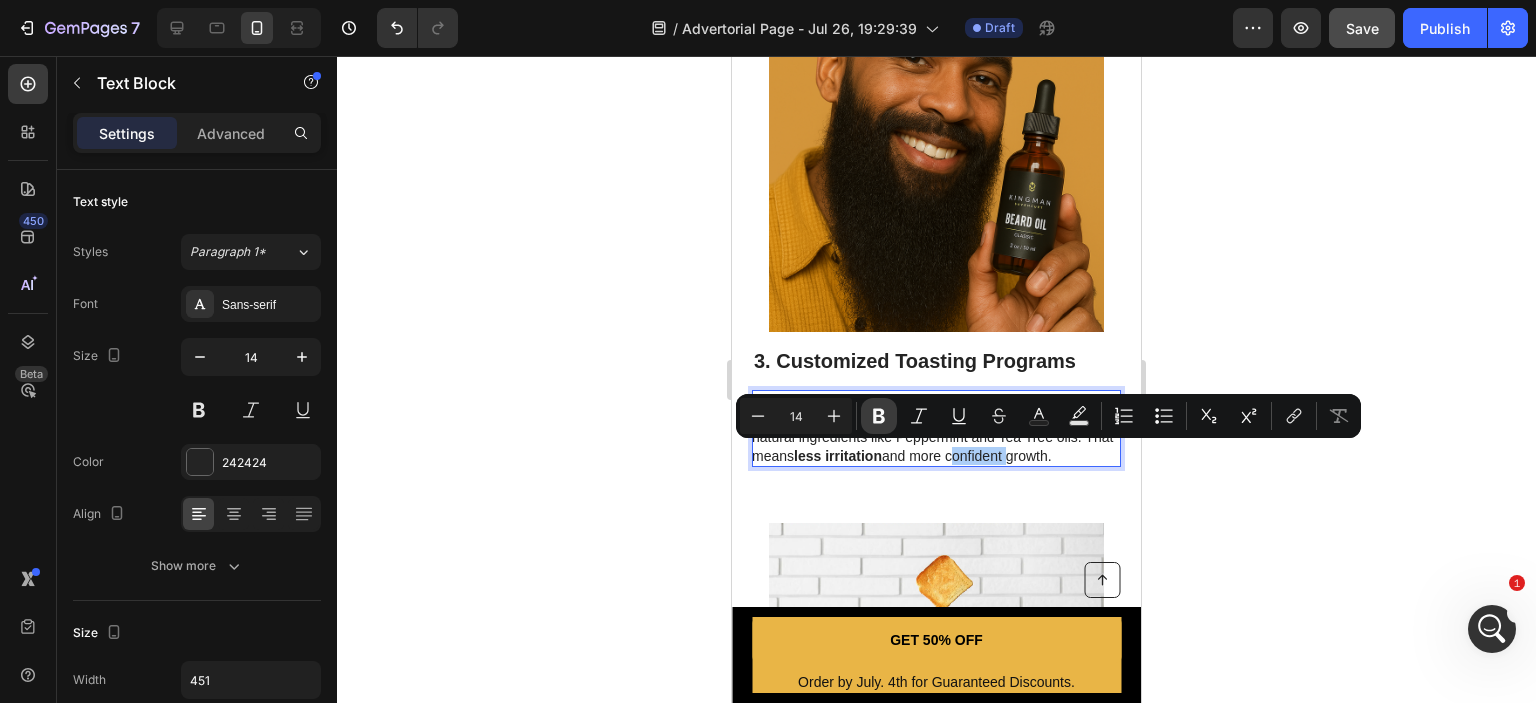 click 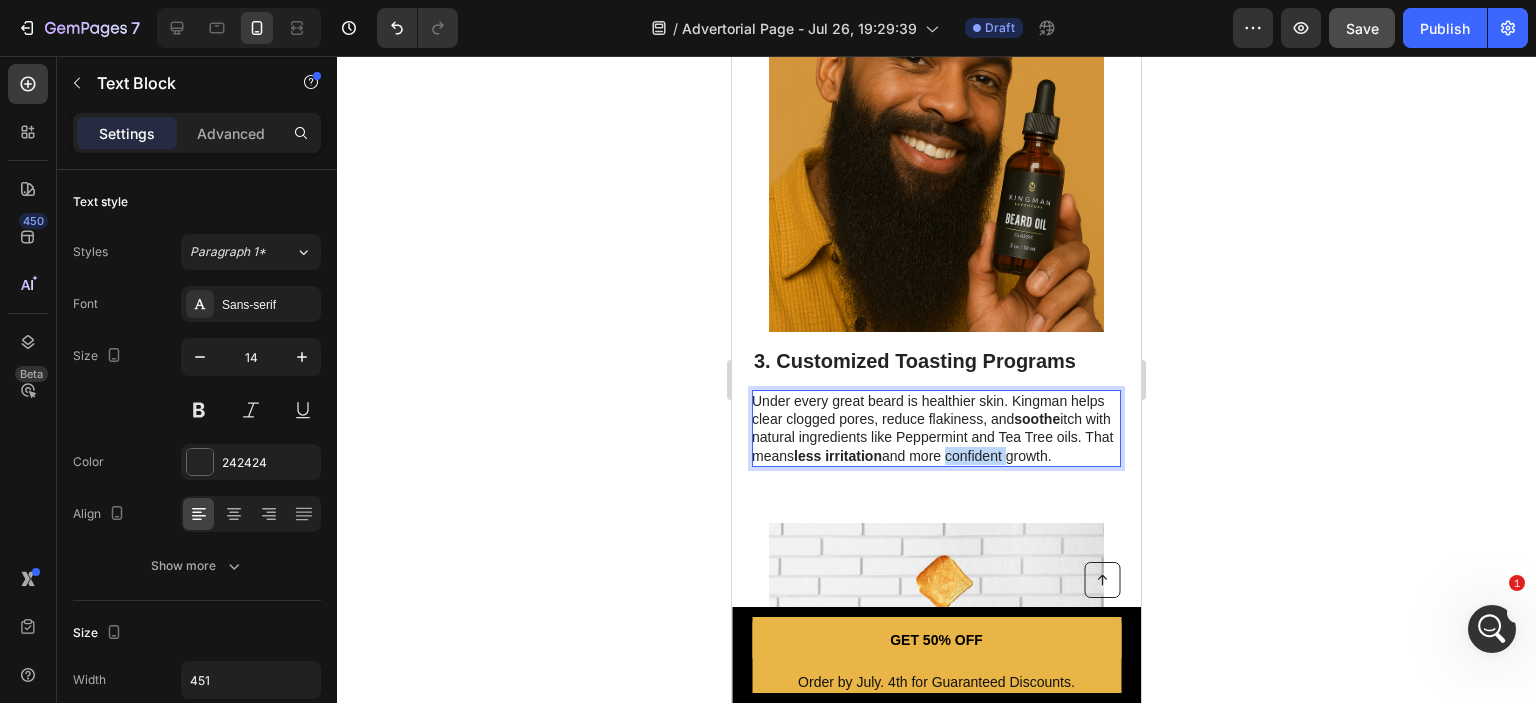 drag, startPoint x: 1042, startPoint y: 452, endPoint x: 1100, endPoint y: 454, distance: 58.034473 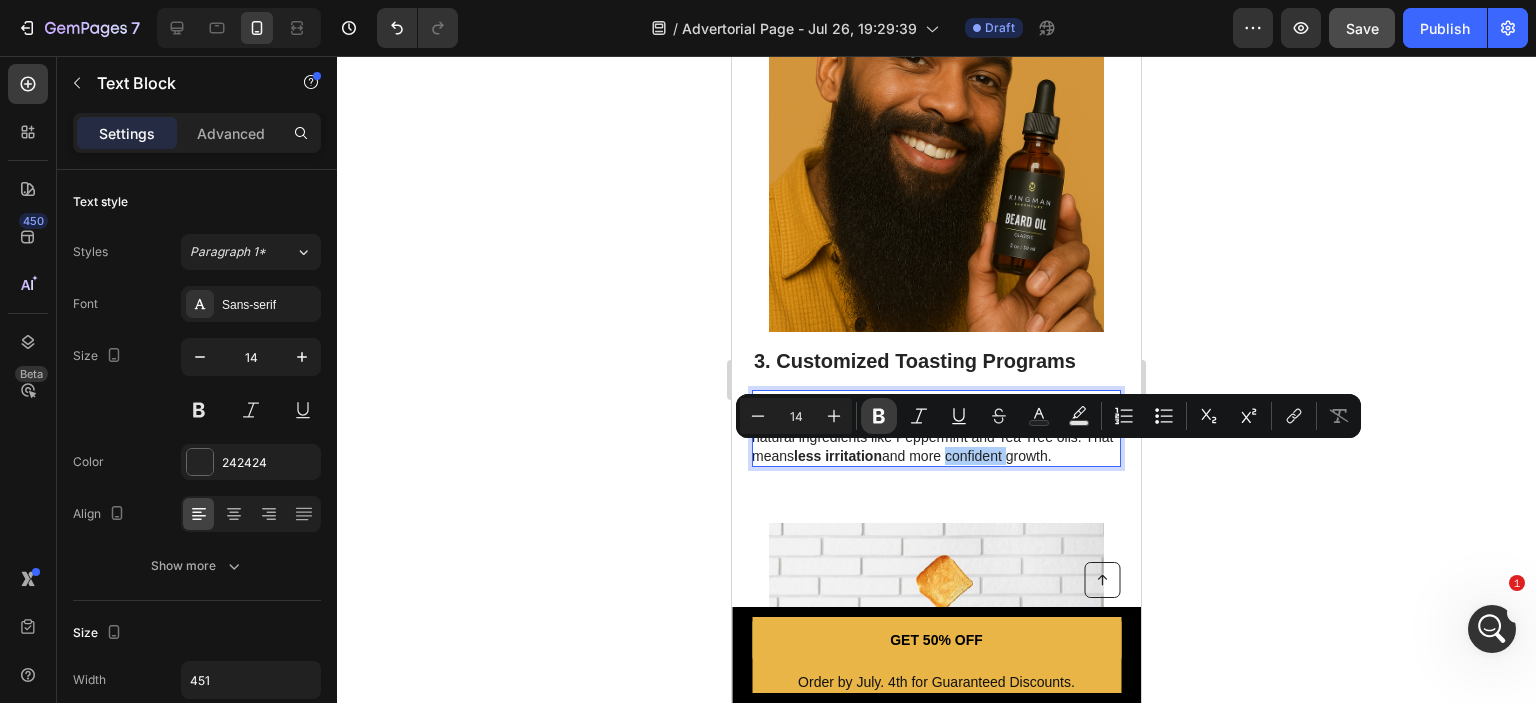 click 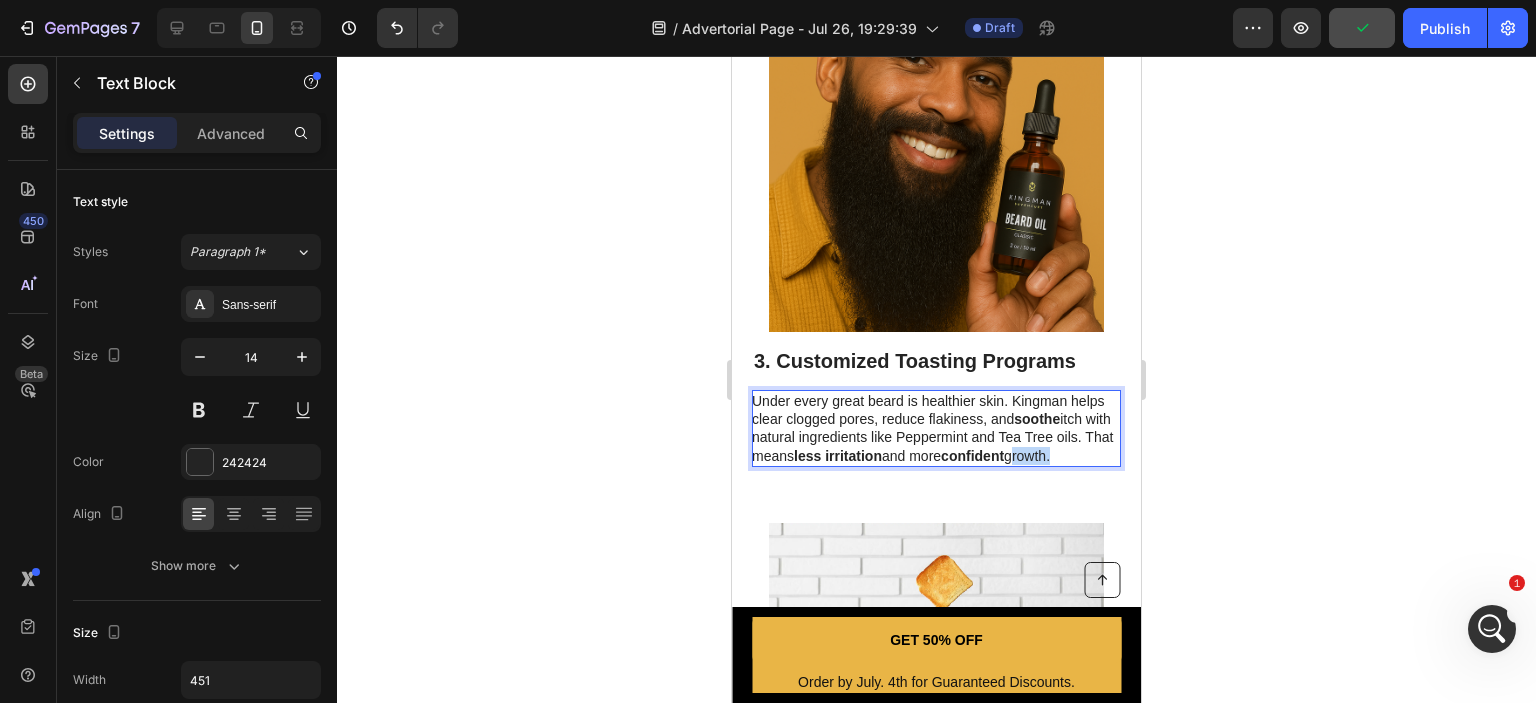 drag, startPoint x: 859, startPoint y: 471, endPoint x: 821, endPoint y: 471, distance: 38 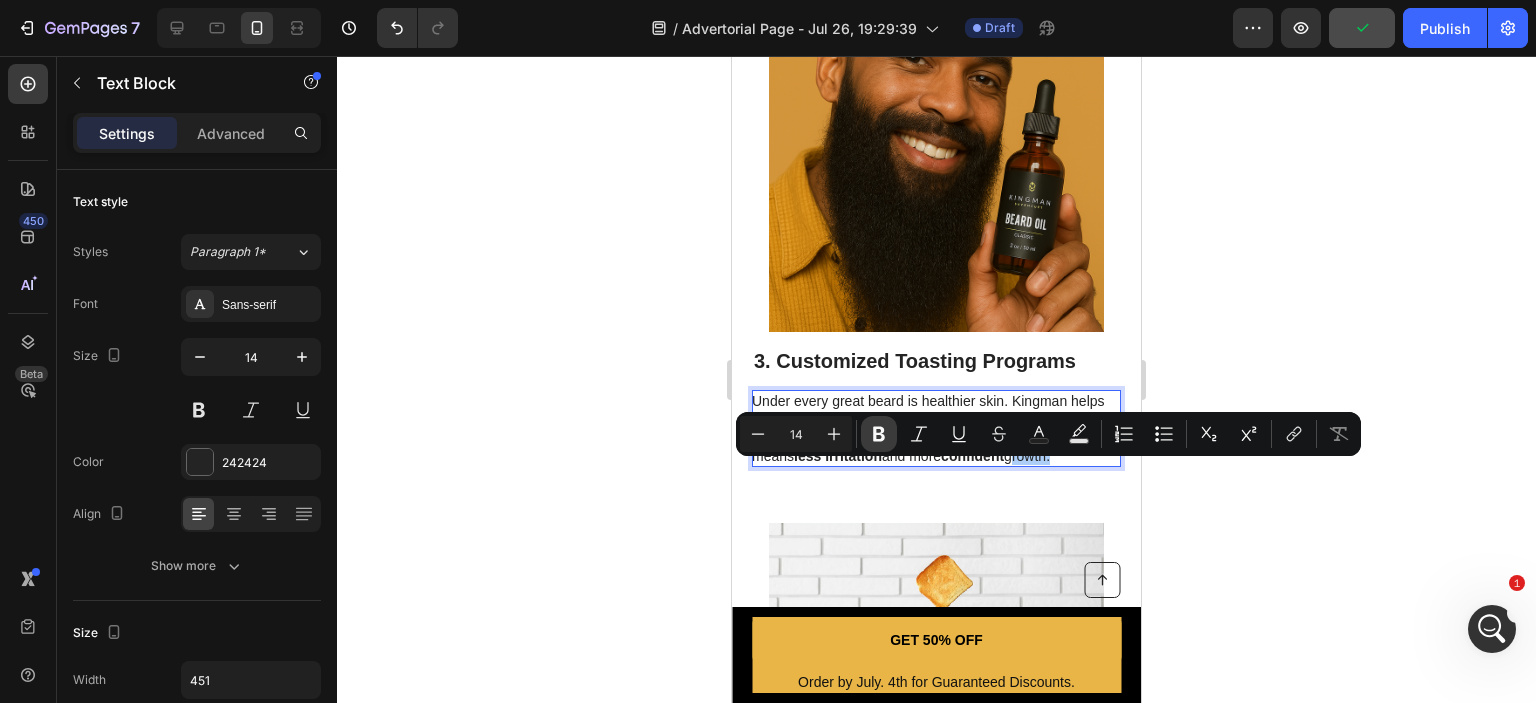 click 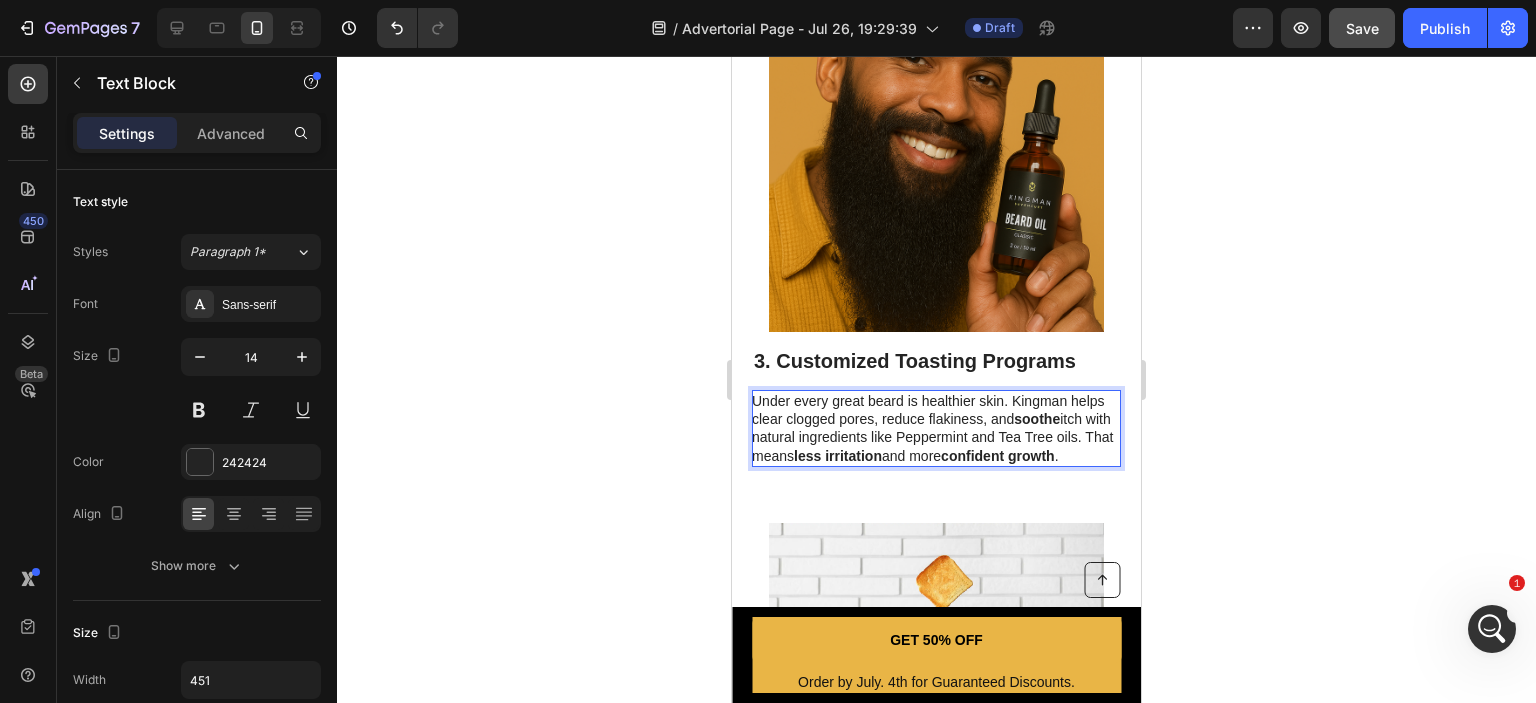 click 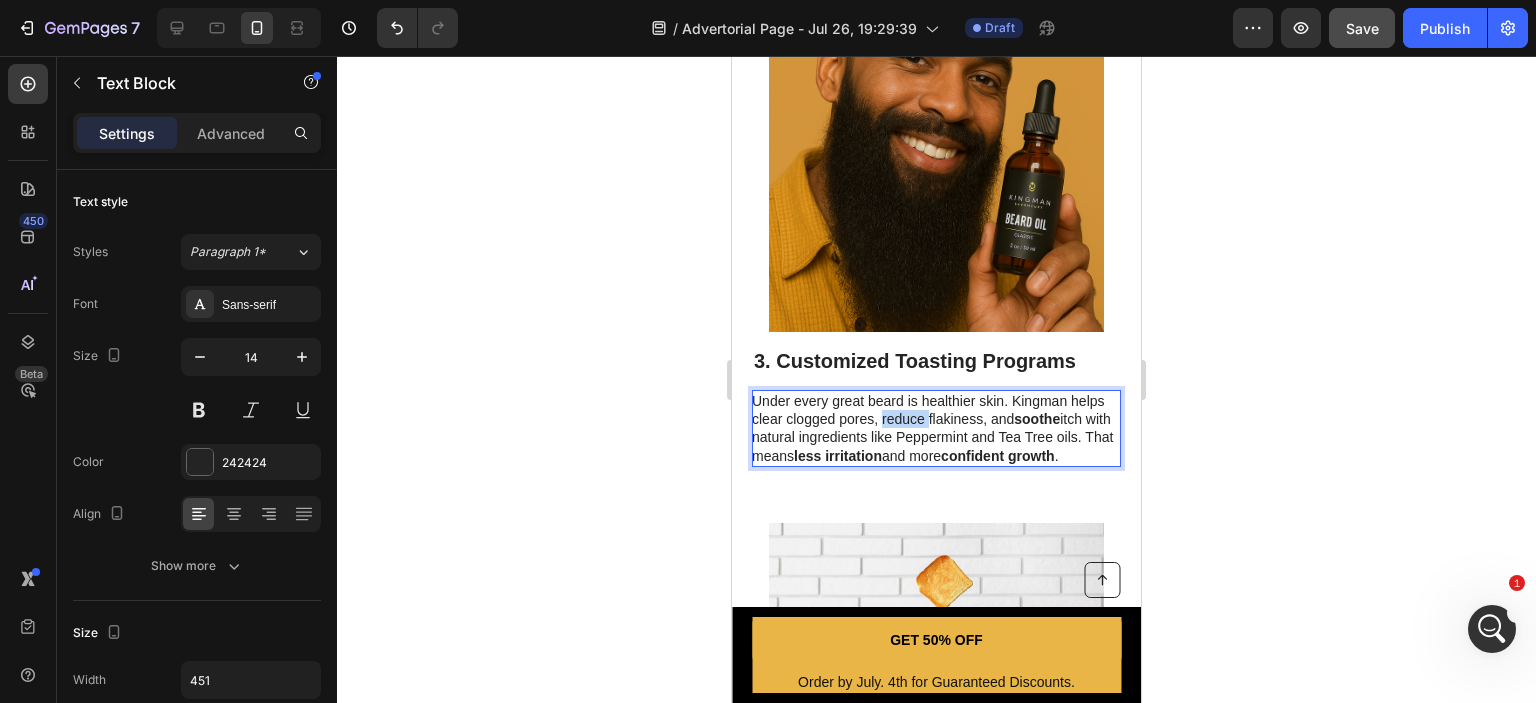 click on "Under every great beard is healthier skin. Kingman helps clear clogged pores, reduce flakiness, and  soothe  itch with natural ingredients like Peppermint and Tea Tree oils. That means  less irritation  and more  confident   growth ." at bounding box center [935, 428] 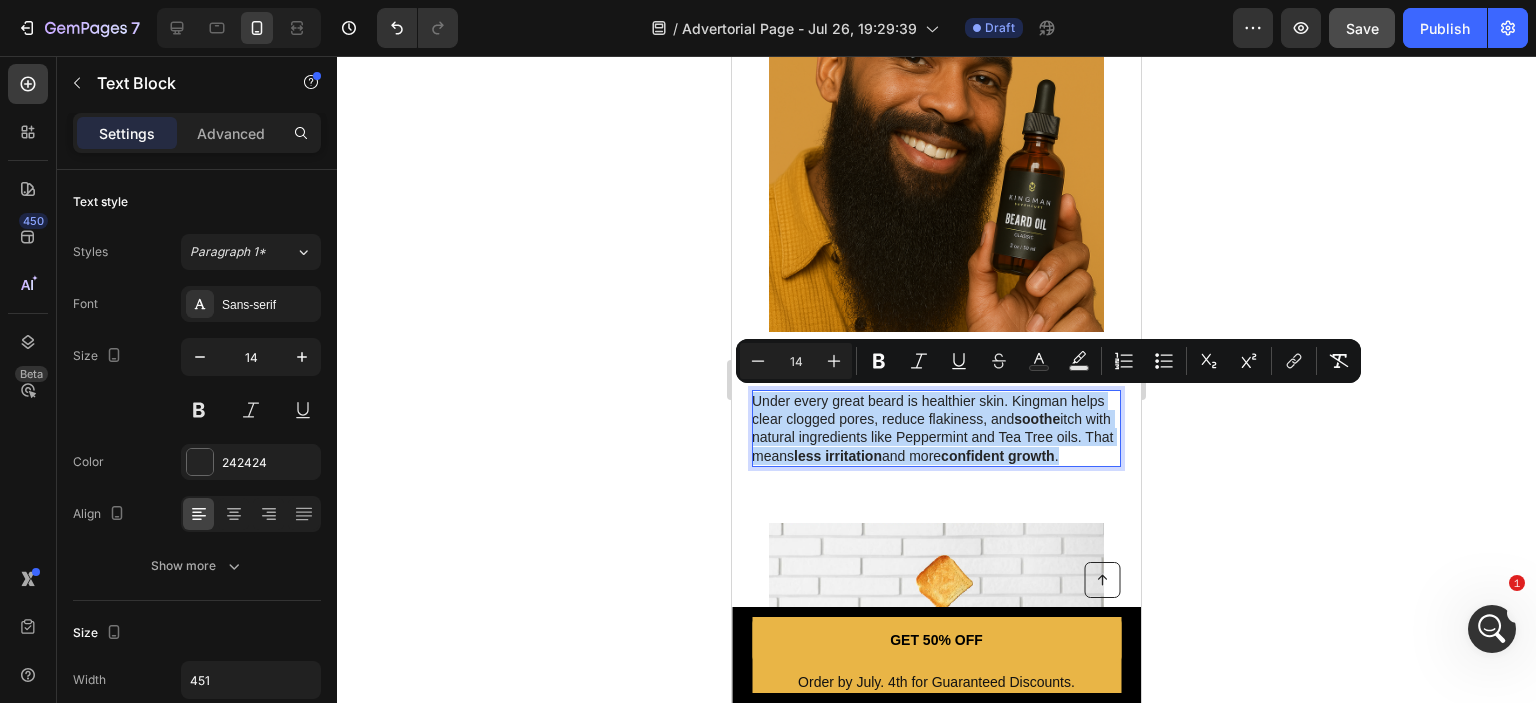 click on "Under every great beard is healthier skin. Kingman helps clear clogged pores, reduce flakiness, and  soothe  itch with natural ingredients like Peppermint and Tea Tree oils. That means  less irritation  and more  confident   growth ." at bounding box center [935, 428] 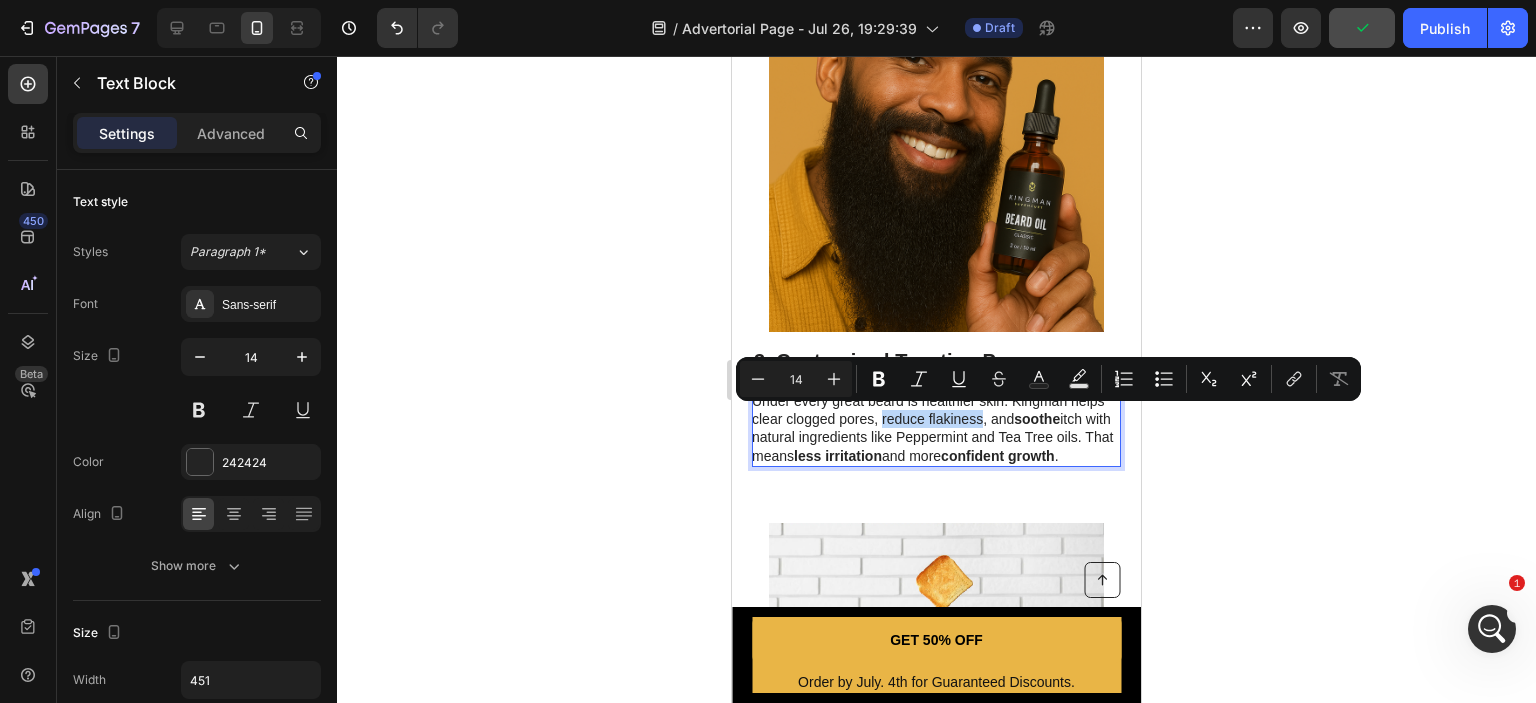 drag, startPoint x: 921, startPoint y: 418, endPoint x: 1020, endPoint y: 418, distance: 99 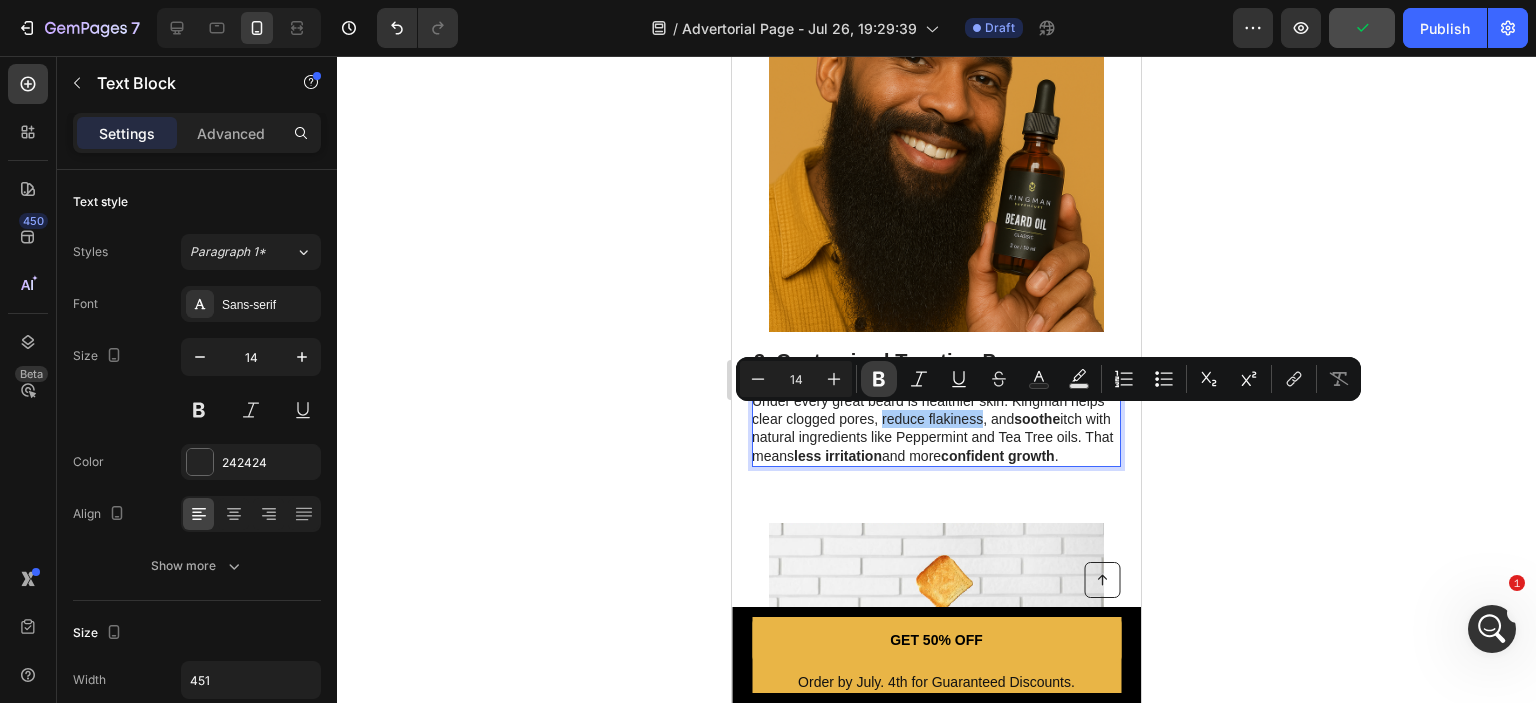 click 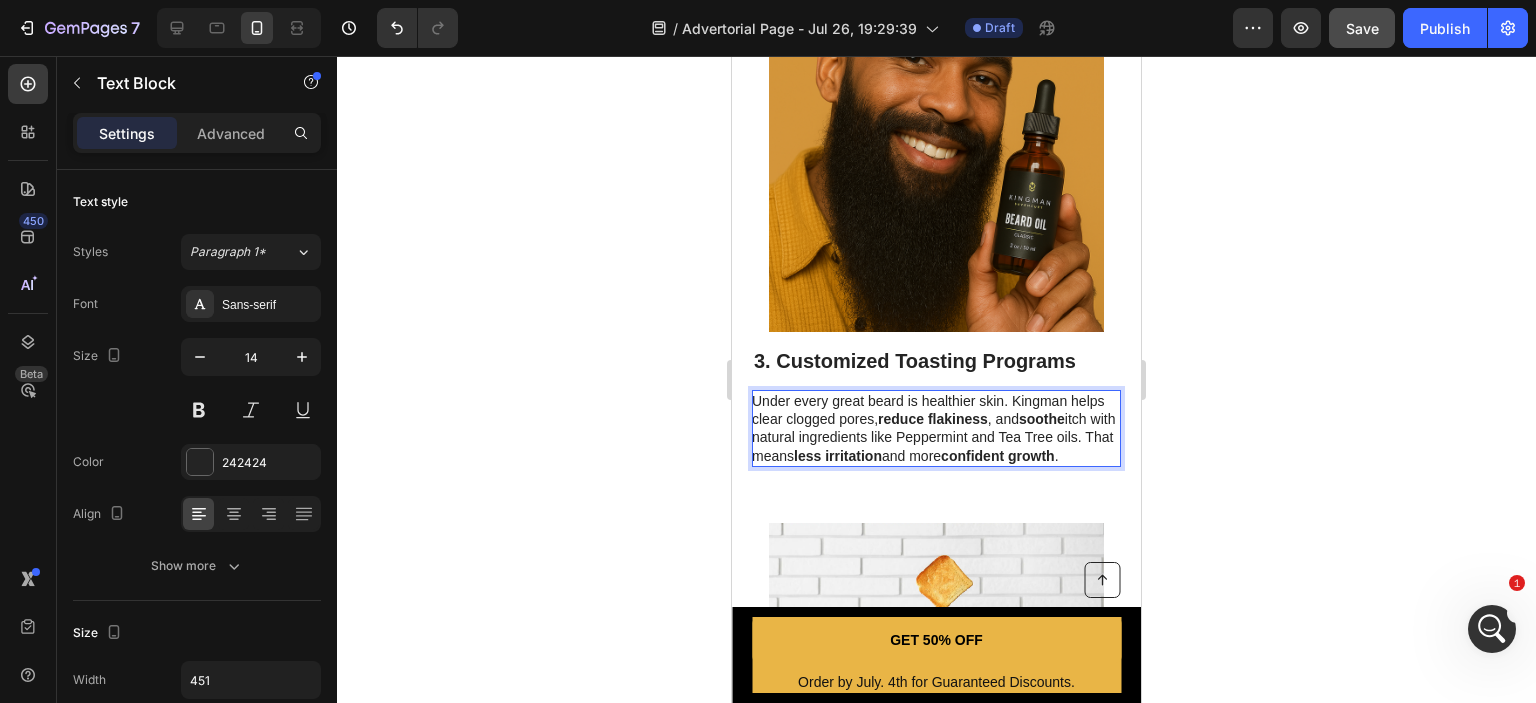 click 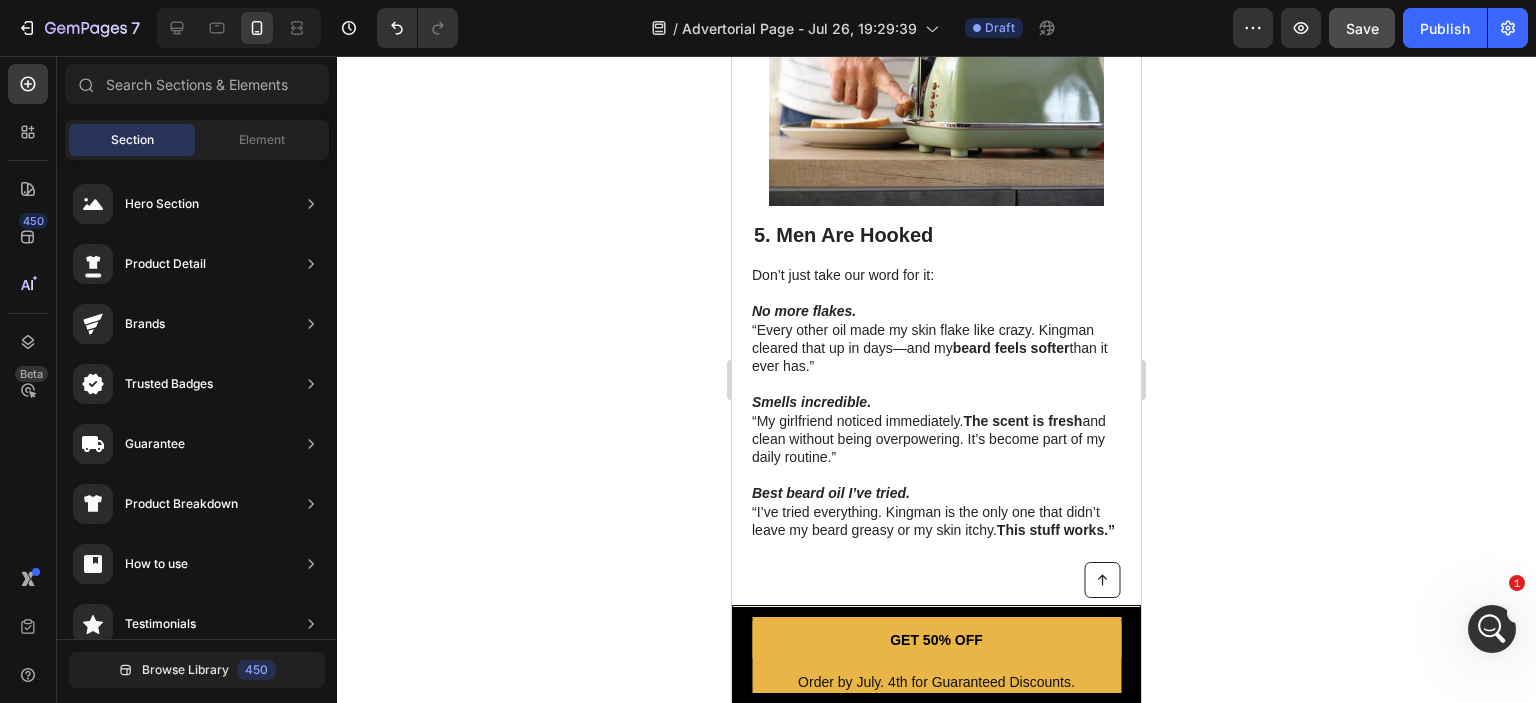 scroll, scrollTop: 3747, scrollLeft: 0, axis: vertical 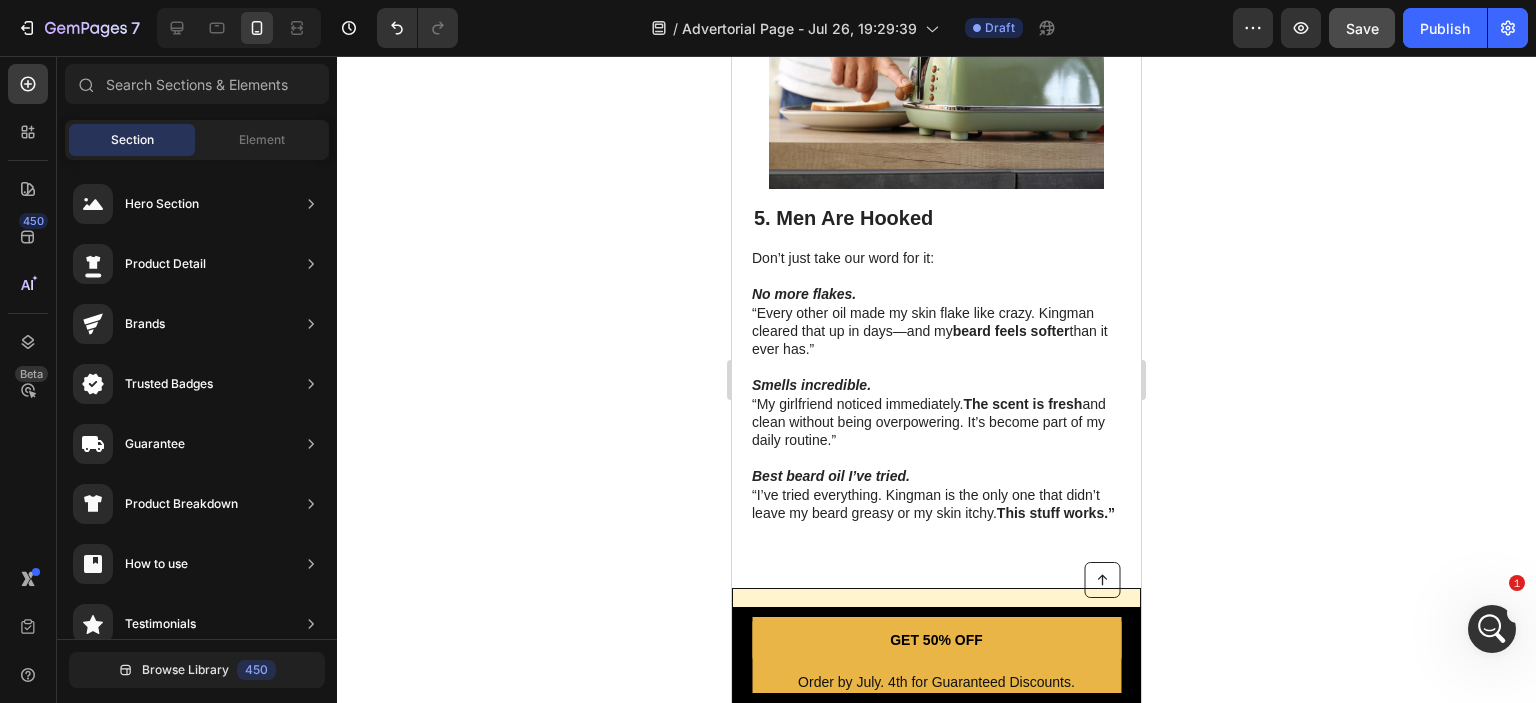 drag, startPoint x: 1132, startPoint y: 294, endPoint x: 1872, endPoint y: 532, distance: 777.33136 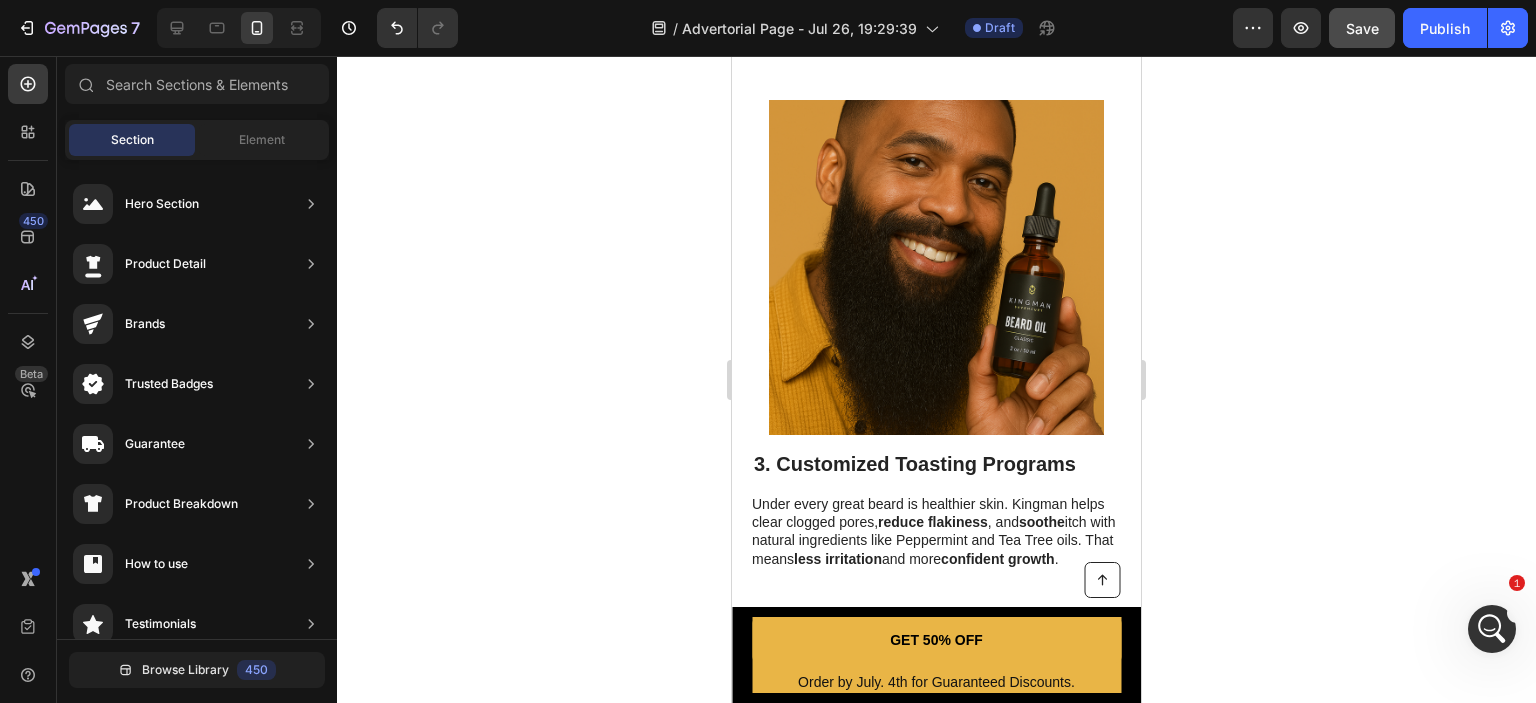 scroll, scrollTop: 1640, scrollLeft: 0, axis: vertical 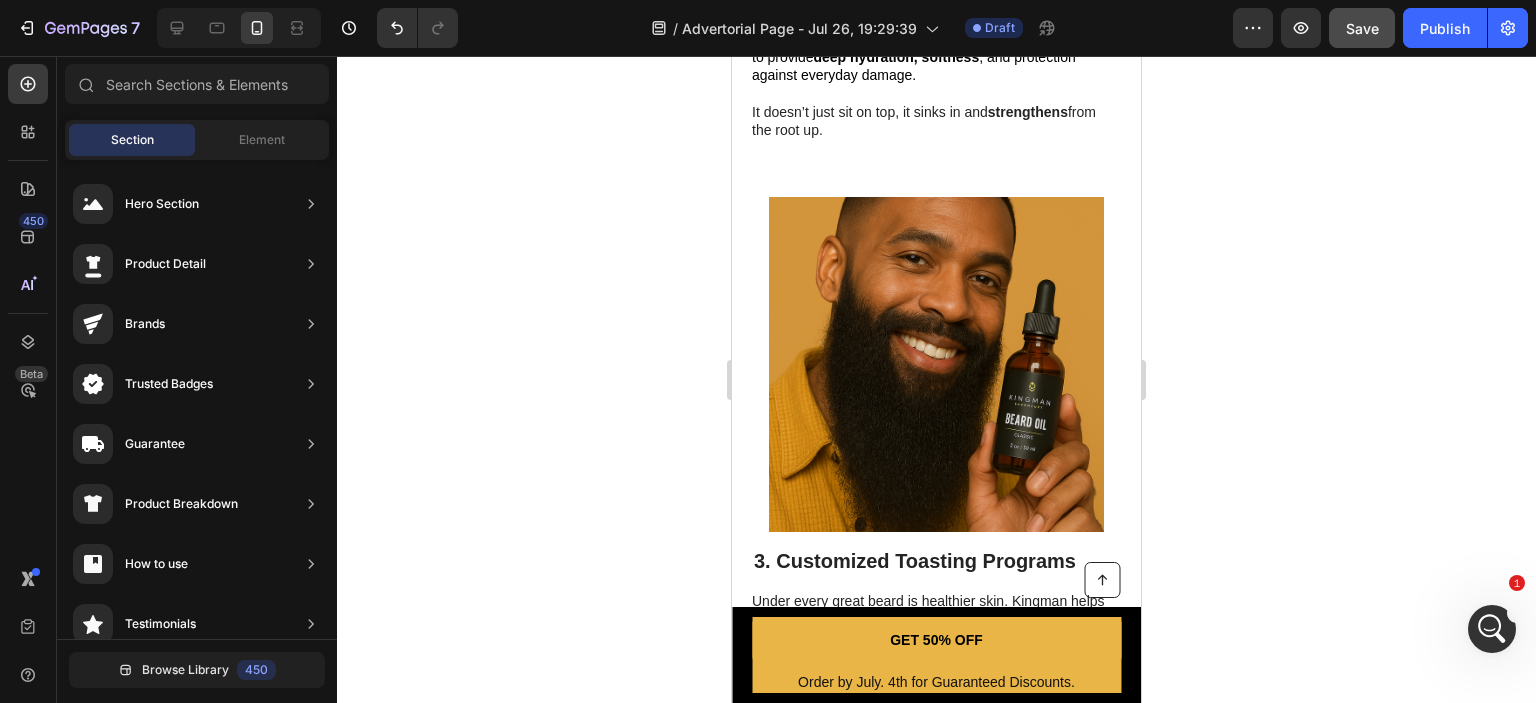click 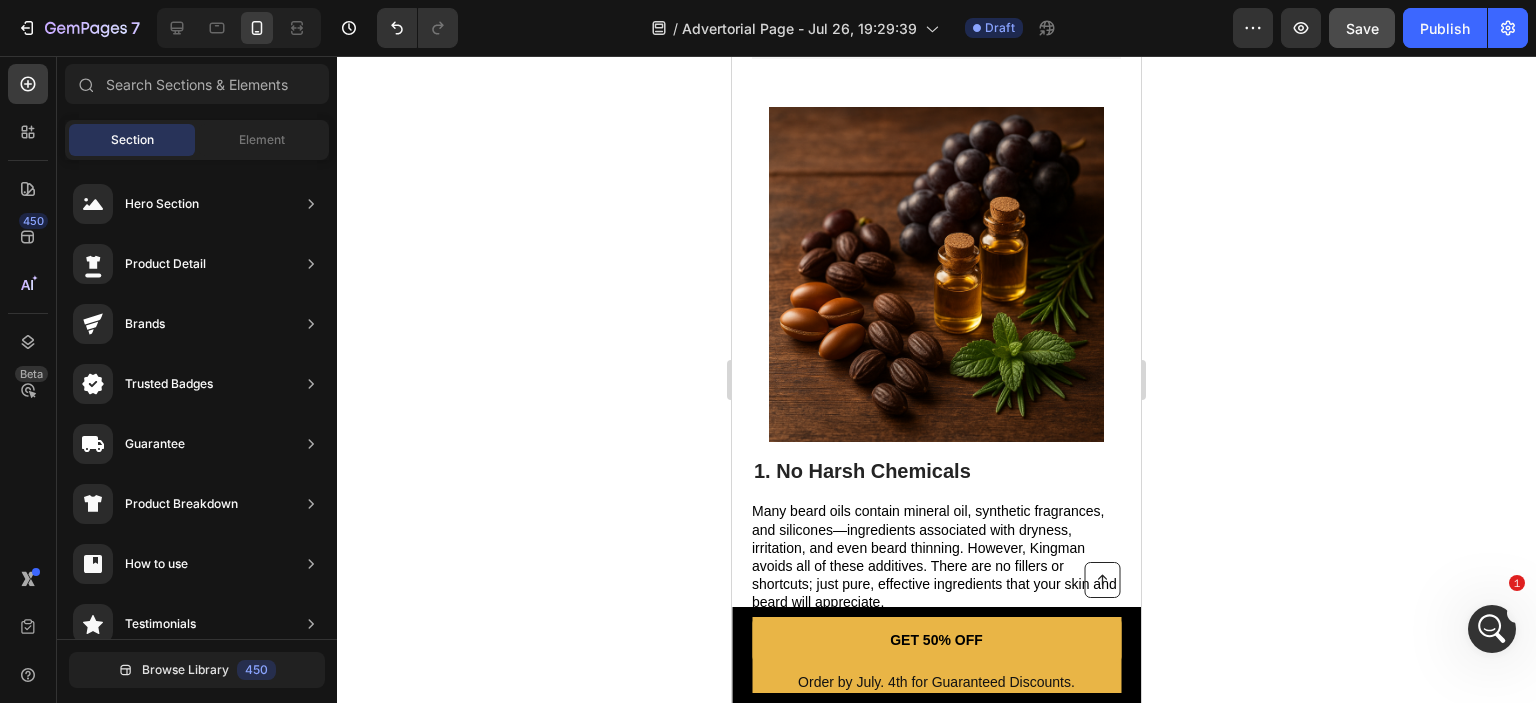 scroll, scrollTop: 497, scrollLeft: 0, axis: vertical 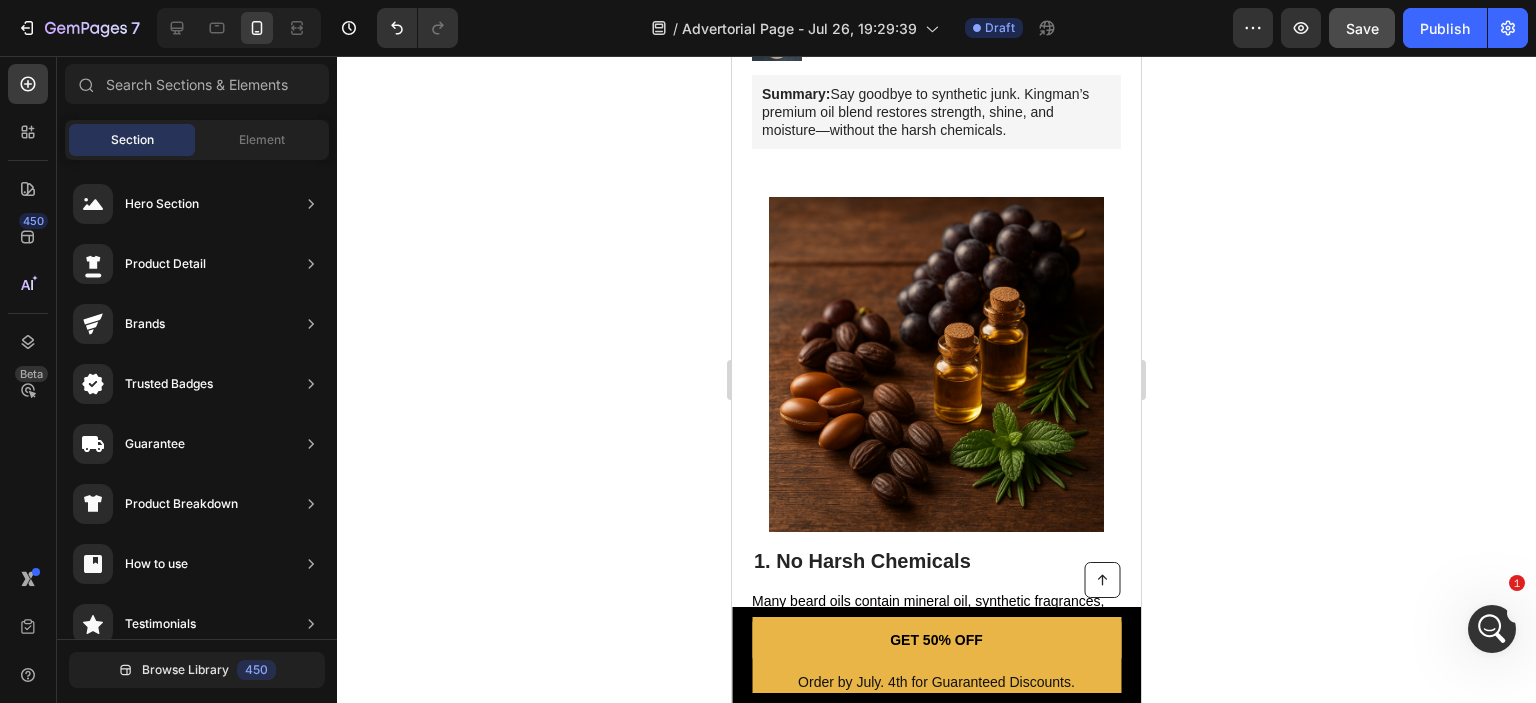 drag, startPoint x: 1129, startPoint y: 279, endPoint x: 1876, endPoint y: 225, distance: 748.9493 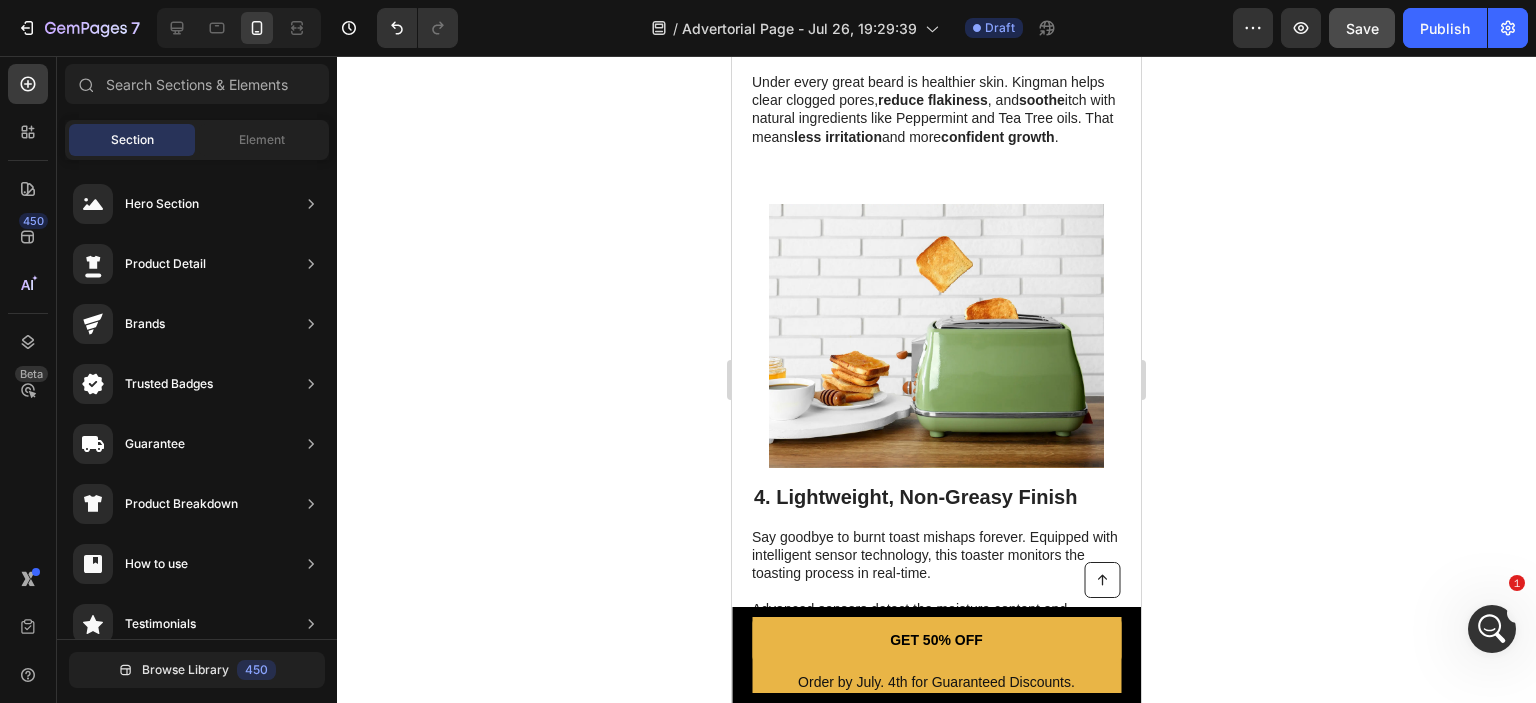 scroll, scrollTop: 2477, scrollLeft: 0, axis: vertical 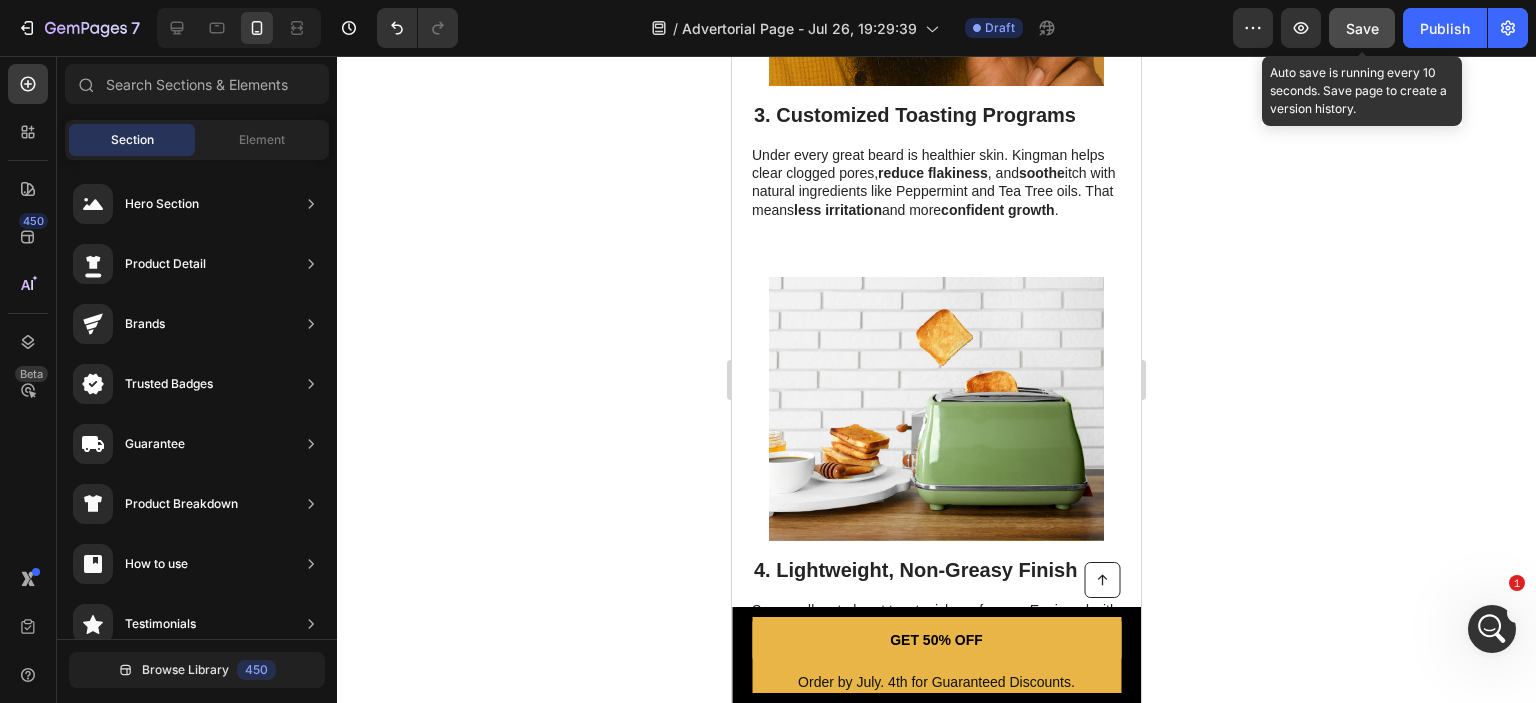 click on "Save" at bounding box center (1362, 28) 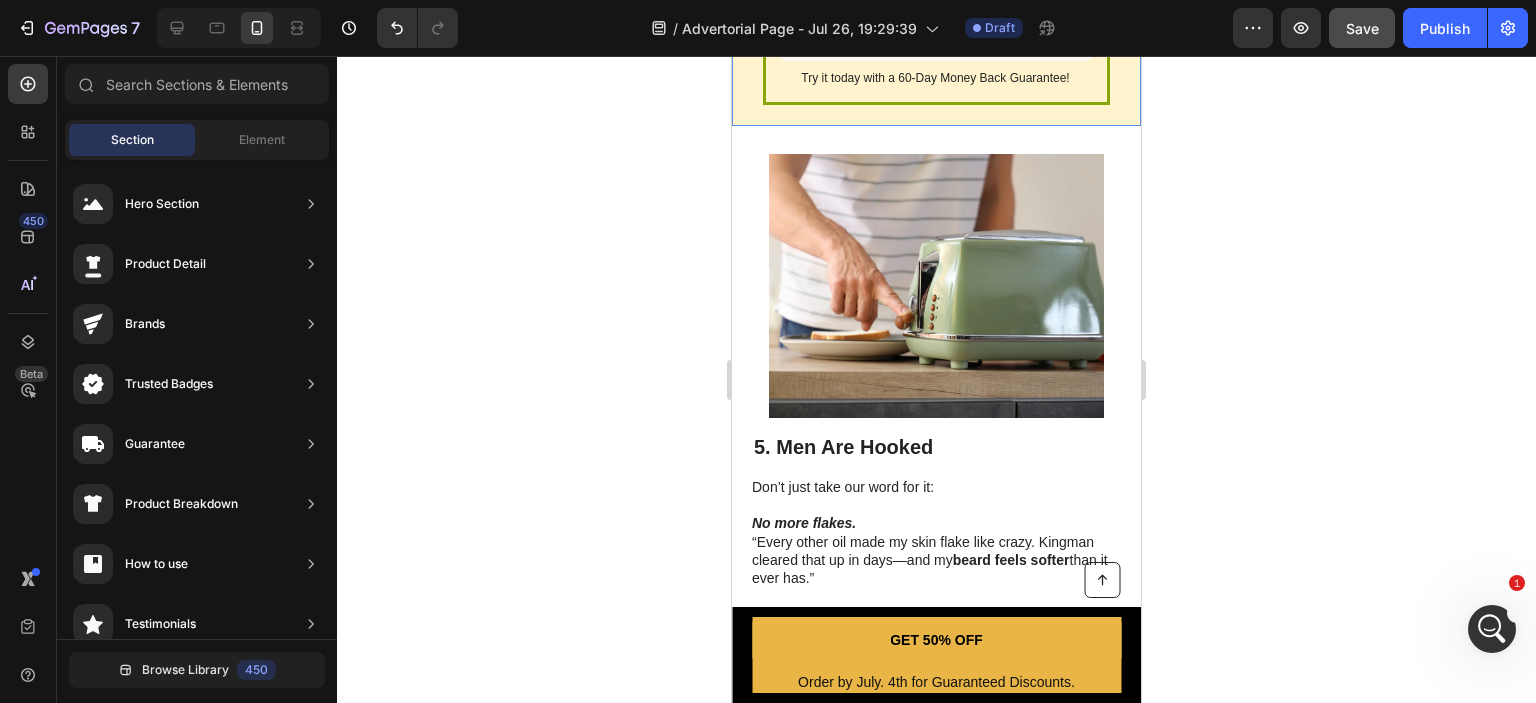 scroll, scrollTop: 3460, scrollLeft: 0, axis: vertical 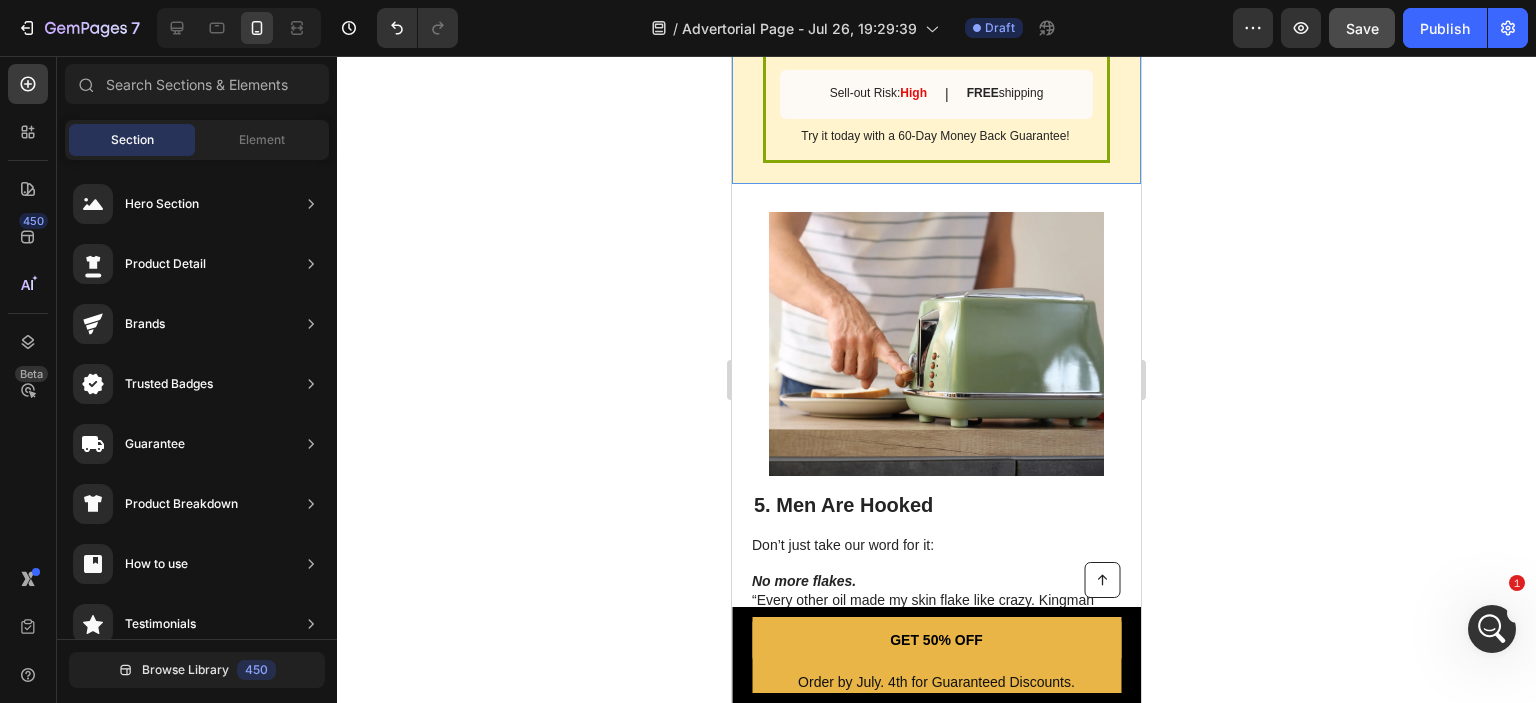 drag, startPoint x: 1132, startPoint y: 345, endPoint x: 1872, endPoint y: 531, distance: 763.0177 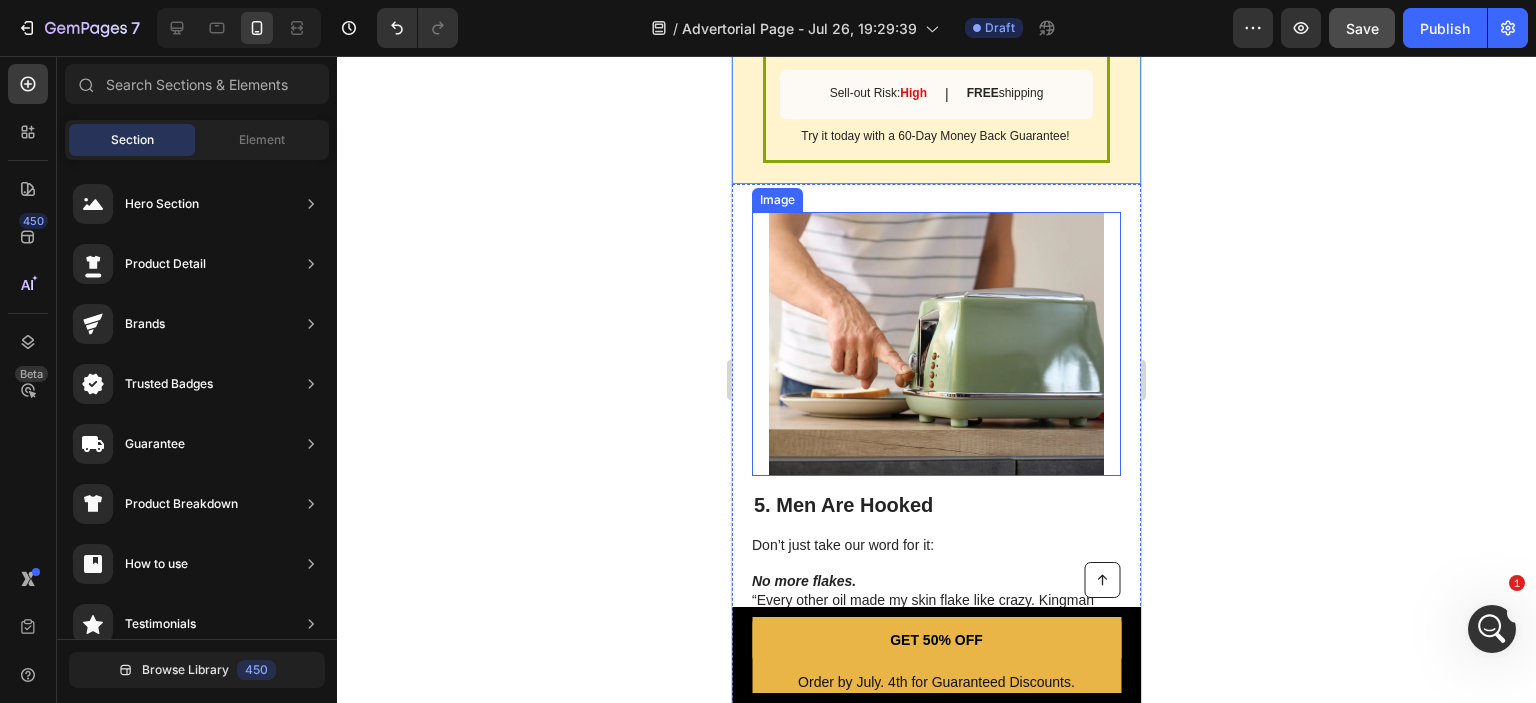 click at bounding box center (936, 344) 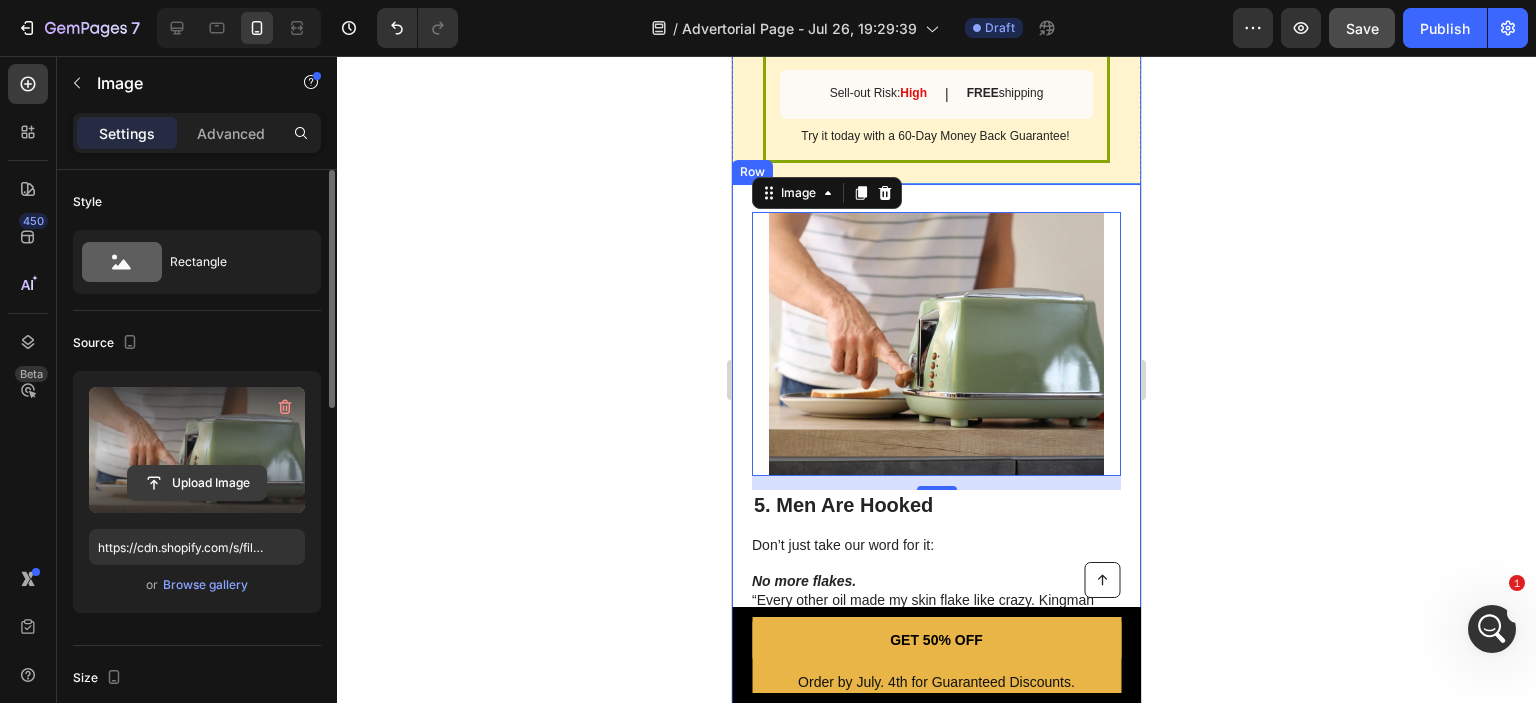 click 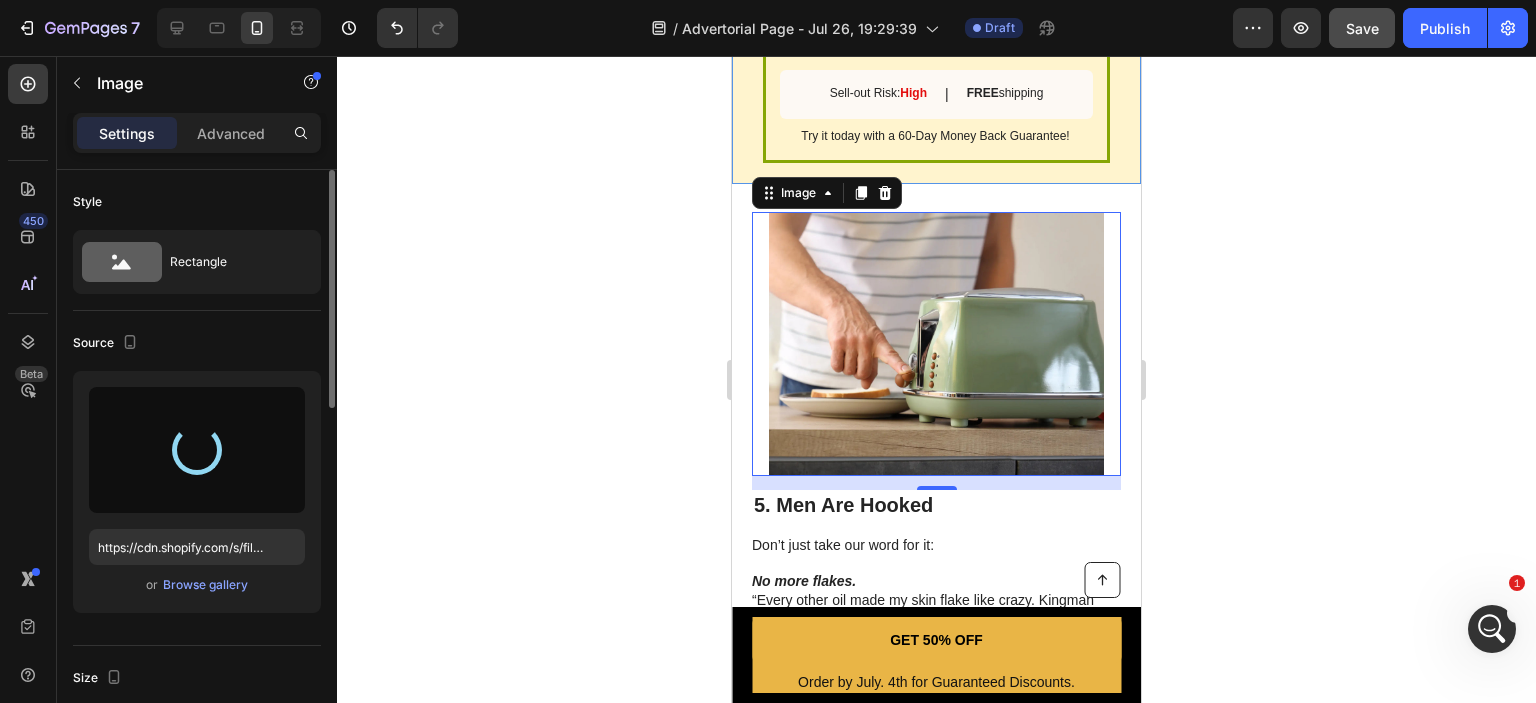type on "https://cdn.shopify.com/s/files/1/0758/4497/6890/files/gempages_577205332548256294-a3bba163-9139-4685-9322-339f0ec9b63f.png" 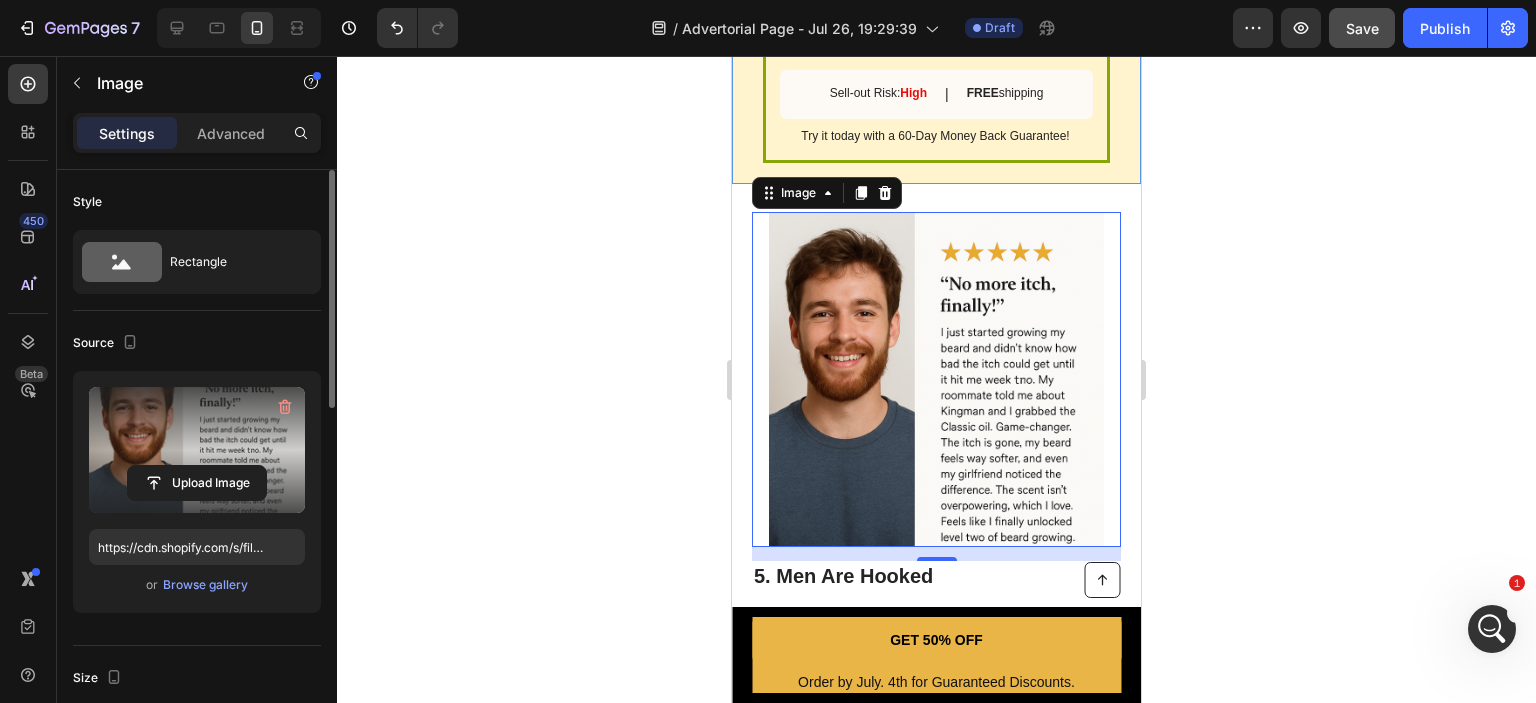 click 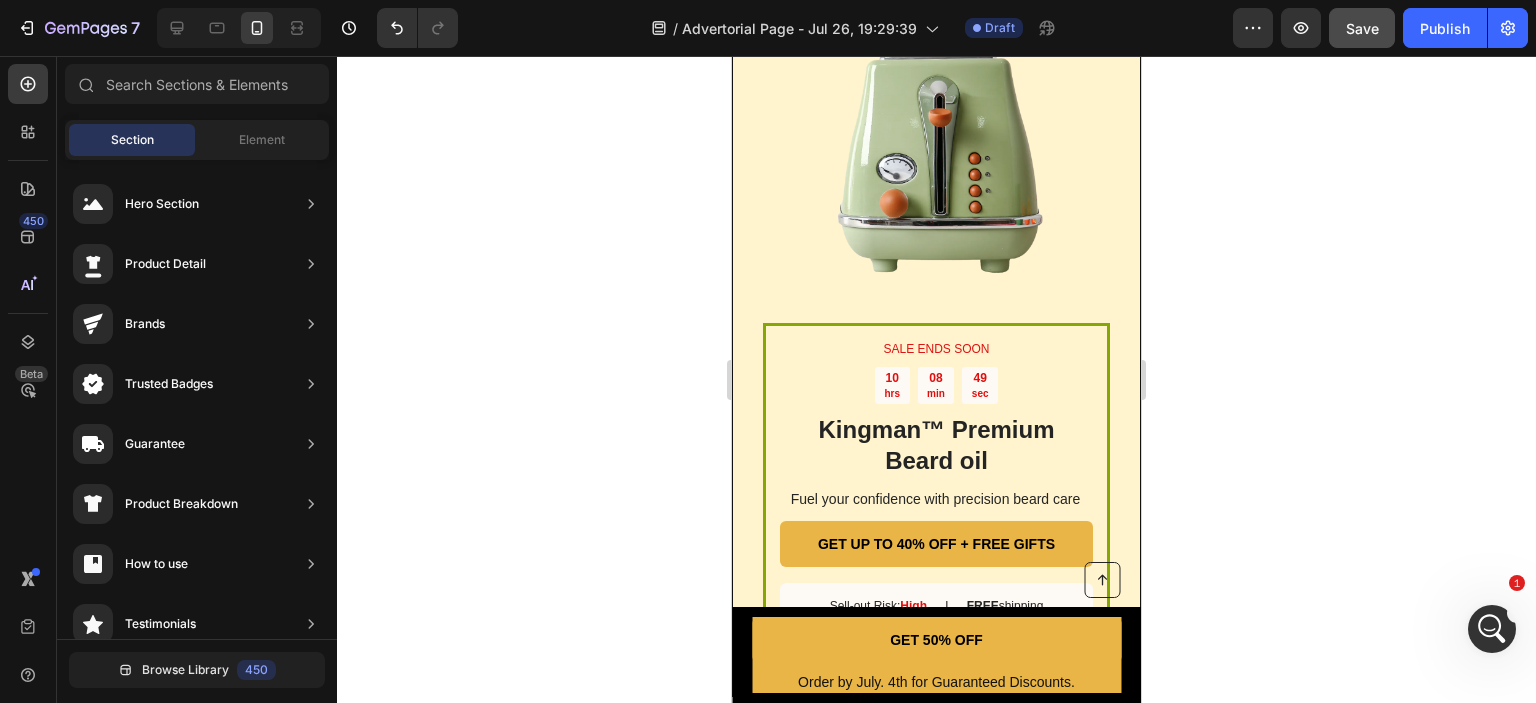scroll, scrollTop: 4579, scrollLeft: 0, axis: vertical 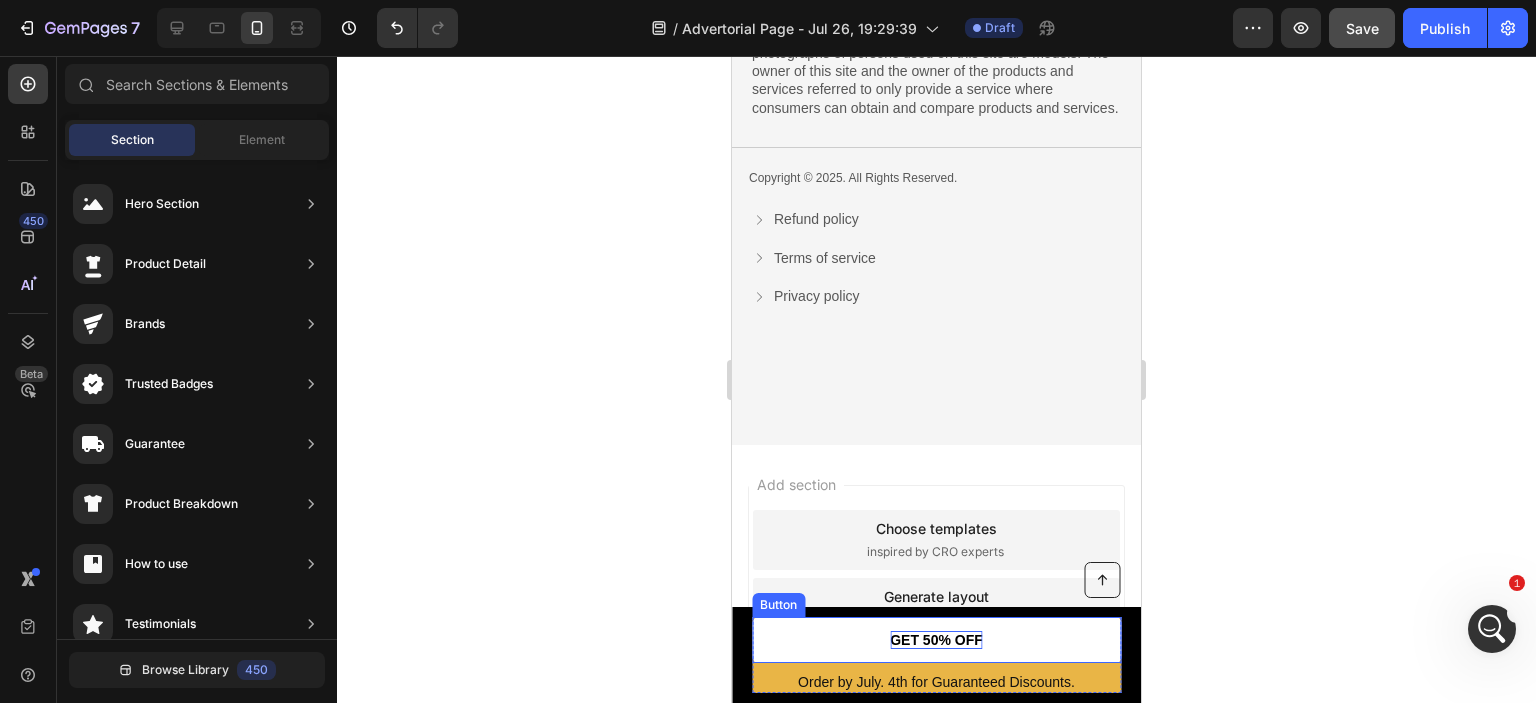 click on "GET 50% OFF" at bounding box center [936, 640] 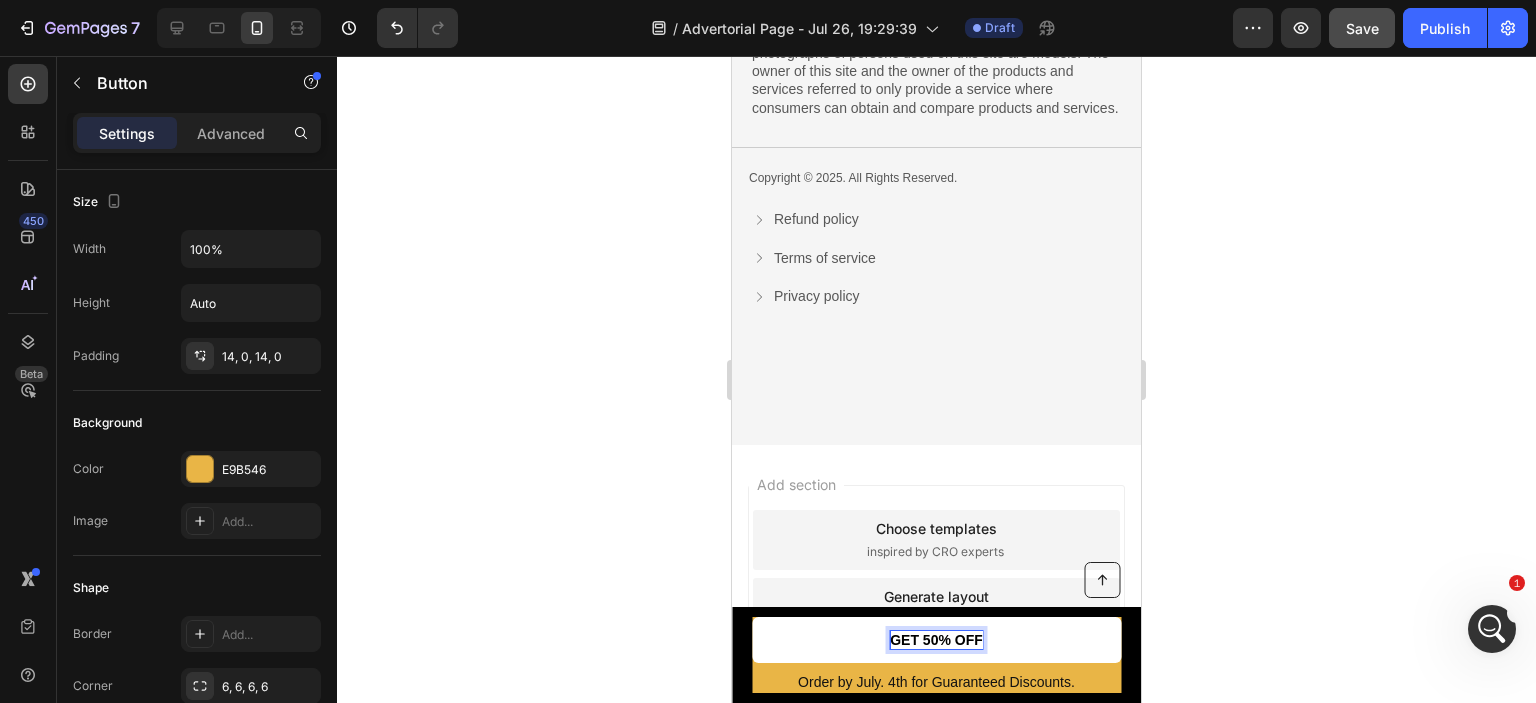 click on "GET 50% OFF" at bounding box center [936, 640] 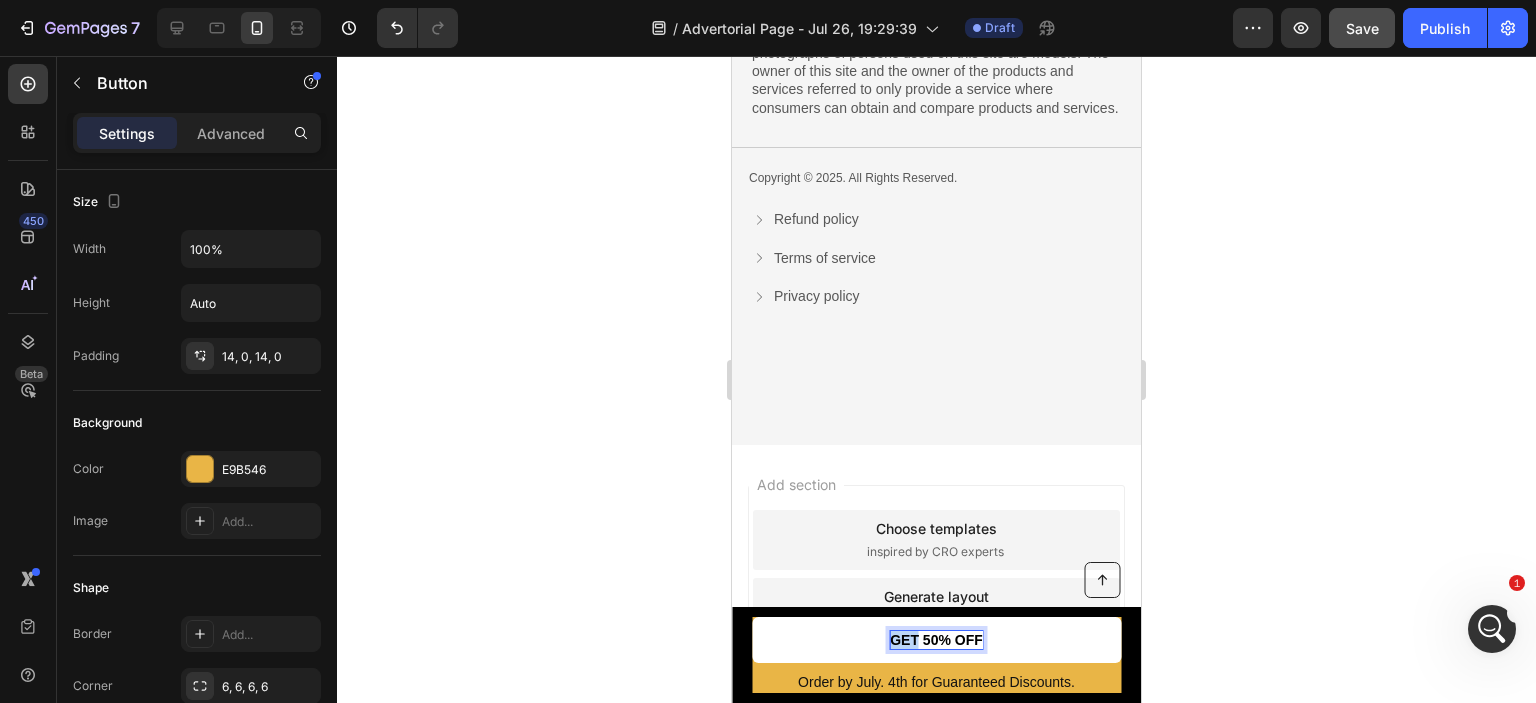 click on "GET 50% OFF" at bounding box center [936, 640] 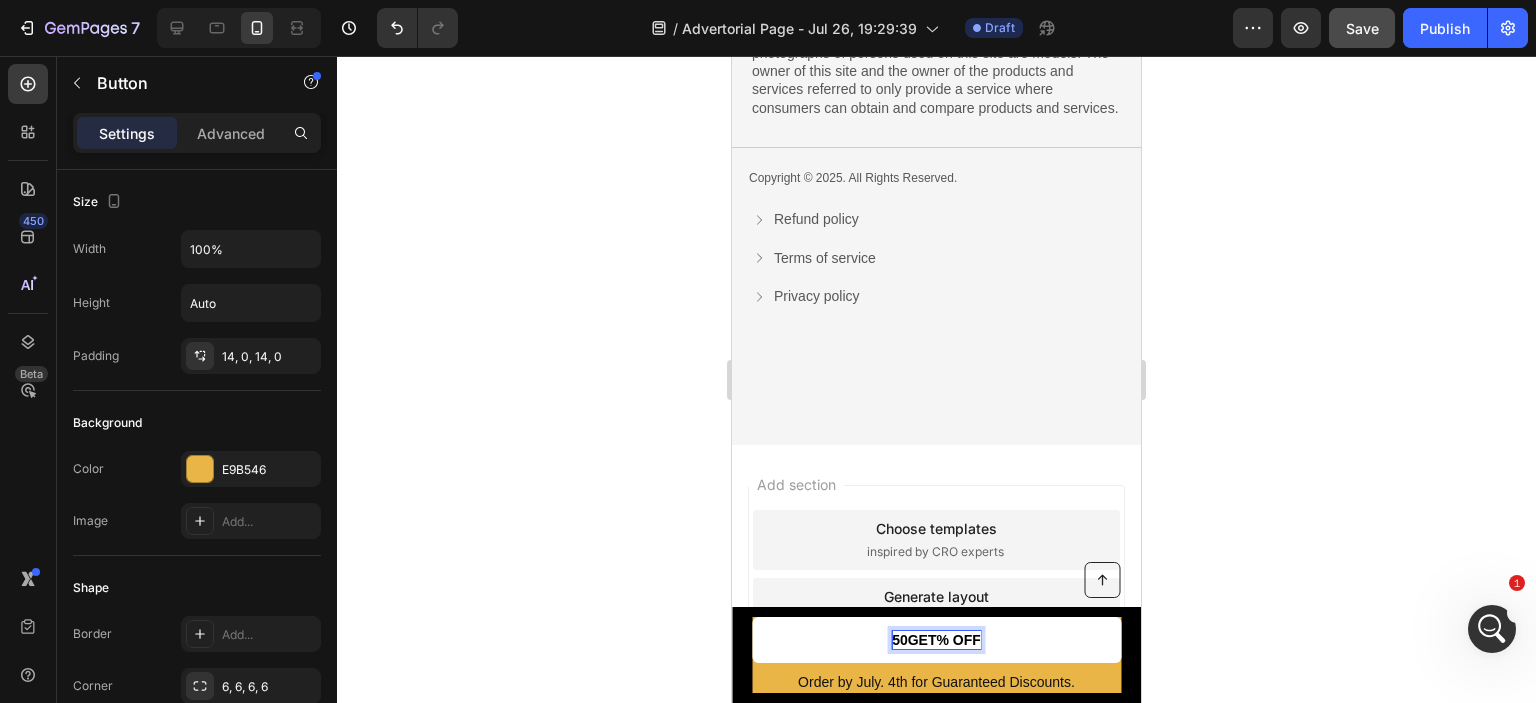 click on "50GET% OFF" at bounding box center [936, 640] 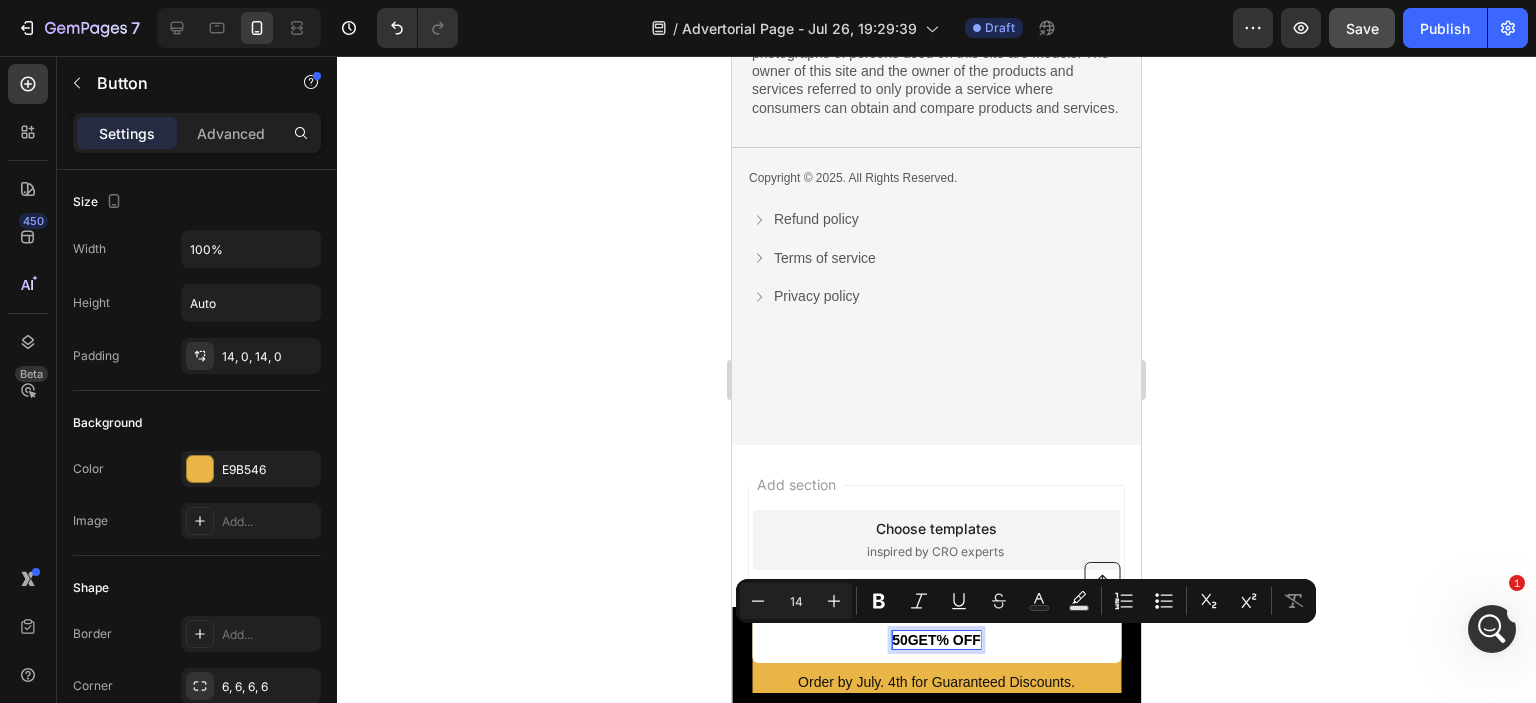 drag, startPoint x: 887, startPoint y: 637, endPoint x: 968, endPoint y: 641, distance: 81.09871 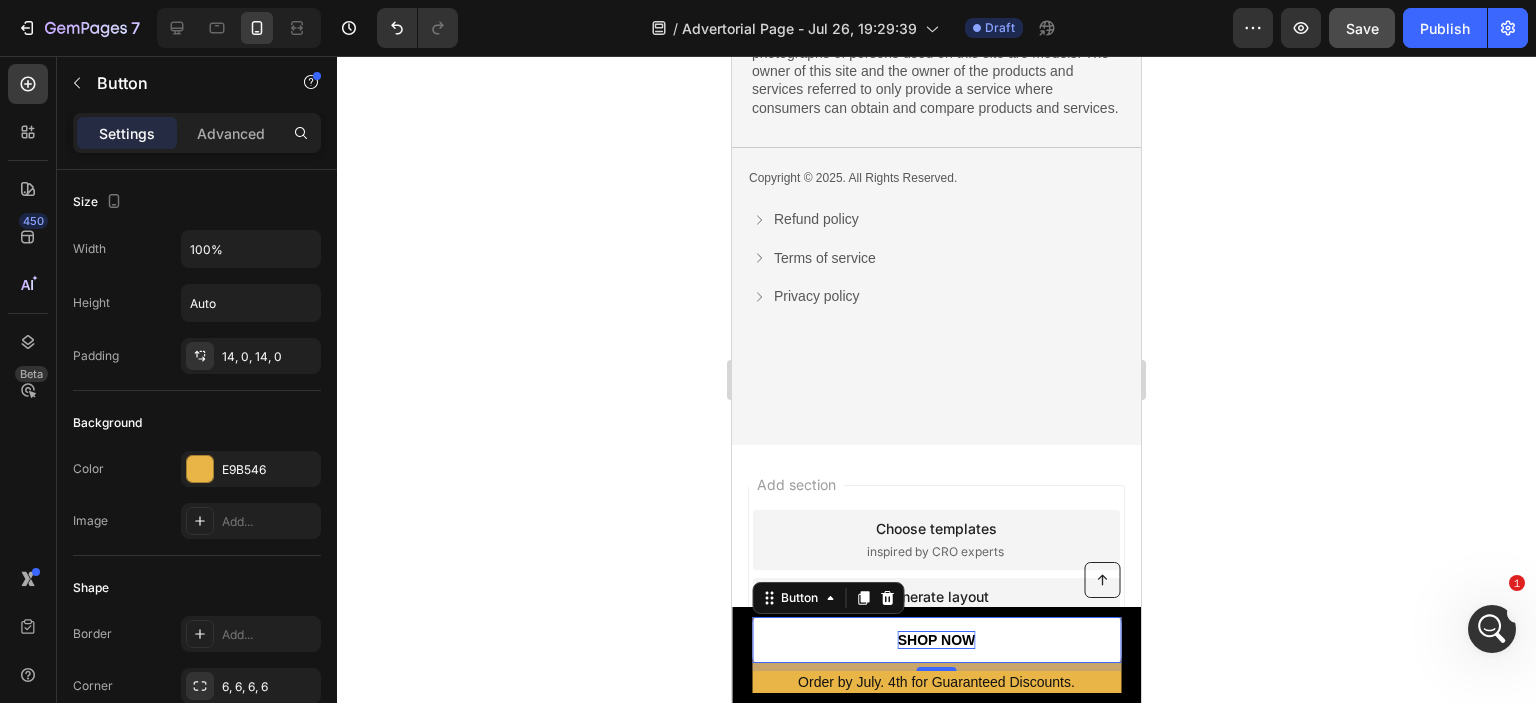 click 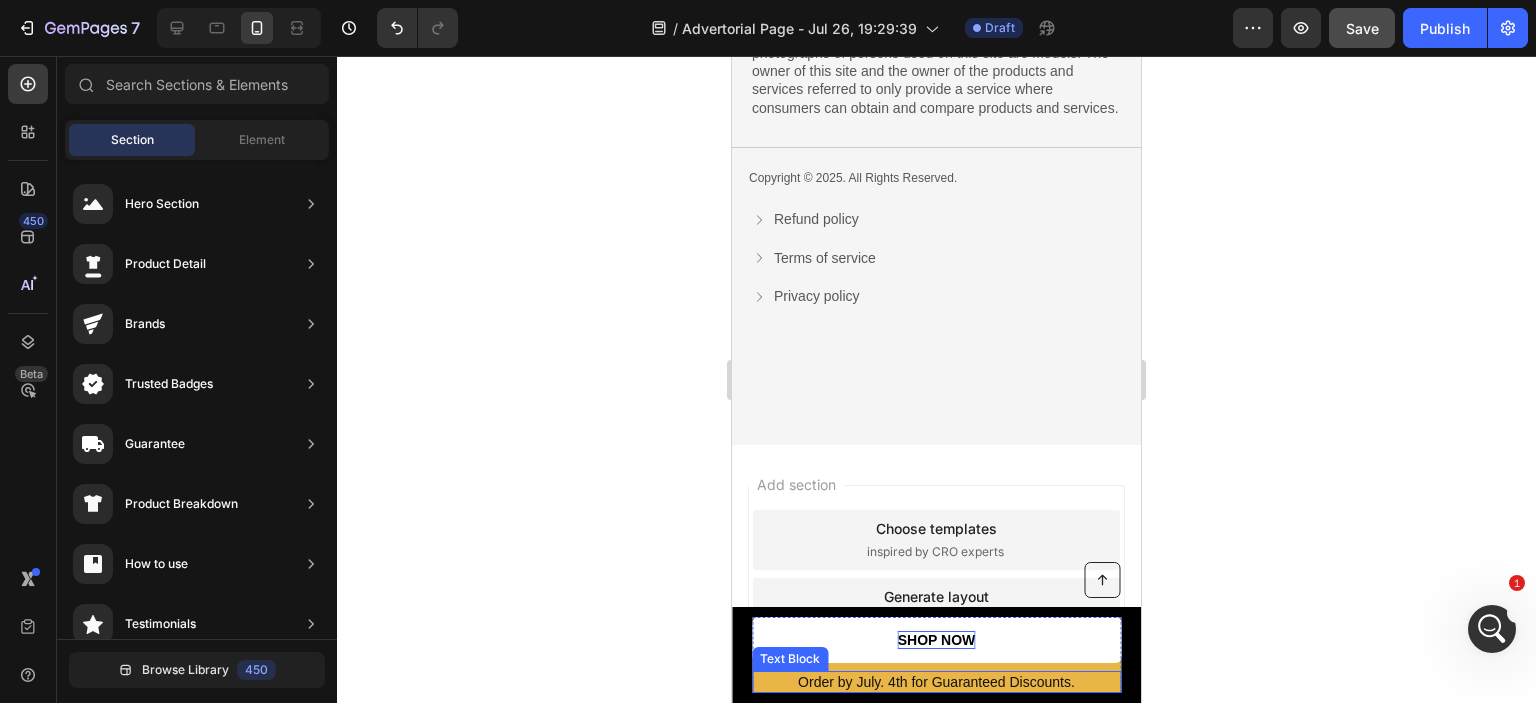 click on "Order by July. 4th for Guaranteed Discounts." at bounding box center (936, 682) 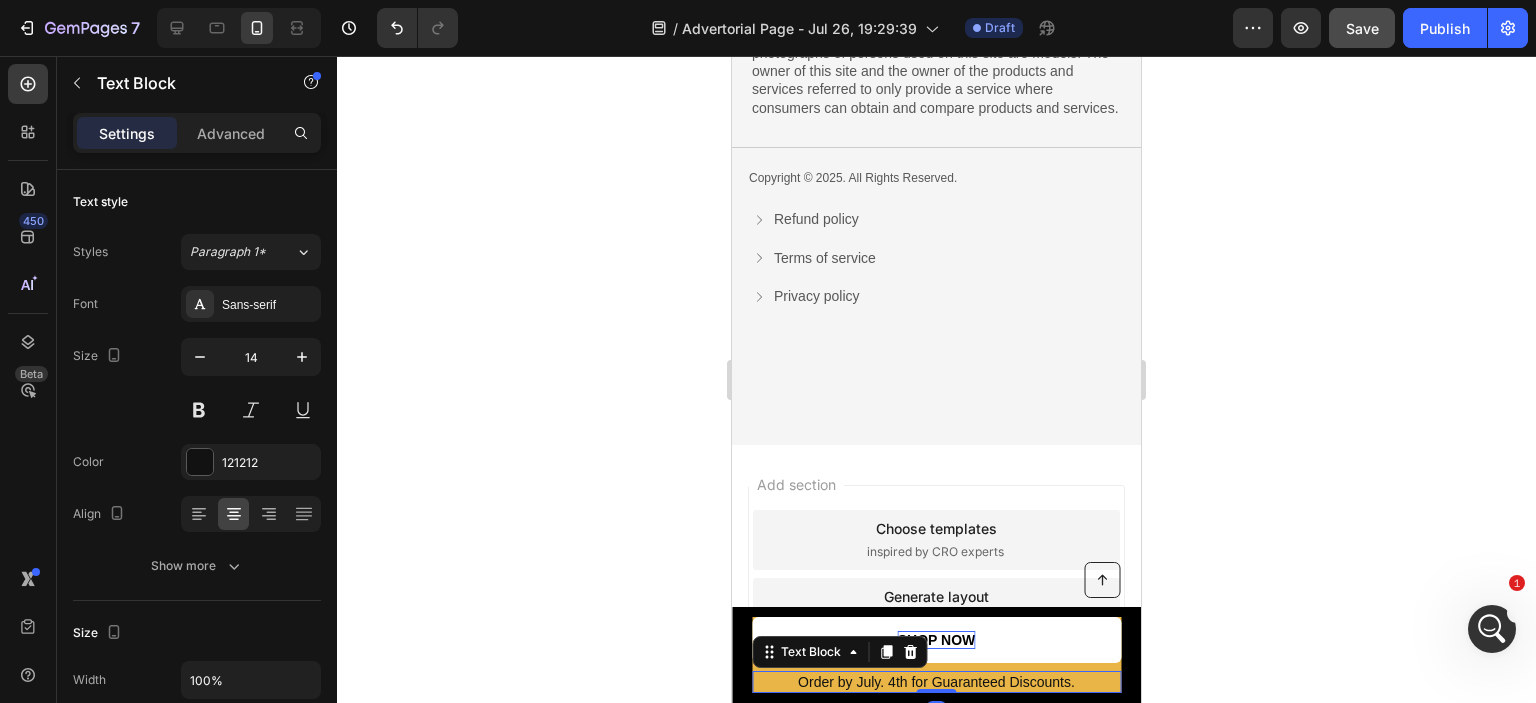 click on "Order by July. 4th for Guaranteed Discounts." at bounding box center (936, 682) 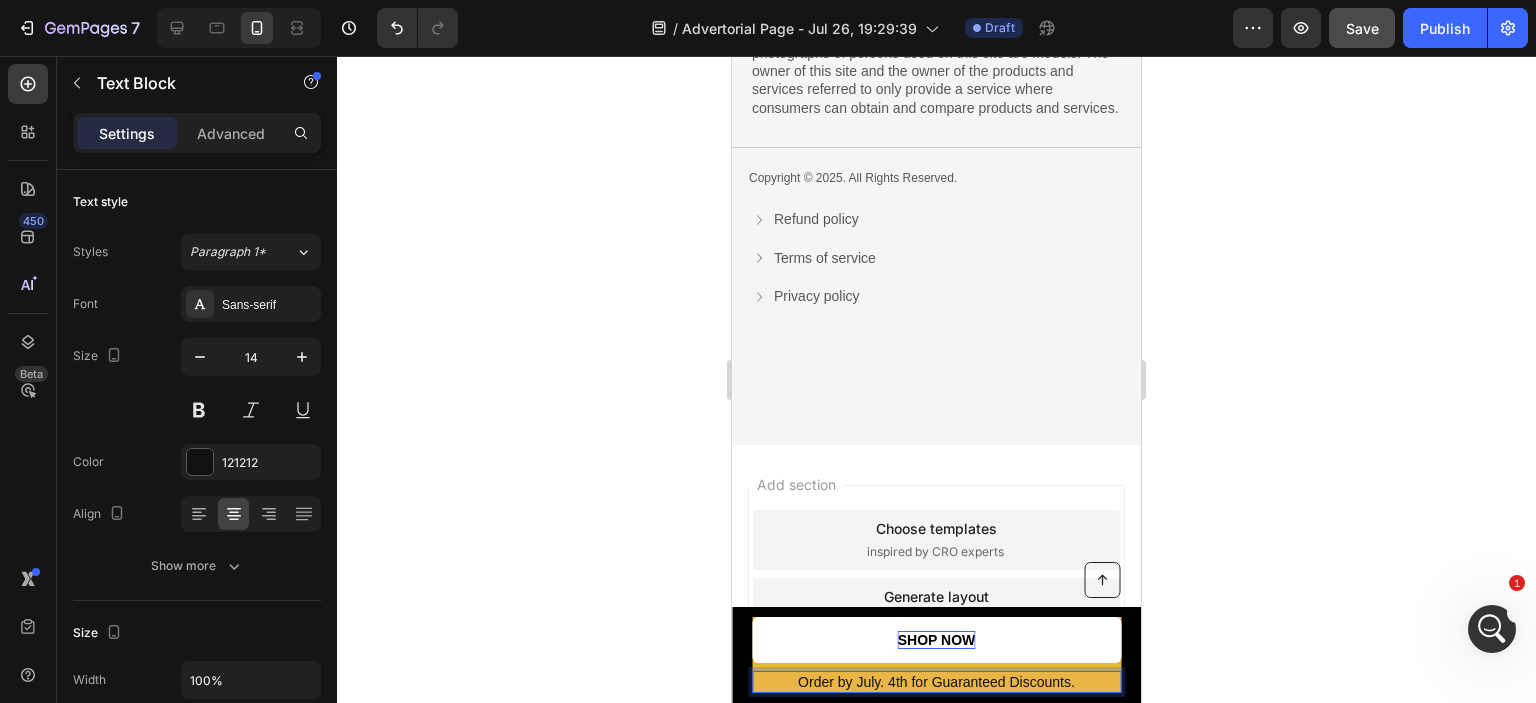 click on "Order by July. 4th for Guaranteed Discounts." at bounding box center (936, 682) 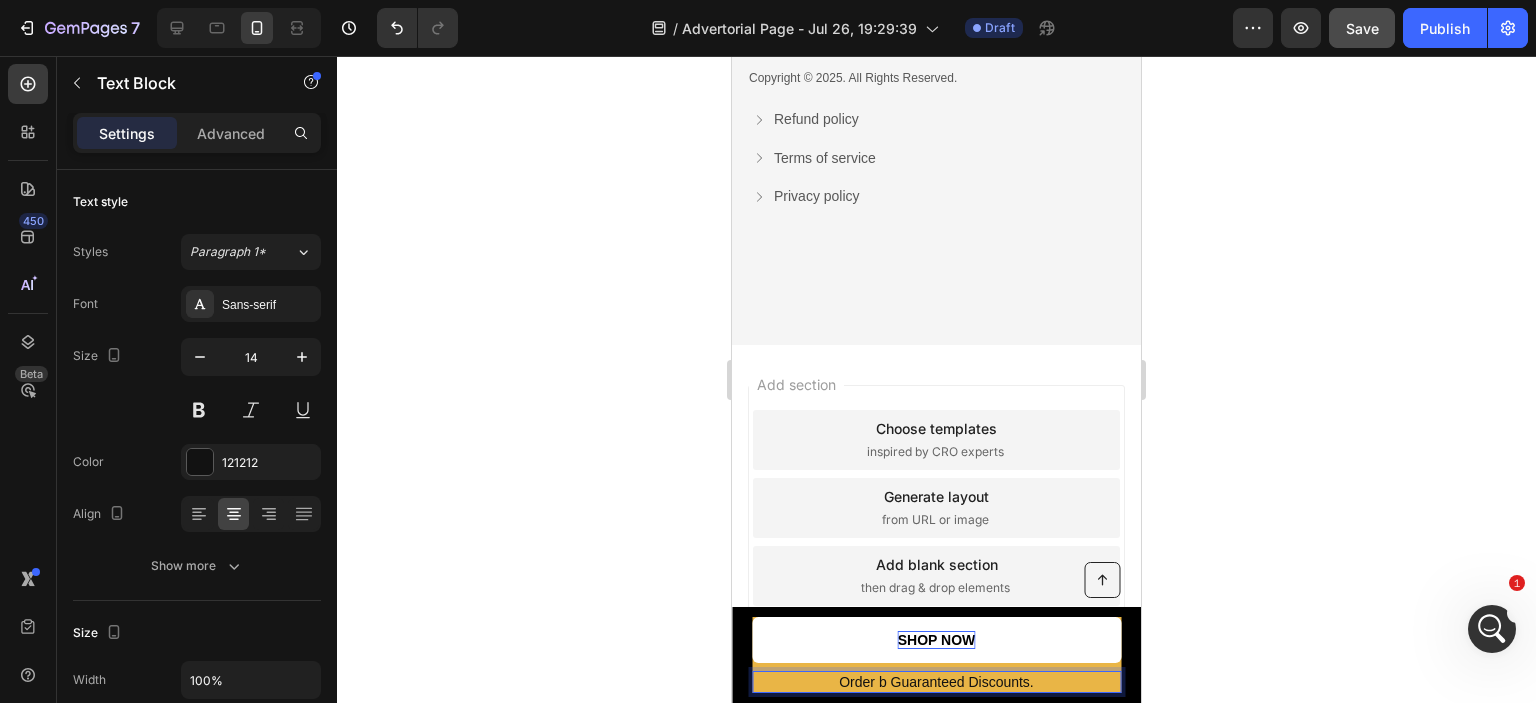 scroll, scrollTop: 5571, scrollLeft: 0, axis: vertical 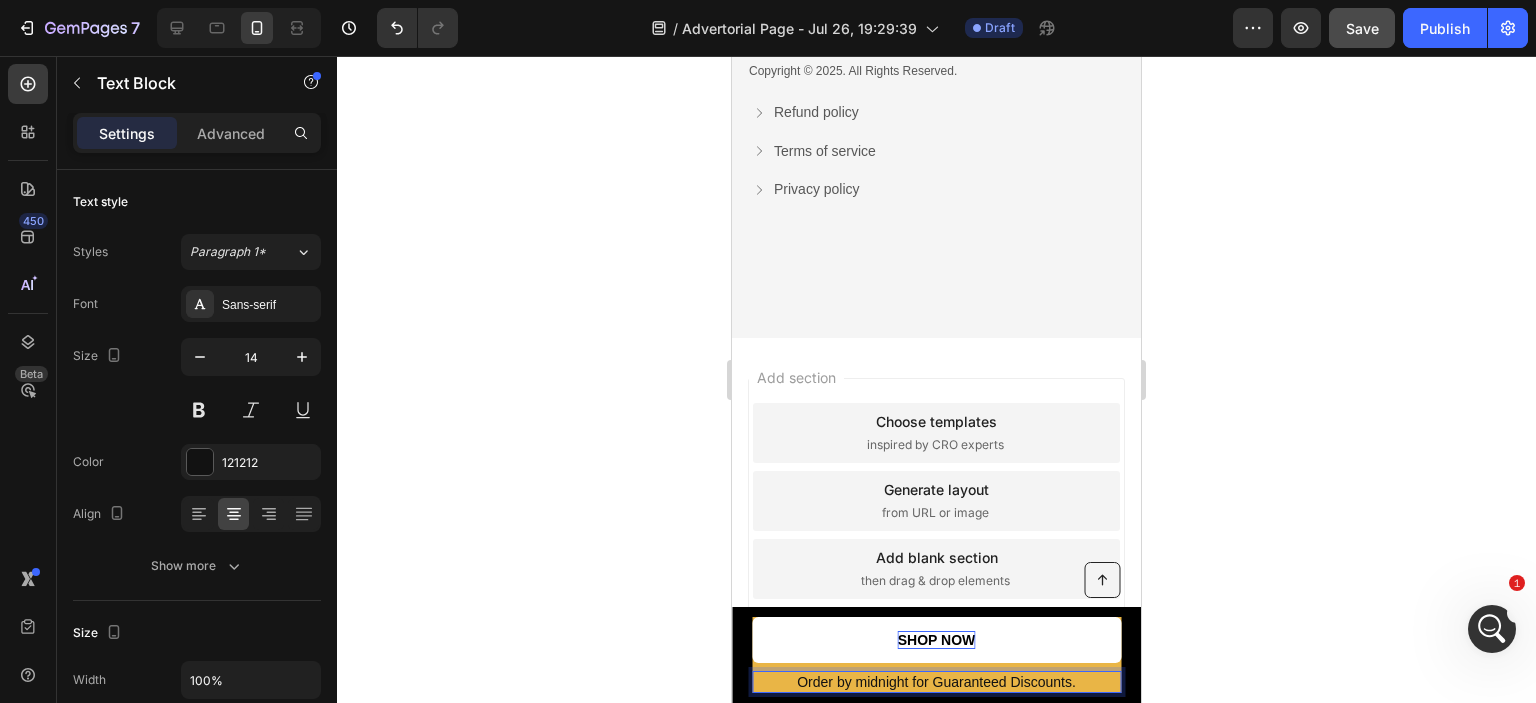 click on "Order by midnight for Guaranteed Discounts." at bounding box center (936, 682) 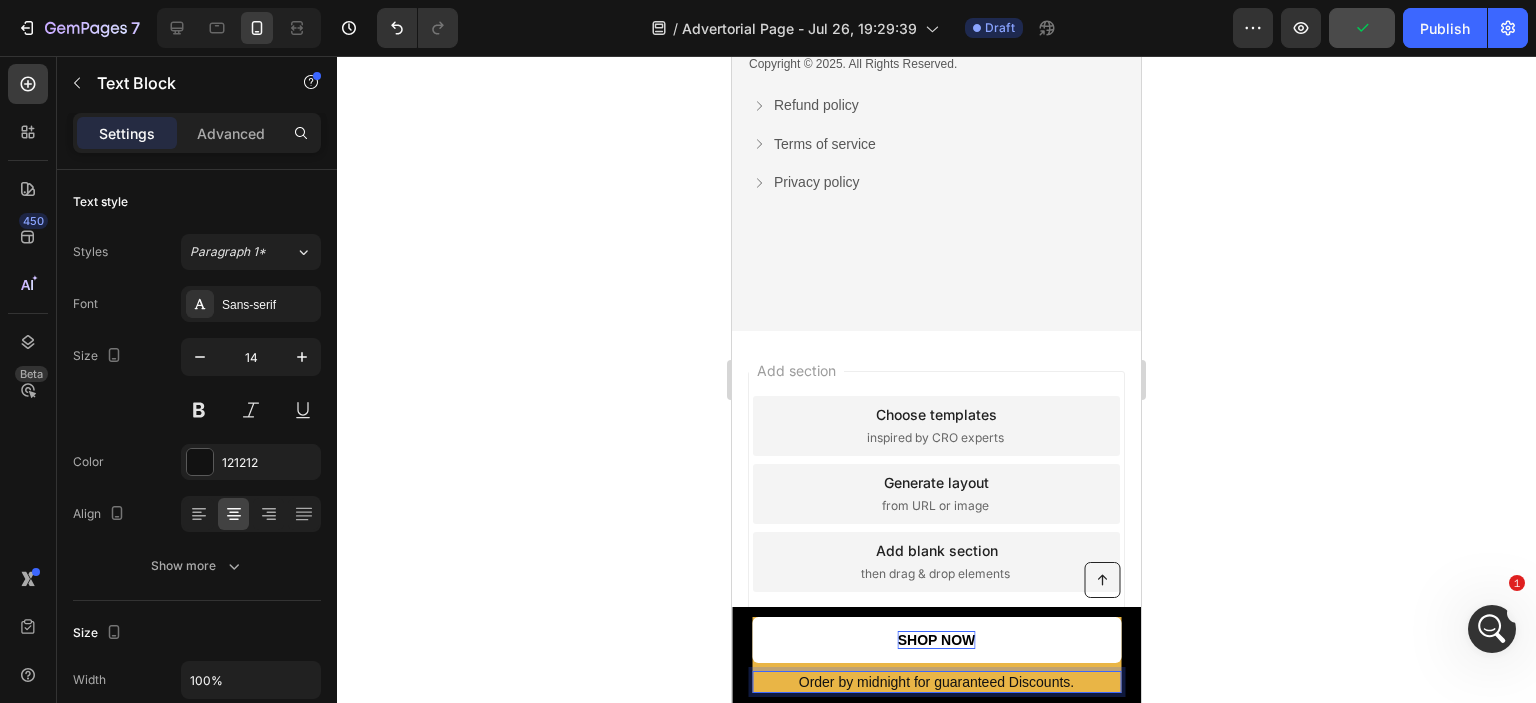 click on "Order by midnight for guaranteed Discounts." at bounding box center [936, 682] 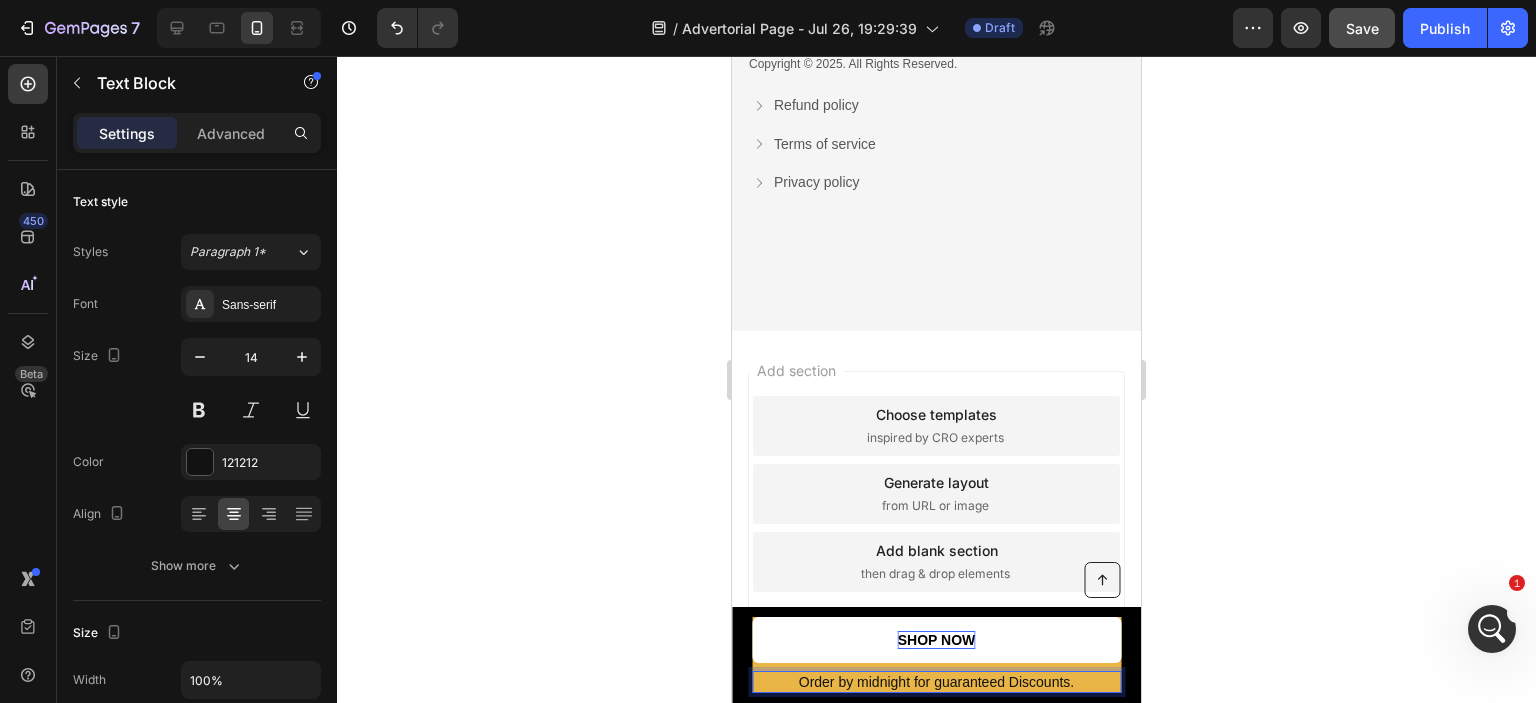 click 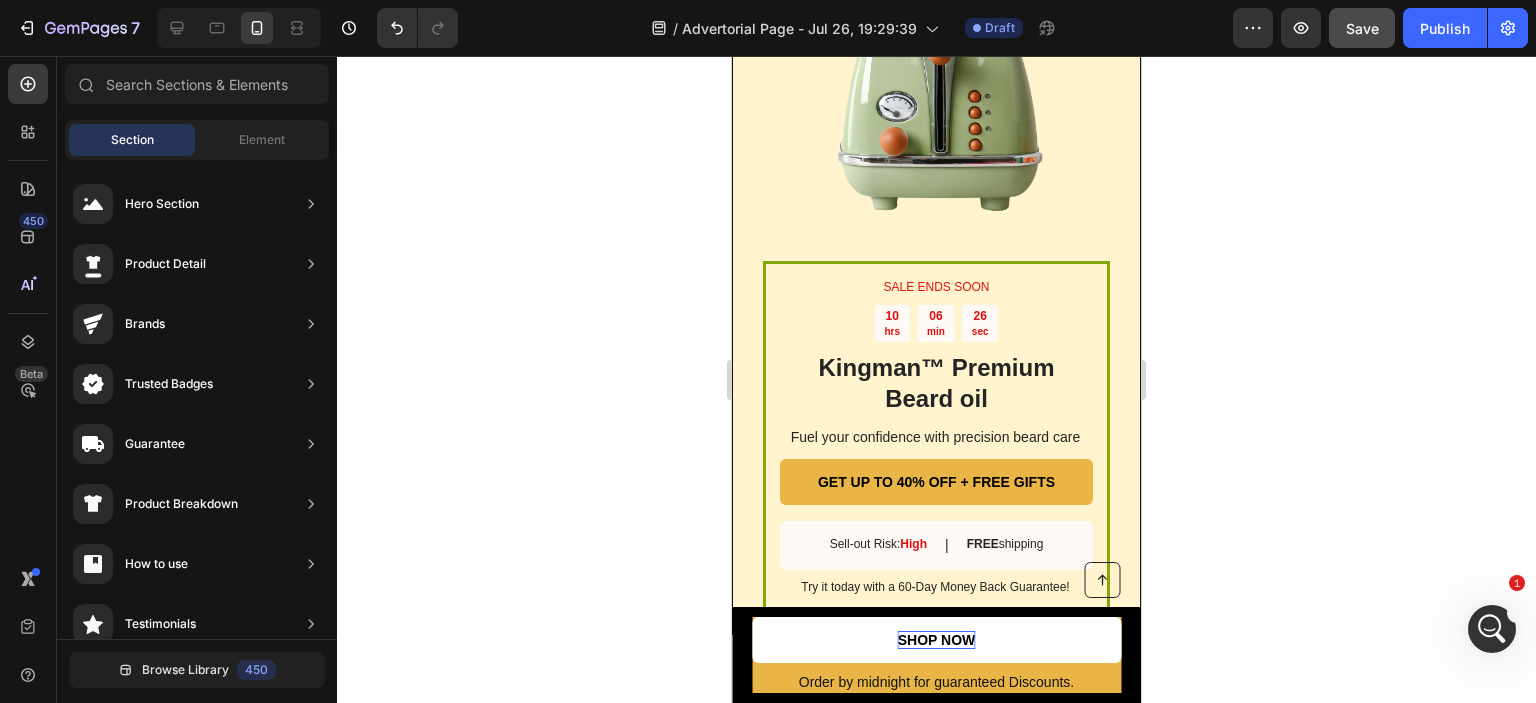 scroll, scrollTop: 4582, scrollLeft: 0, axis: vertical 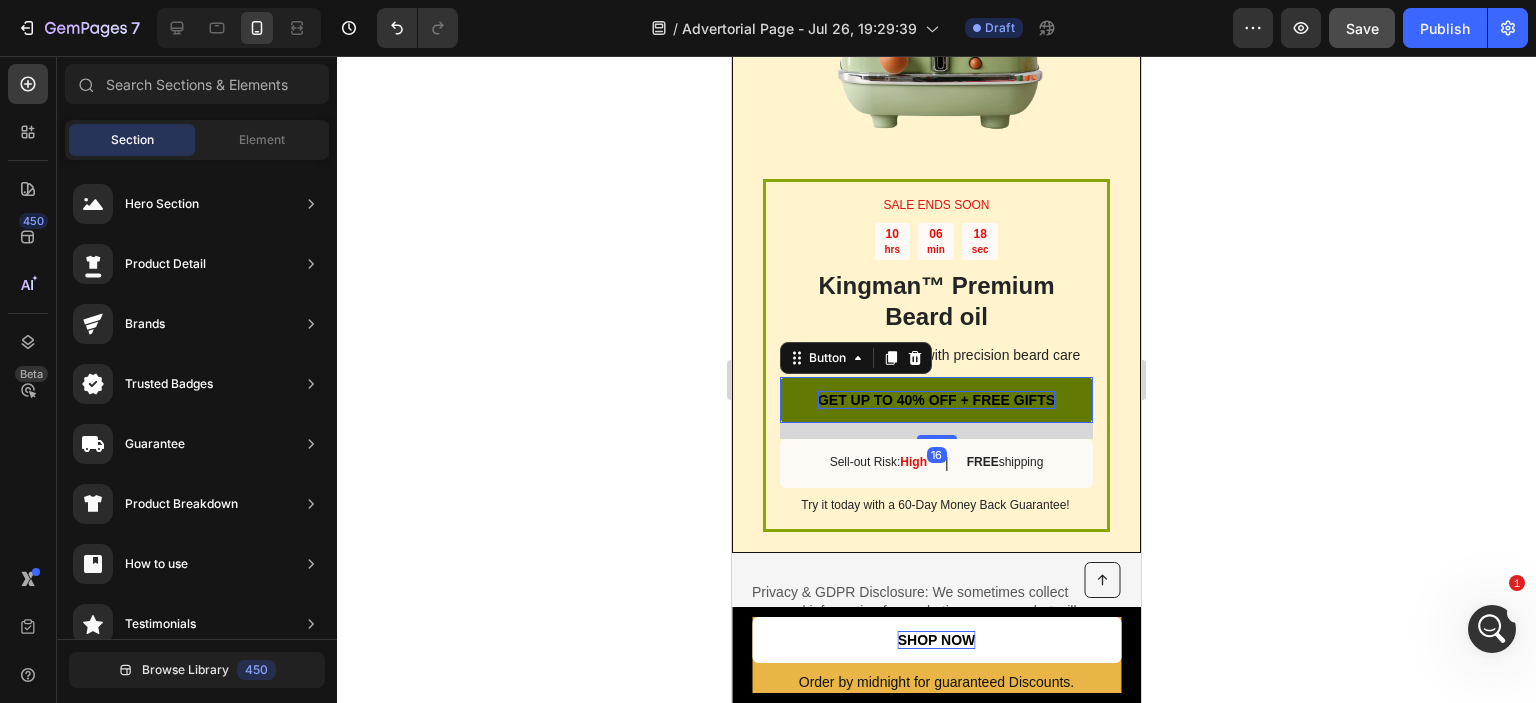 click on "GET UP TO 40% OFF + FREE GIFTS" at bounding box center [936, 400] 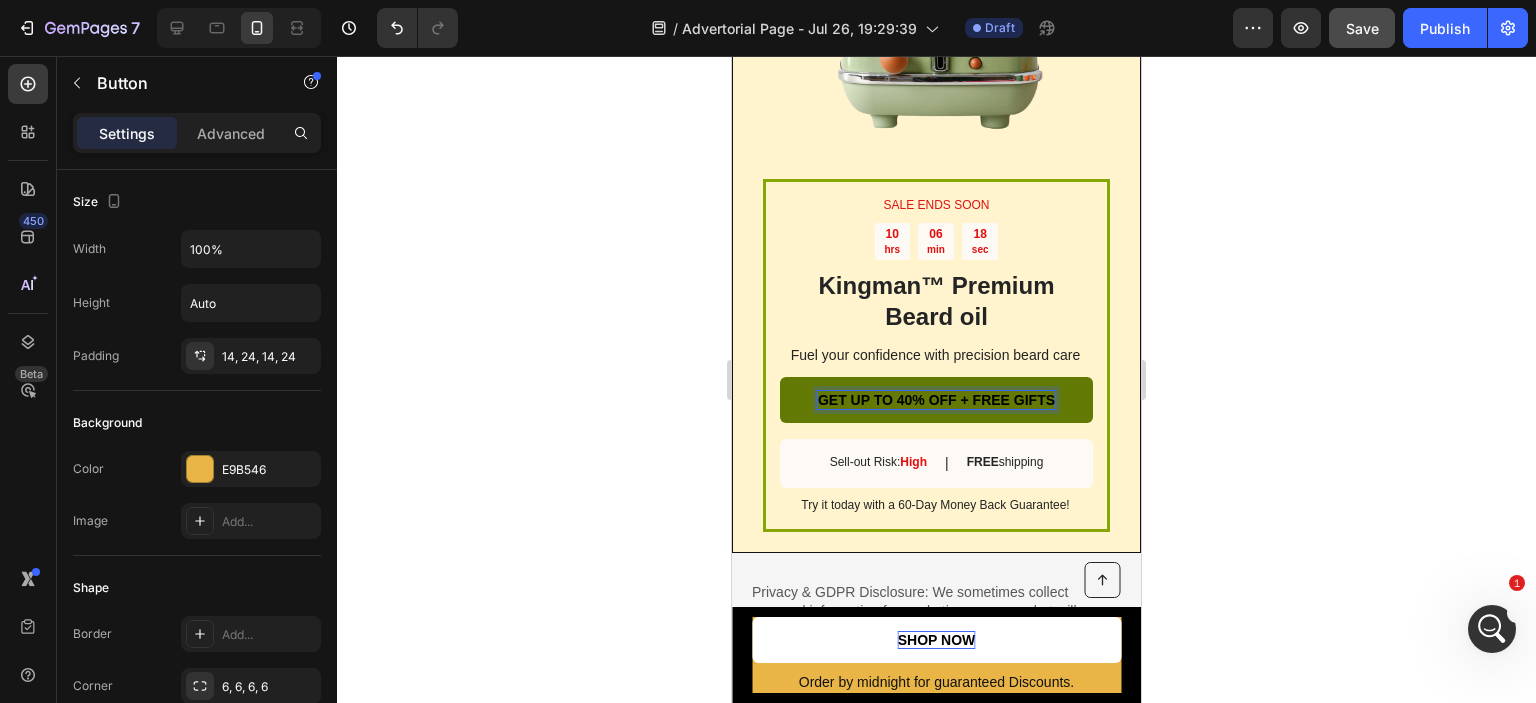 click on "GET UP TO 40% OFF + FREE GIFTS" at bounding box center [936, 400] 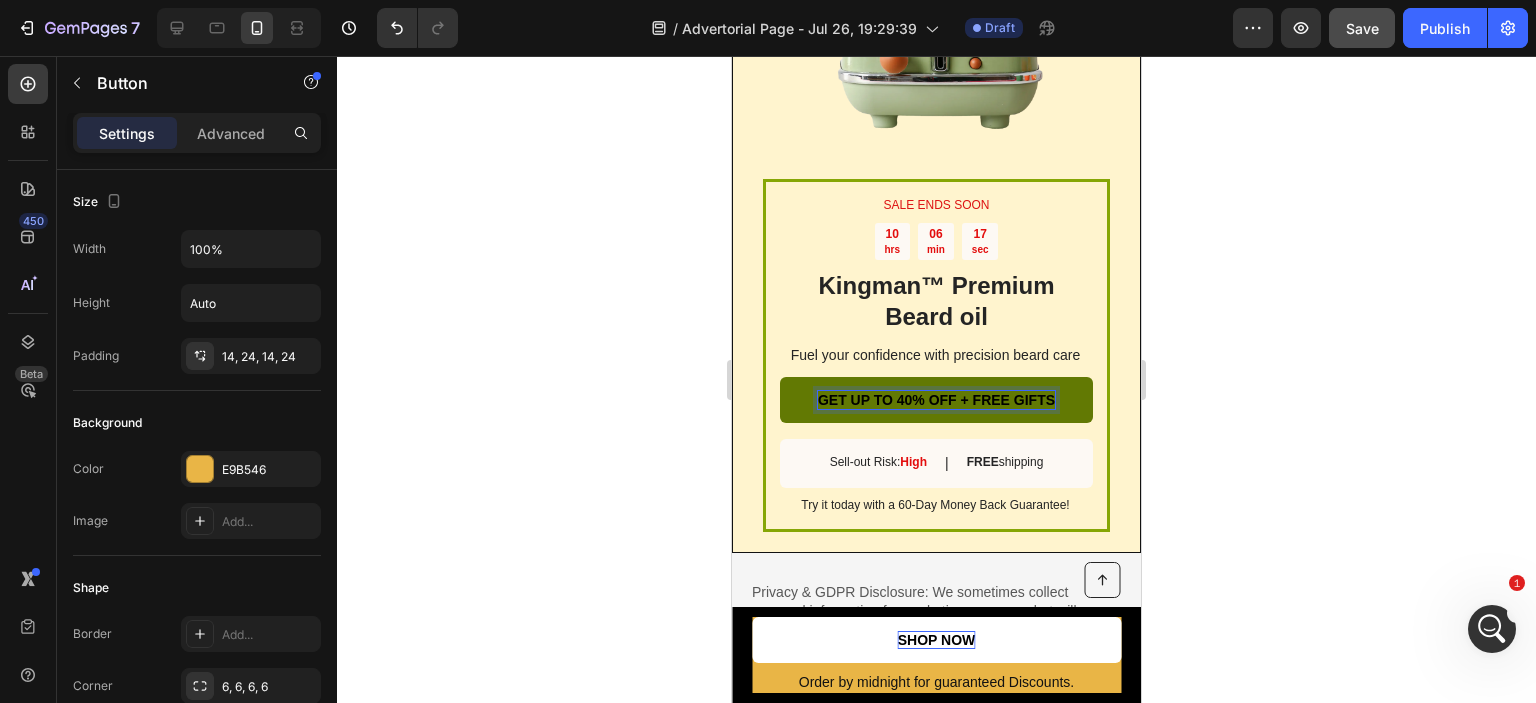 click on "GET UP TO 40% OFF + FREE GIFTS" at bounding box center [936, 400] 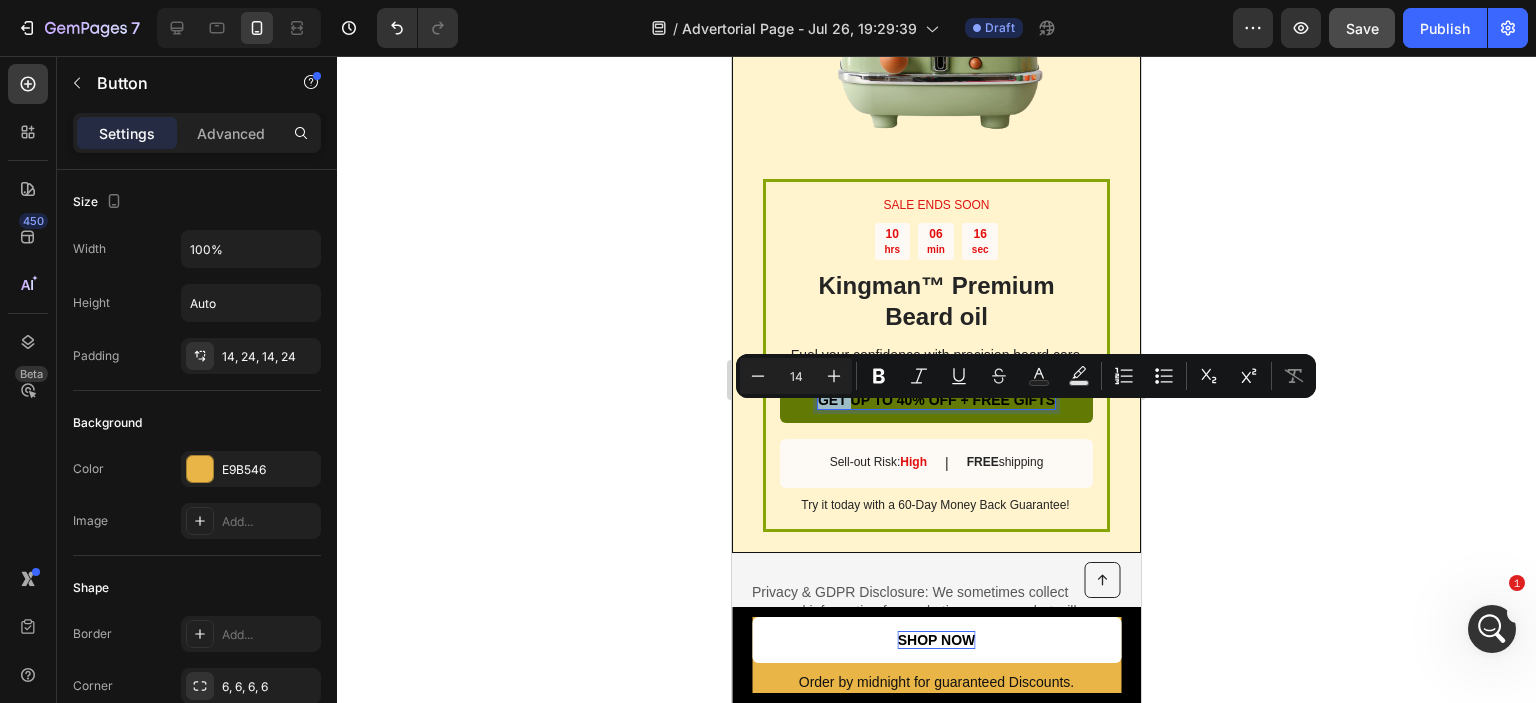 click on "GET UP TO 40% OFF + FREE GIFTS" at bounding box center (936, 400) 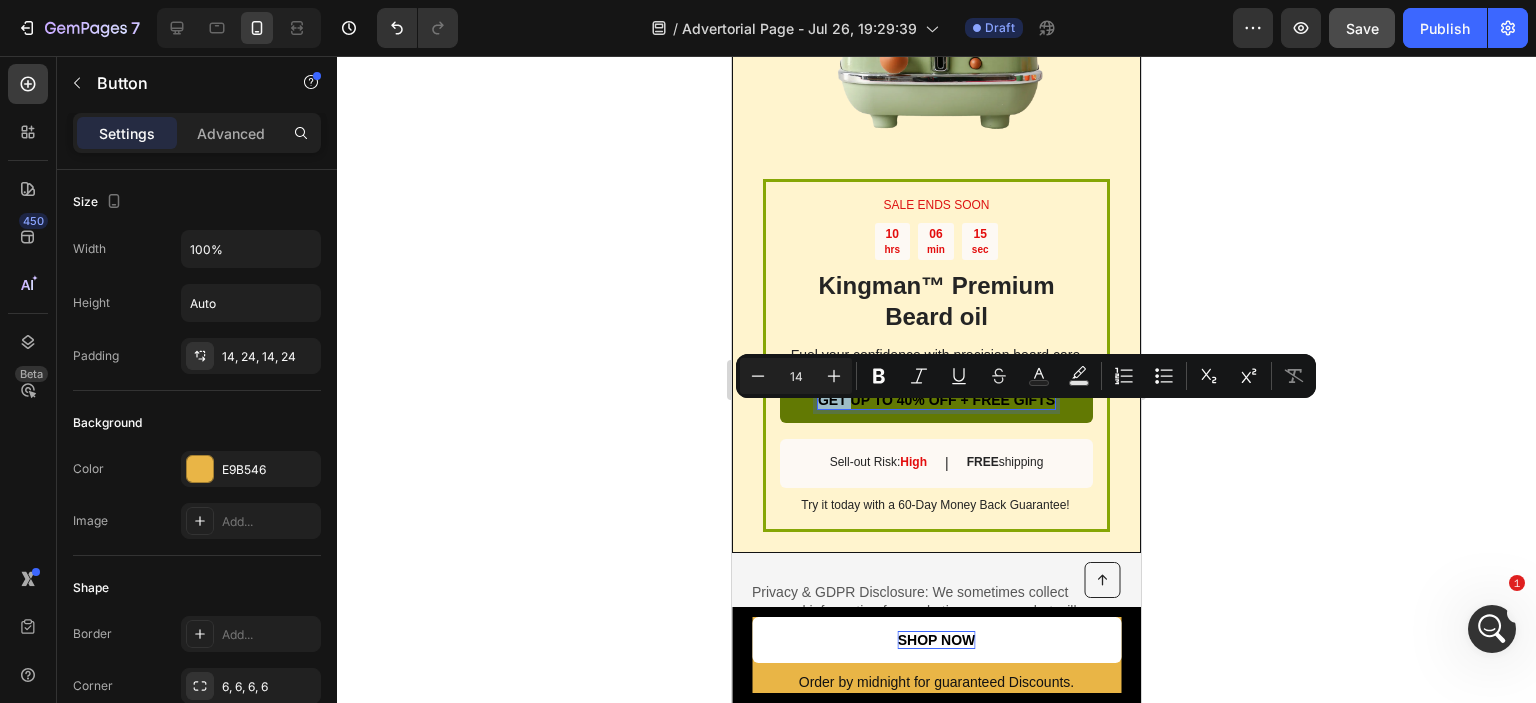 click on "GET UP TO 40% OFF + FREE GIFTS" at bounding box center [936, 400] 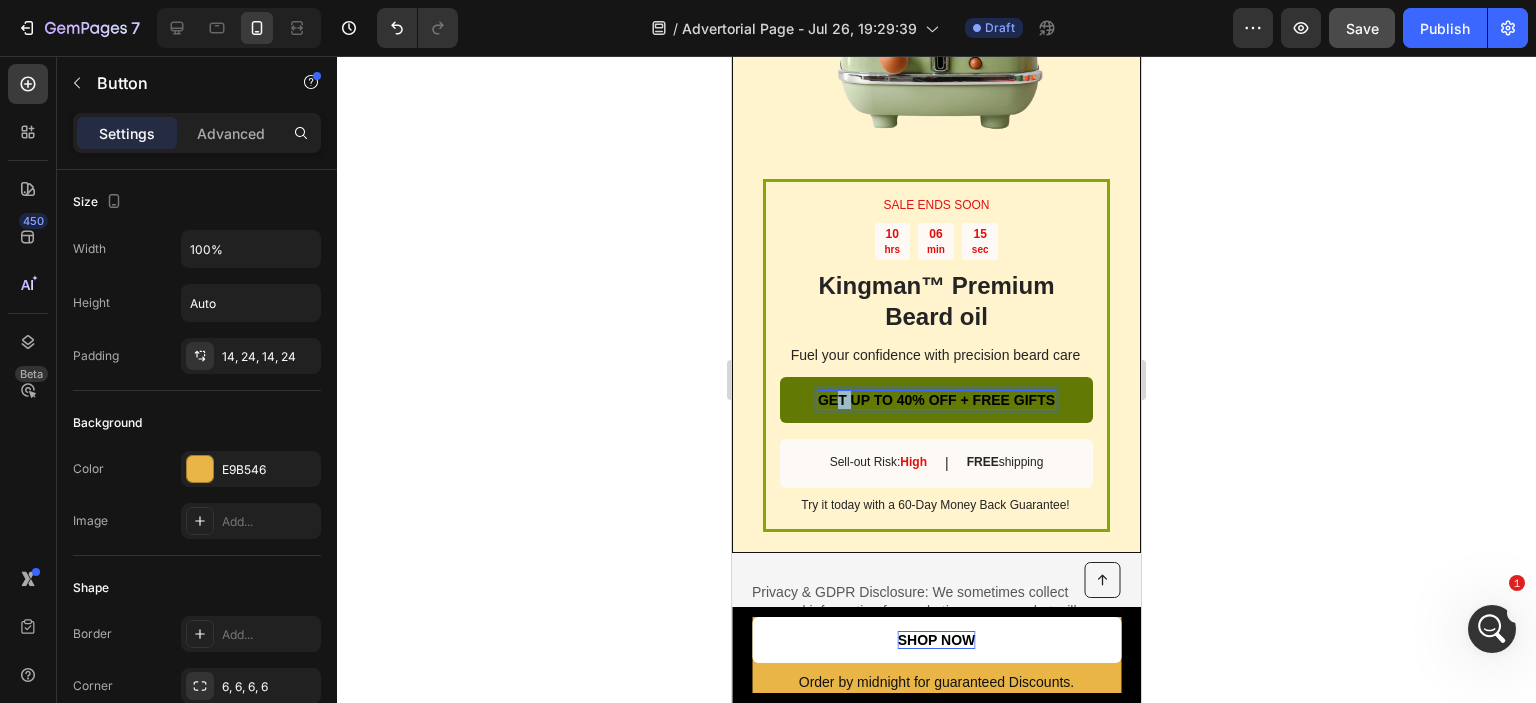 drag, startPoint x: 829, startPoint y: 412, endPoint x: 848, endPoint y: 412, distance: 19 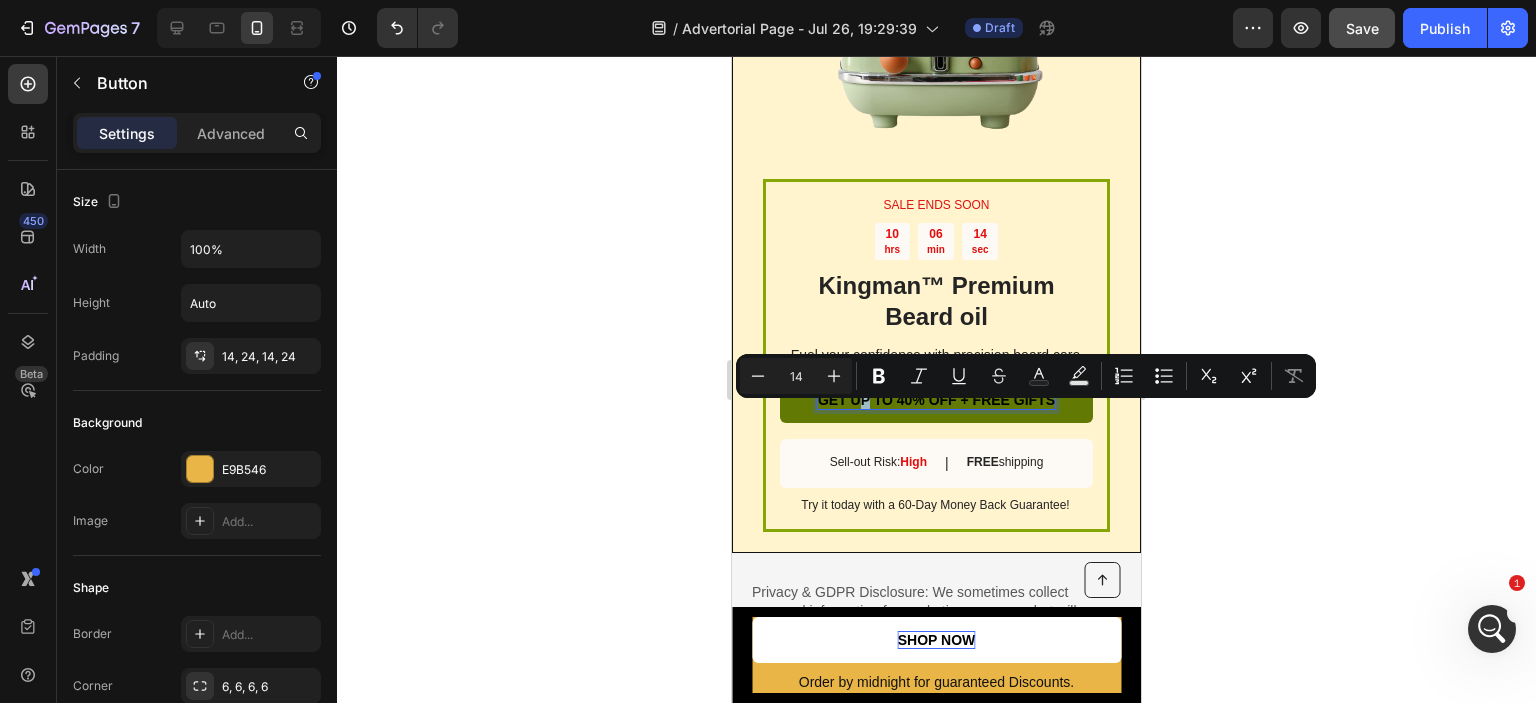 drag, startPoint x: 852, startPoint y: 412, endPoint x: 874, endPoint y: 412, distance: 22 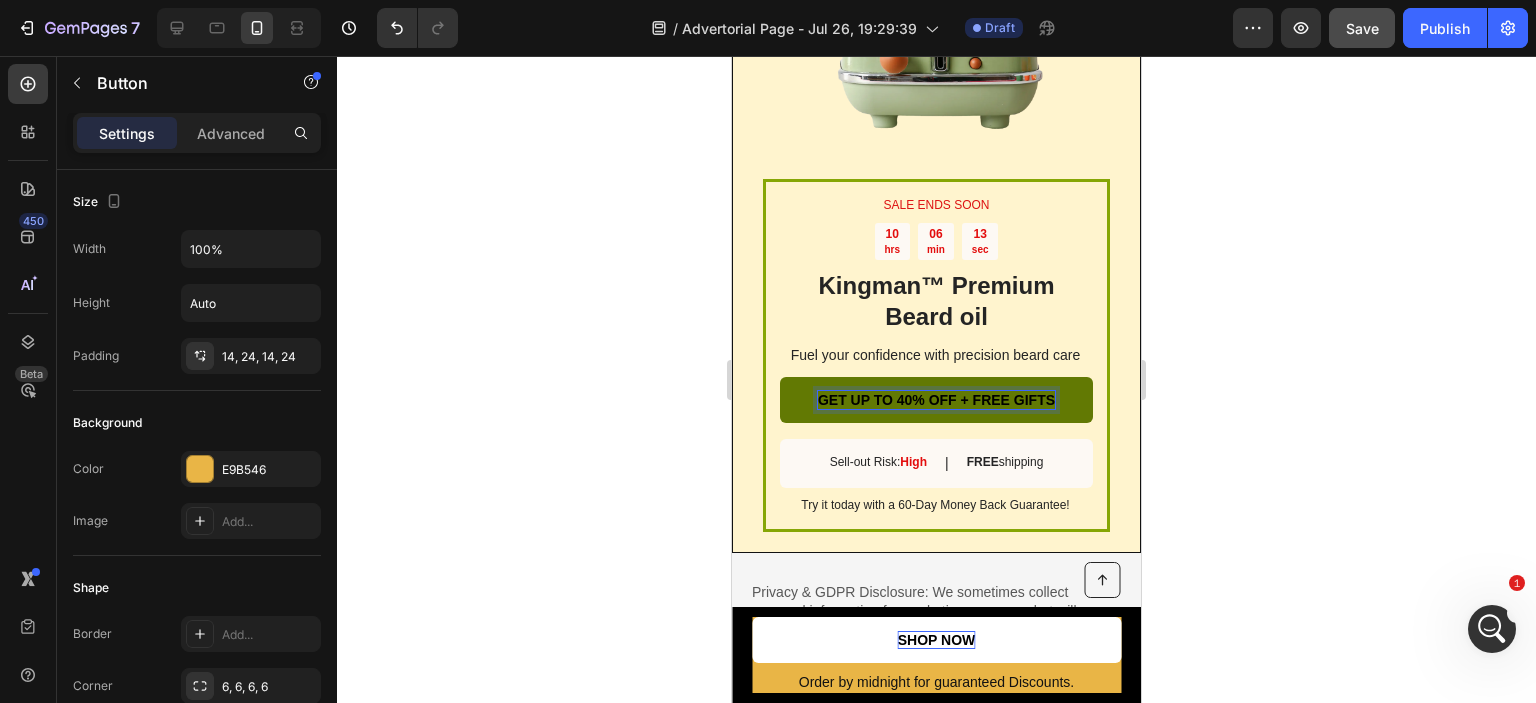 click on "GET UP TO 40% OFF + FREE GIFTS" at bounding box center (936, 400) 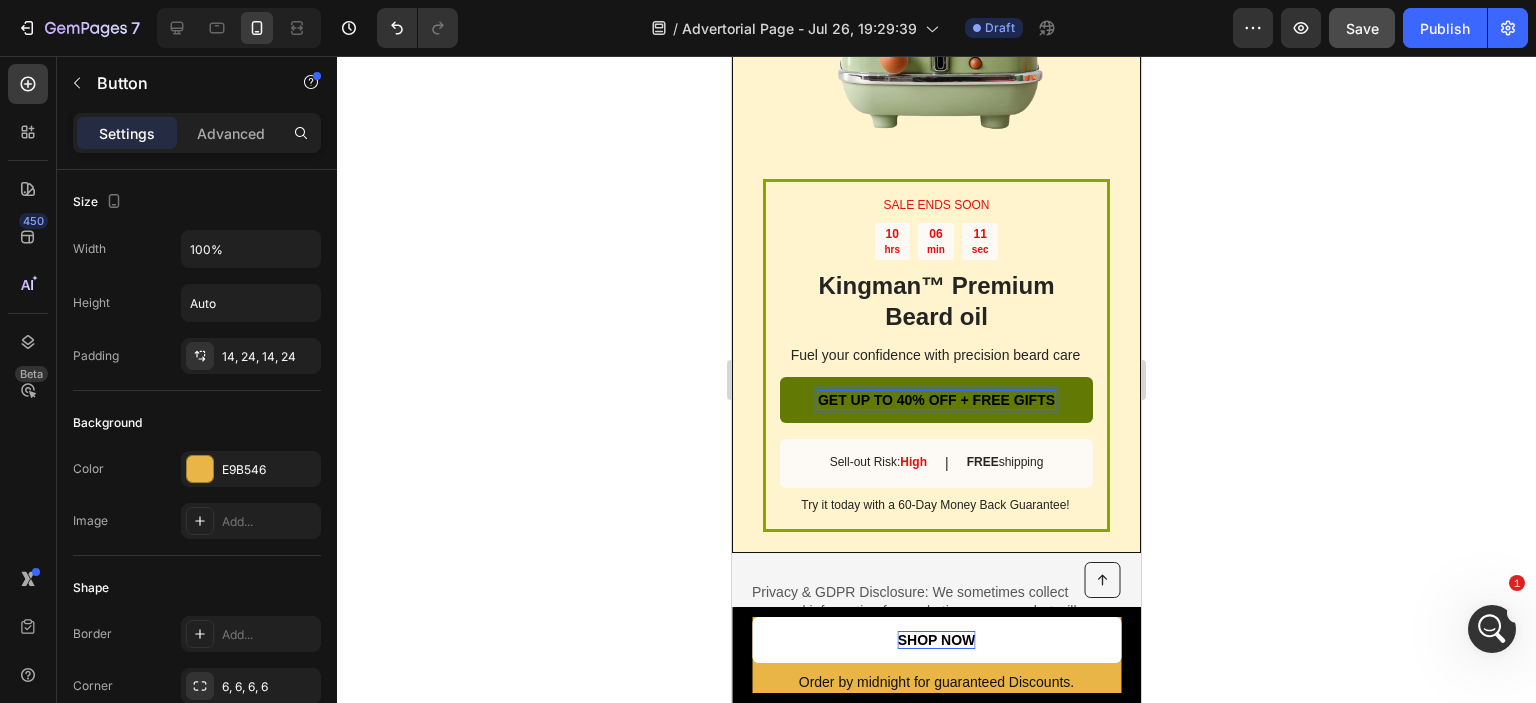 click on "GET UP TO 40% OFF + FREE GIFTS" at bounding box center [936, 400] 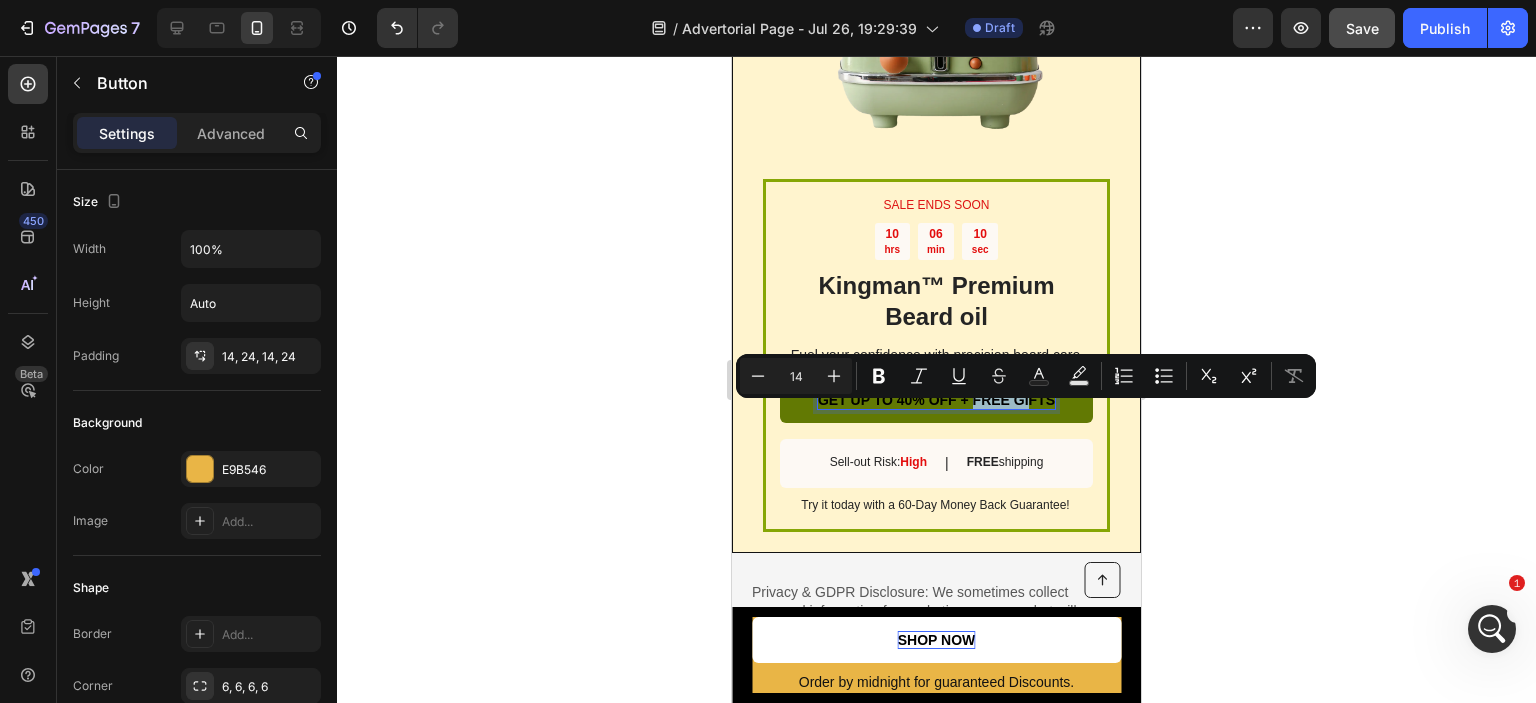 drag, startPoint x: 1020, startPoint y: 416, endPoint x: 965, endPoint y: 415, distance: 55.00909 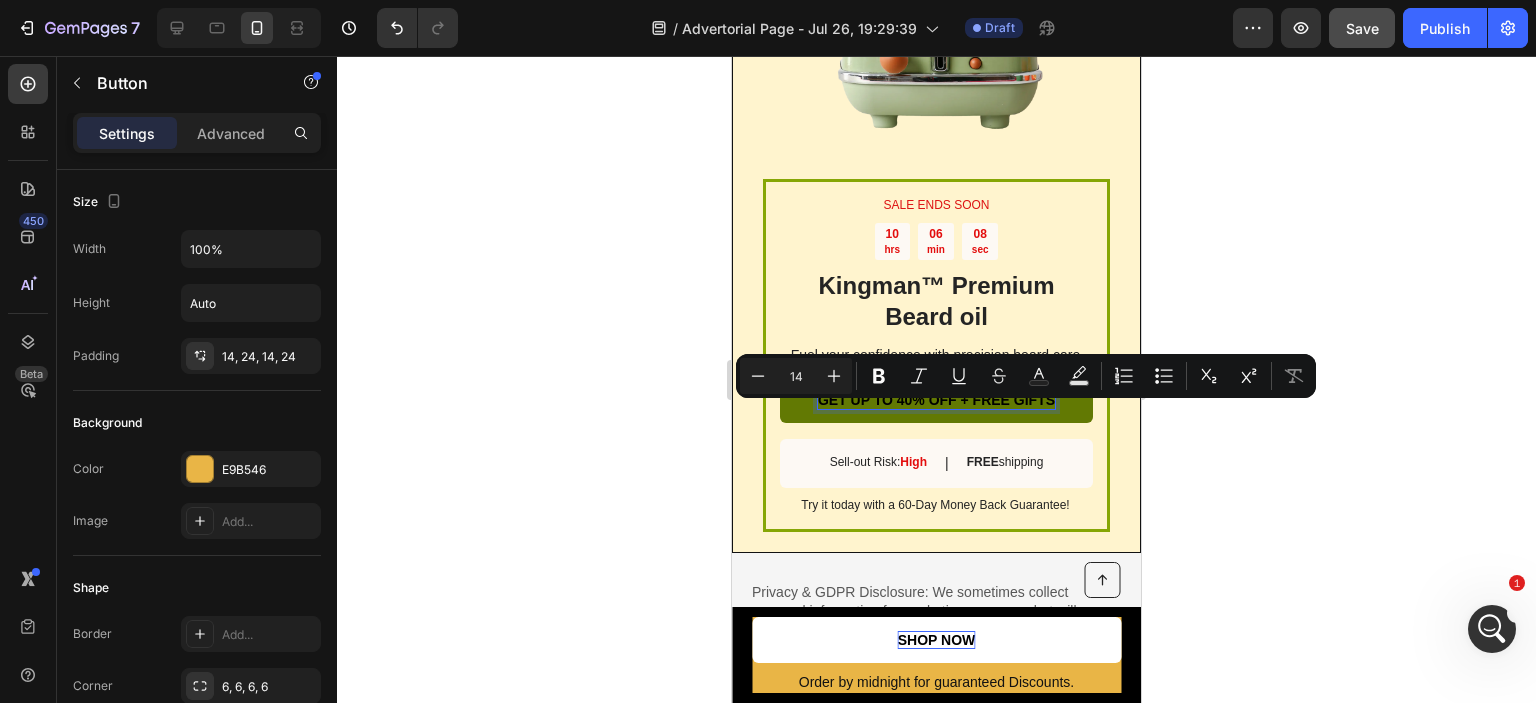 click on "GET UP TO 40% OFF + FREE GIFTS" at bounding box center (936, 400) 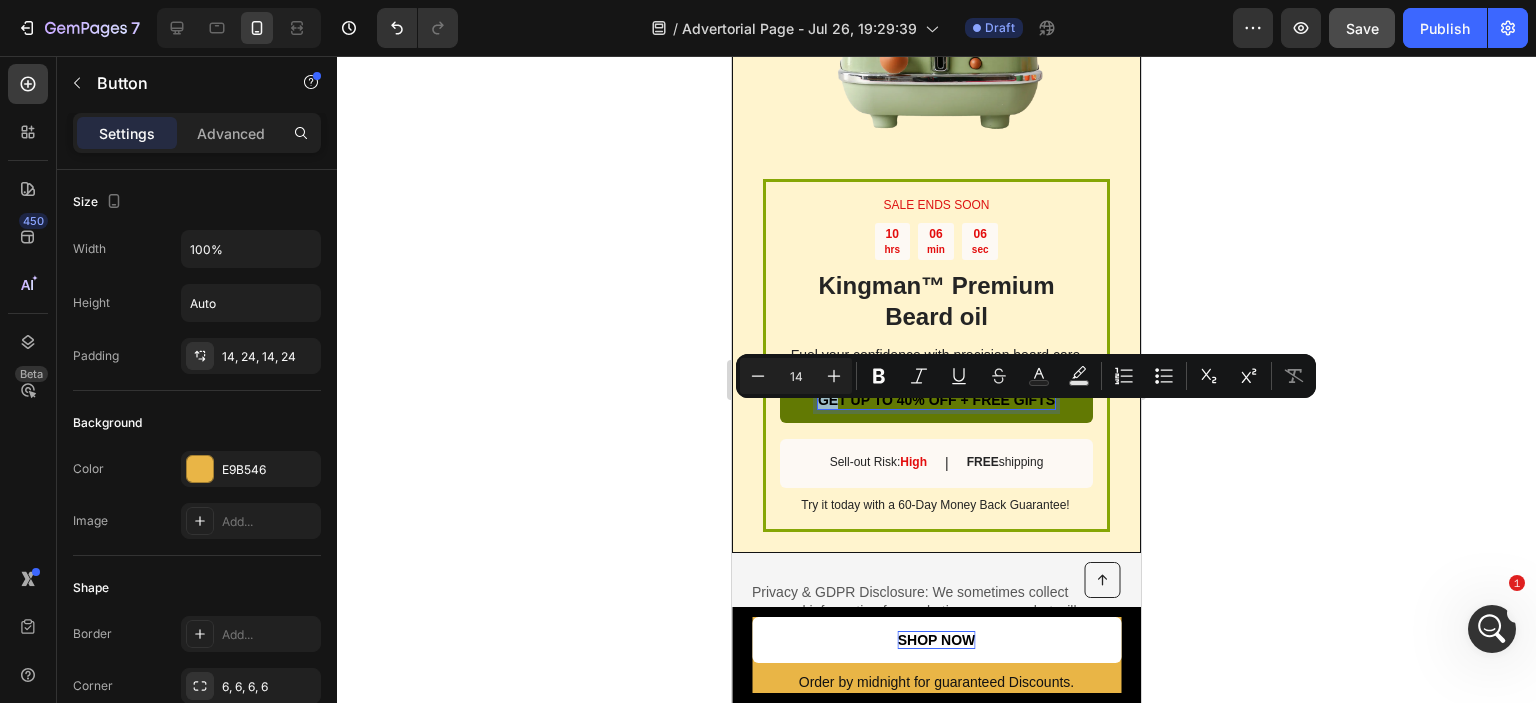 drag, startPoint x: 812, startPoint y: 415, endPoint x: 828, endPoint y: 415, distance: 16 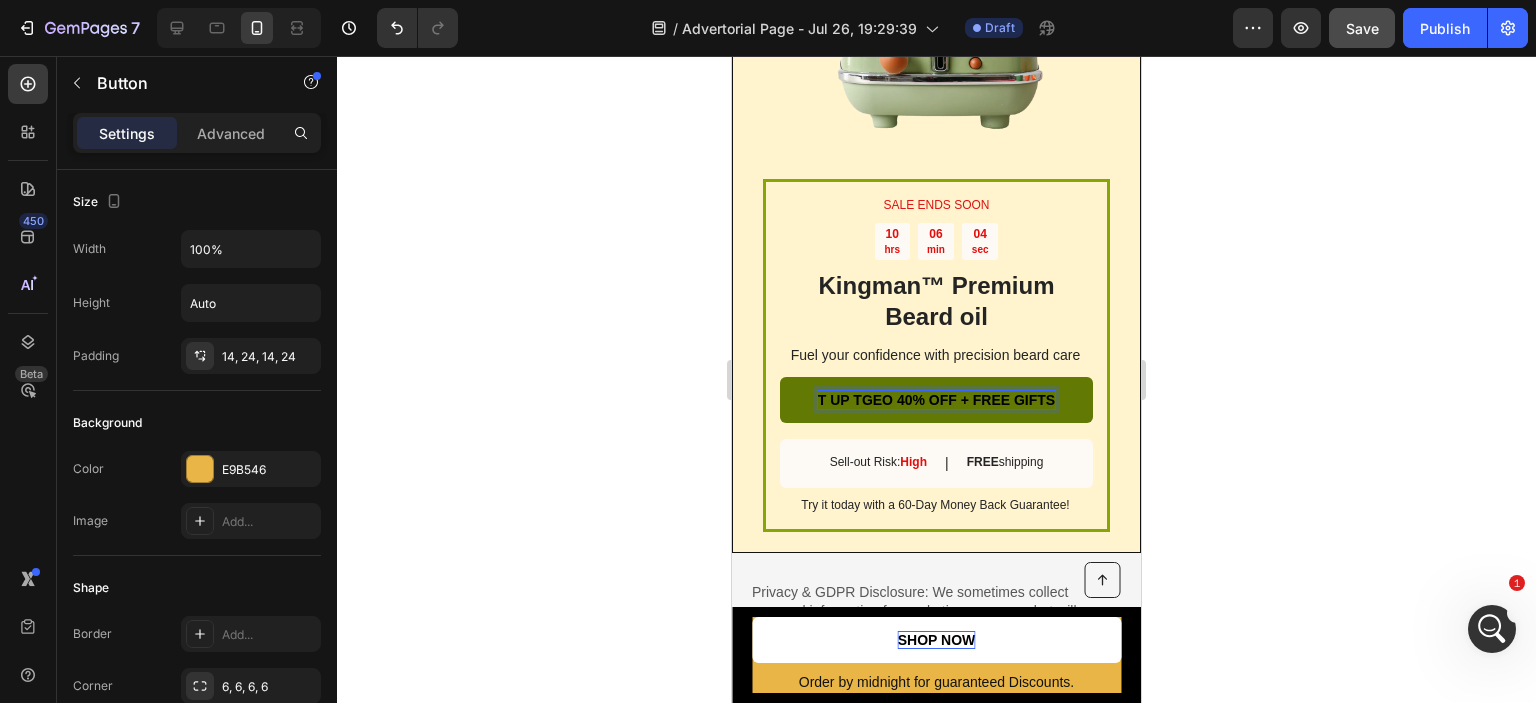 click on "T UP TGEO 40% OFF + FREE GIFTS" at bounding box center [936, 400] 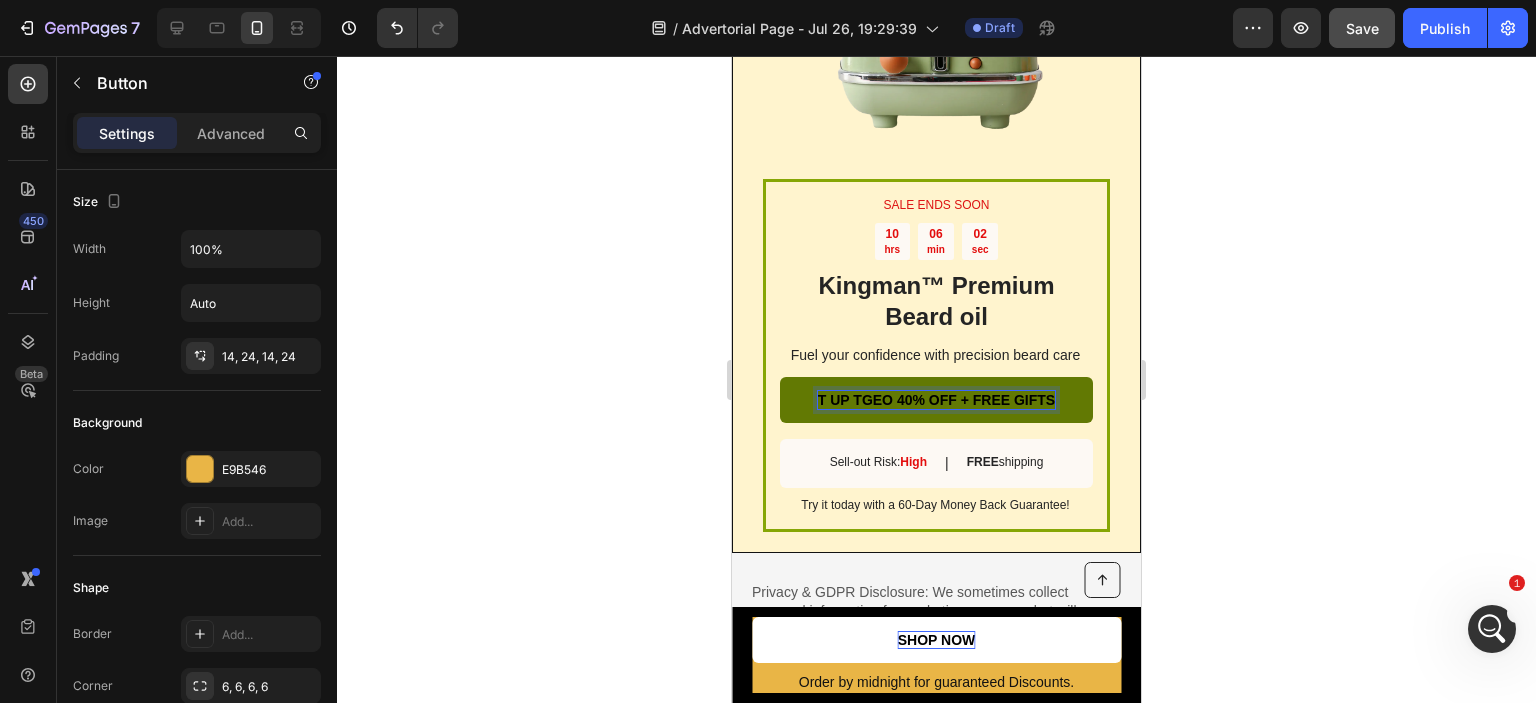 click on "T UP TGEO 40% OFF + FREE GIFTS" at bounding box center [936, 400] 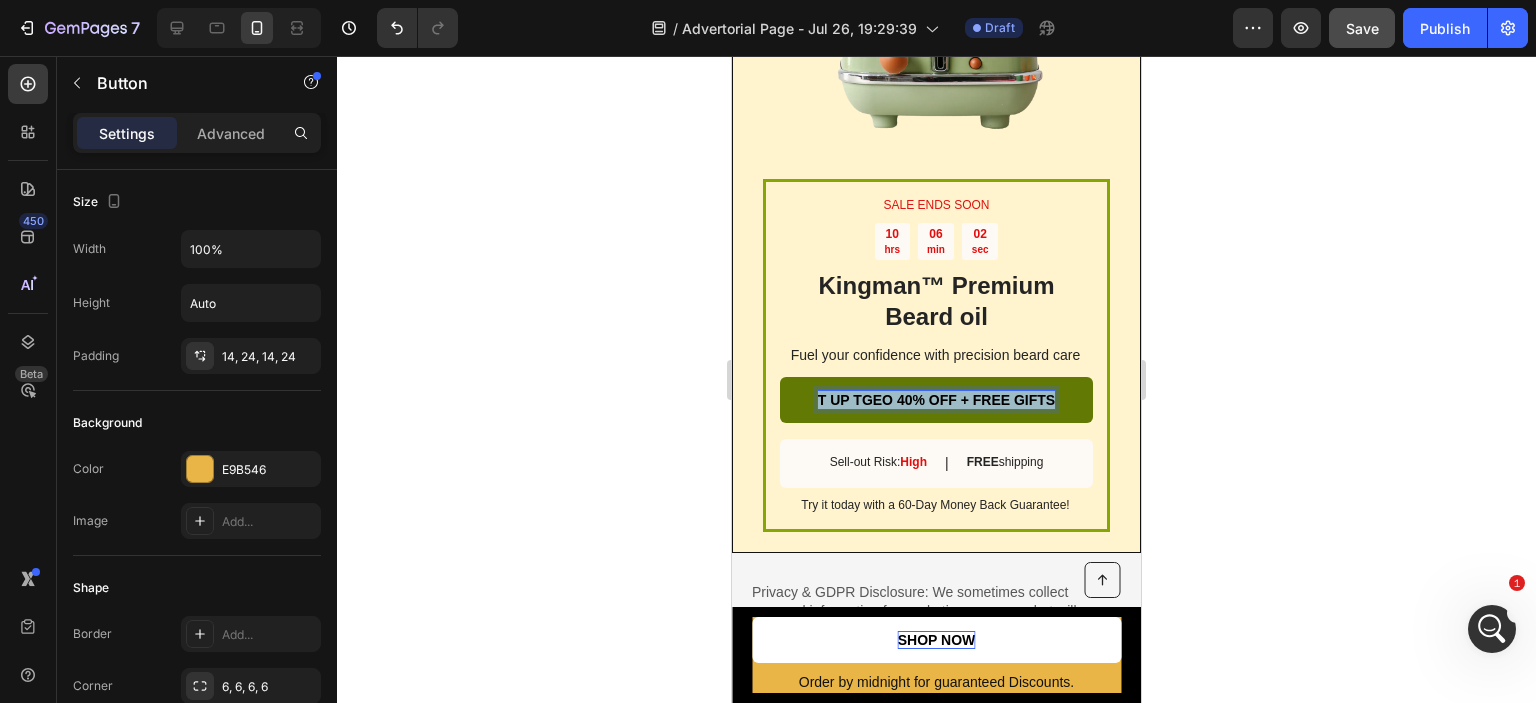 click on "T UP TGEO 40% OFF + FREE GIFTS" at bounding box center (936, 400) 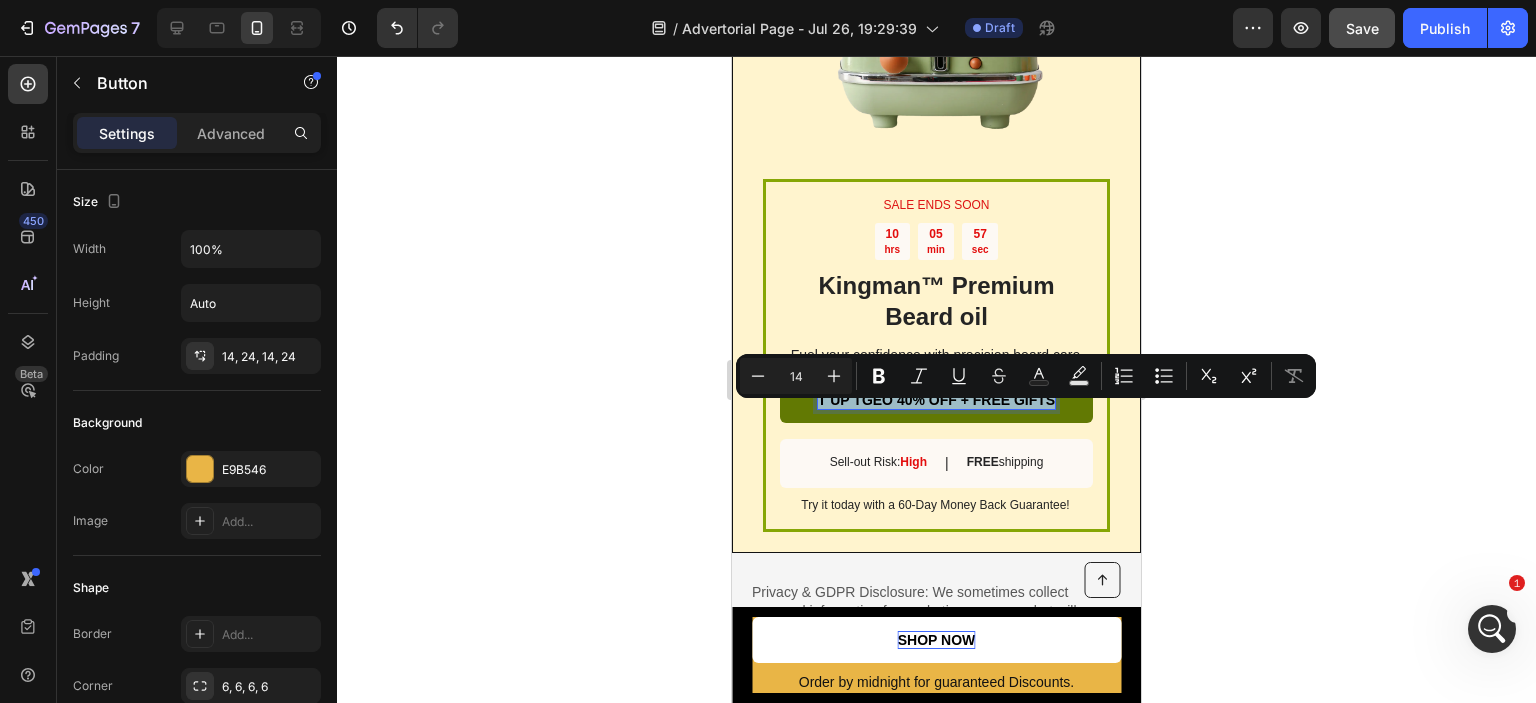 copy on "T UP TGEO 40% OFF + FREE GIFTS" 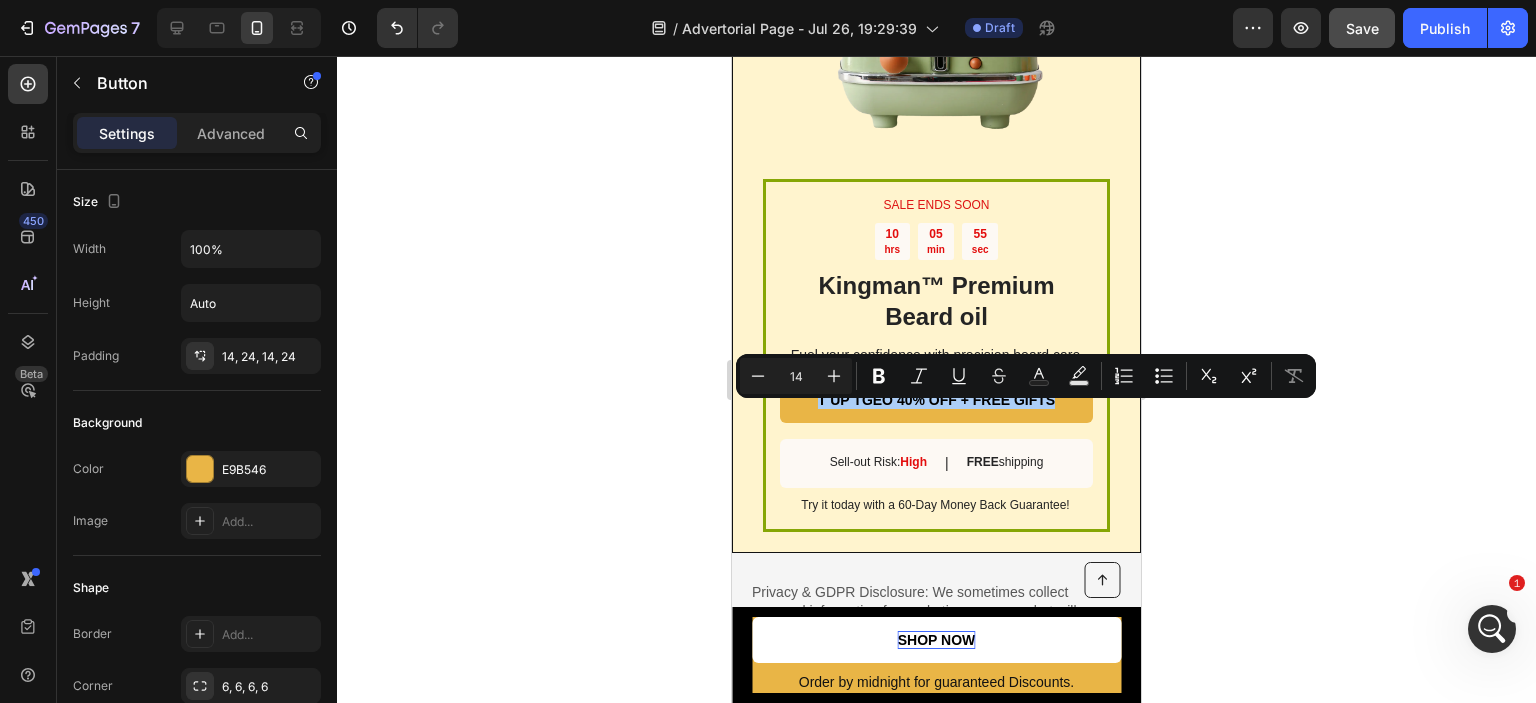 click 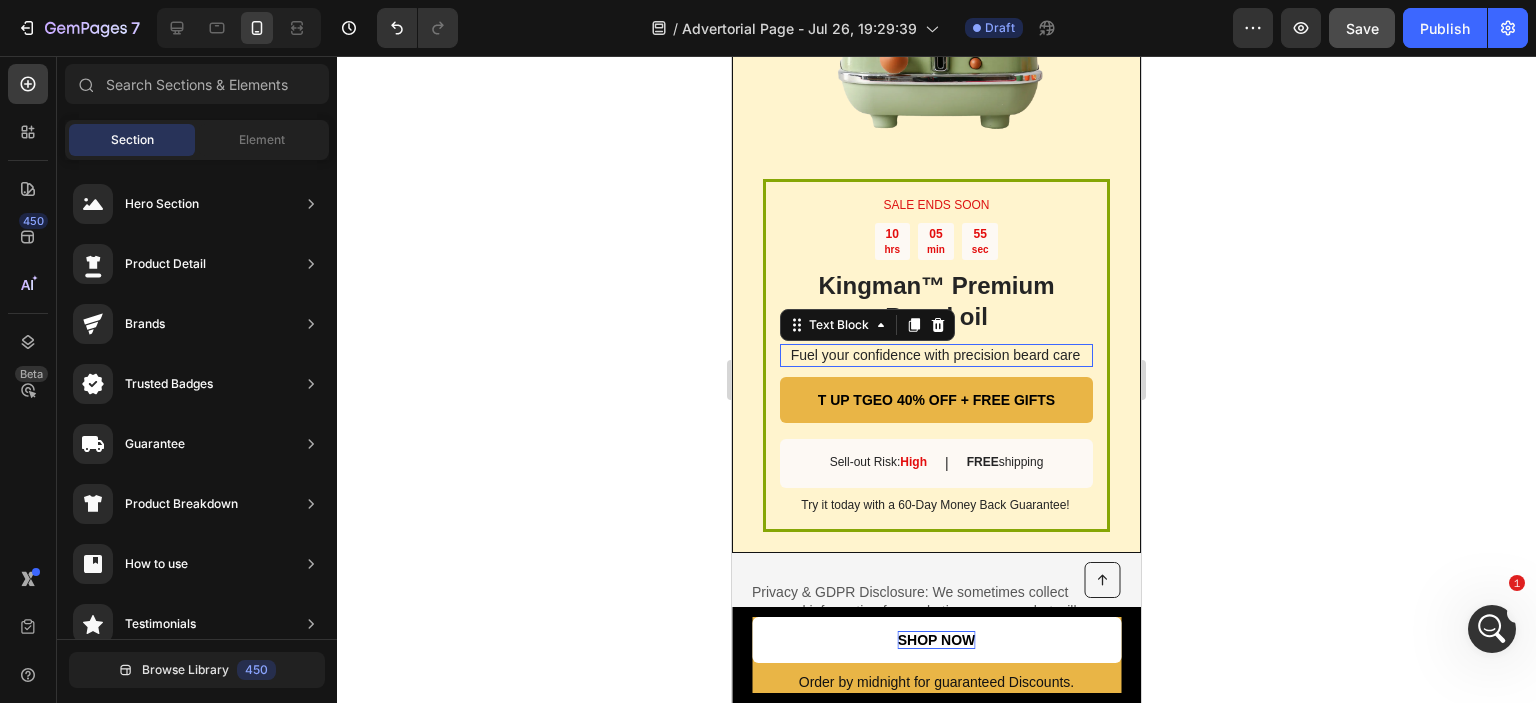 click on "Fuel your confidence with precision beard care" at bounding box center (935, 355) 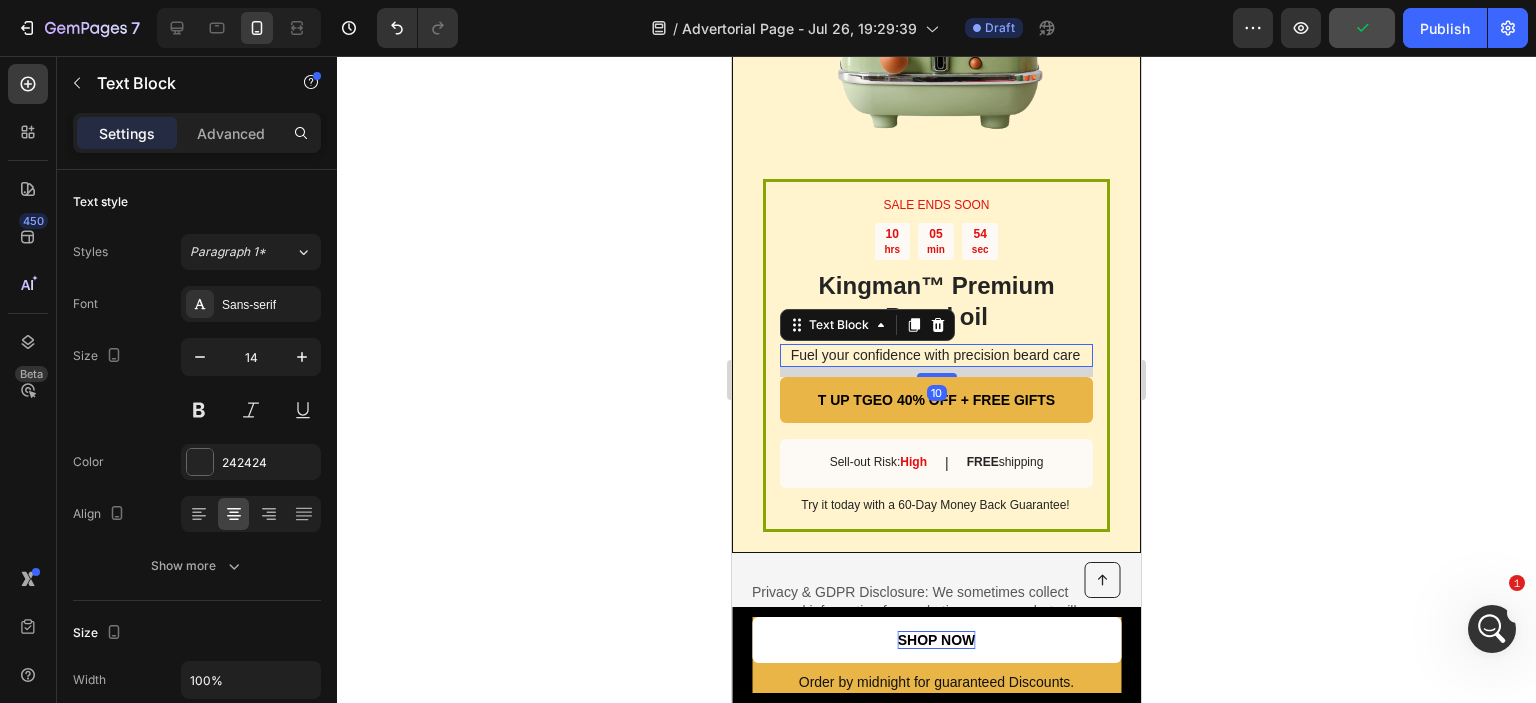click on "Fuel your confidence with precision beard care" at bounding box center (935, 355) 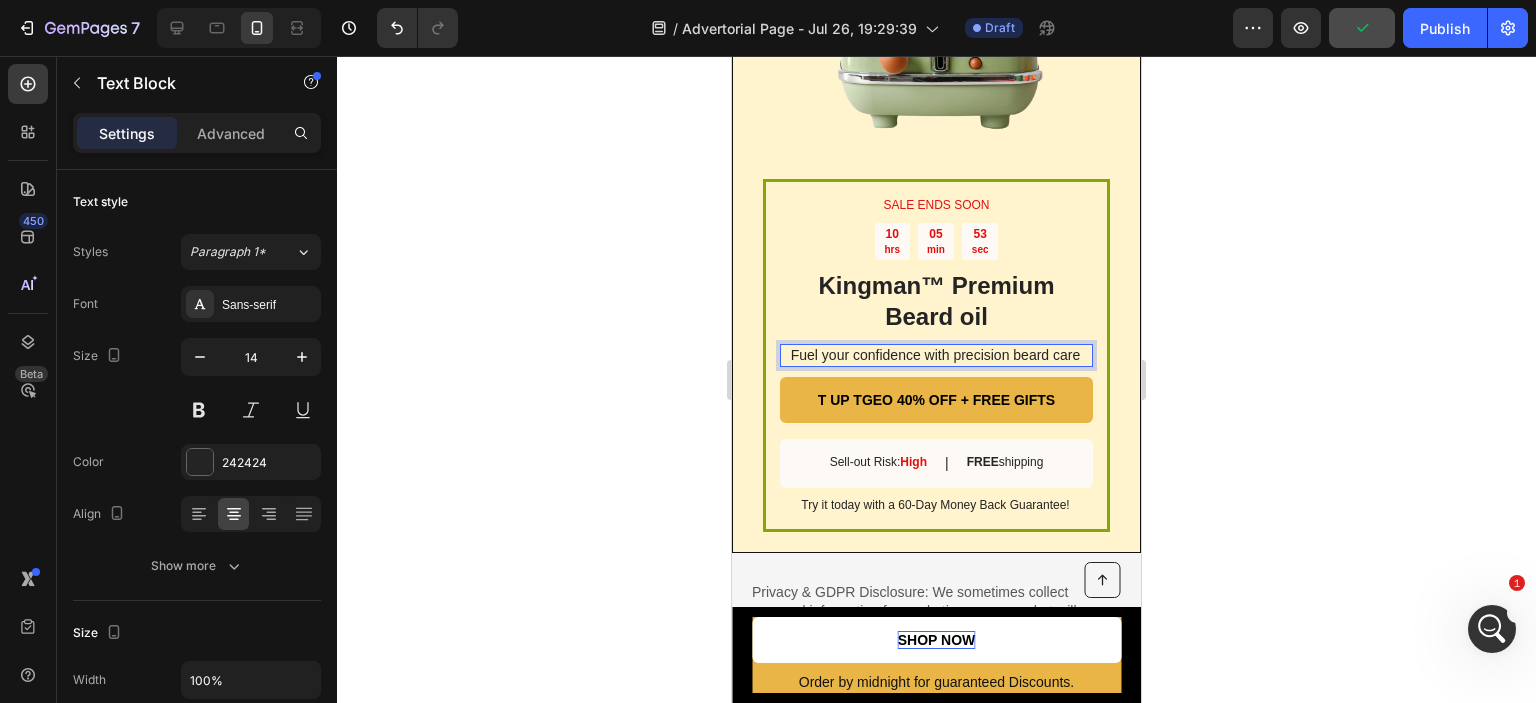 click on "Fuel your confidence with precision beard care" at bounding box center (935, 355) 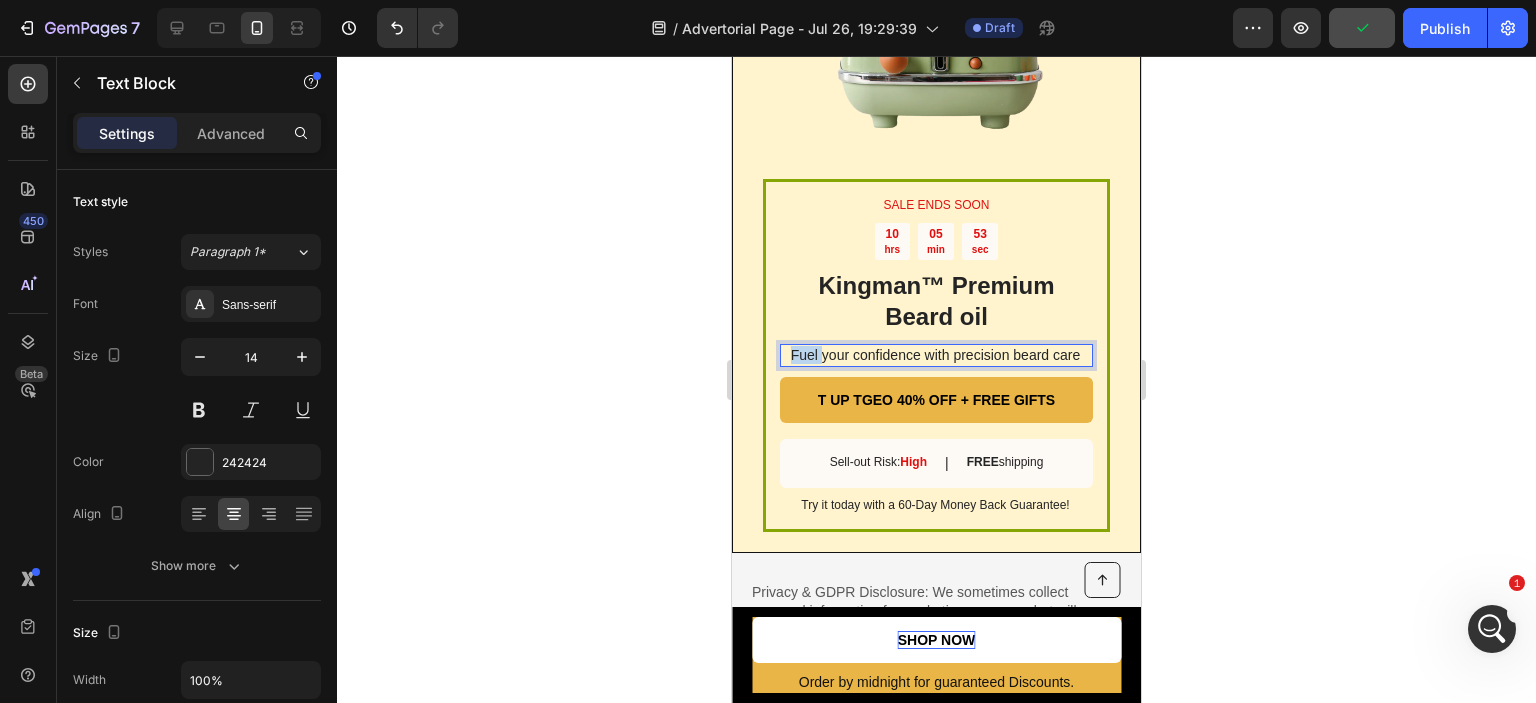 click on "Fuel your confidence with precision beard care" at bounding box center [935, 355] 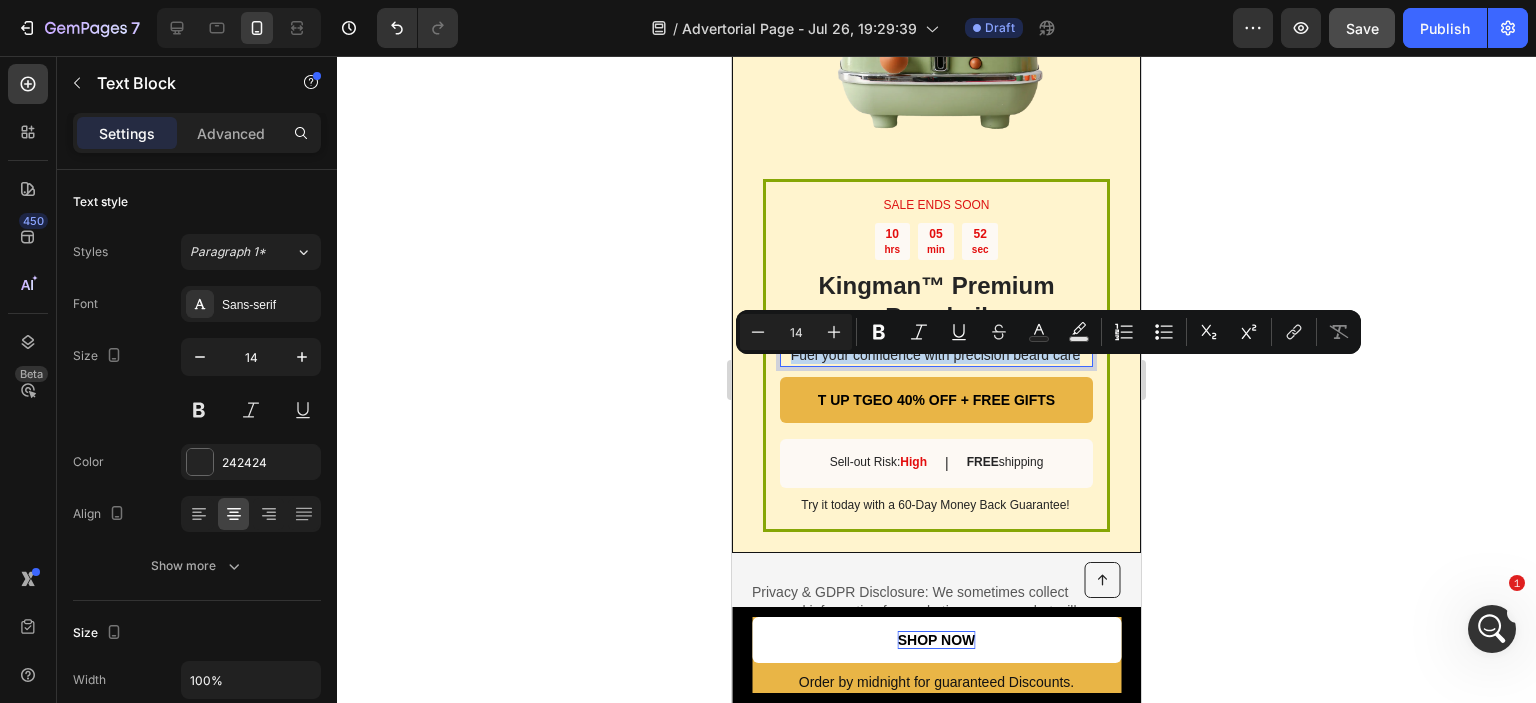 drag, startPoint x: 784, startPoint y: 369, endPoint x: 808, endPoint y: 369, distance: 24 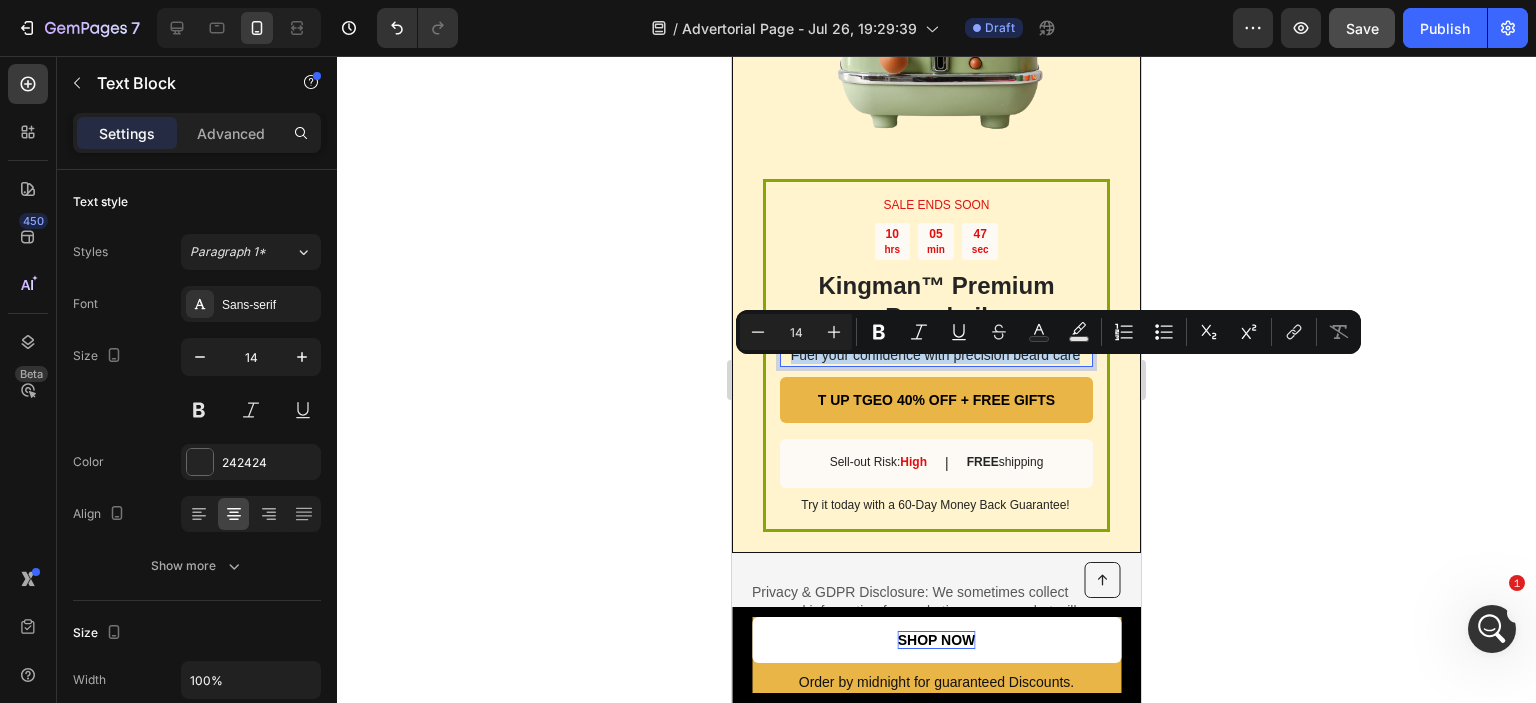 drag, startPoint x: 784, startPoint y: 369, endPoint x: 1074, endPoint y: 370, distance: 290.0017 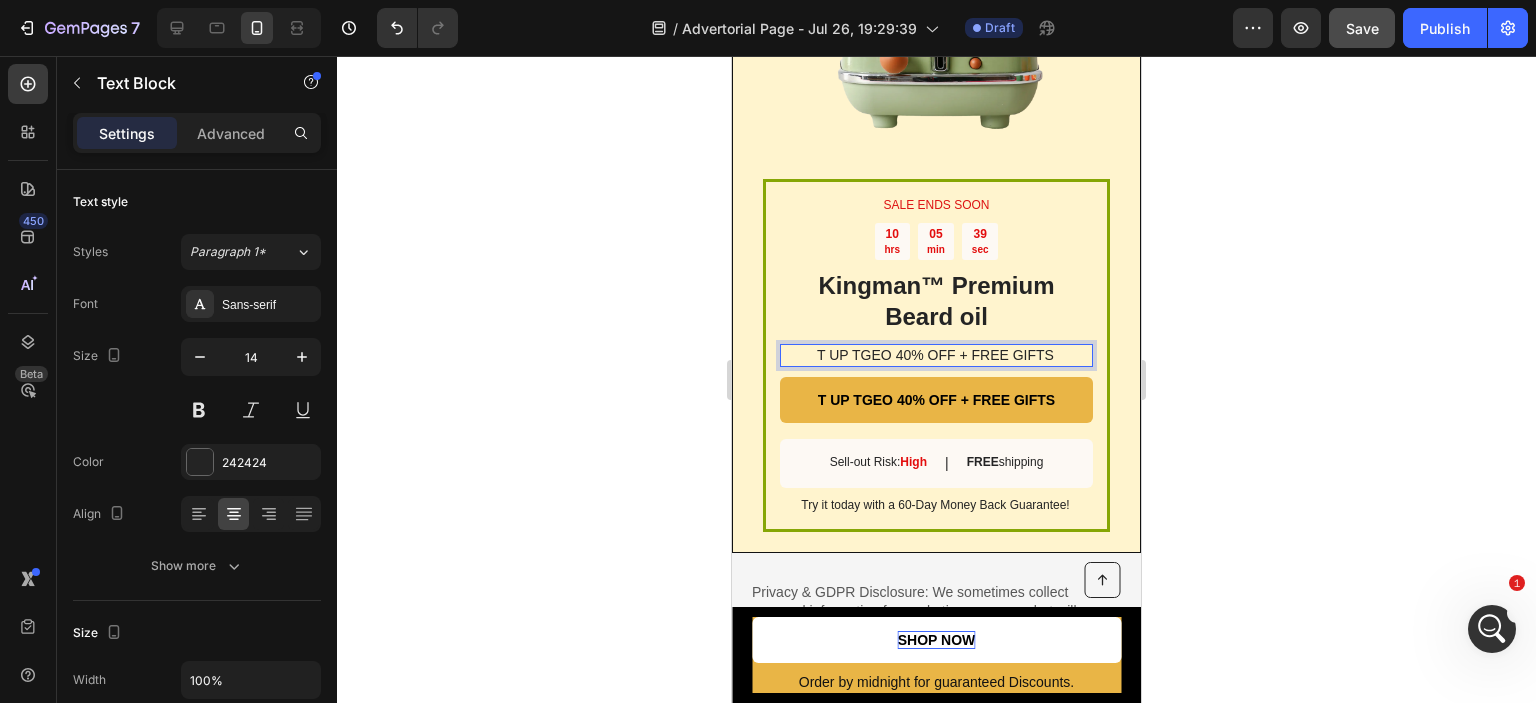 click on "T UP TGEO 40% OFF + FREE GIFTS" at bounding box center (935, 355) 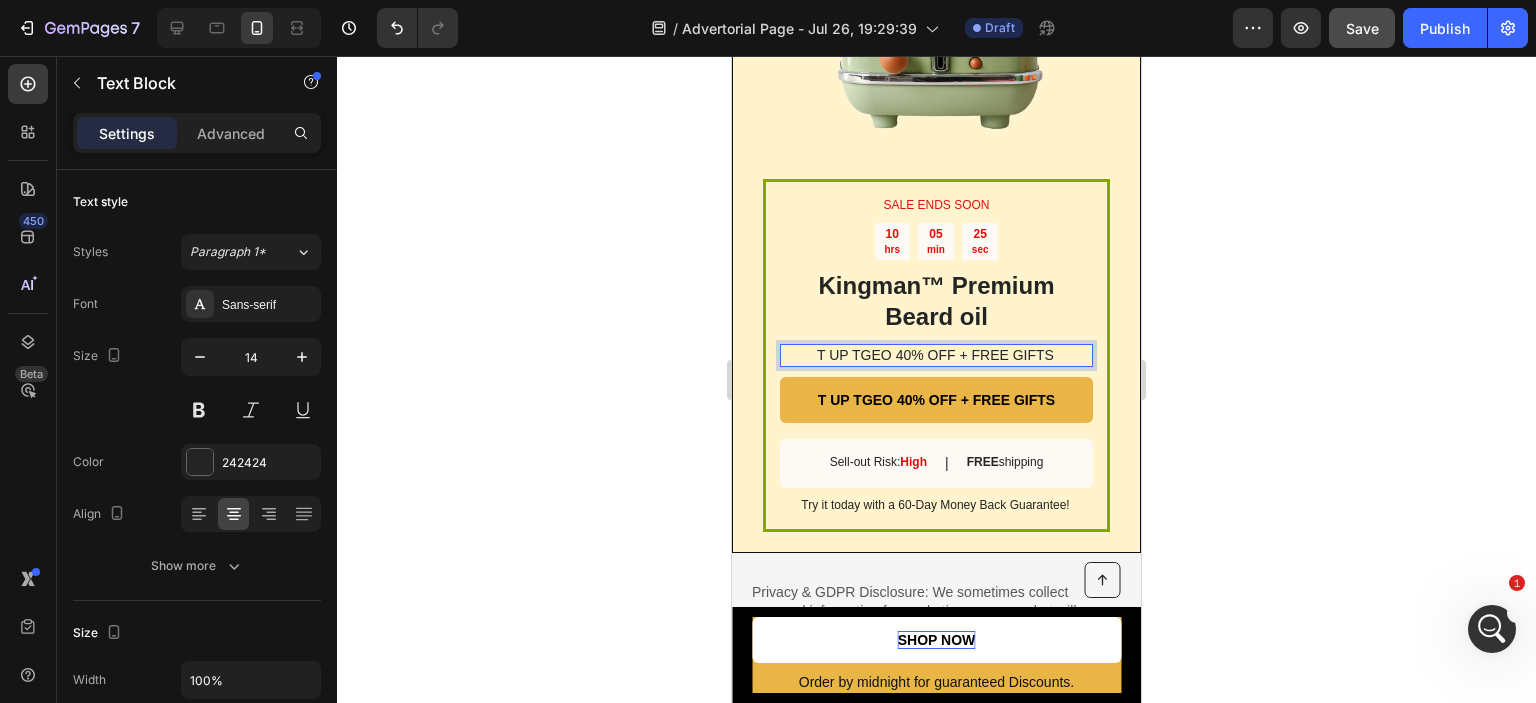 click on "T UP TGEO 40% OFF + FREE GIFTS" at bounding box center [935, 355] 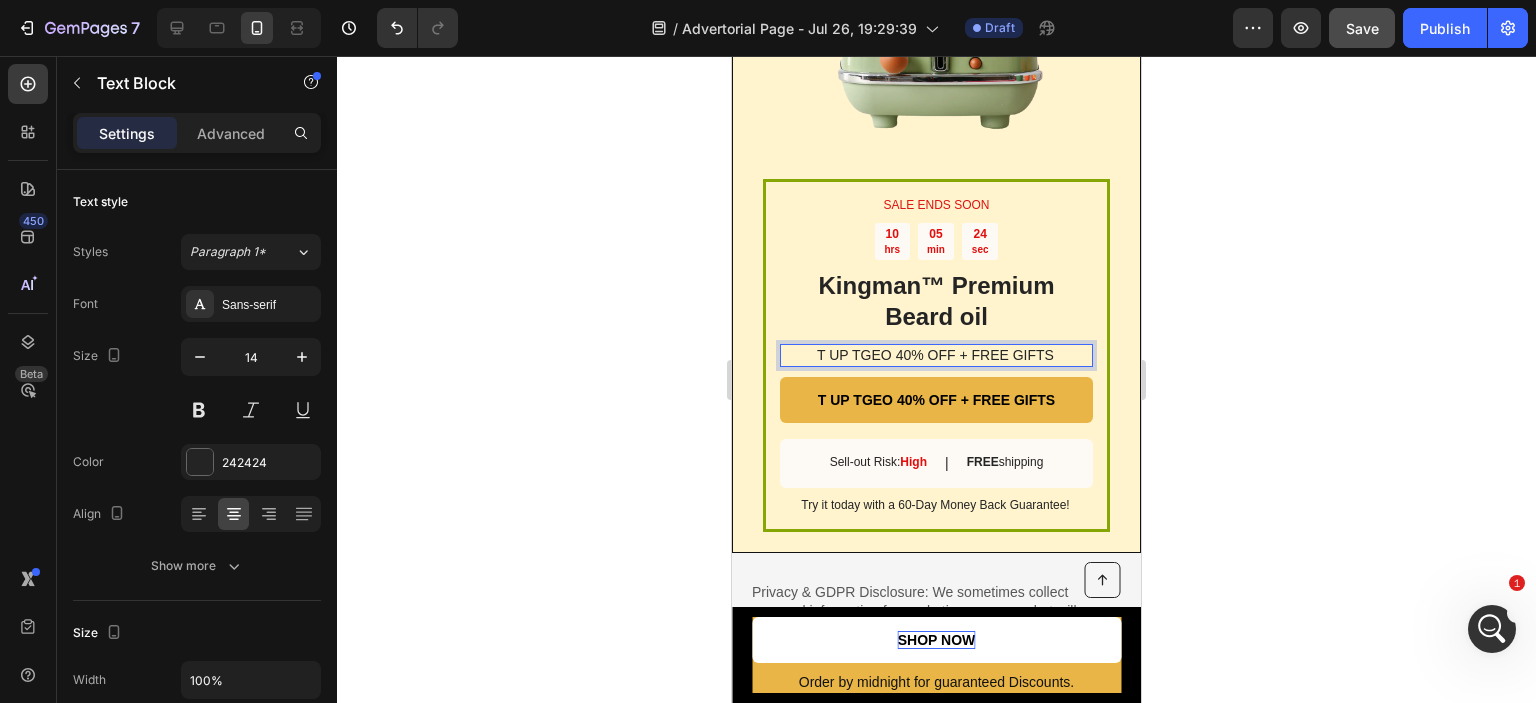 click on "T UP TGEO 40% OFF + FREE GIFTS" at bounding box center [935, 355] 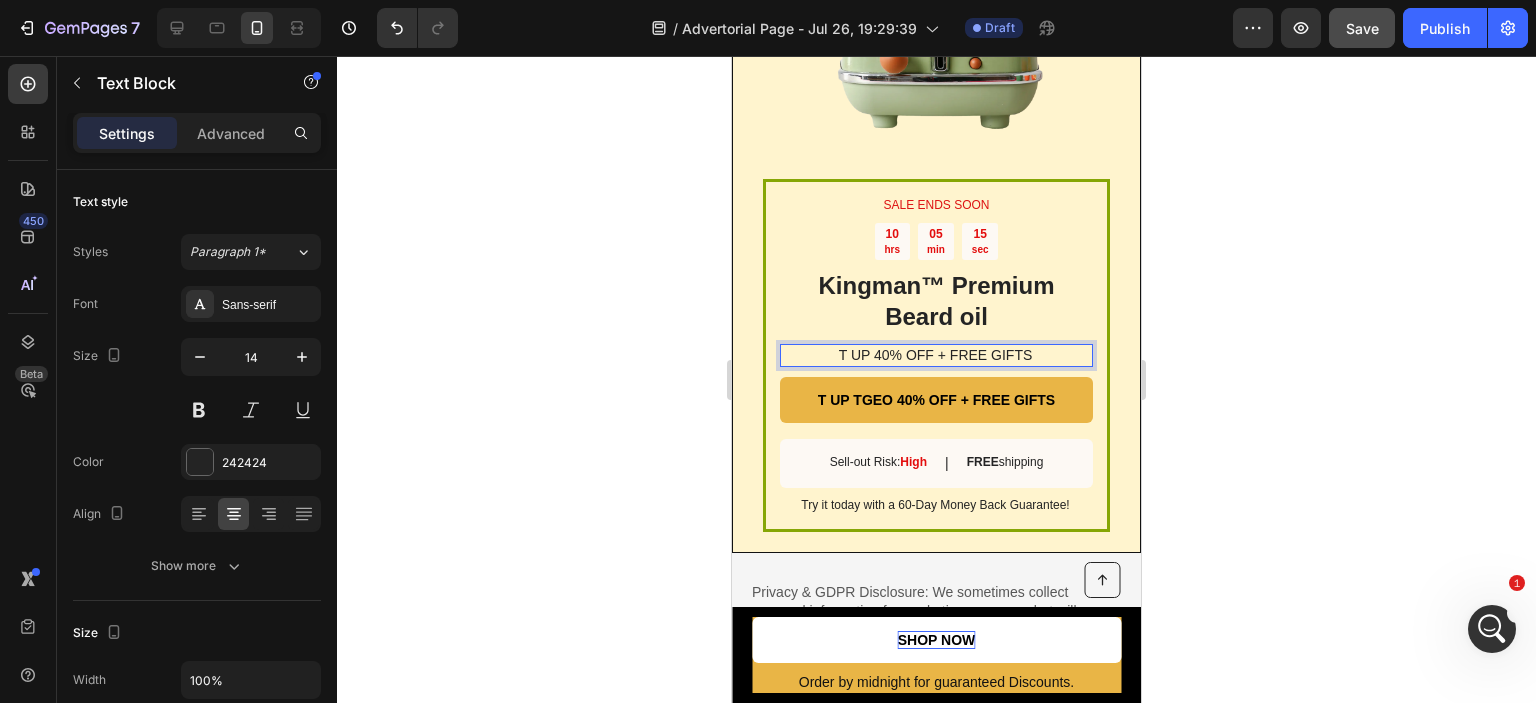 click on "T UP 40% OFF + FREE GIFTS" at bounding box center [935, 355] 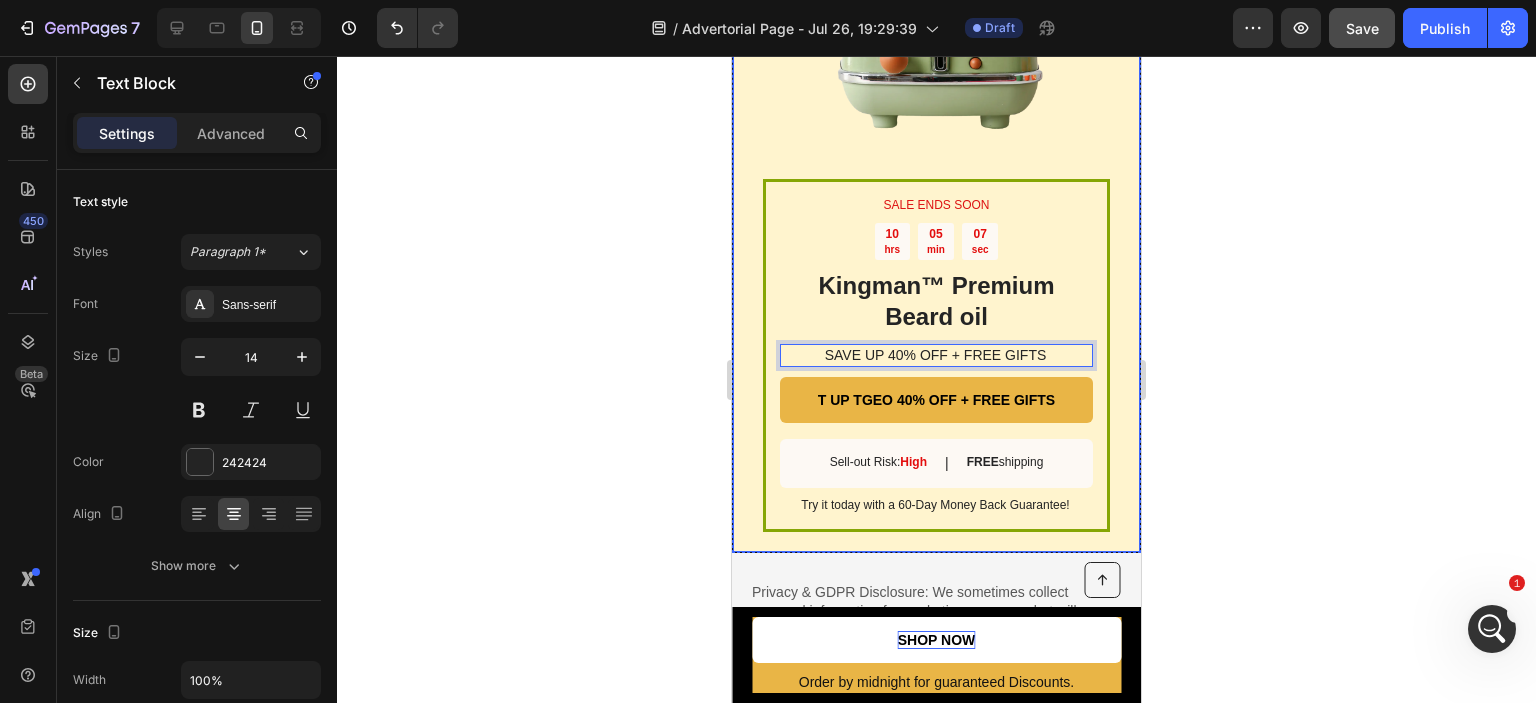 click 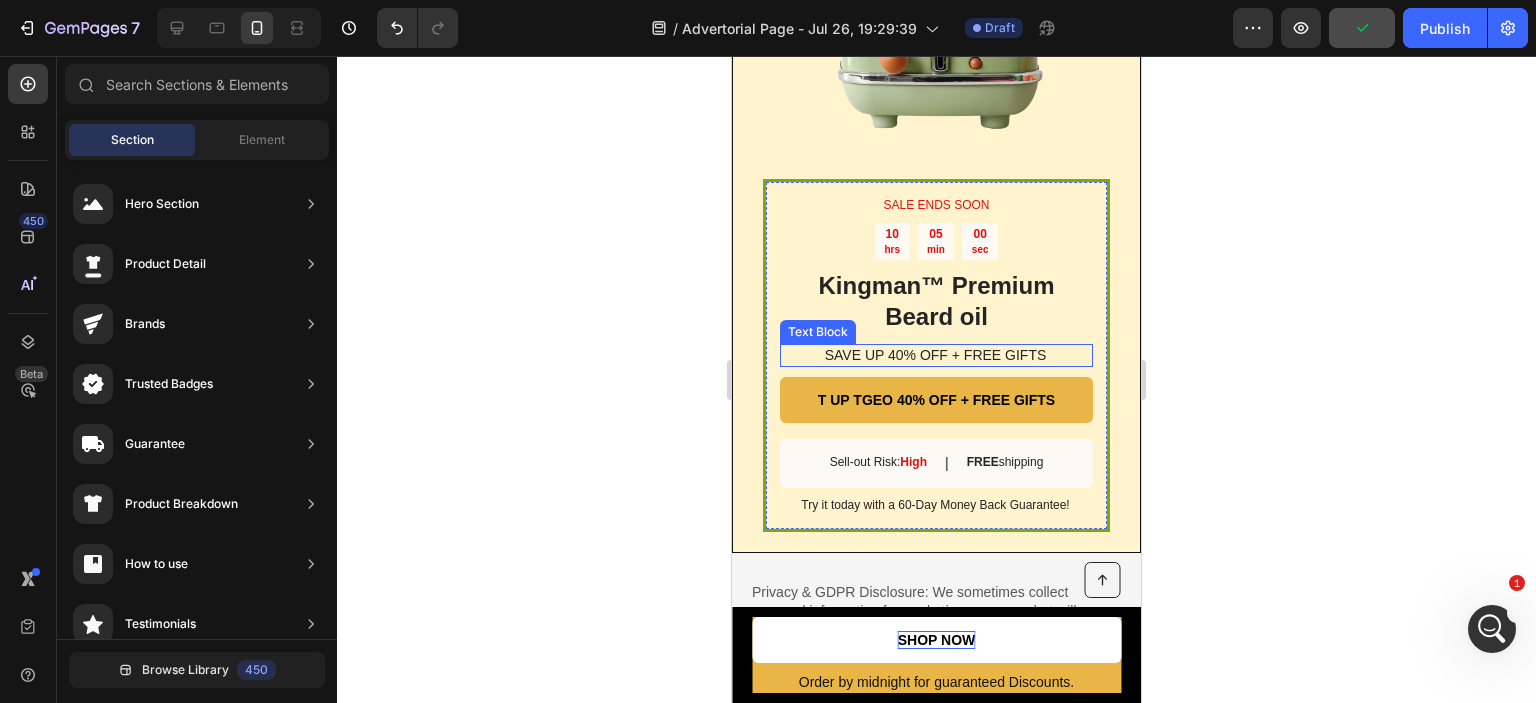 click on "SAVE UP 40% OFF + FREE GIFTS" at bounding box center [935, 355] 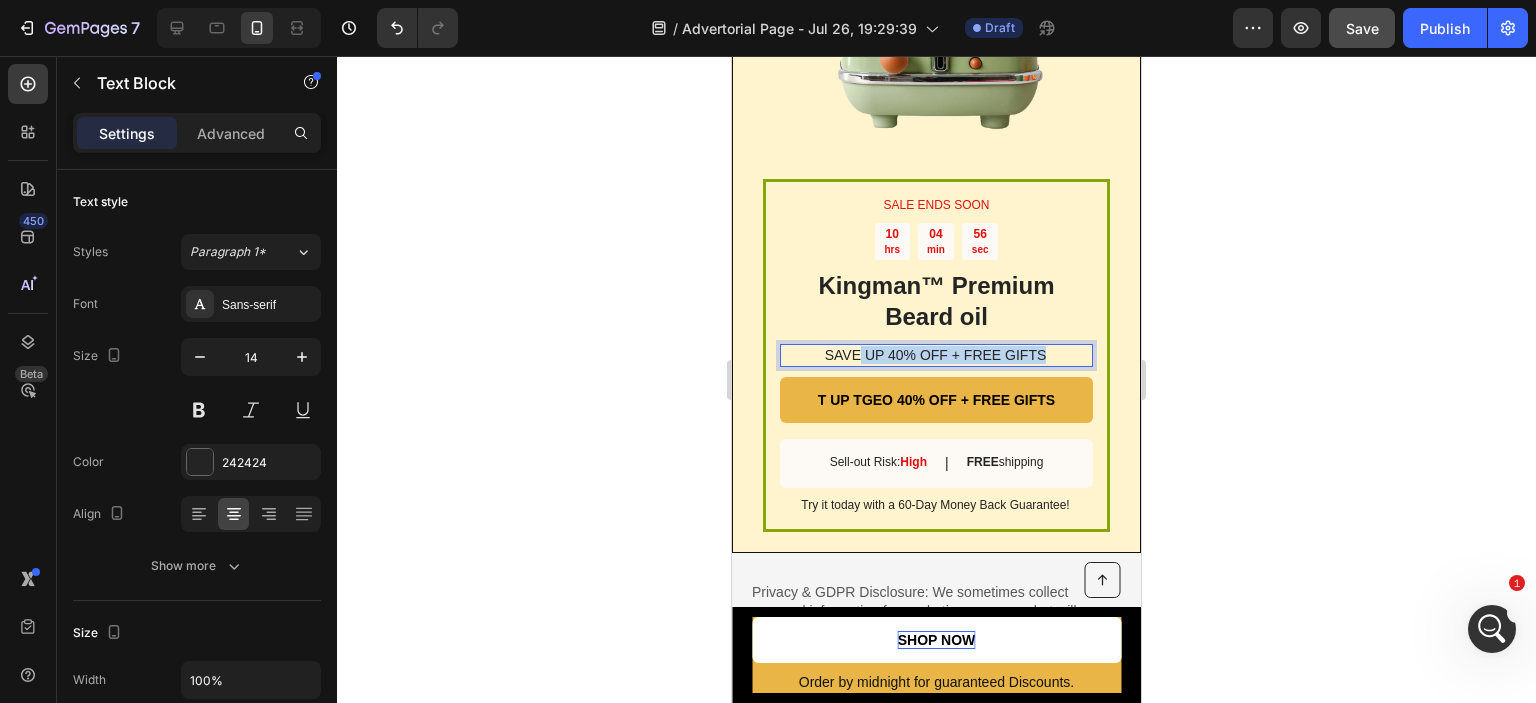 drag, startPoint x: 1048, startPoint y: 367, endPoint x: 839, endPoint y: 372, distance: 209.0598 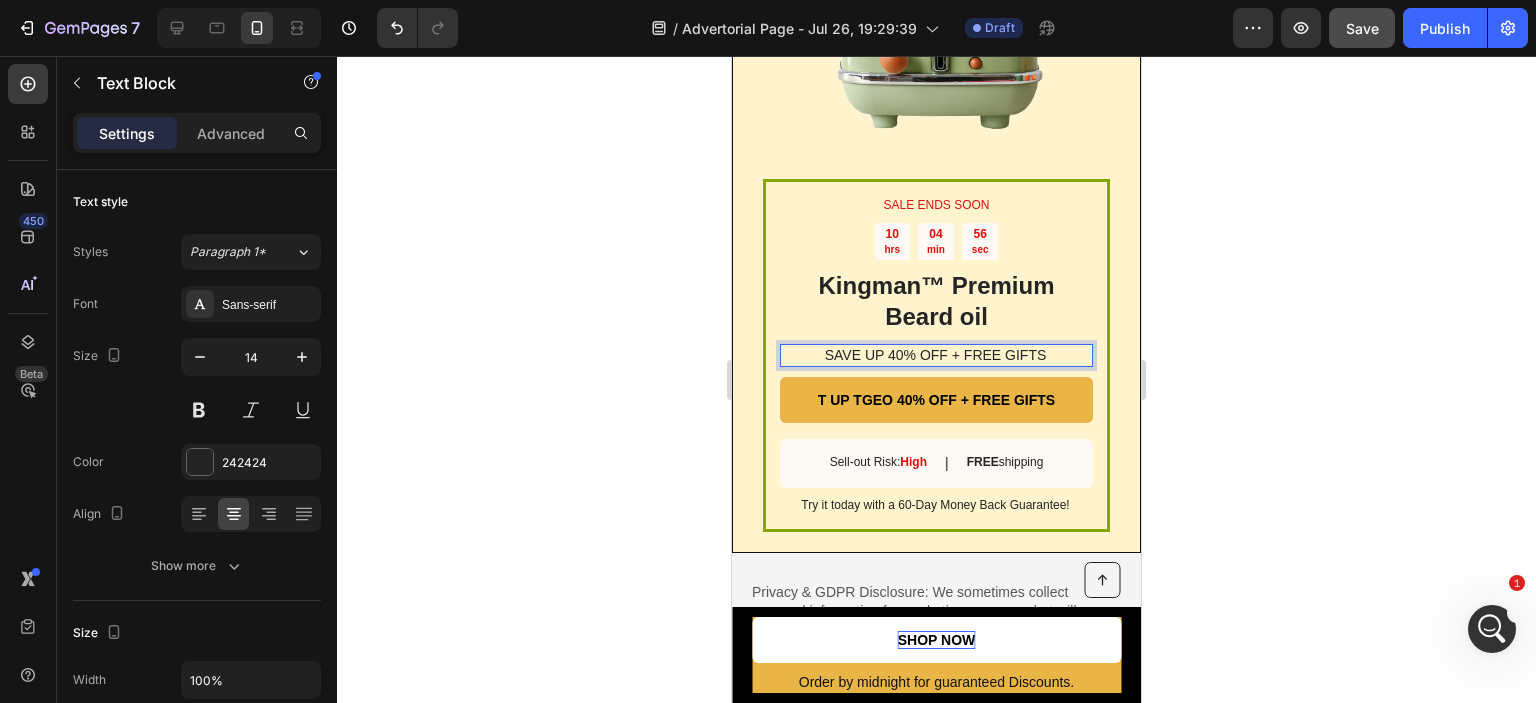 click on "SAVE UP 40% OFF + FREE GIFTS" at bounding box center [935, 355] 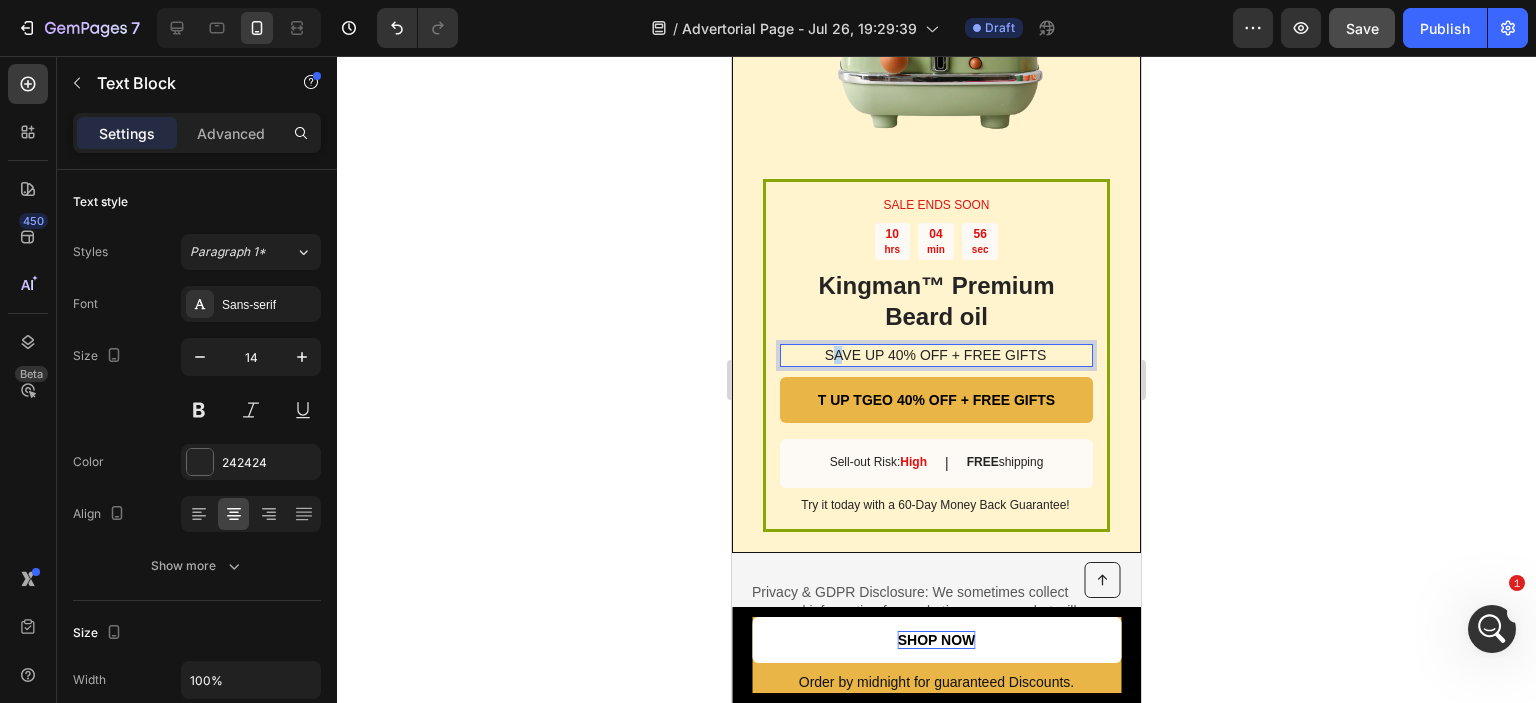 click on "SAVE UP 40% OFF + FREE GIFTS" at bounding box center (935, 355) 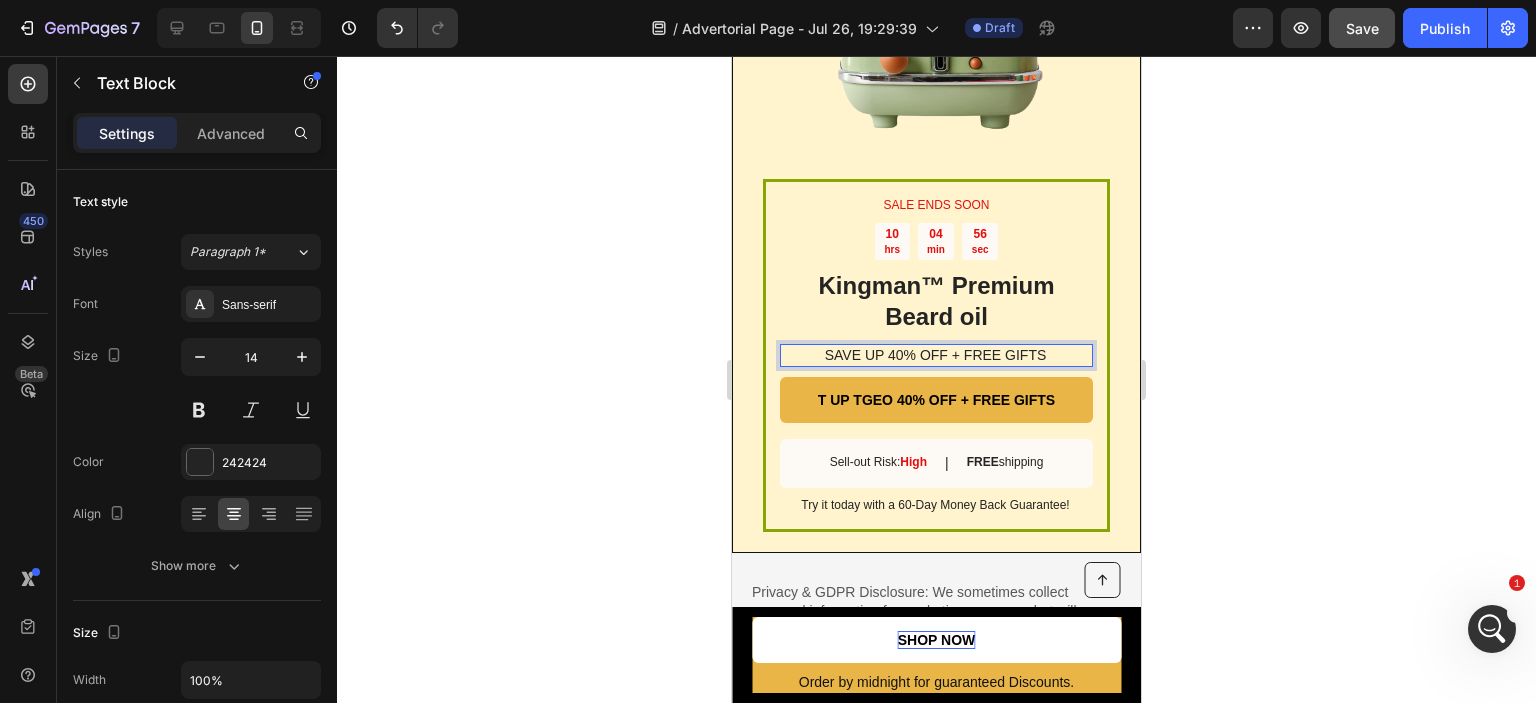 click on "SAVE UP 40% OFF + FREE GIFTS" at bounding box center (935, 355) 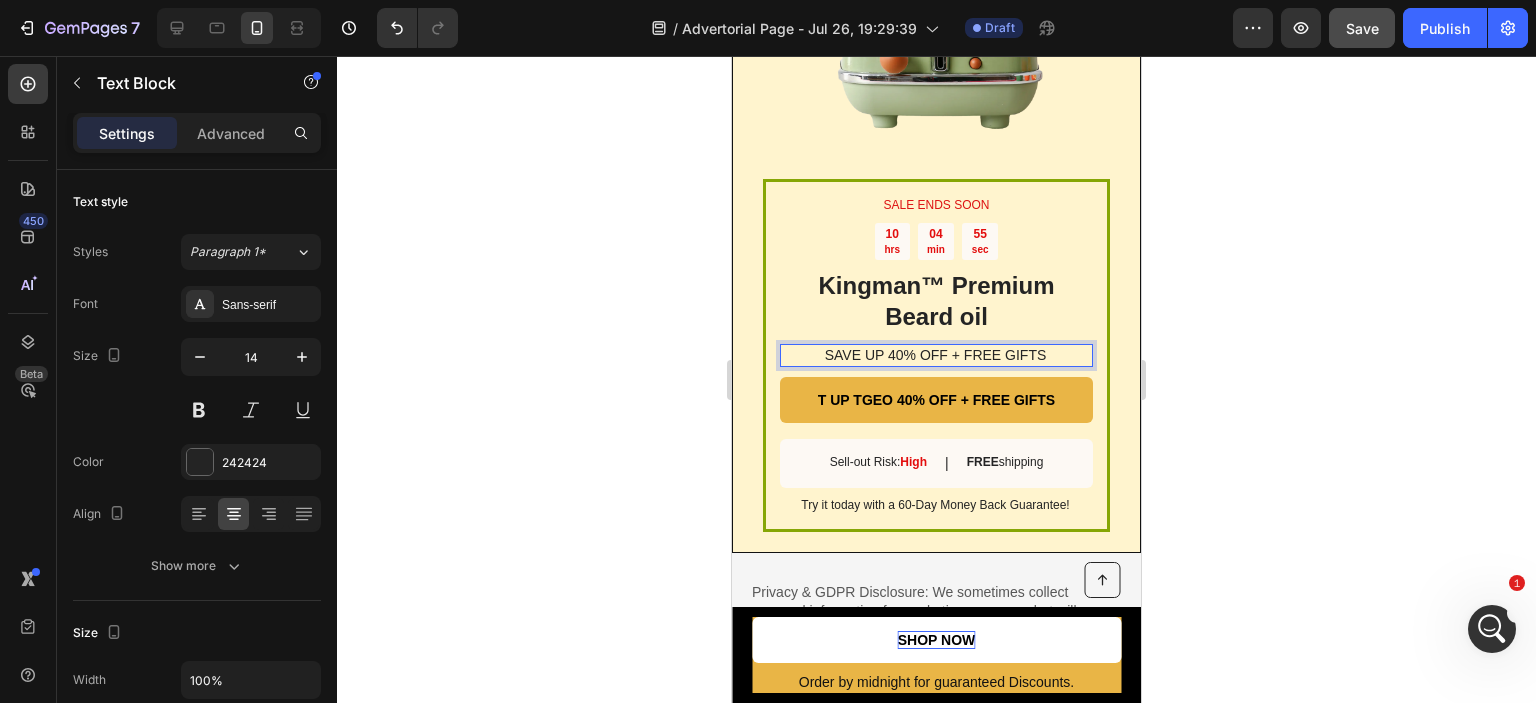 click on "SAVE UP 40% OFF + FREE GIFTS" at bounding box center (935, 355) 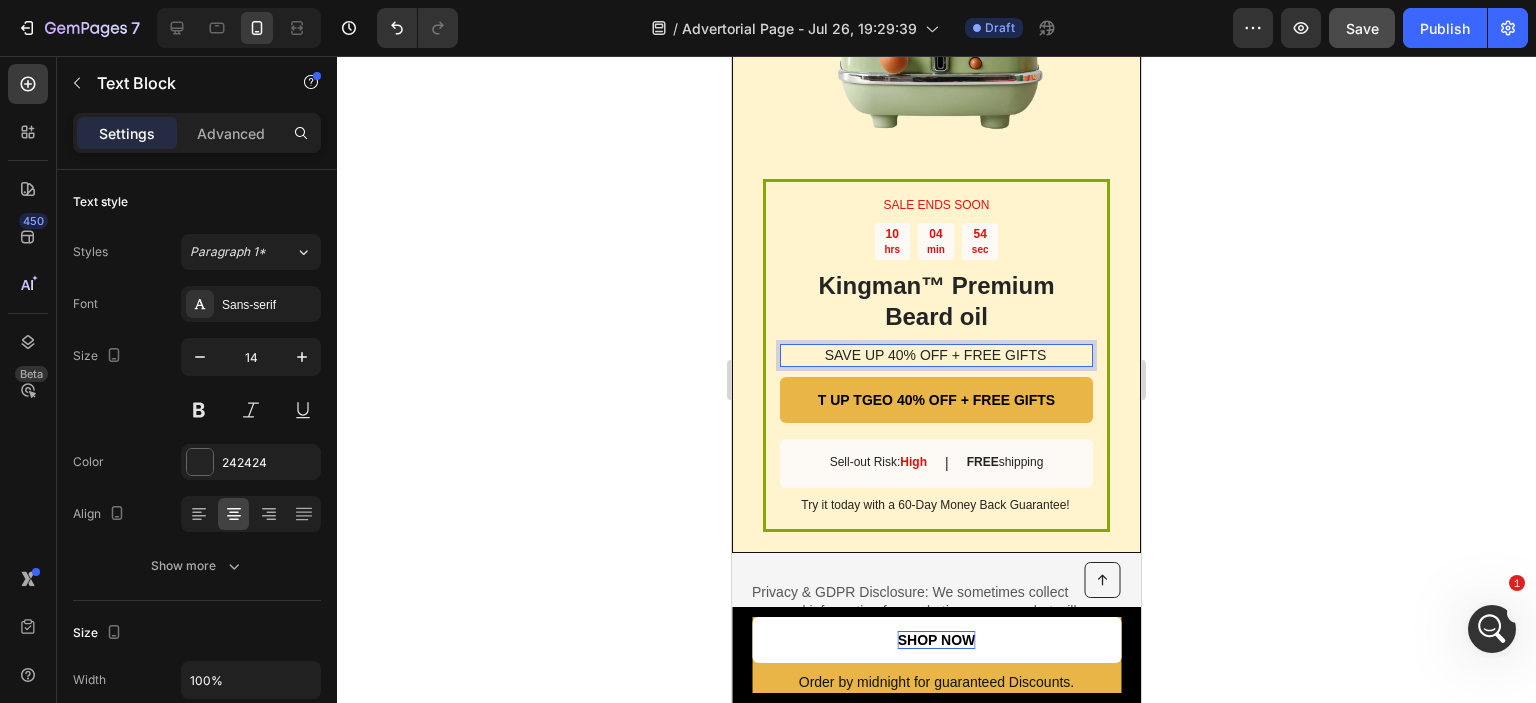click on "SAVE UP 40% OFF + FREE GIFTS" at bounding box center (935, 355) 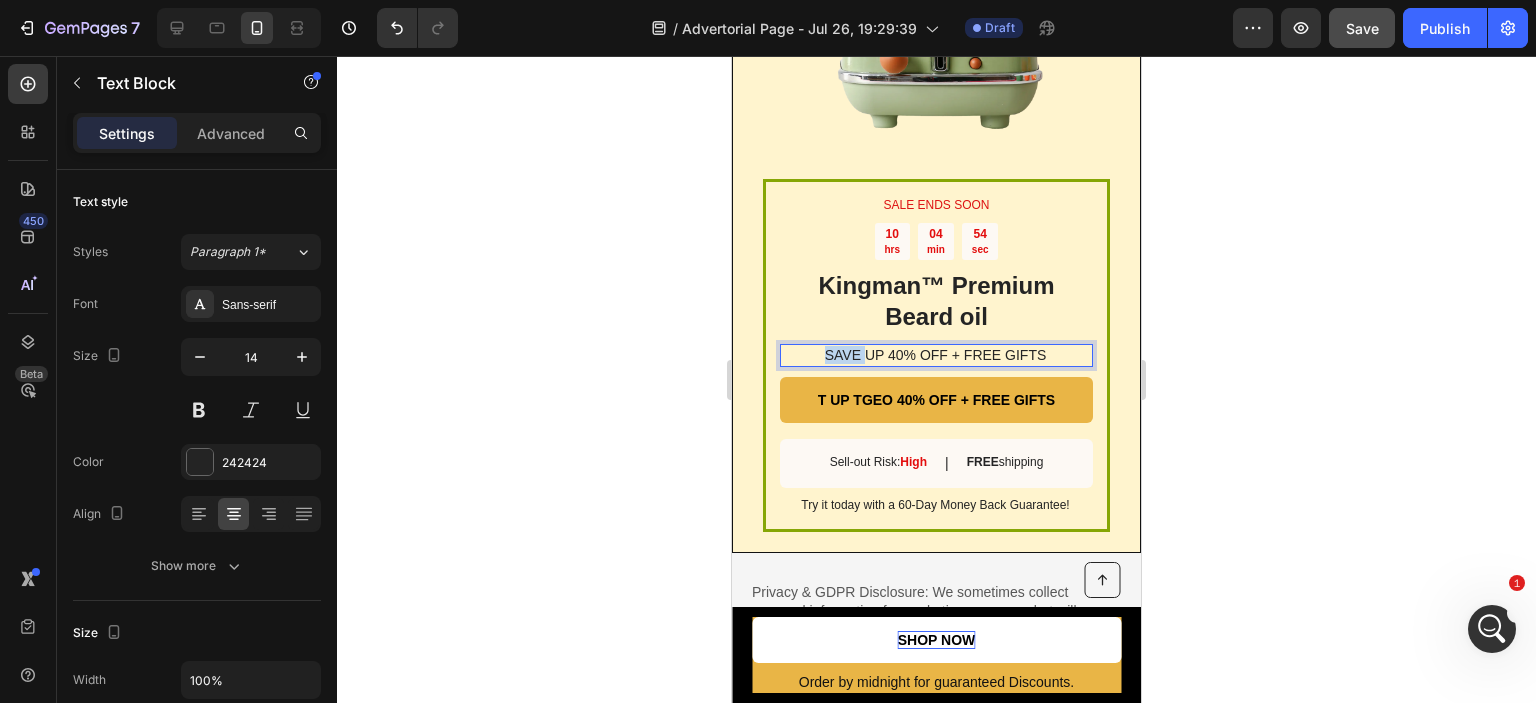 click on "SAVE UP 40% OFF + FREE GIFTS" at bounding box center (935, 355) 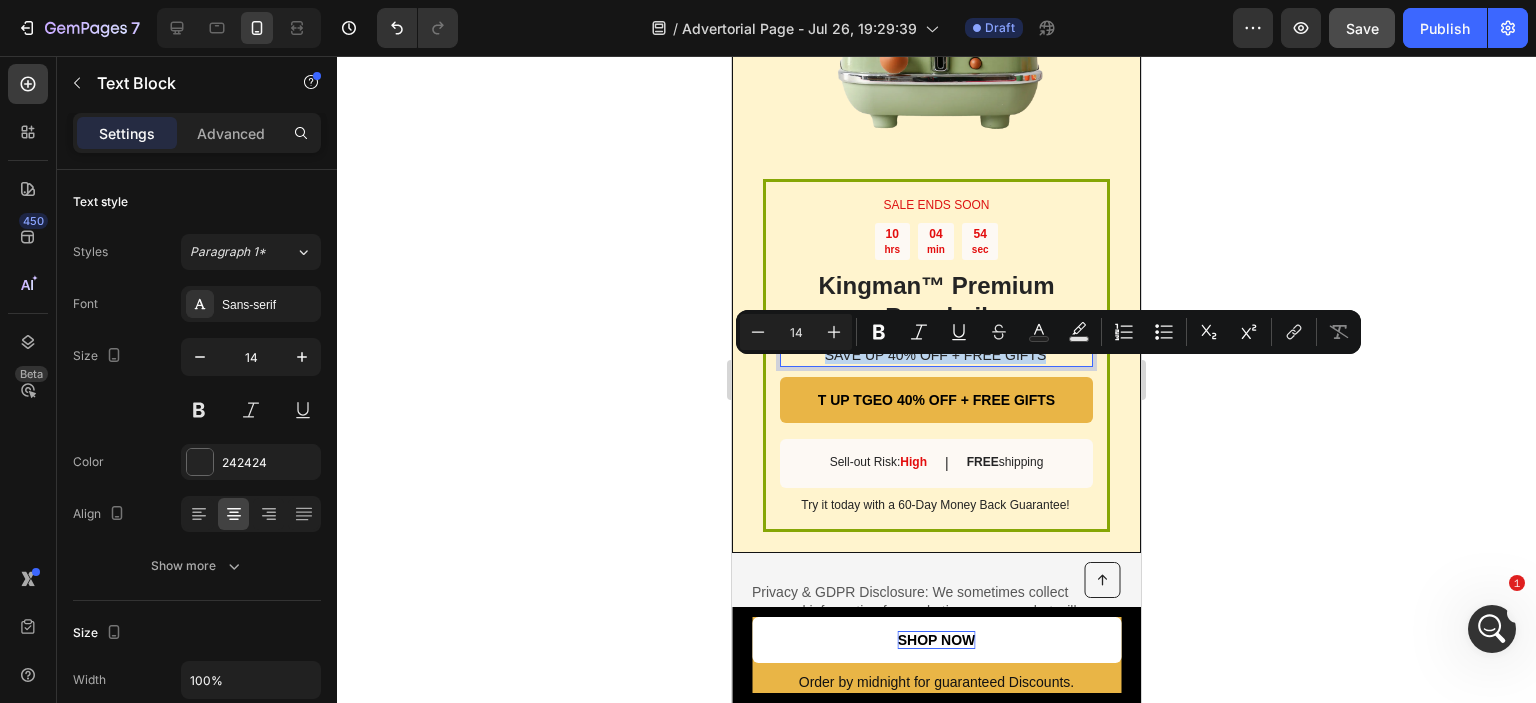 drag, startPoint x: 810, startPoint y: 367, endPoint x: 828, endPoint y: 366, distance: 18.027756 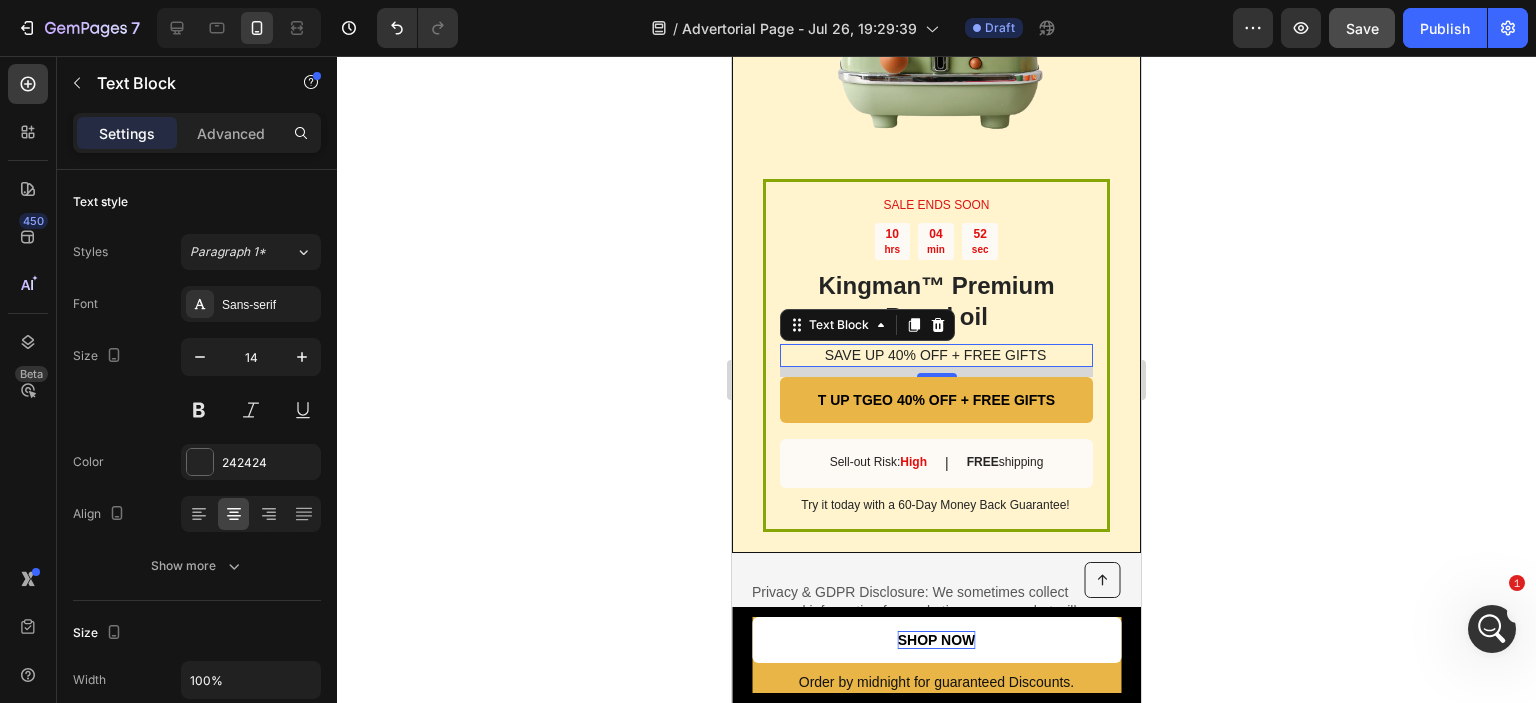 drag, startPoint x: 96, startPoint y: 310, endPoint x: 1191, endPoint y: 359, distance: 1096.0958 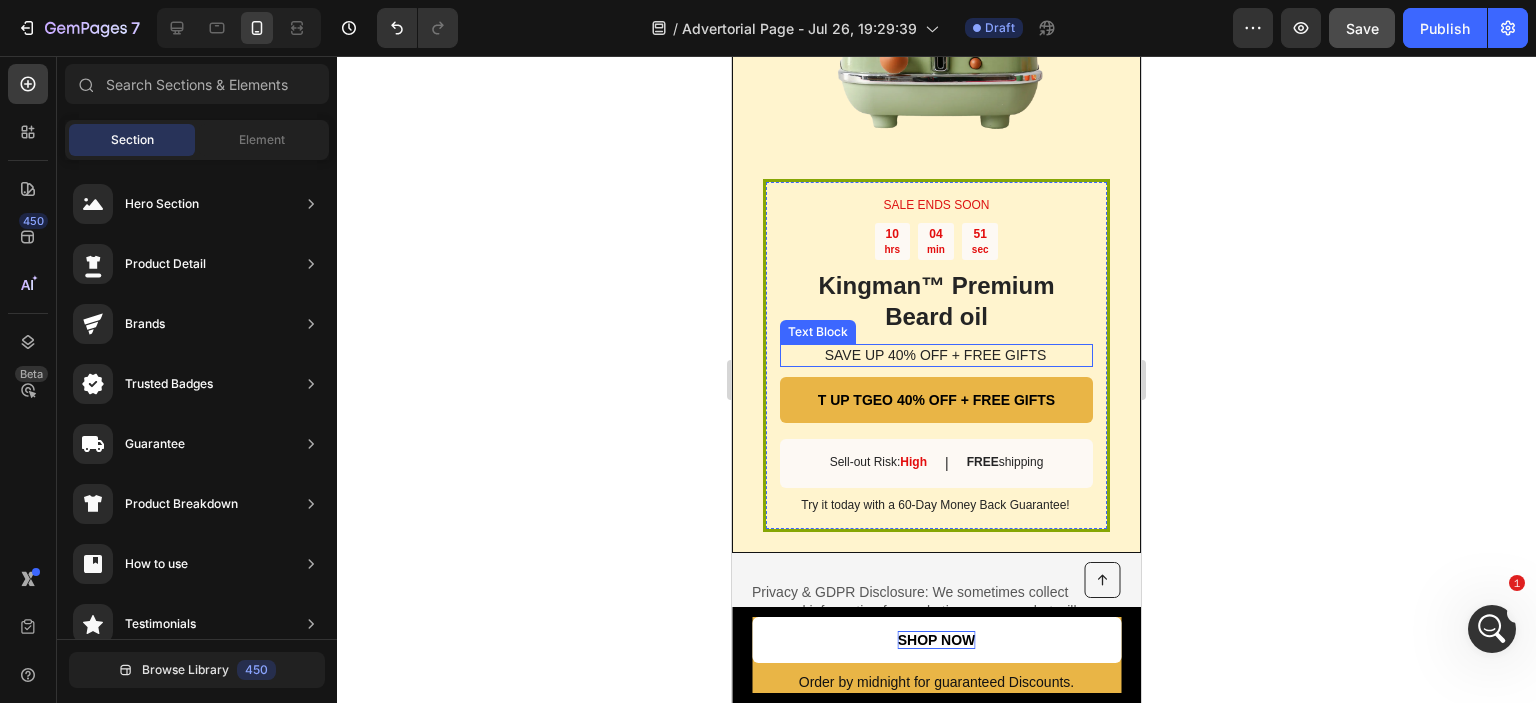 click on "SAVE UP 40% OFF + FREE GIFTS" at bounding box center [935, 355] 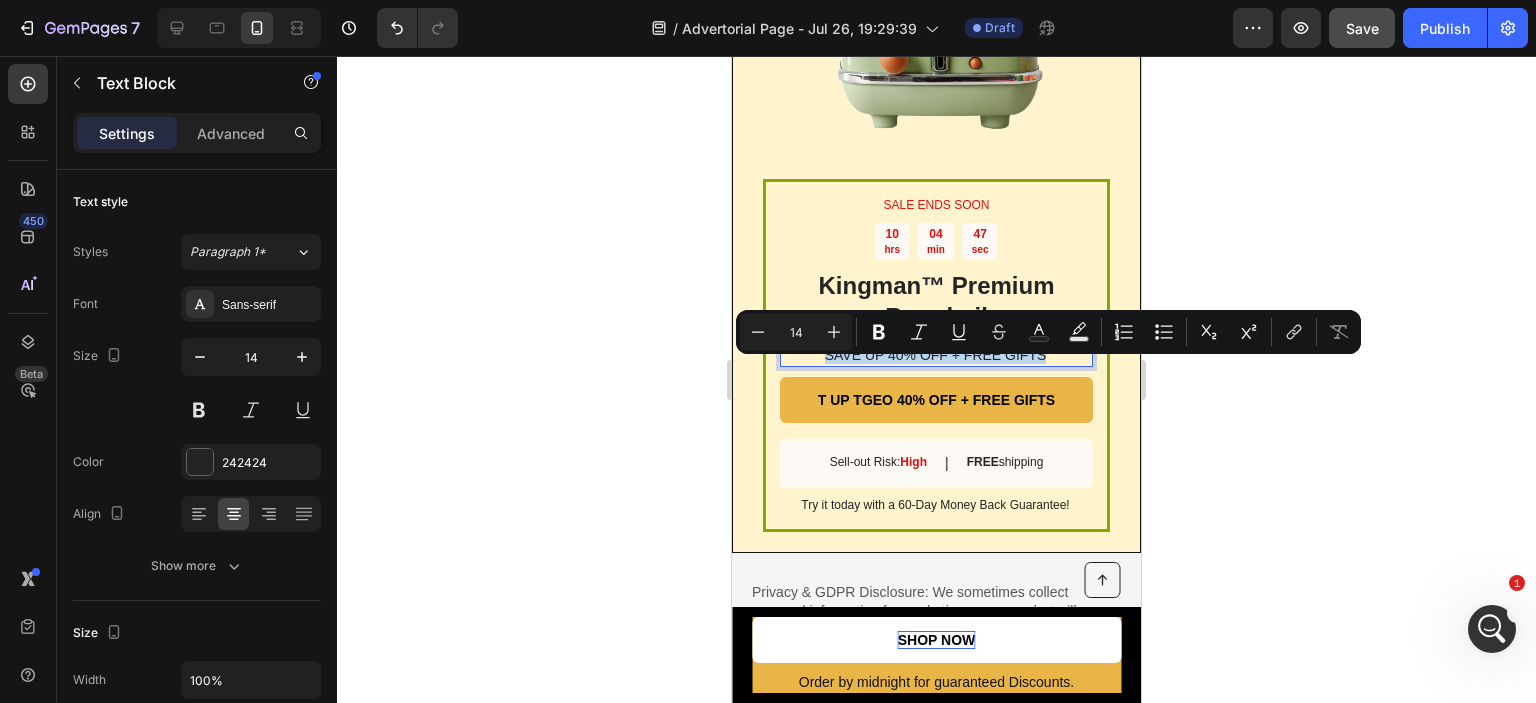 drag, startPoint x: 1045, startPoint y: 371, endPoint x: 817, endPoint y: 372, distance: 228.0022 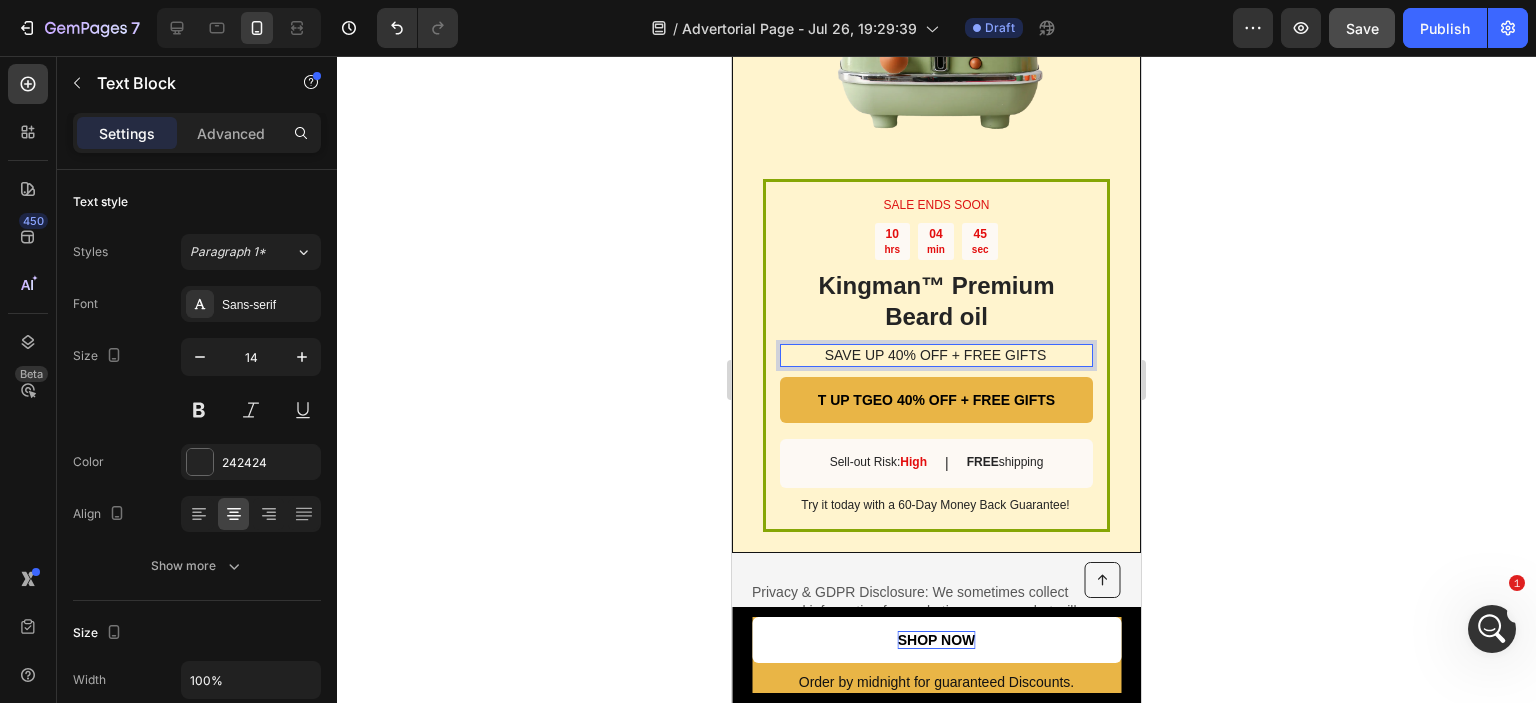 click on "SAVE UP 40% OFF + FREE GIFTS" at bounding box center (935, 355) 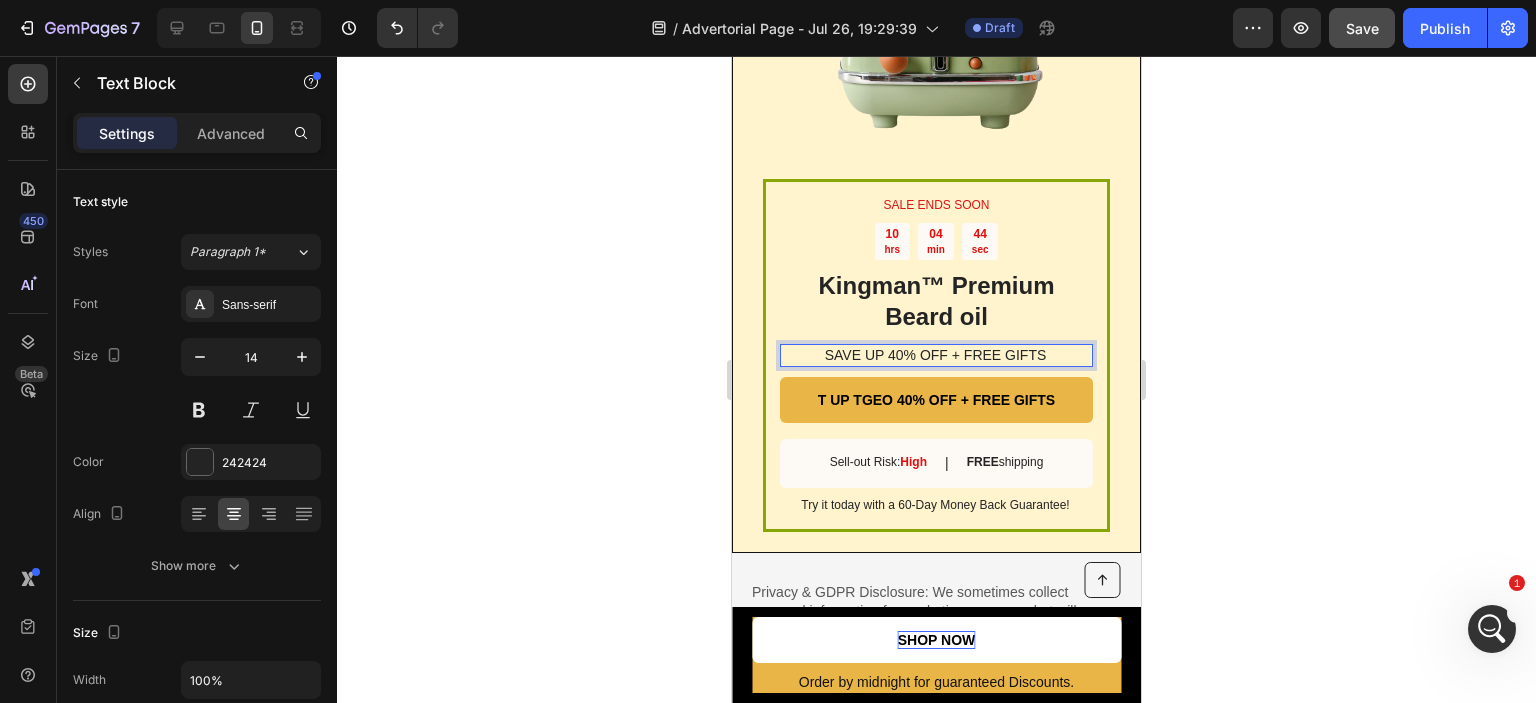 drag, startPoint x: 1047, startPoint y: 365, endPoint x: 1034, endPoint y: 367, distance: 13.152946 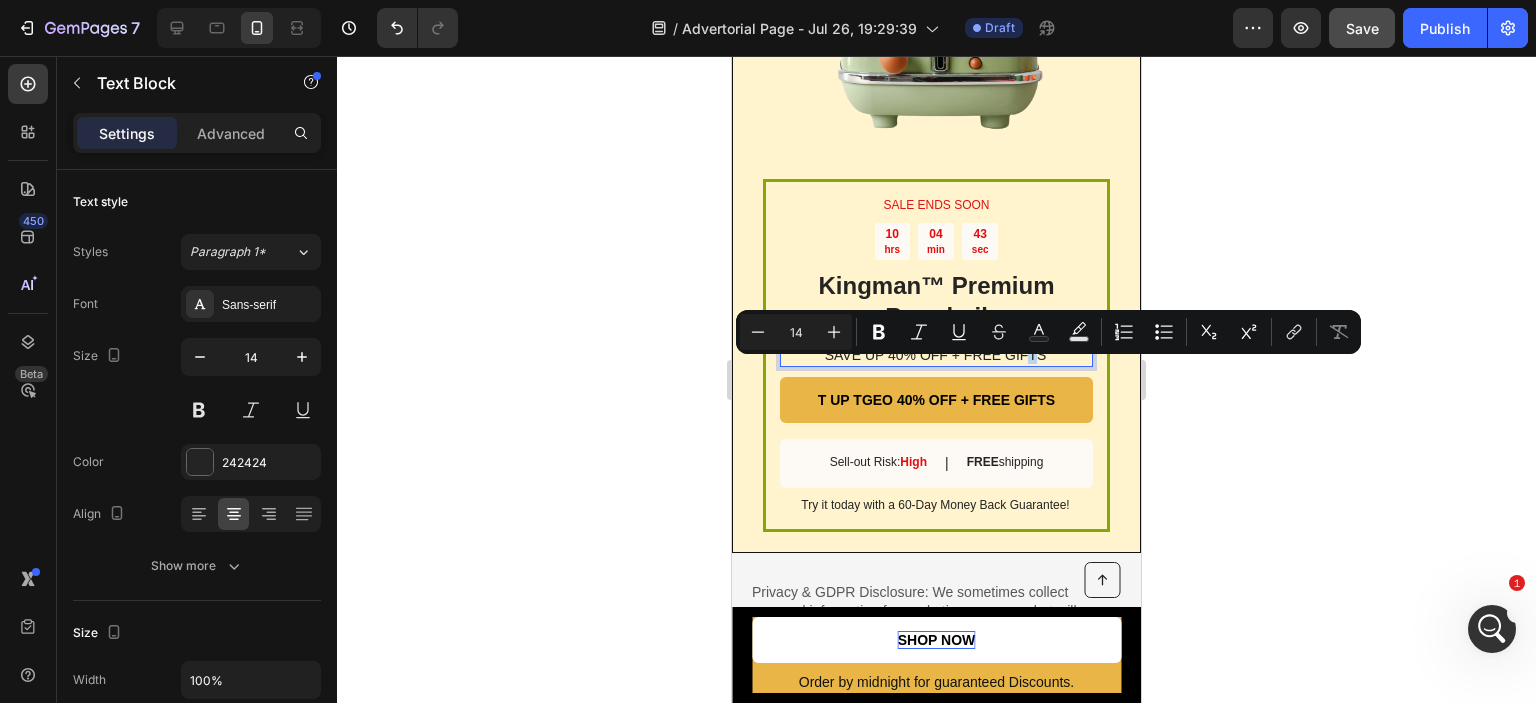 click on "SAVE UP 40% OFF + FREE GIFTS" at bounding box center (935, 355) 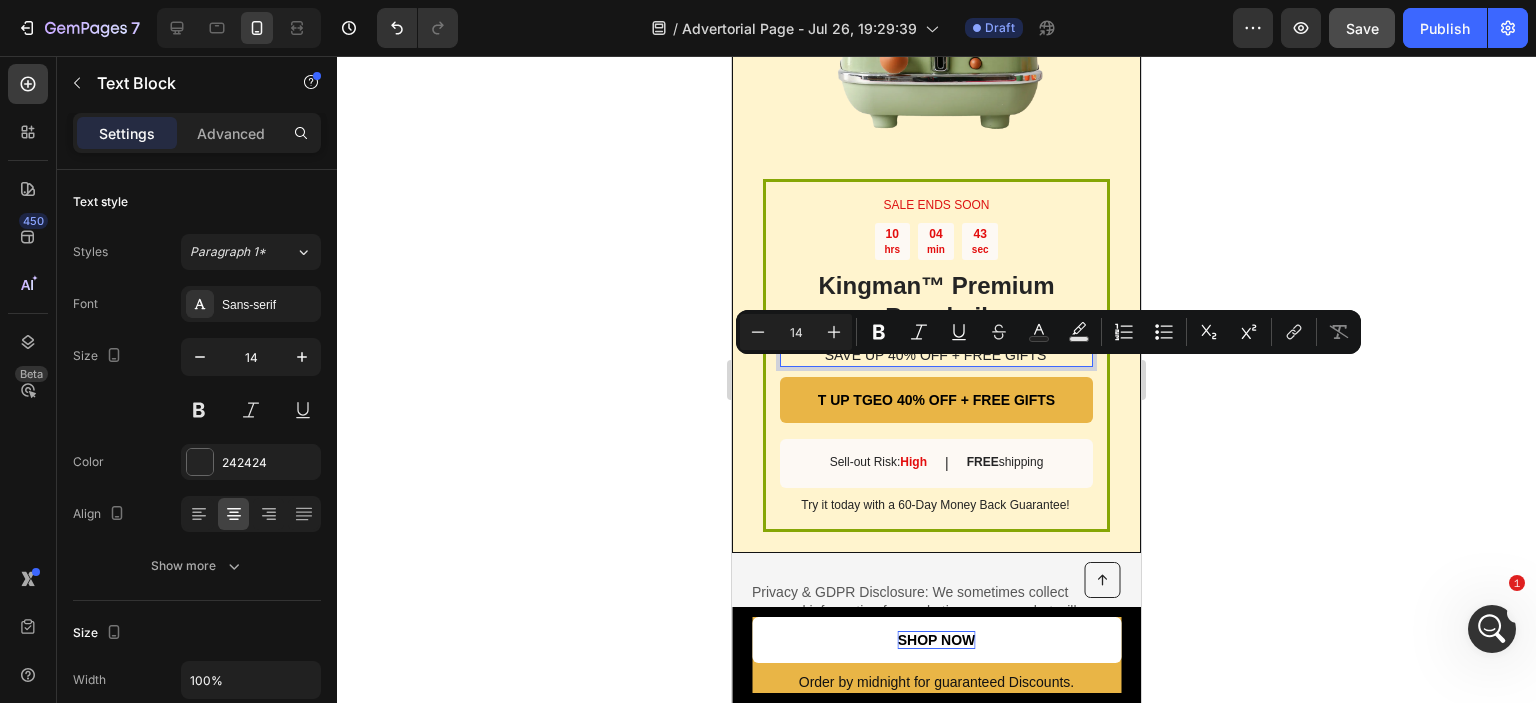 click on "SAVE UP 40% OFF + FREE GIFTS" at bounding box center [935, 355] 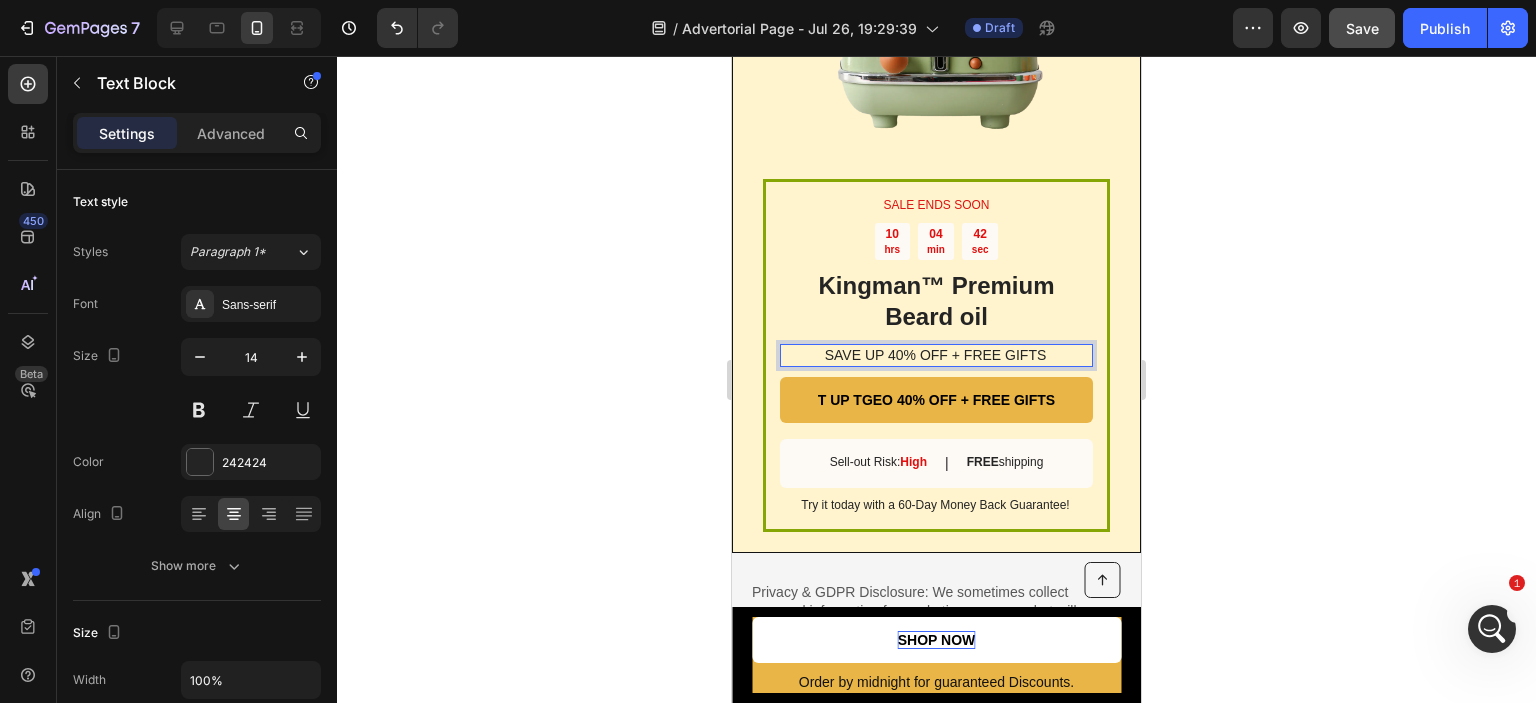 click on "SAVE UP 40% OFF + FREE GIFTS" at bounding box center [935, 355] 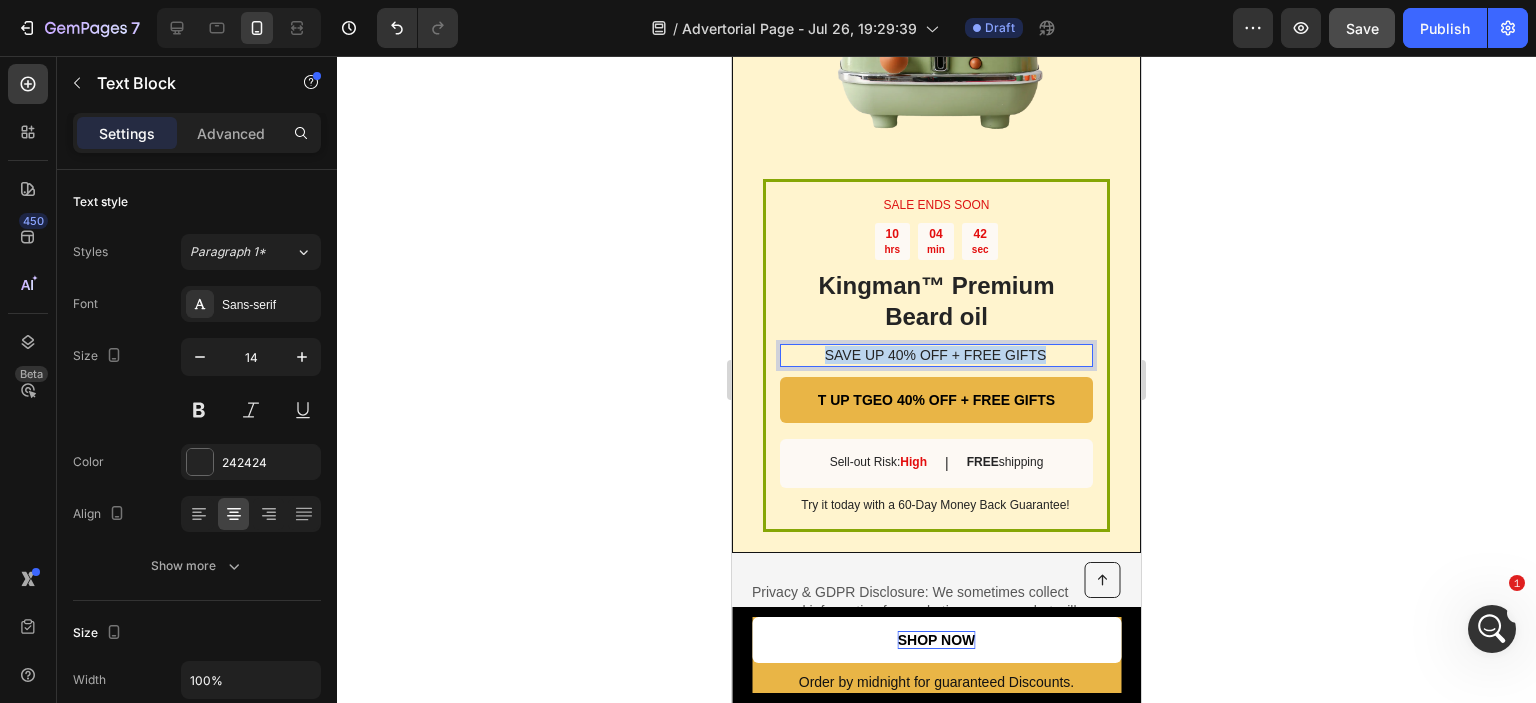 drag, startPoint x: 1044, startPoint y: 367, endPoint x: 1019, endPoint y: 368, distance: 25.019993 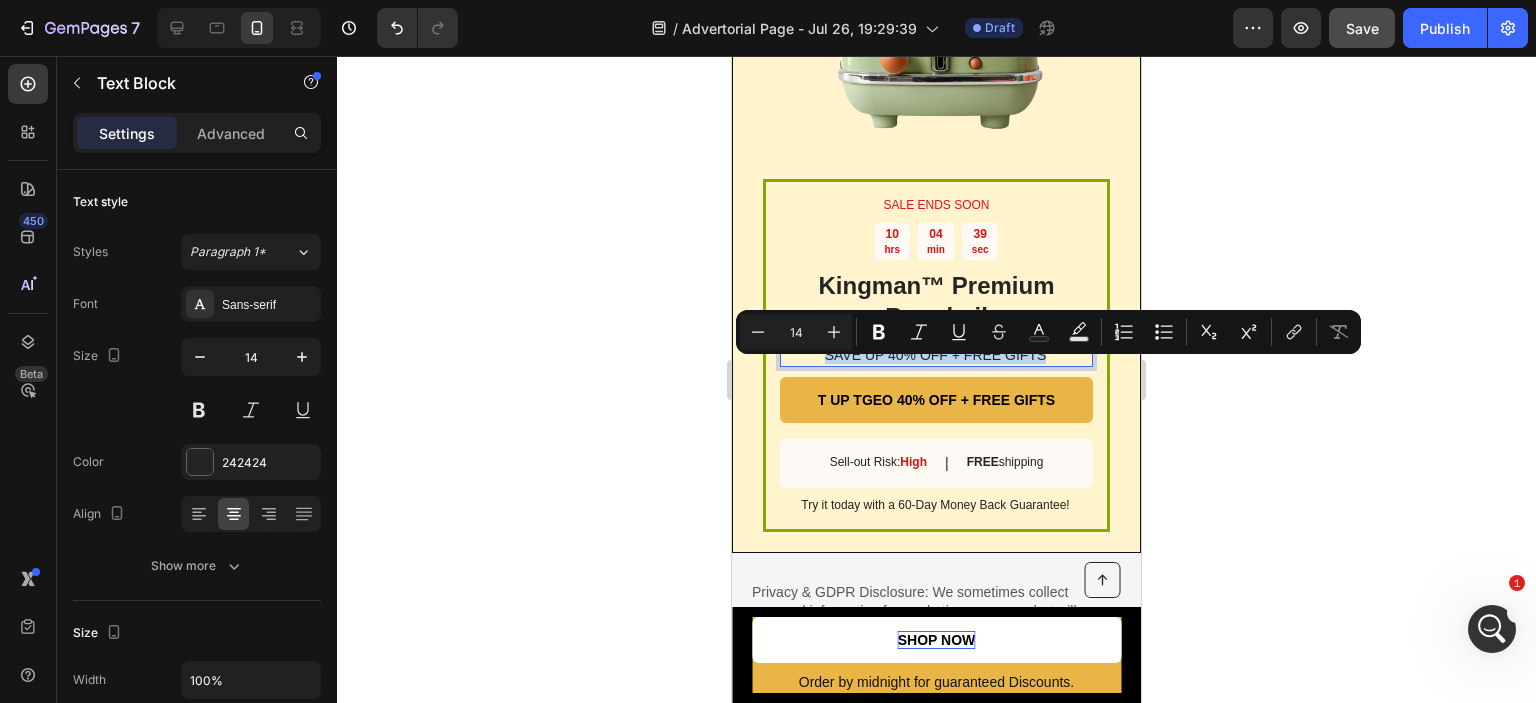 copy on "SAVE UP 40% OFF + FREE GIFTS" 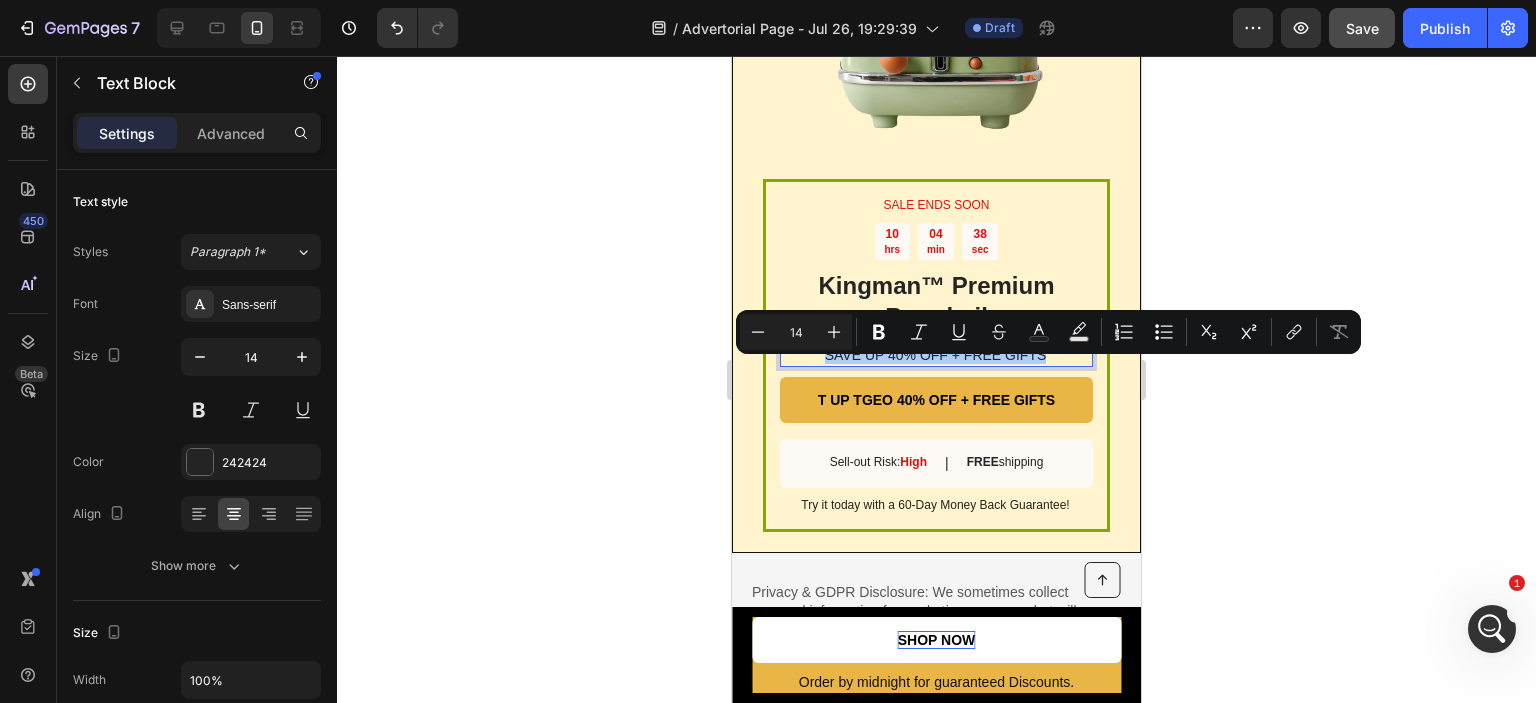 click 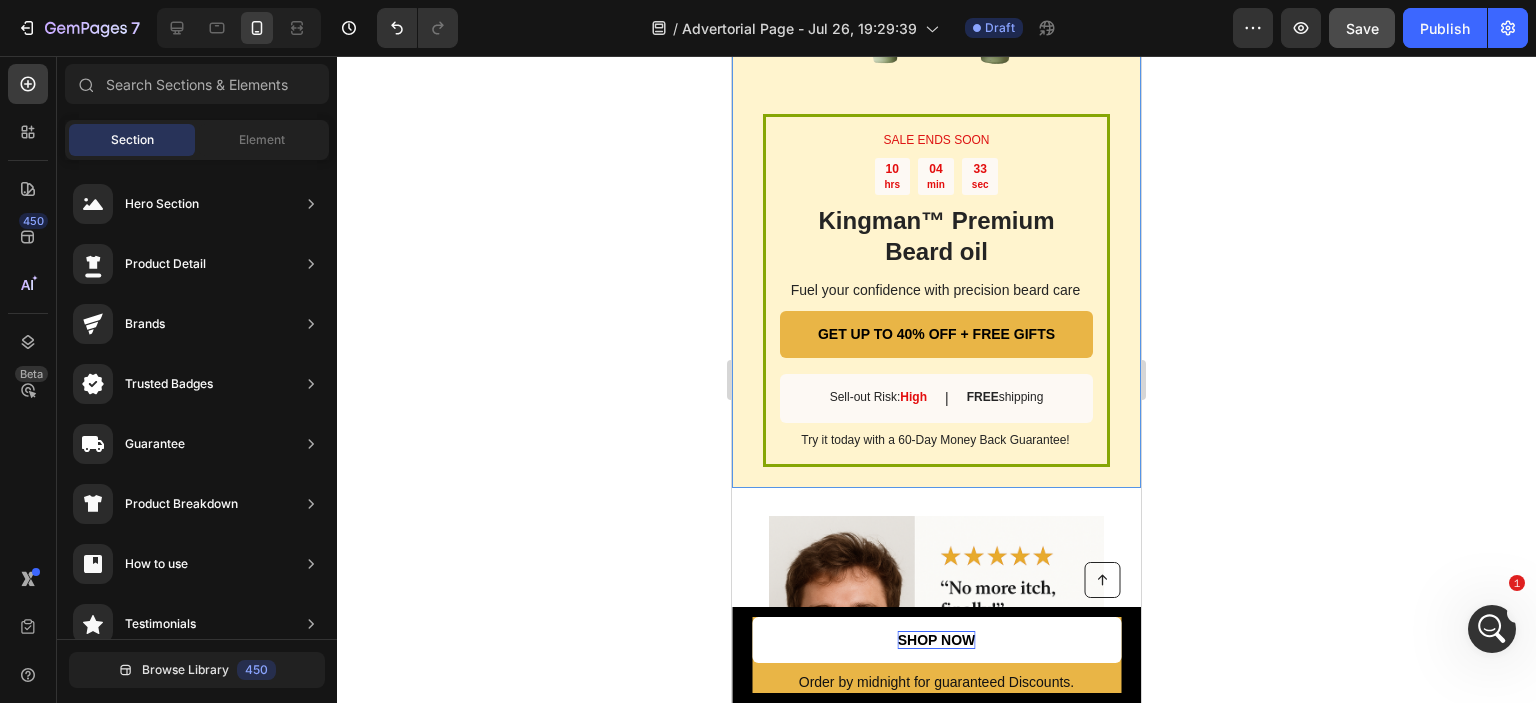 scroll, scrollTop: 3164, scrollLeft: 0, axis: vertical 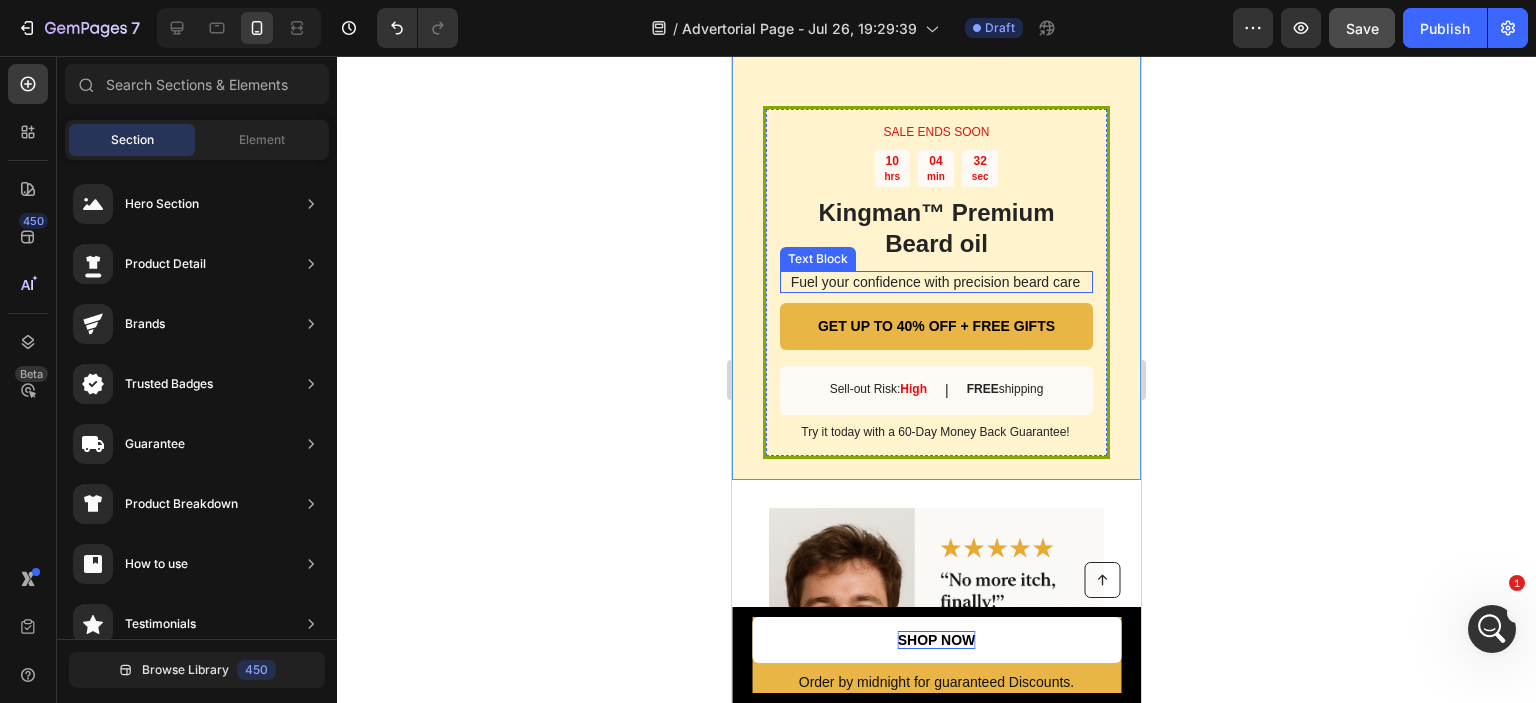 click on "Fuel your confidence with precision beard care" at bounding box center [935, 282] 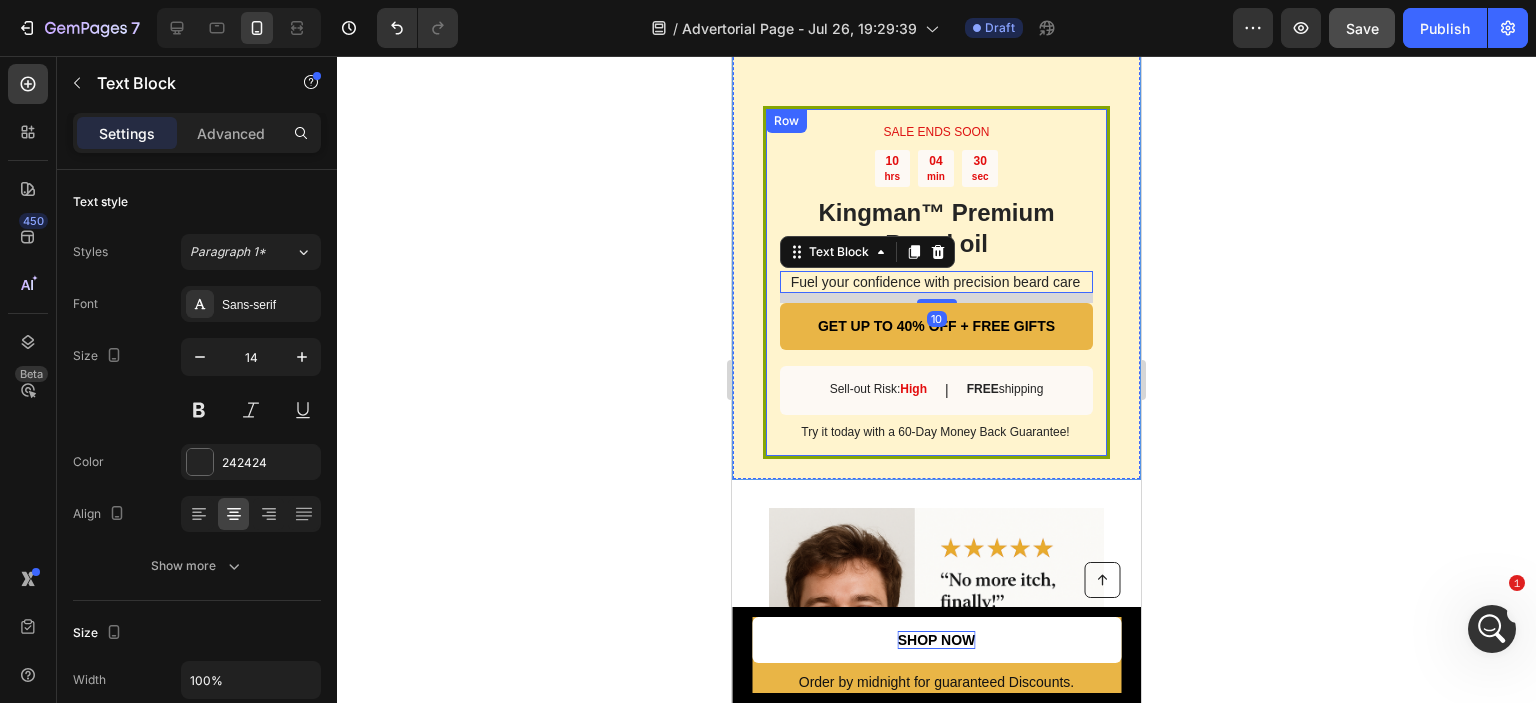 click on "SALE ENDS SOON Text Block 10 hrs 04 min 30 sec Countdown Timer Kingman ™ Premium Beard oil Heading Fuel your confidence with precision beard care Text Block   10 GET UP TO 40% OFF + FREE GIFTS Button Sell-out Risk:  High Text Block | Text Block FREE  shipping Text Block Row Try it today with a 60-Day Money Back Guarantee! Text Block Row" at bounding box center (936, 283) 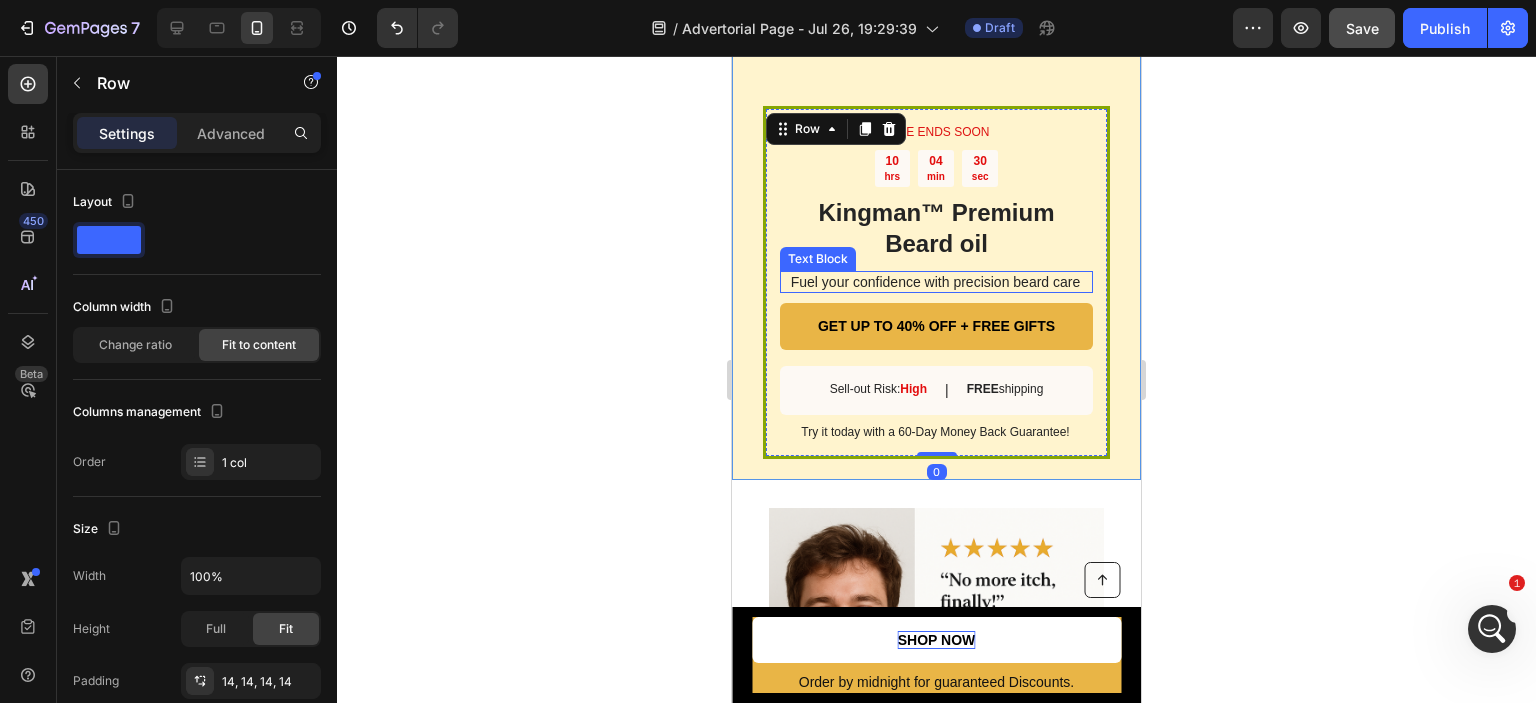 click on "Fuel your confidence with precision beard care" at bounding box center (935, 282) 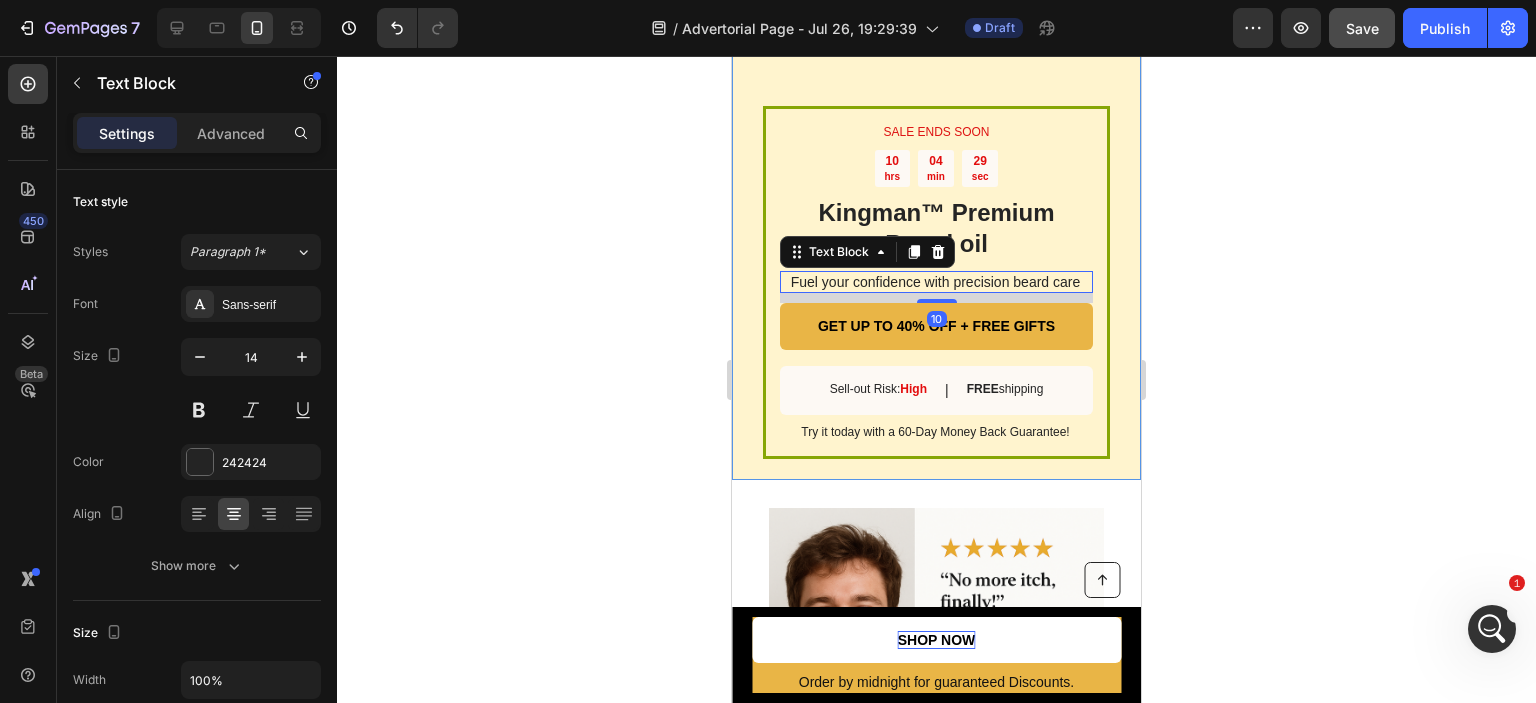 click on "Fuel your confidence with precision beard care" at bounding box center [935, 282] 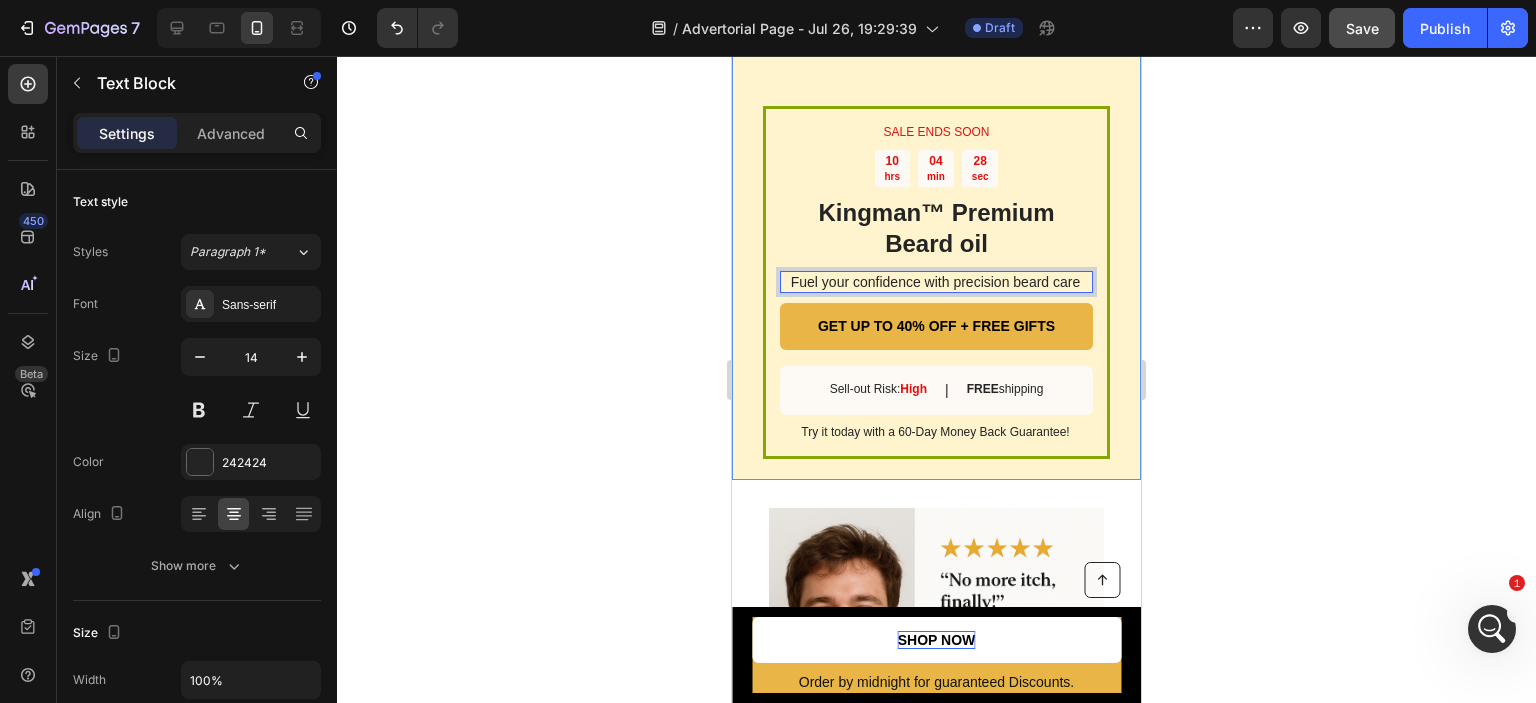 click on "Fuel your confidence with precision beard care" at bounding box center (935, 282) 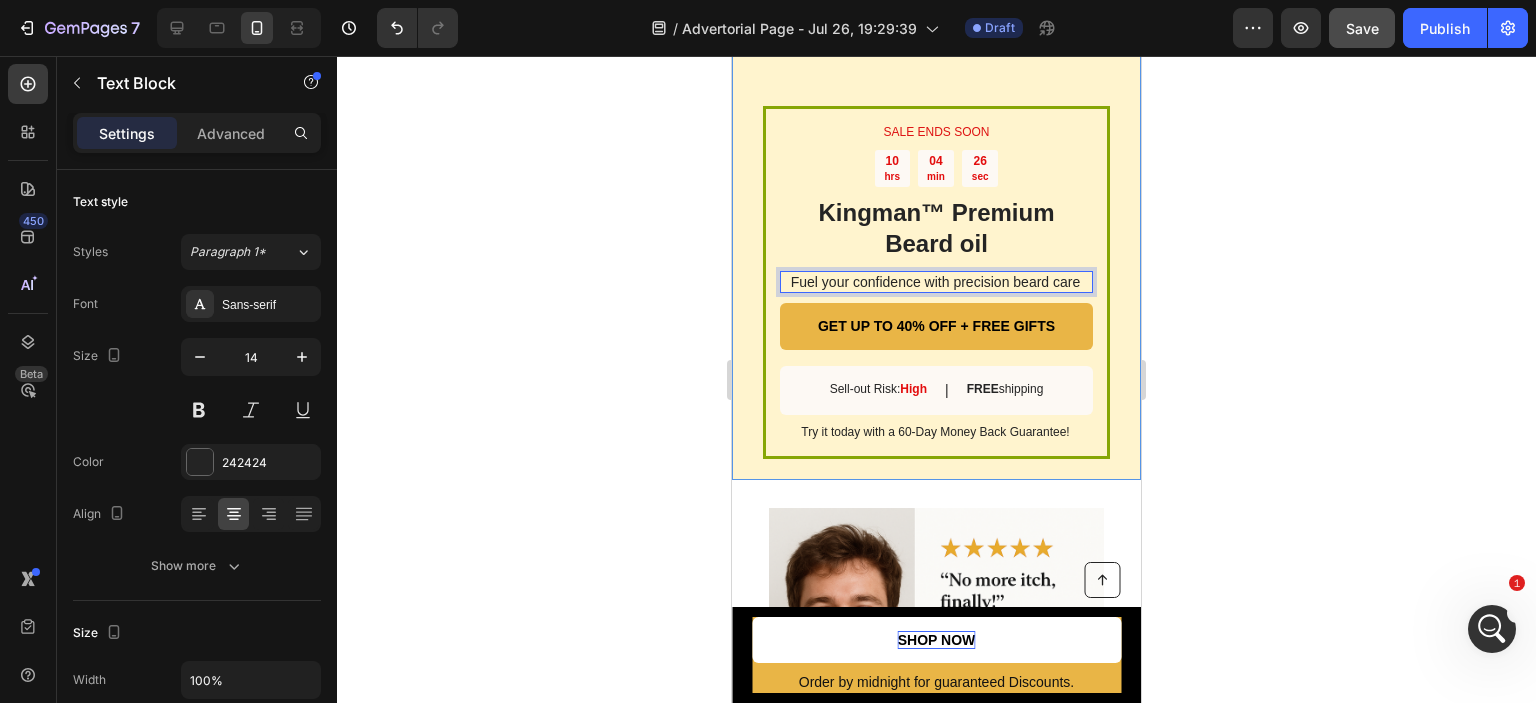 click on "Fuel your confidence with precision beard care" at bounding box center (935, 282) 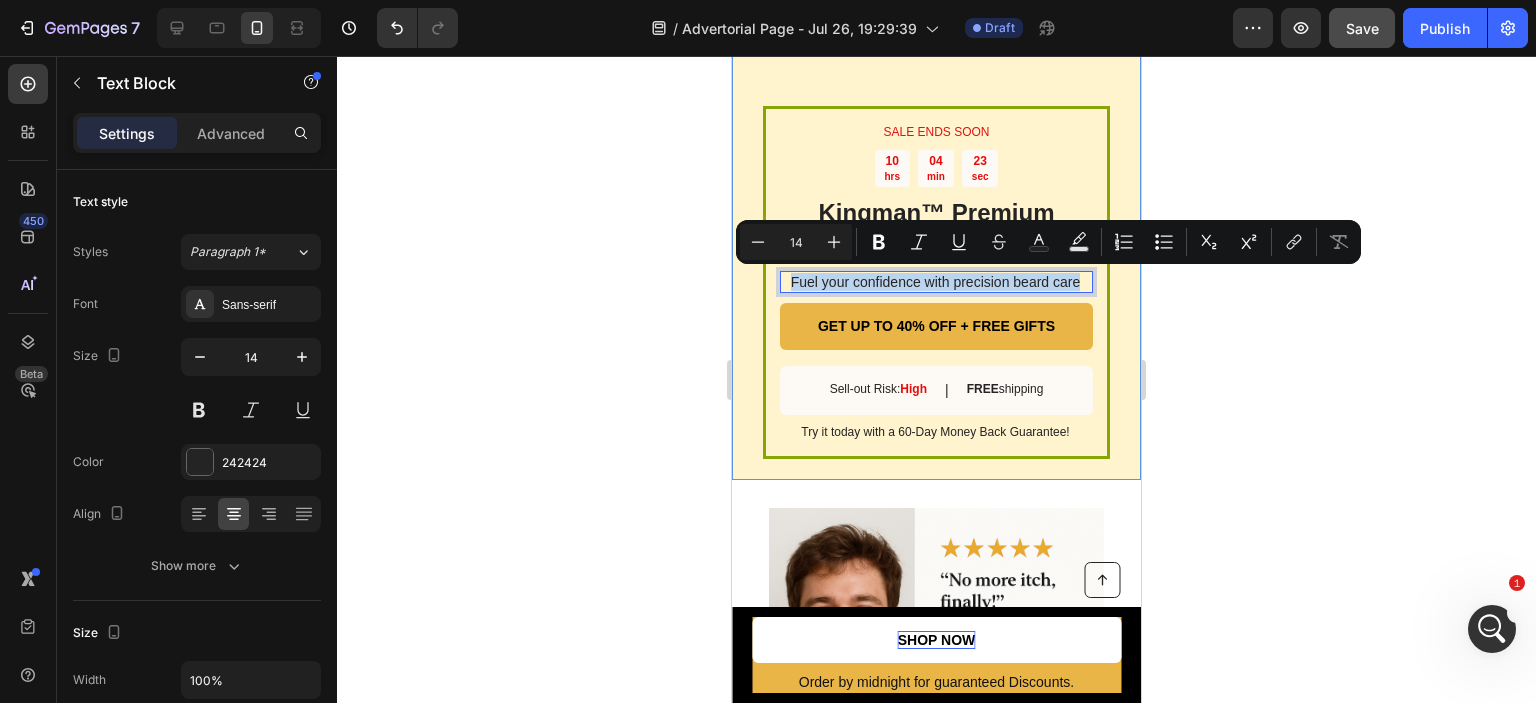 drag, startPoint x: 784, startPoint y: 279, endPoint x: 1067, endPoint y: 279, distance: 283 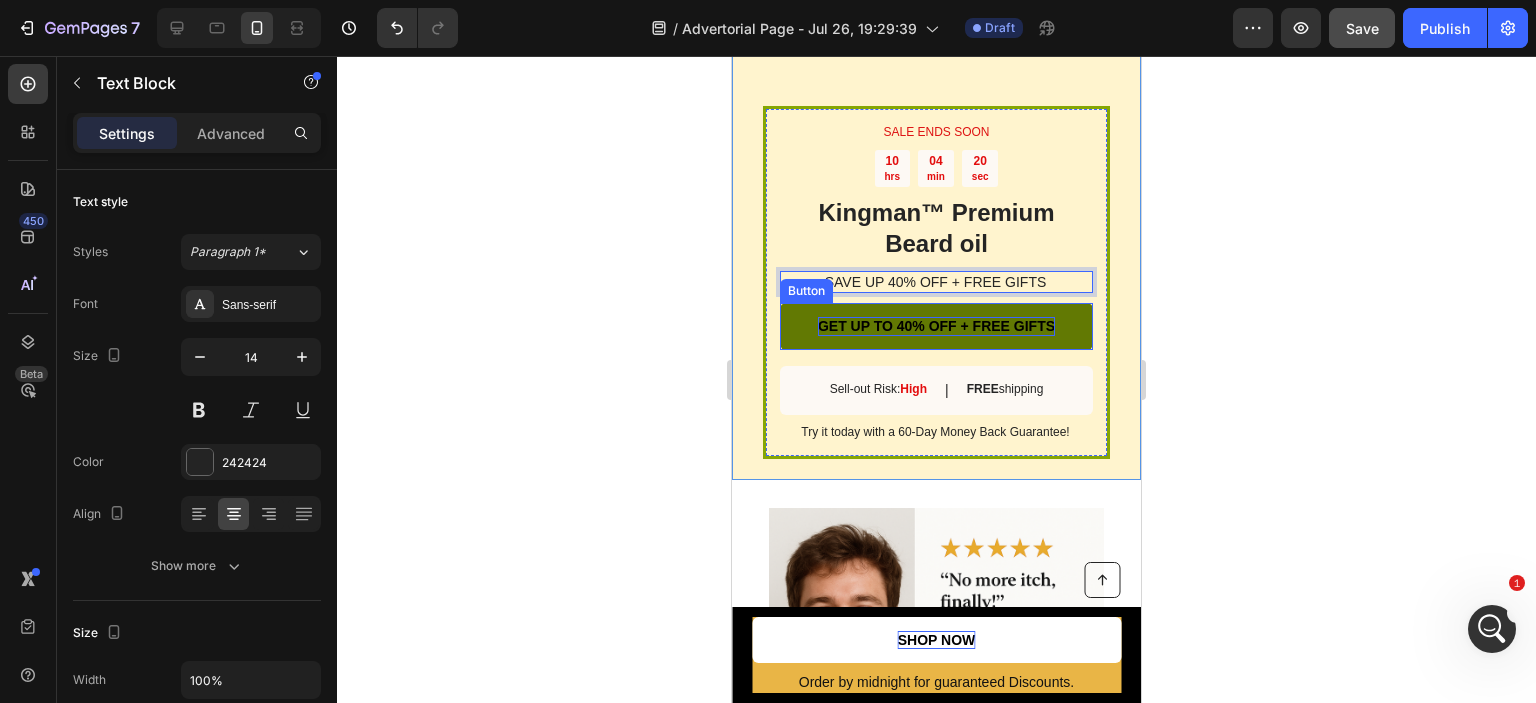 click on "GET UP TO 40% OFF + FREE GIFTS" at bounding box center [936, 326] 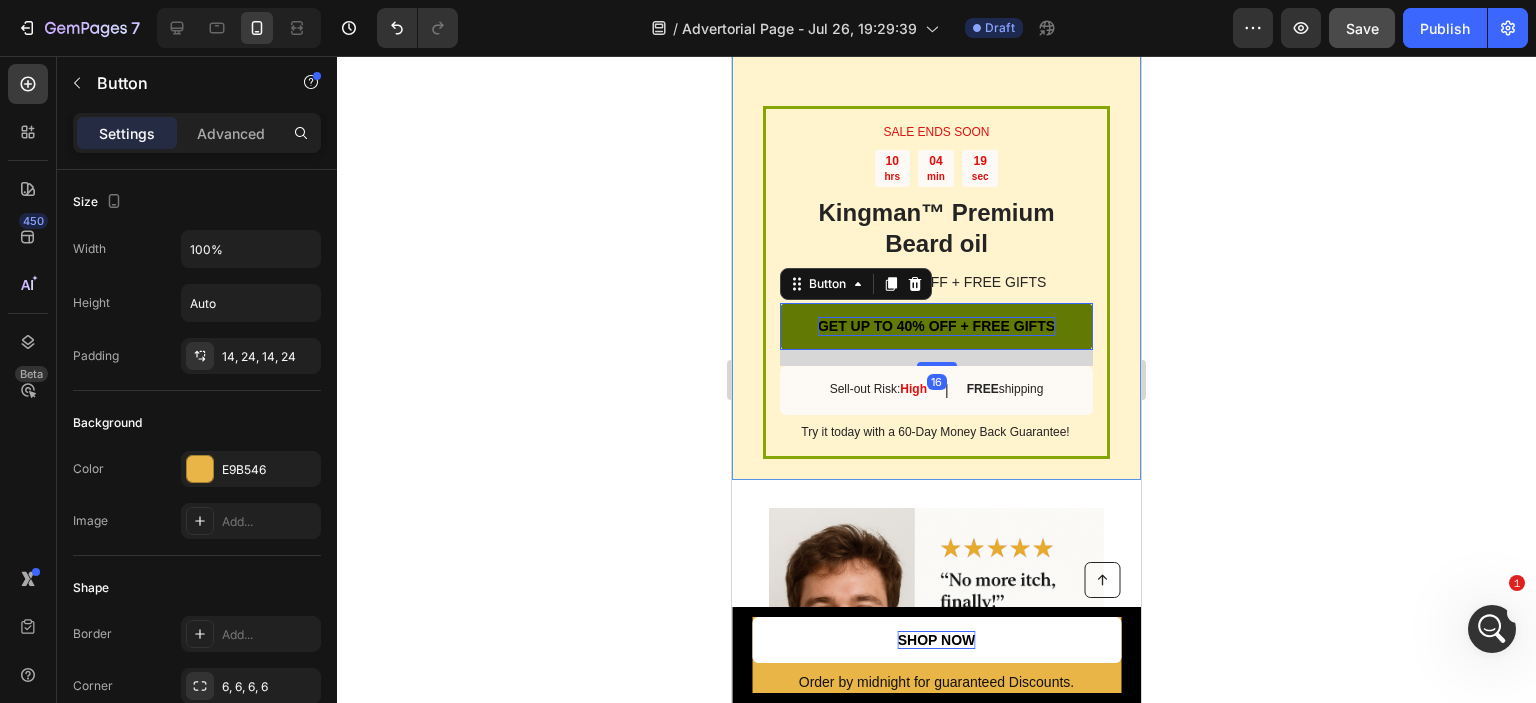 click on "GET UP TO 40% OFF + FREE GIFTS" at bounding box center (936, 326) 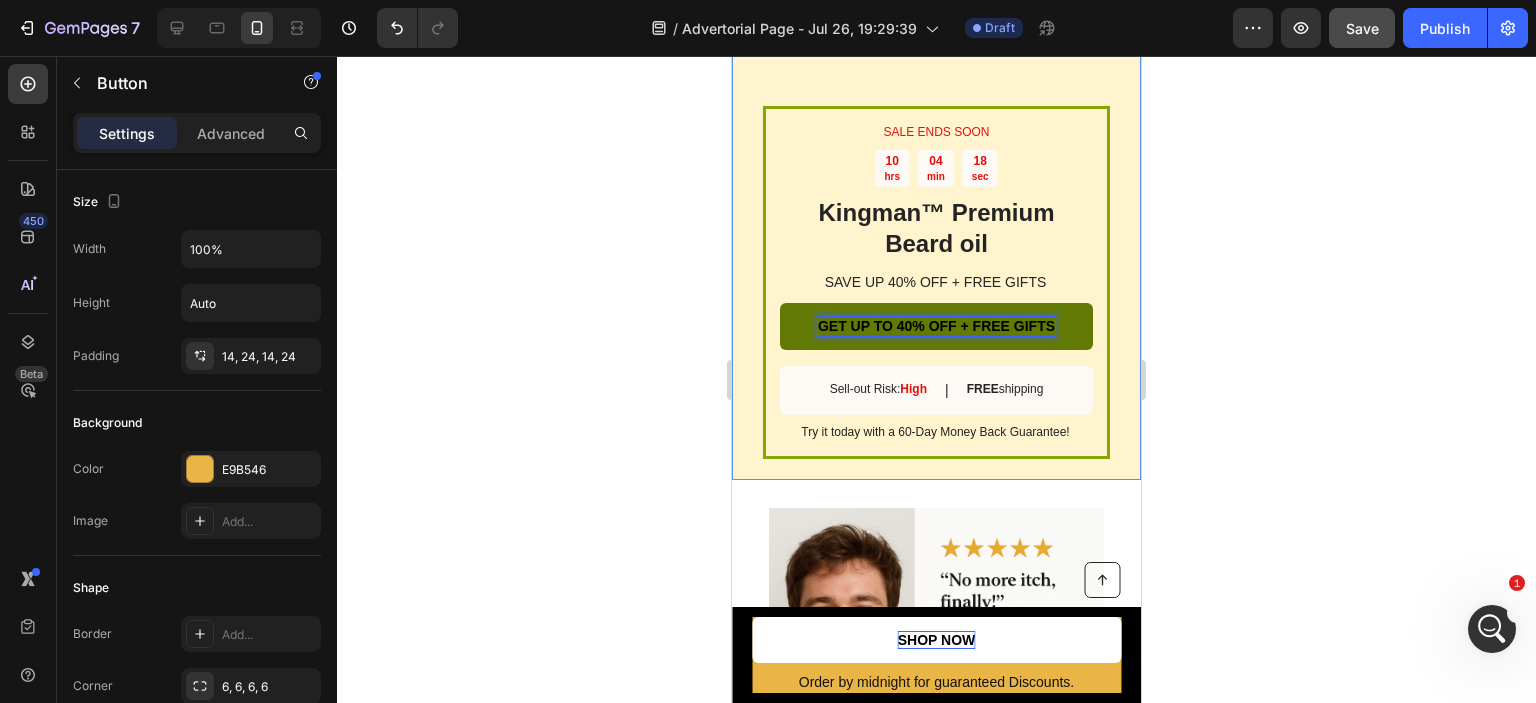 click on "GET UP TO 40% OFF + FREE GIFTS" at bounding box center [936, 326] 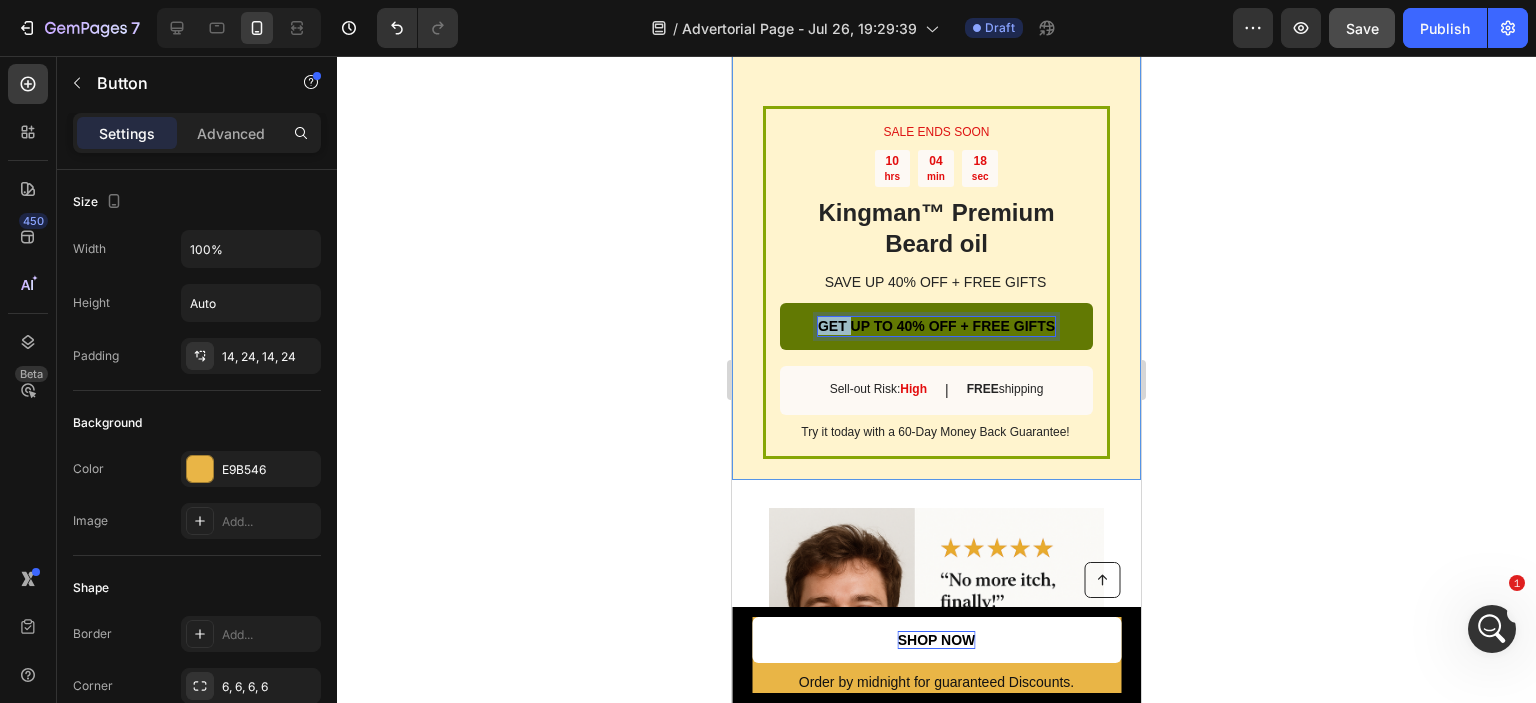 click on "GET UP TO 40% OFF + FREE GIFTS" at bounding box center [936, 326] 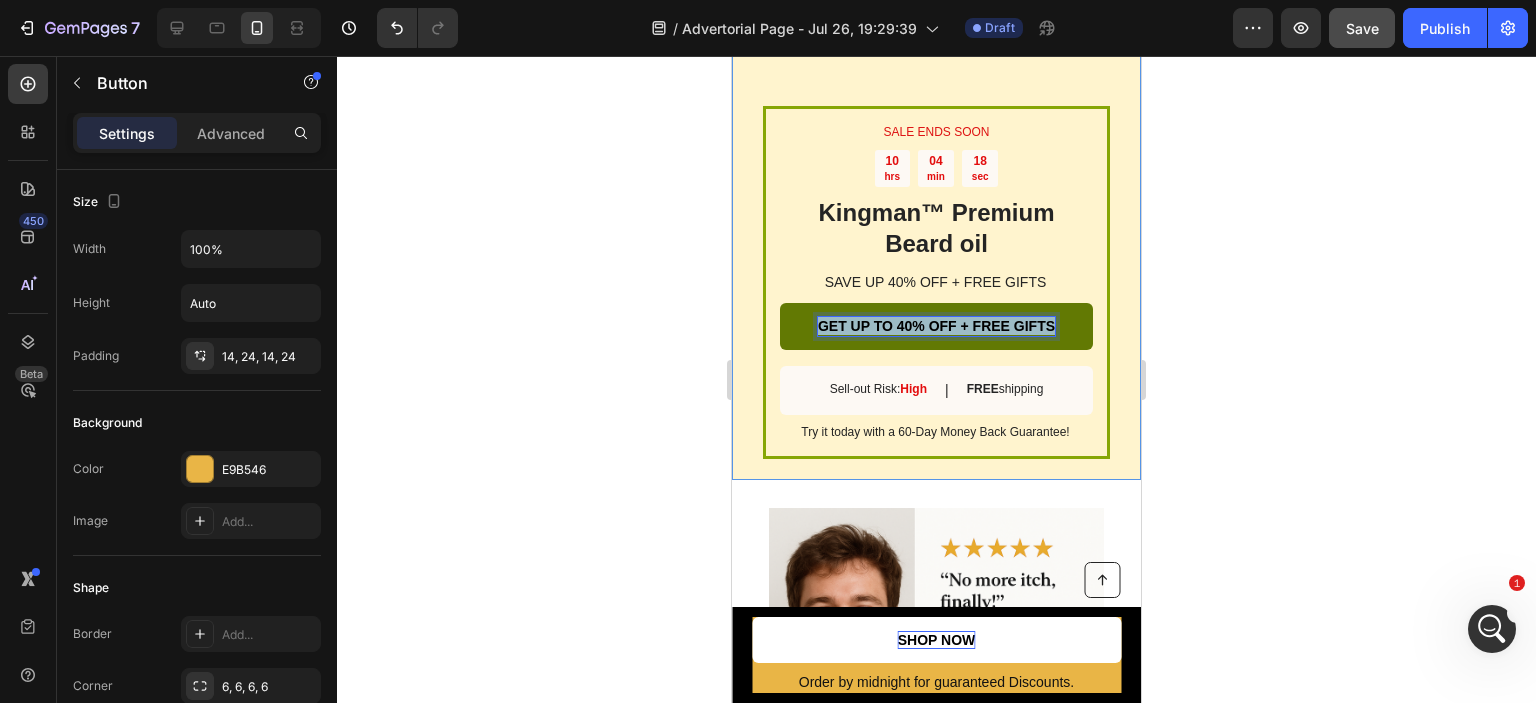 click on "GET UP TO 40% OFF + FREE GIFTS" at bounding box center [936, 326] 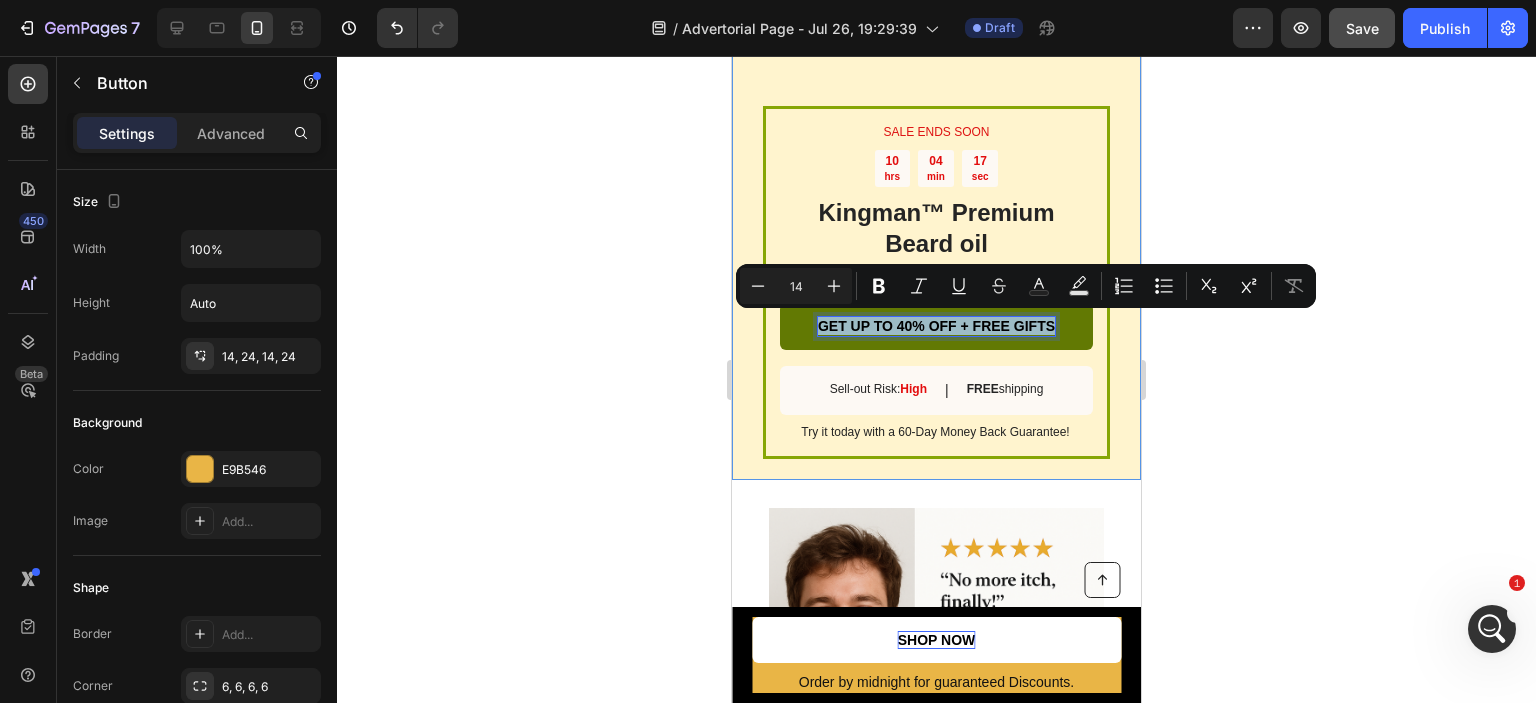 click on "GET UP TO 40% OFF + FREE GIFTS" at bounding box center [936, 326] 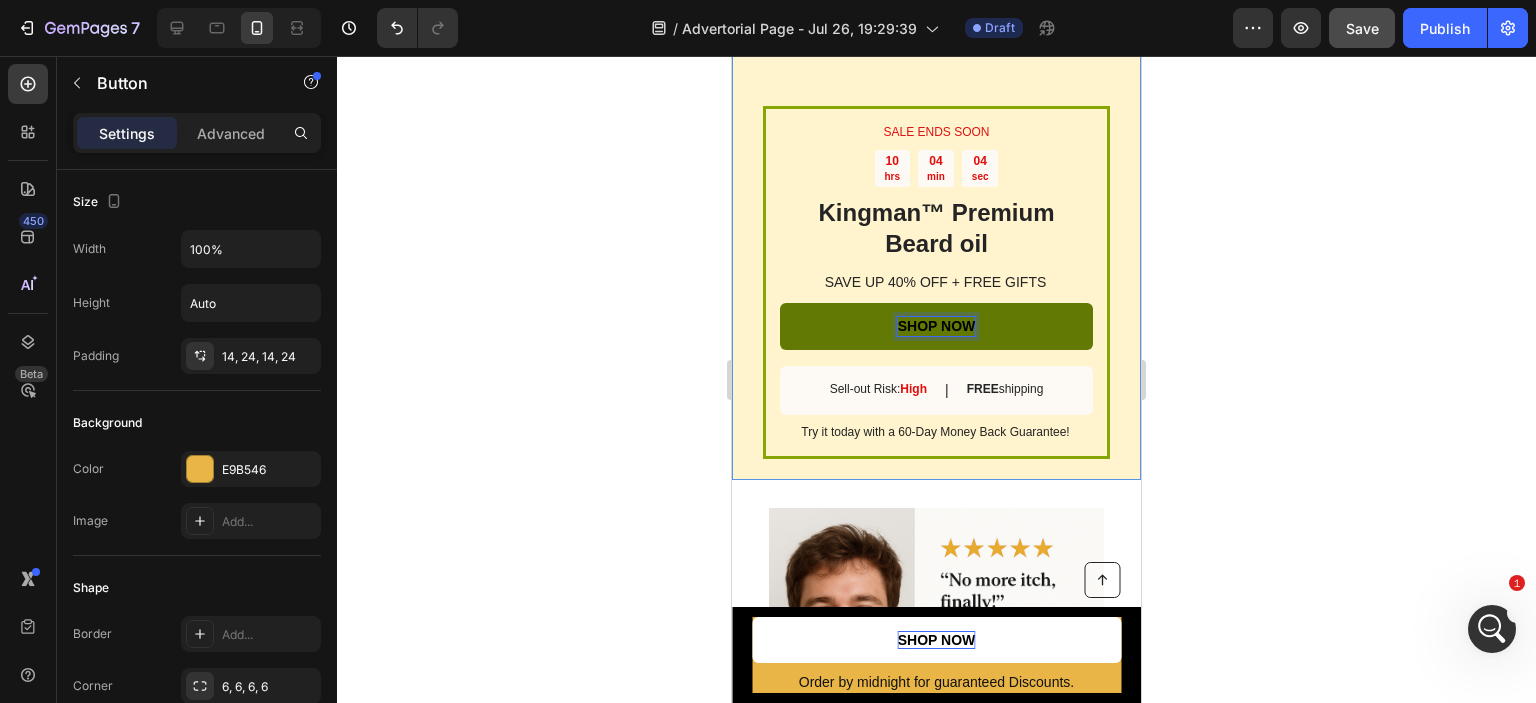 click 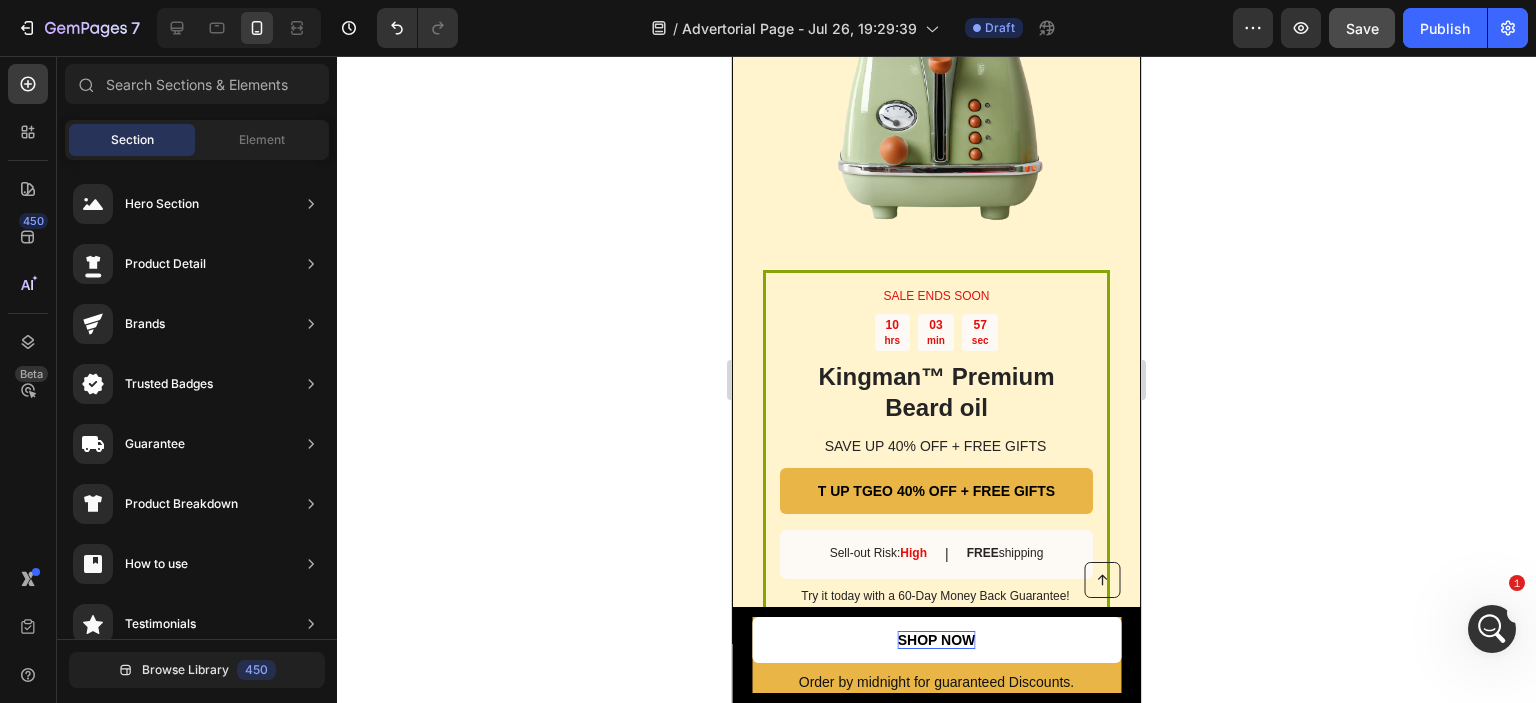 scroll, scrollTop: 4607, scrollLeft: 0, axis: vertical 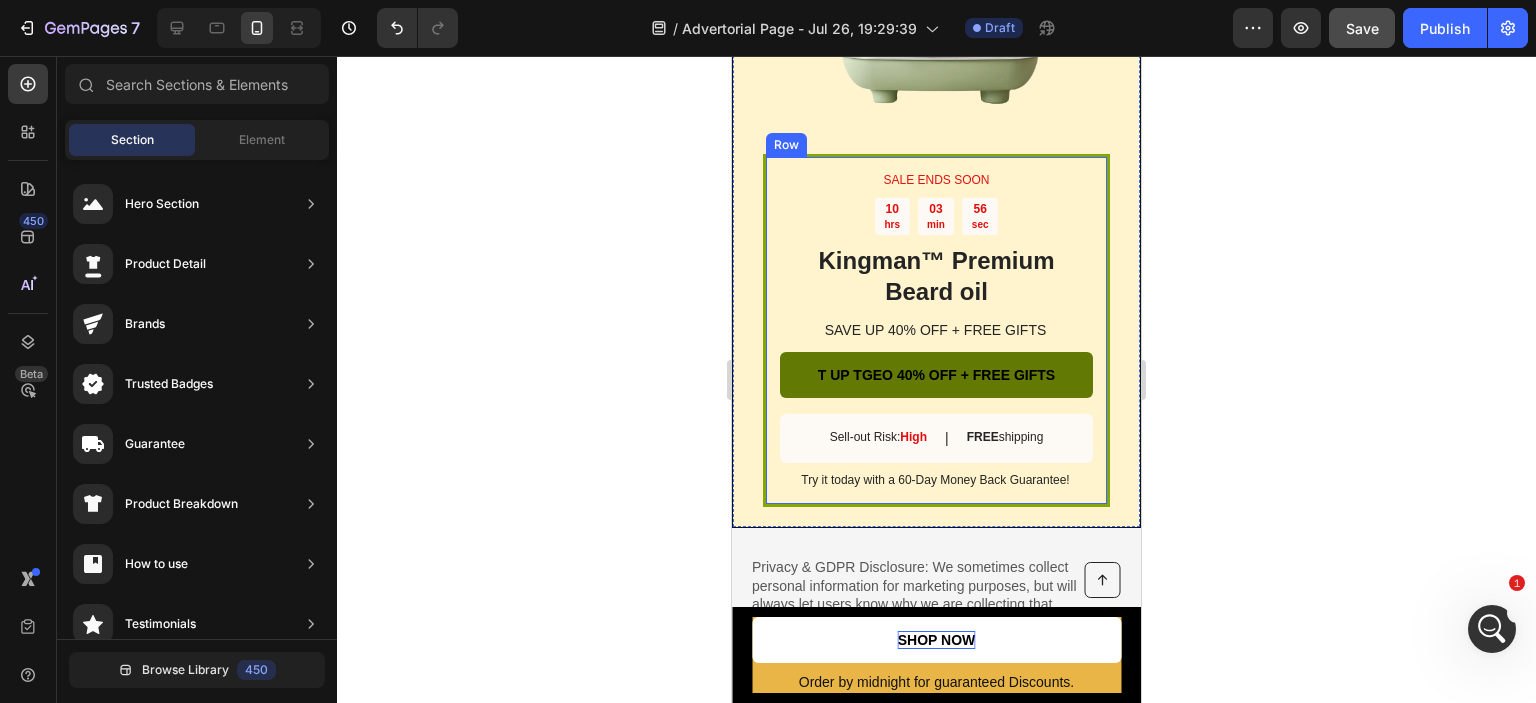 click on "T UP TGEO 40% OFF + FREE GIFTS" at bounding box center (936, 375) 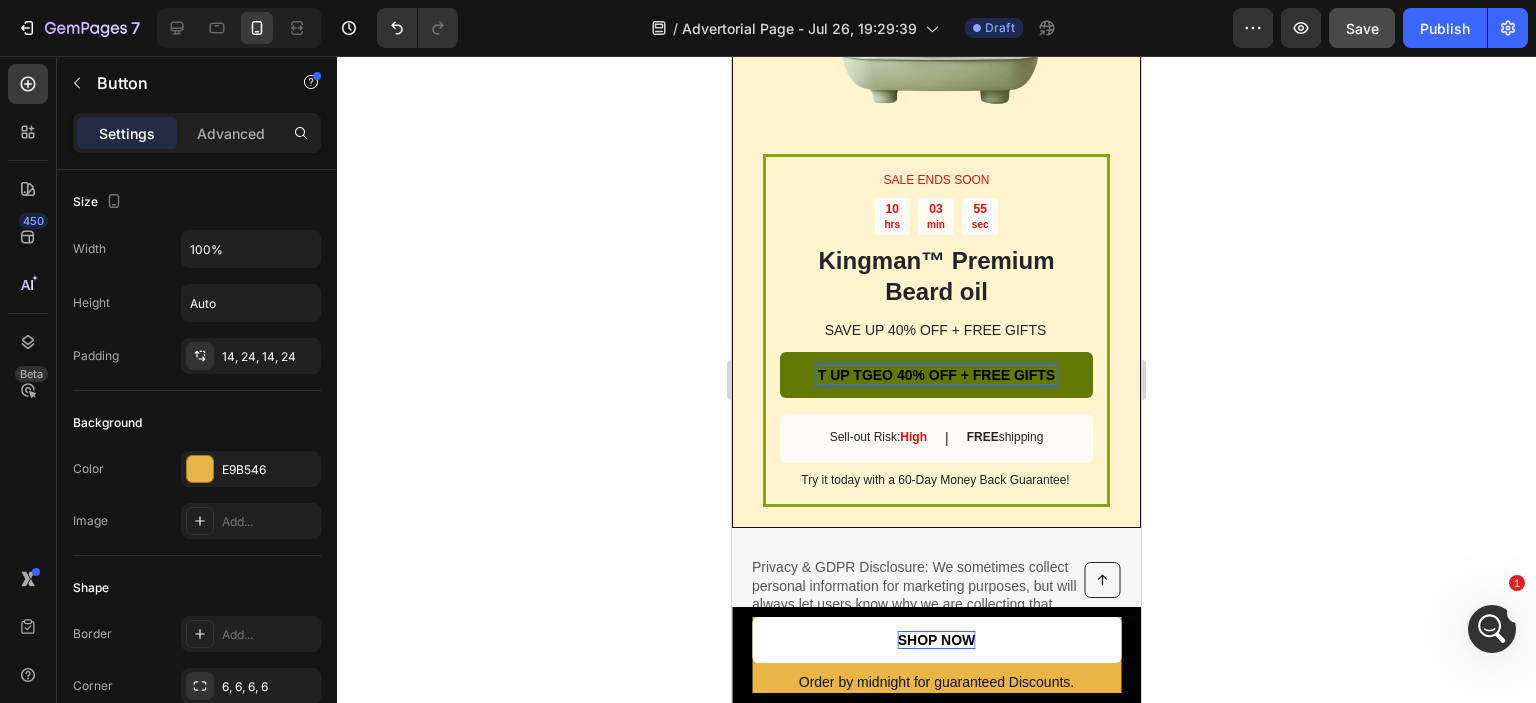 drag, startPoint x: 994, startPoint y: 389, endPoint x: 1006, endPoint y: 389, distance: 12 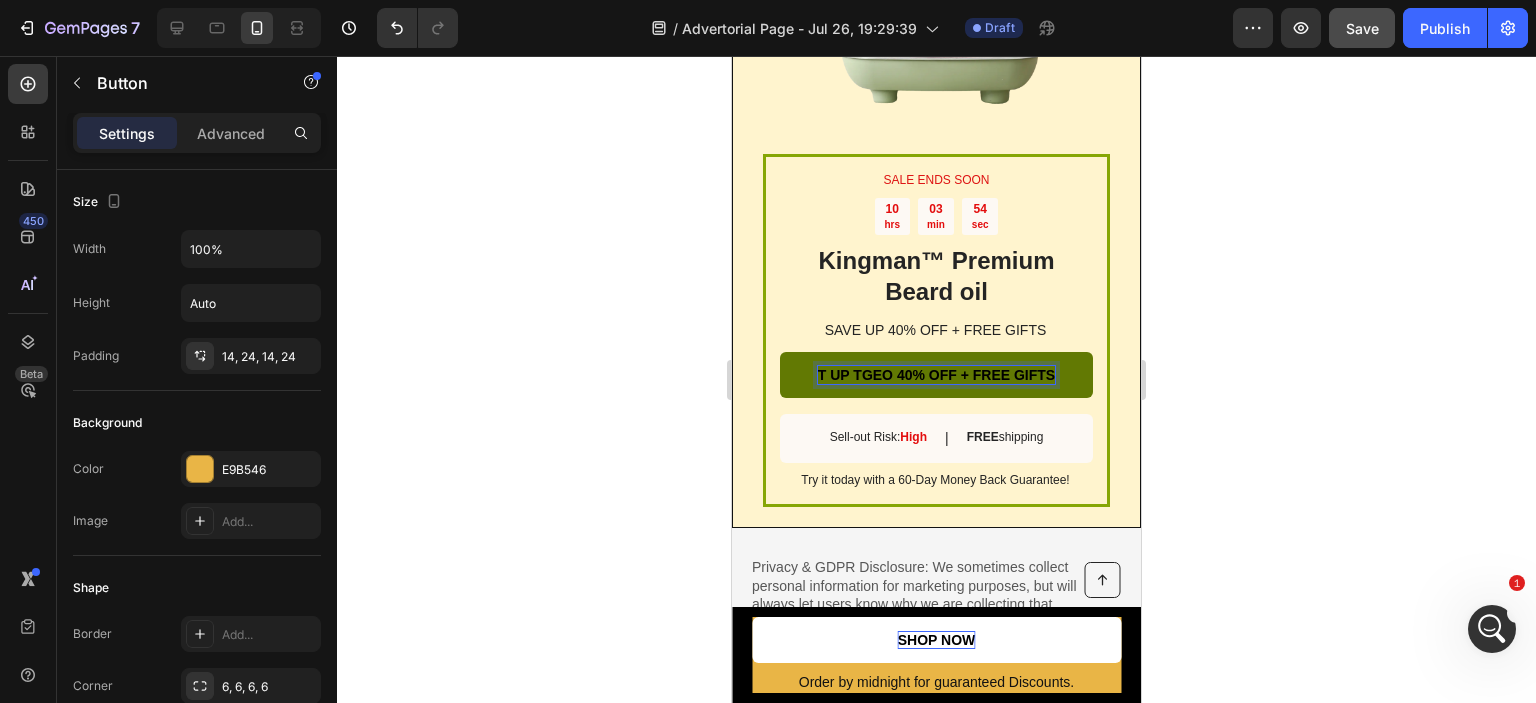 click on "T UP TGEO 40% OFF + FREE GIFTS" at bounding box center [936, 375] 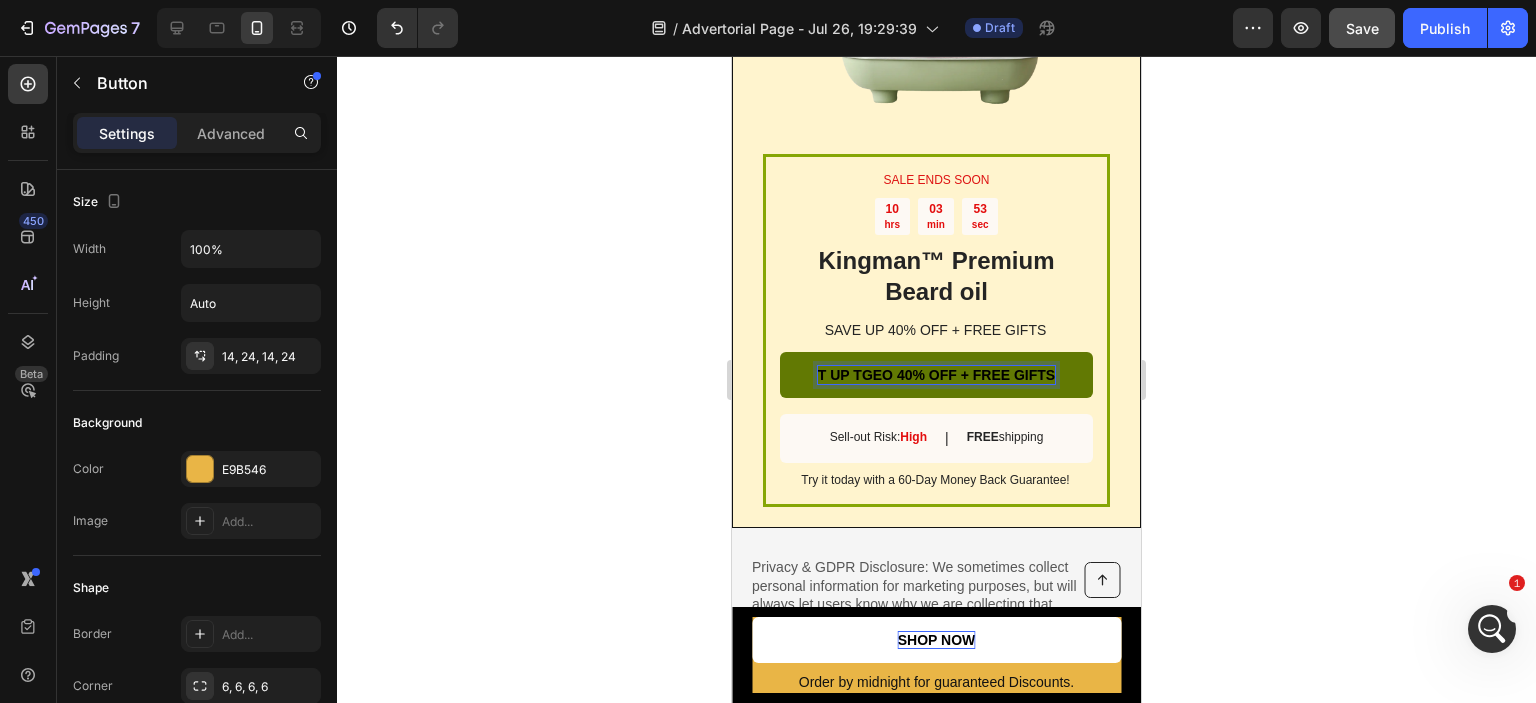 click on "T UP TGEO 40% OFF + FREE GIFTS" at bounding box center (936, 375) 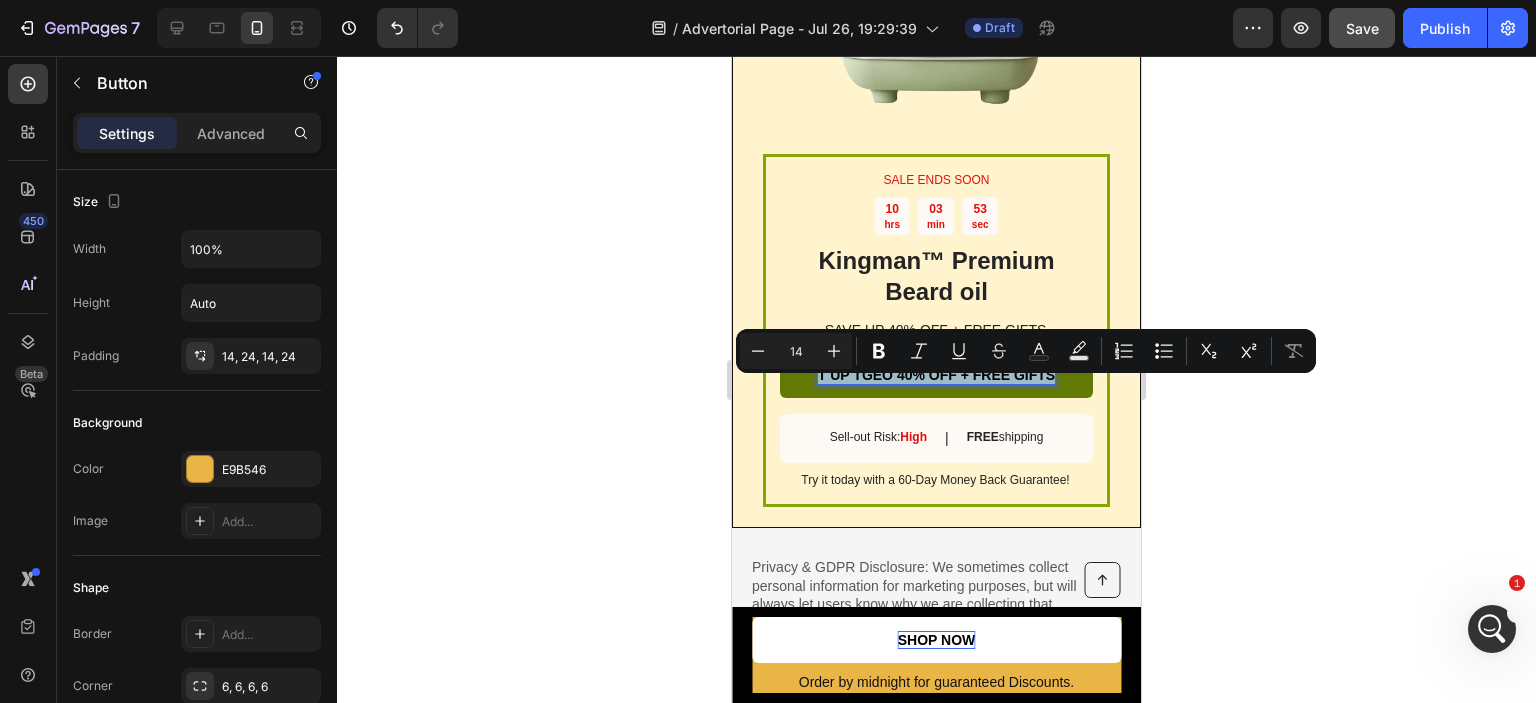drag, startPoint x: 1044, startPoint y: 390, endPoint x: 1027, endPoint y: 390, distance: 17 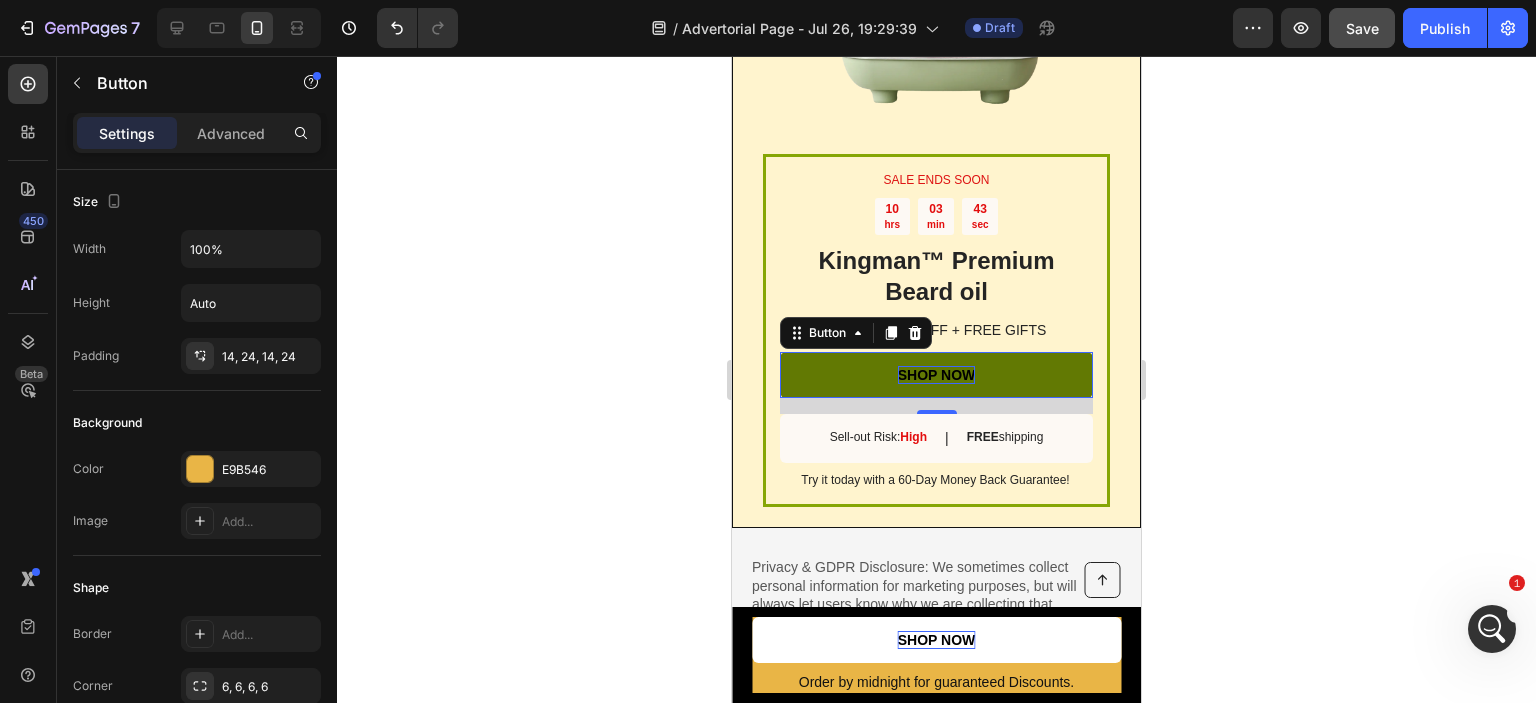 click 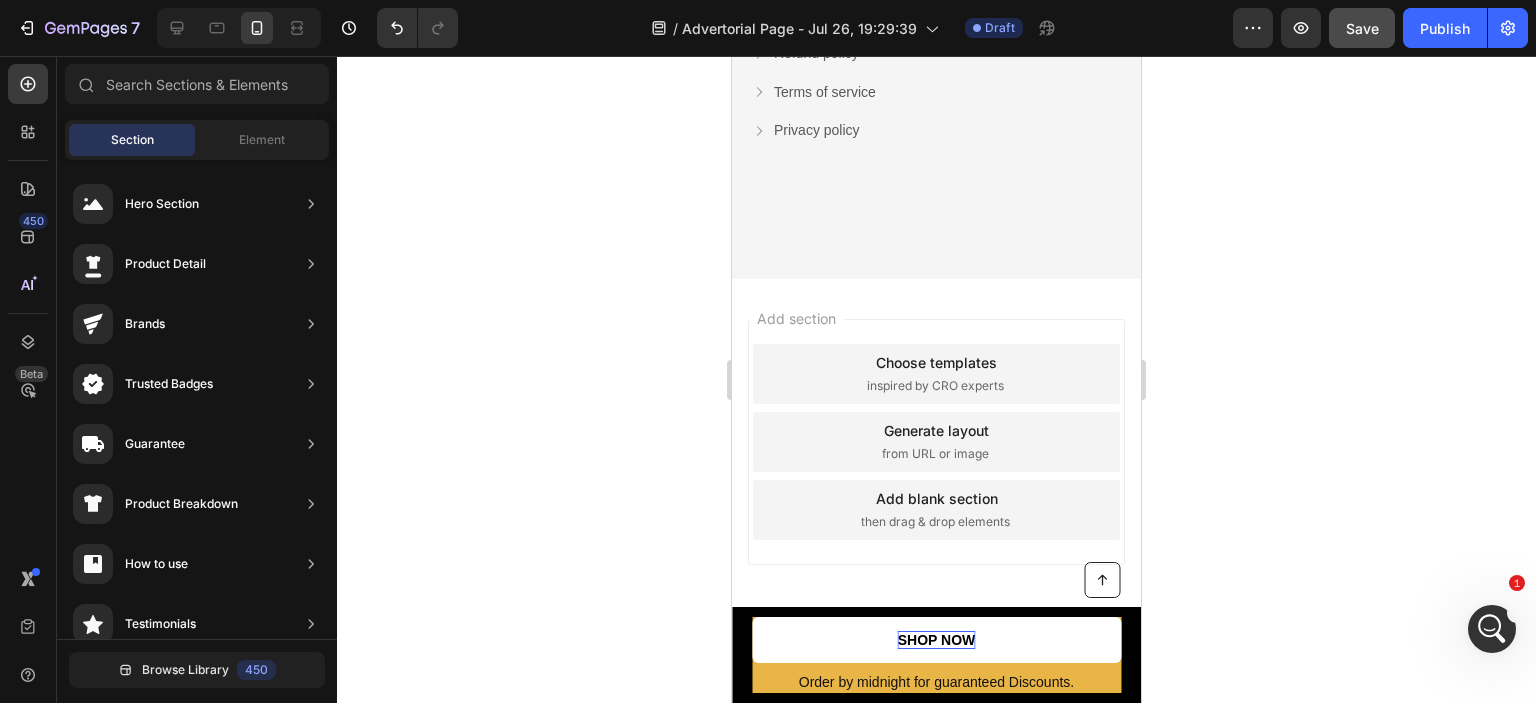 scroll, scrollTop: 5663, scrollLeft: 0, axis: vertical 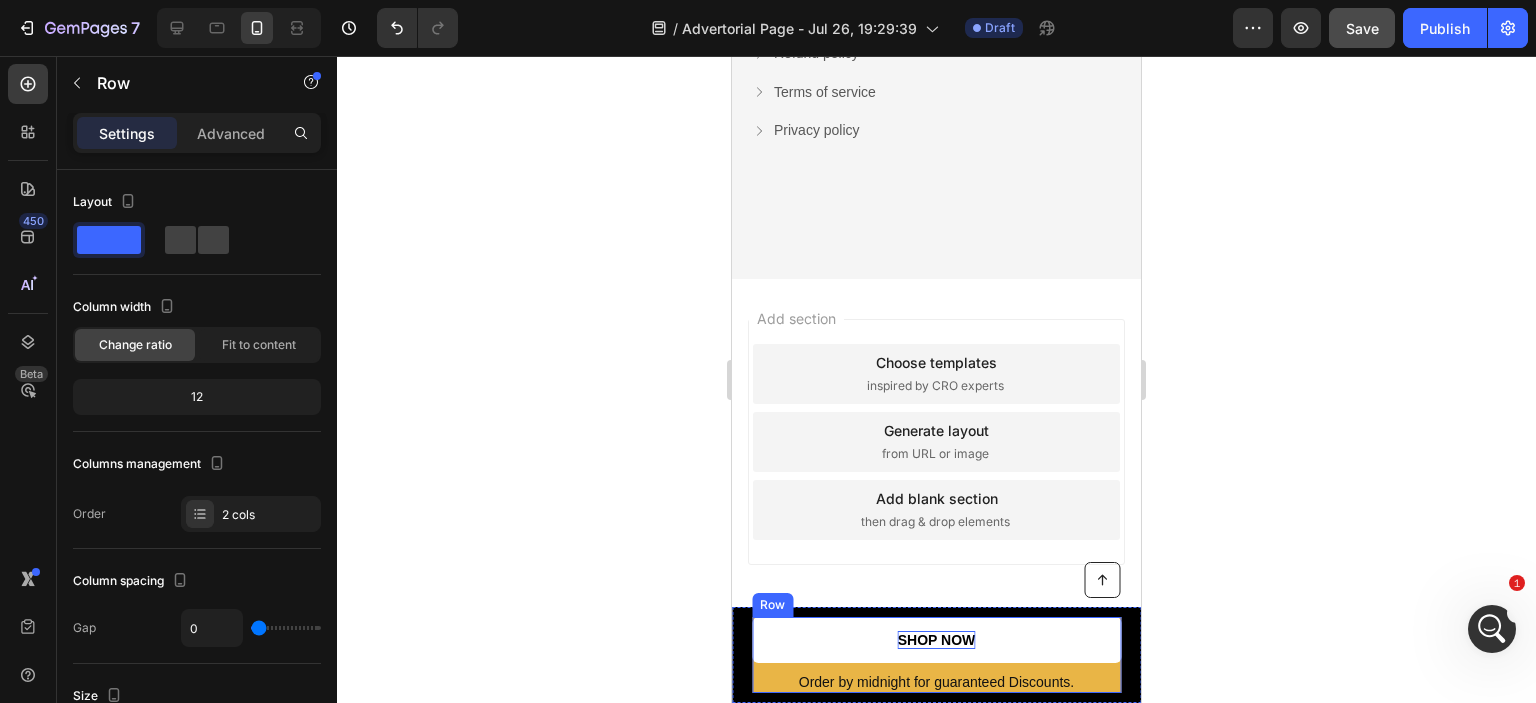 click on "SHOP NOW Button" at bounding box center [936, 644] 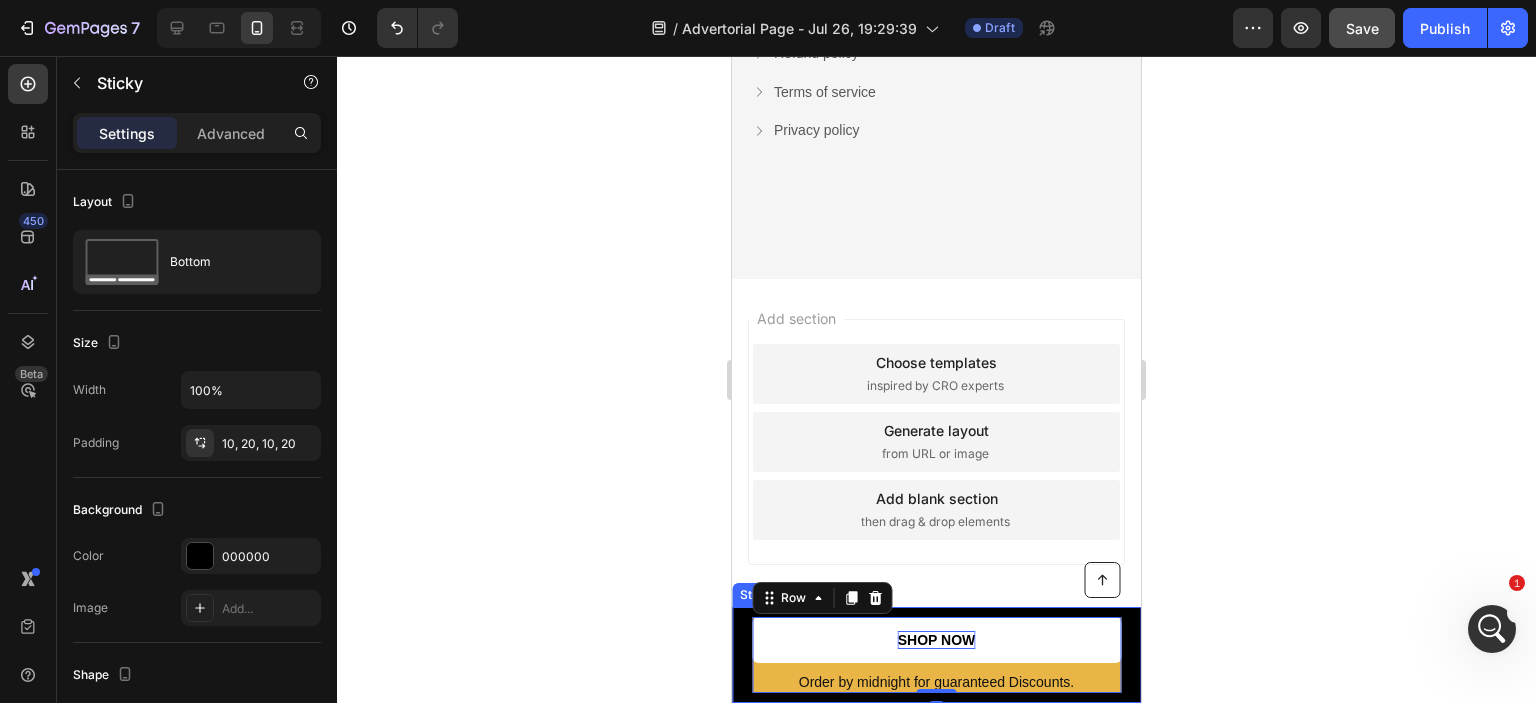 click on "Button Order by midnight for guaranteed Discounts. Text Block  SHOP NOW Button Row   0 Sticky" at bounding box center [936, 655] 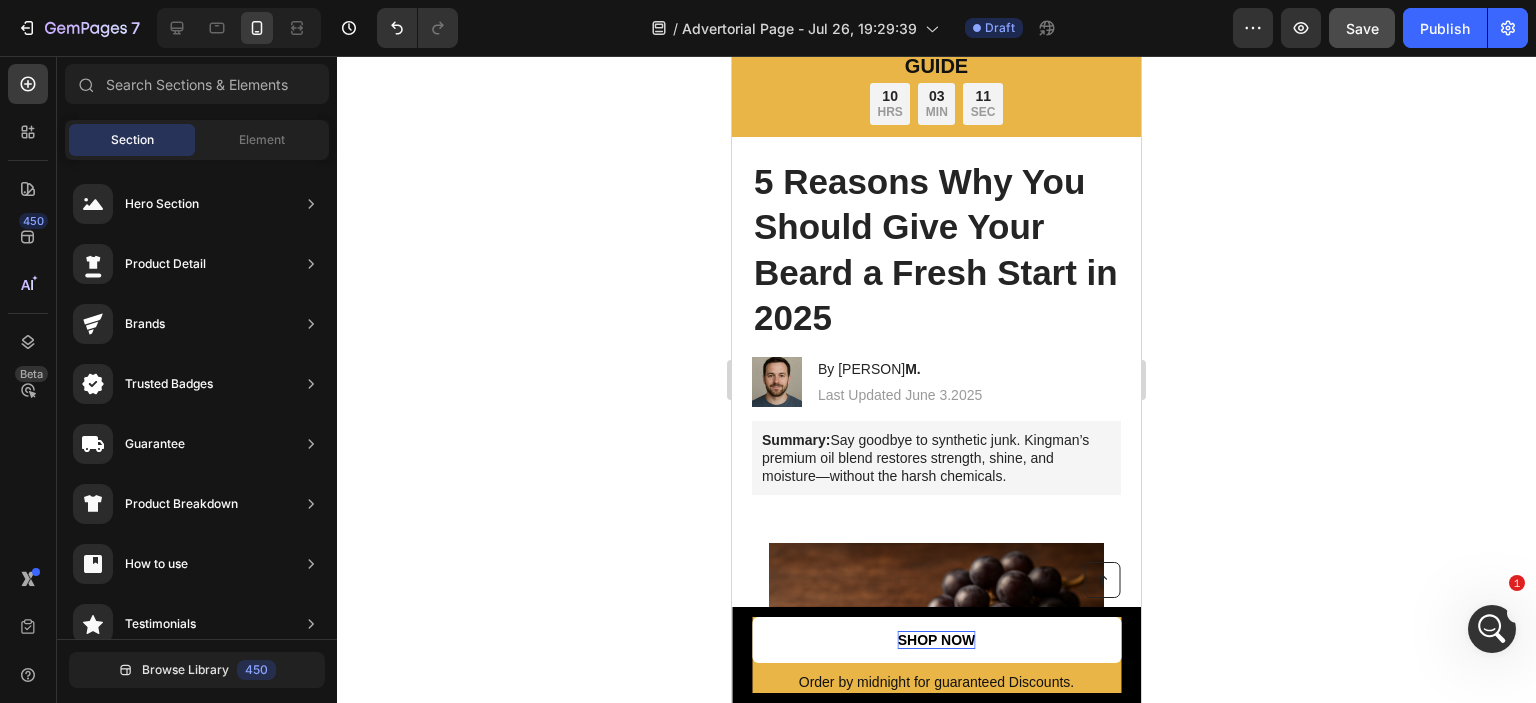 scroll, scrollTop: 0, scrollLeft: 0, axis: both 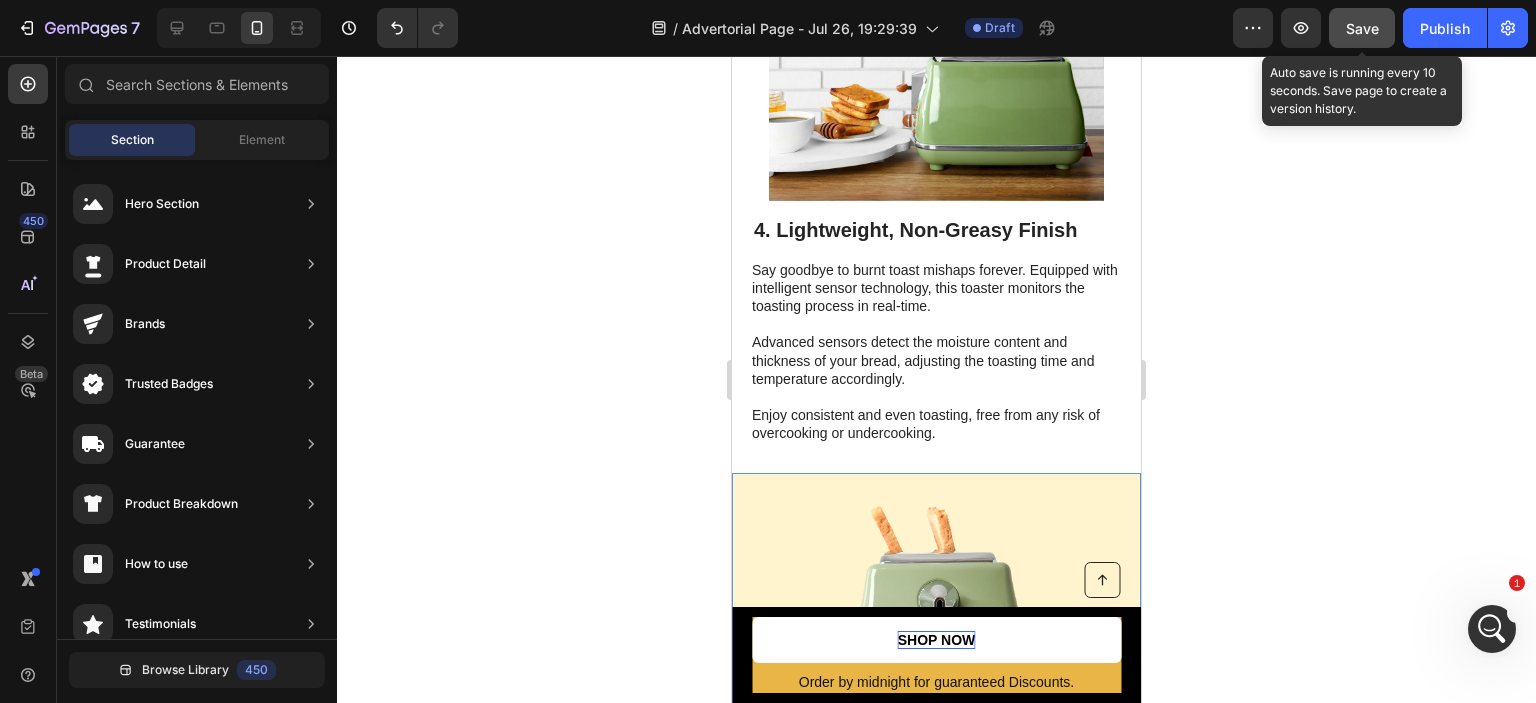 click on "Save" at bounding box center [1362, 28] 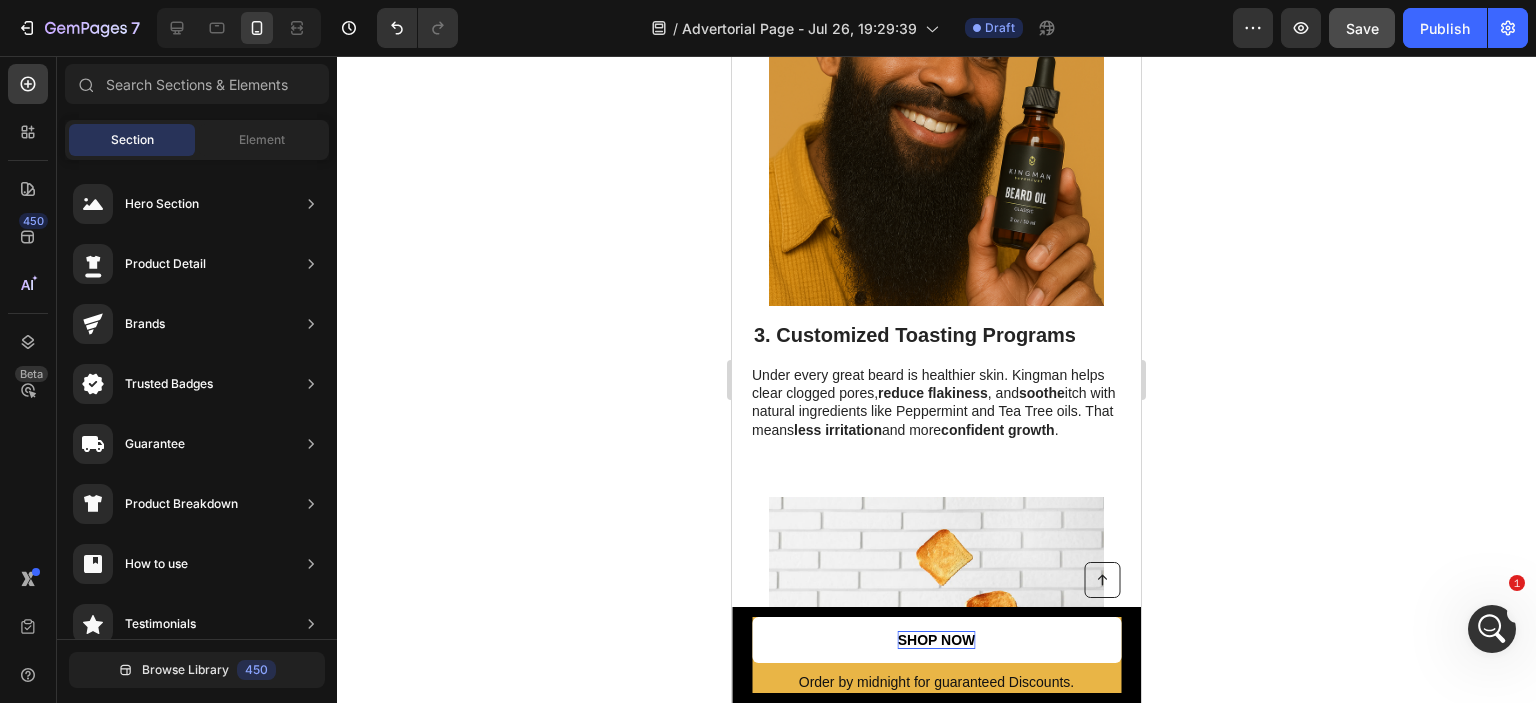 scroll, scrollTop: 1300, scrollLeft: 0, axis: vertical 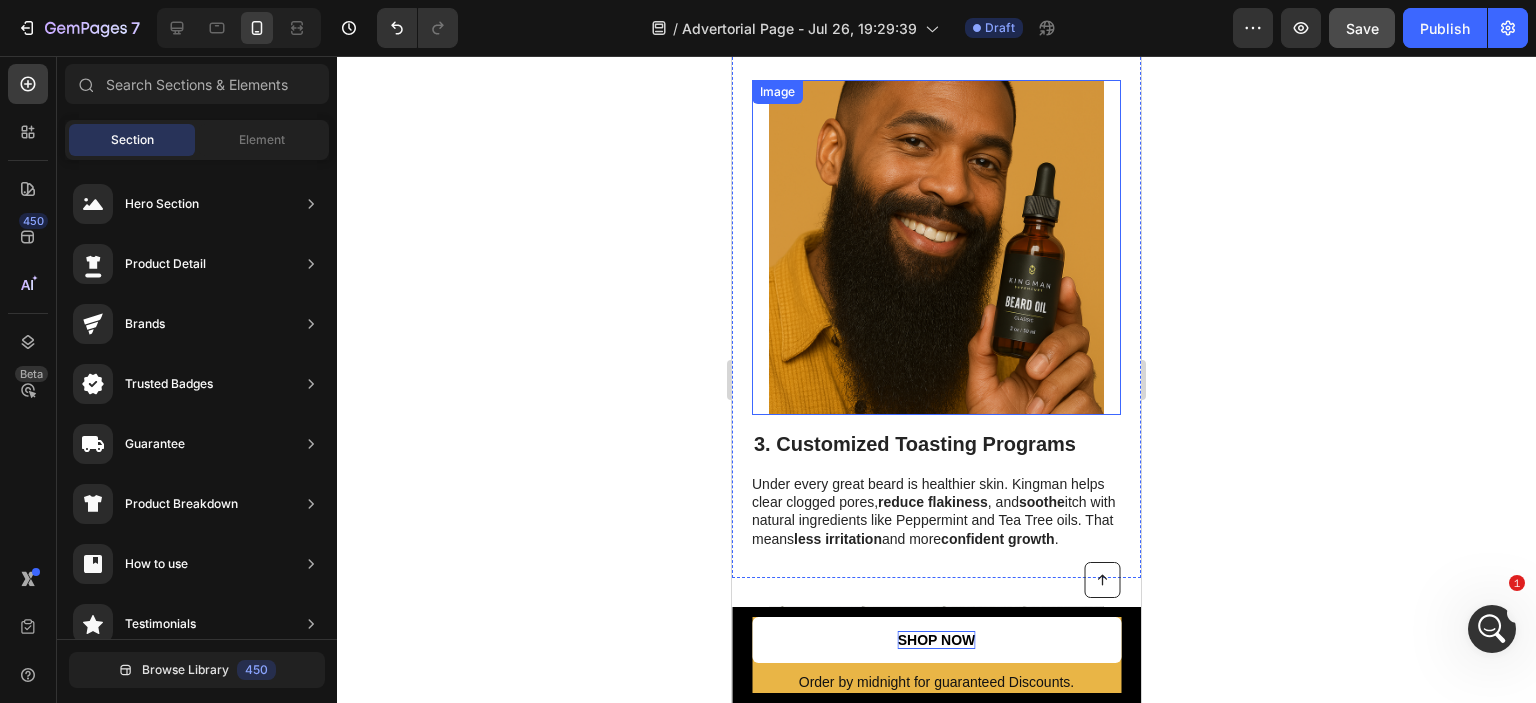 click at bounding box center [936, 247] 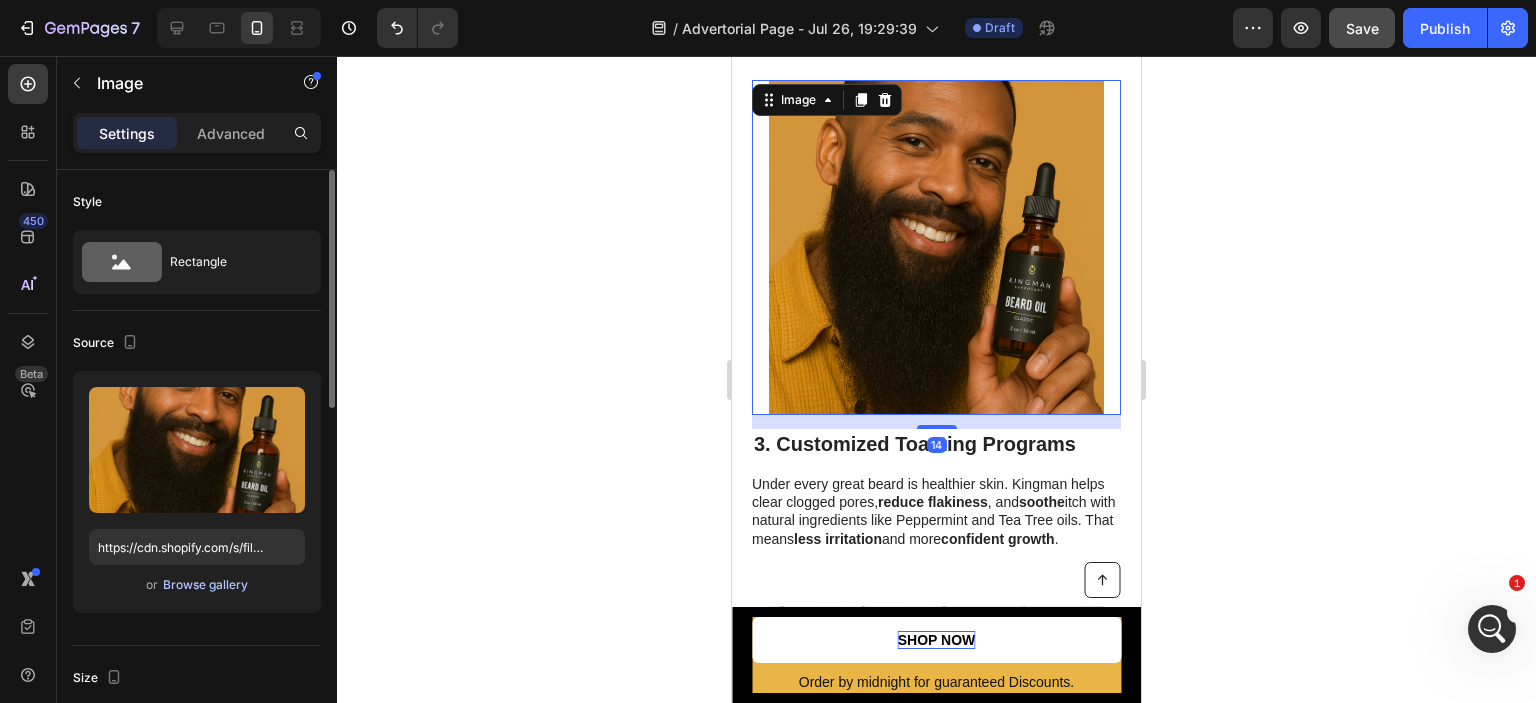 click on "Browse gallery" at bounding box center (205, 585) 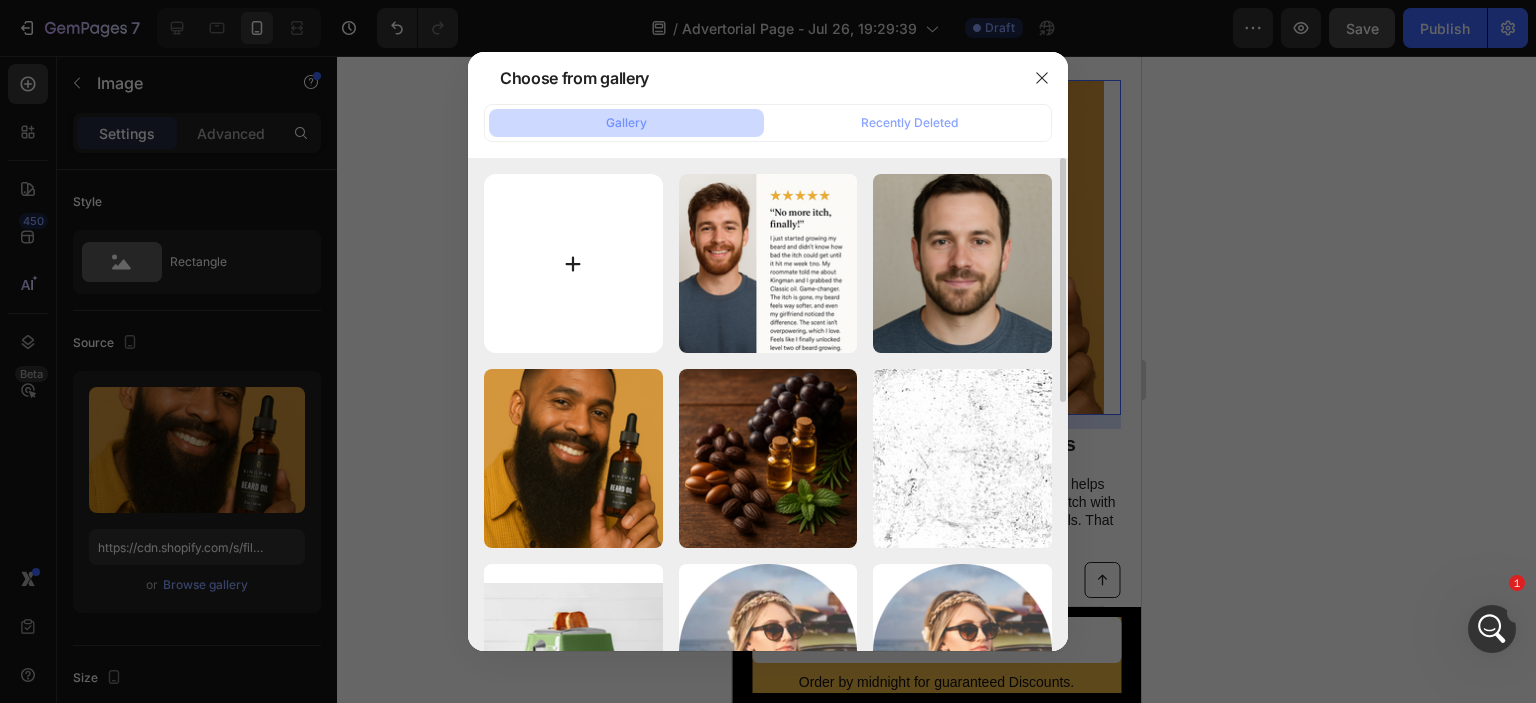 click at bounding box center [573, 263] 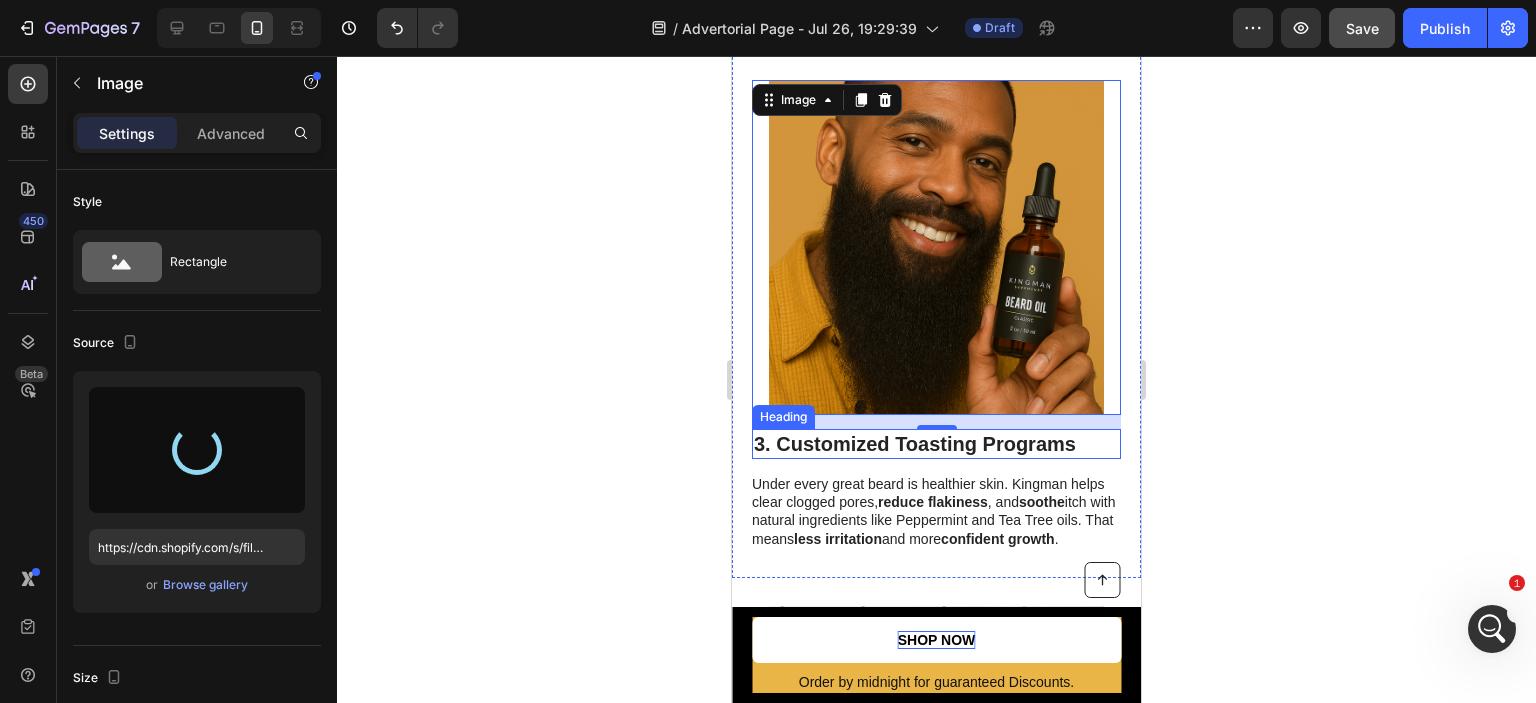 click on "3. Customized Toasting Programs" at bounding box center (936, 444) 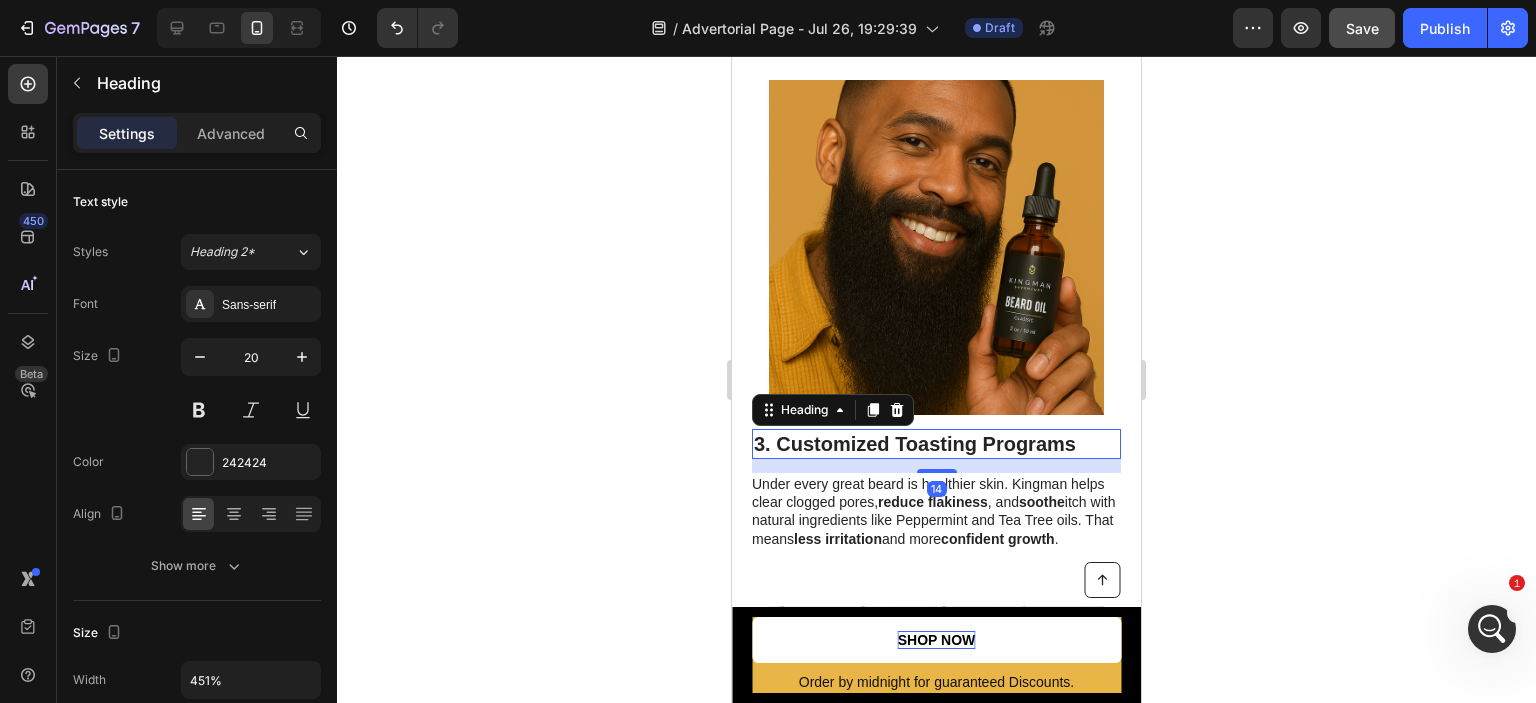 click on "3. Customized Toasting Programs" at bounding box center [936, 444] 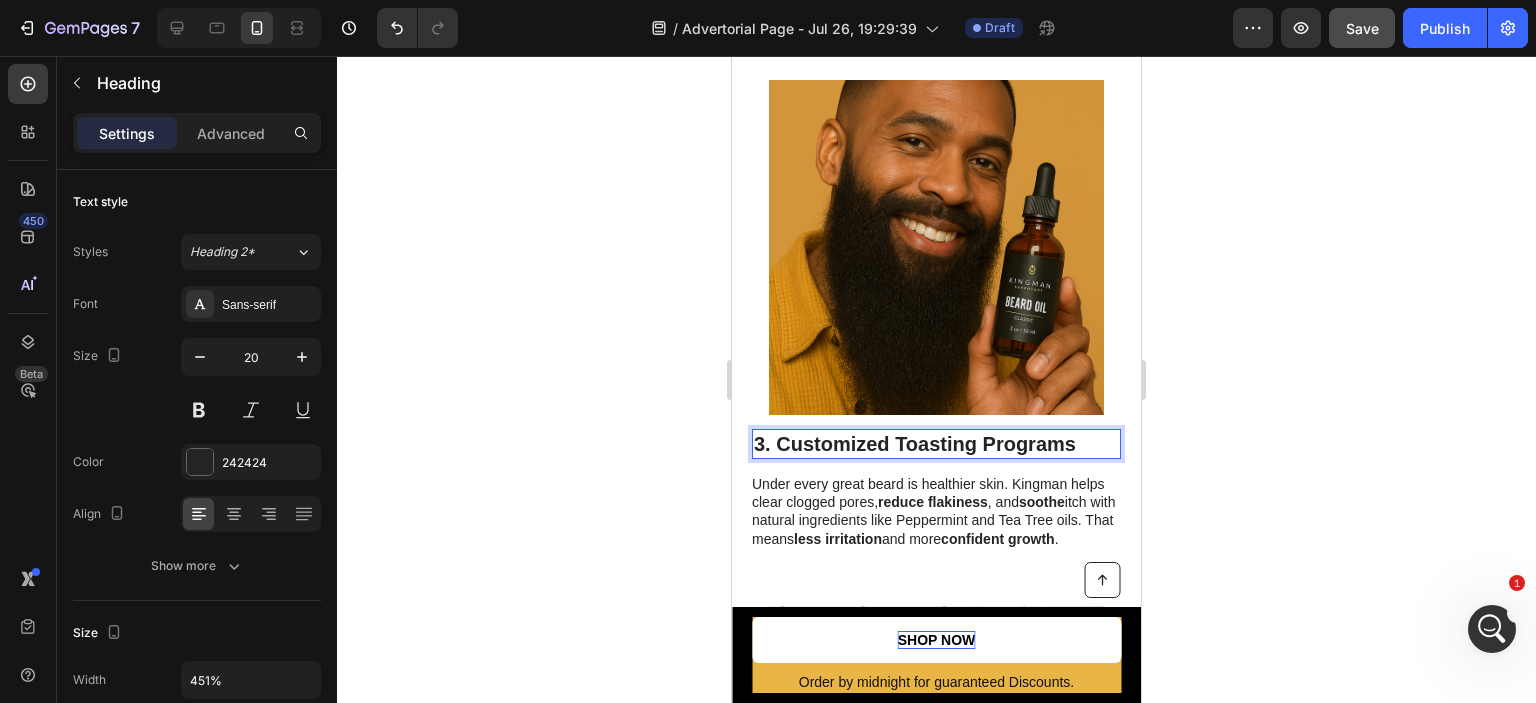 click on "3. Customized Toasting Programs" at bounding box center [936, 444] 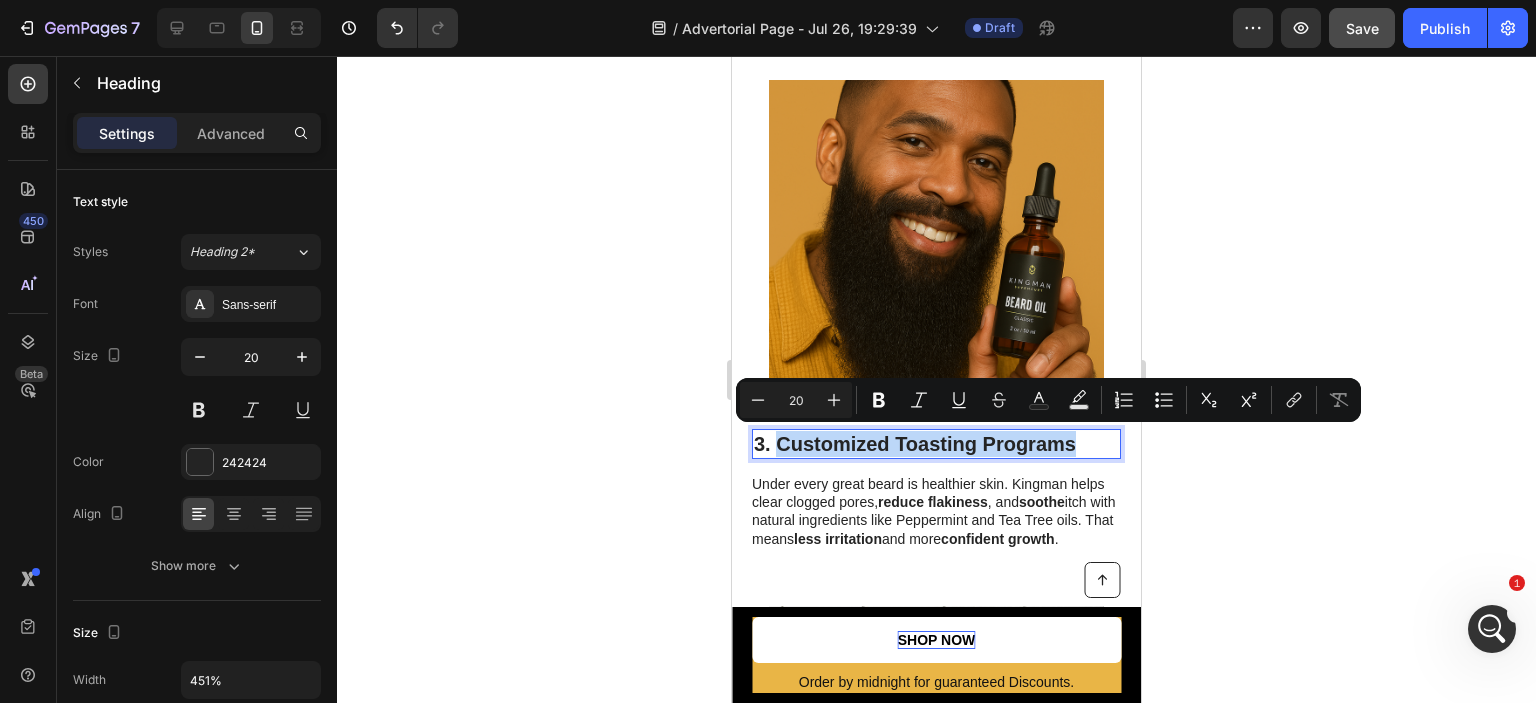 drag, startPoint x: 1085, startPoint y: 444, endPoint x: 778, endPoint y: 437, distance: 307.0798 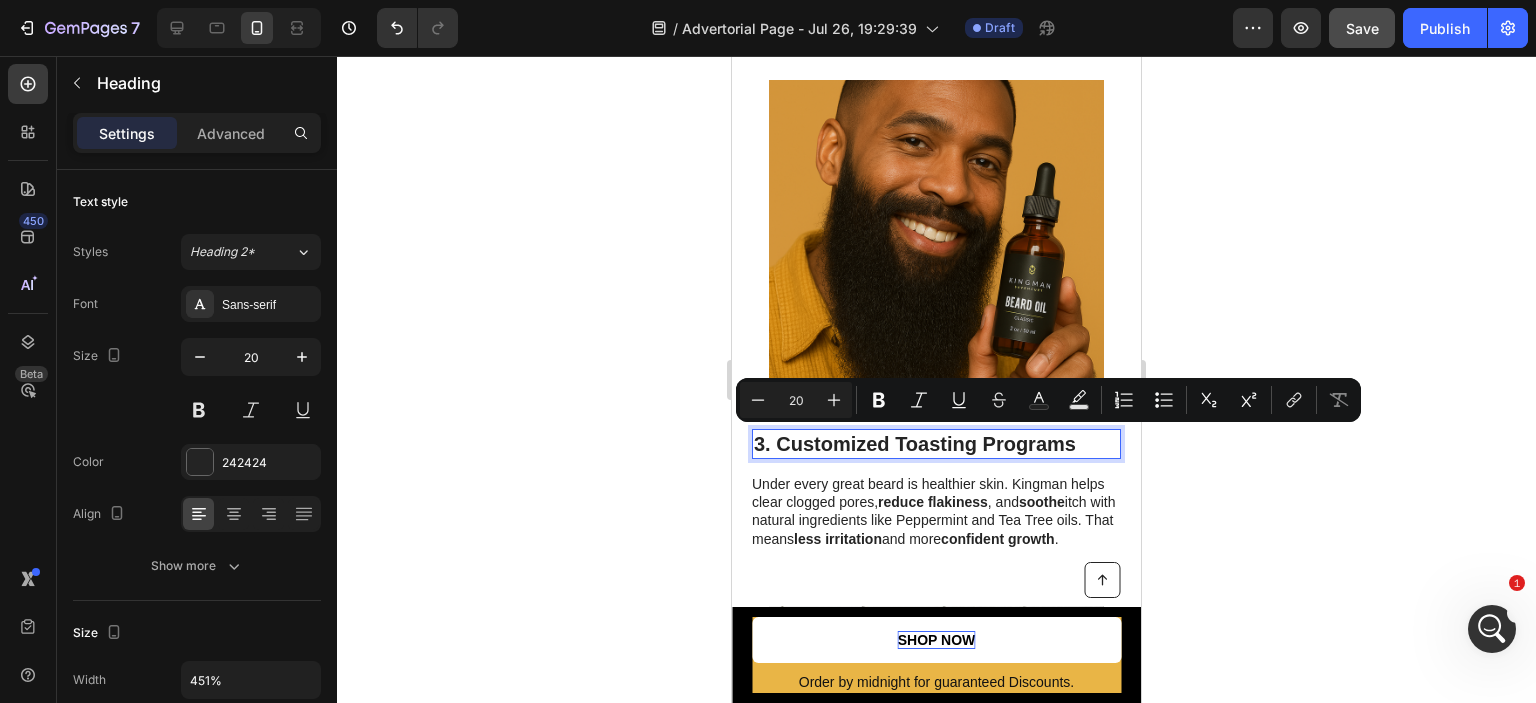 click at bounding box center [936, 247] 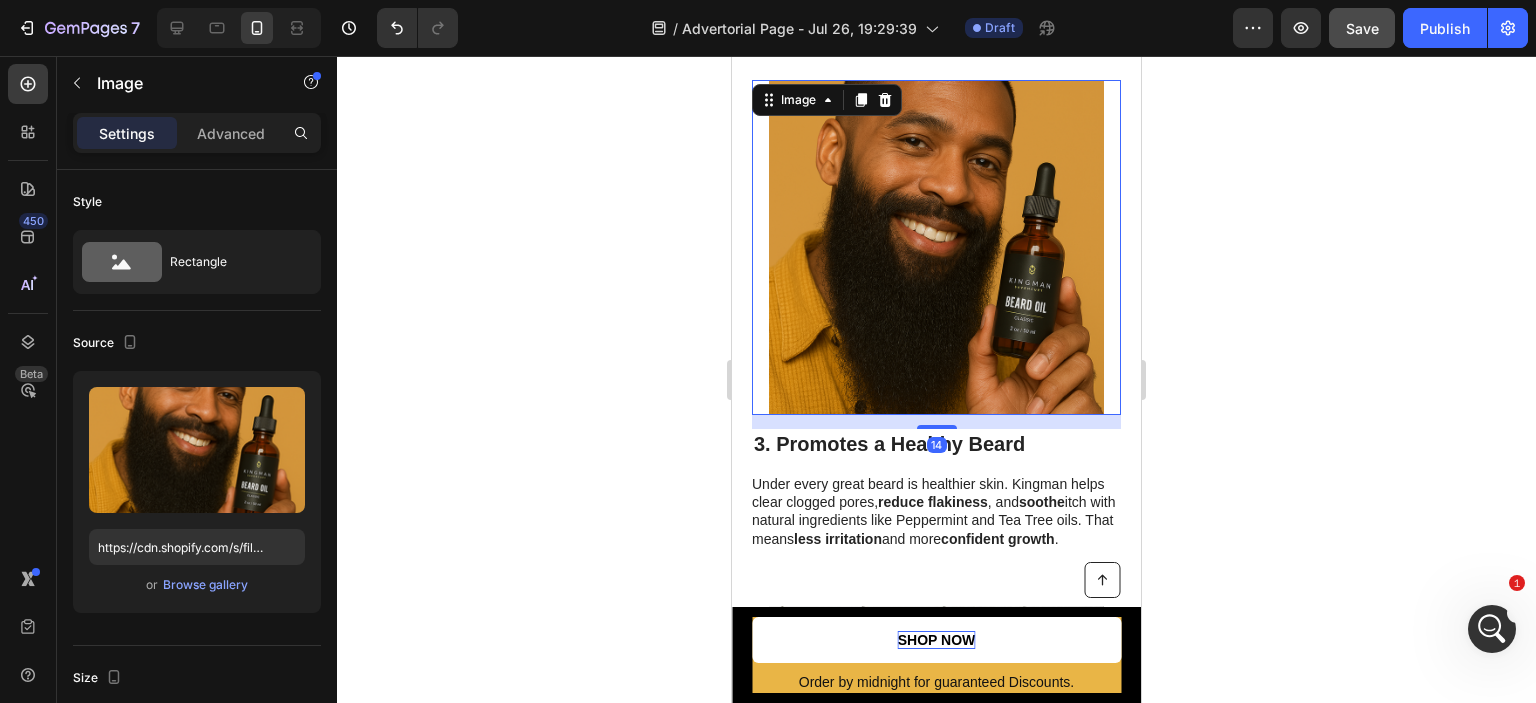 click 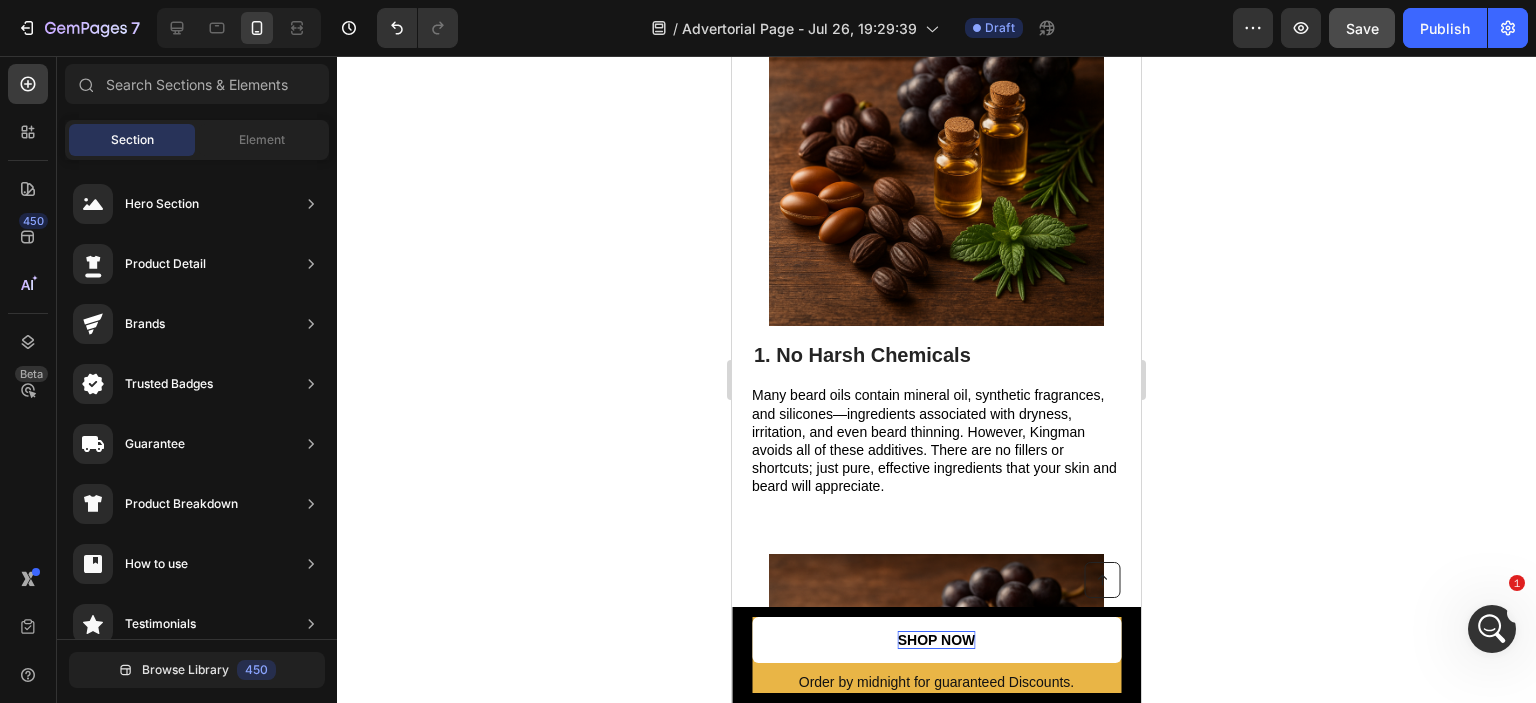 scroll, scrollTop: 563, scrollLeft: 0, axis: vertical 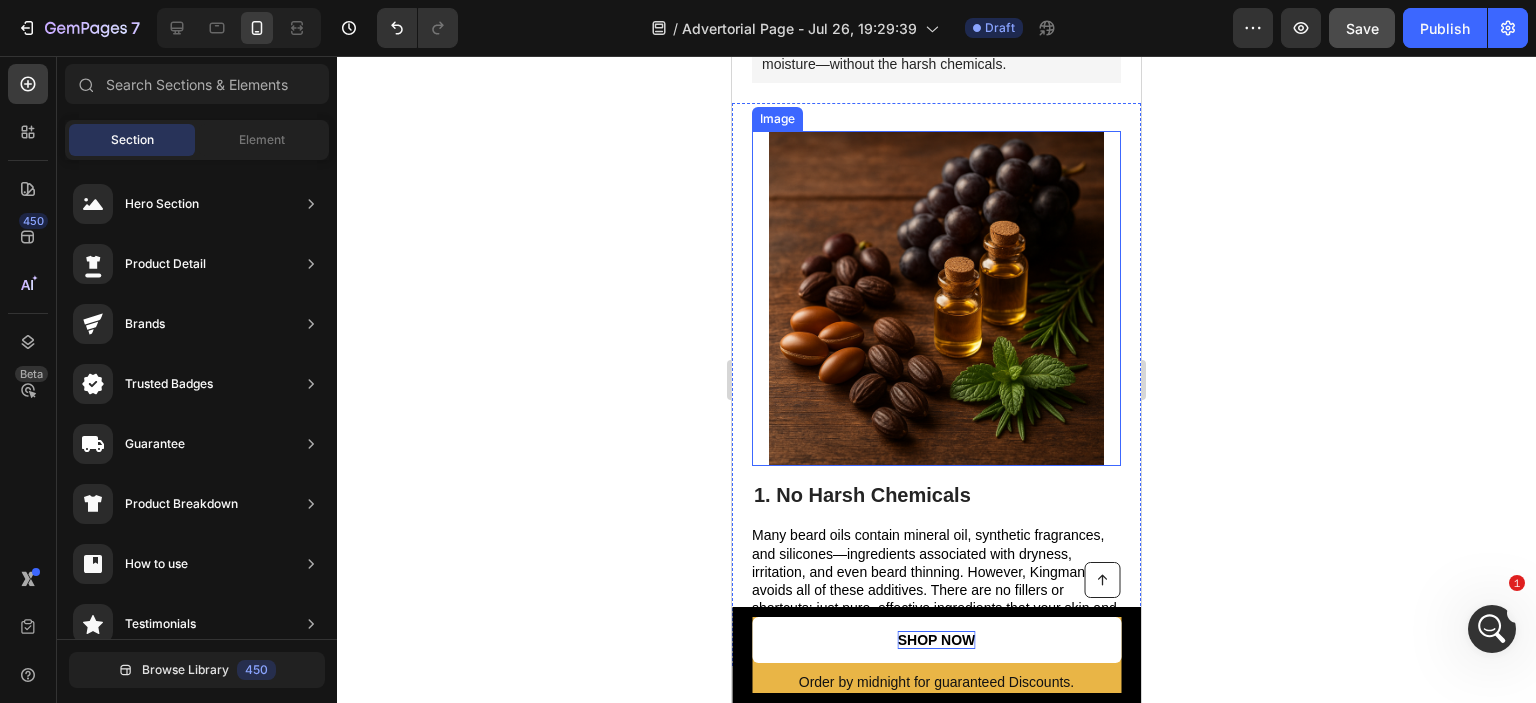 click at bounding box center [936, 298] 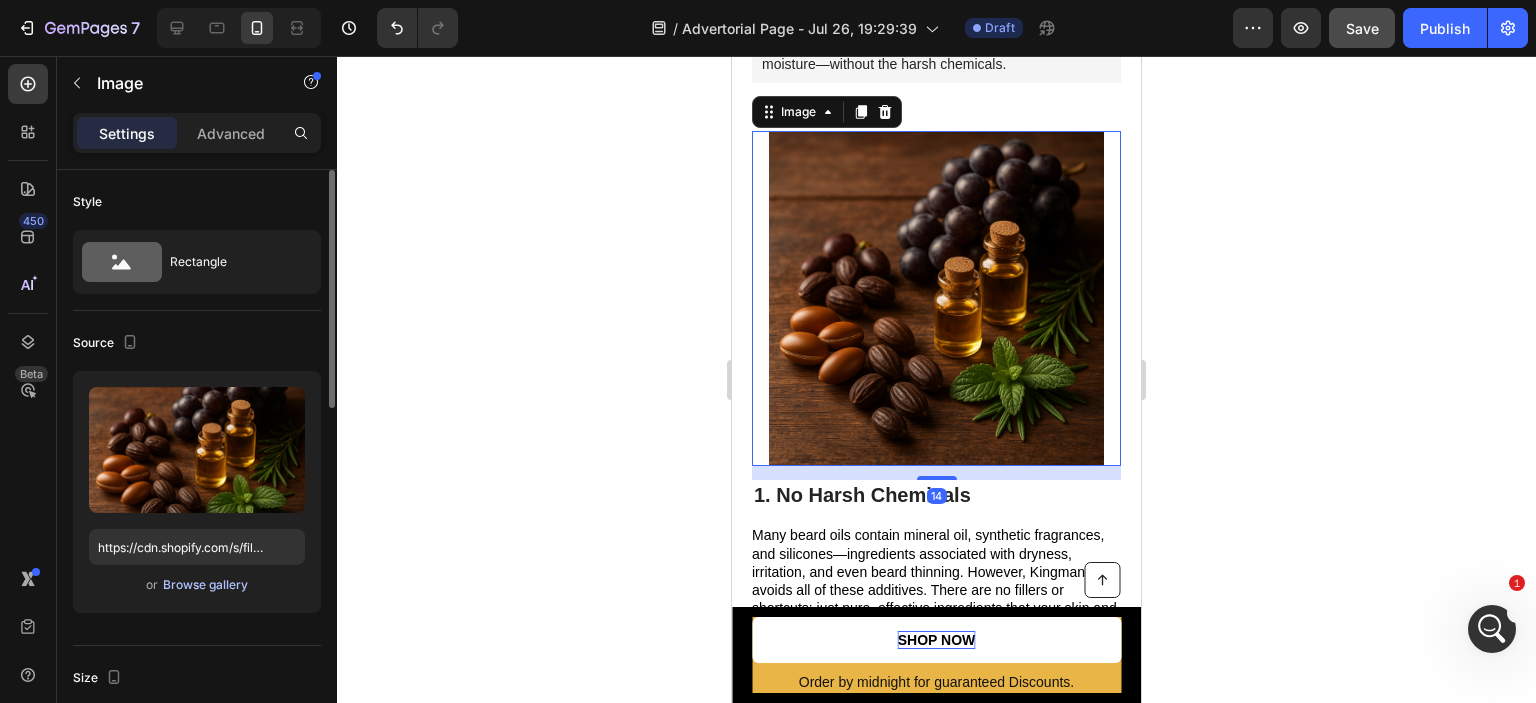 click on "Browse gallery" at bounding box center (205, 585) 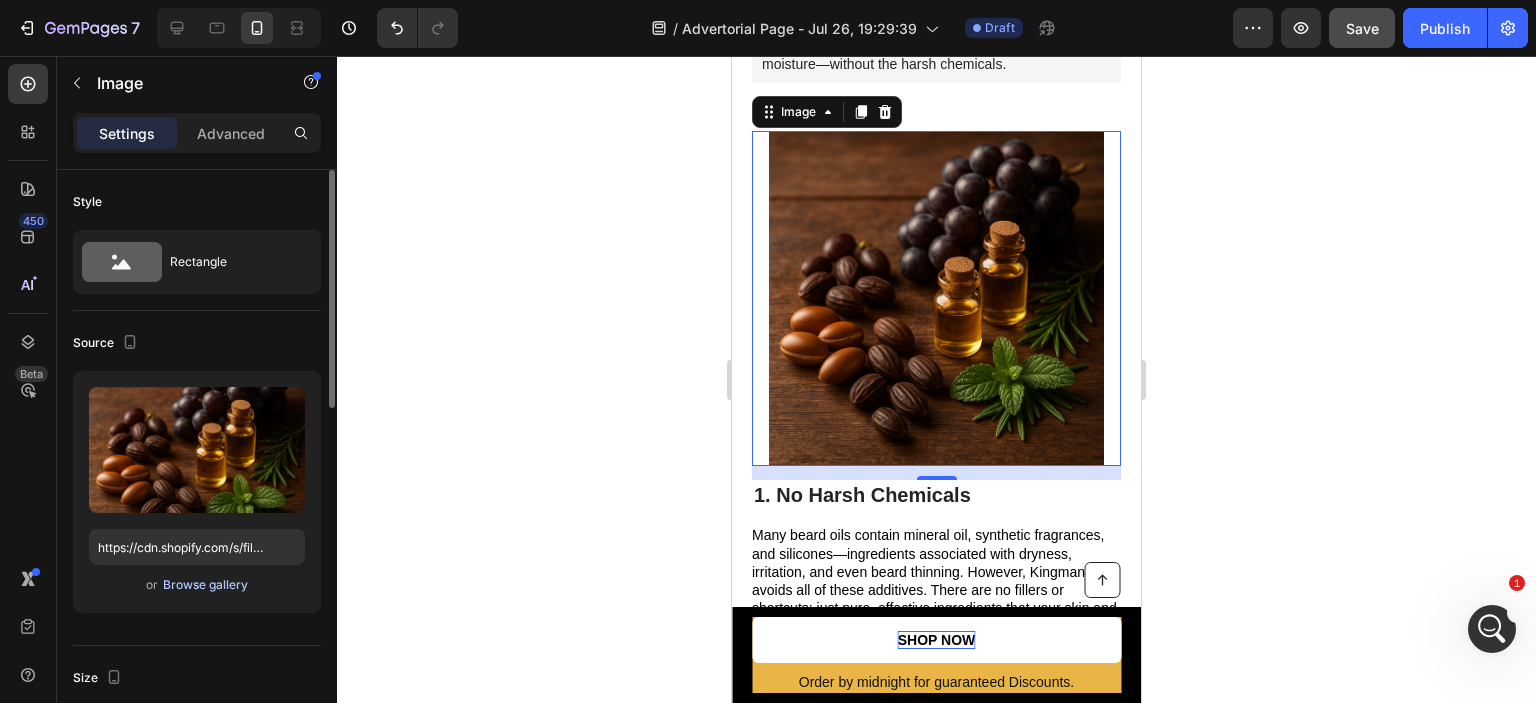 click on "Browse gallery" at bounding box center [205, 585] 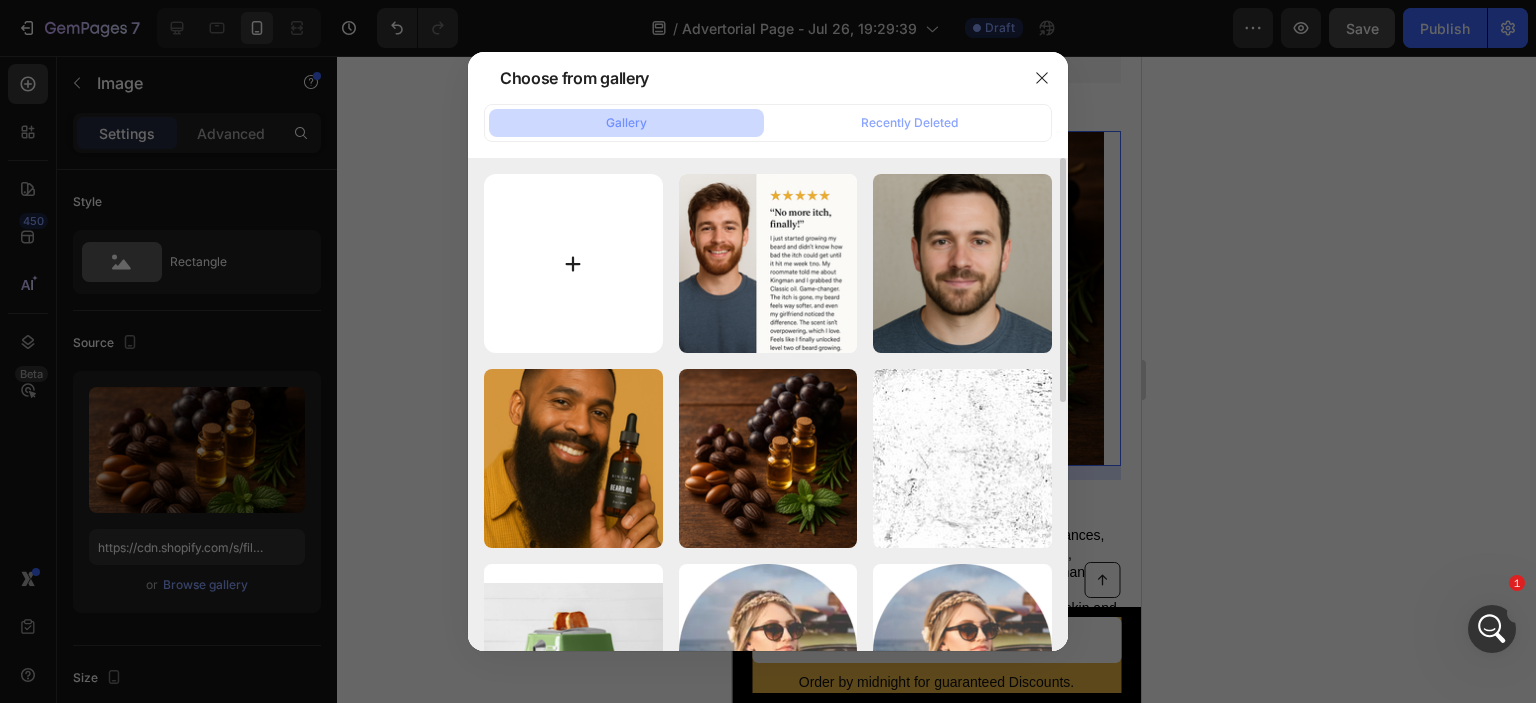 click at bounding box center [573, 263] 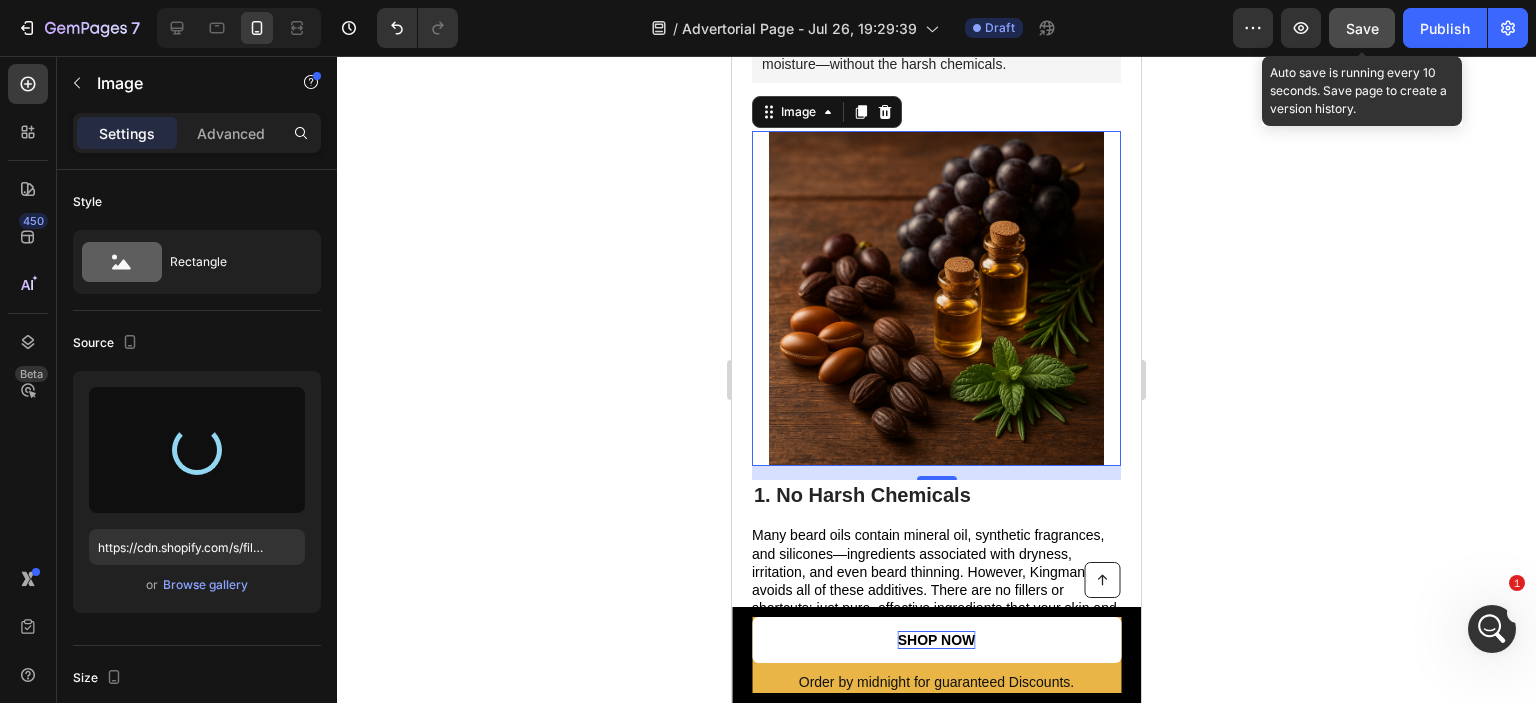 click on "Save" 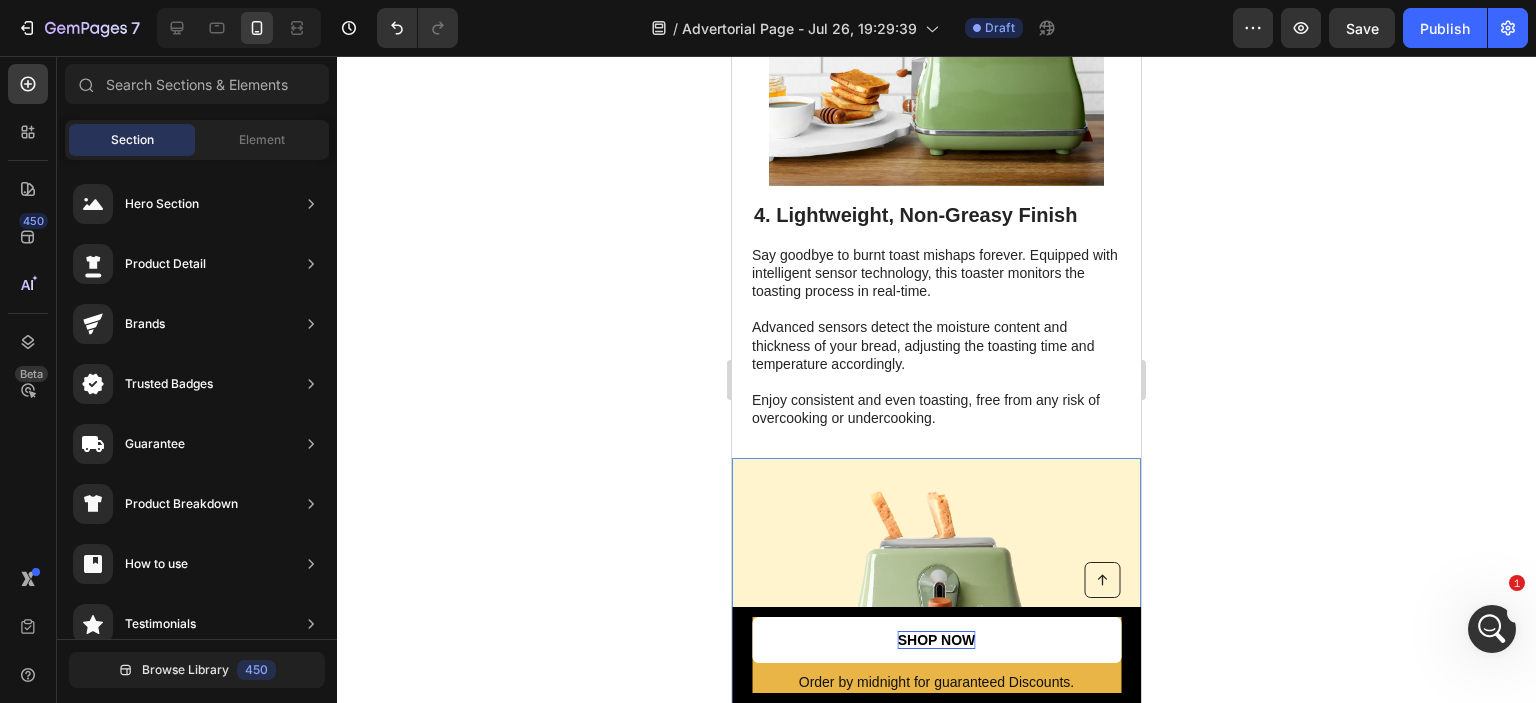 scroll, scrollTop: 2474, scrollLeft: 0, axis: vertical 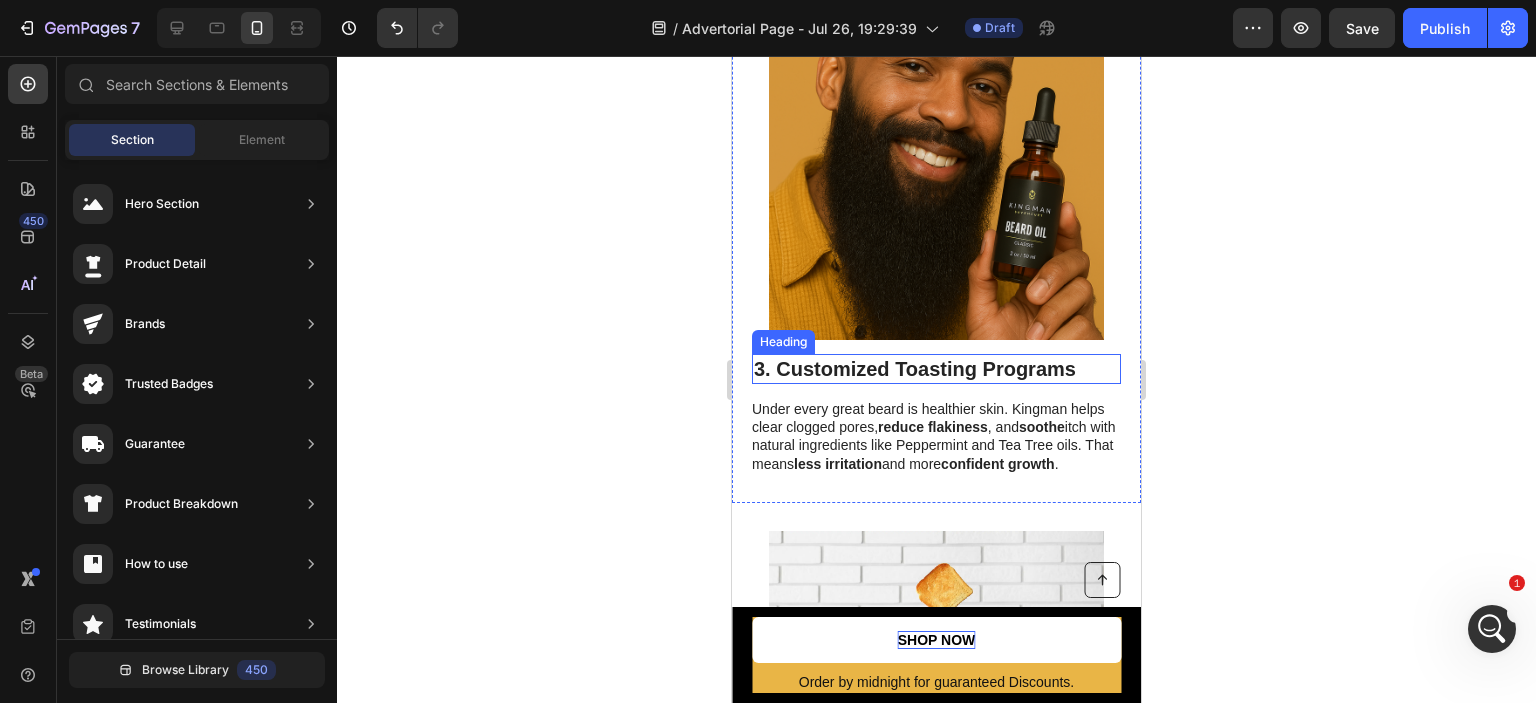 click on "3. Customized Toasting Programs" at bounding box center [936, 369] 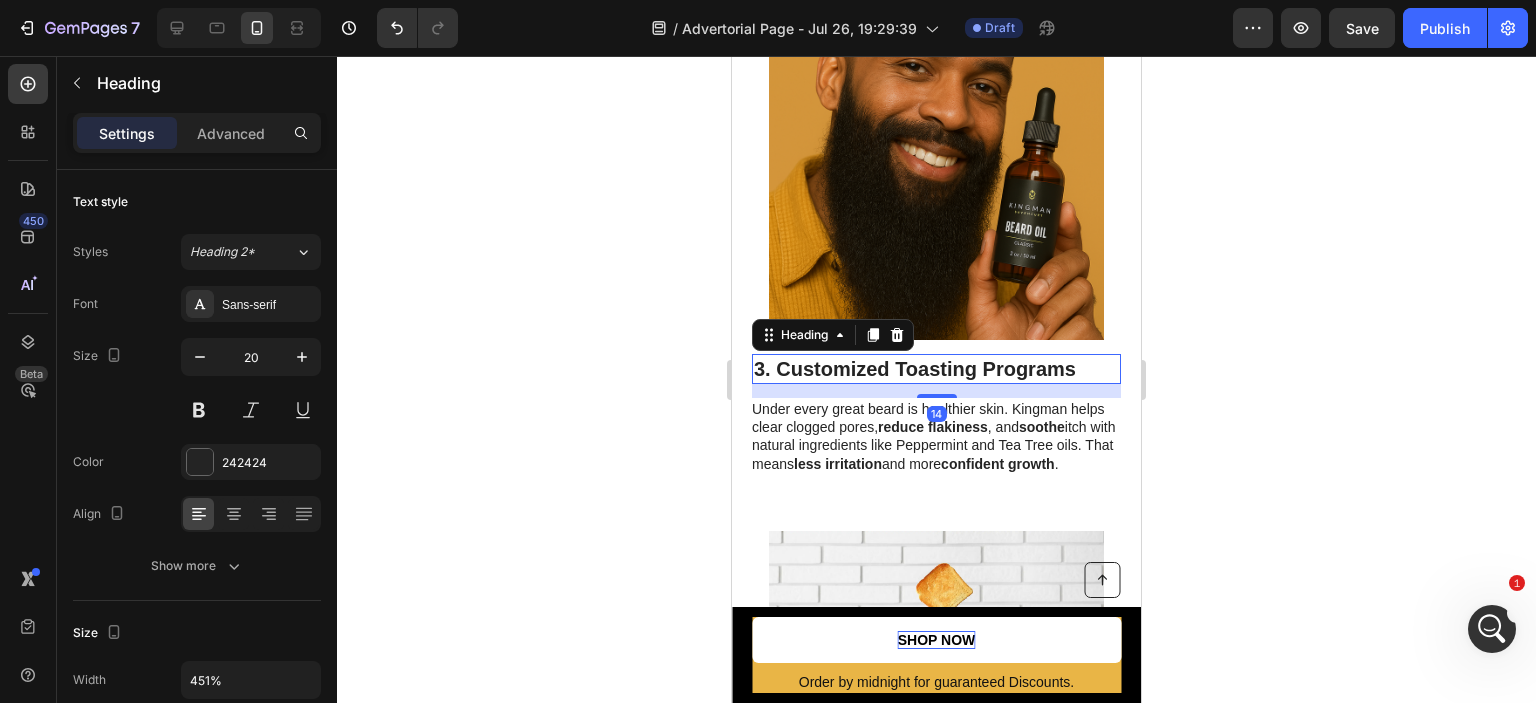 click on "3. Customized Toasting Programs" at bounding box center (936, 369) 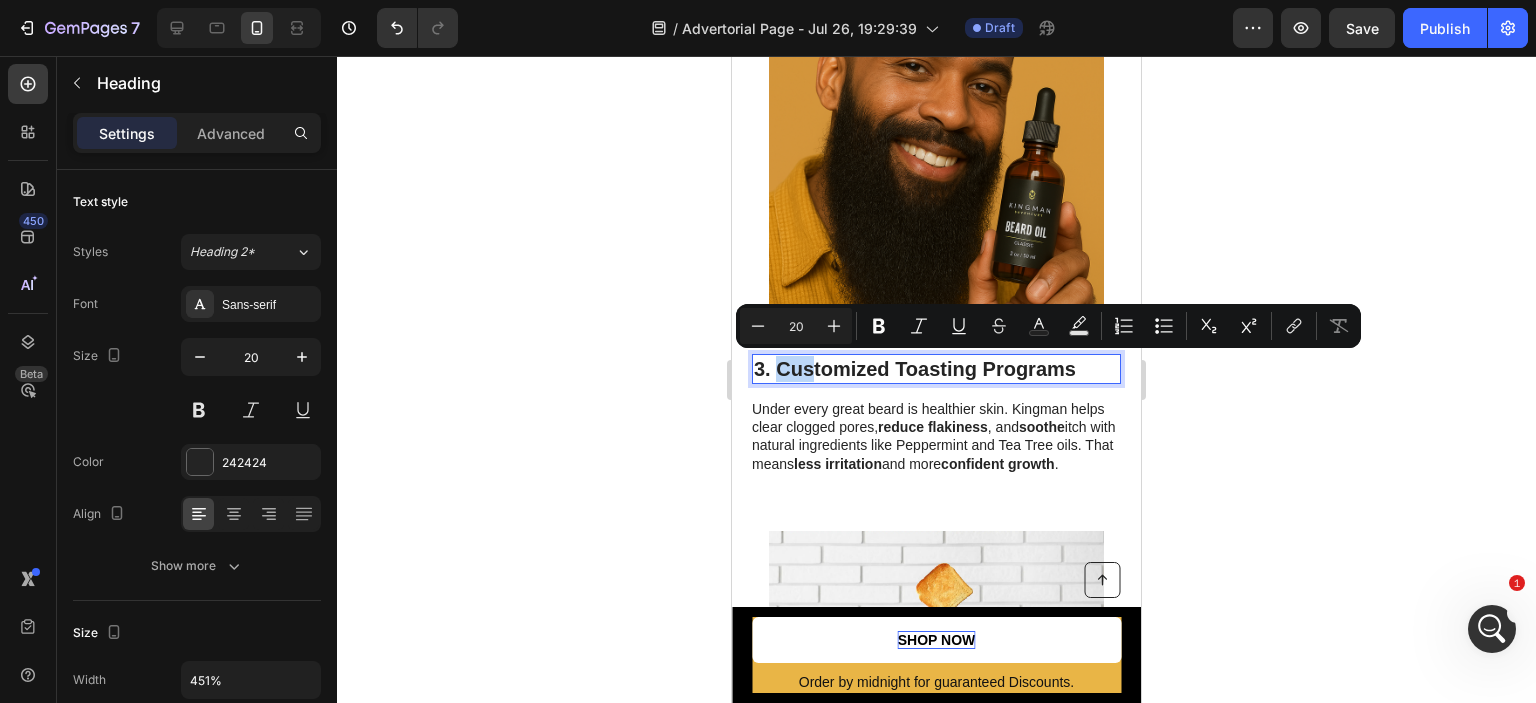 drag, startPoint x: 779, startPoint y: 367, endPoint x: 842, endPoint y: 367, distance: 63 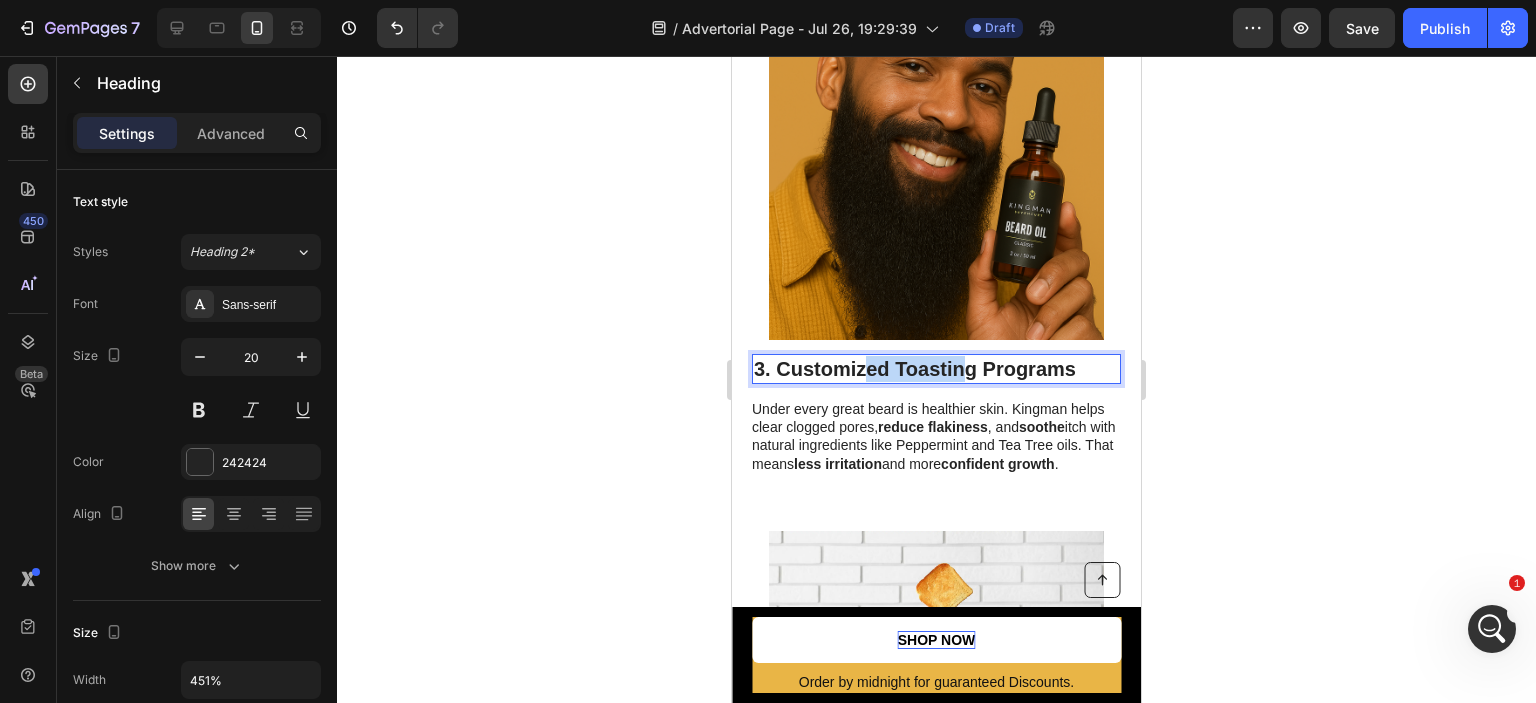 drag, startPoint x: 865, startPoint y: 367, endPoint x: 982, endPoint y: 366, distance: 117.00427 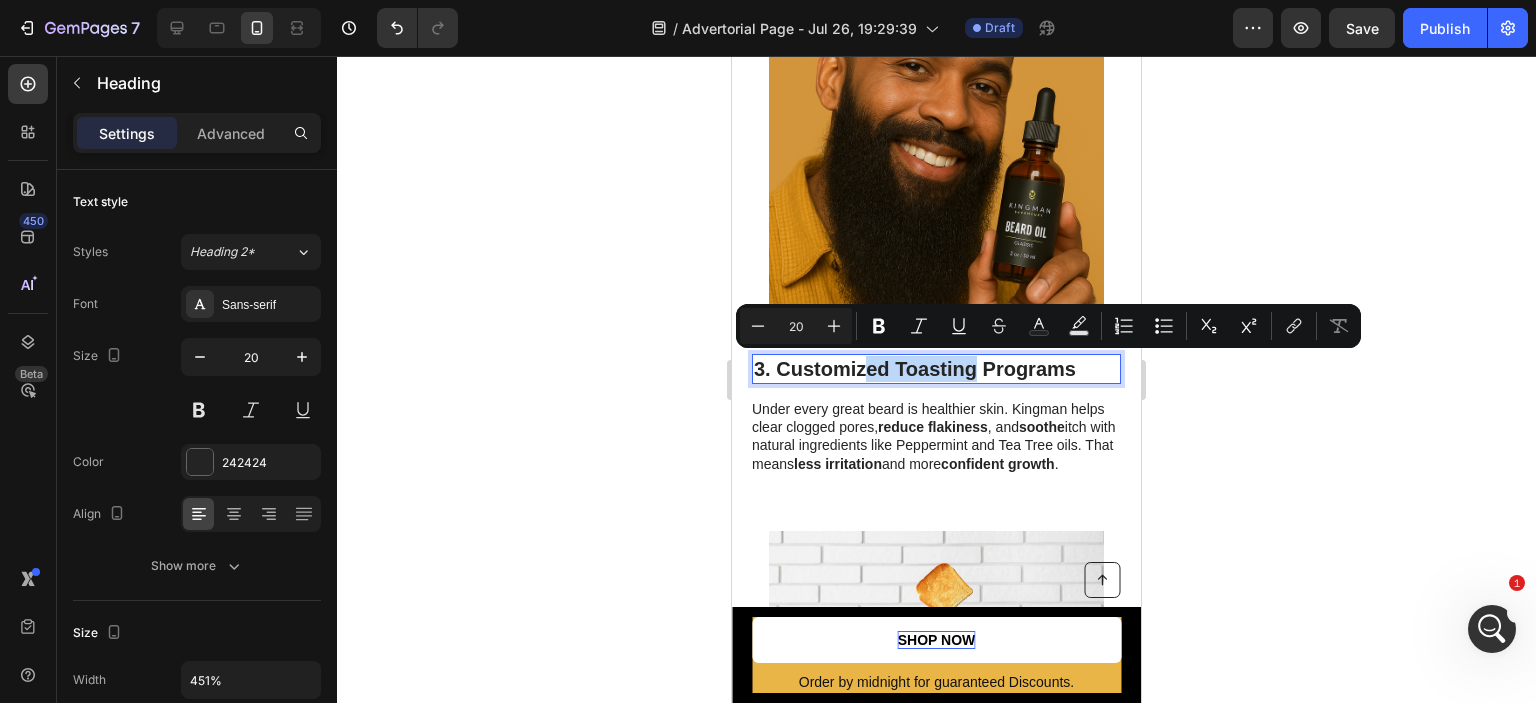 click on "3. Customized Toasting Programs" at bounding box center (936, 369) 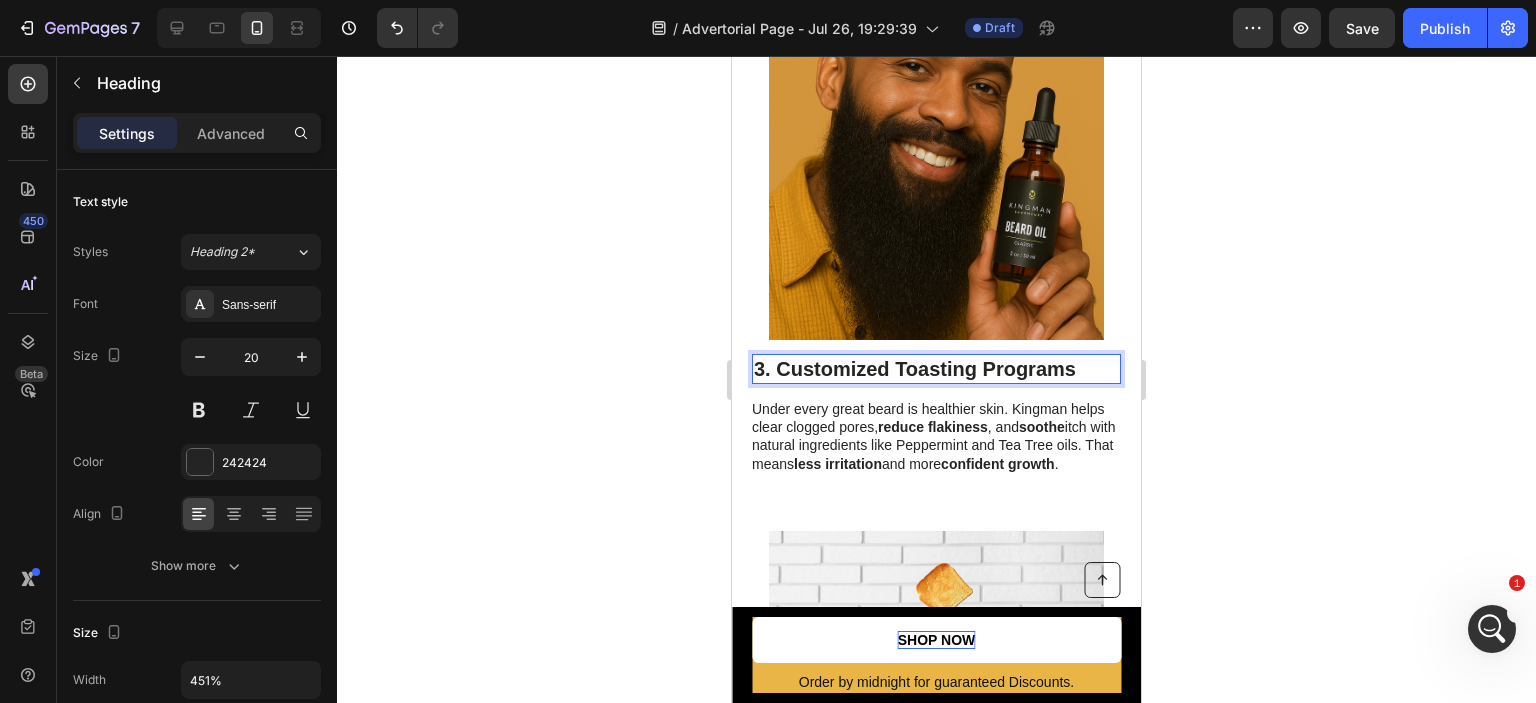 click on "3. Customized Toasting Programs" at bounding box center (936, 369) 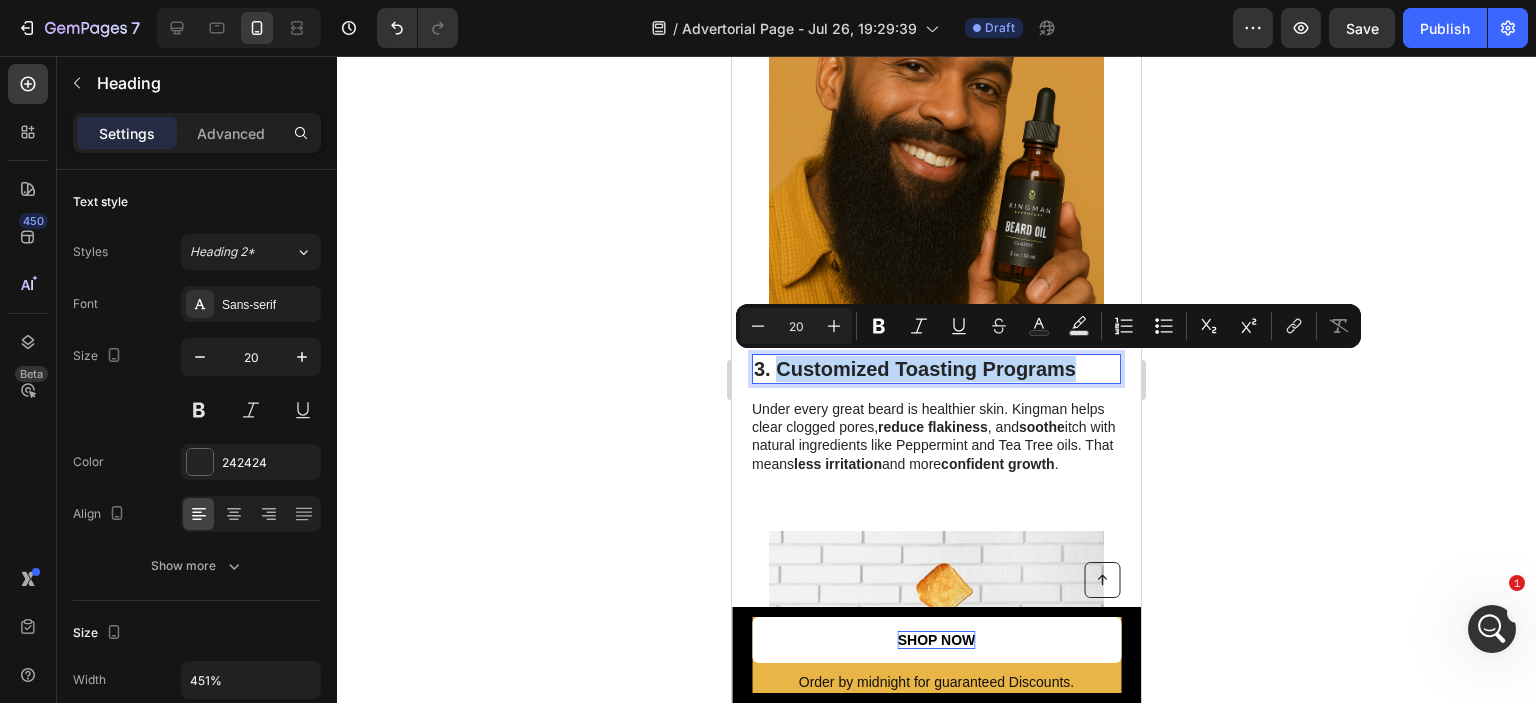 drag, startPoint x: 1084, startPoint y: 369, endPoint x: 776, endPoint y: 368, distance: 308.00162 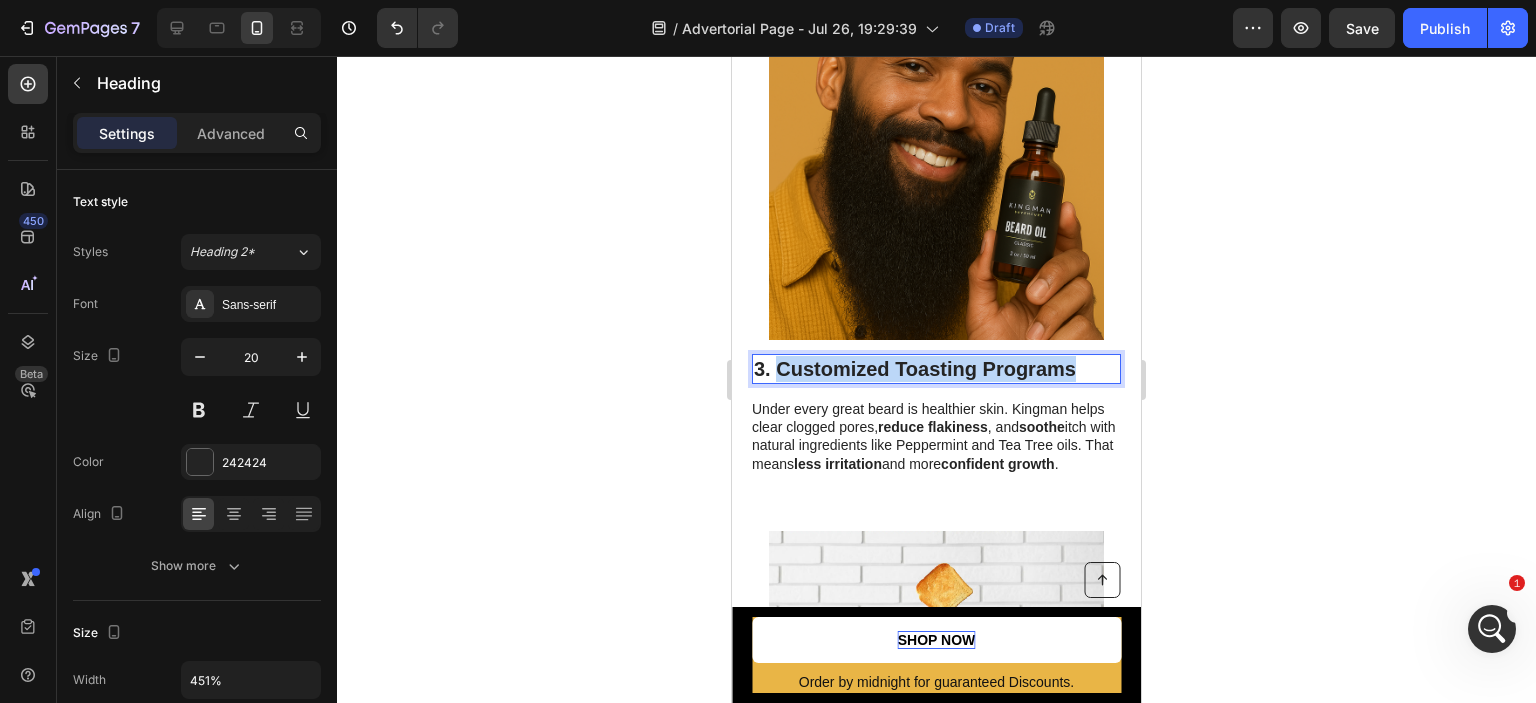 click at bounding box center (936, 172) 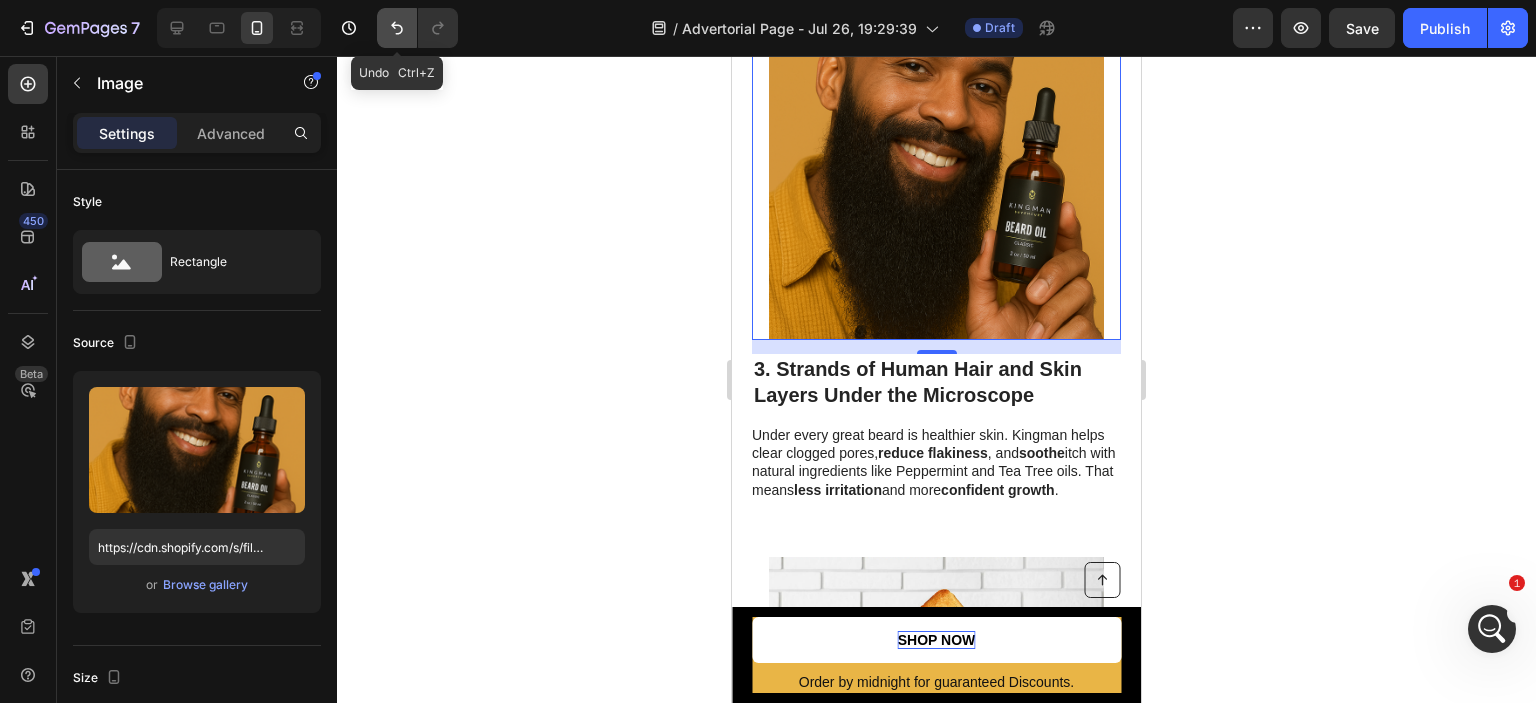 click 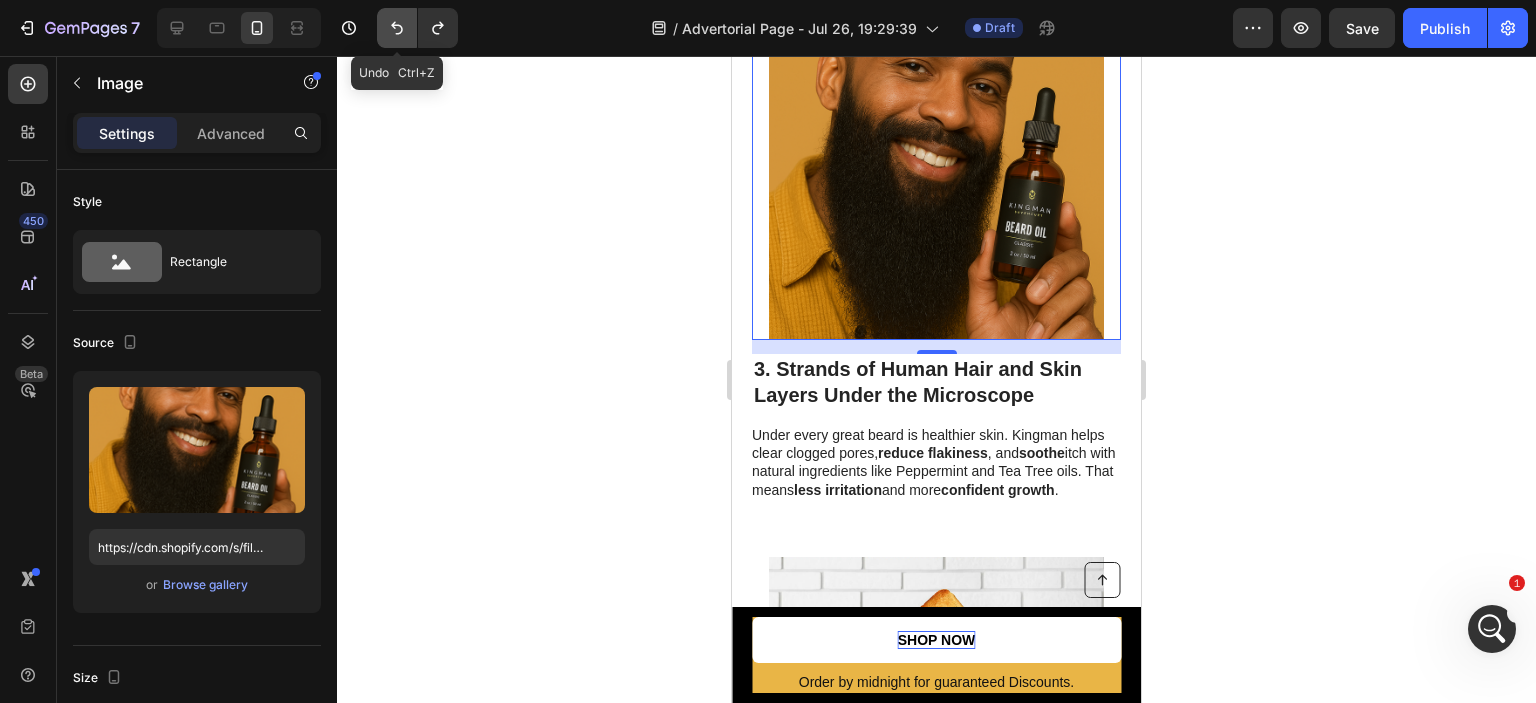 click 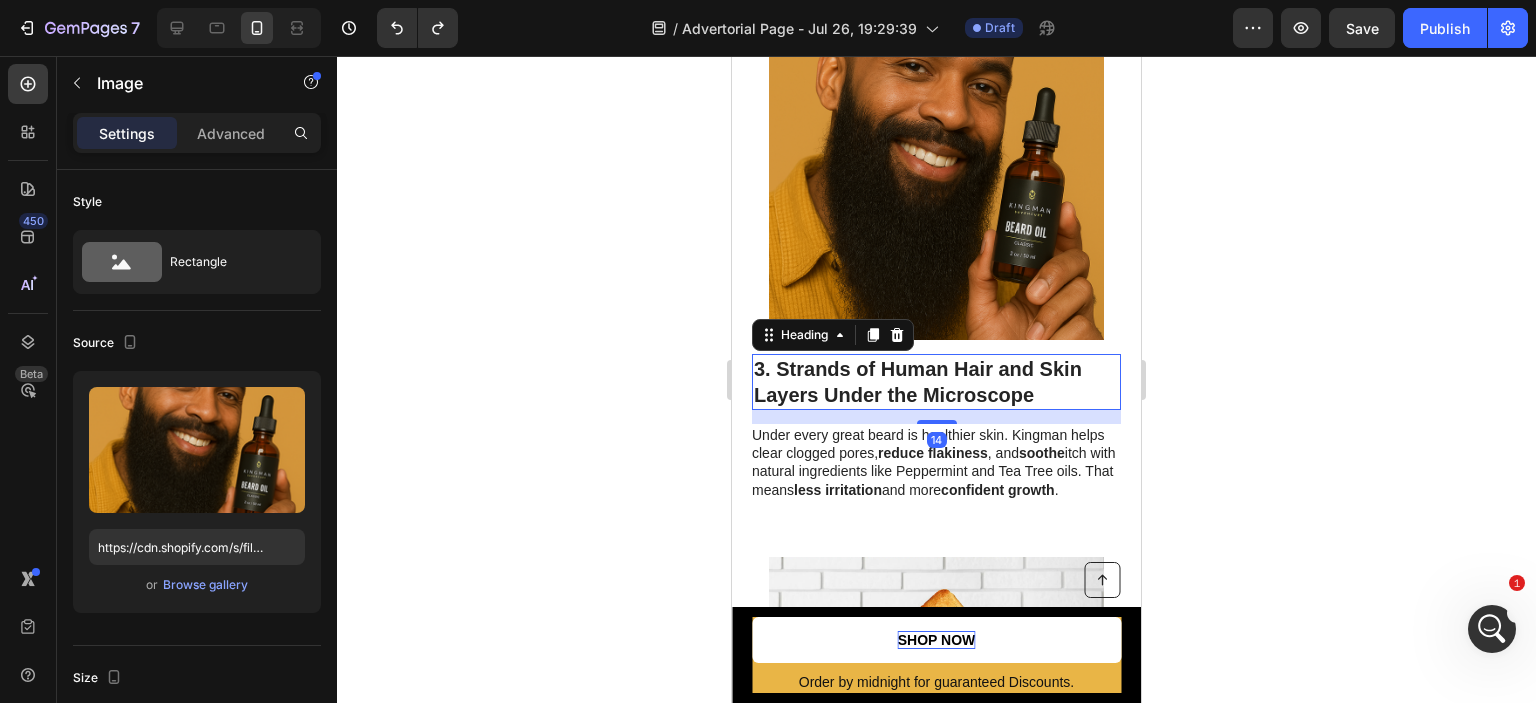 click on "3. Strands of Human Hair and Skin Layers Under the Microscope" at bounding box center [936, 382] 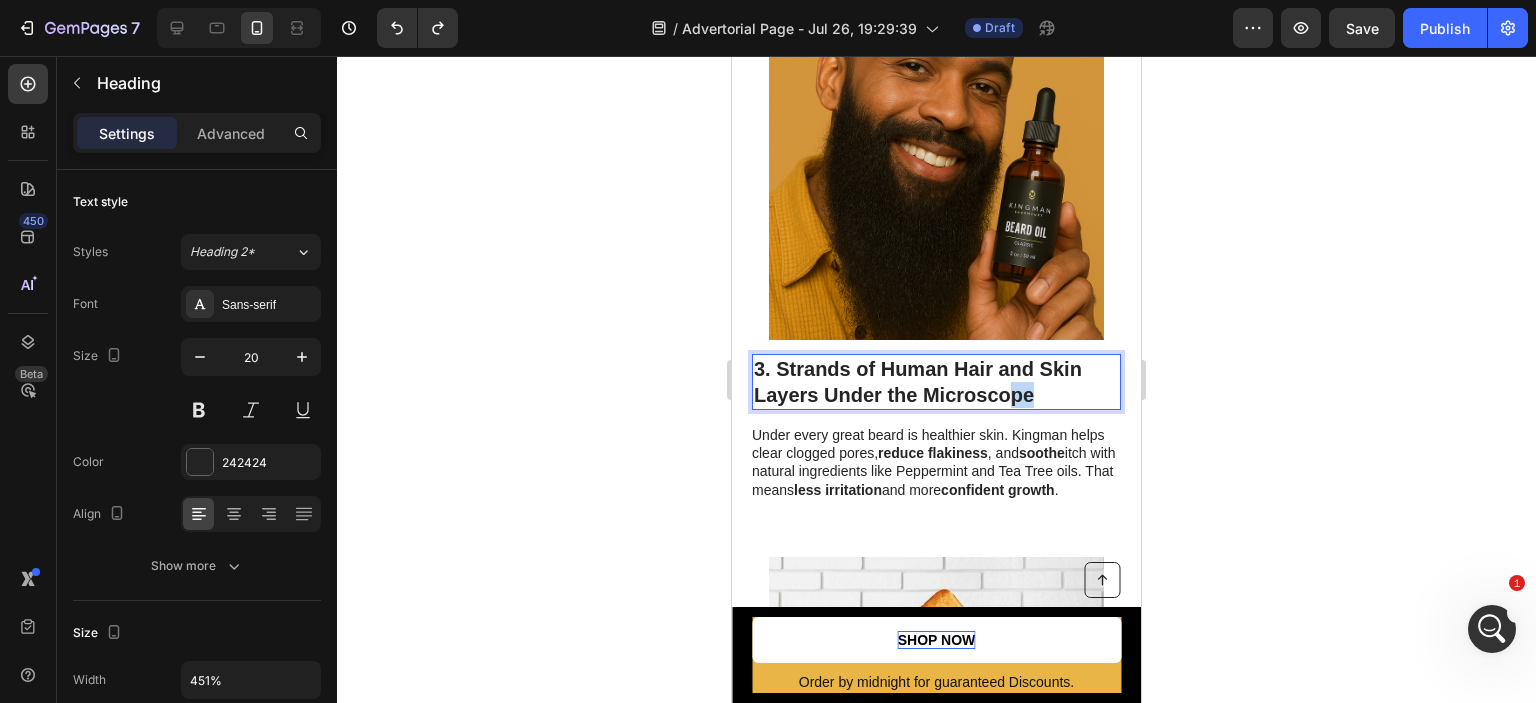 drag, startPoint x: 1044, startPoint y: 389, endPoint x: 960, endPoint y: 396, distance: 84.29116 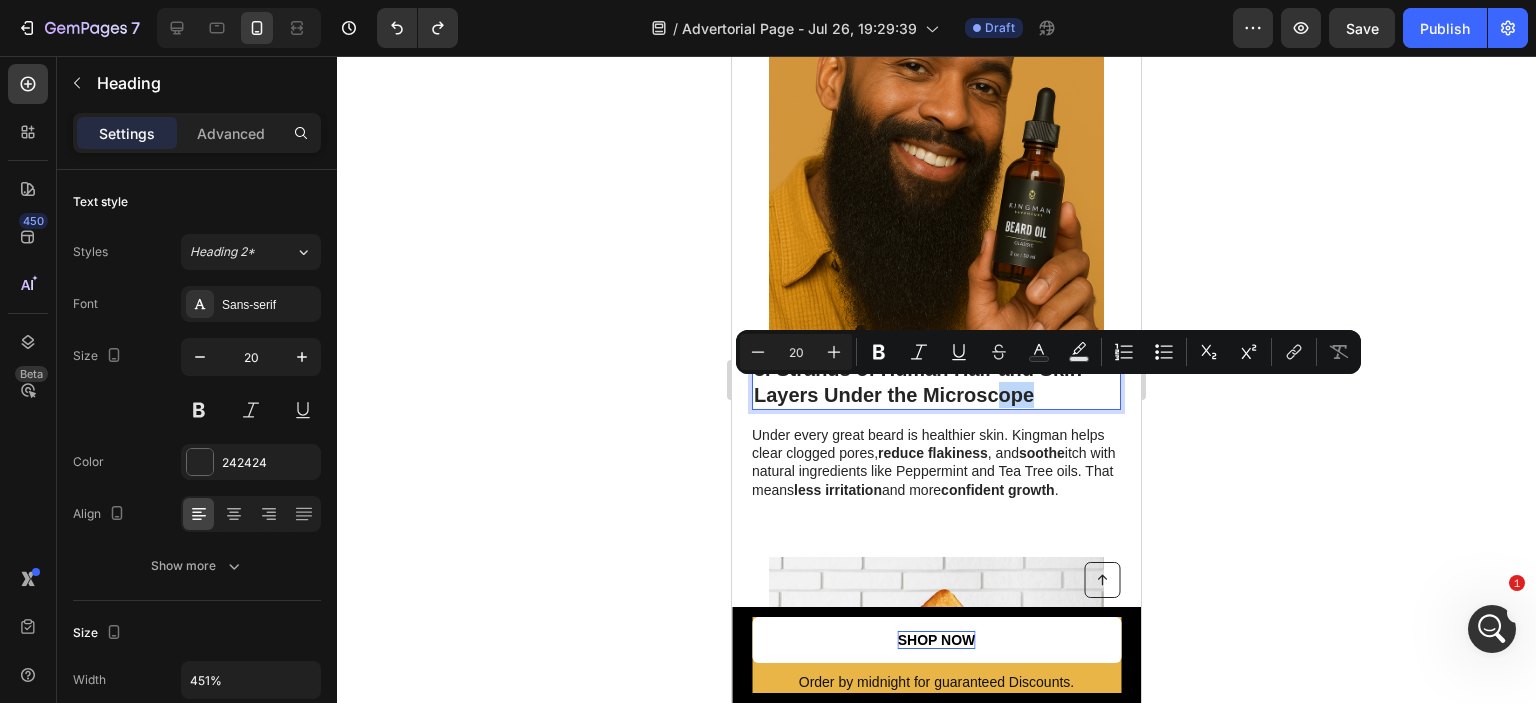 drag, startPoint x: 934, startPoint y: 394, endPoint x: 891, endPoint y: 390, distance: 43.185646 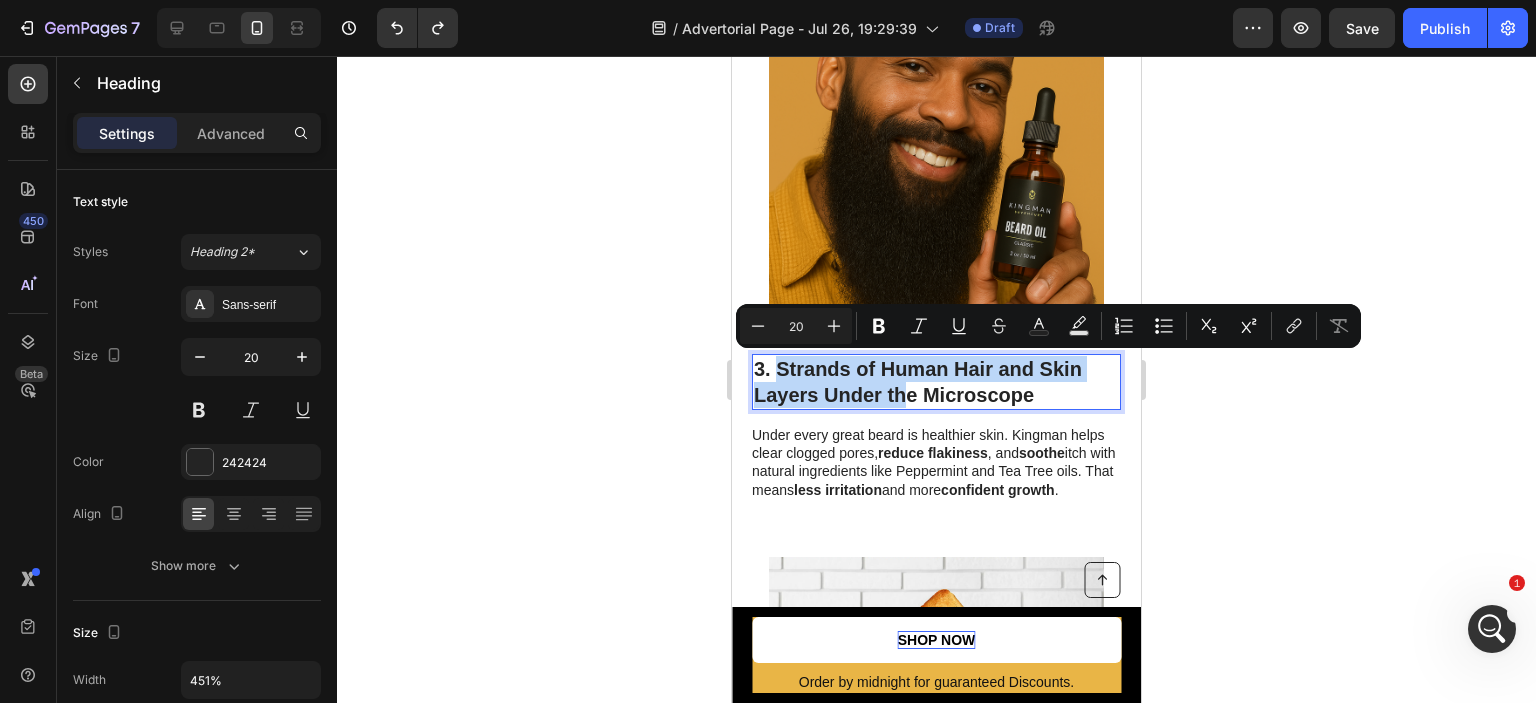 drag, startPoint x: 891, startPoint y: 390, endPoint x: 780, endPoint y: 364, distance: 114.00439 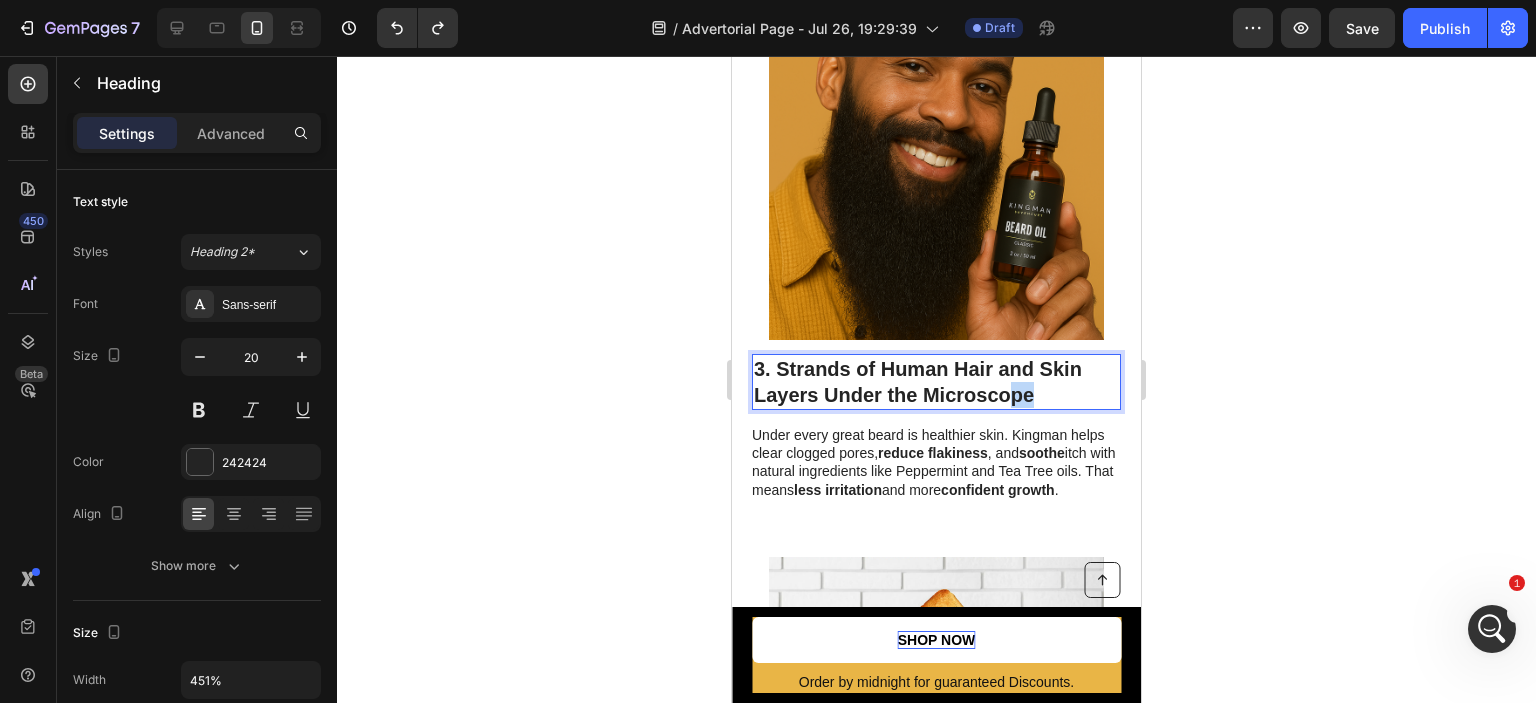 drag, startPoint x: 1040, startPoint y: 390, endPoint x: 1013, endPoint y: 391, distance: 27.018513 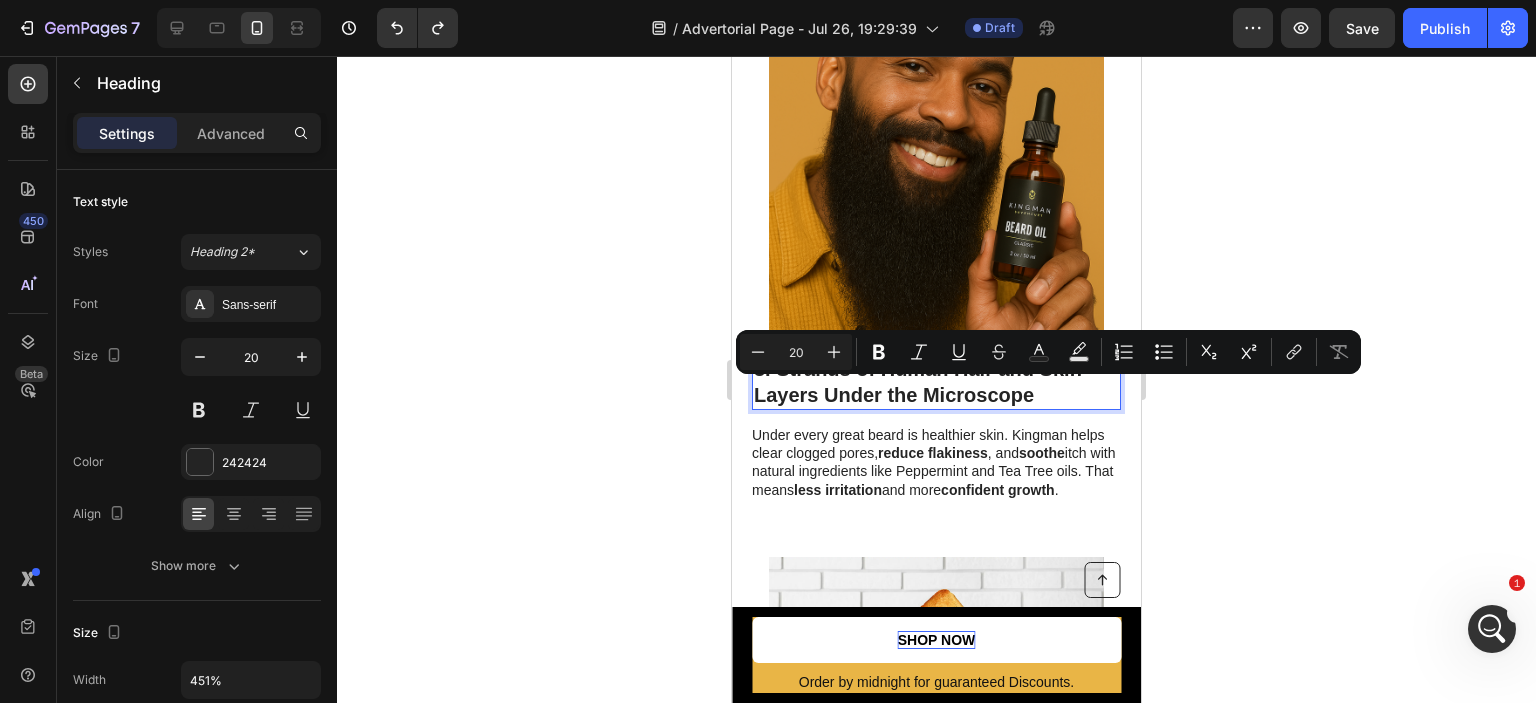 click on "3. Strands of Human Hair and Skin Layers Under the Microscope" at bounding box center [936, 382] 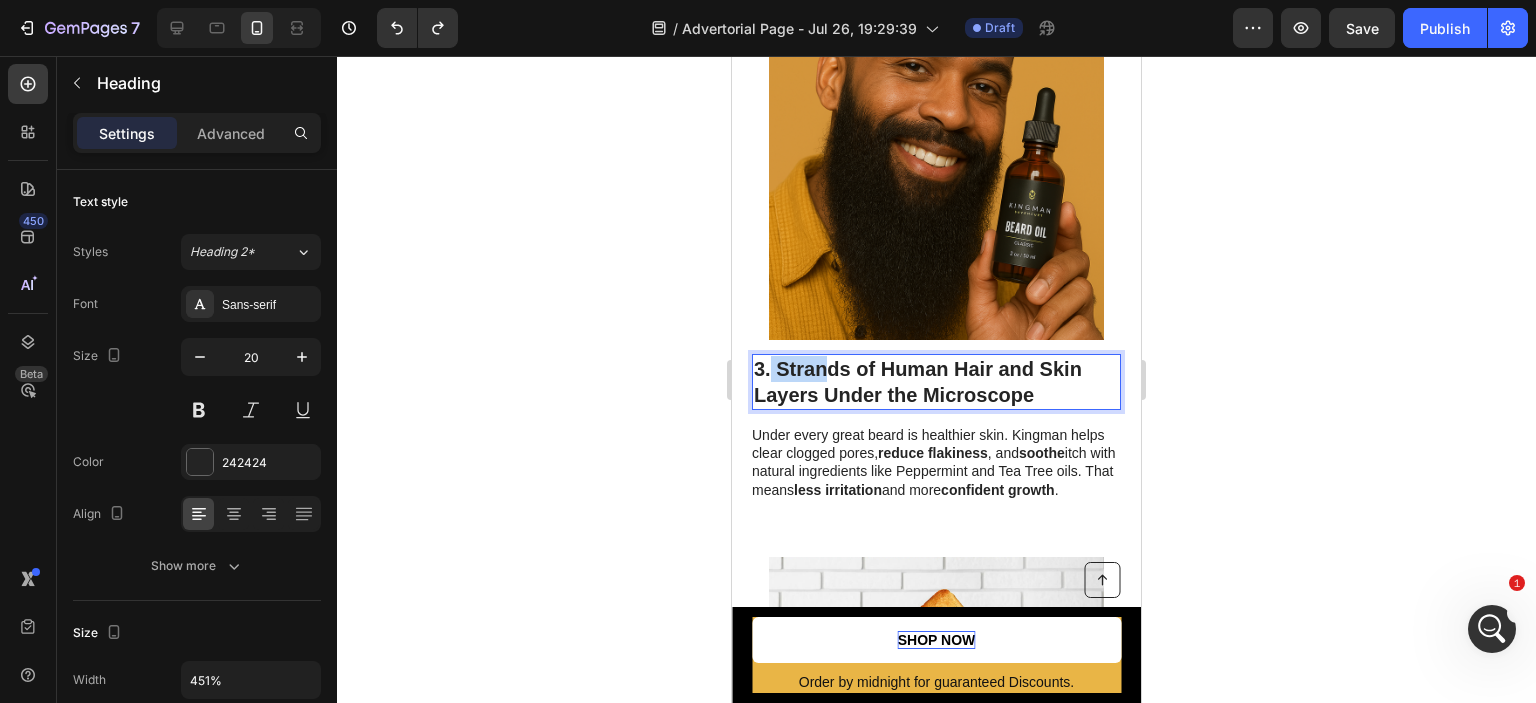 drag, startPoint x: 771, startPoint y: 364, endPoint x: 881, endPoint y: 373, distance: 110.36757 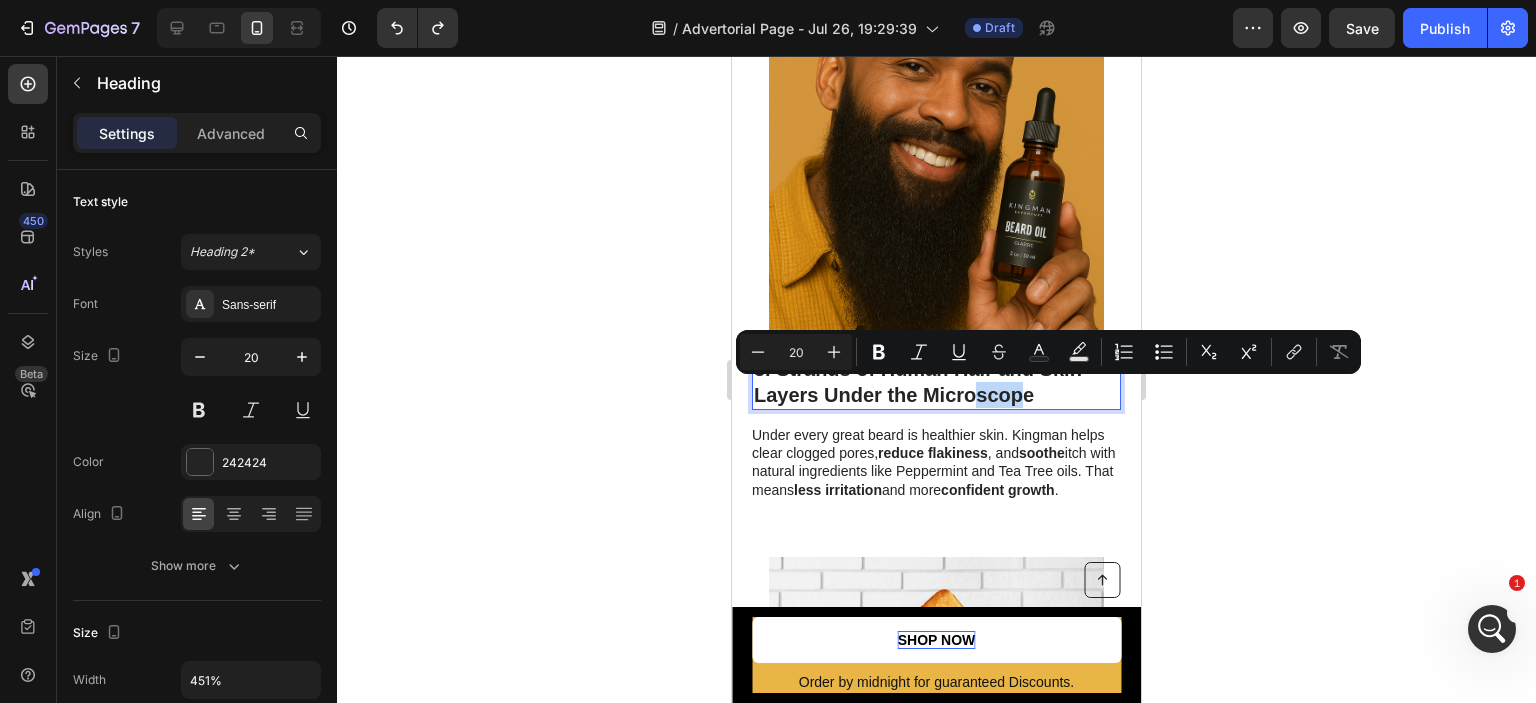 drag, startPoint x: 984, startPoint y: 391, endPoint x: 1012, endPoint y: 391, distance: 28 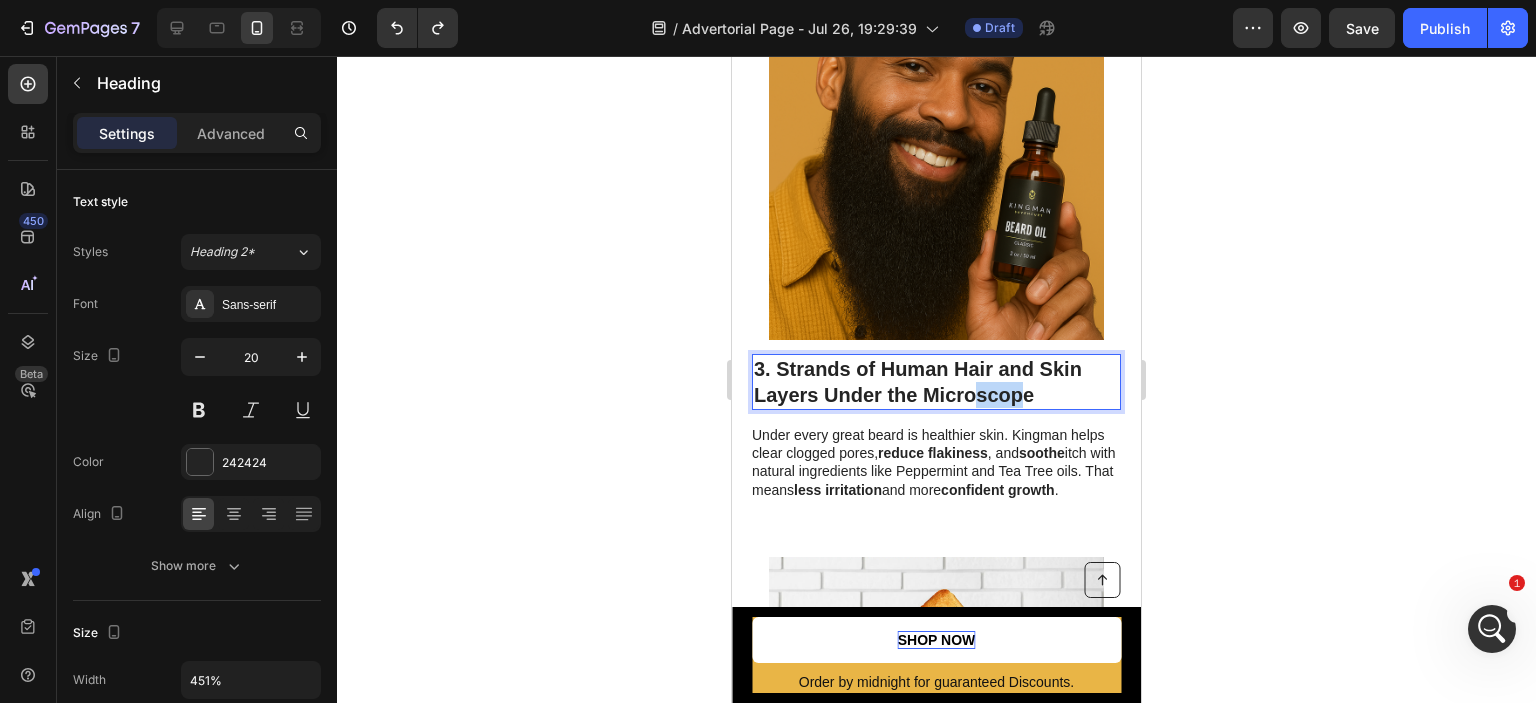 click on "3. Strands of Human Hair and Skin Layers Under the Microscope" at bounding box center (936, 382) 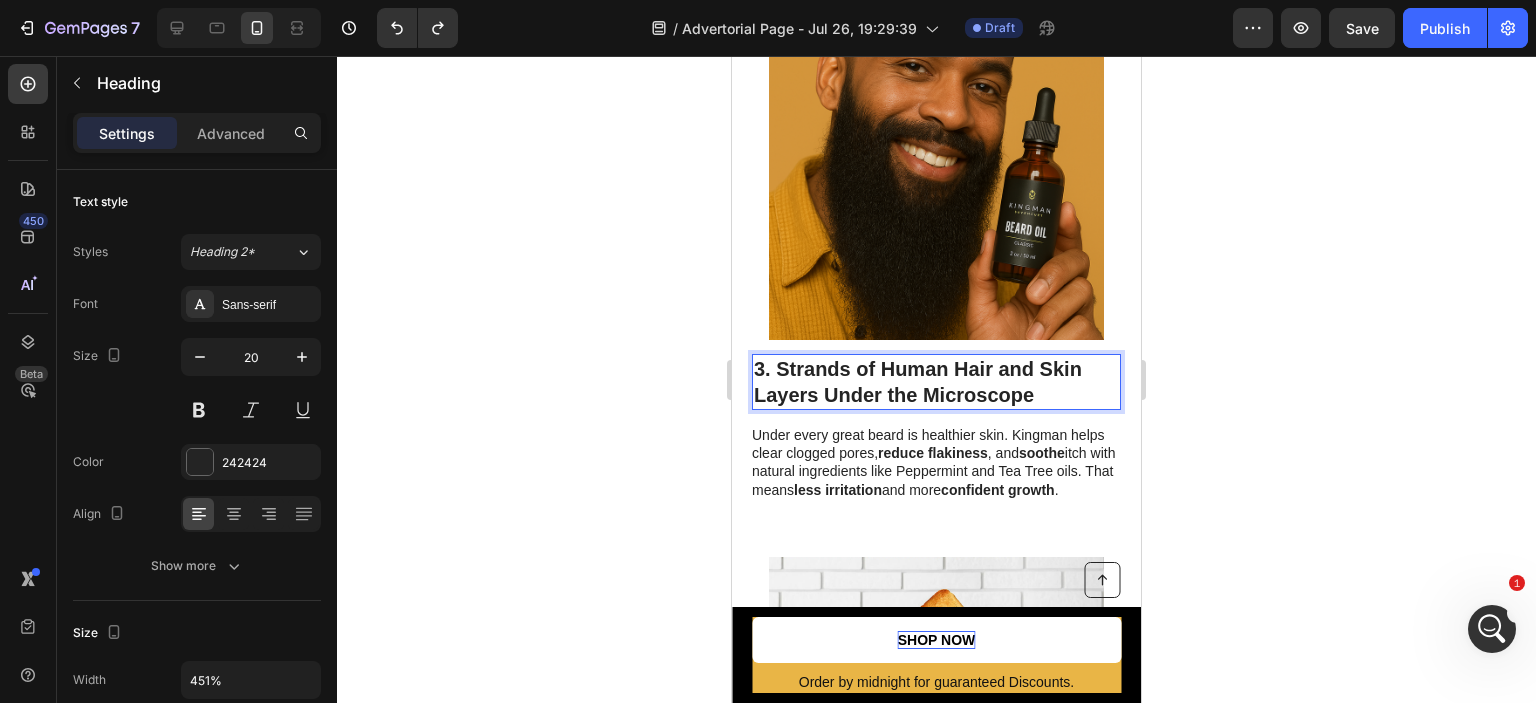 click on "3. Strands of Human Hair and Skin Layers Under the Microscope" at bounding box center [936, 382] 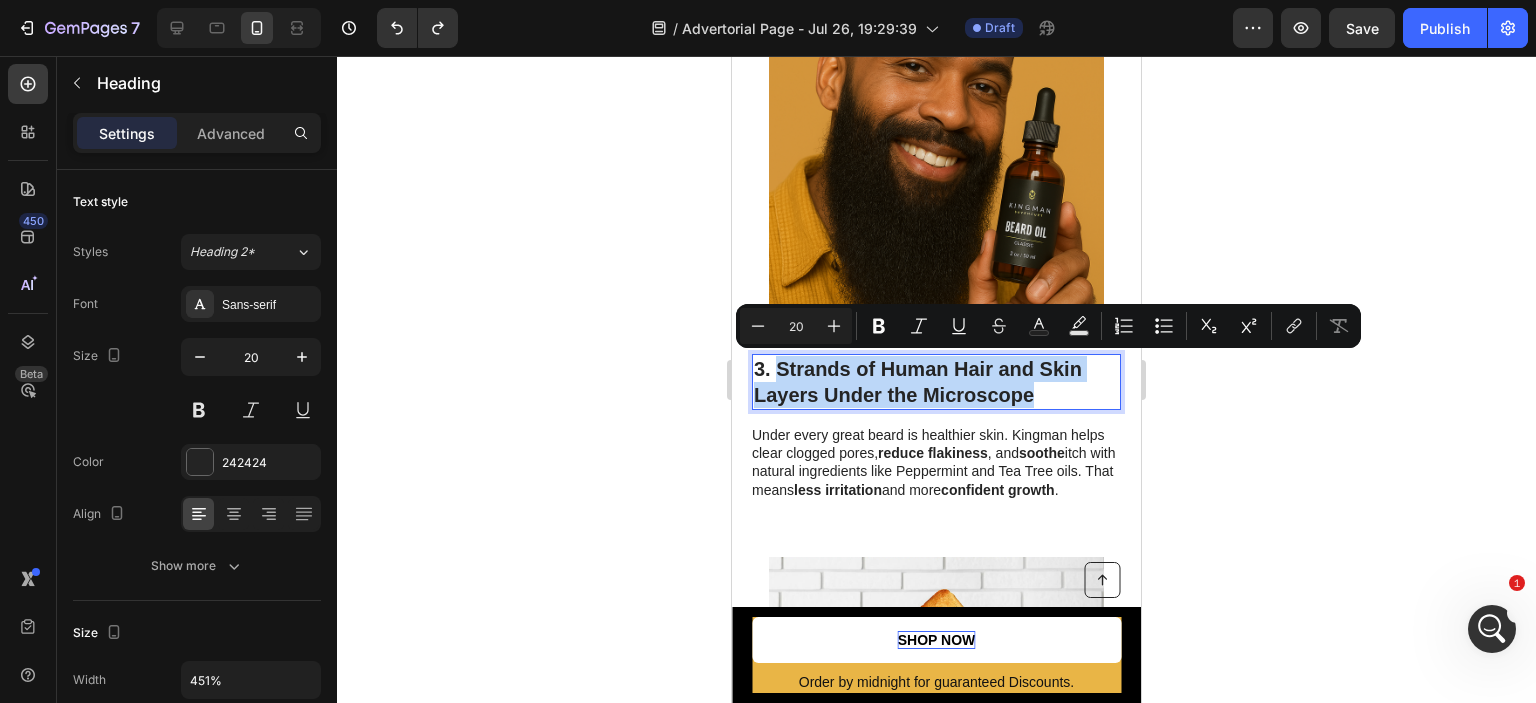 drag, startPoint x: 776, startPoint y: 365, endPoint x: 1066, endPoint y: 391, distance: 291.16318 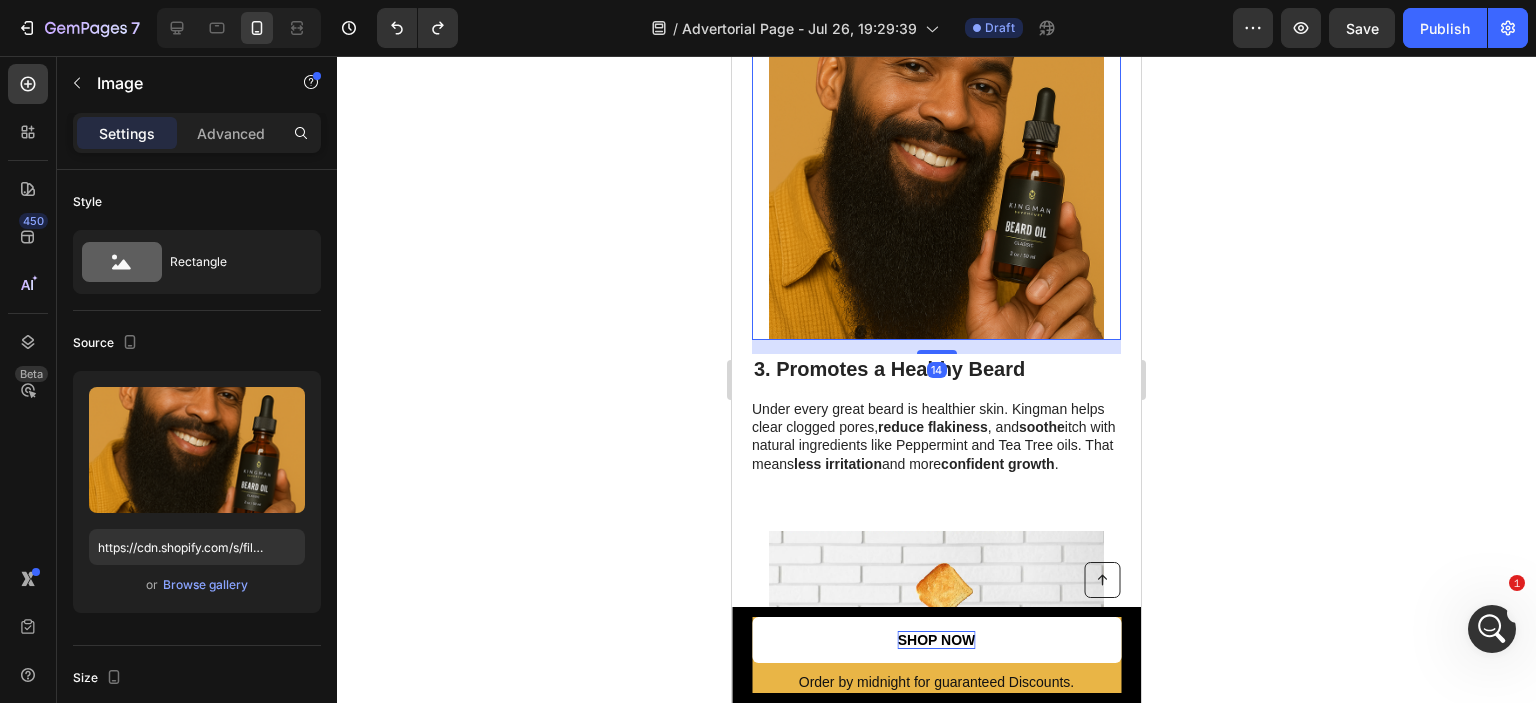 click 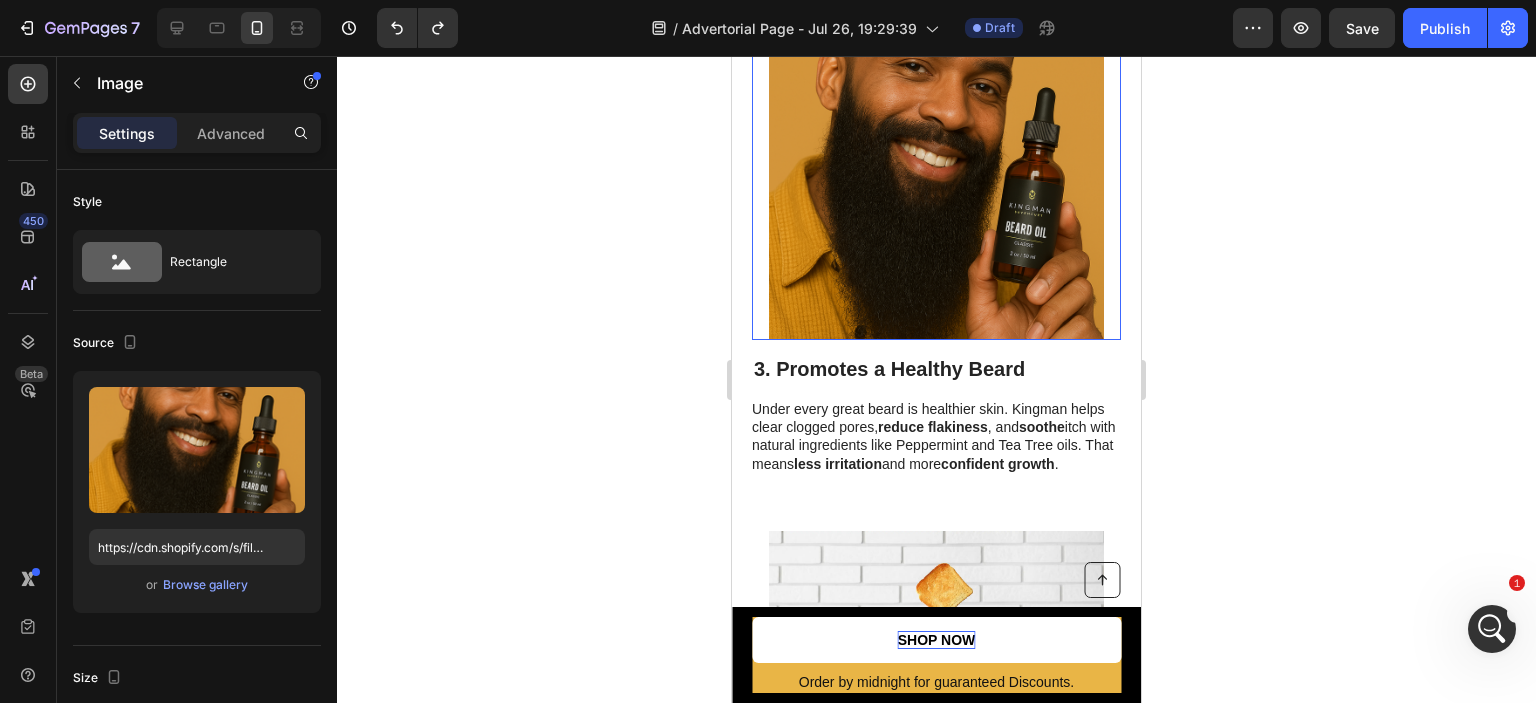 click at bounding box center [936, 172] 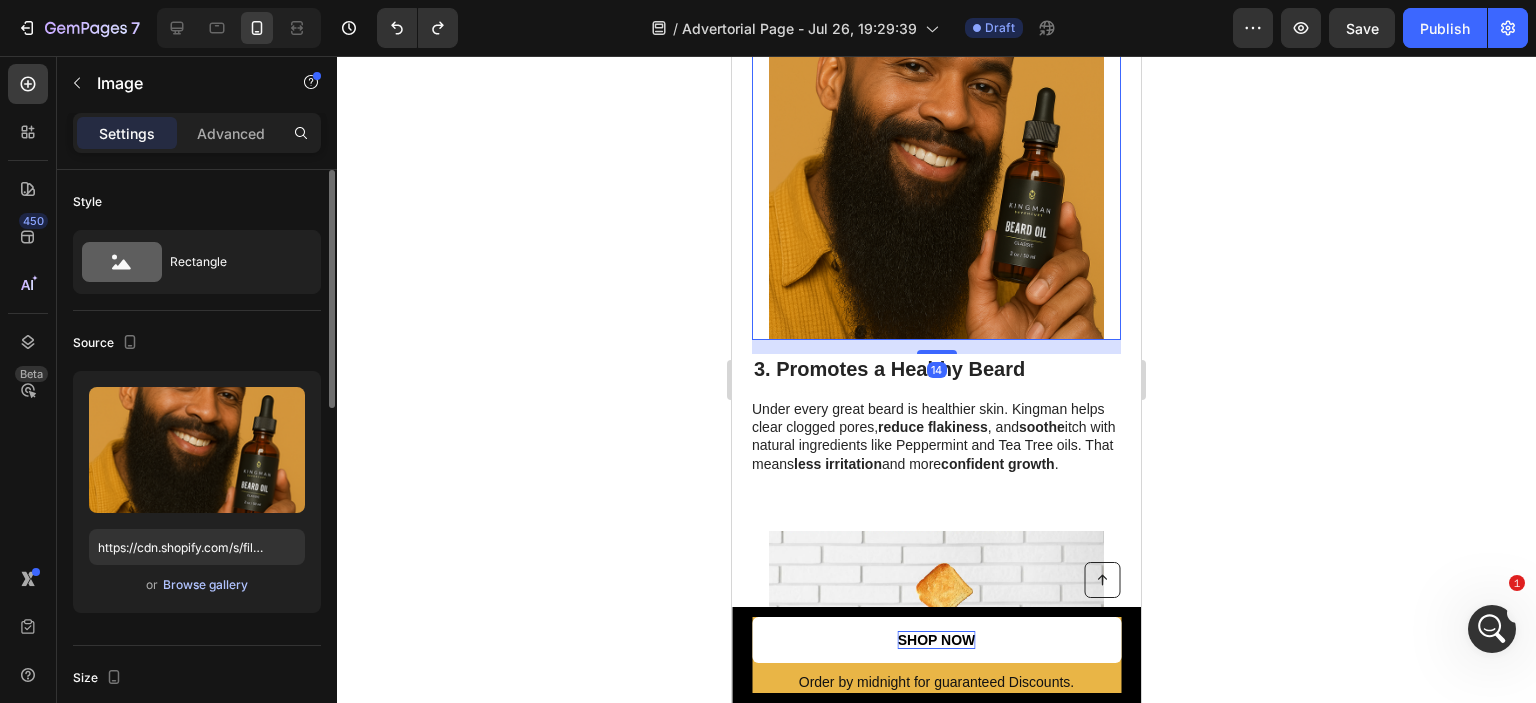 click on "Browse gallery" at bounding box center [205, 585] 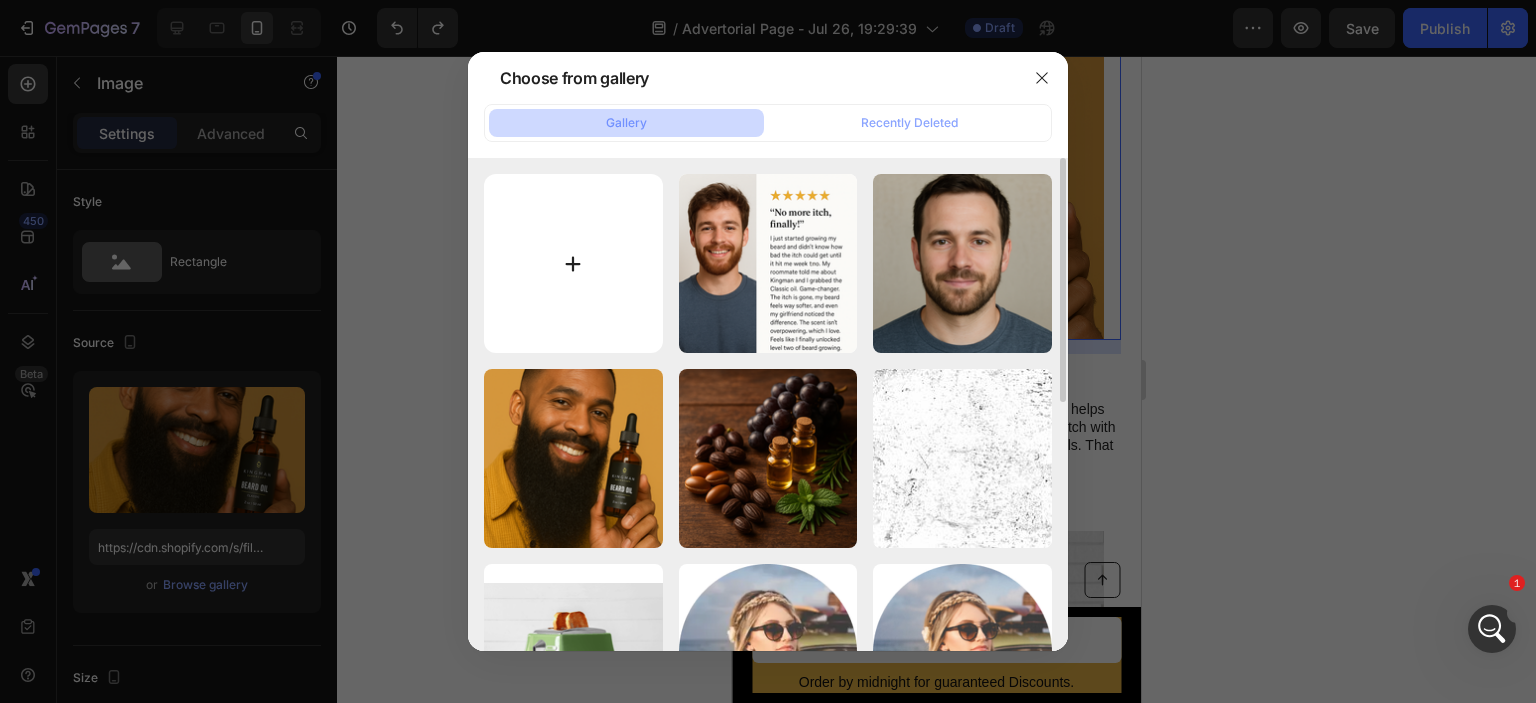 click at bounding box center (573, 263) 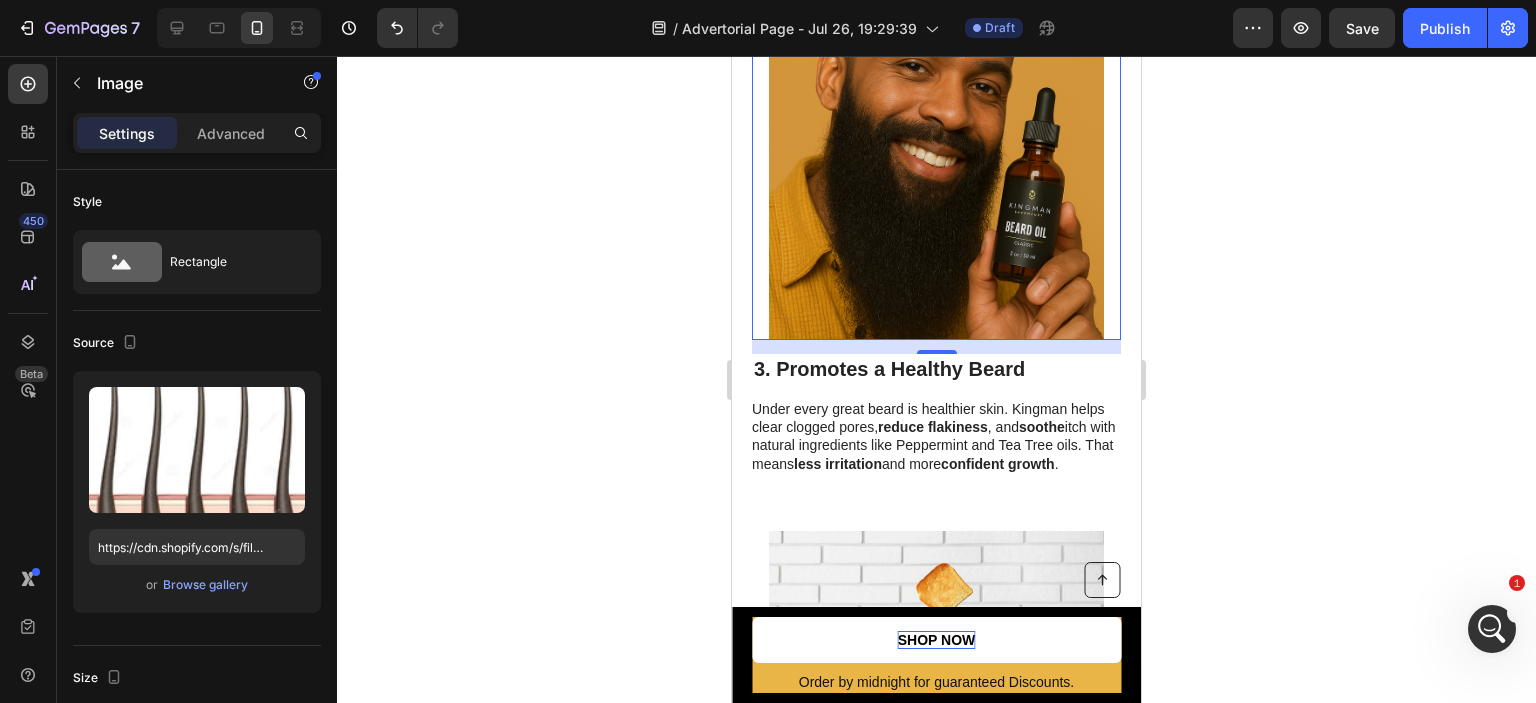 type on "https://cdn.shopify.com/s/files/1/0758/4497/6890/files/gempages_577205332548256294-36f3fd22-b2d5-4540-9615-9b06799ae79b.jpg" 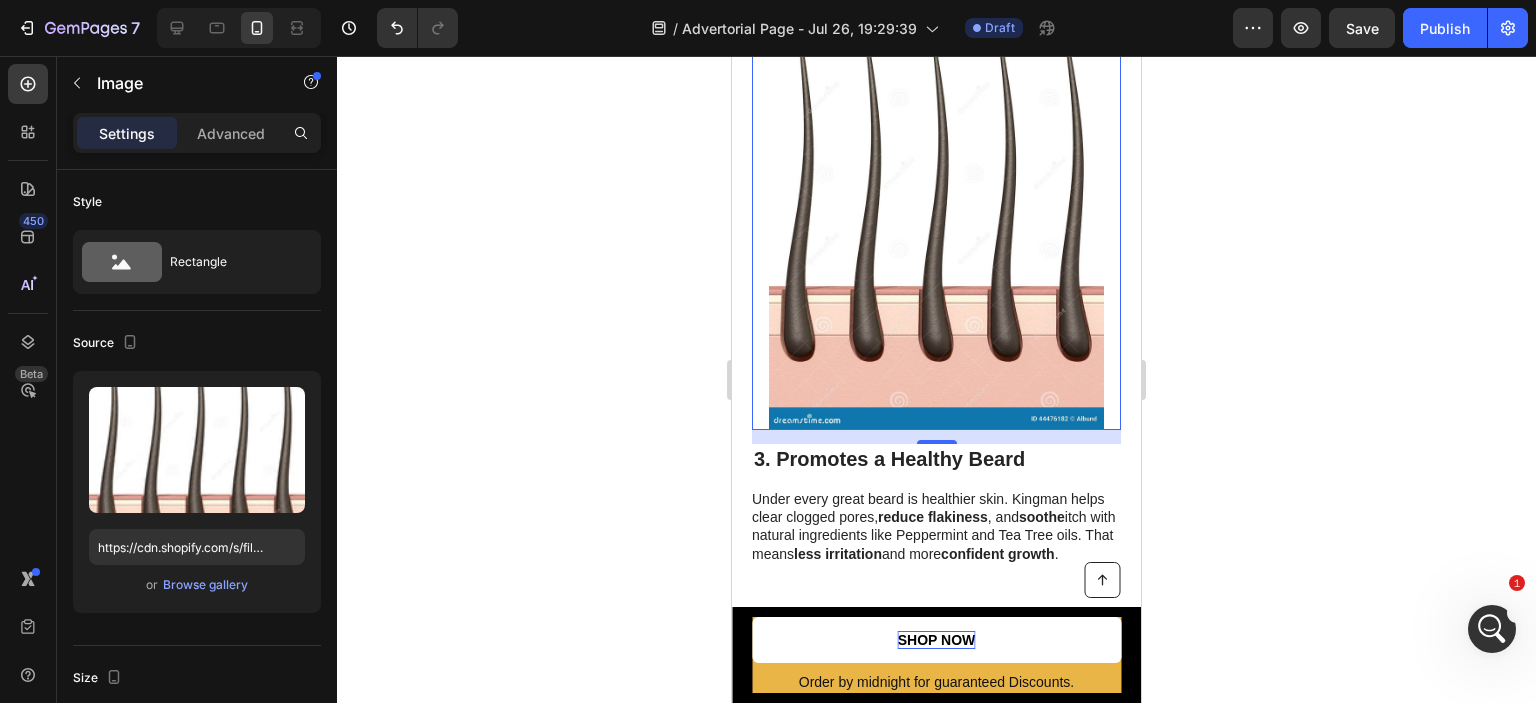 click 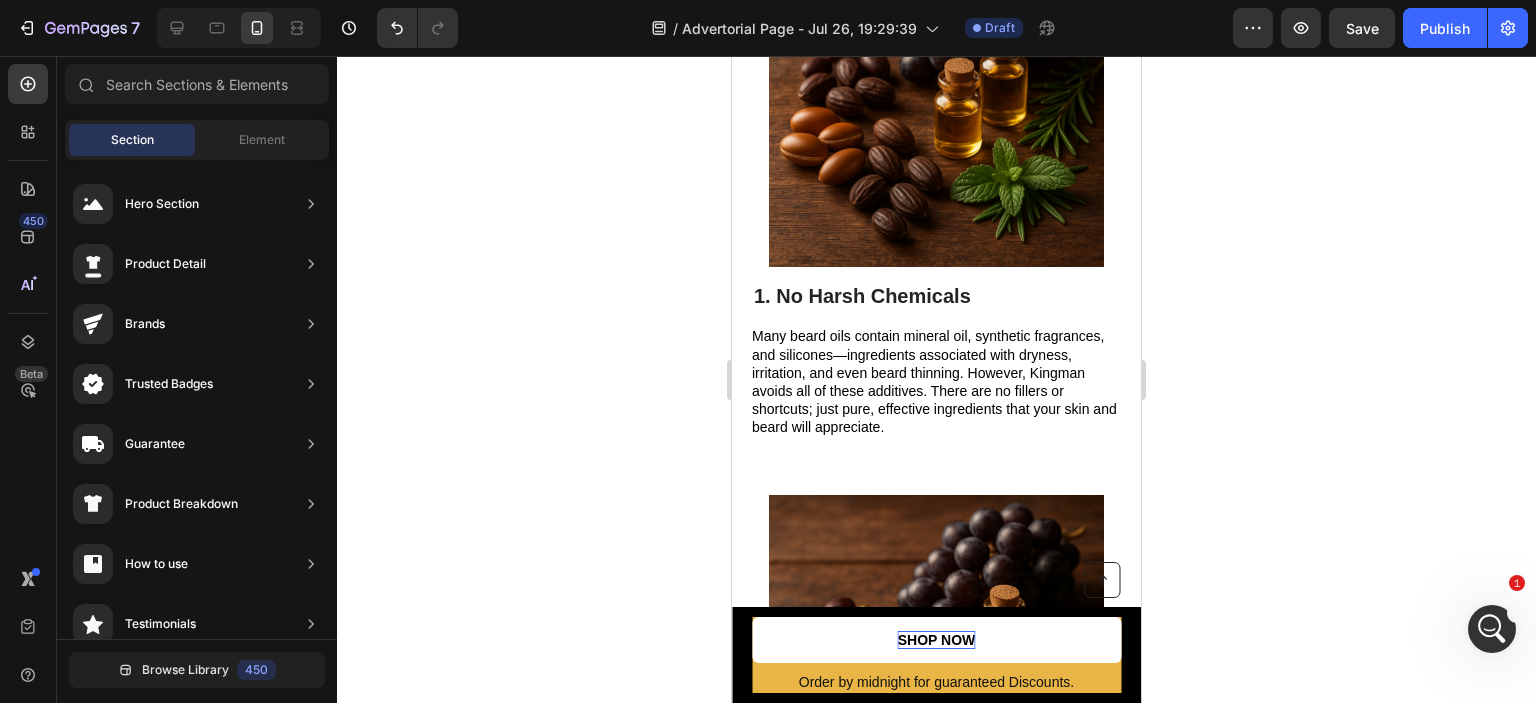 scroll, scrollTop: 679, scrollLeft: 0, axis: vertical 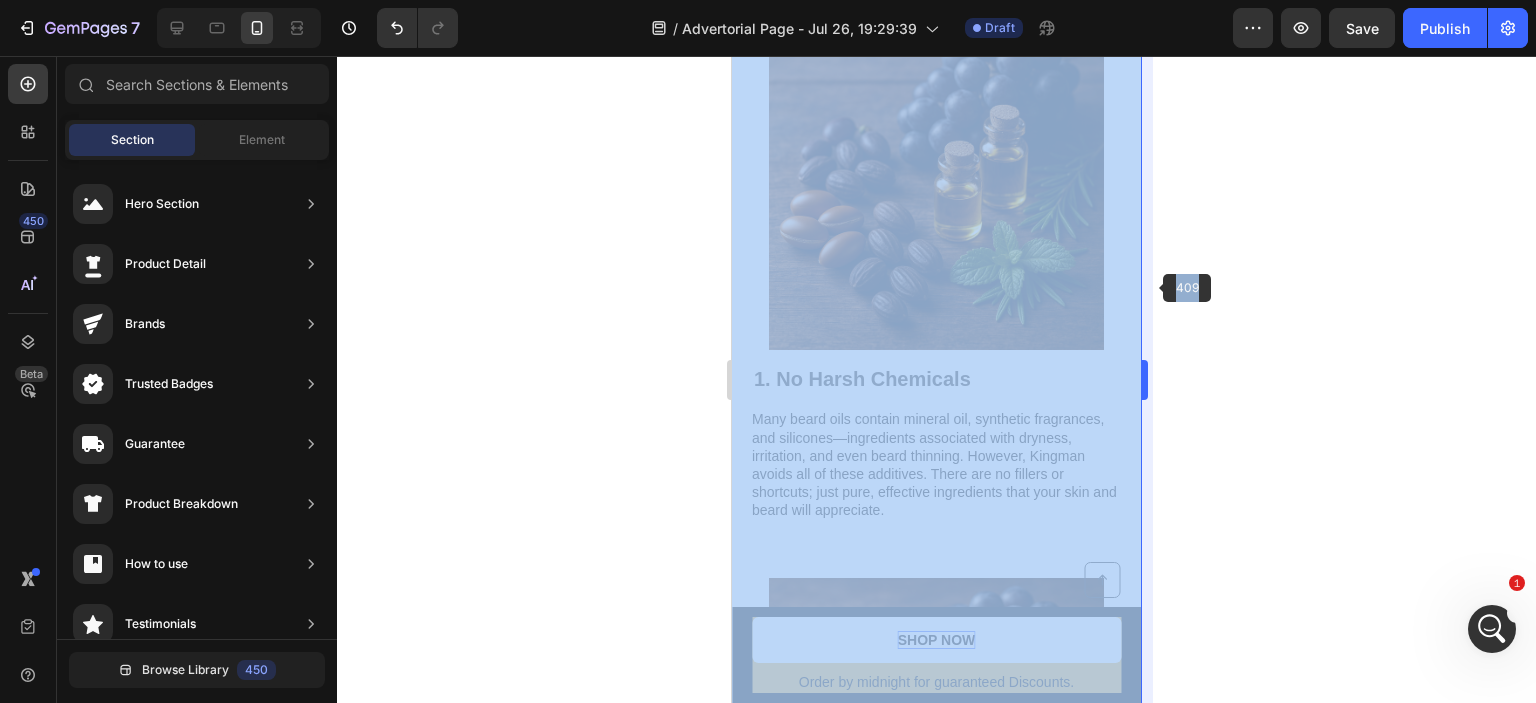 drag, startPoint x: 1155, startPoint y: 167, endPoint x: 1145, endPoint y: 287, distance: 120.41595 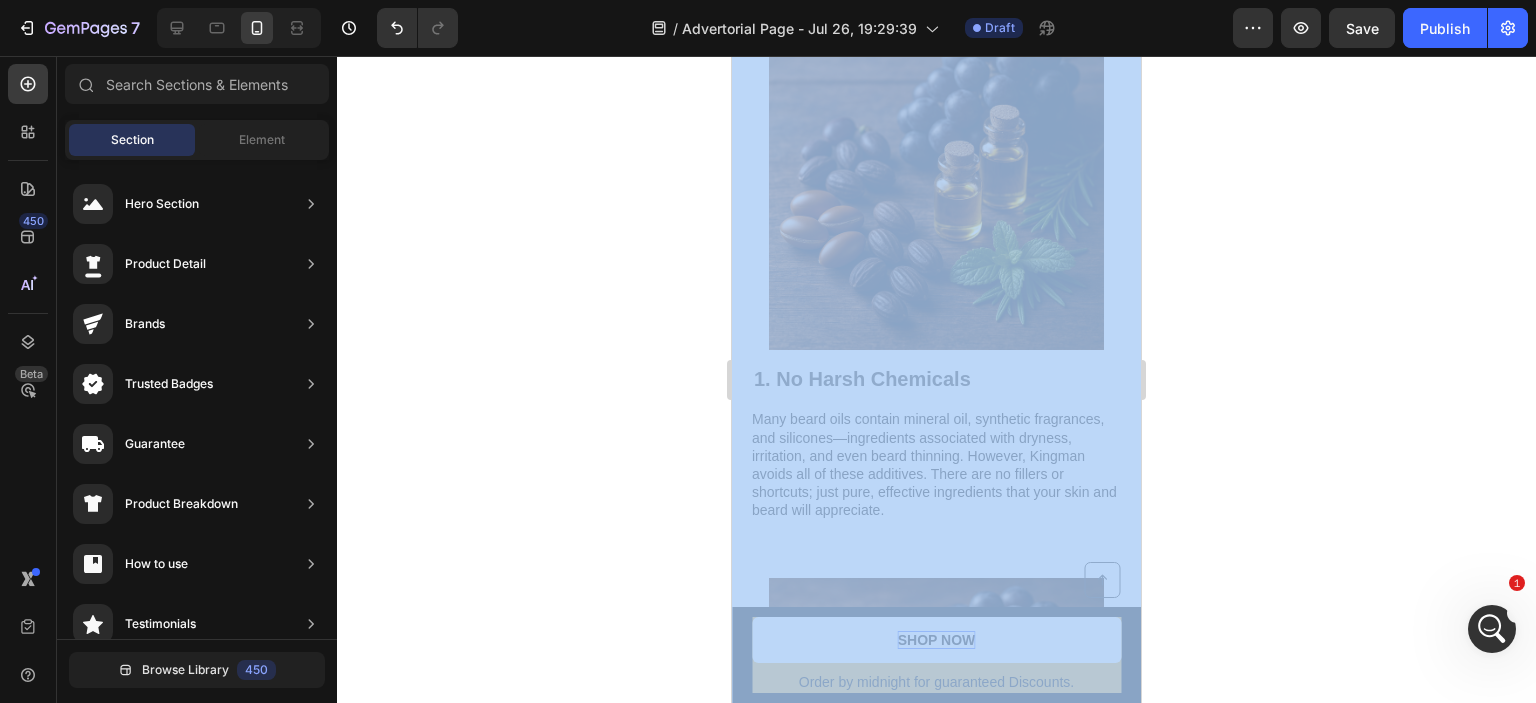 click 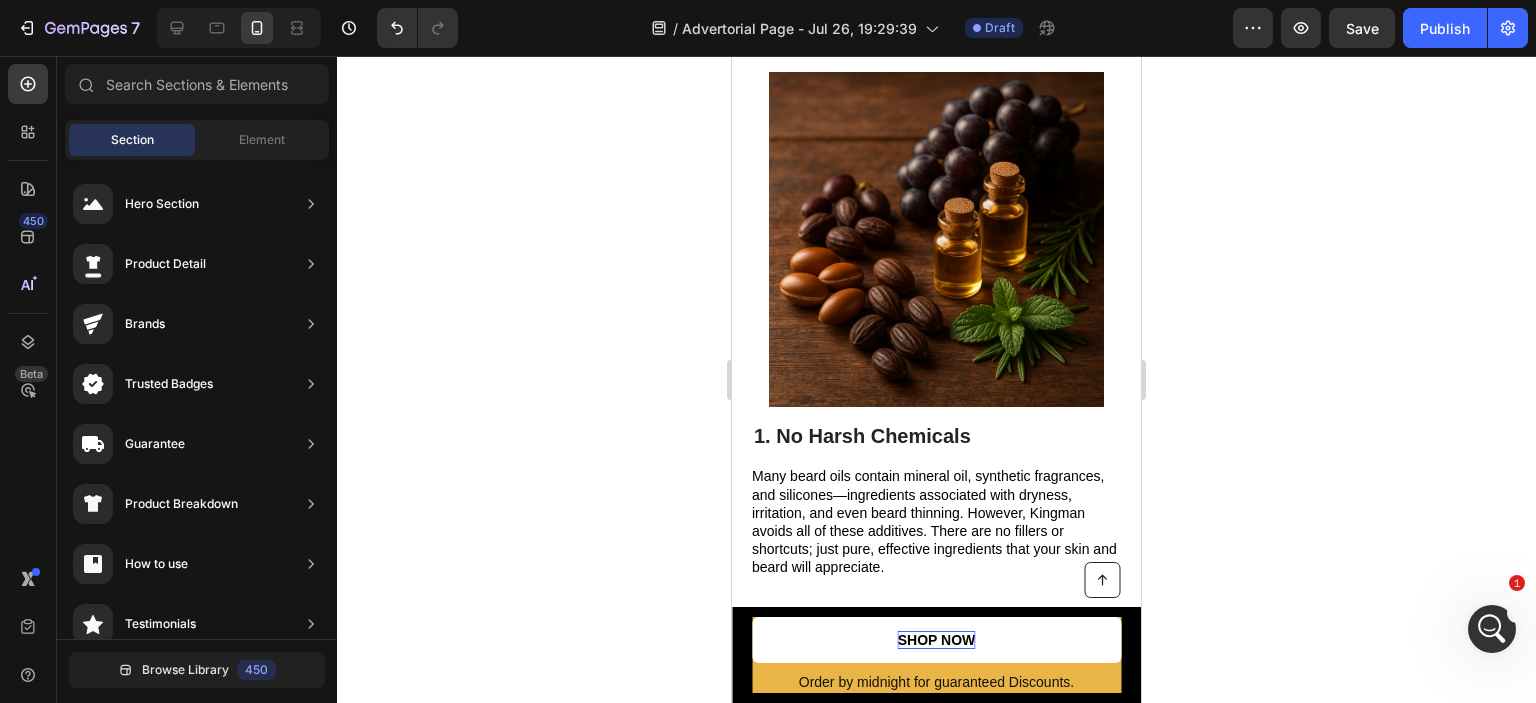 scroll, scrollTop: 588, scrollLeft: 0, axis: vertical 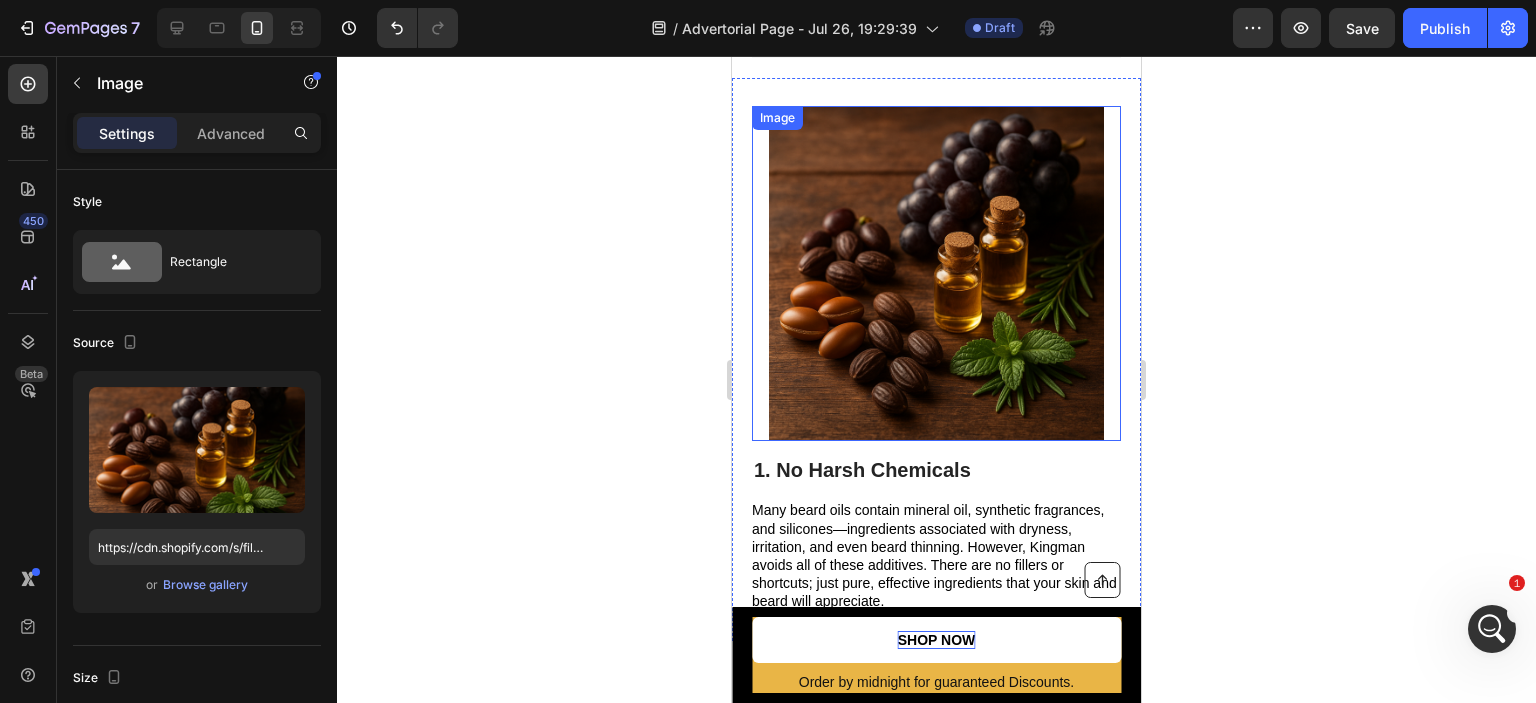 click at bounding box center (936, 273) 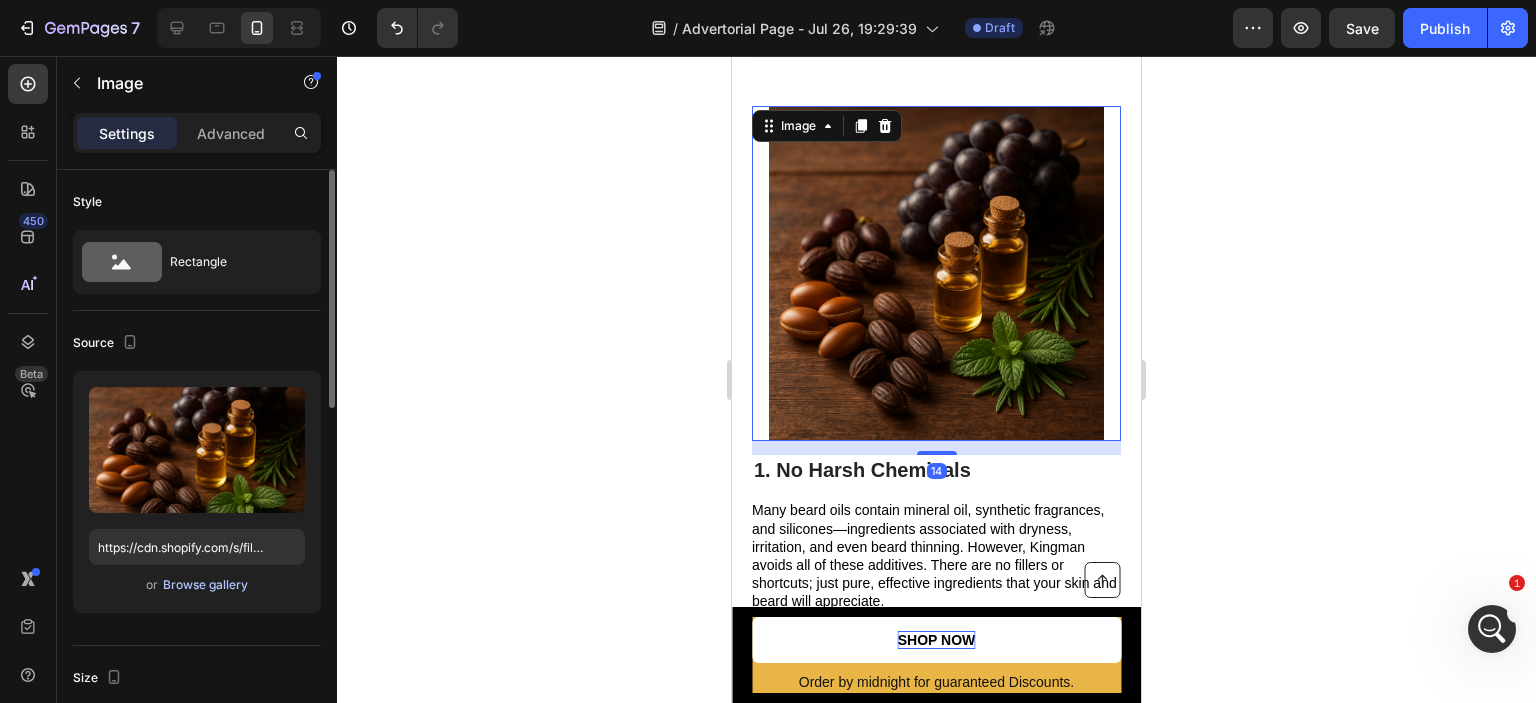 click on "Browse gallery" at bounding box center [205, 585] 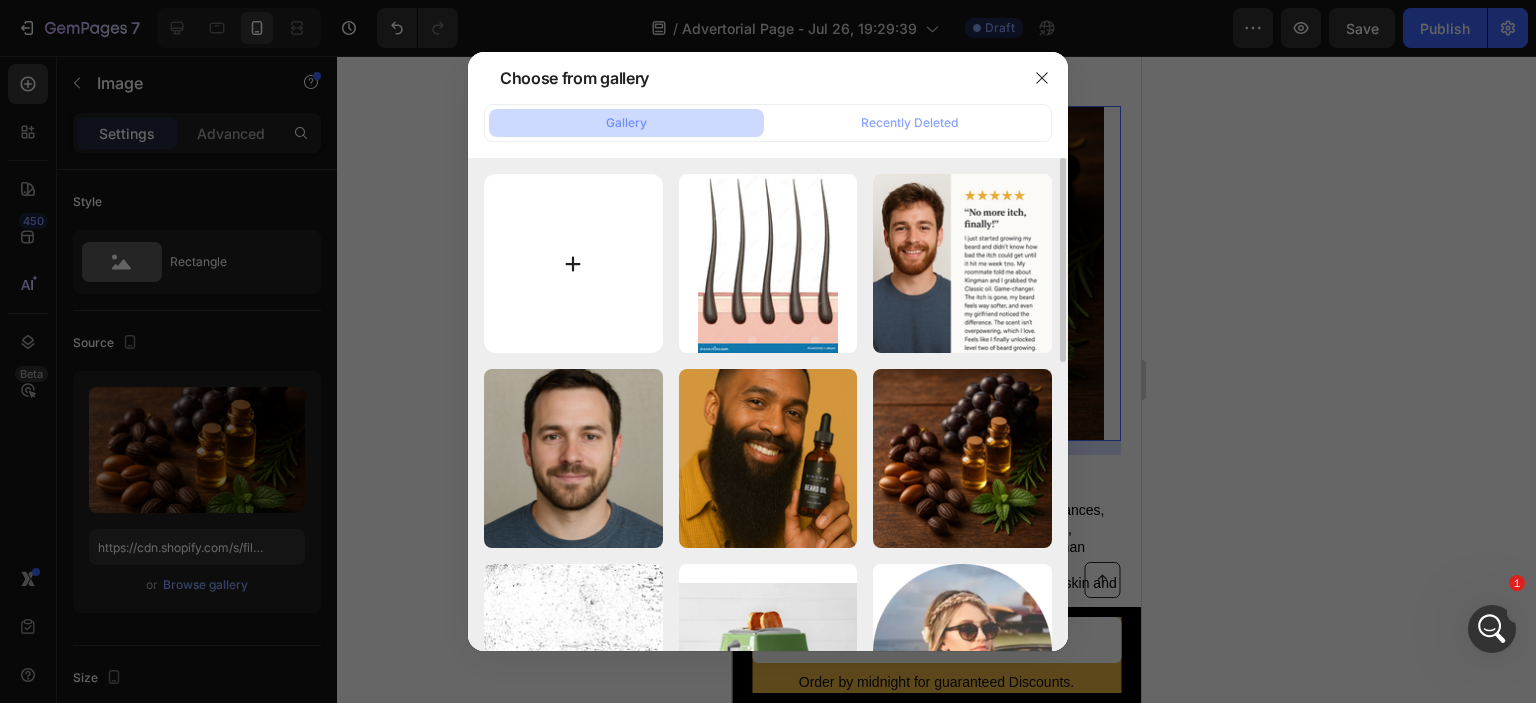 click at bounding box center [573, 263] 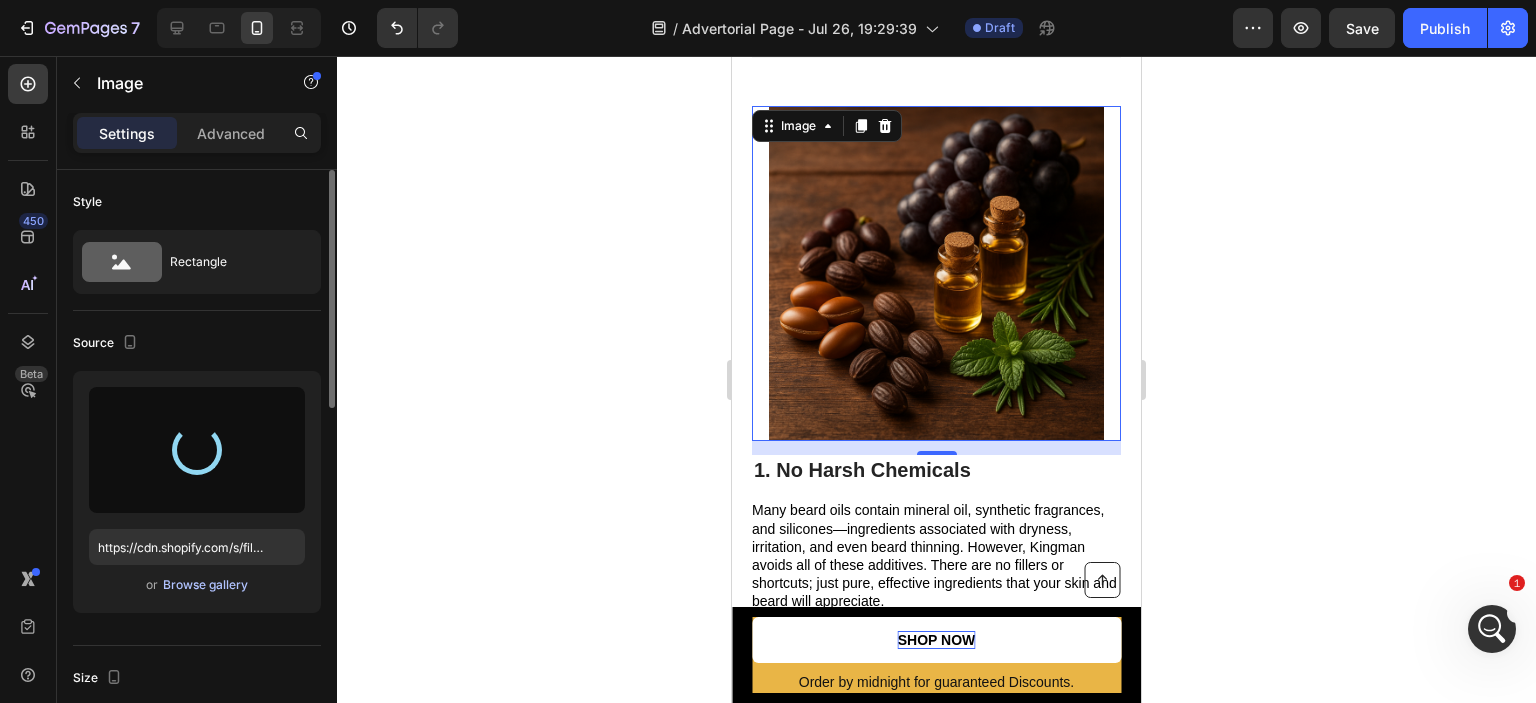 click on "Browse gallery" at bounding box center (205, 585) 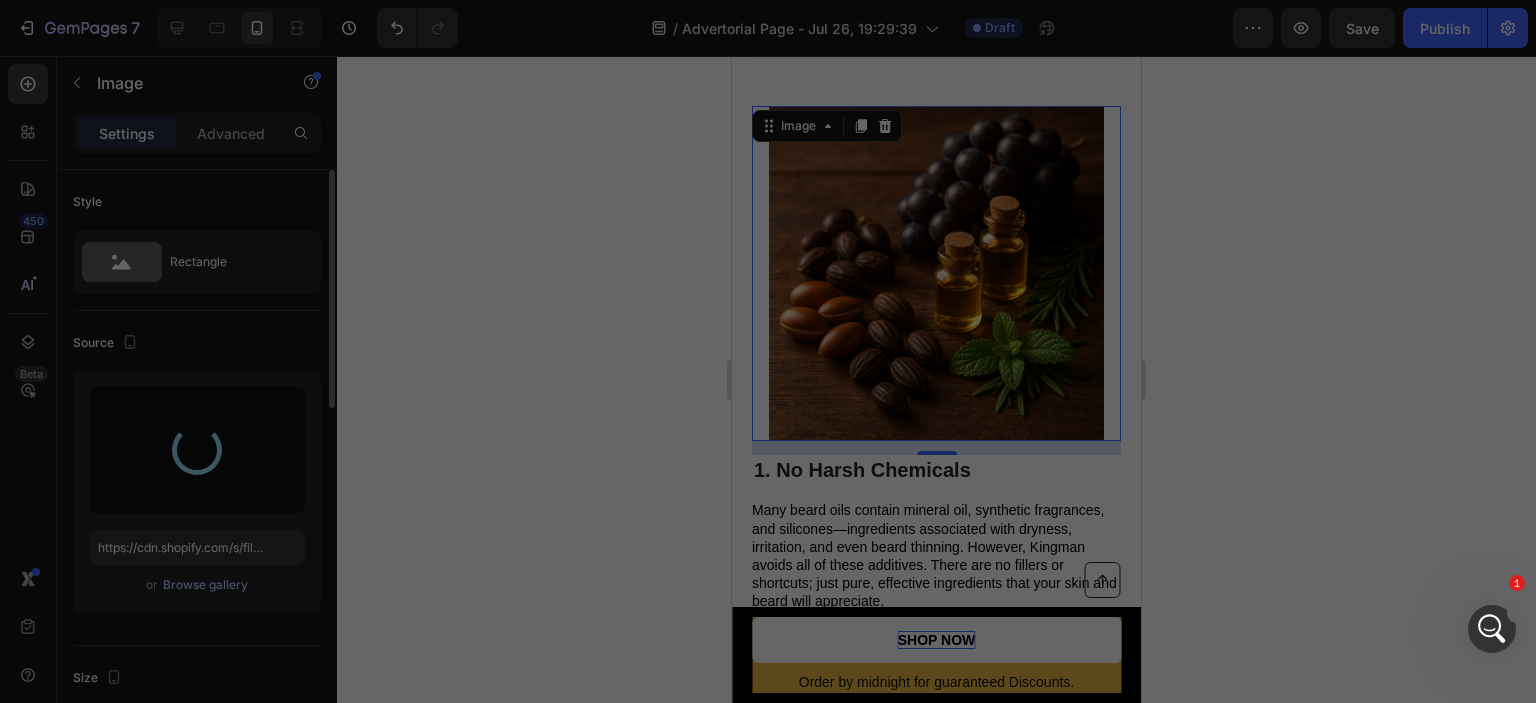 click at bounding box center (768, 351) 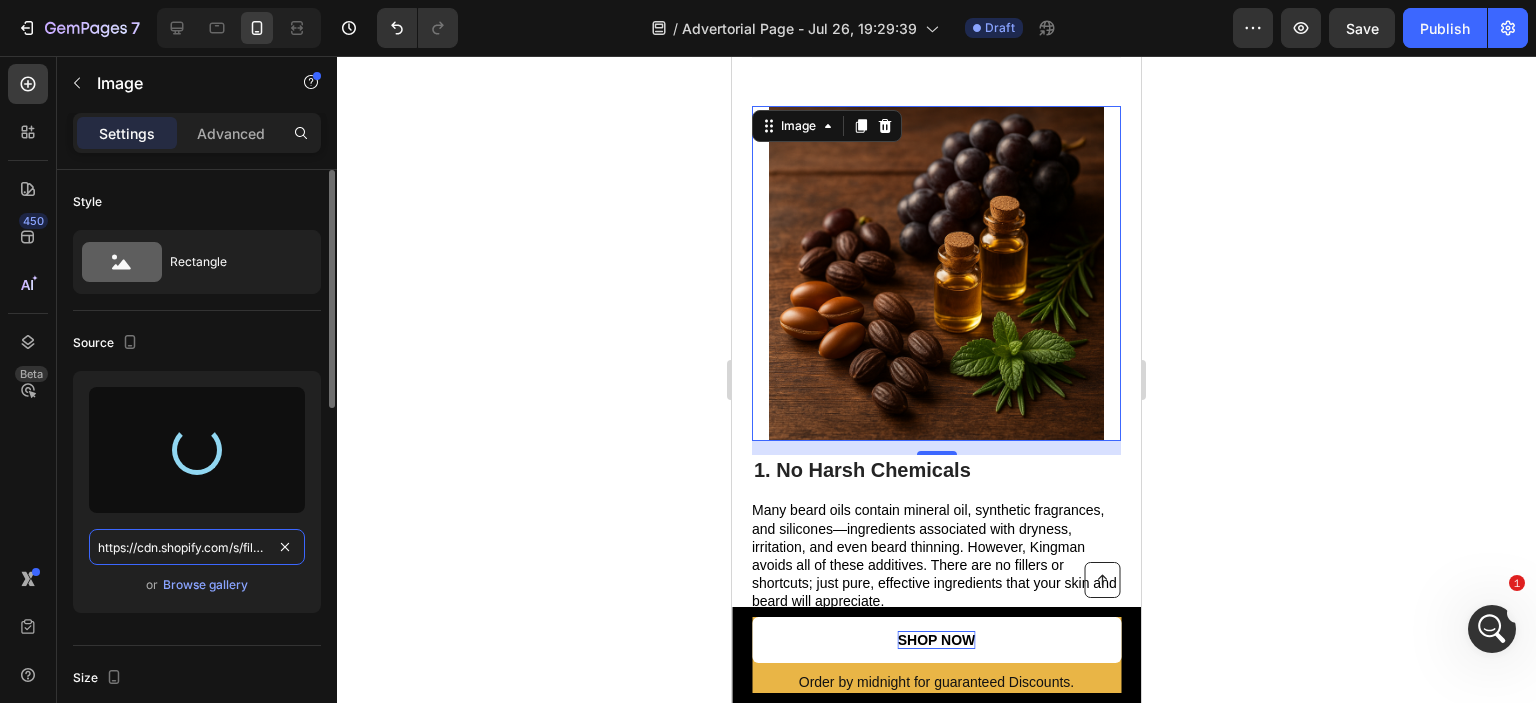 click on "https://cdn.shopify.com/s/files/1/0758/4497/6890/files/gempages_577205332548256294-291e4e8a-5e85-4582-81ae-37ed217f1dca.png" at bounding box center [197, 547] 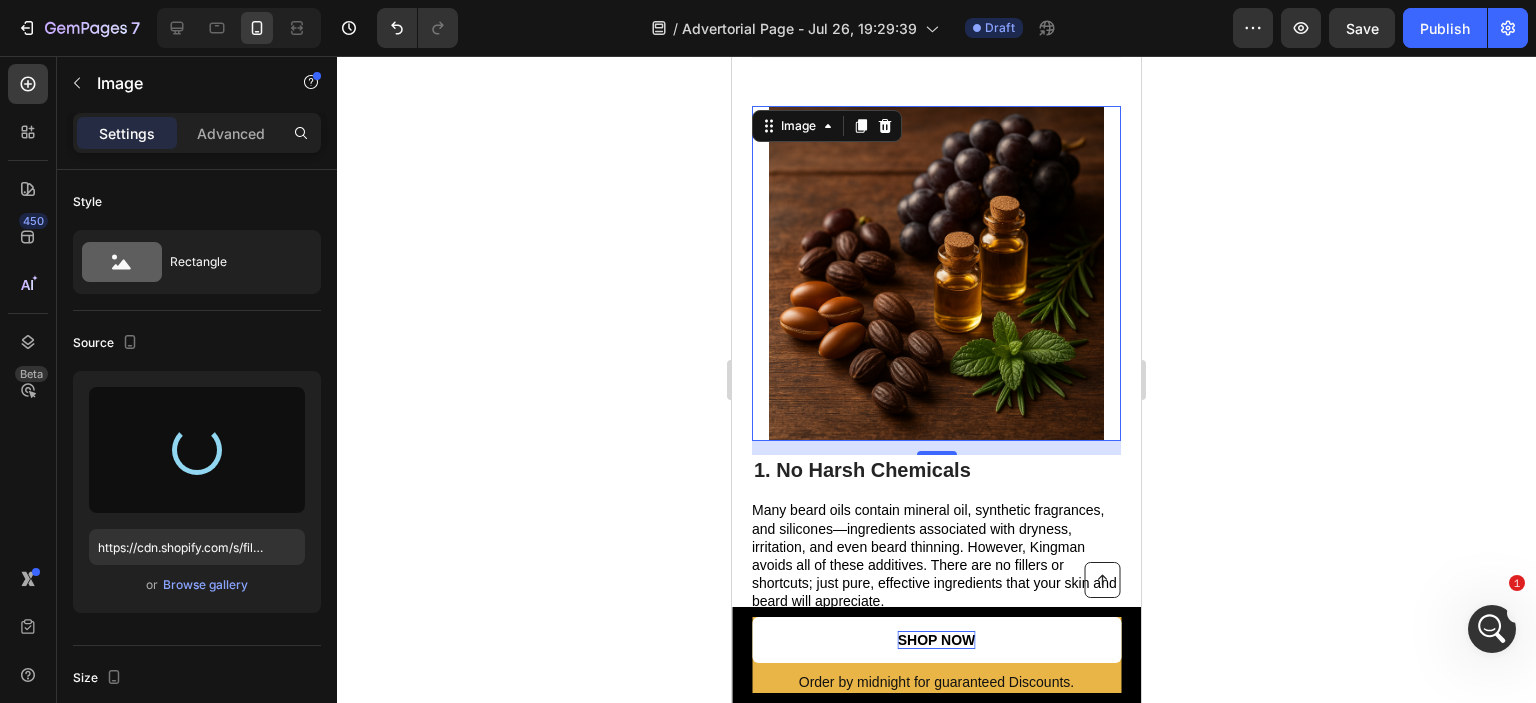 click 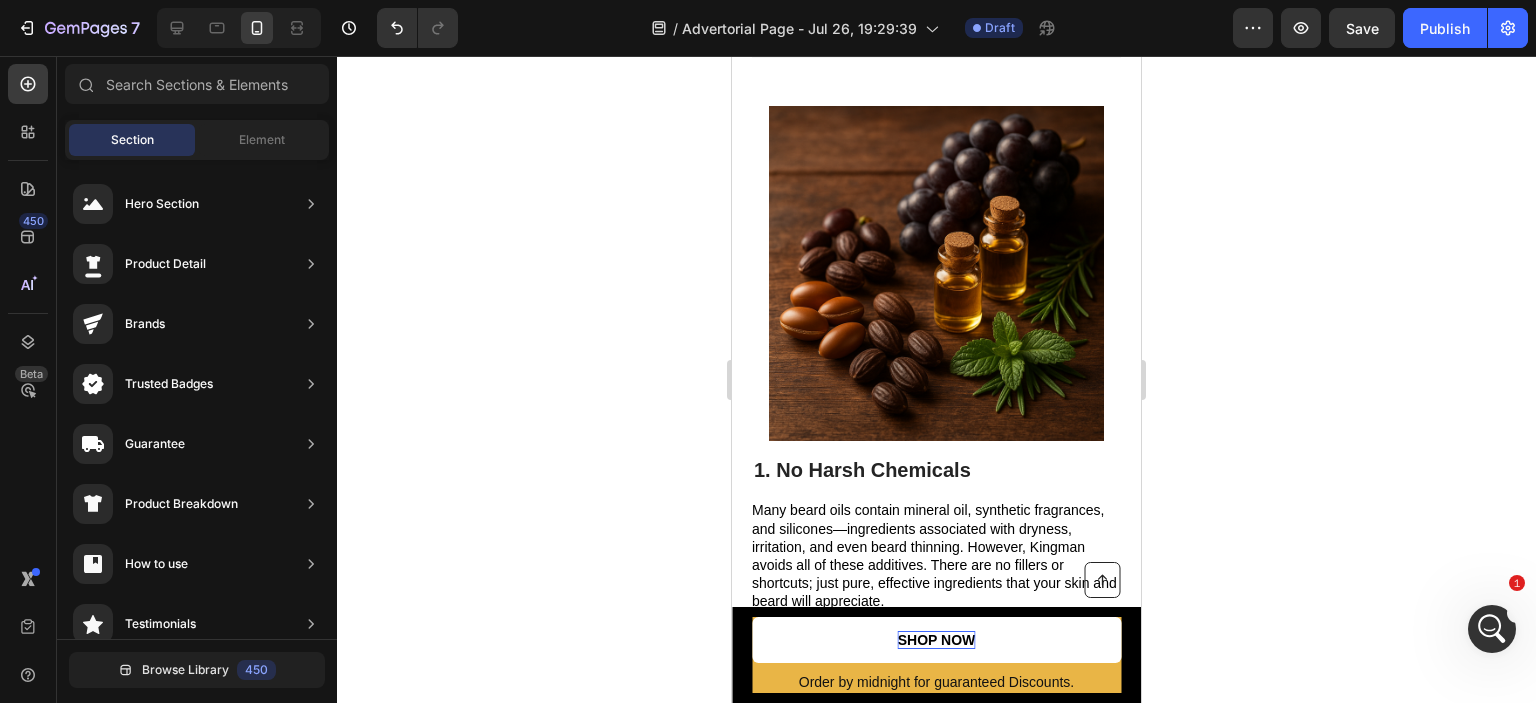 click 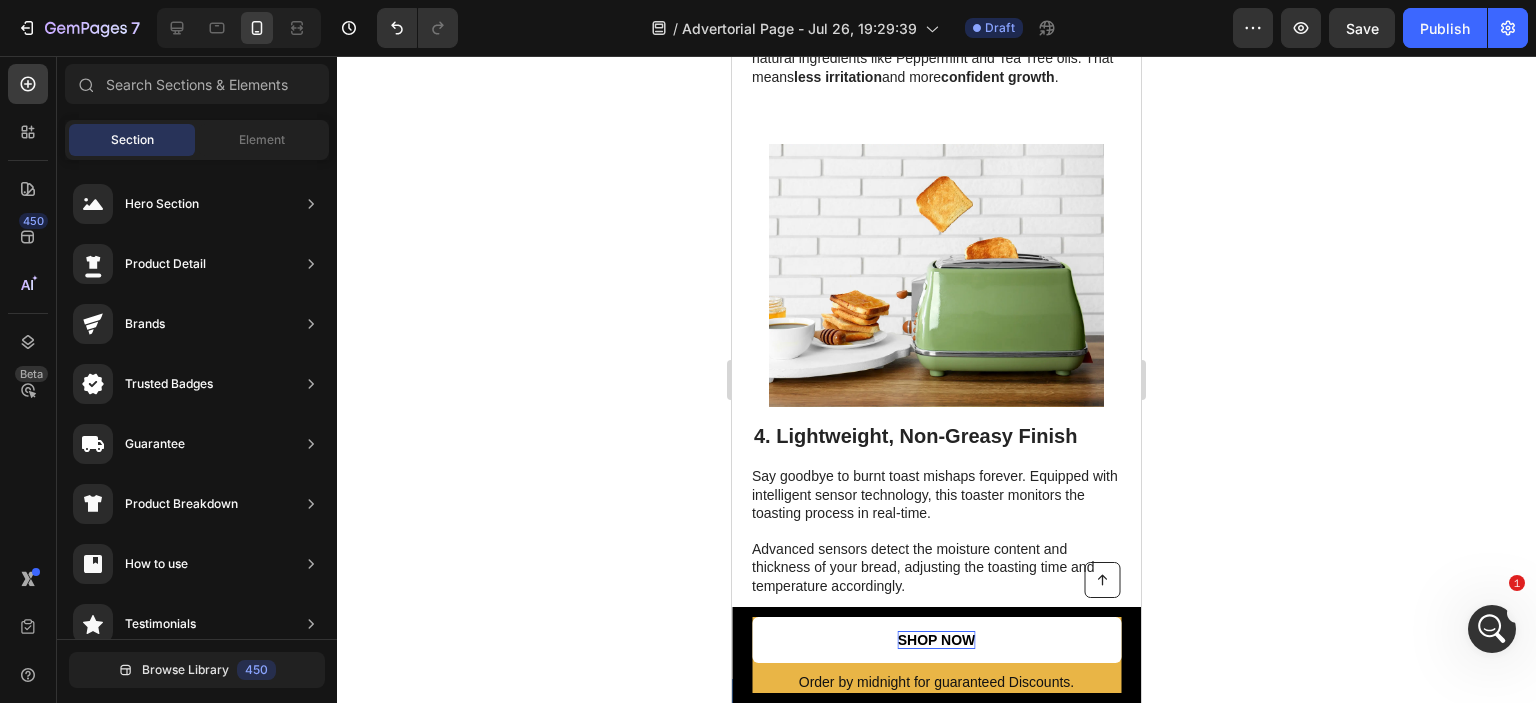 scroll, scrollTop: 2469, scrollLeft: 0, axis: vertical 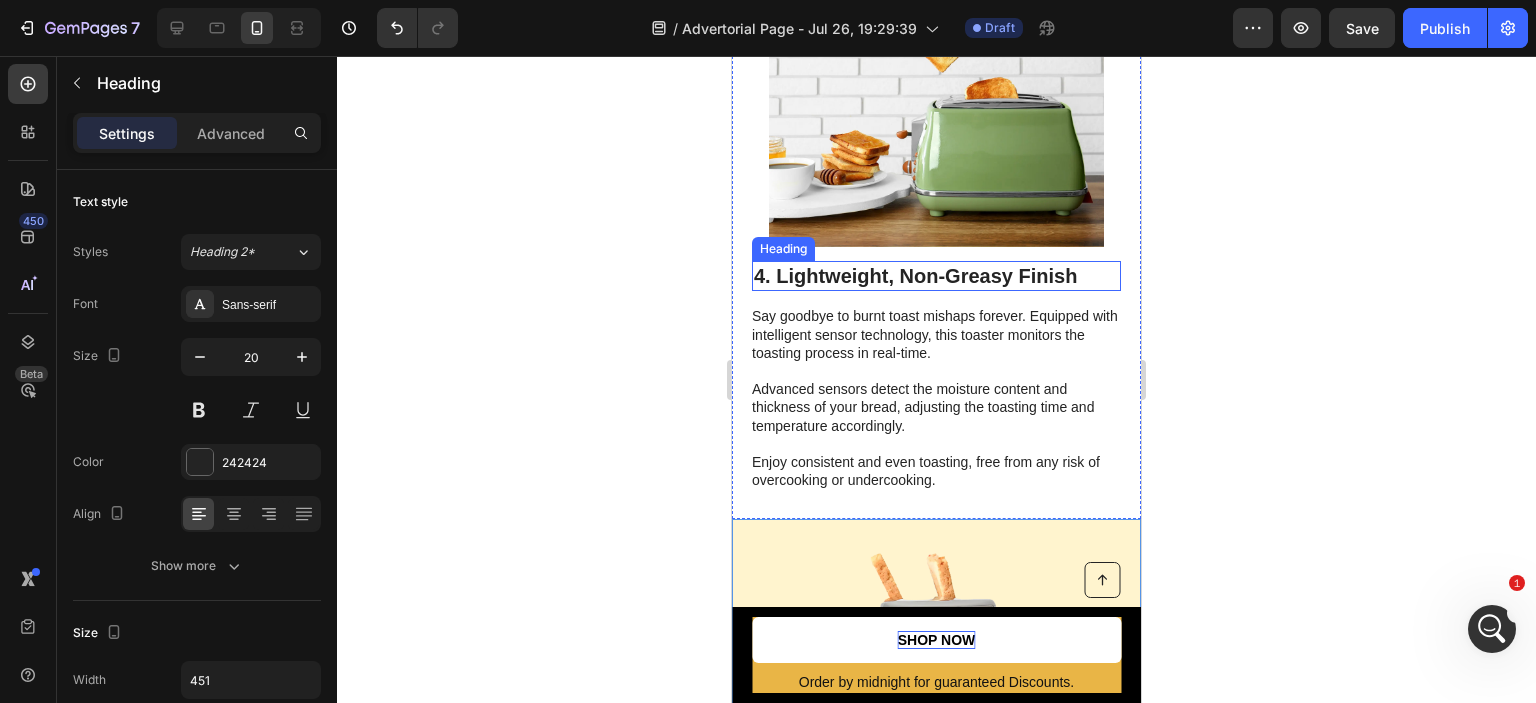click on "4. Lightweight, Non-Greasy Finish" at bounding box center (936, 276) 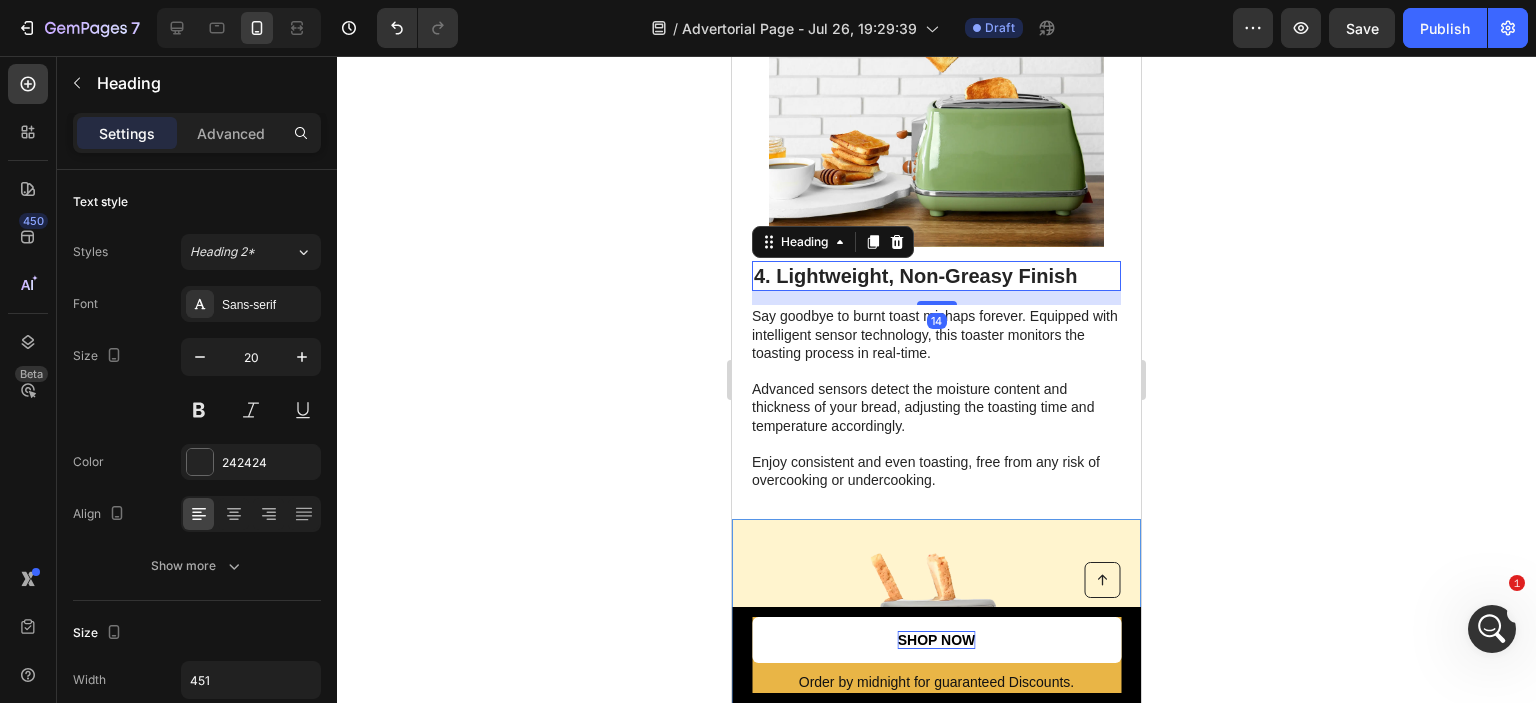 click on "4. Lightweight, Non-Greasy Finish" at bounding box center [936, 276] 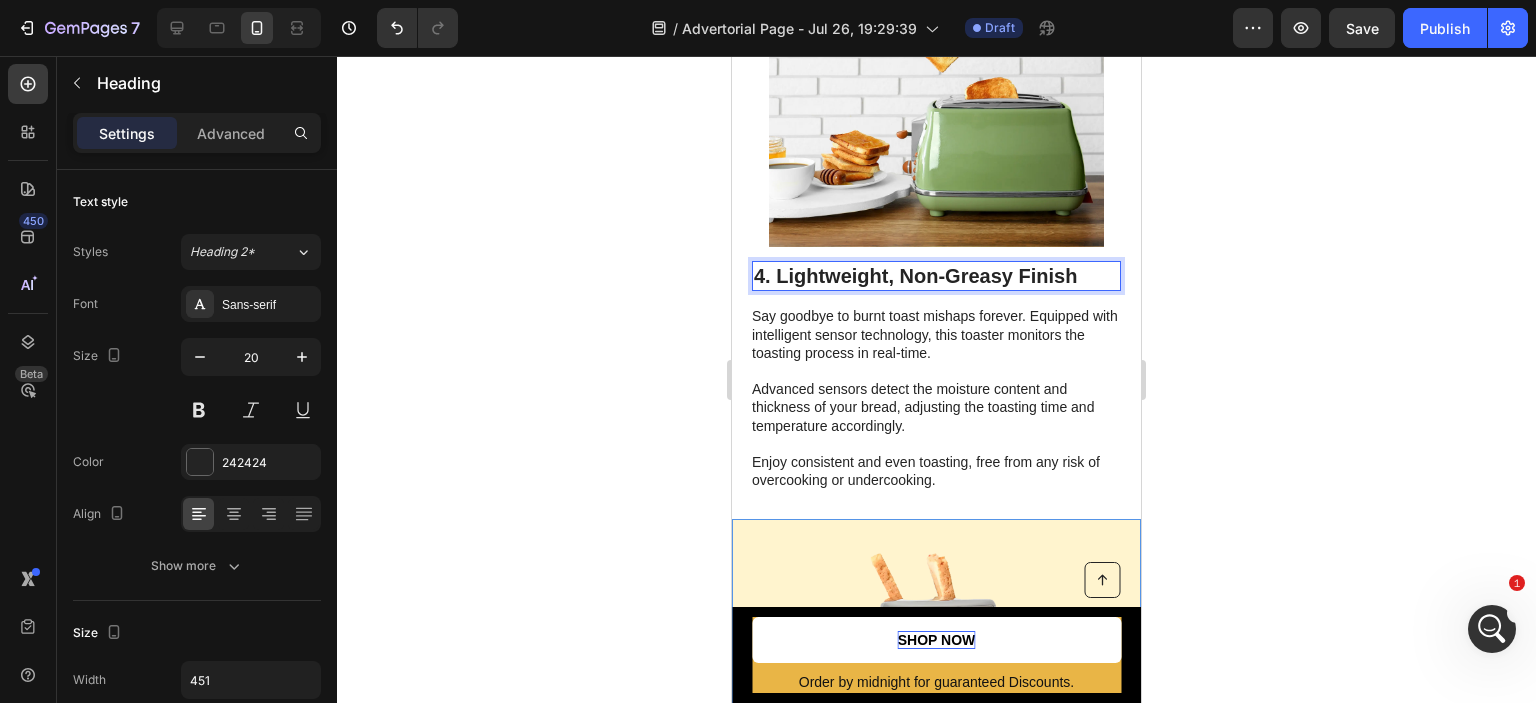 click on "4. Lightweight, Non-Greasy Finish" at bounding box center (936, 276) 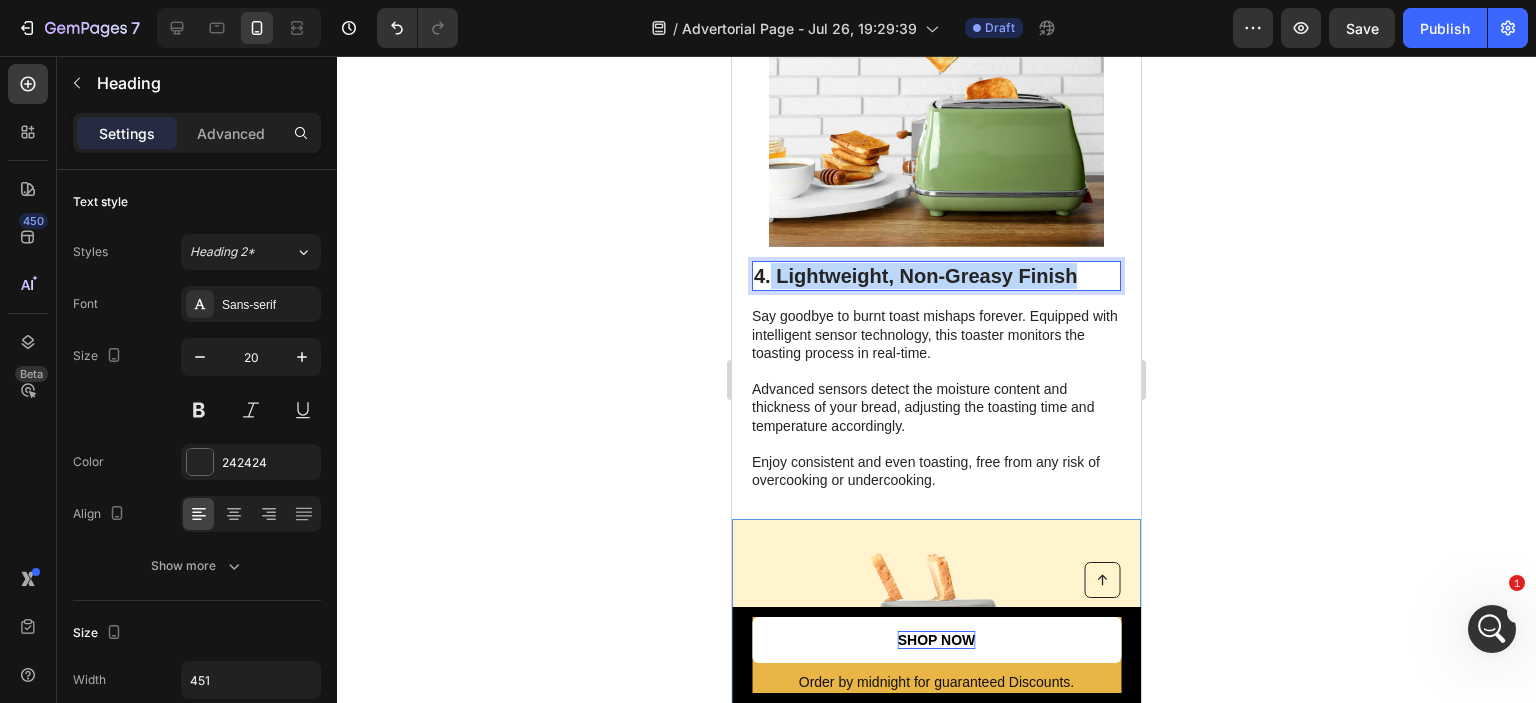 drag, startPoint x: 1086, startPoint y: 291, endPoint x: 772, endPoint y: 288, distance: 314.01434 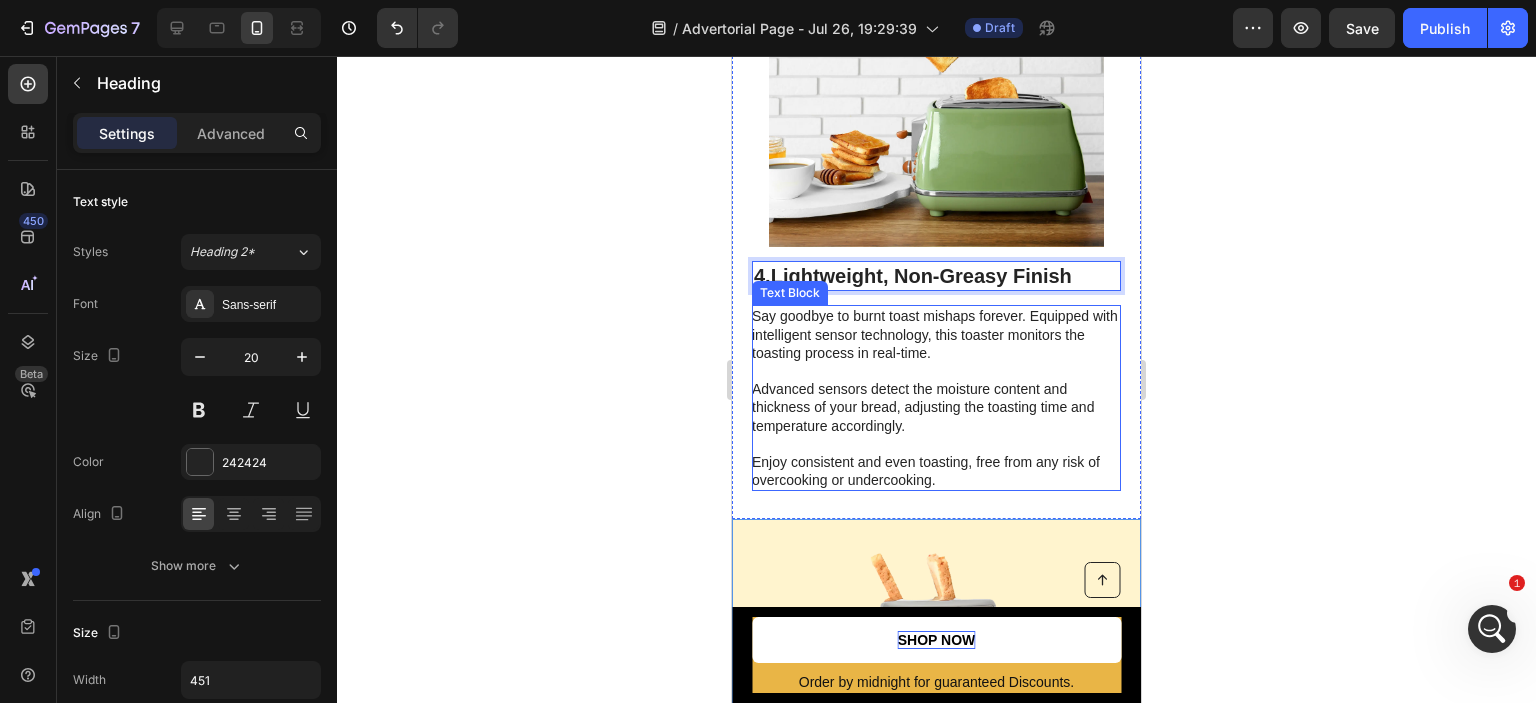 click on "Say goodbye to burnt toast mishaps forever. Equipped with intelligent sensor technology, this toaster monitors the toasting process in real-time. Advanced sensors detect the moisture content and thickness of your bread, adjusting the toasting time and temperature accordingly. Enjoy consistent and even toasting, free from any risk of overcooking or undercooking." at bounding box center [935, 398] 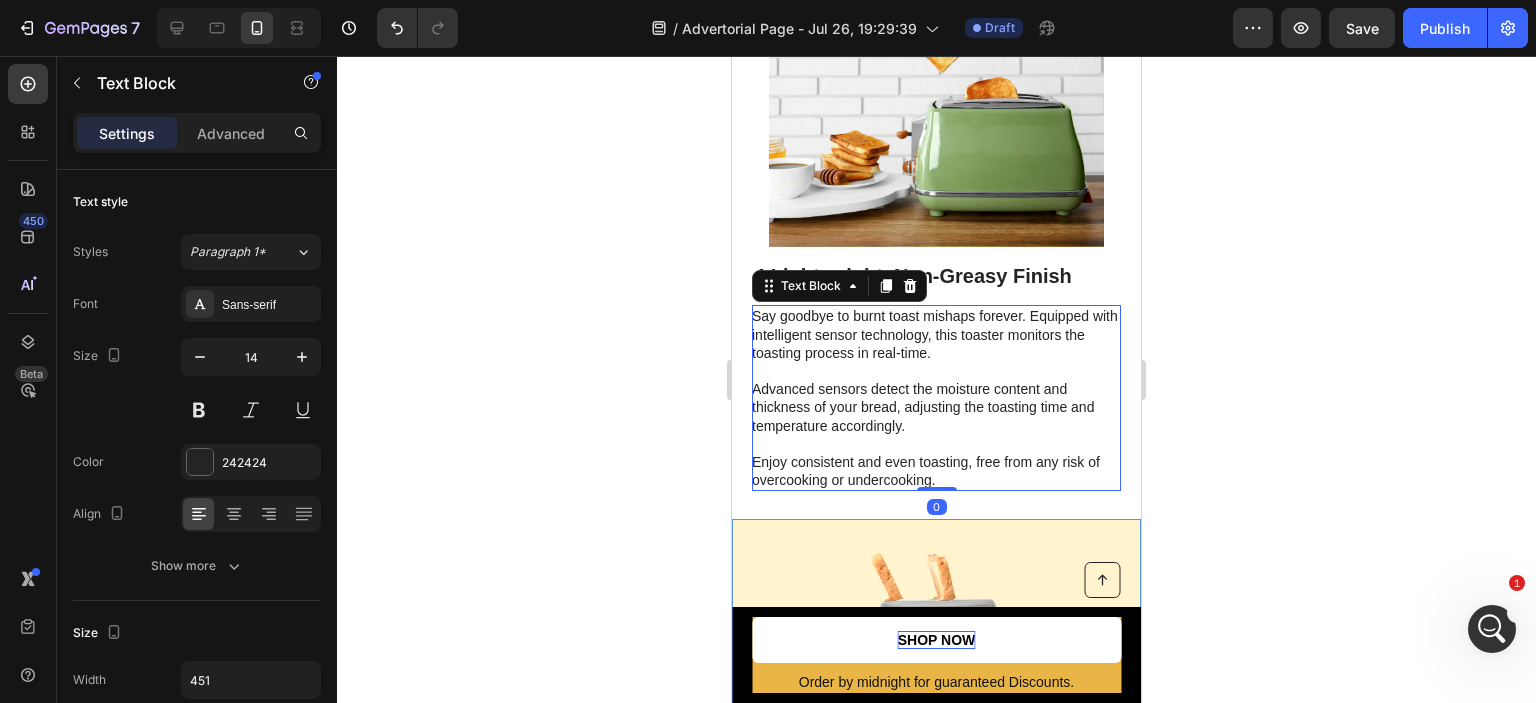 click on "Say goodbye to burnt toast mishaps forever. Equipped with intelligent sensor technology, this toaster monitors the toasting process in real-time. Advanced sensors detect the moisture content and thickness of your bread, adjusting the toasting time and temperature accordingly. Enjoy consistent and even toasting, free from any risk of overcooking or undercooking." at bounding box center [935, 398] 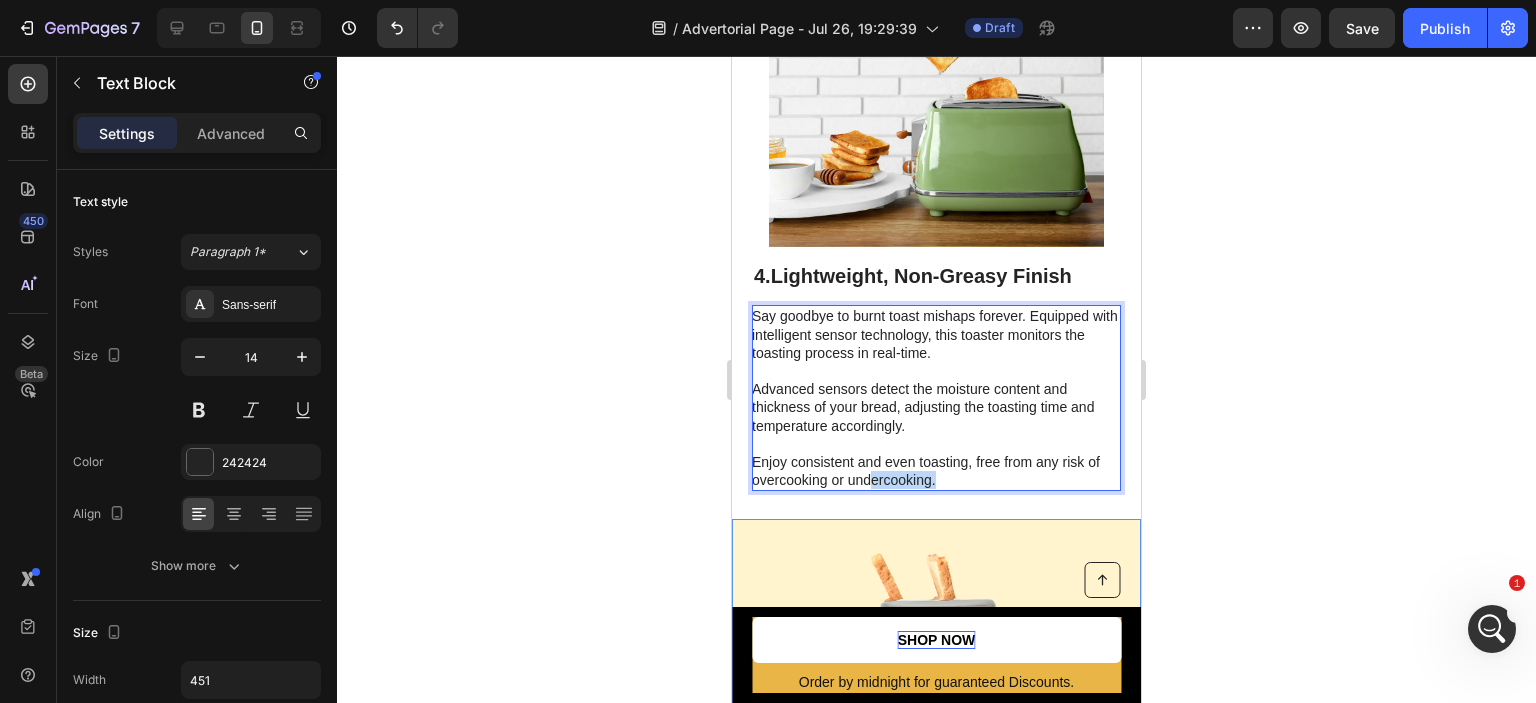 drag, startPoint x: 957, startPoint y: 496, endPoint x: 839, endPoint y: 490, distance: 118.15244 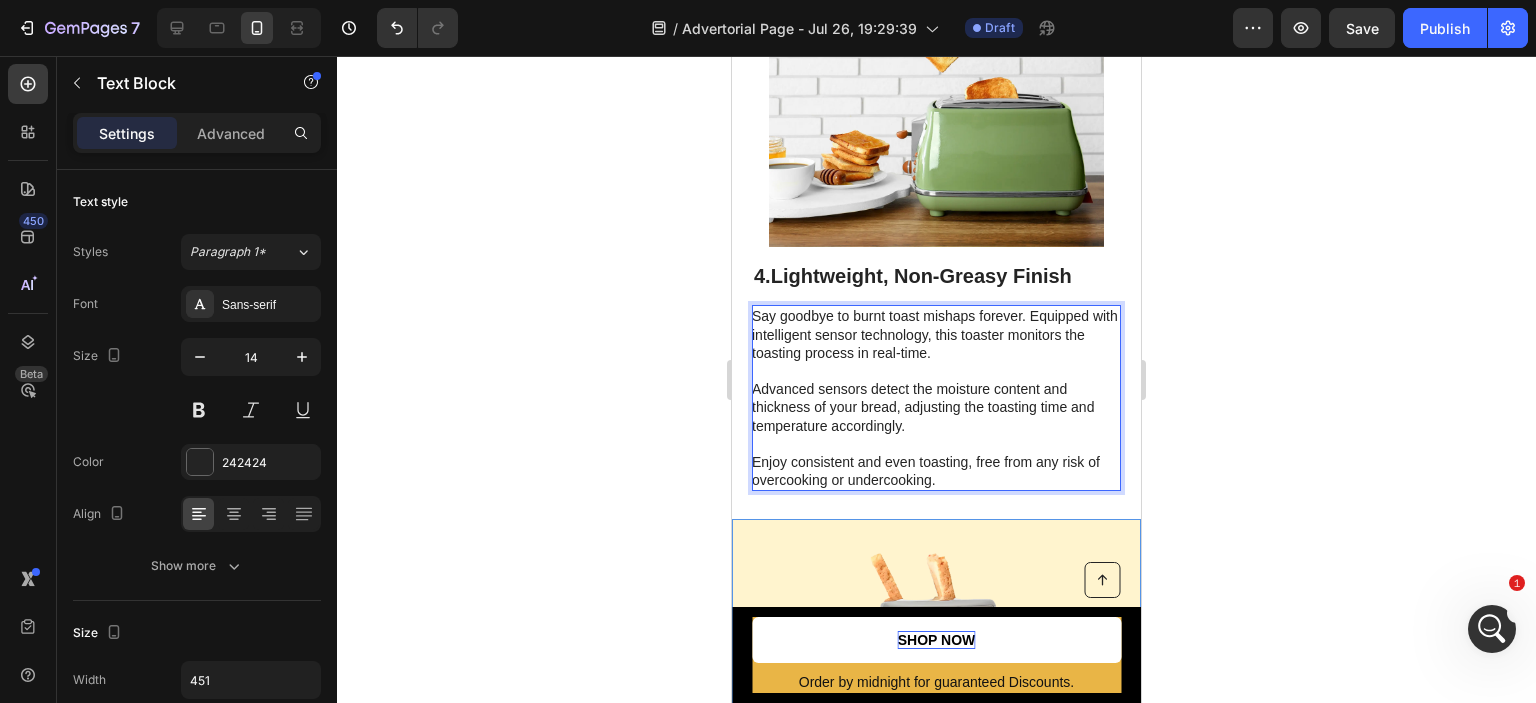 click on "Say goodbye to burnt toast mishaps forever. Equipped with intelligent sensor technology, this toaster monitors the toasting process in real-time. Advanced sensors detect the moisture content and thickness of your bread, adjusting the toasting time and temperature accordingly. Enjoy consistent and even toasting, free from any risk of overcooking or undercooking." at bounding box center (935, 398) 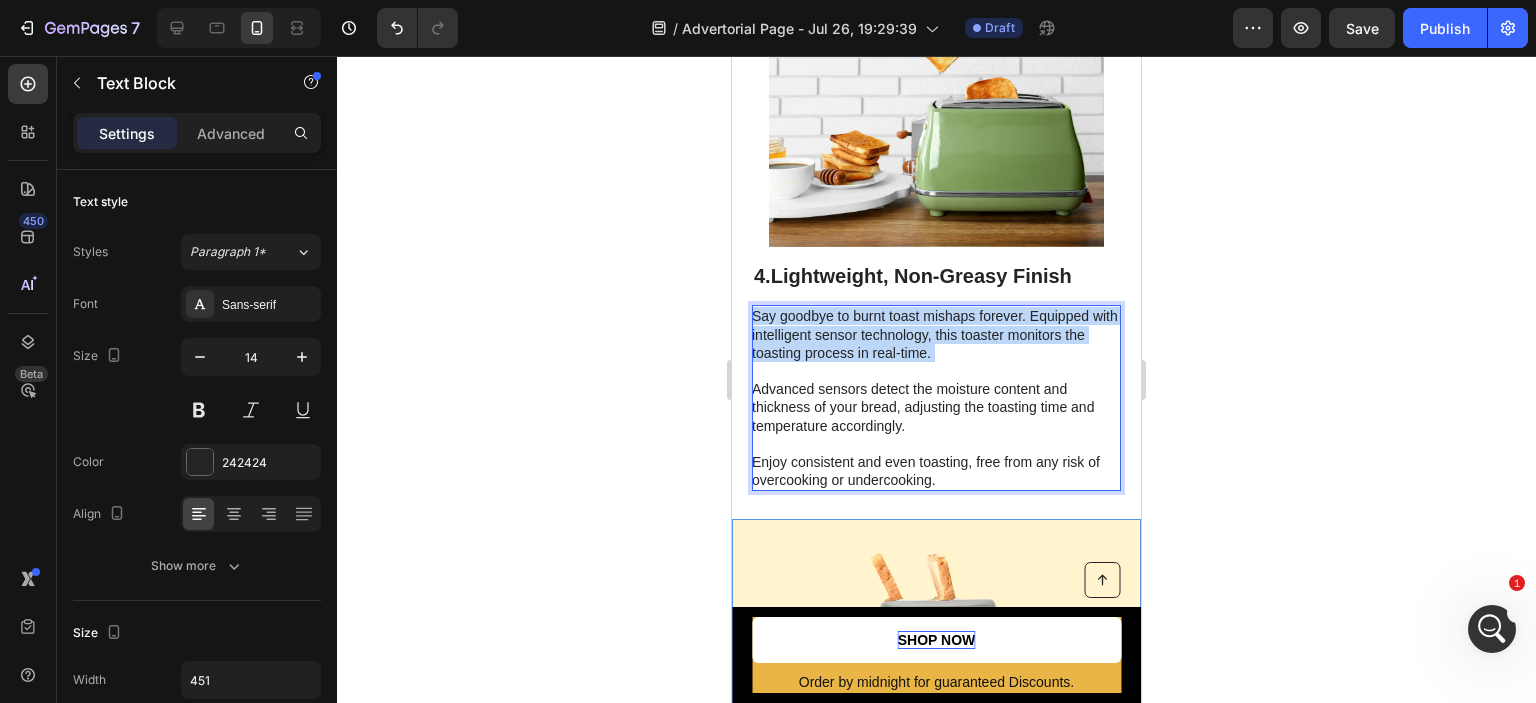 click on "Say goodbye to burnt toast mishaps forever. Equipped with intelligent sensor technology, this toaster monitors the toasting process in real-time. Advanced sensors detect the moisture content and thickness of your bread, adjusting the toasting time and temperature accordingly. Enjoy consistent and even toasting, free from any risk of overcooking or undercooking." at bounding box center (935, 398) 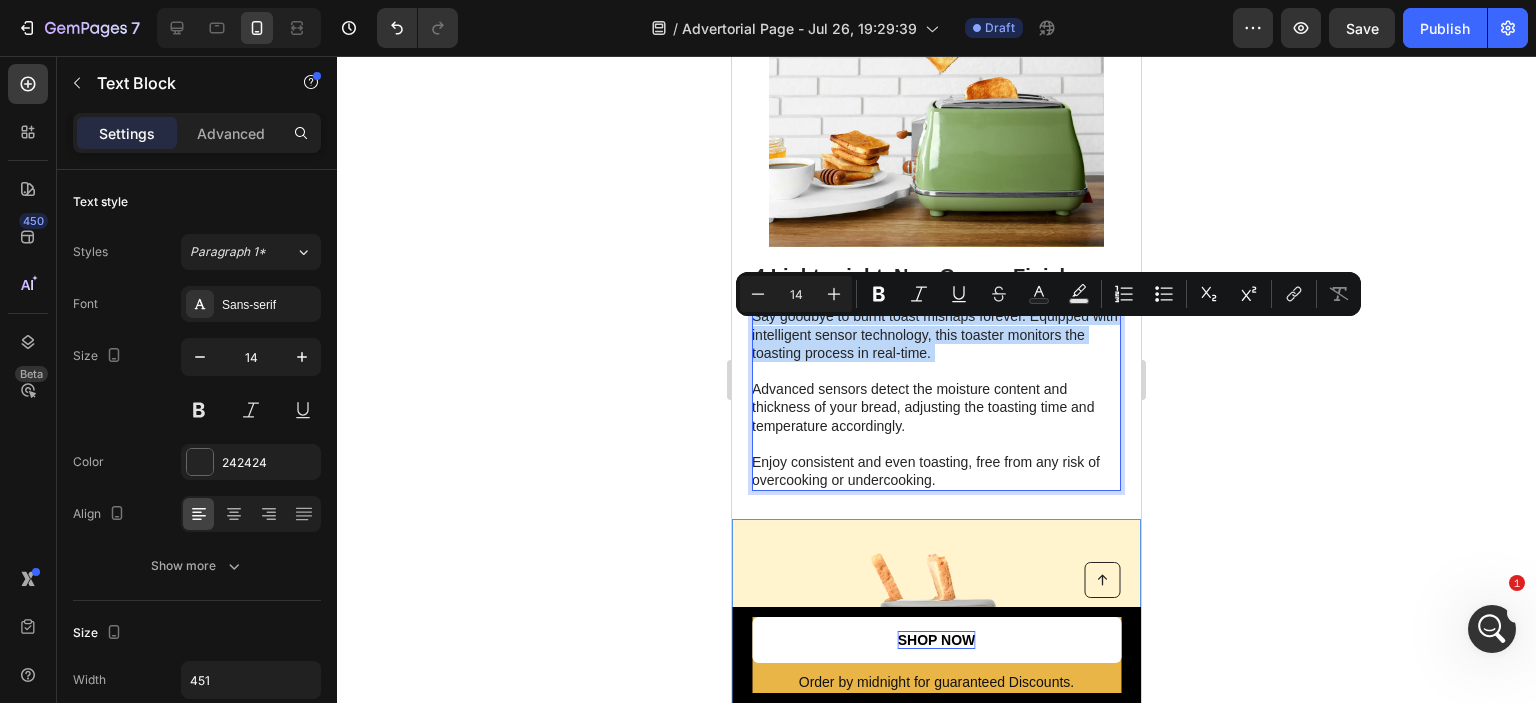 click on "Say goodbye to burnt toast mishaps forever. Equipped with intelligent sensor technology, this toaster monitors the toasting process in real-time. Advanced sensors detect the moisture content and thickness of your bread, adjusting the toasting time and temperature accordingly. Enjoy consistent and even toasting, free from any risk of overcooking or undercooking." at bounding box center (935, 398) 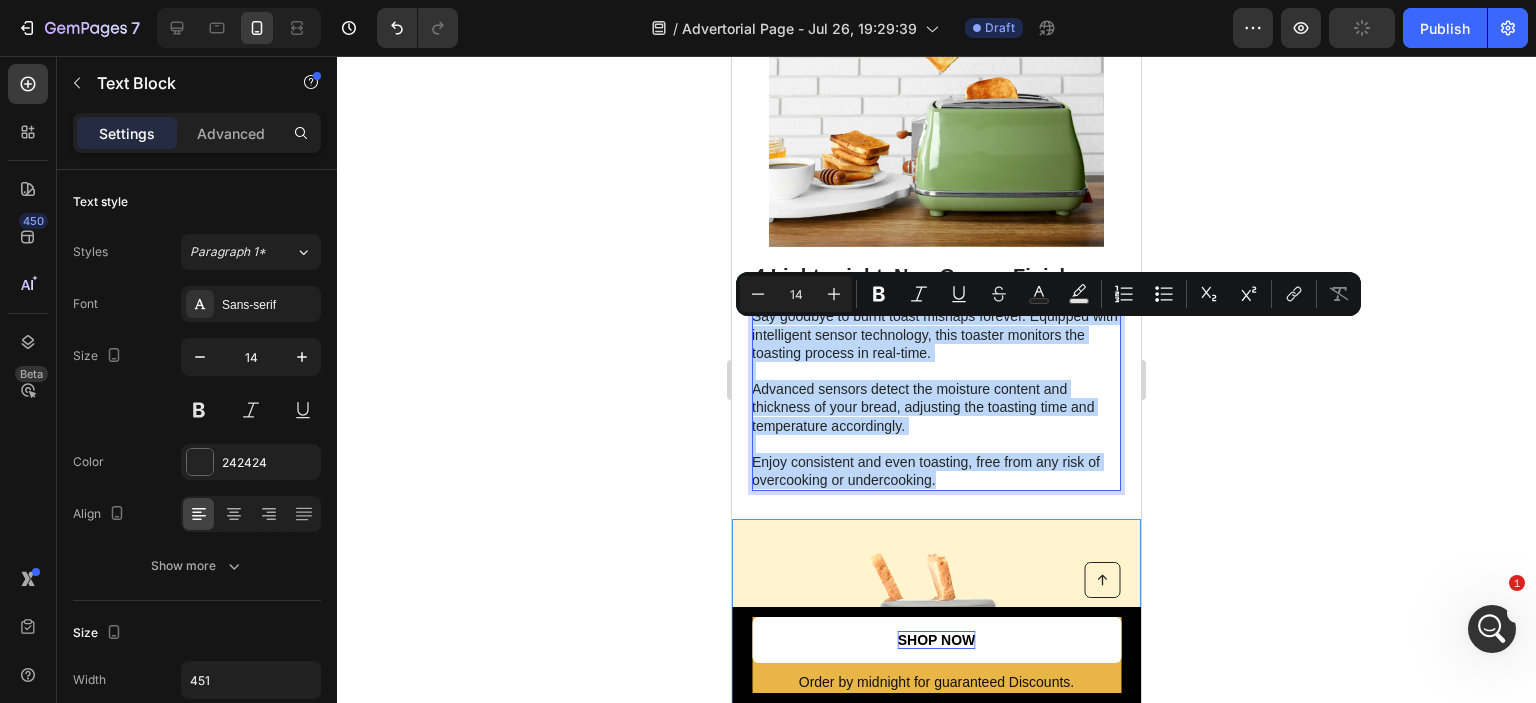 drag, startPoint x: 938, startPoint y: 495, endPoint x: 754, endPoint y: 331, distance: 246.4792 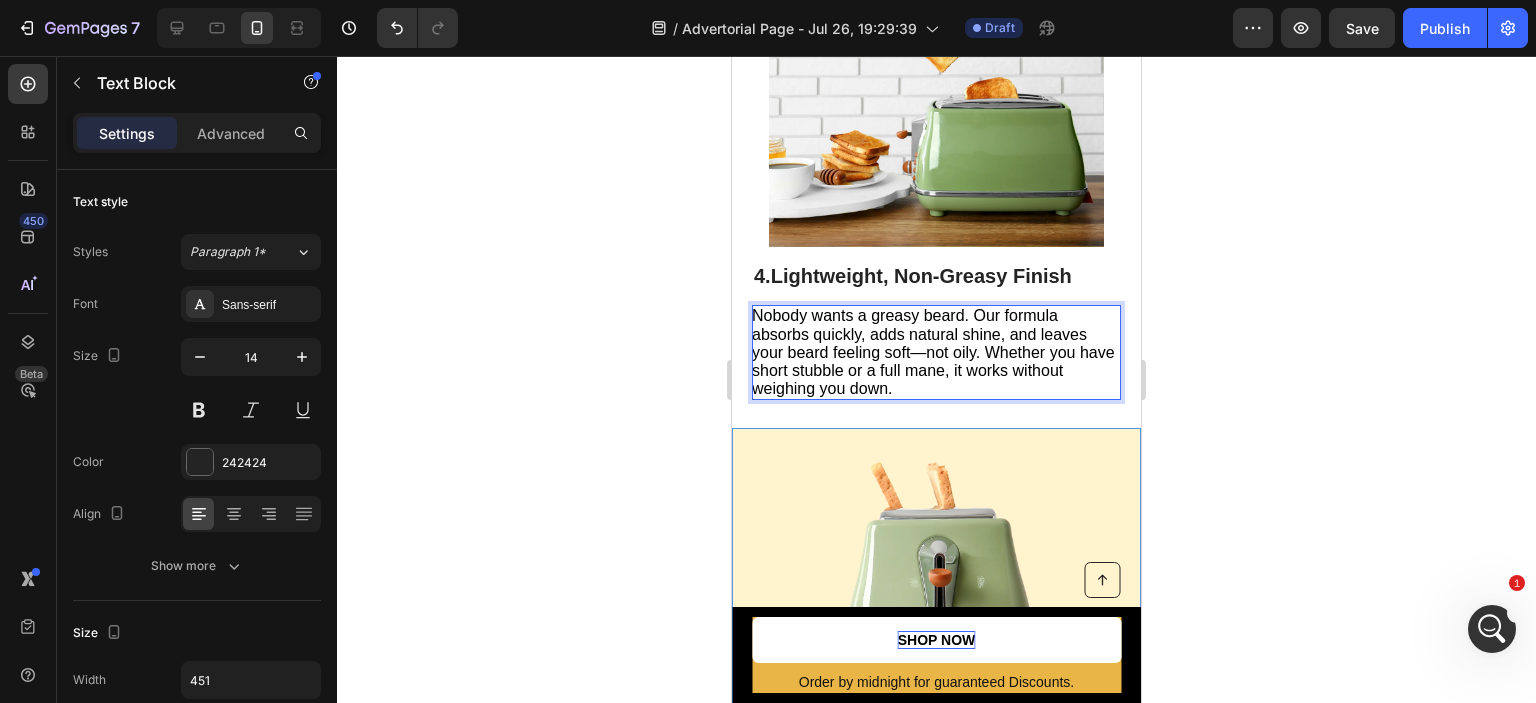 click 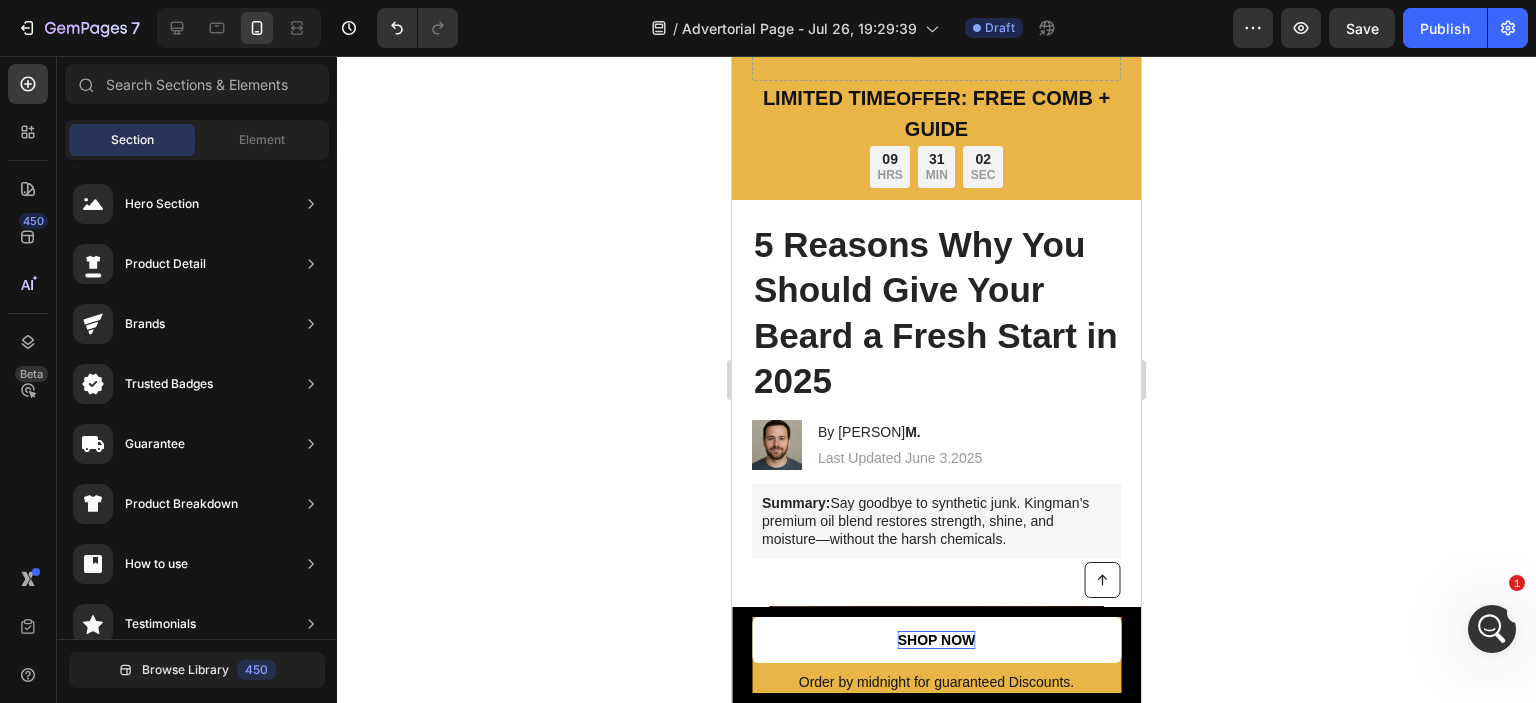 scroll, scrollTop: 0, scrollLeft: 0, axis: both 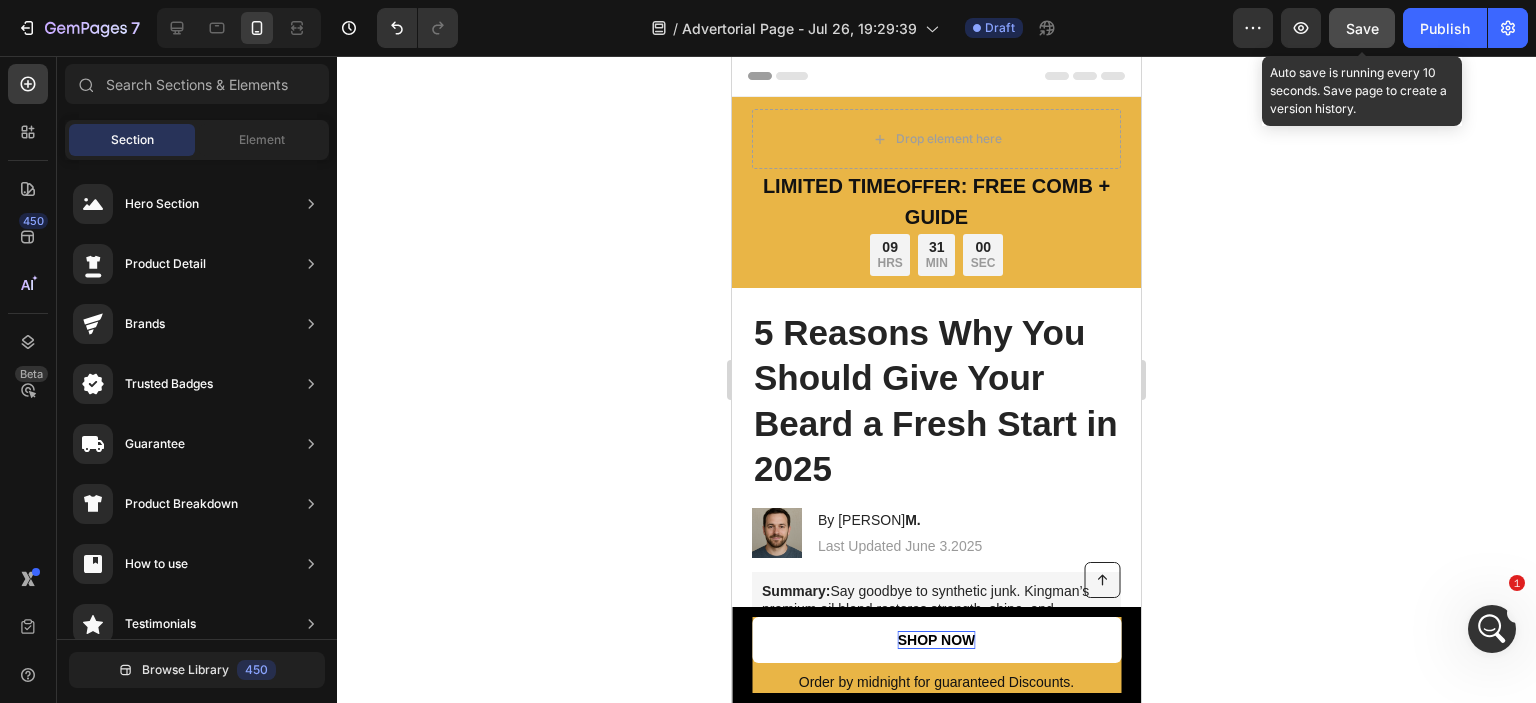 click on "Save" at bounding box center (1362, 28) 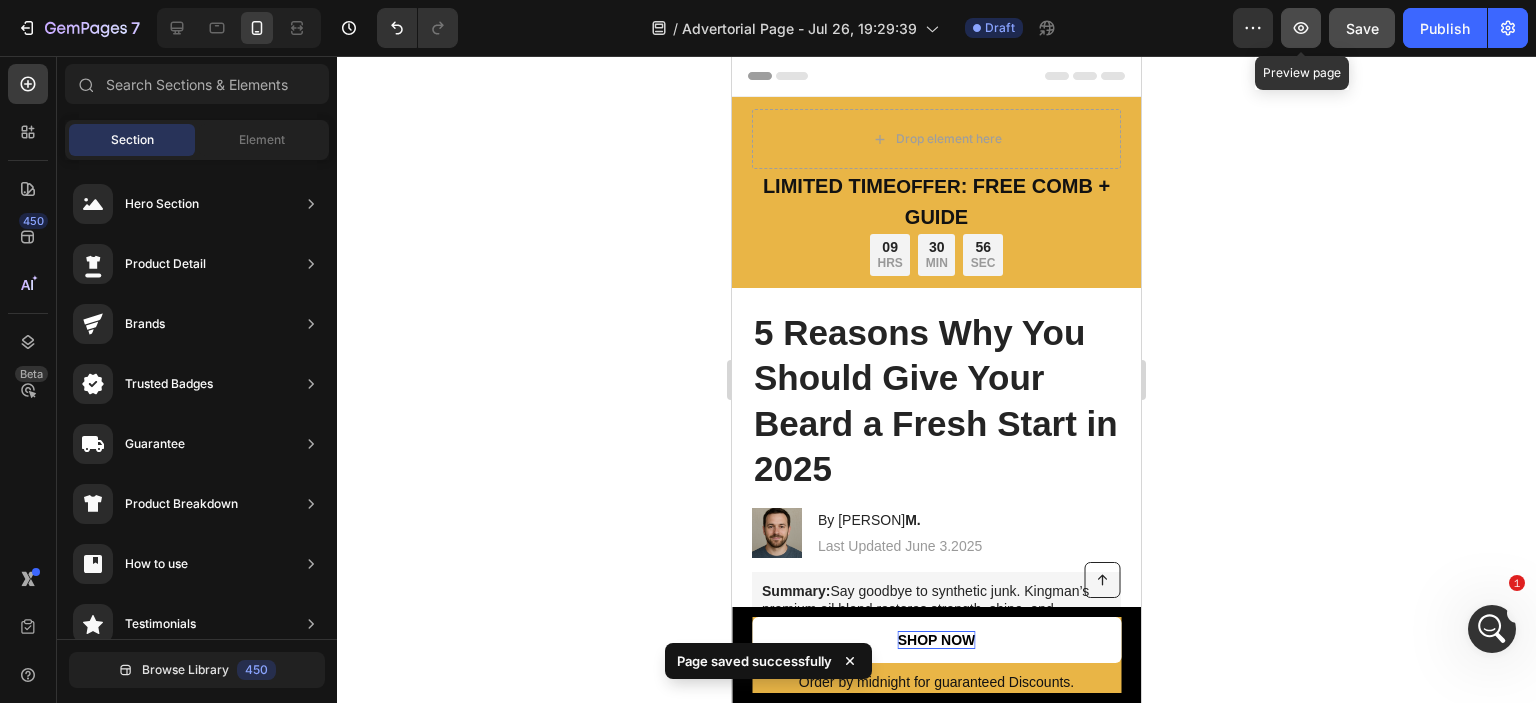click 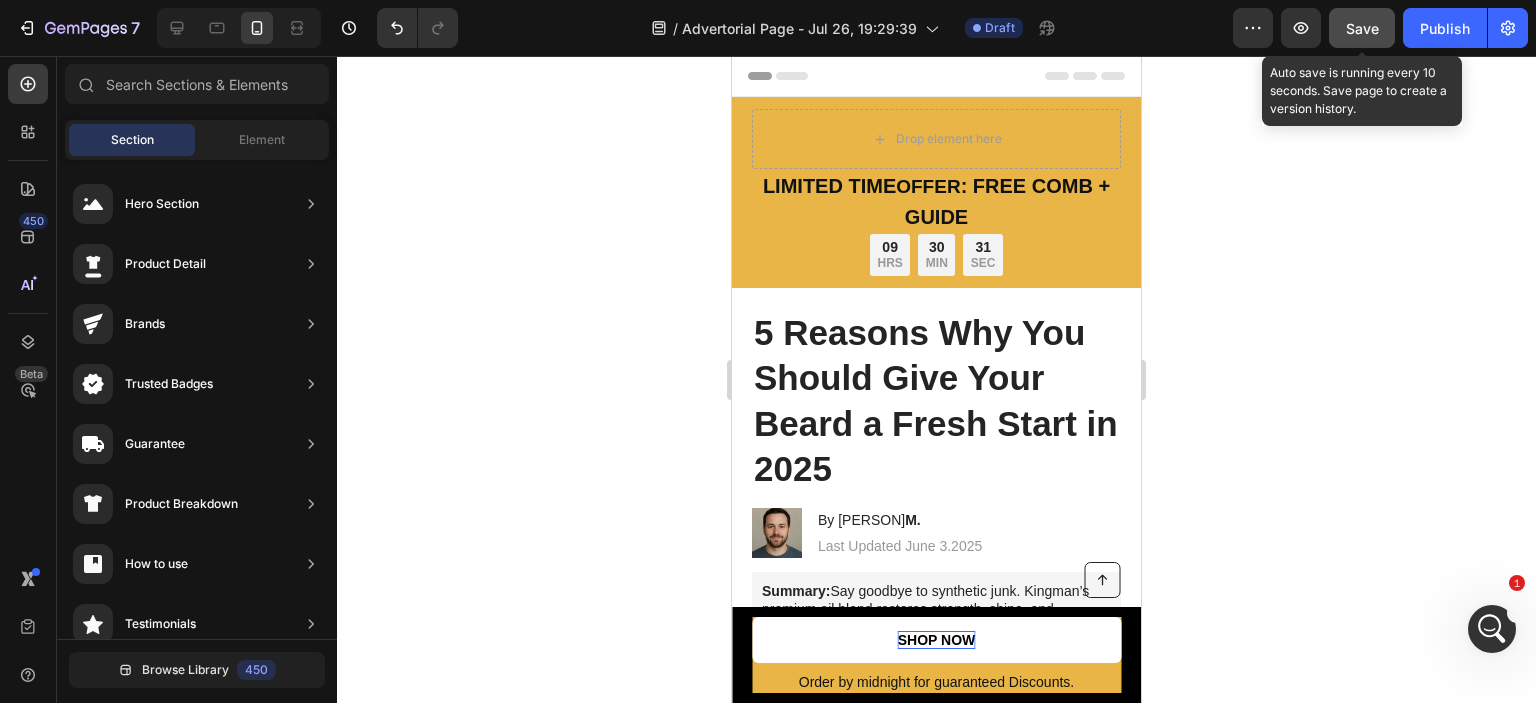 click on "Save" at bounding box center (1362, 28) 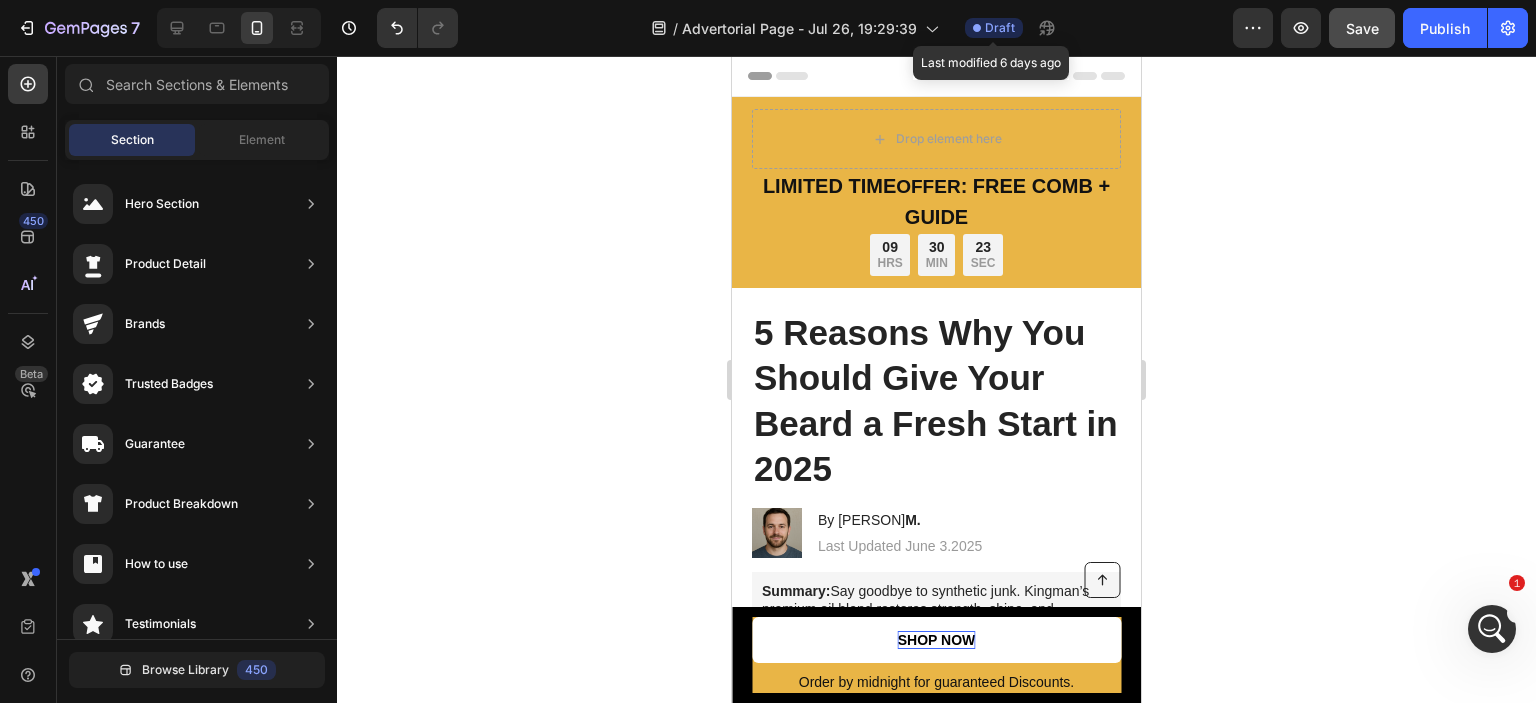 click 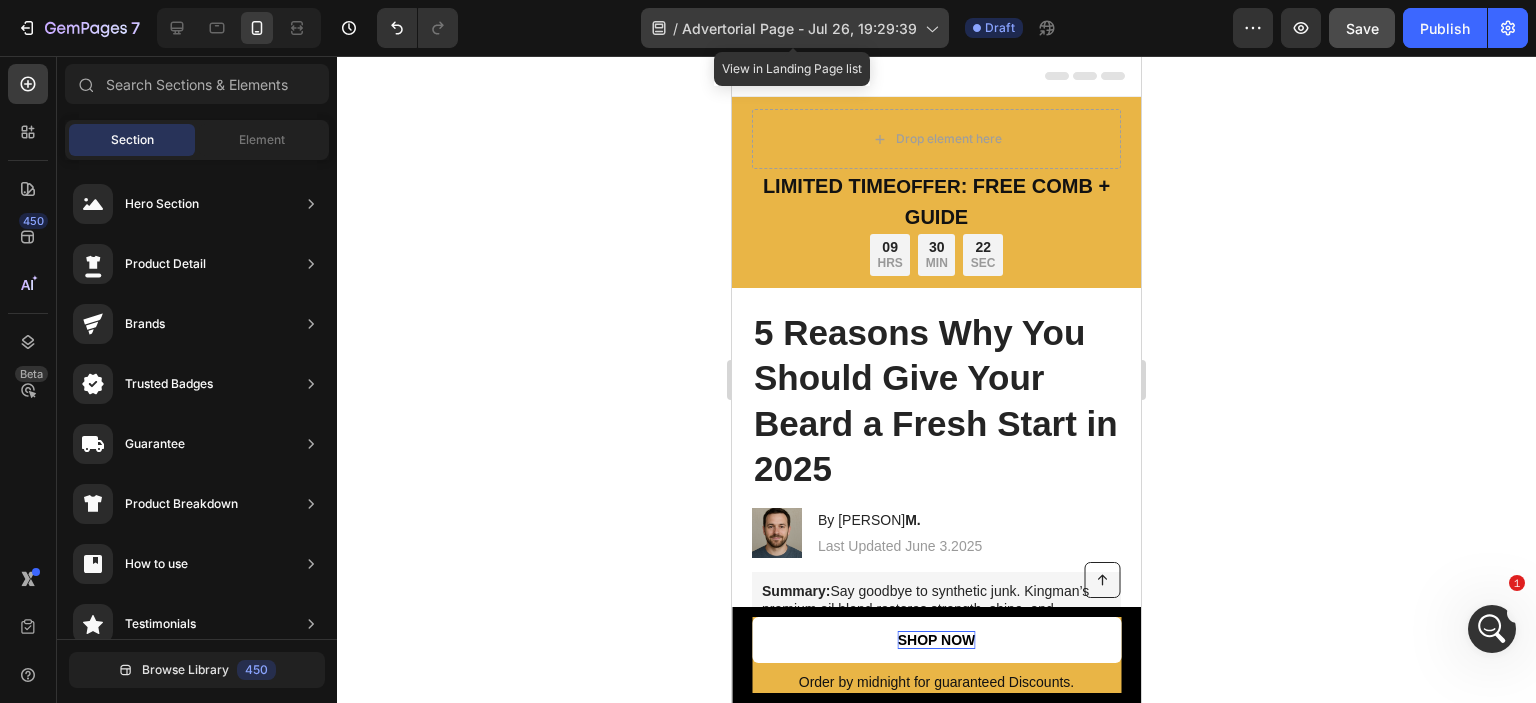 click 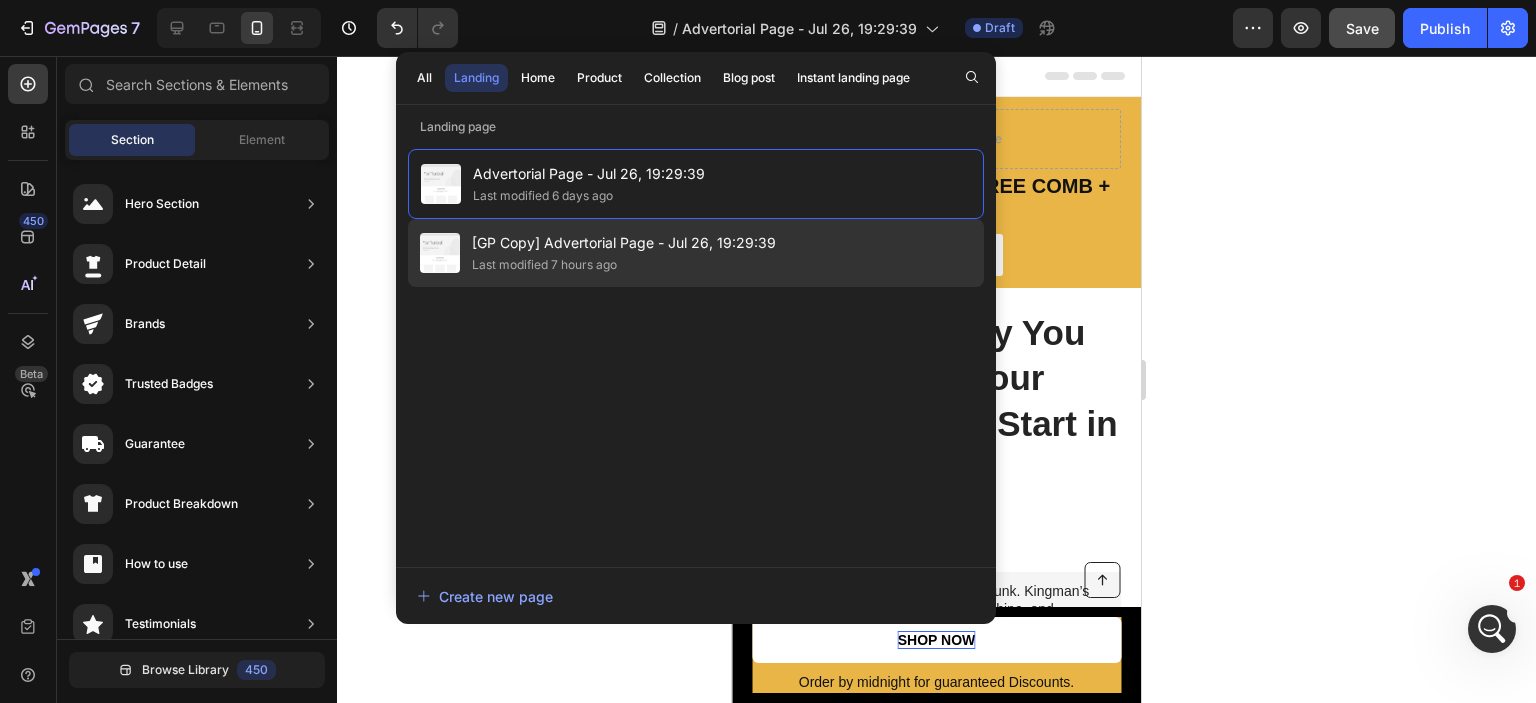 click on "Last modified 7 hours ago" at bounding box center [624, 265] 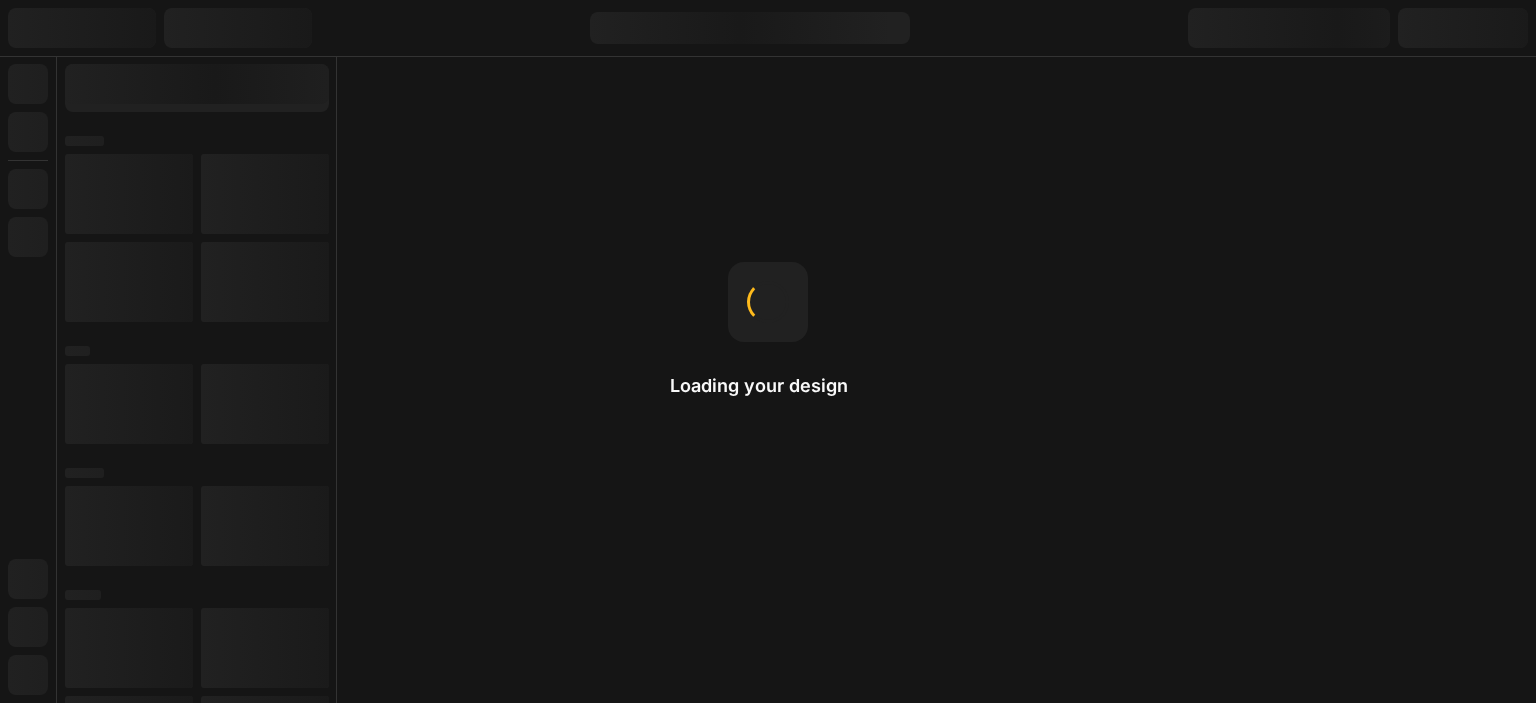 scroll, scrollTop: 0, scrollLeft: 0, axis: both 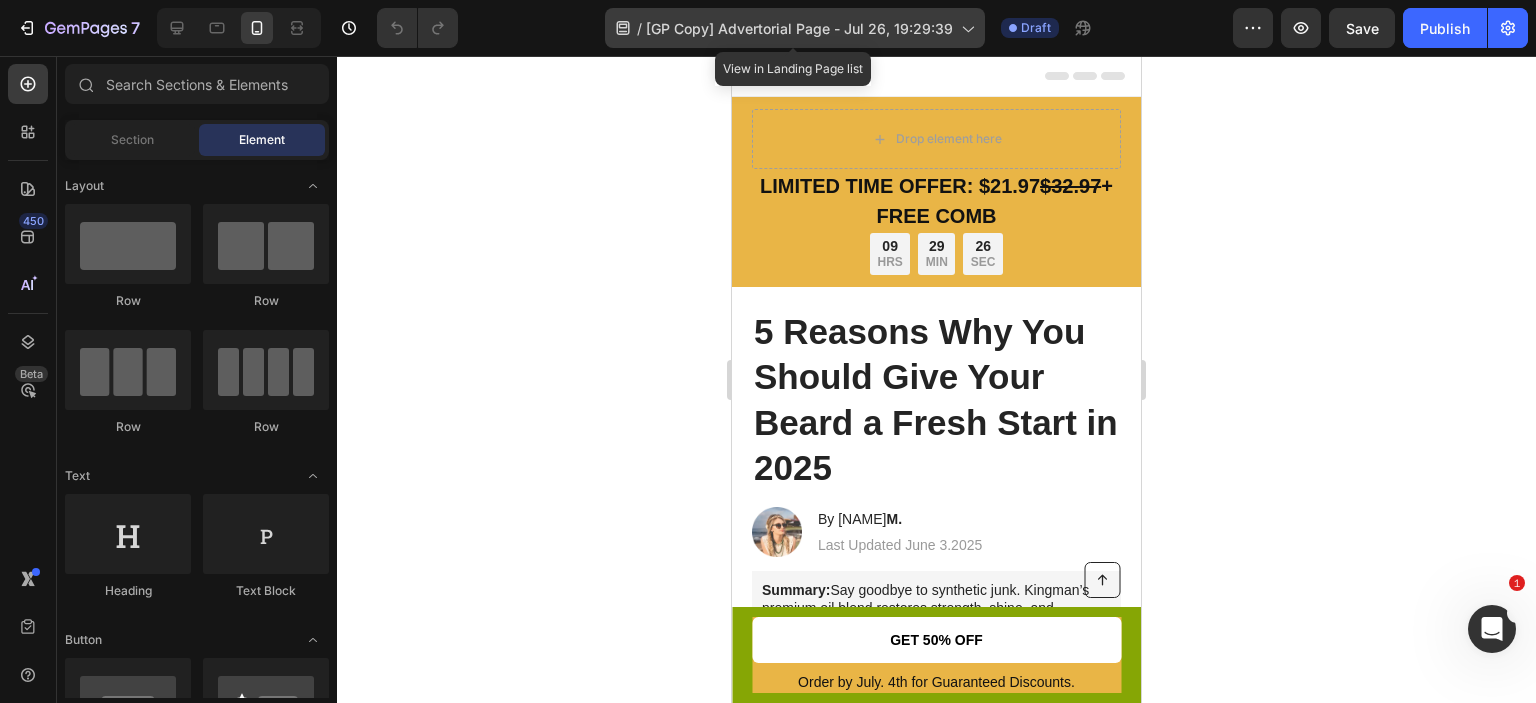 click 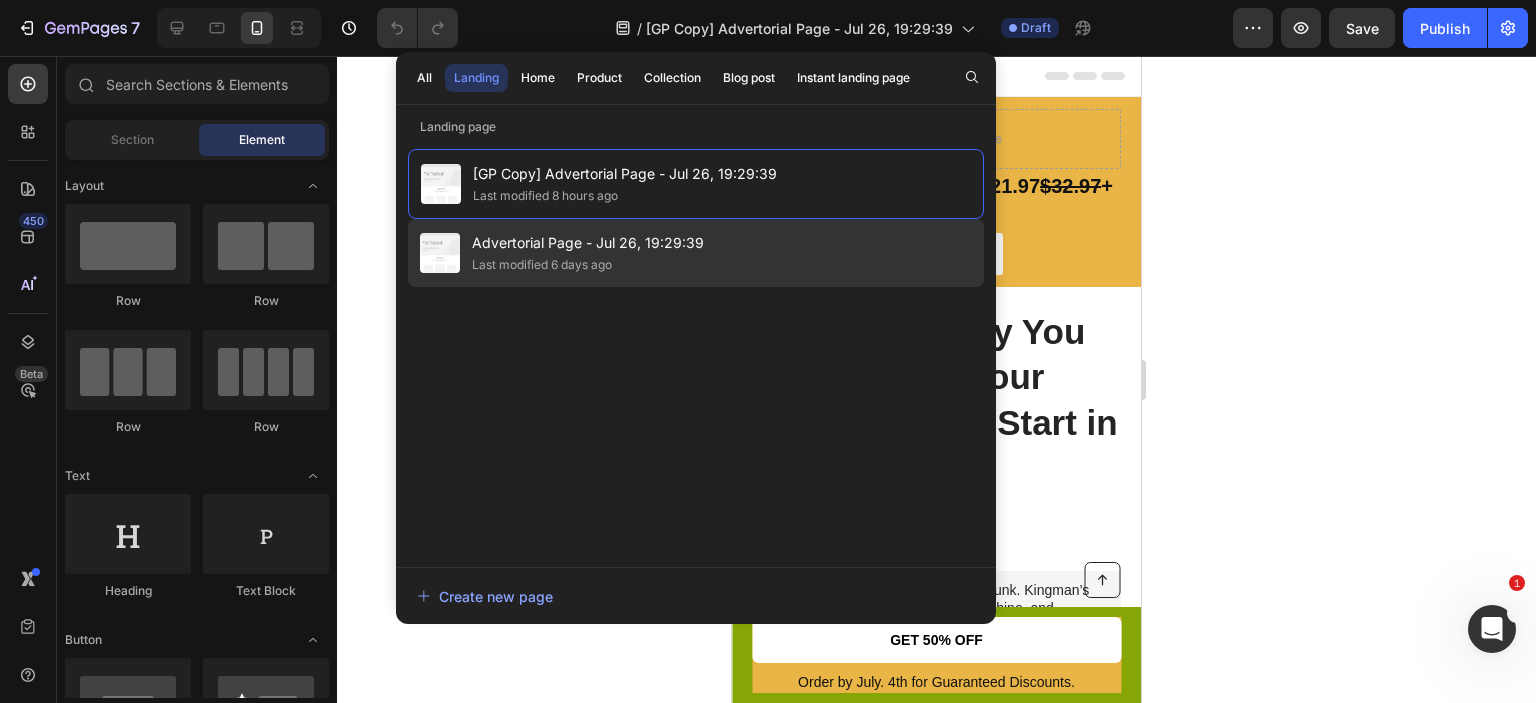 click on "Advertorial Page - Jul 26, 19:29:39" at bounding box center [588, 243] 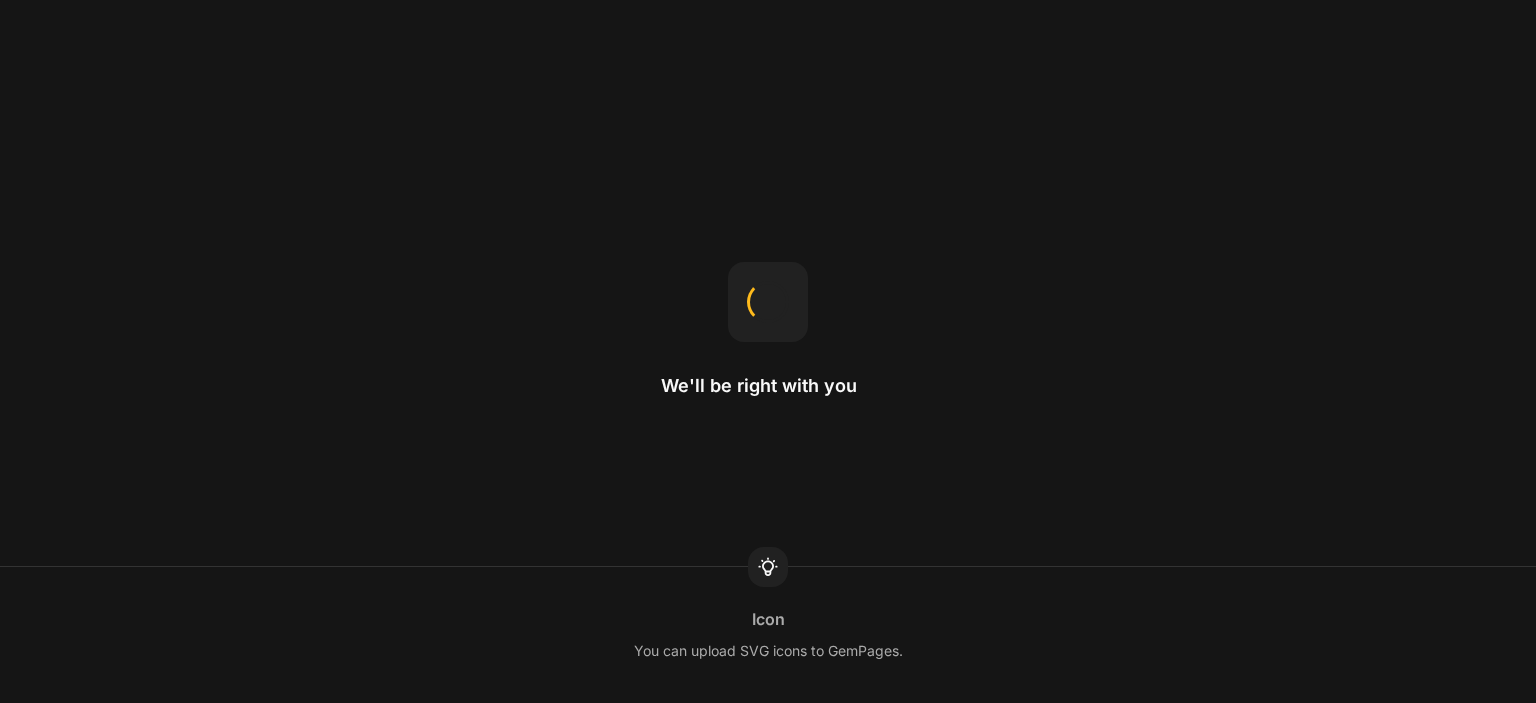 scroll, scrollTop: 0, scrollLeft: 0, axis: both 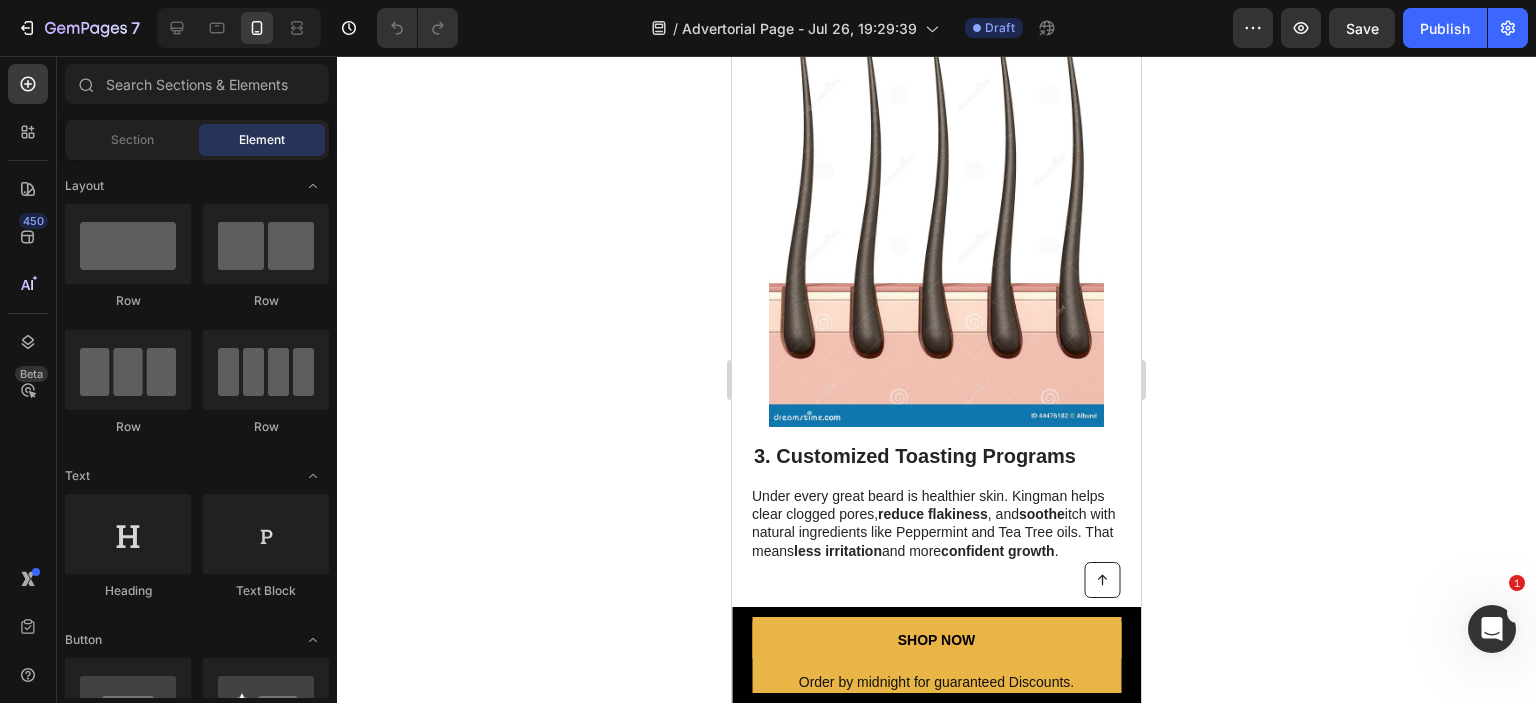 drag, startPoint x: 1138, startPoint y: 111, endPoint x: 1873, endPoint y: 355, distance: 774.4424 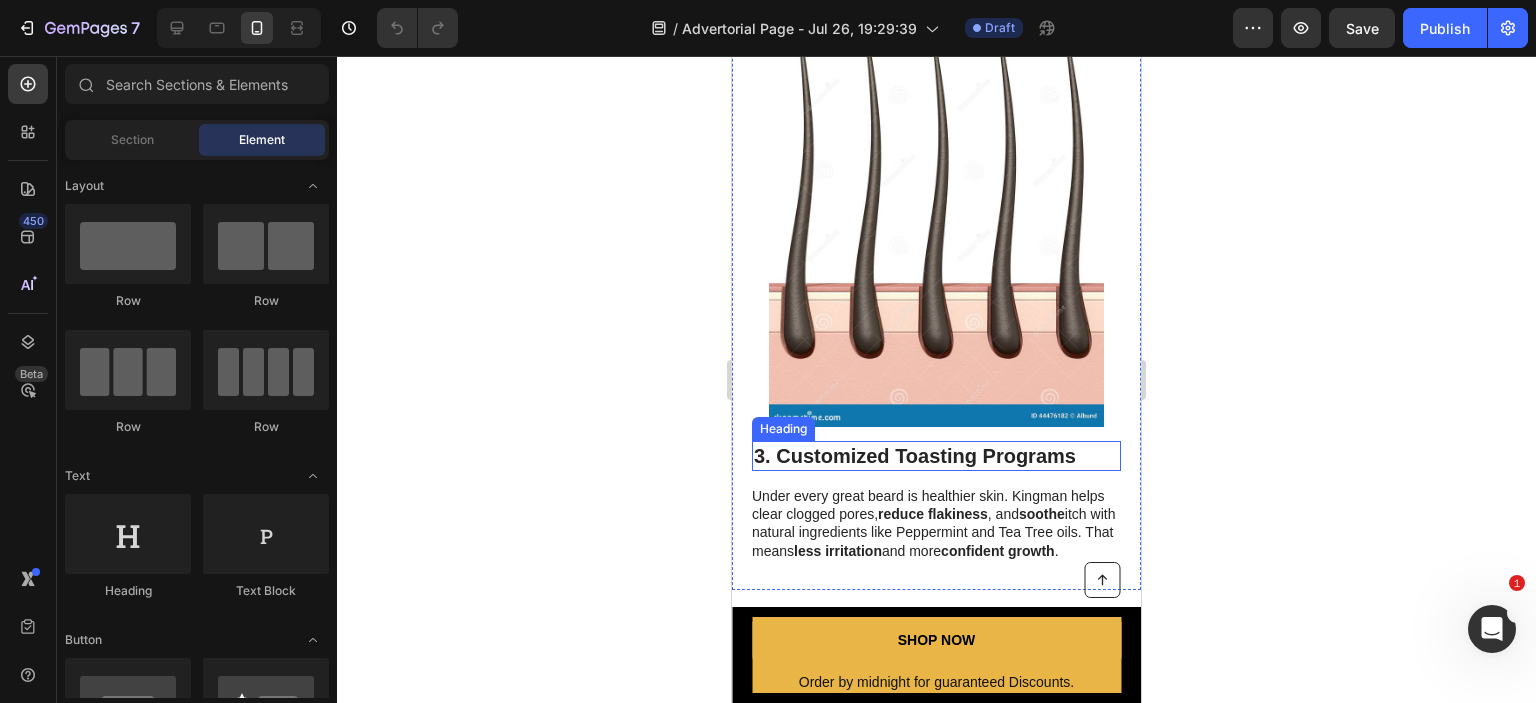click on "3. Customized Toasting Programs" at bounding box center (936, 456) 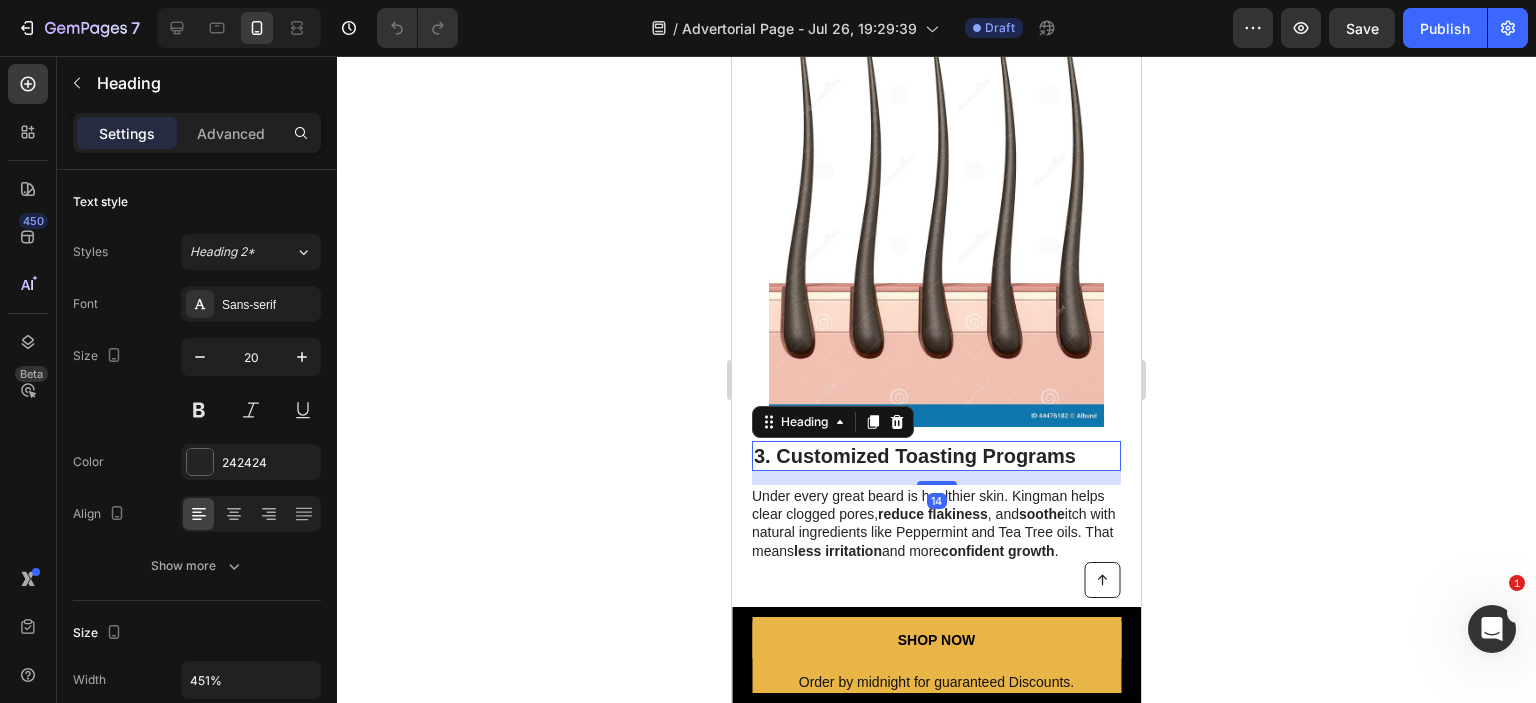 click on "3. Customized Toasting Programs" at bounding box center (936, 456) 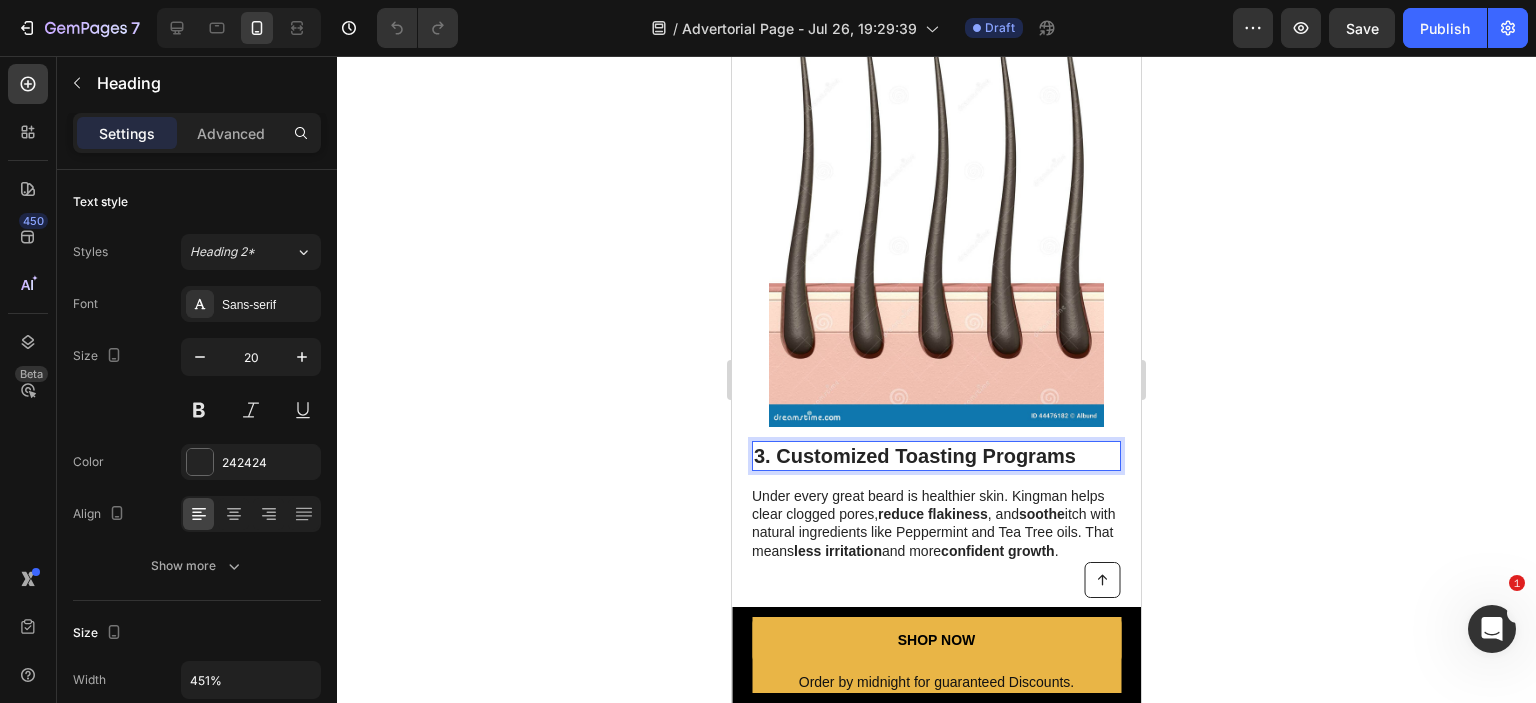 click on "3. Customized Toasting Programs" at bounding box center (936, 456) 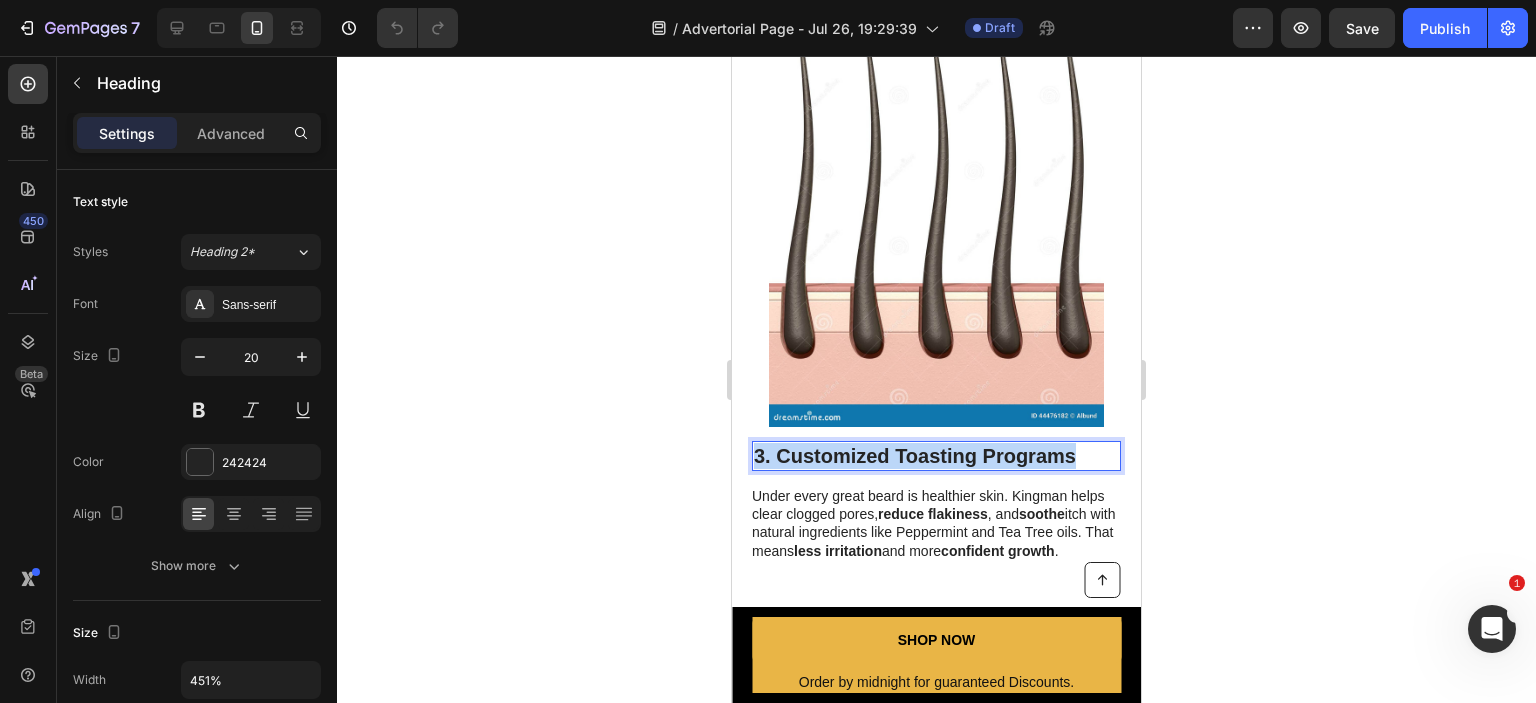click on "3. Customized Toasting Programs" at bounding box center [936, 456] 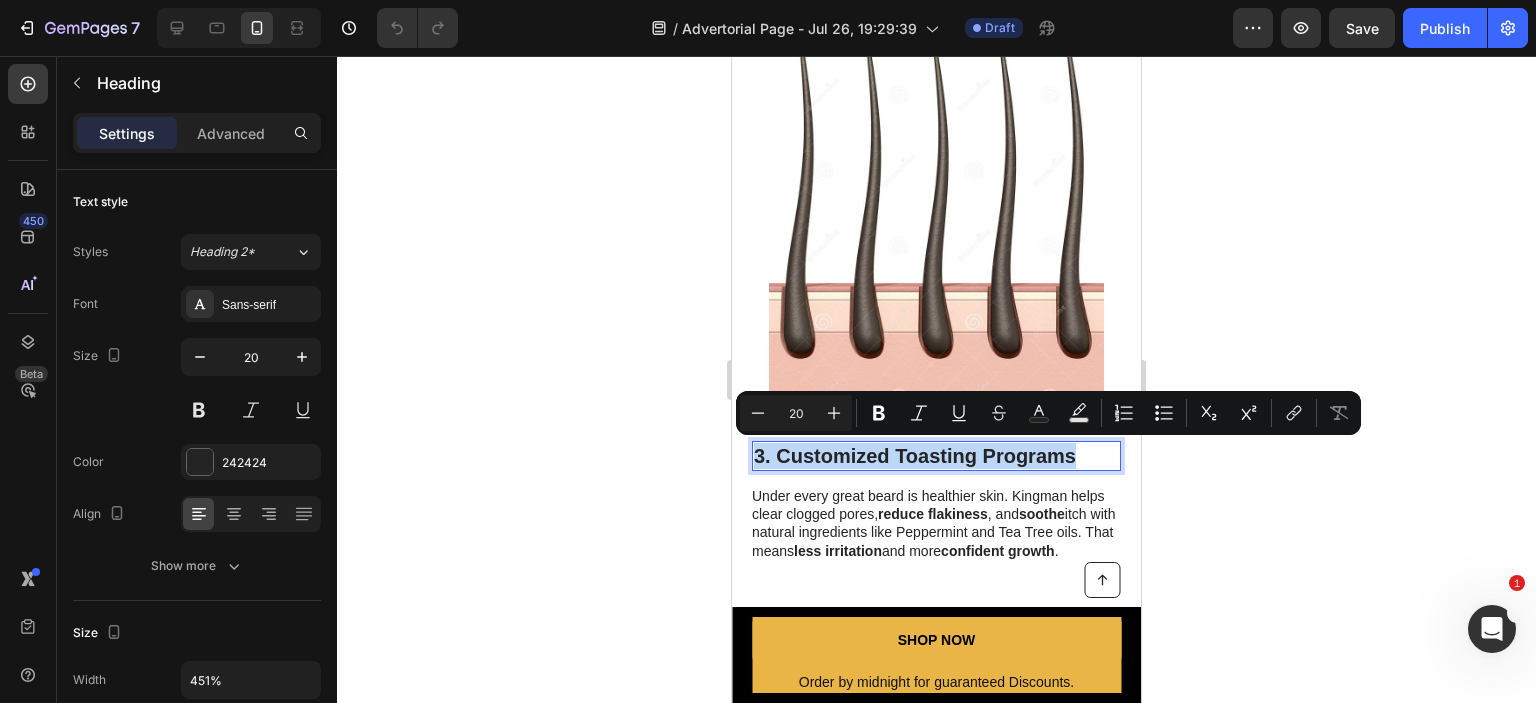 drag, startPoint x: 977, startPoint y: 459, endPoint x: 884, endPoint y: 456, distance: 93.04838 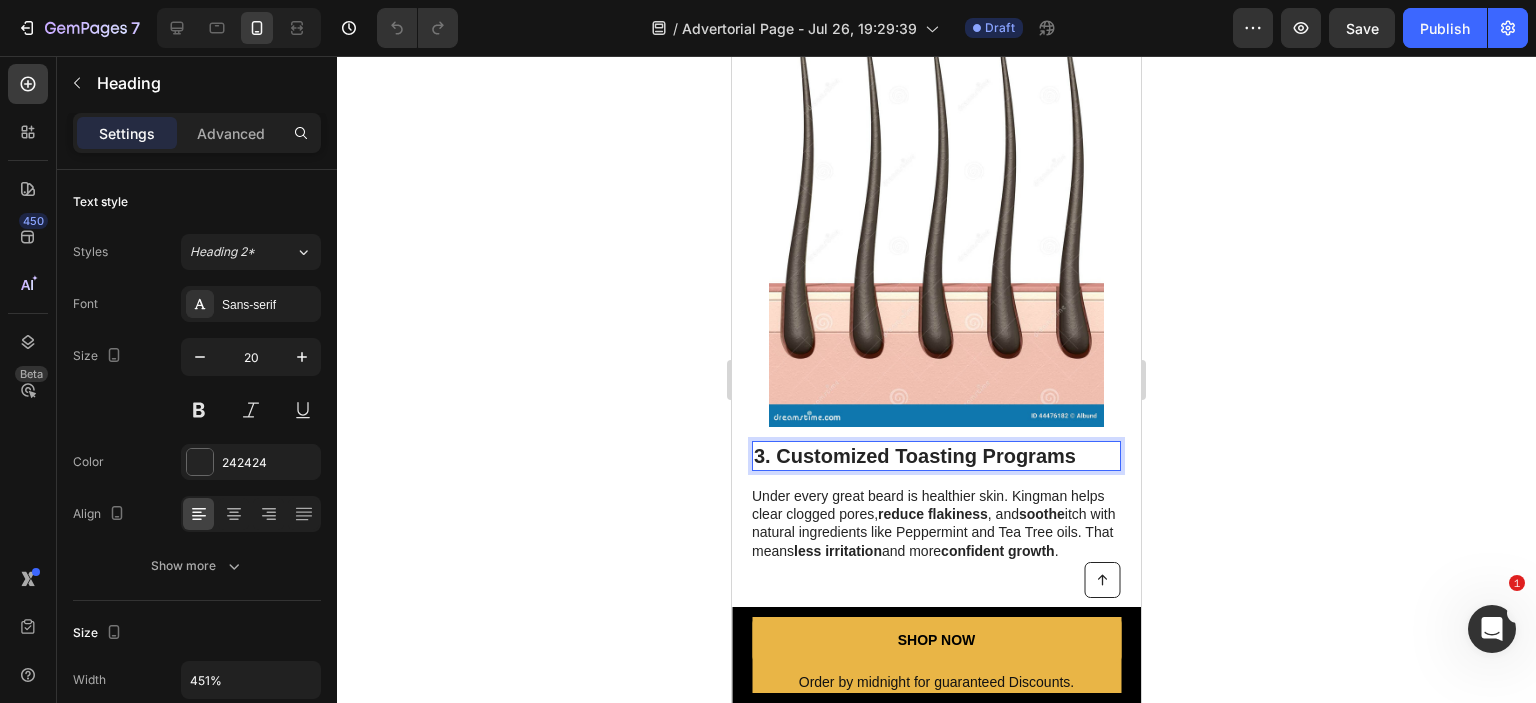 drag, startPoint x: 1080, startPoint y: 454, endPoint x: 1068, endPoint y: 454, distance: 12 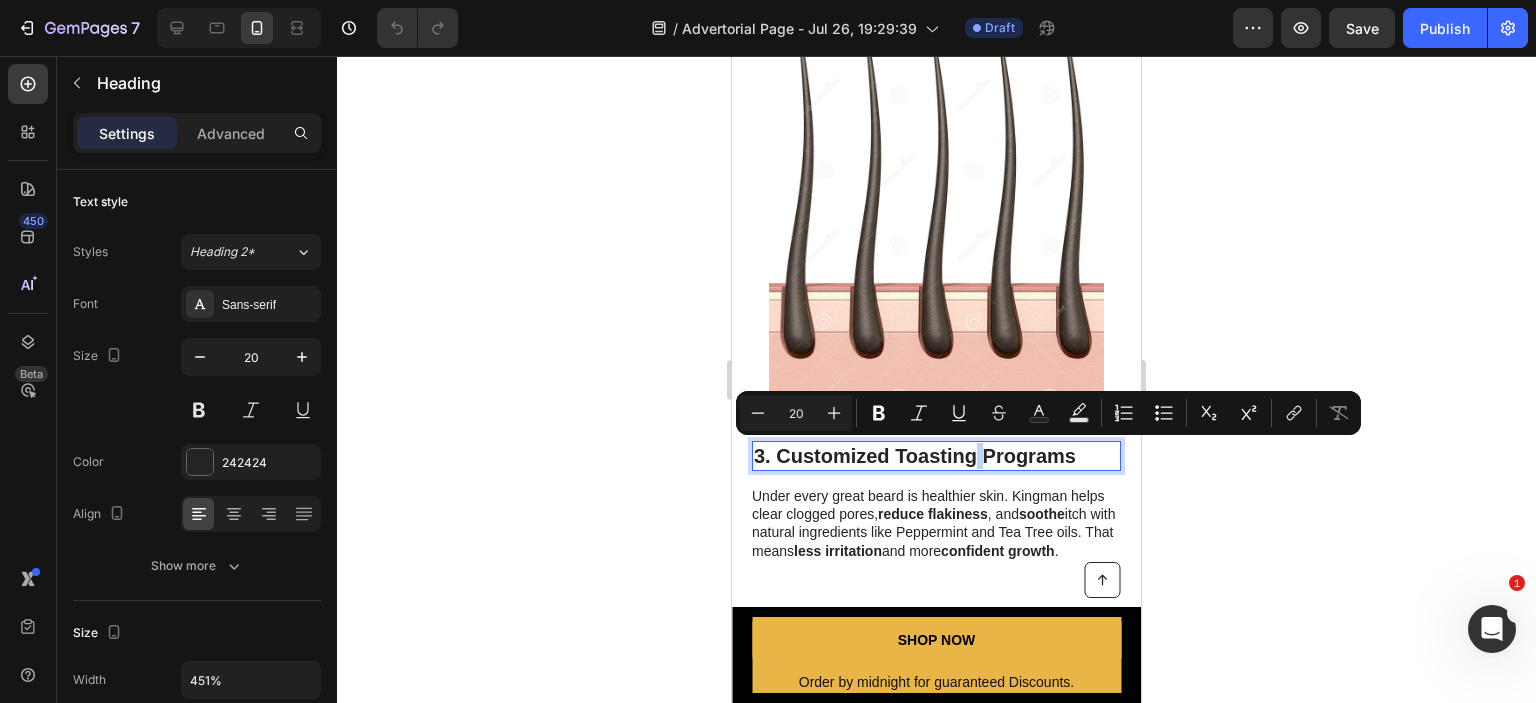 click on "3. Customized Toasting Programs" at bounding box center (936, 456) 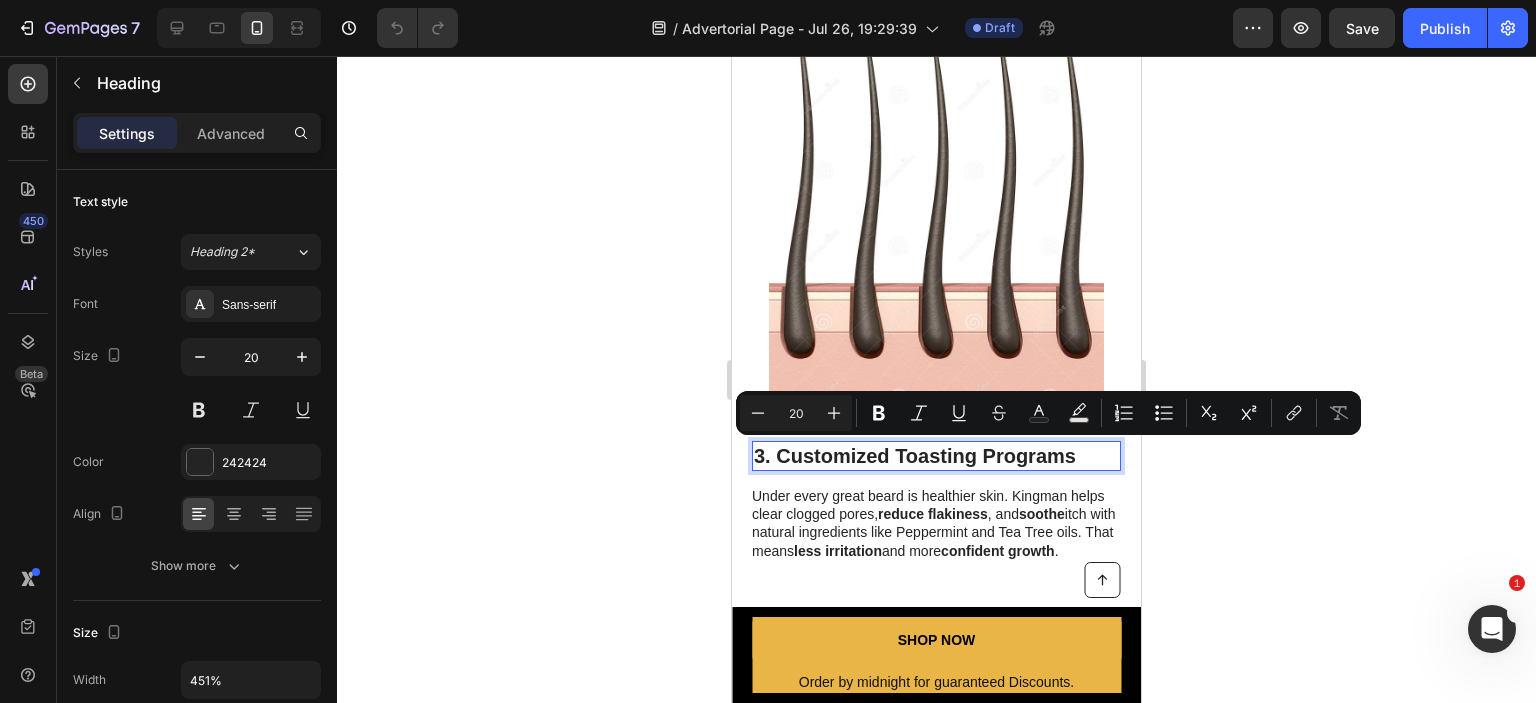 click on "3. Customized Toasting Programs" at bounding box center (936, 456) 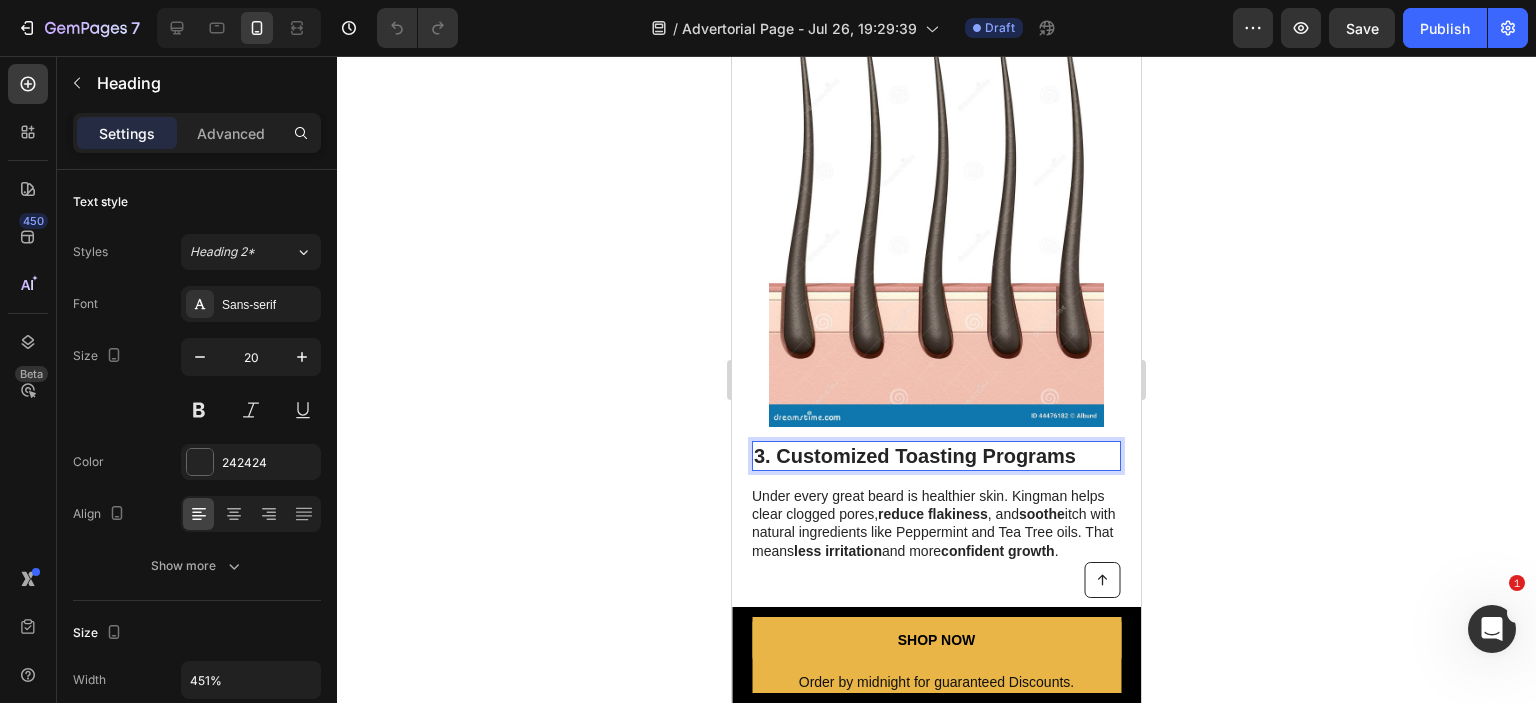 click on "3. Customized Toasting Programs" at bounding box center [936, 456] 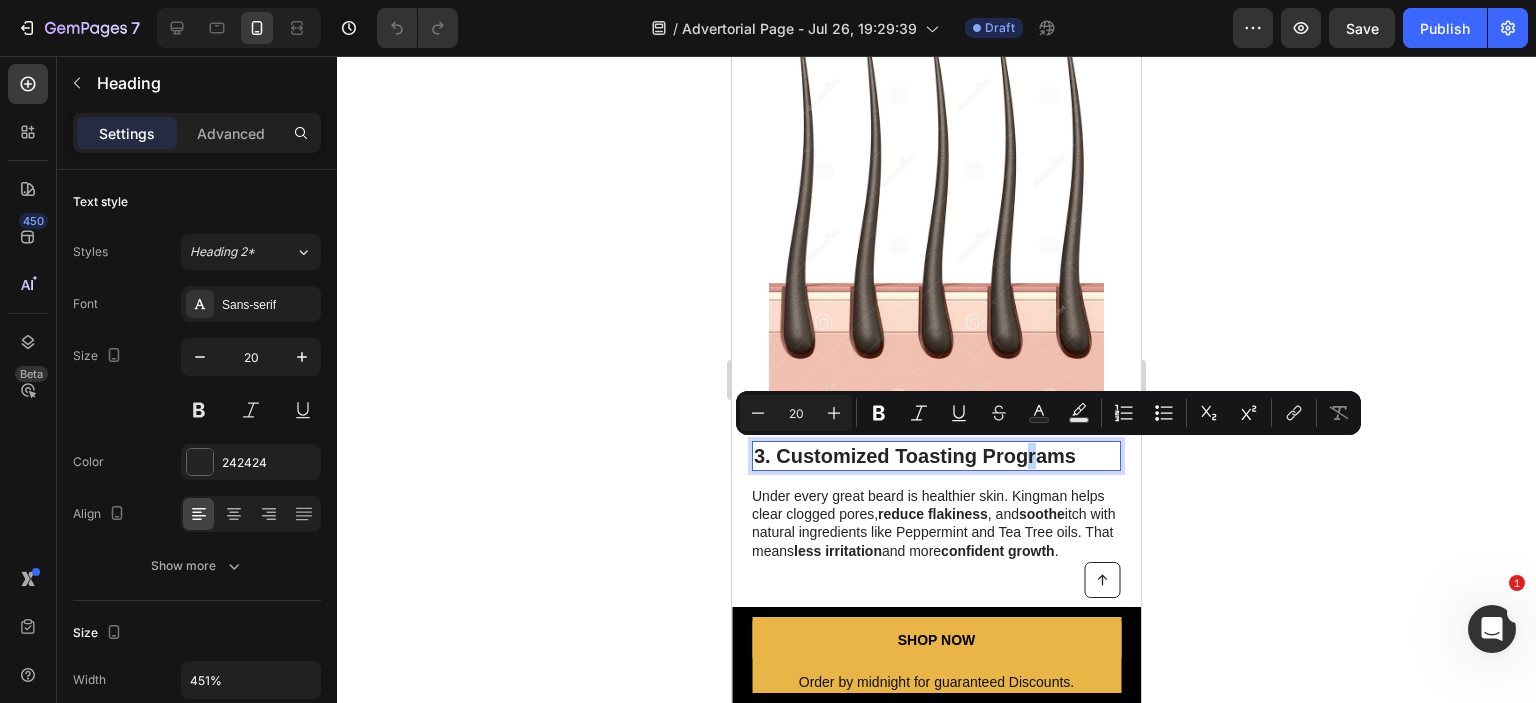 click on "3. Customized Toasting Programs" at bounding box center (936, 456) 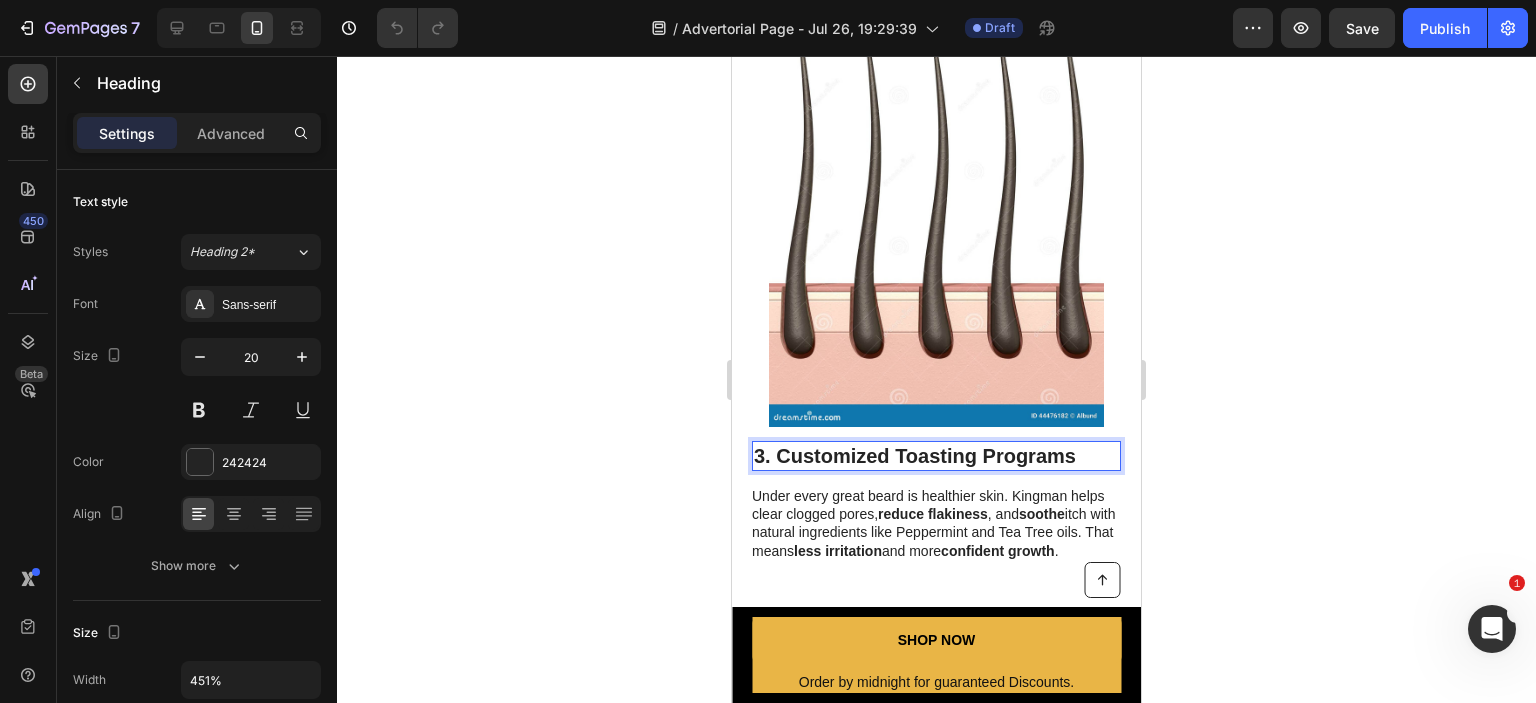 click on "3. Customized Toasting Programs" at bounding box center [936, 456] 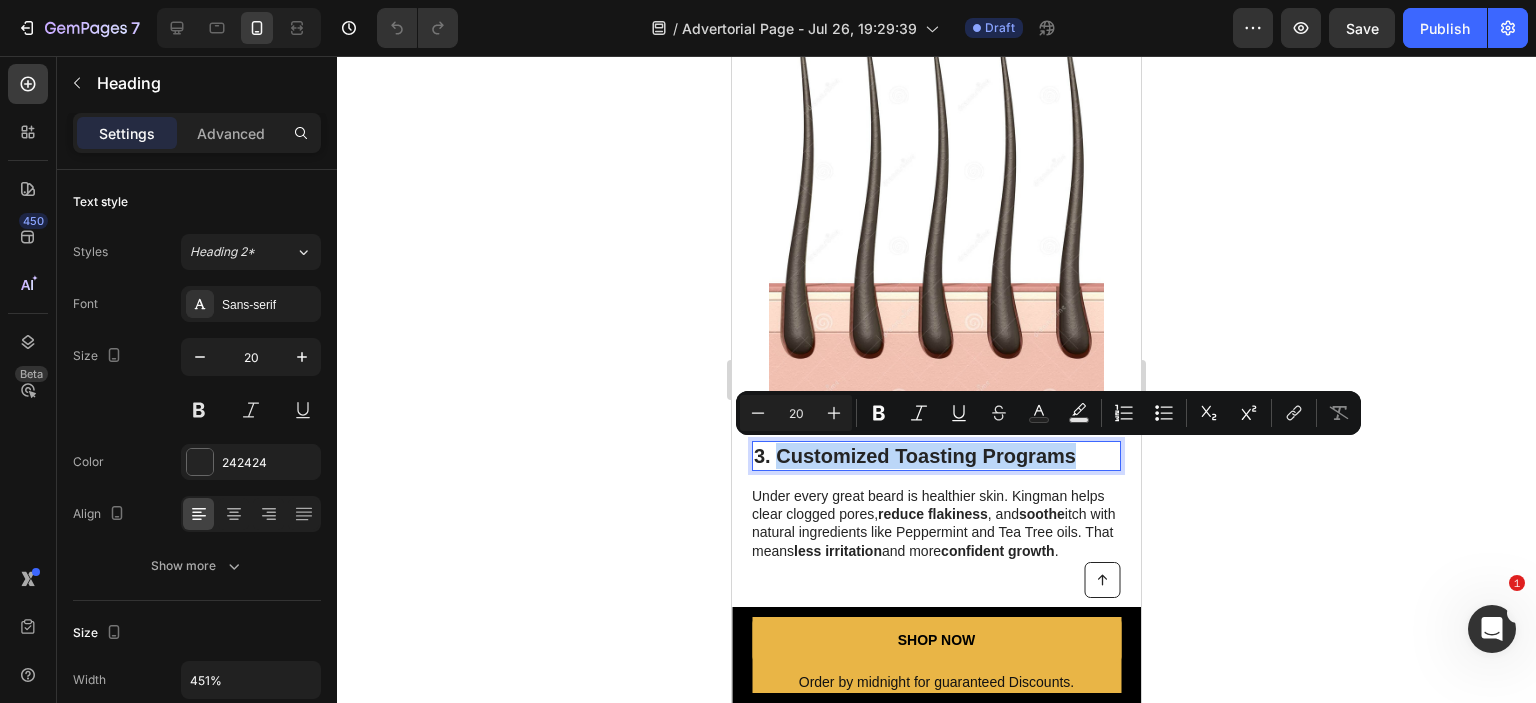 drag, startPoint x: 1068, startPoint y: 454, endPoint x: 779, endPoint y: 446, distance: 289.11072 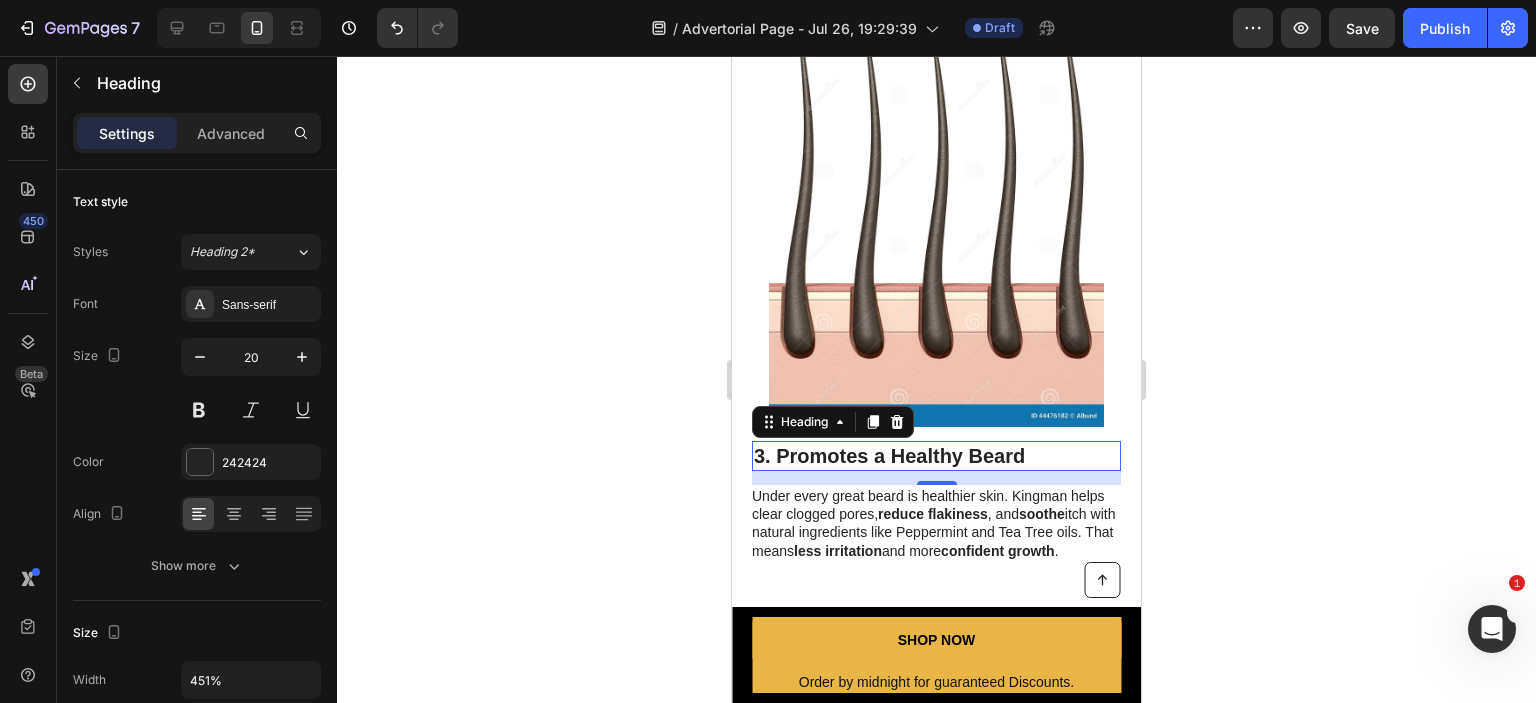 click 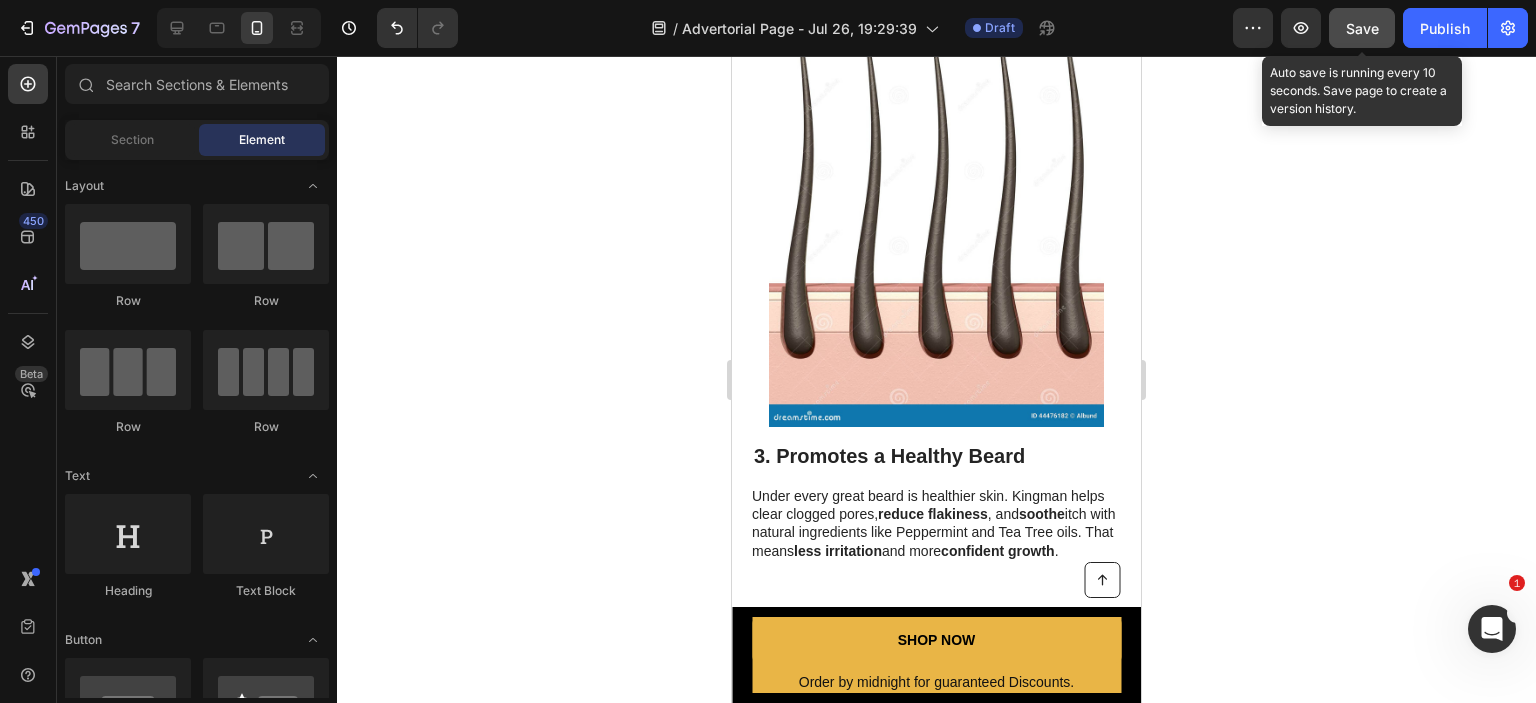 click on "Save" at bounding box center (1362, 28) 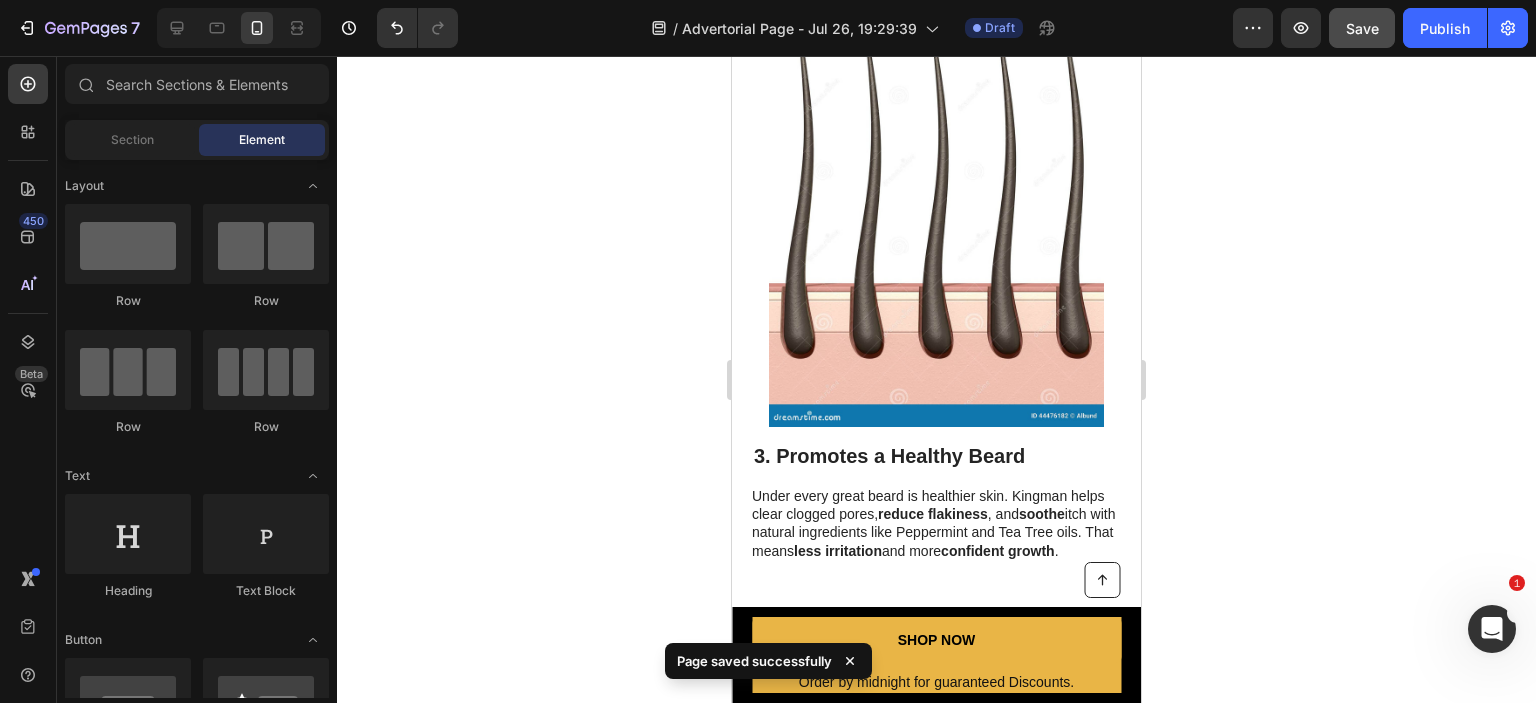 click 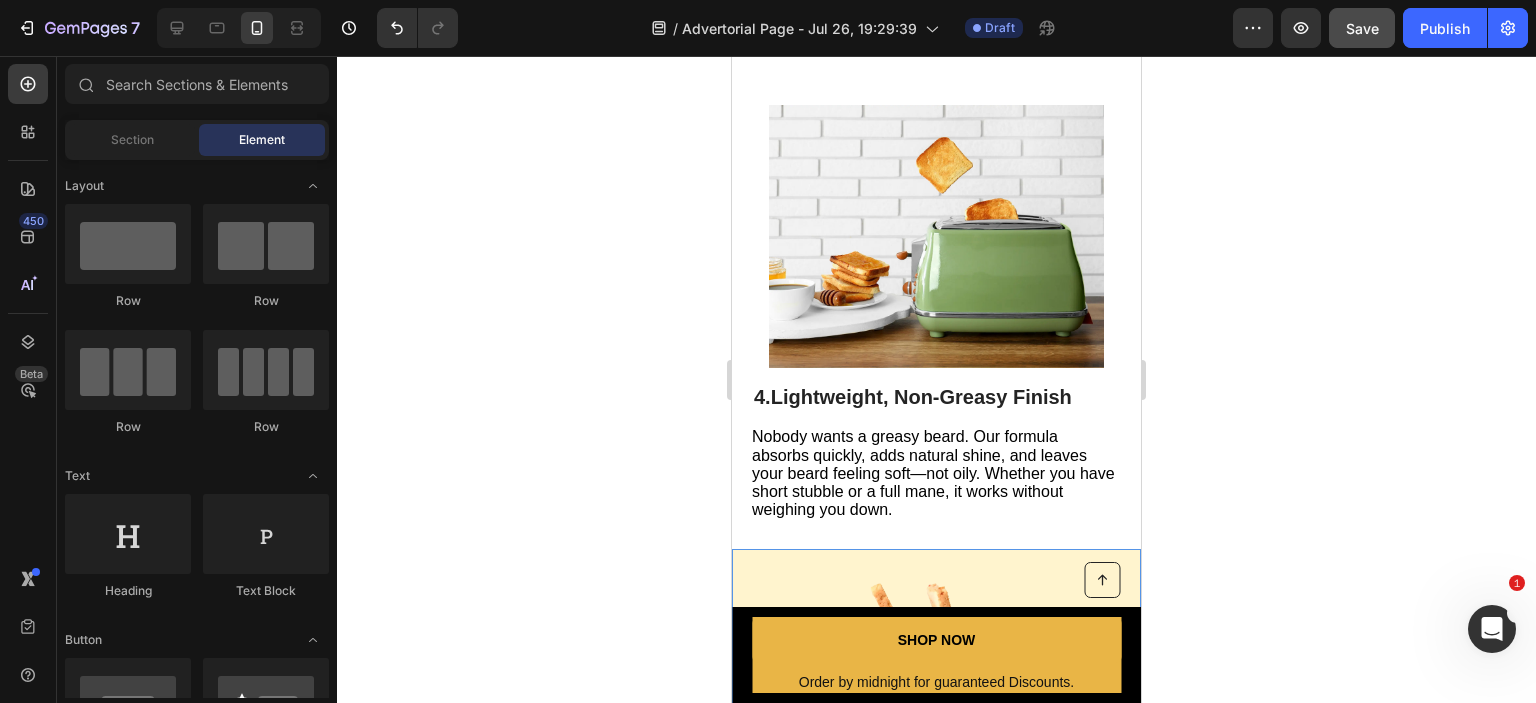 scroll, scrollTop: 2315, scrollLeft: 0, axis: vertical 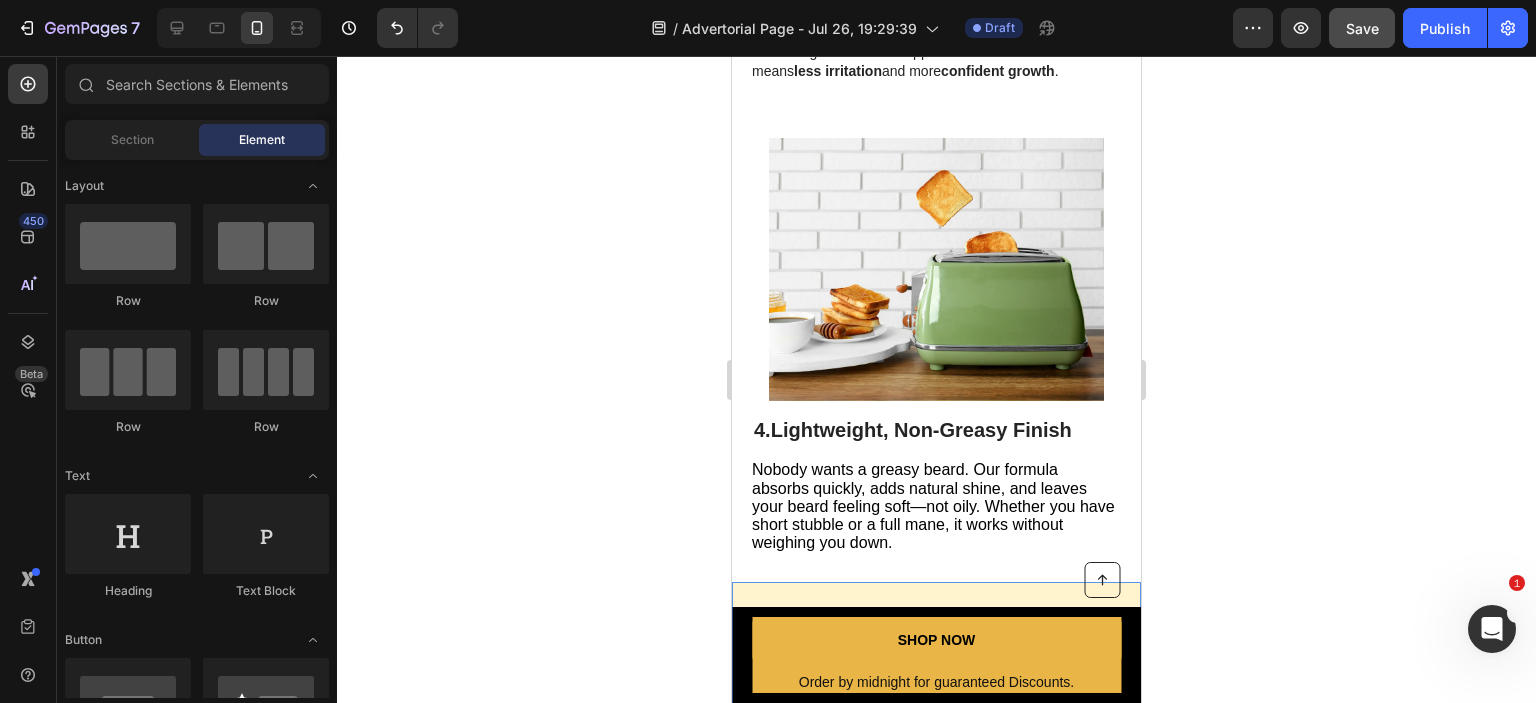 drag, startPoint x: 1128, startPoint y: 287, endPoint x: 1873, endPoint y: 388, distance: 751.8151 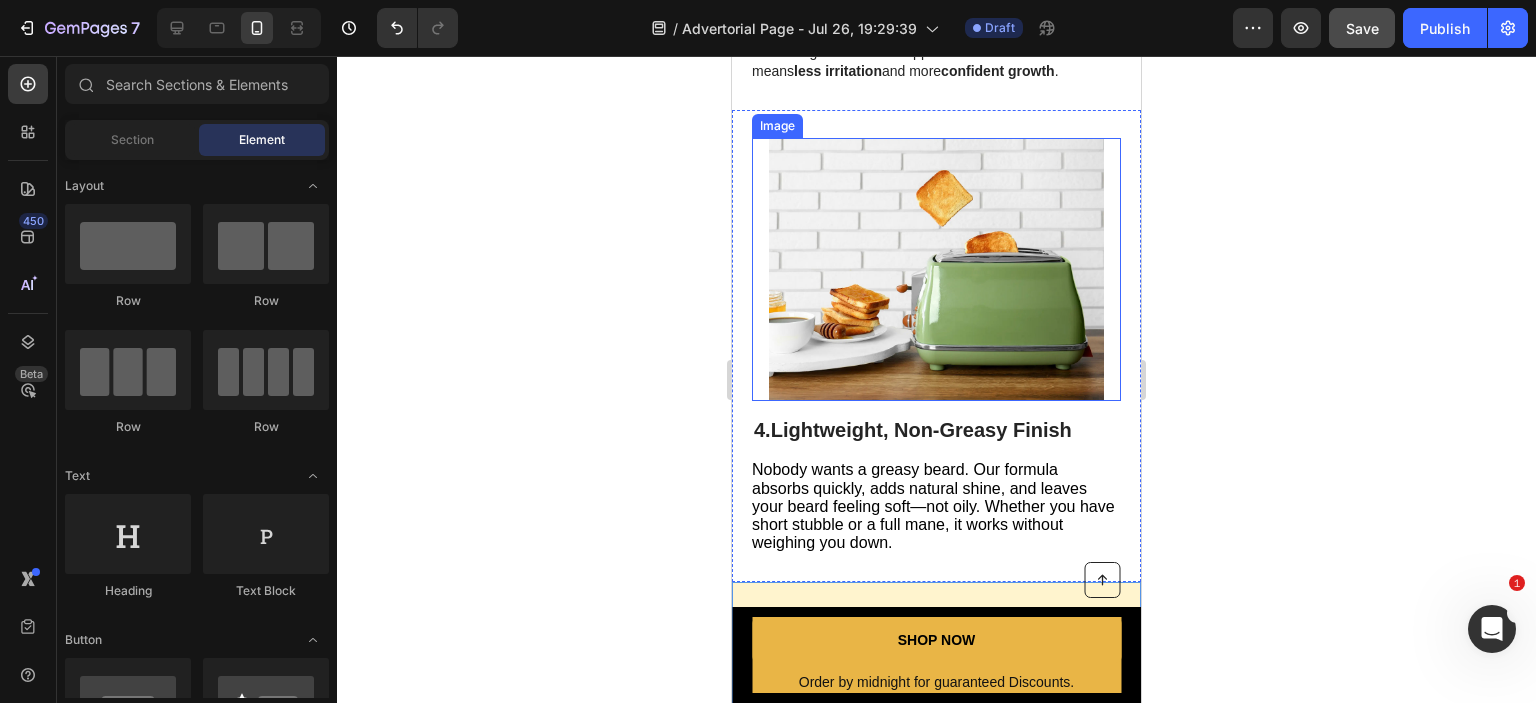 click at bounding box center (936, 270) 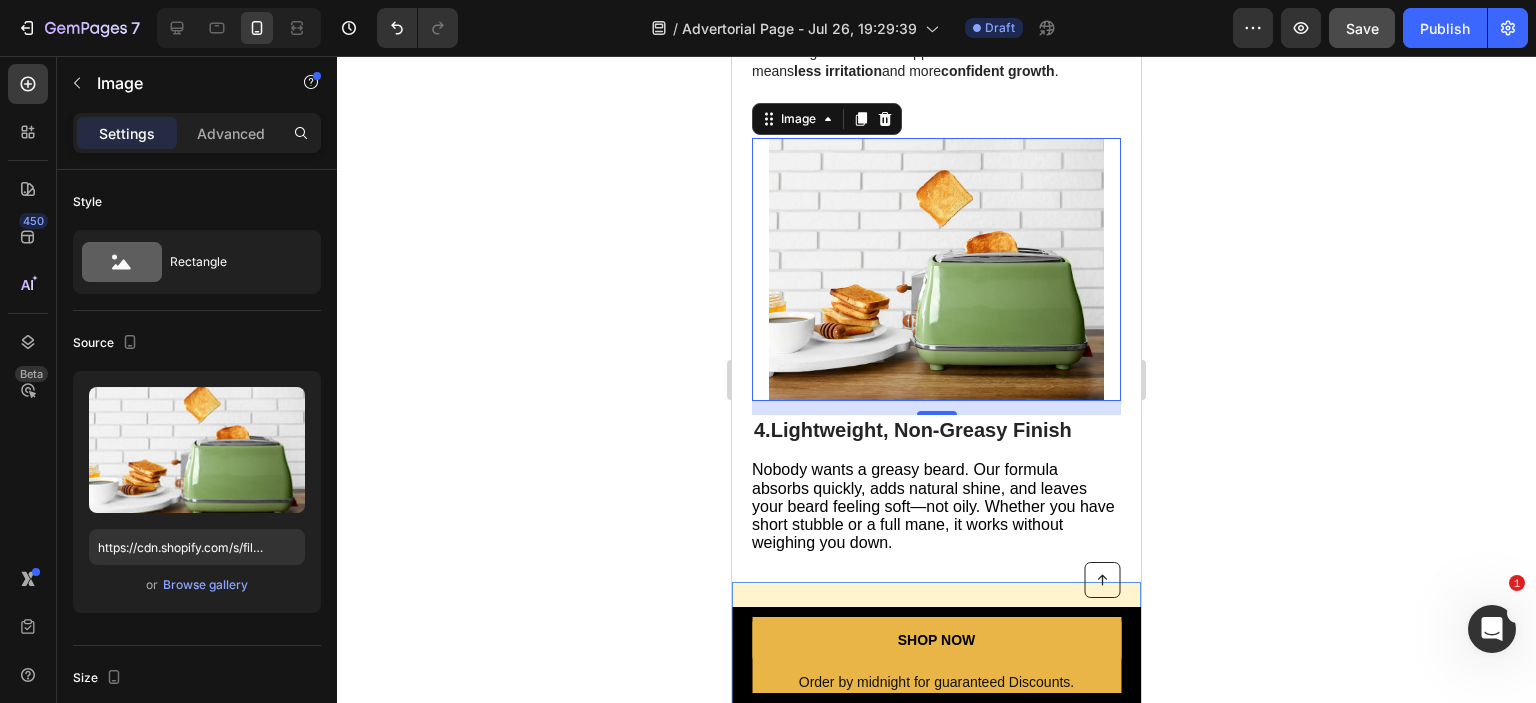 click 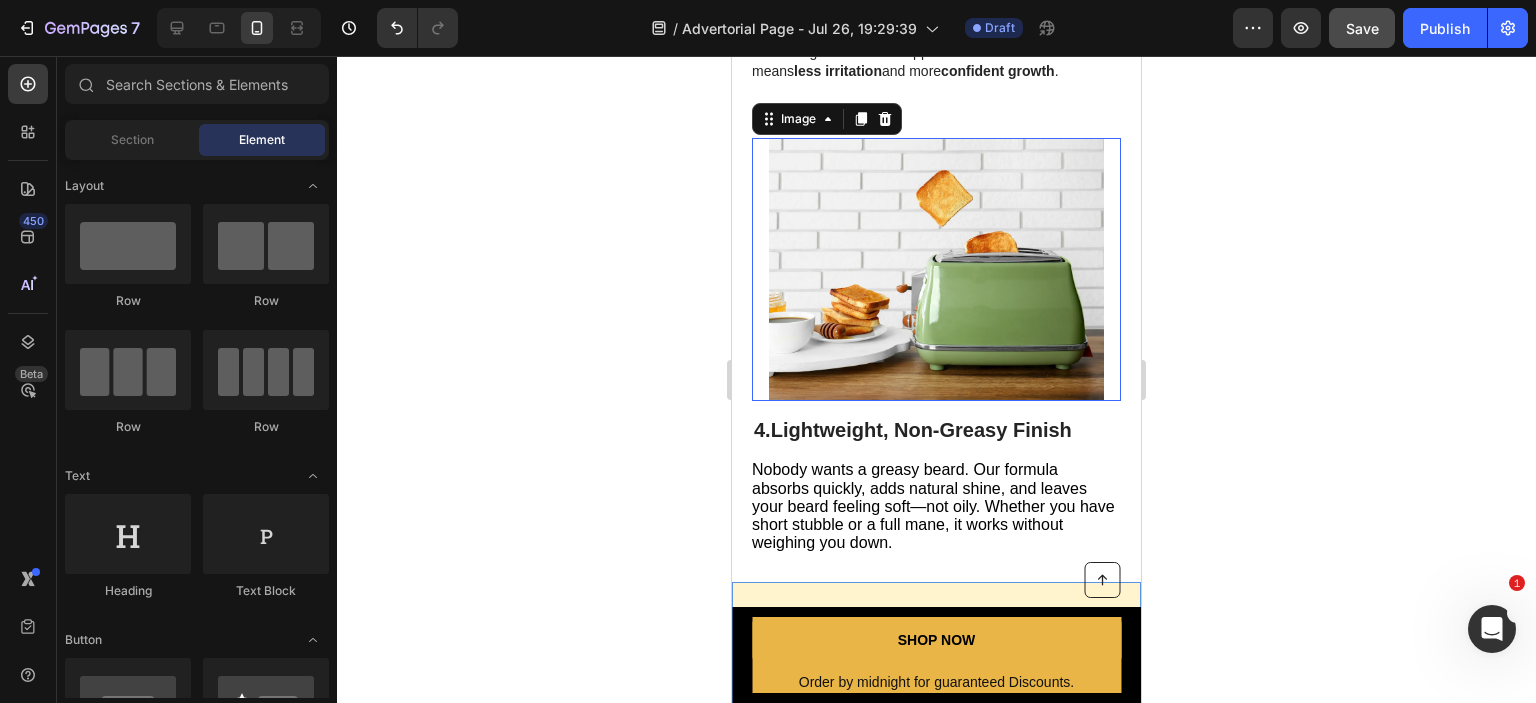 click at bounding box center (936, 270) 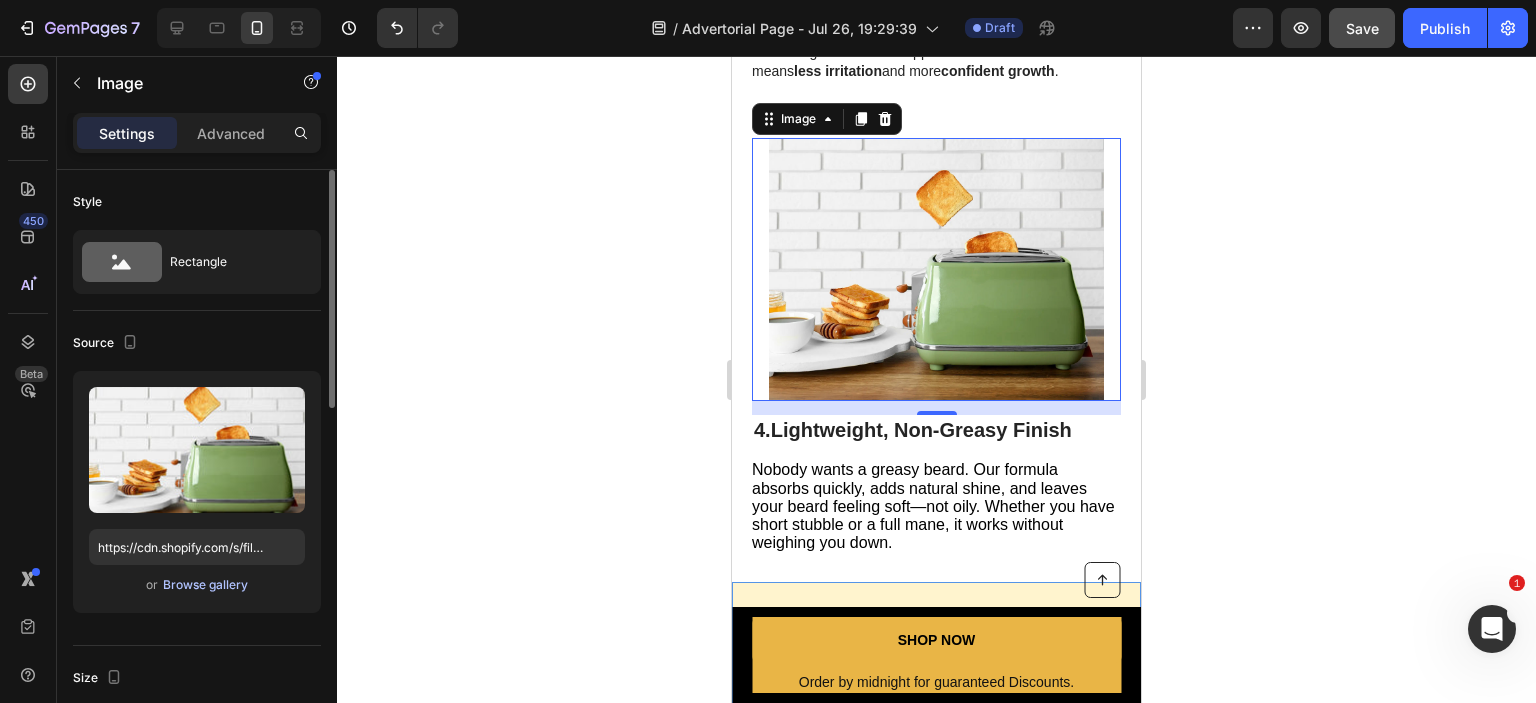click on "Browse gallery" at bounding box center (205, 585) 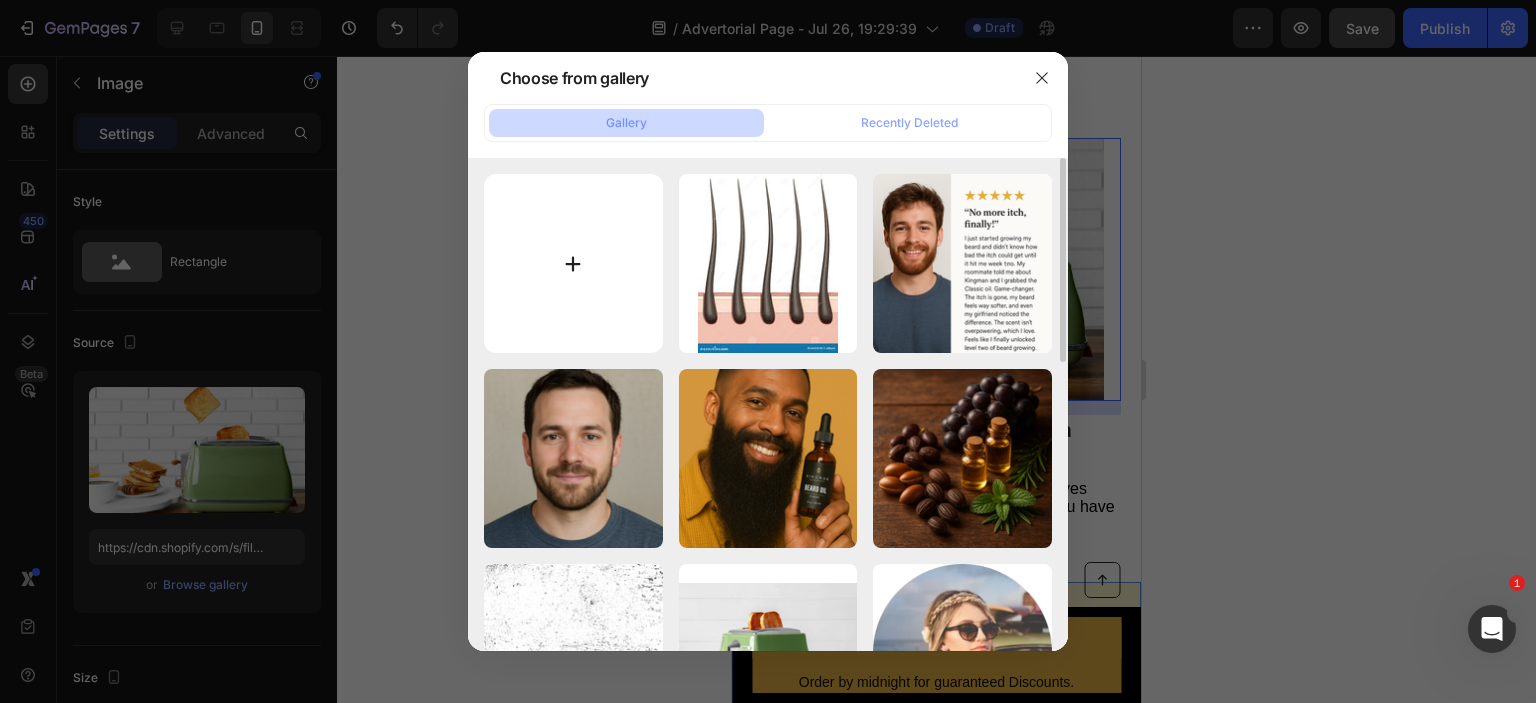 click at bounding box center (573, 263) 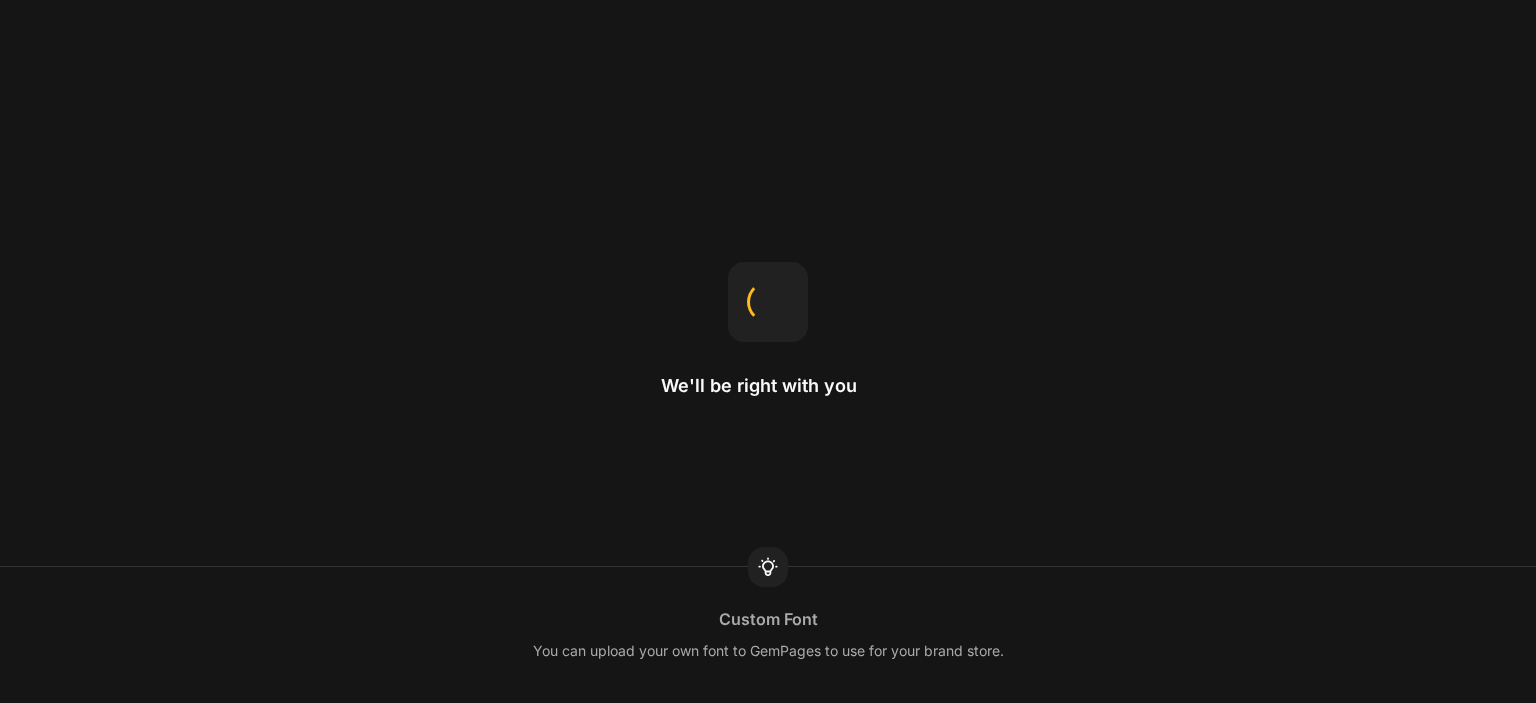 scroll, scrollTop: 0, scrollLeft: 0, axis: both 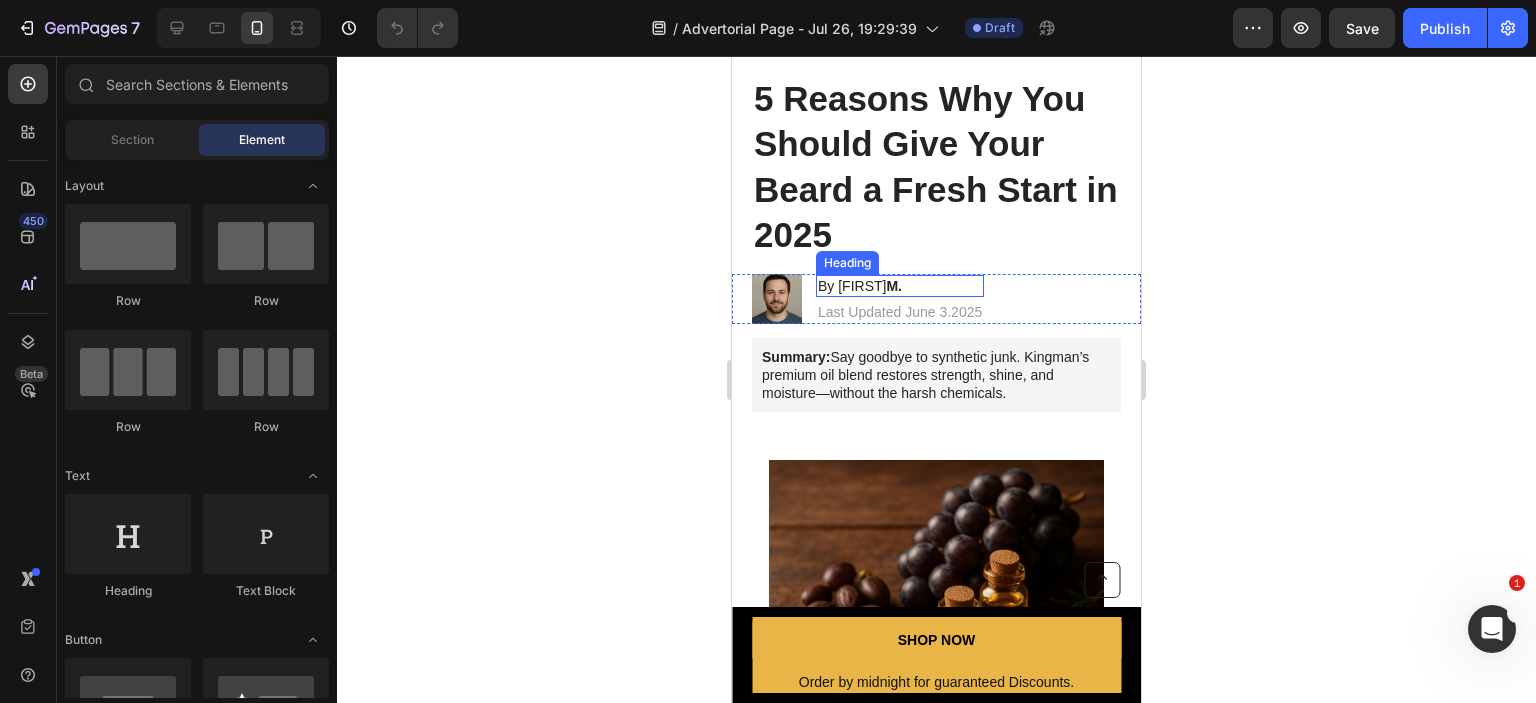 click on "By [FIRST] [LAST]" at bounding box center (900, 286) 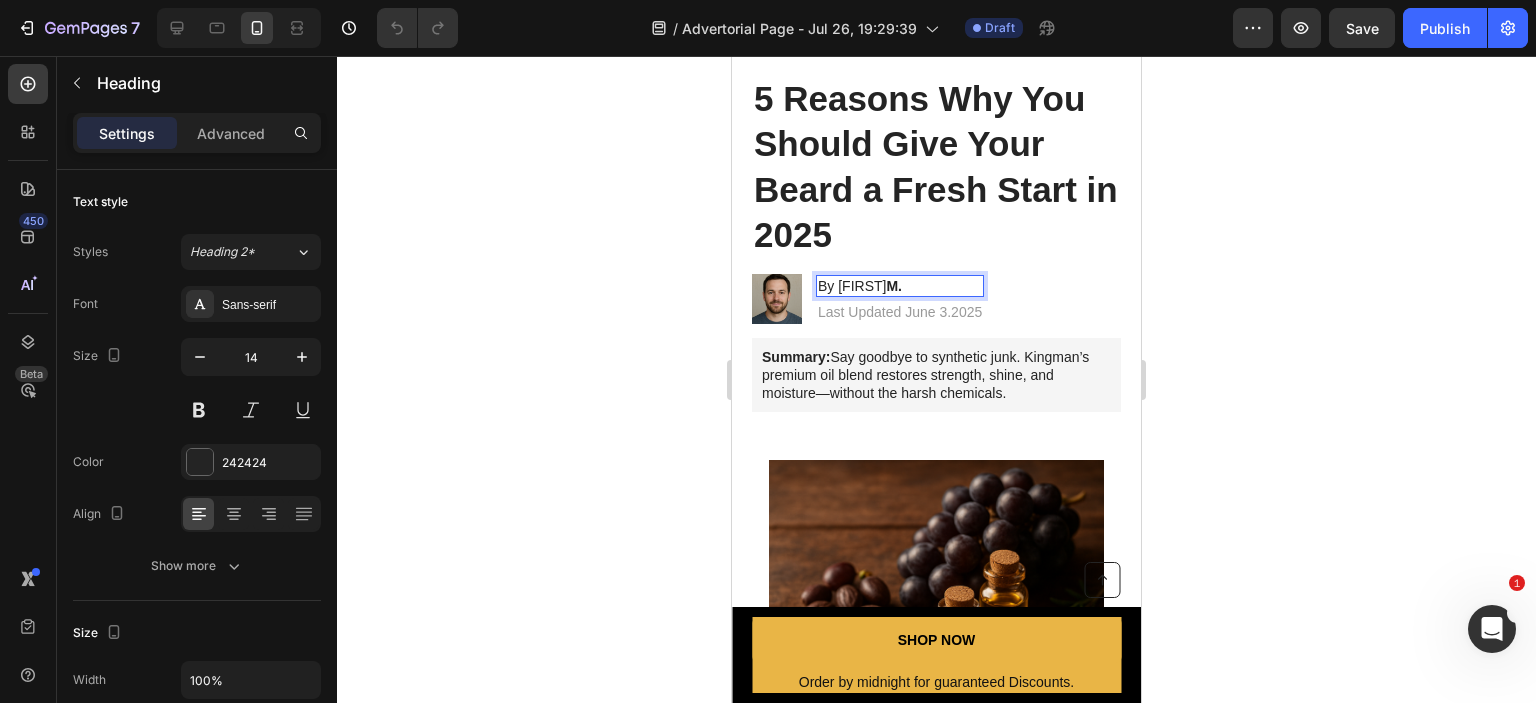 click on "By [FIRST] [LAST]" at bounding box center [900, 286] 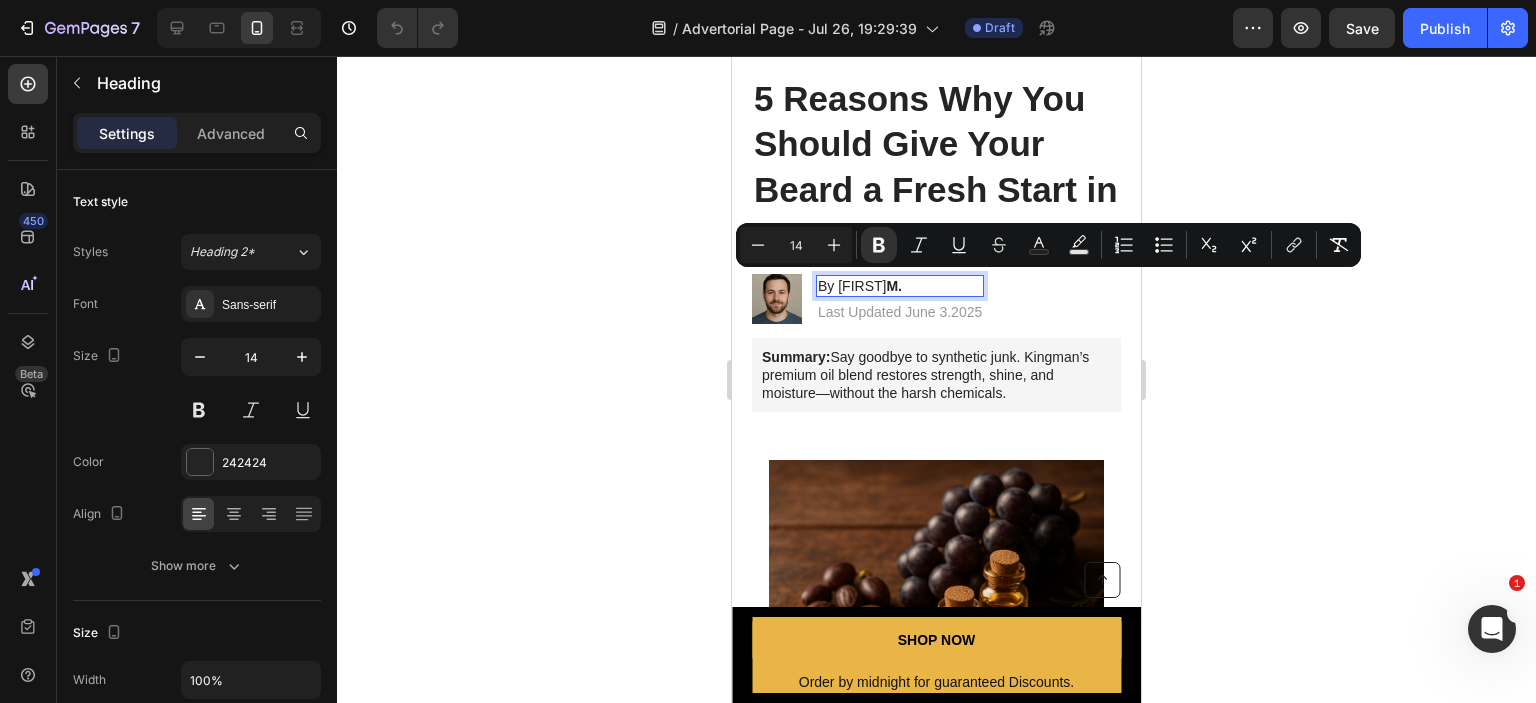 click on "M." at bounding box center [894, 286] 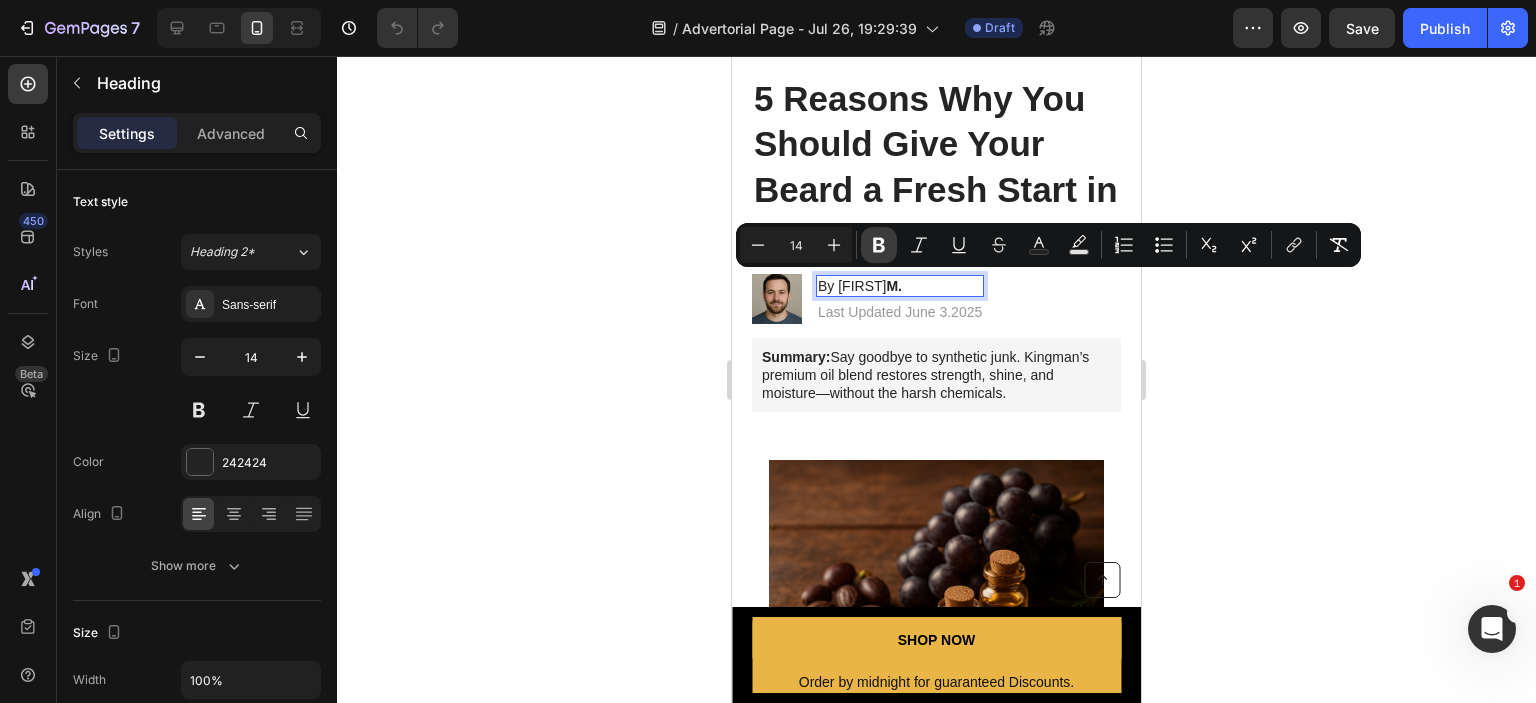 click 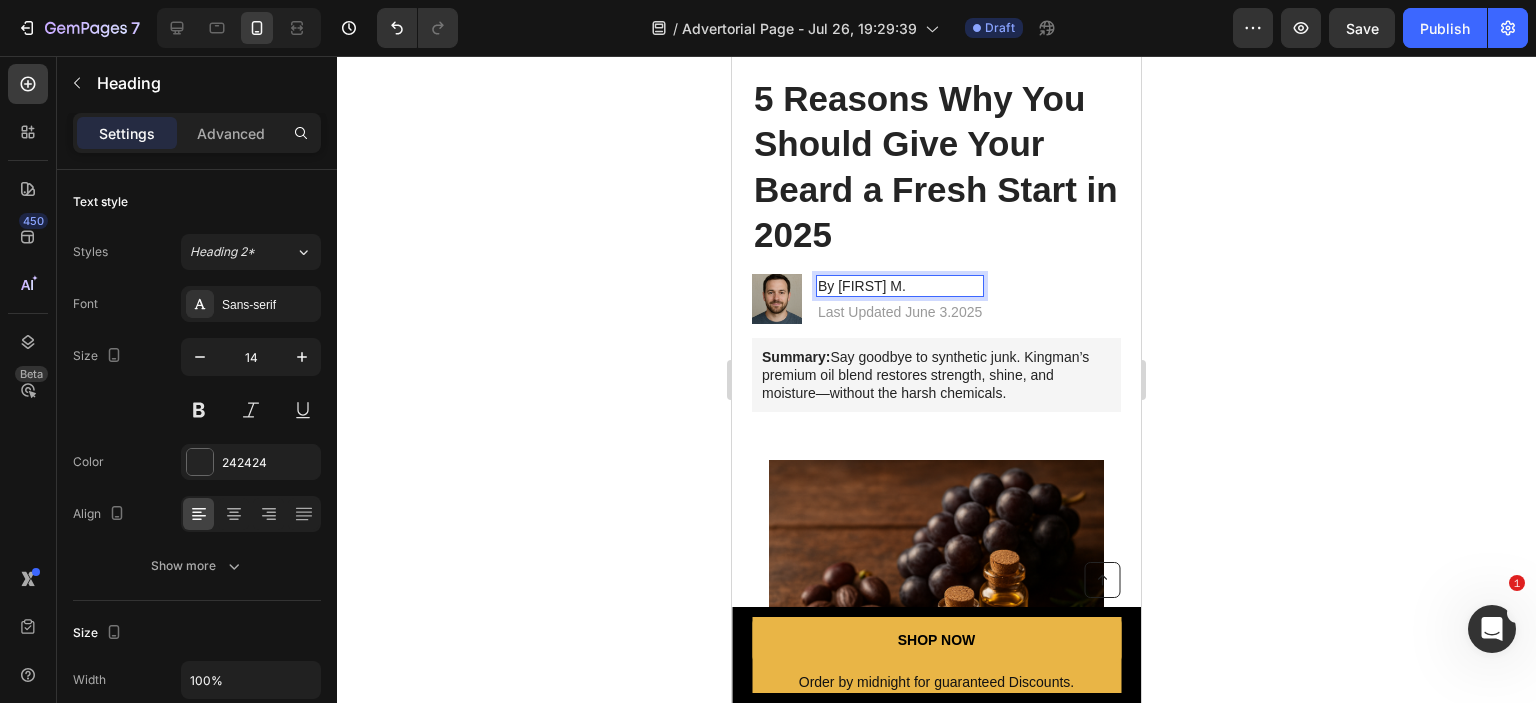 click 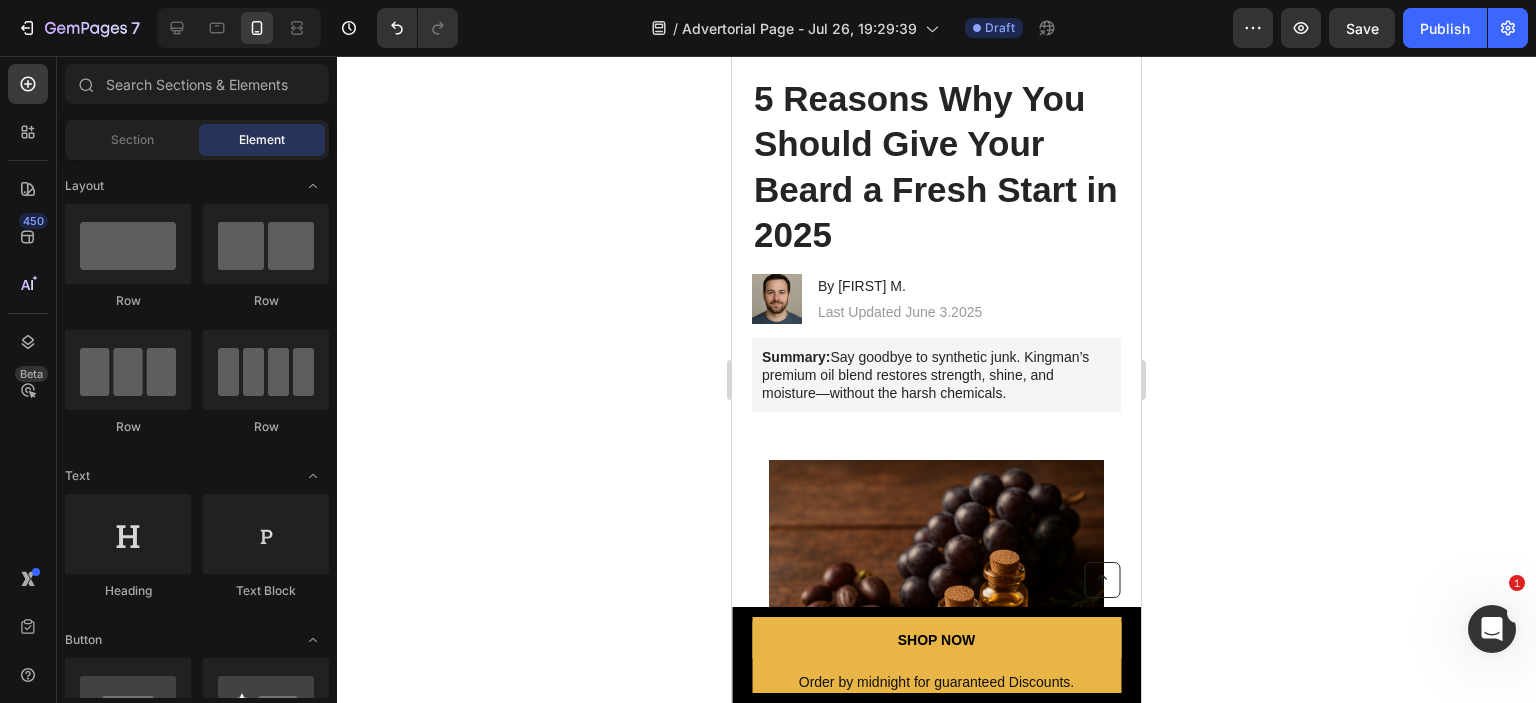 drag, startPoint x: 1209, startPoint y: 276, endPoint x: 396, endPoint y: 192, distance: 817.32794 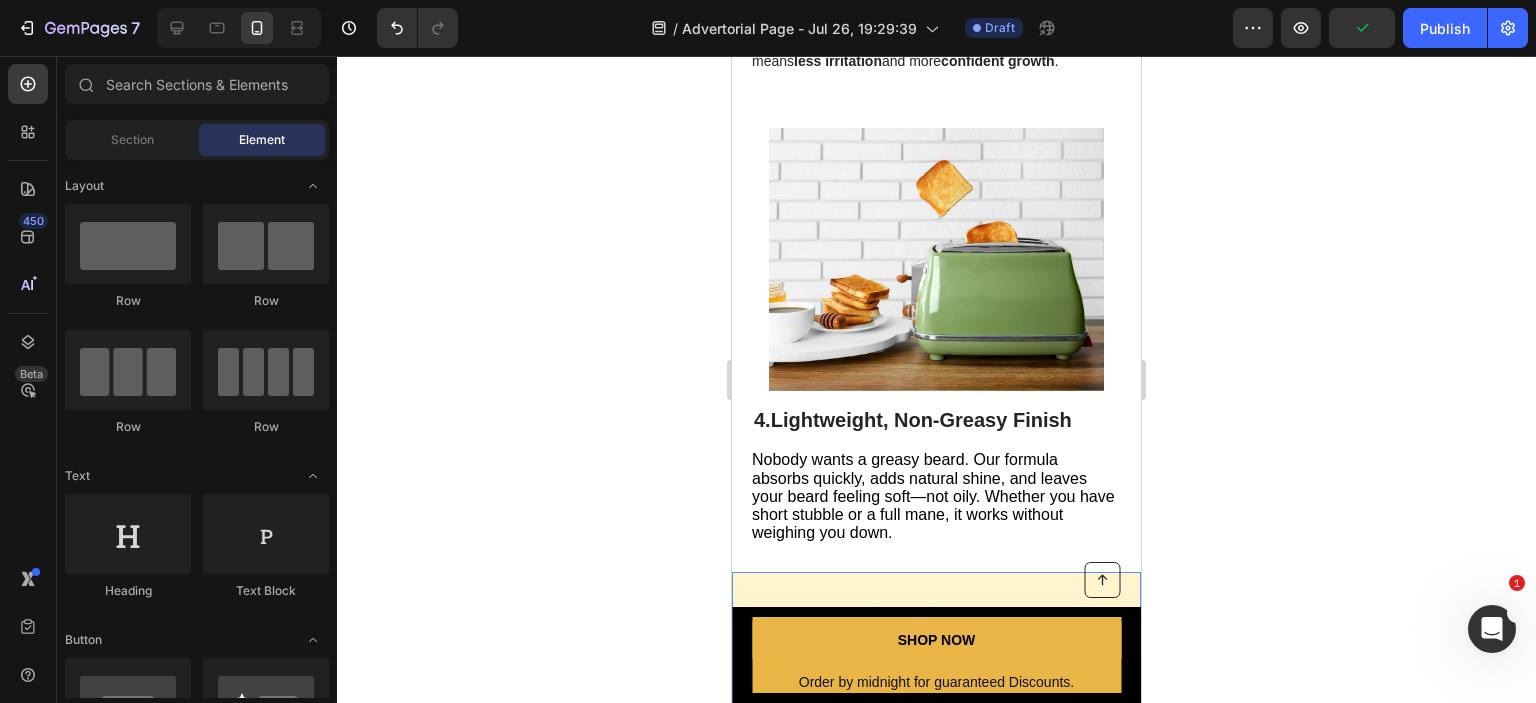 scroll, scrollTop: 2284, scrollLeft: 0, axis: vertical 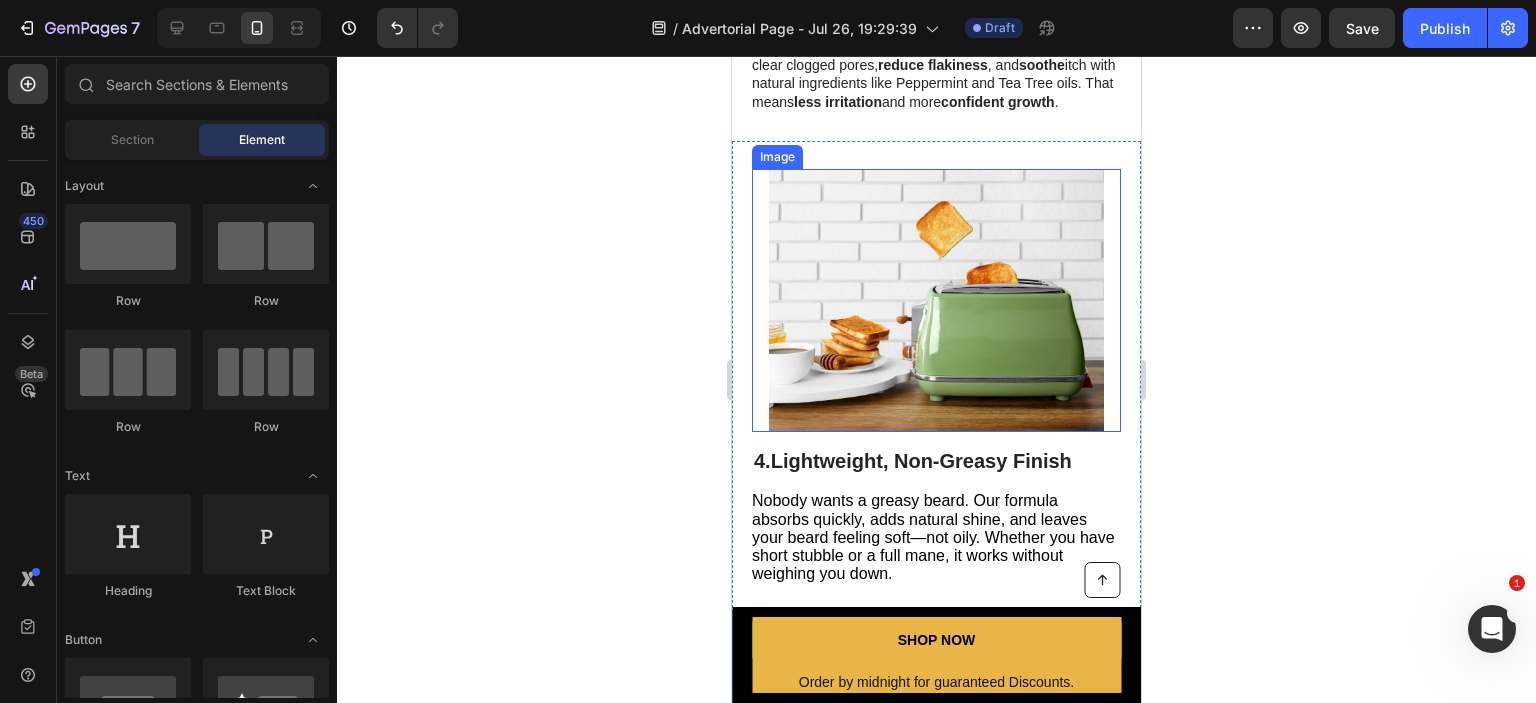 click at bounding box center [936, 301] 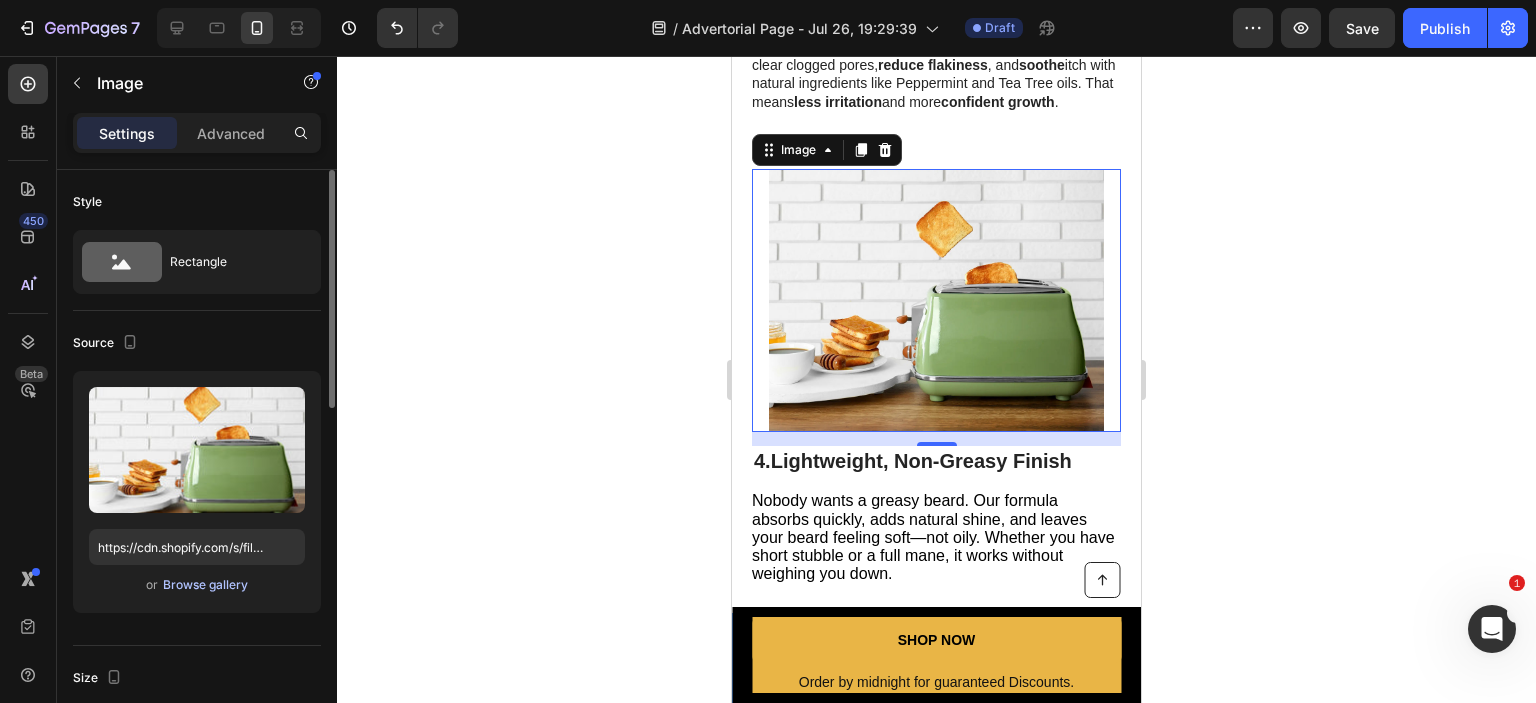 click on "Browse gallery" at bounding box center (205, 585) 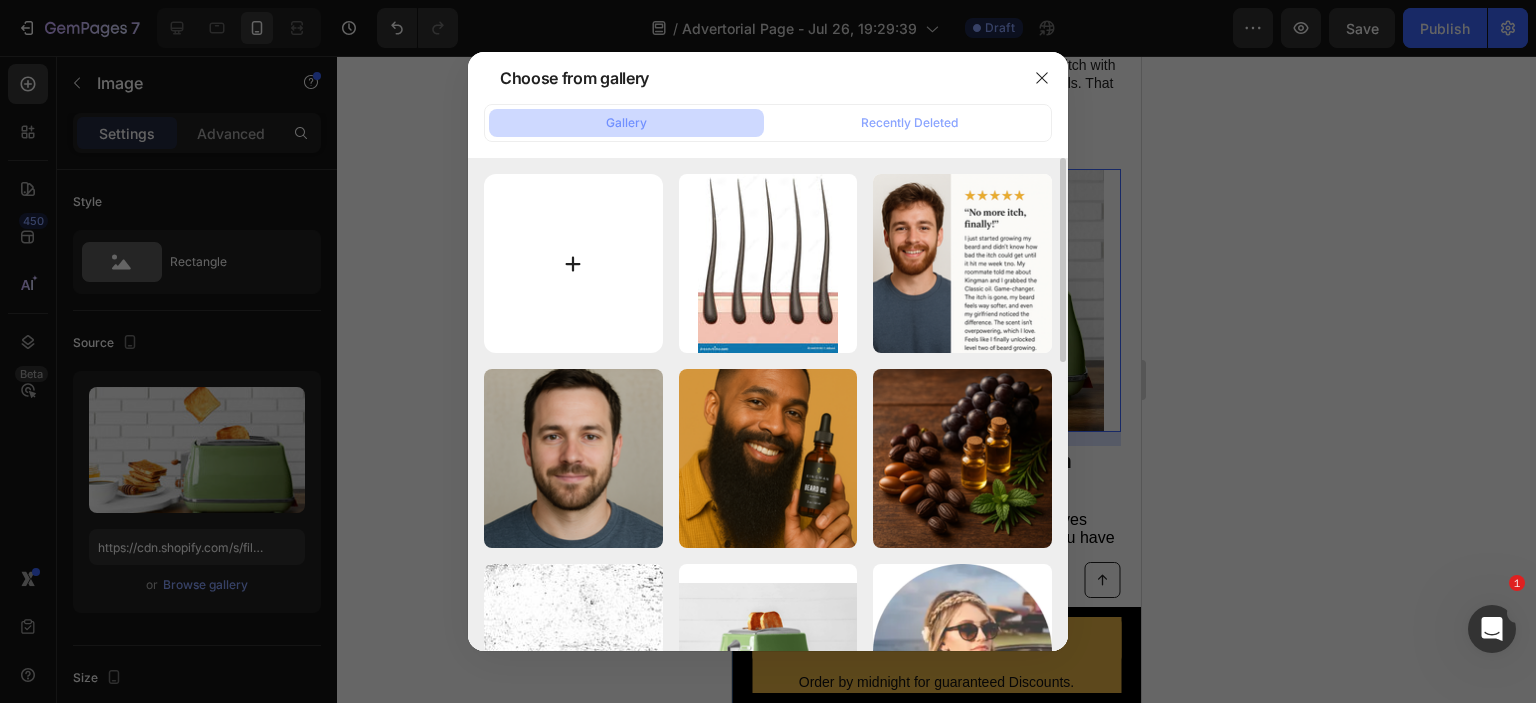 click at bounding box center (573, 263) 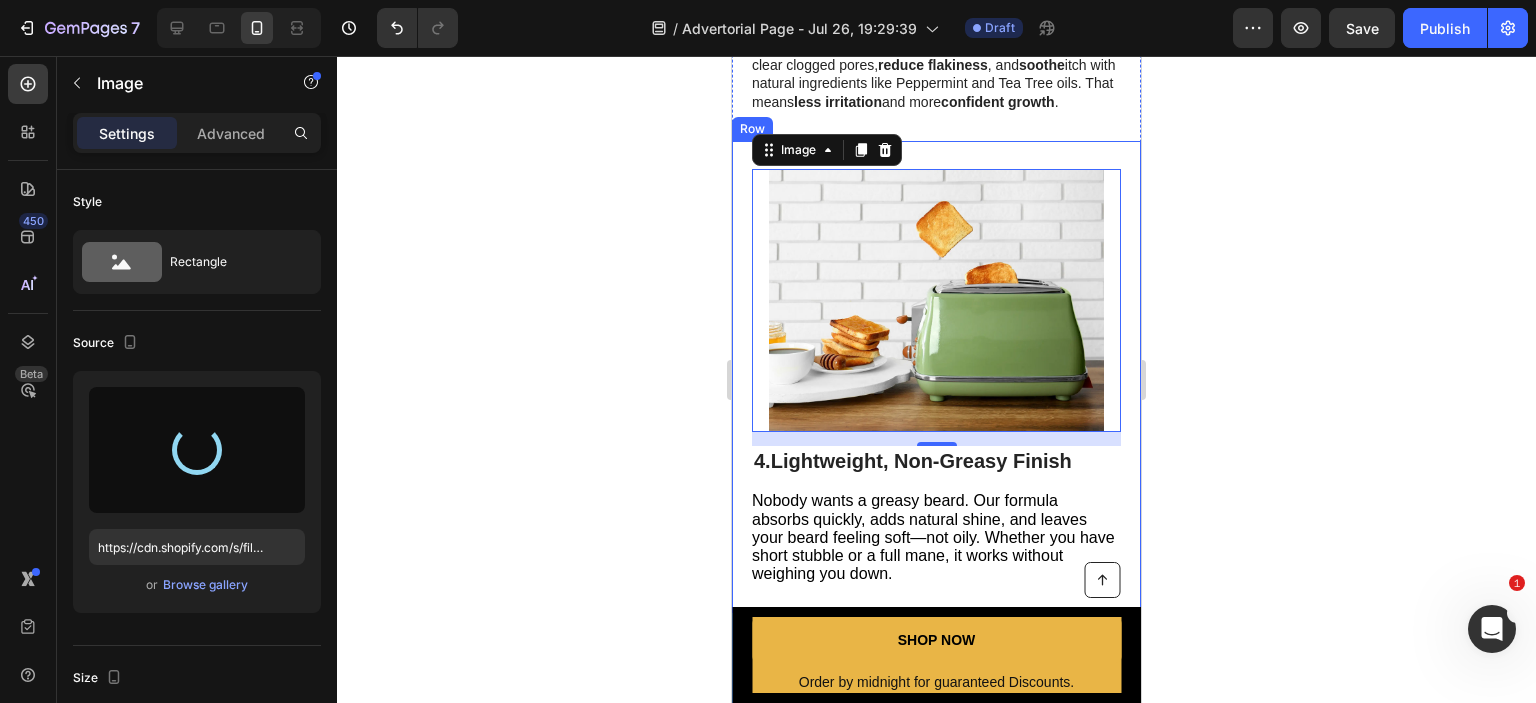 type on "https://cdn.shopify.com/s/files/1/0758/4497/6890/files/gempages_577205332548256294-231b7d02-603d-4c36-bf5a-f198a255e9b0.png" 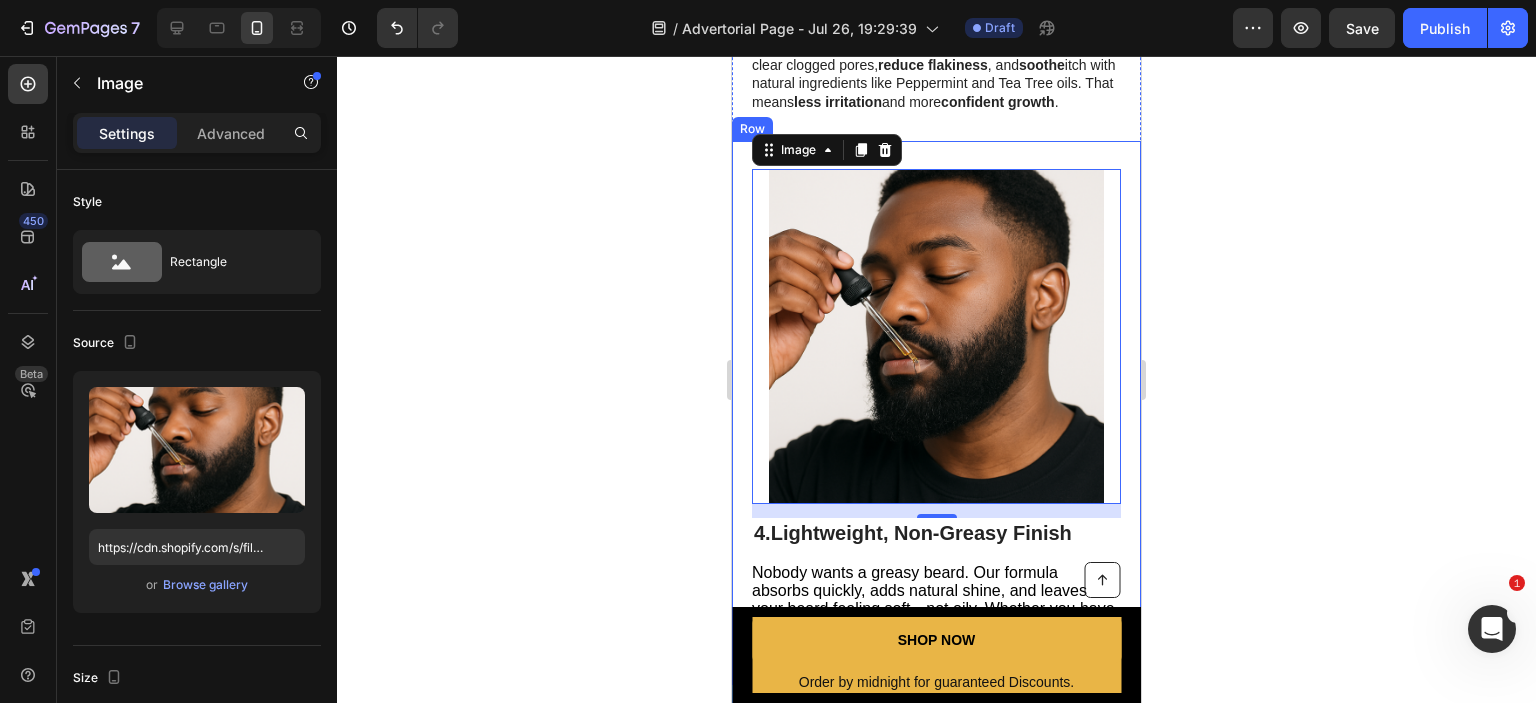 click 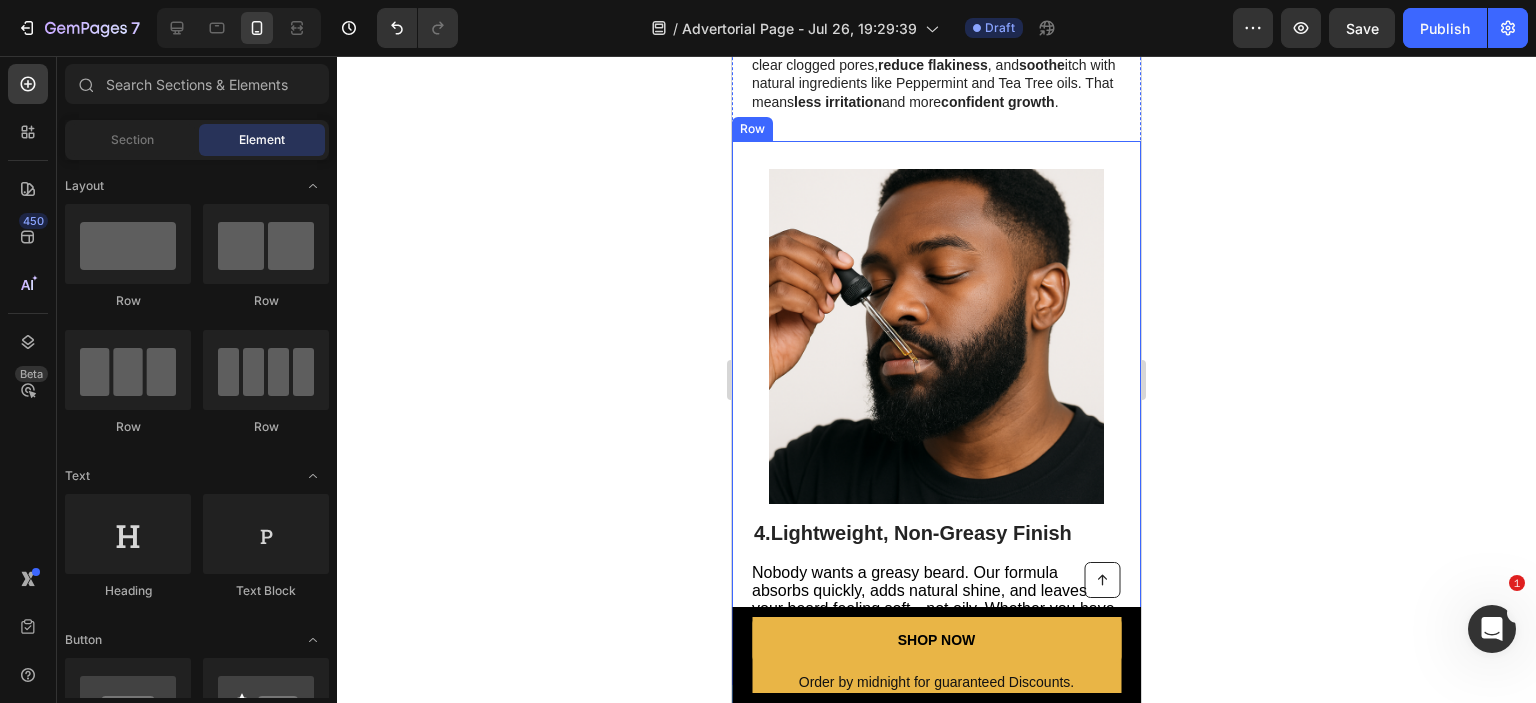 click 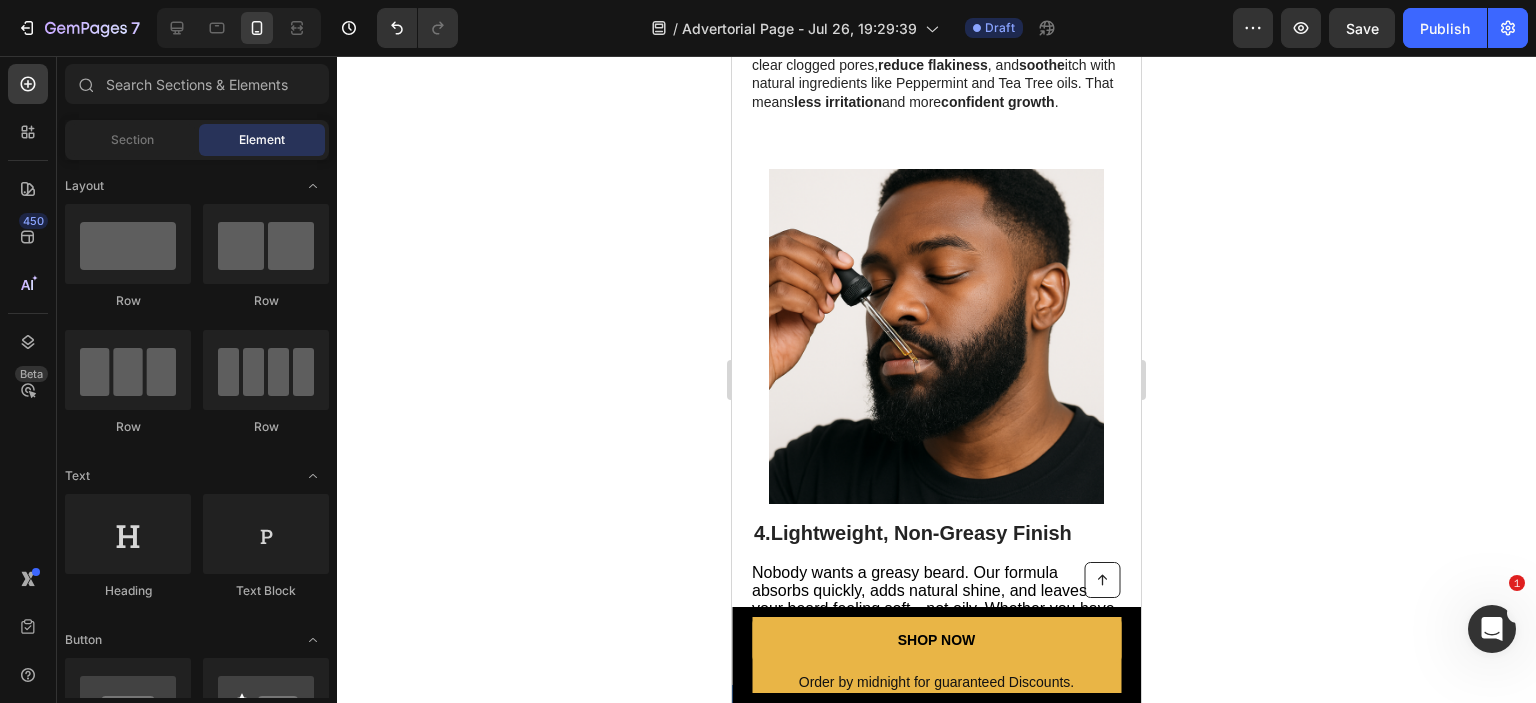 click 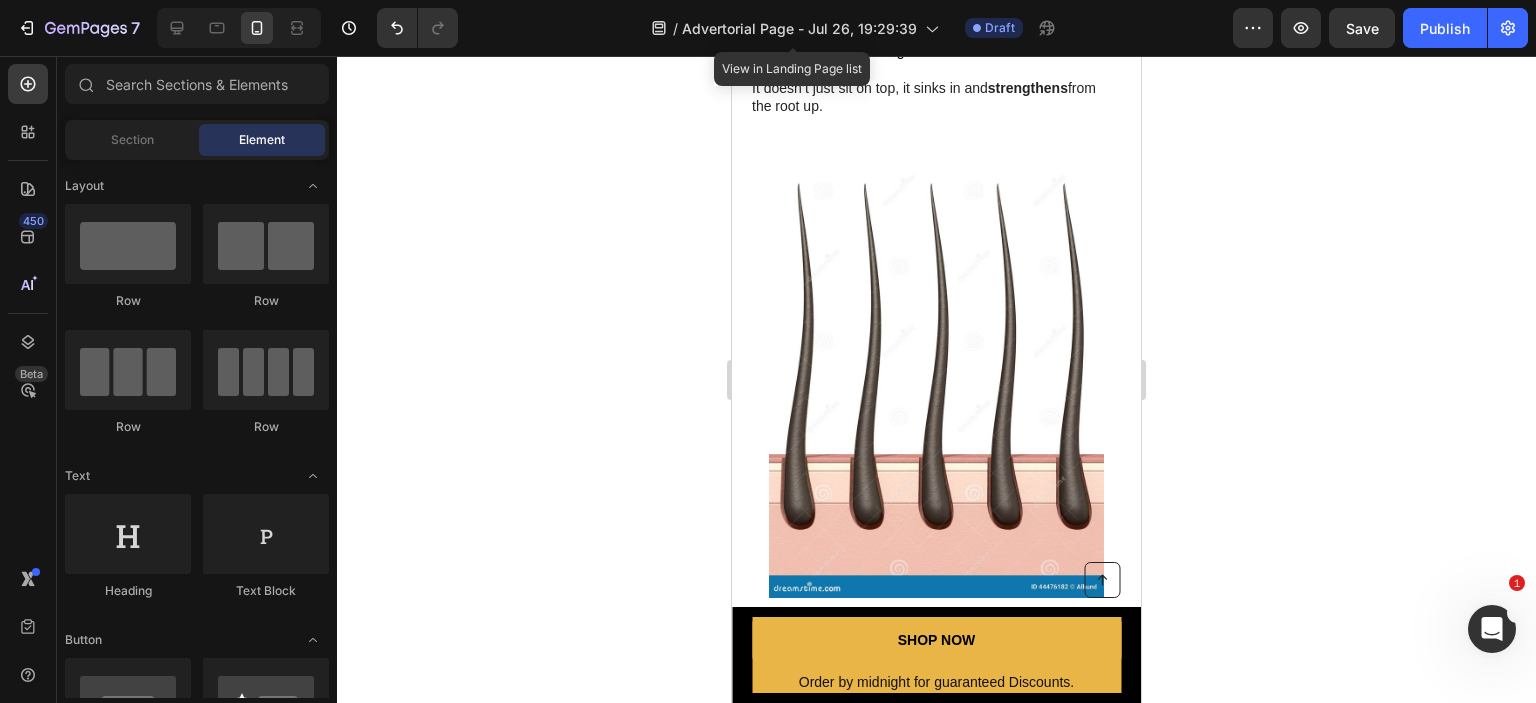 scroll, scrollTop: 1797, scrollLeft: 0, axis: vertical 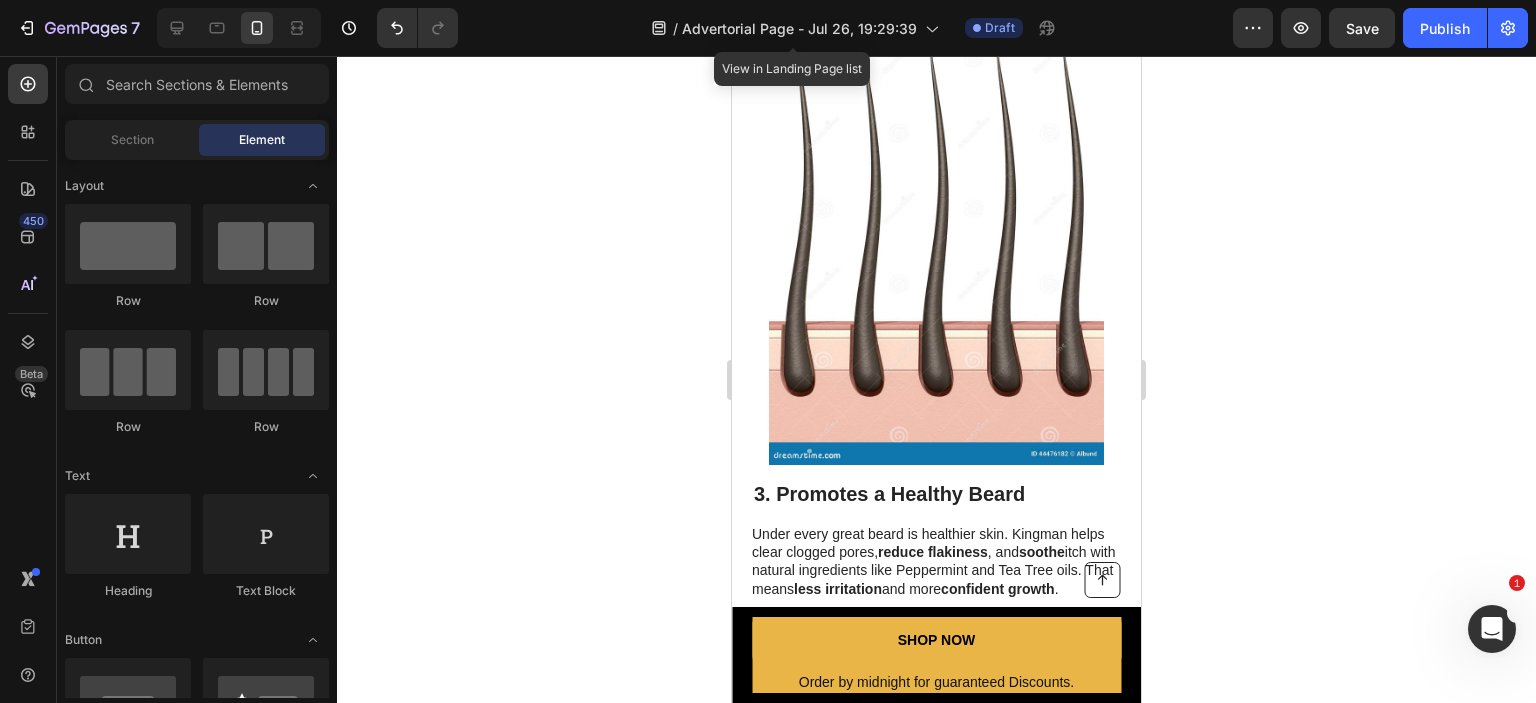 click 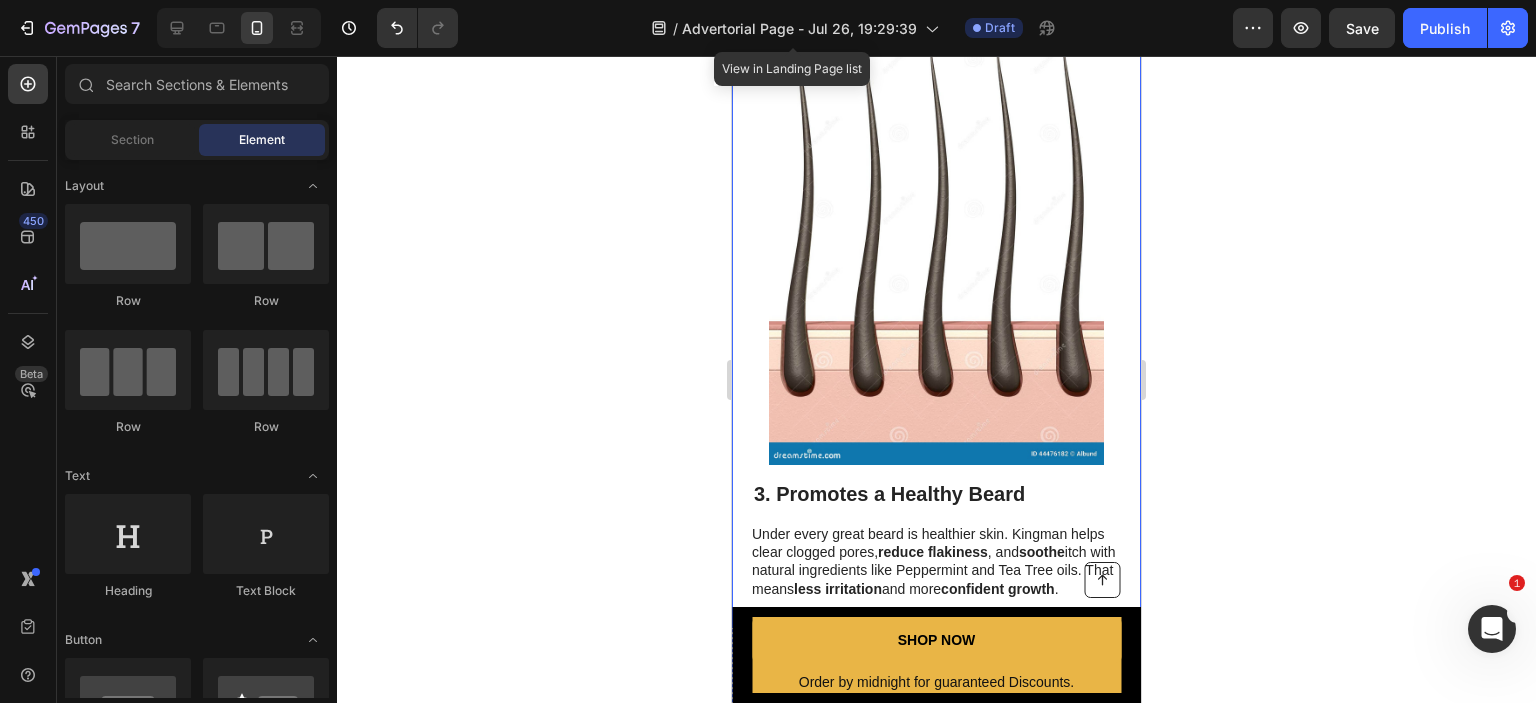 click 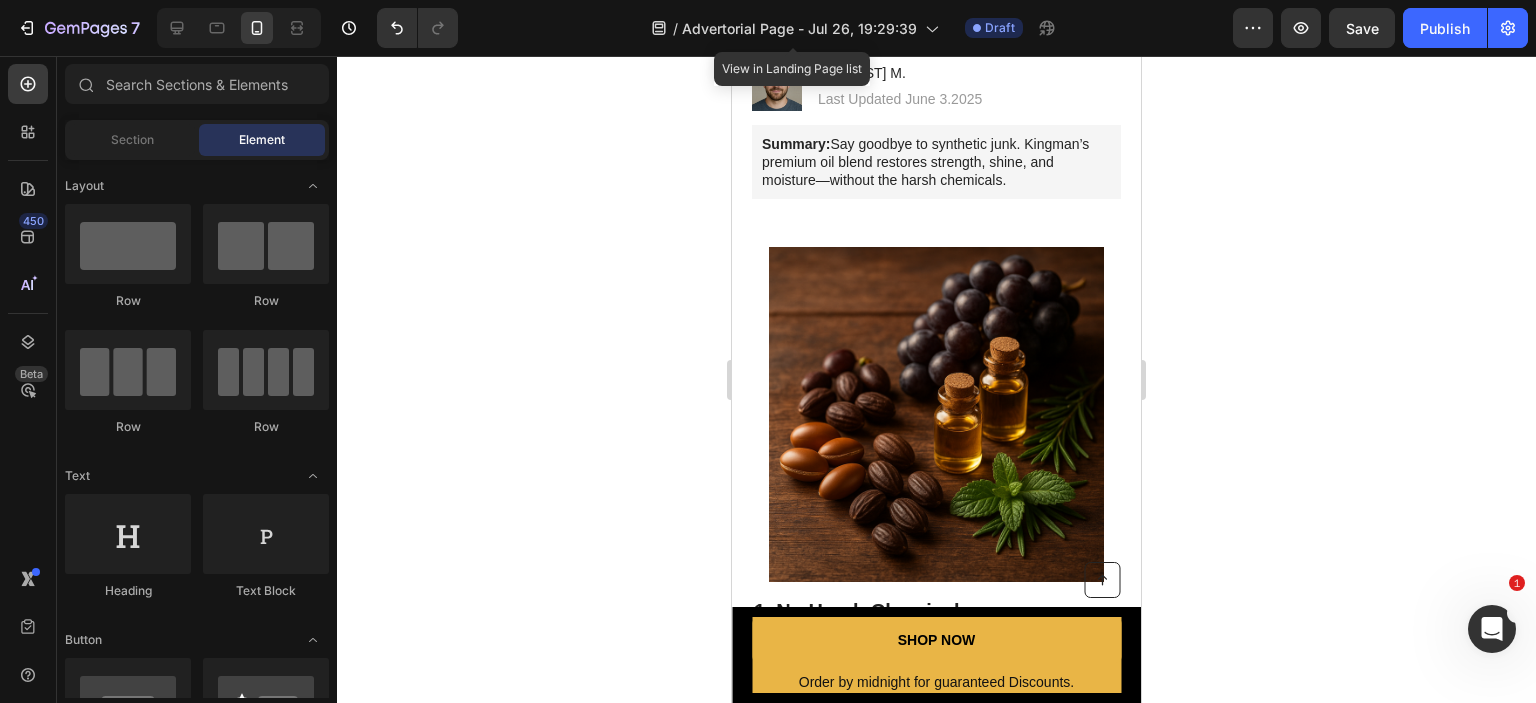 scroll, scrollTop: 572, scrollLeft: 0, axis: vertical 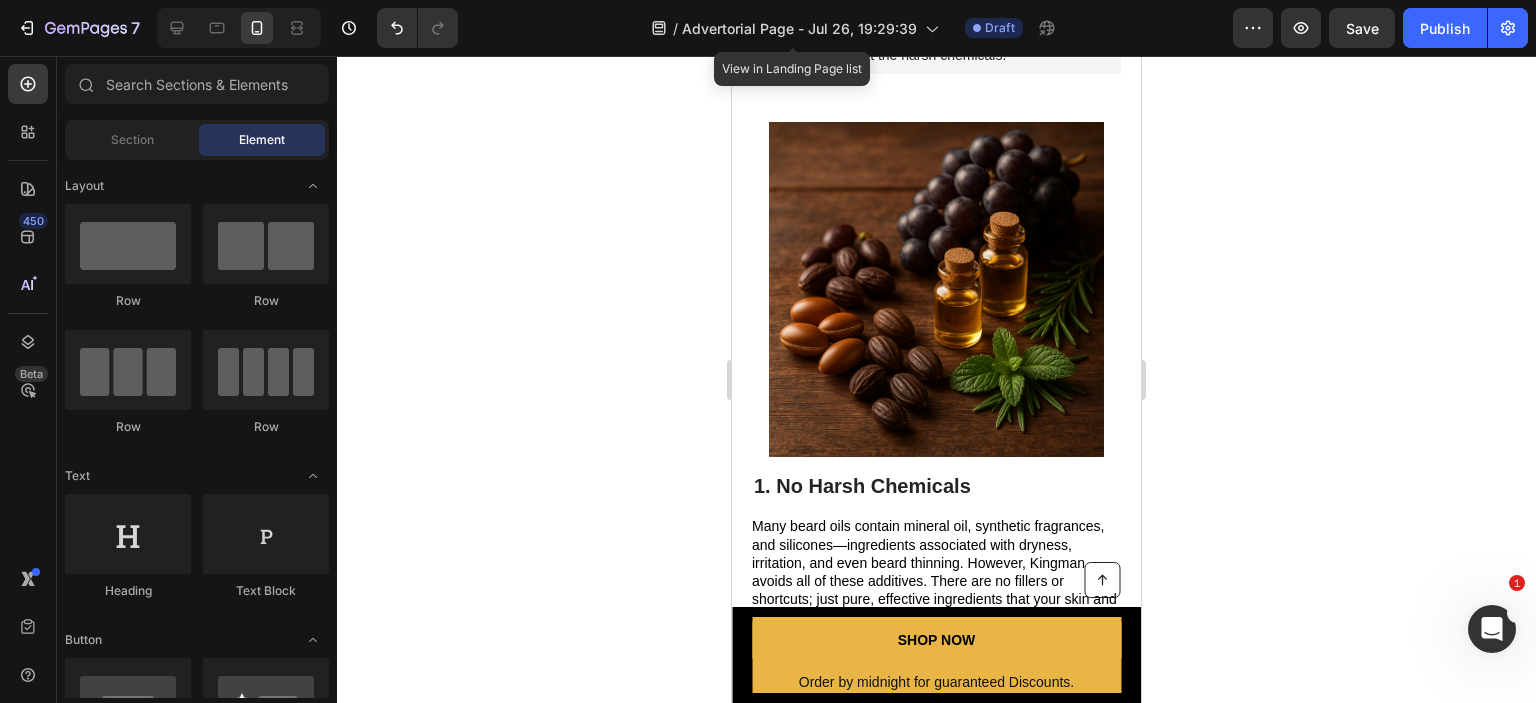 drag, startPoint x: 1135, startPoint y: 245, endPoint x: 1874, endPoint y: 195, distance: 740.6895 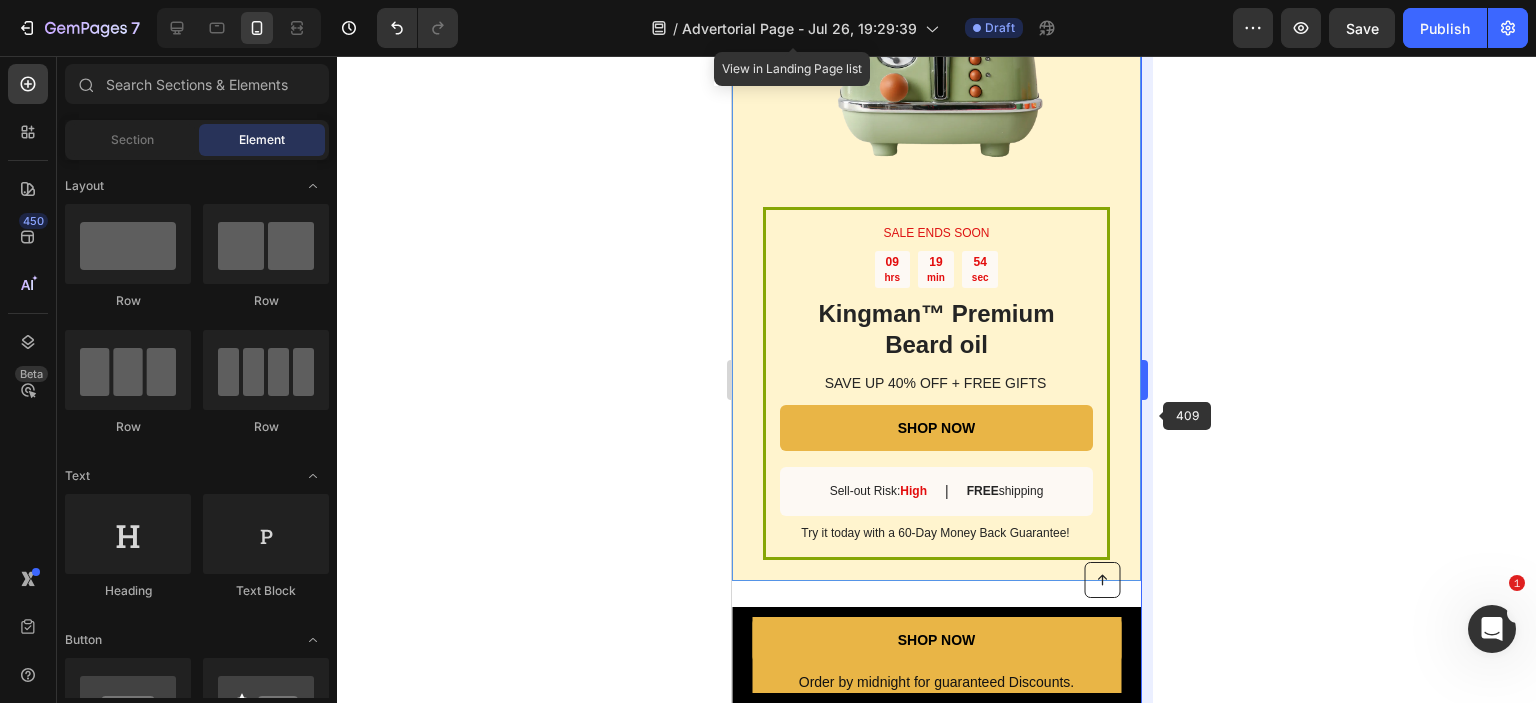 scroll, scrollTop: 3128, scrollLeft: 0, axis: vertical 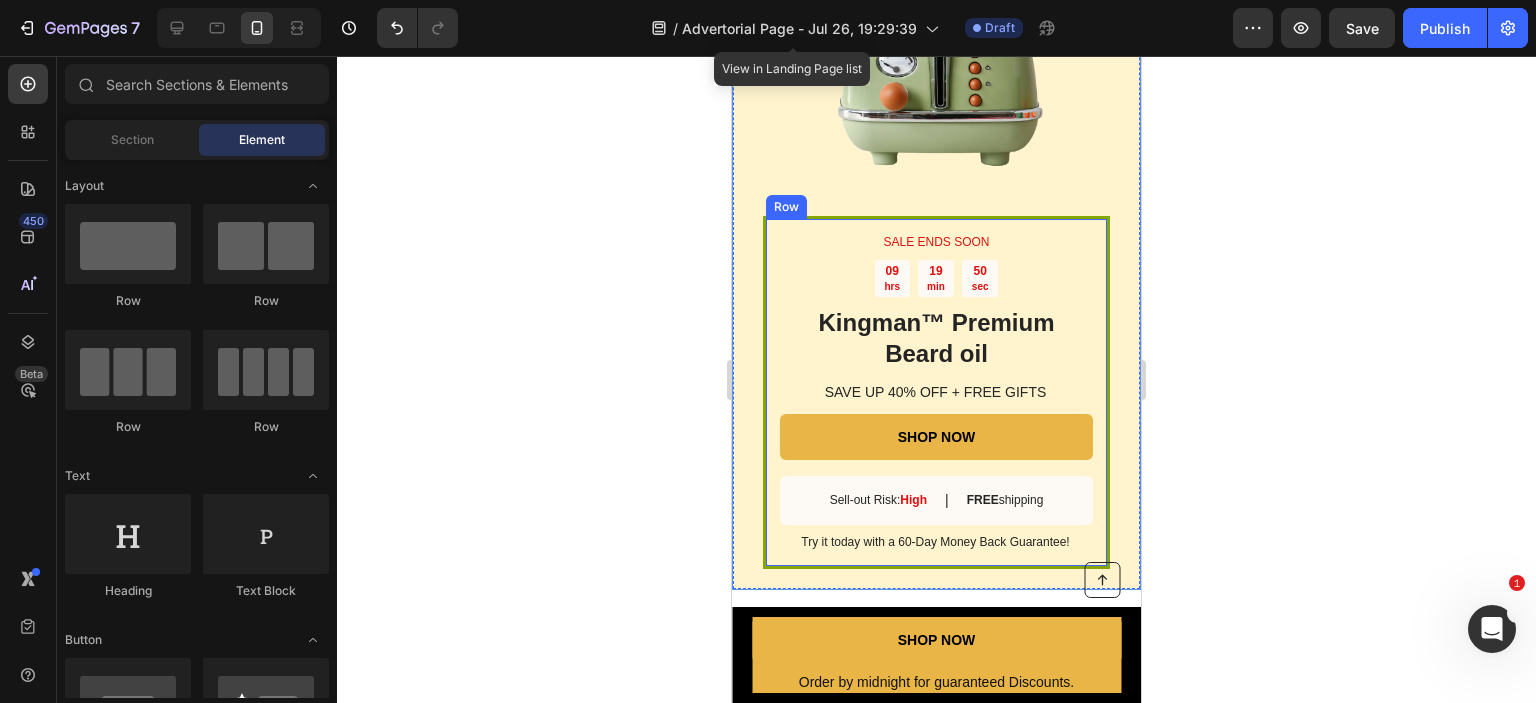click on "SALE ENDS SOON Text Block [HOURS] hrs [MINUTES] min [SECONDS] sec Countdown Timer Kingman ™ Premium Beard oil Heading SAVE UP 40% OFF + FREE GIFTS Text Block SHOP NOW Button Sell-out Risk:  High Text Block | Text Block FREE  shipping Text Block Row Try it today with a [DAYS]-Day Money Back Guarantee! Text Block Row" at bounding box center (936, 393) 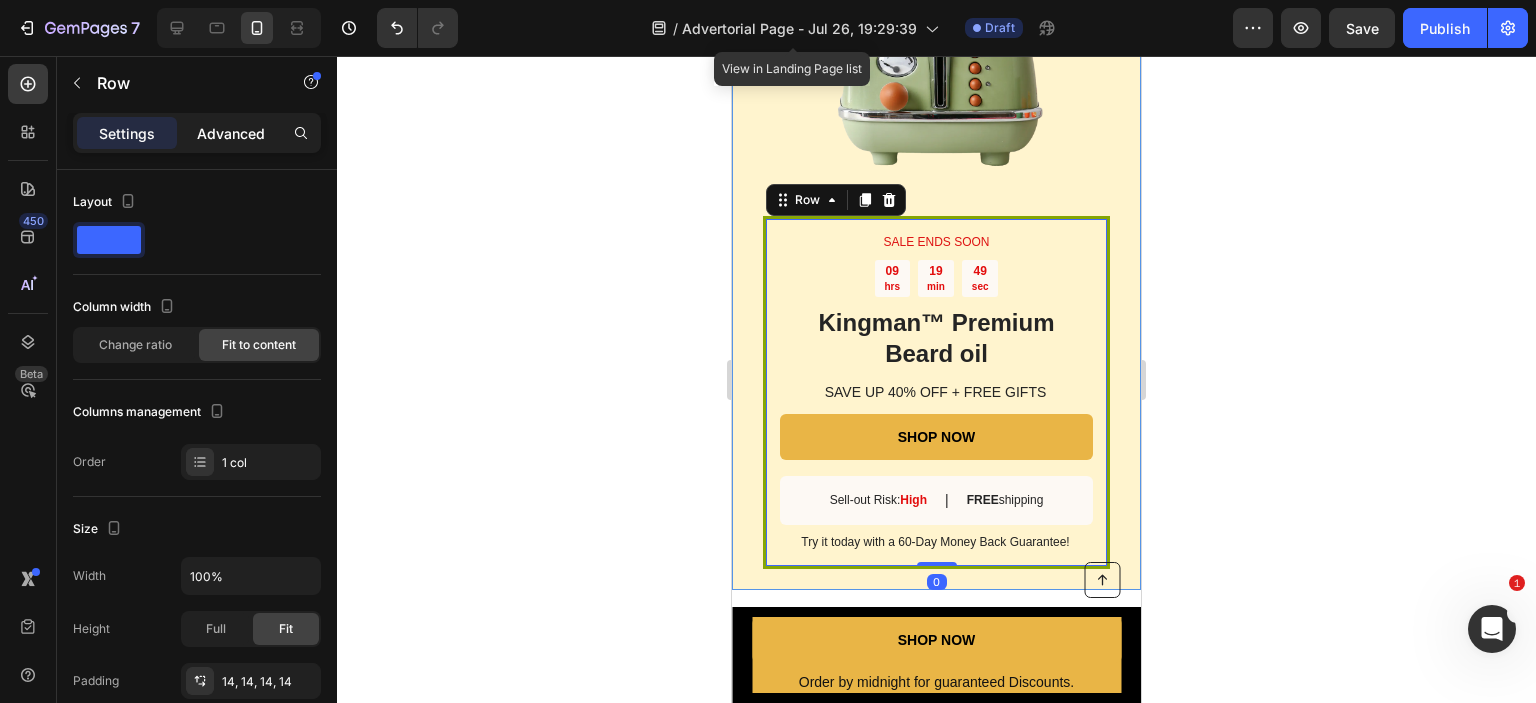 click on "Advanced" at bounding box center (231, 133) 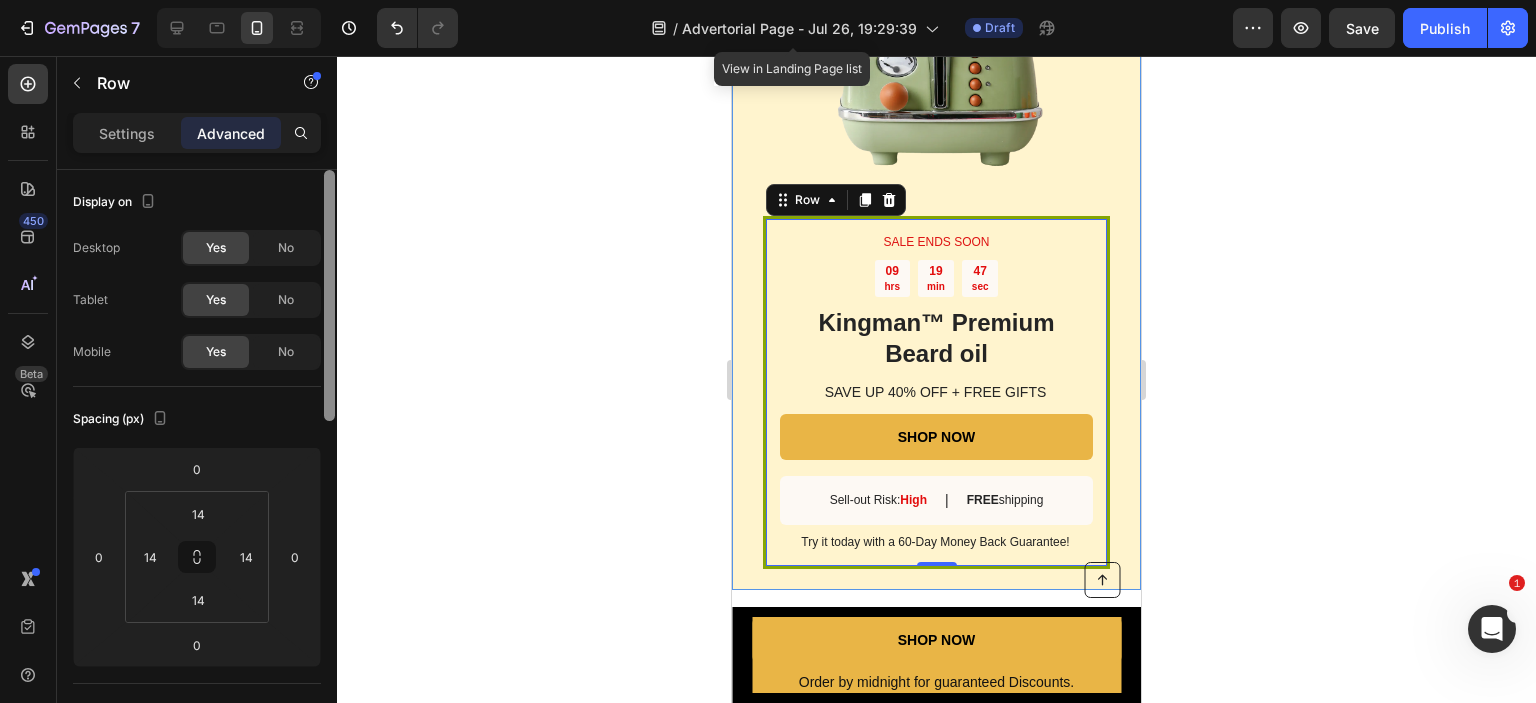 click at bounding box center (329, 295) 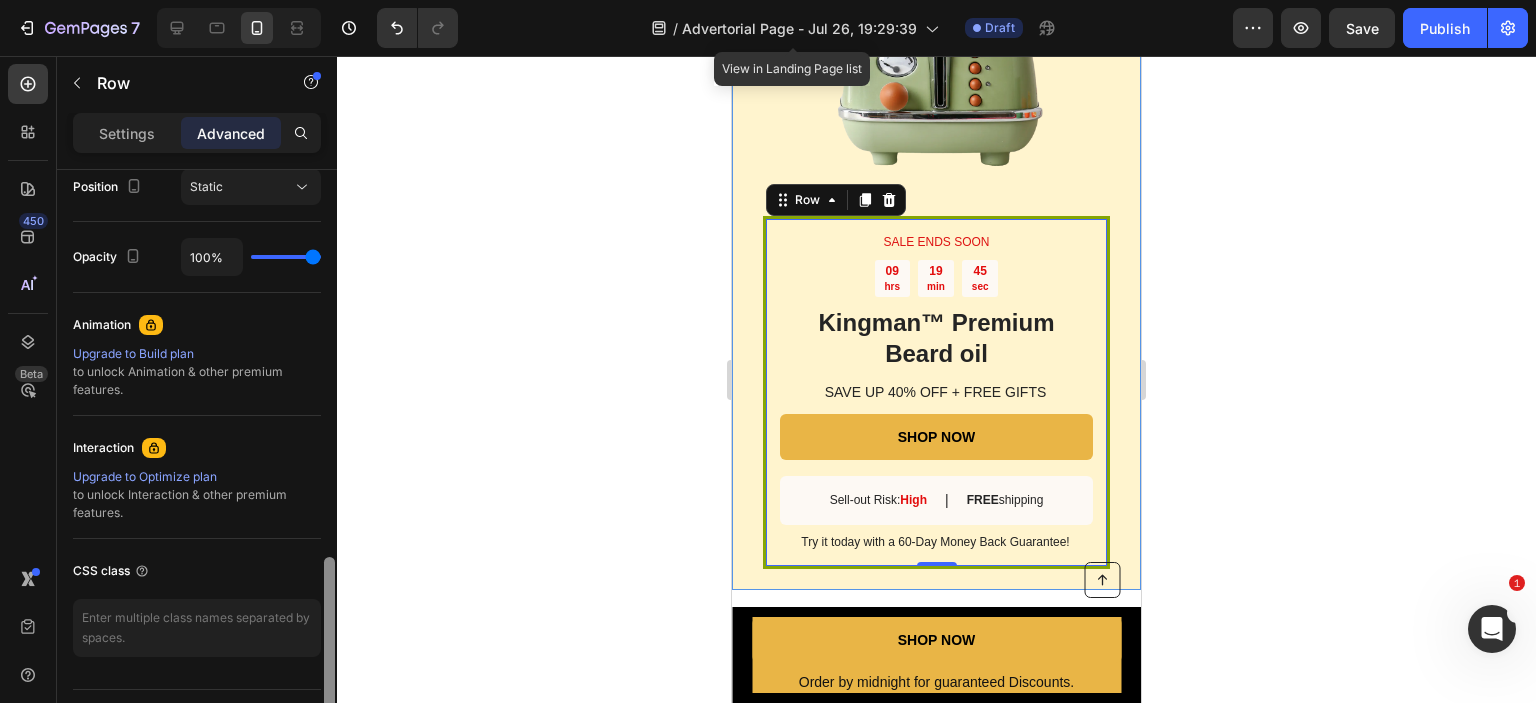 scroll, scrollTop: 796, scrollLeft: 0, axis: vertical 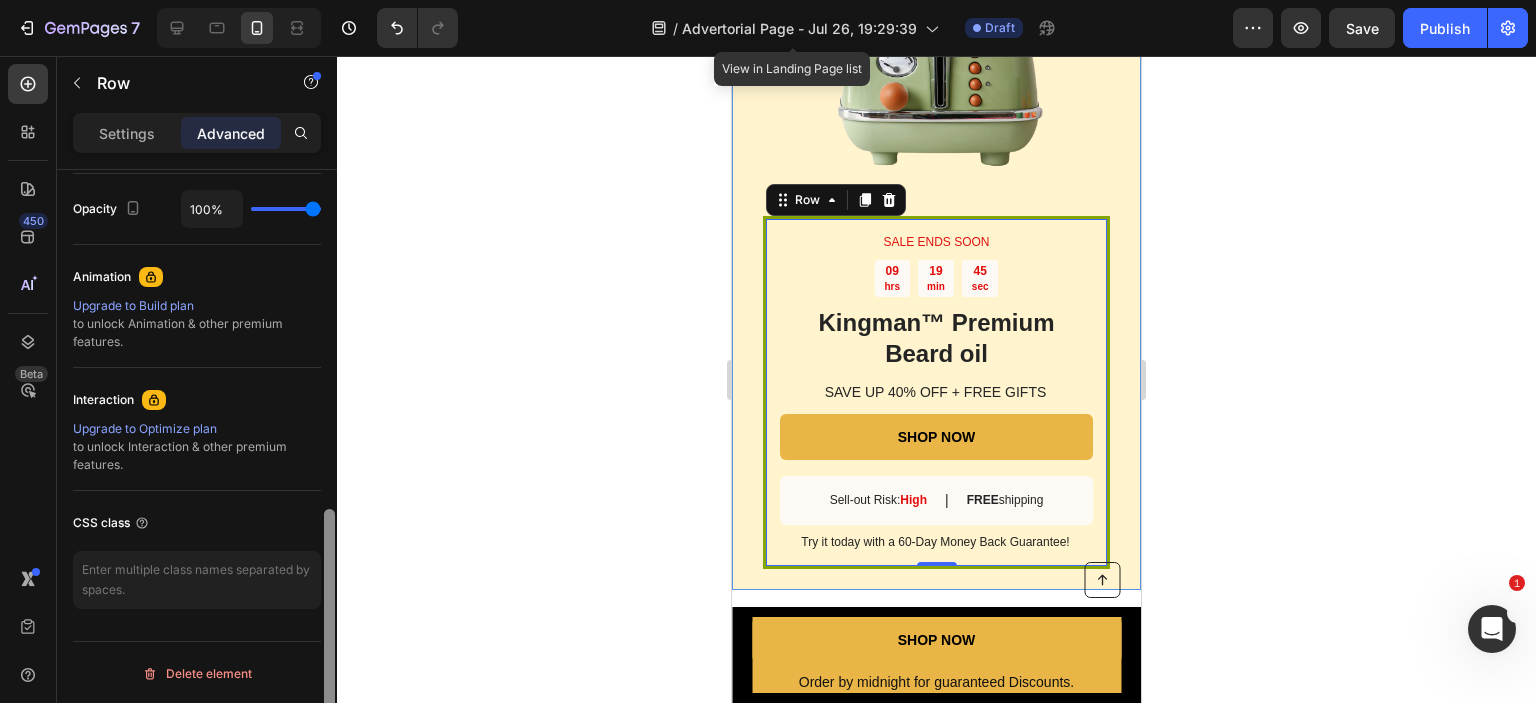 drag, startPoint x: 330, startPoint y: 251, endPoint x: 318, endPoint y: 610, distance: 359.2005 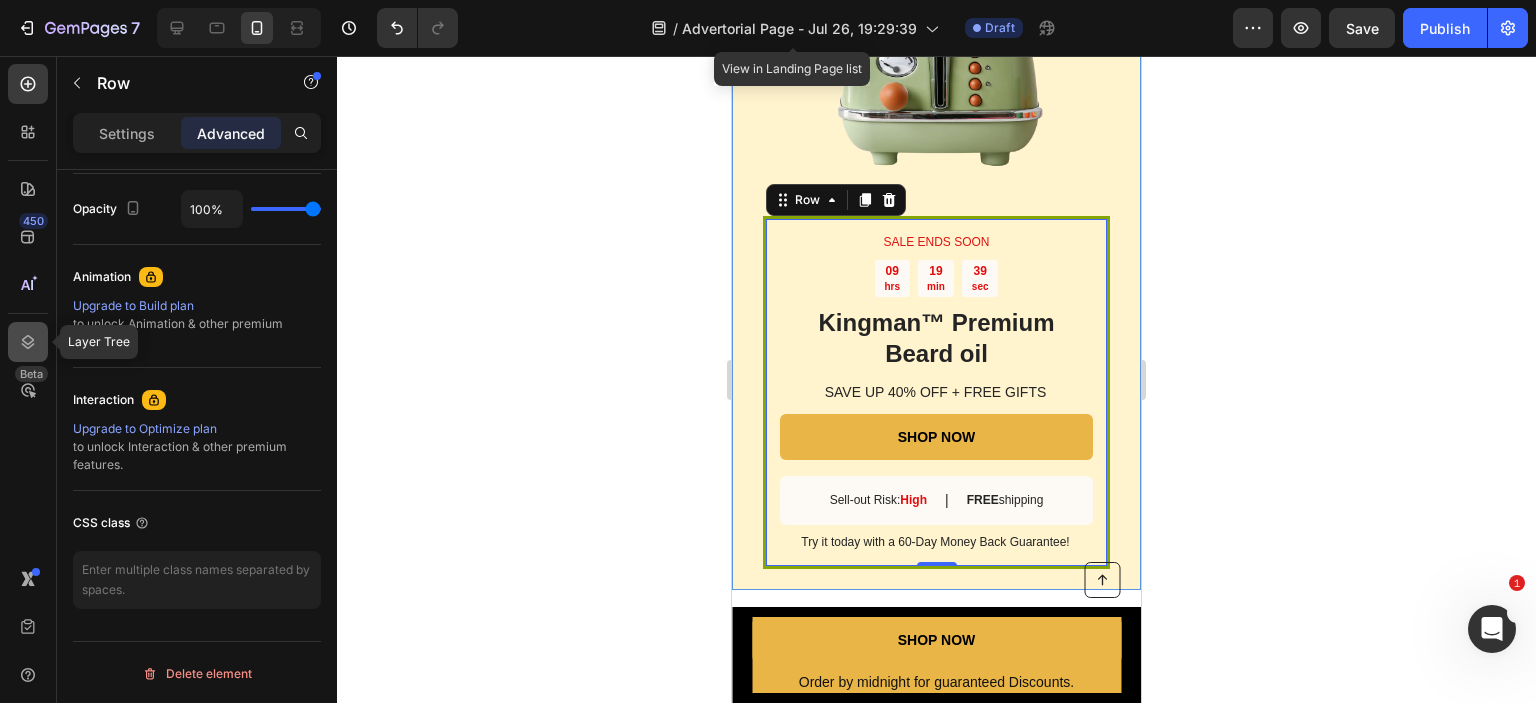 click 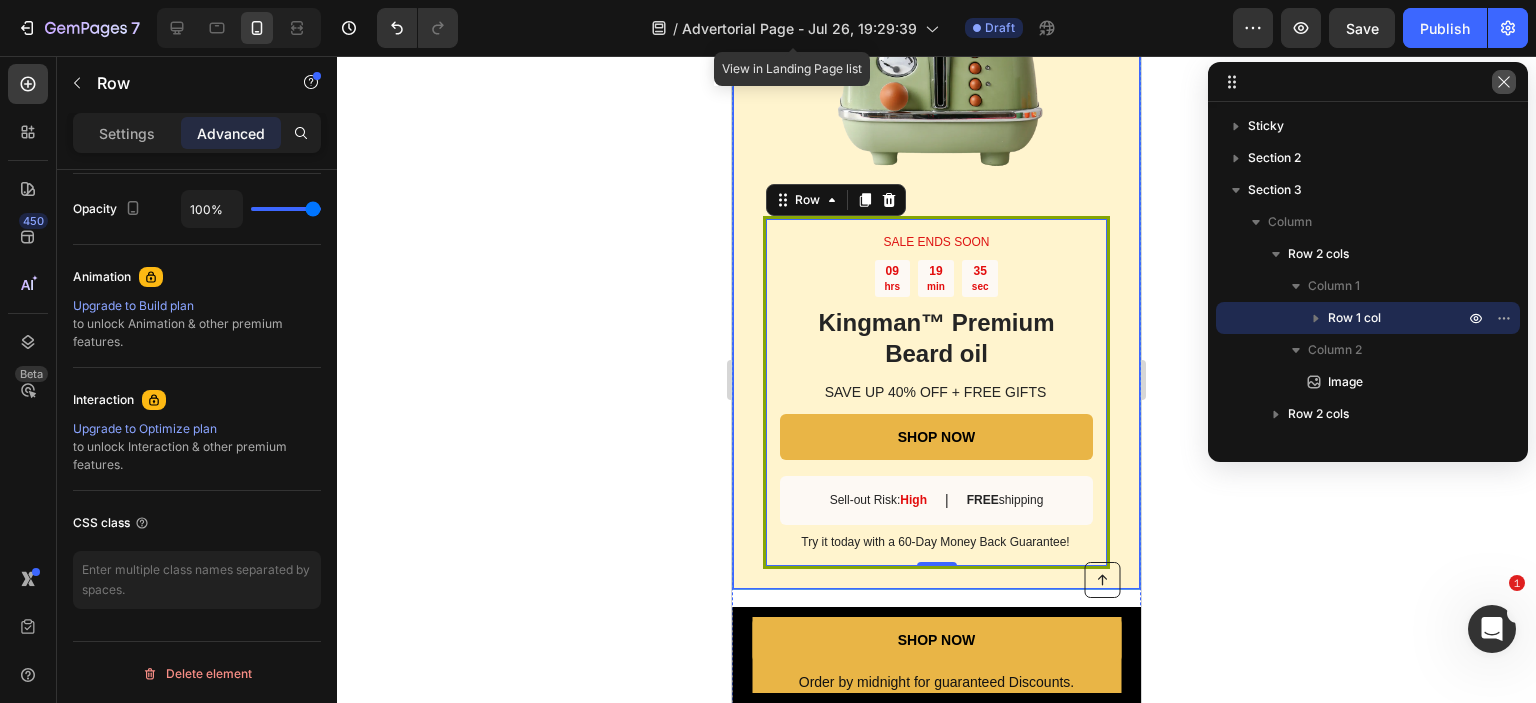 click 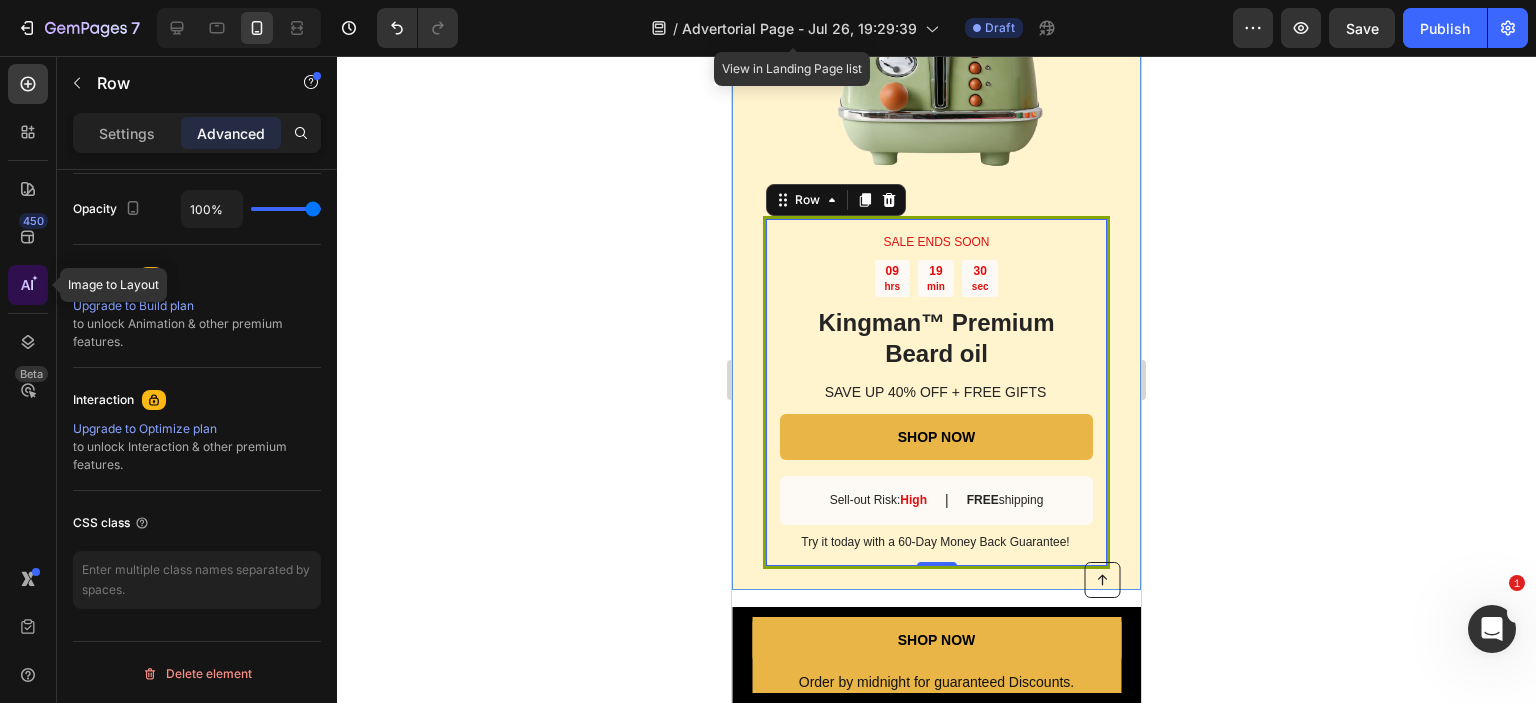 click 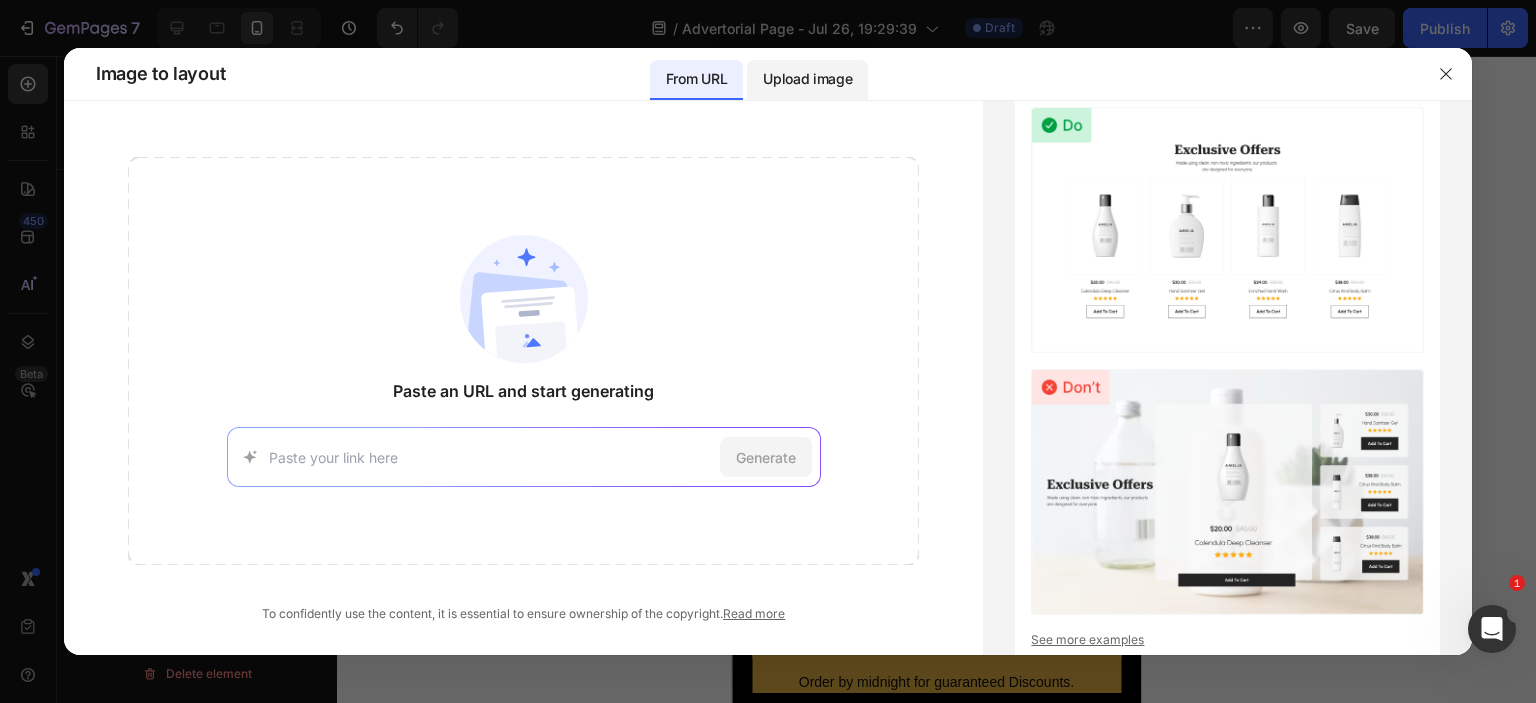 click on "Upload image" at bounding box center [807, 79] 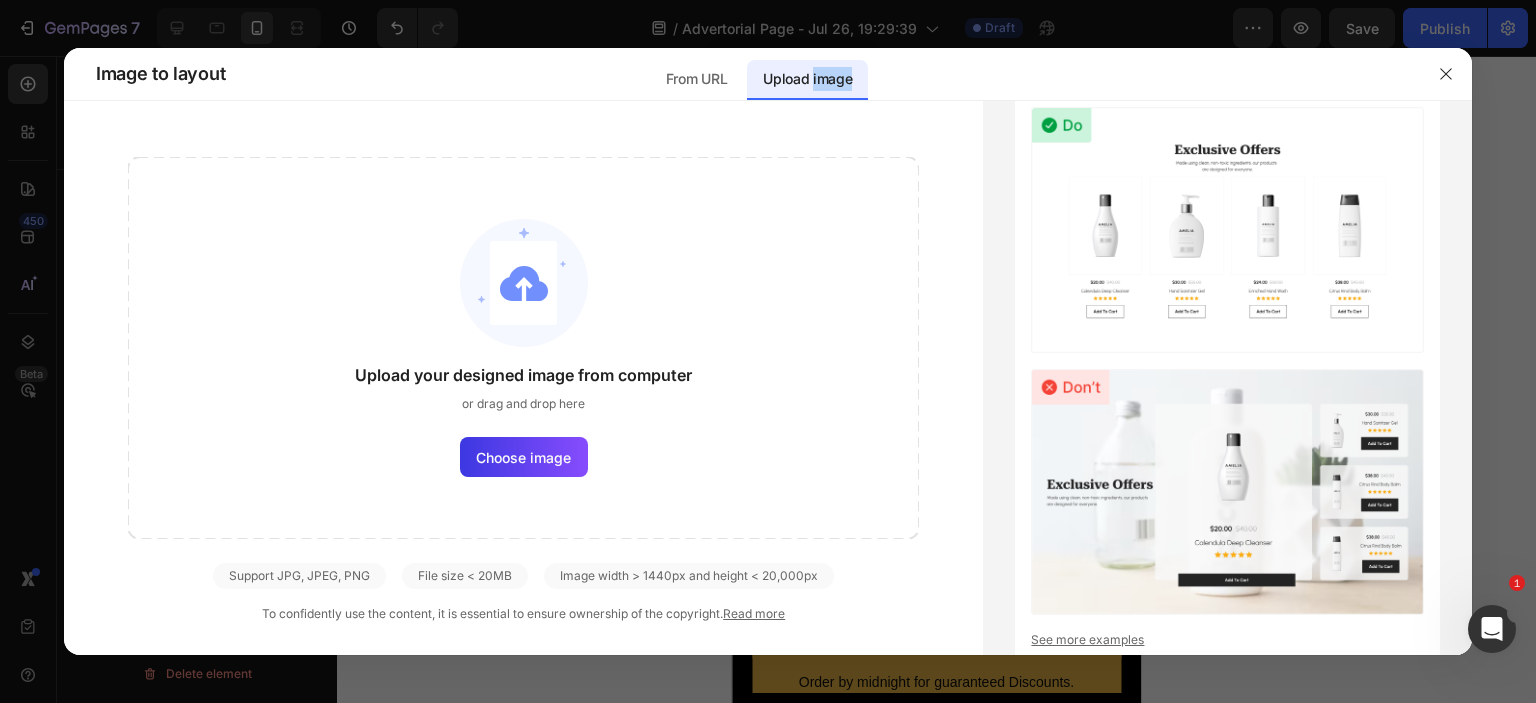 click on "Upload image" at bounding box center (807, 79) 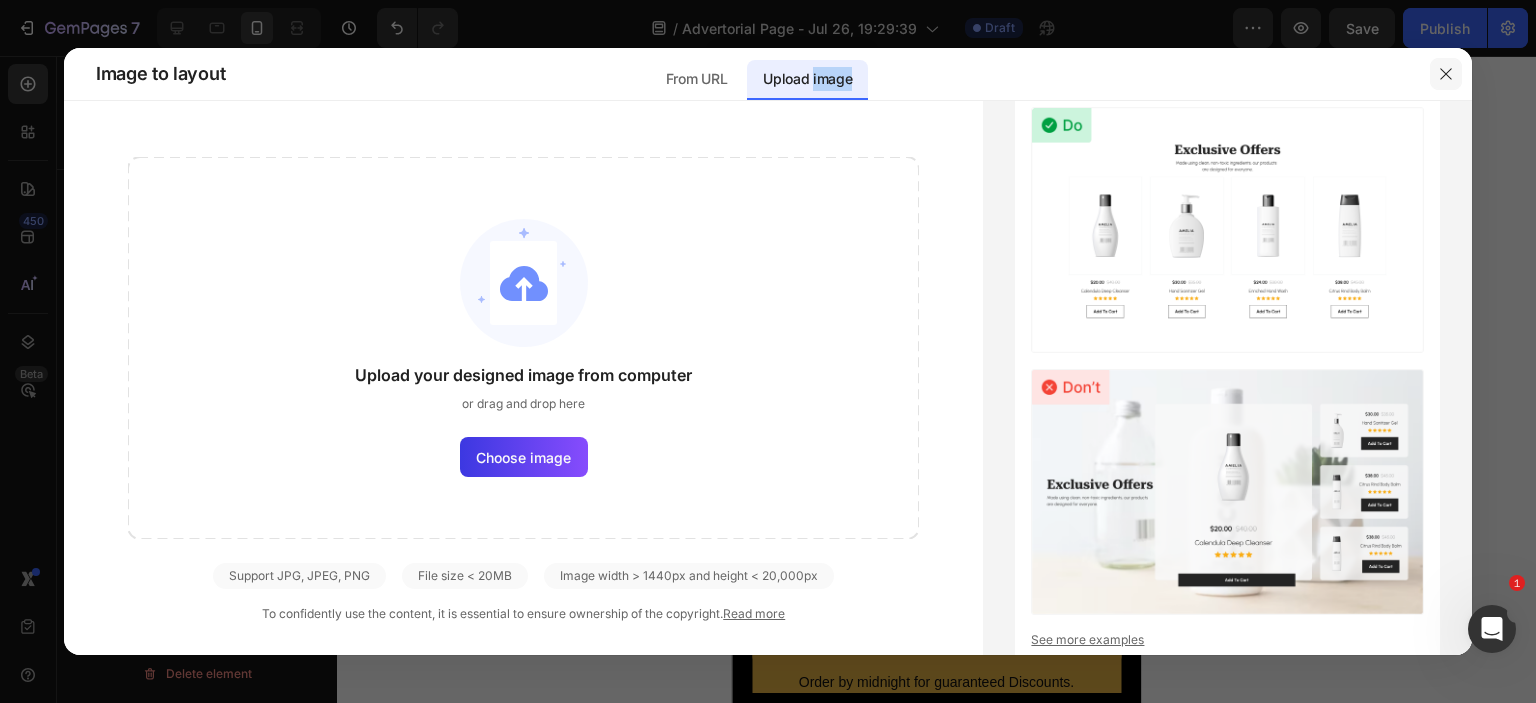 click 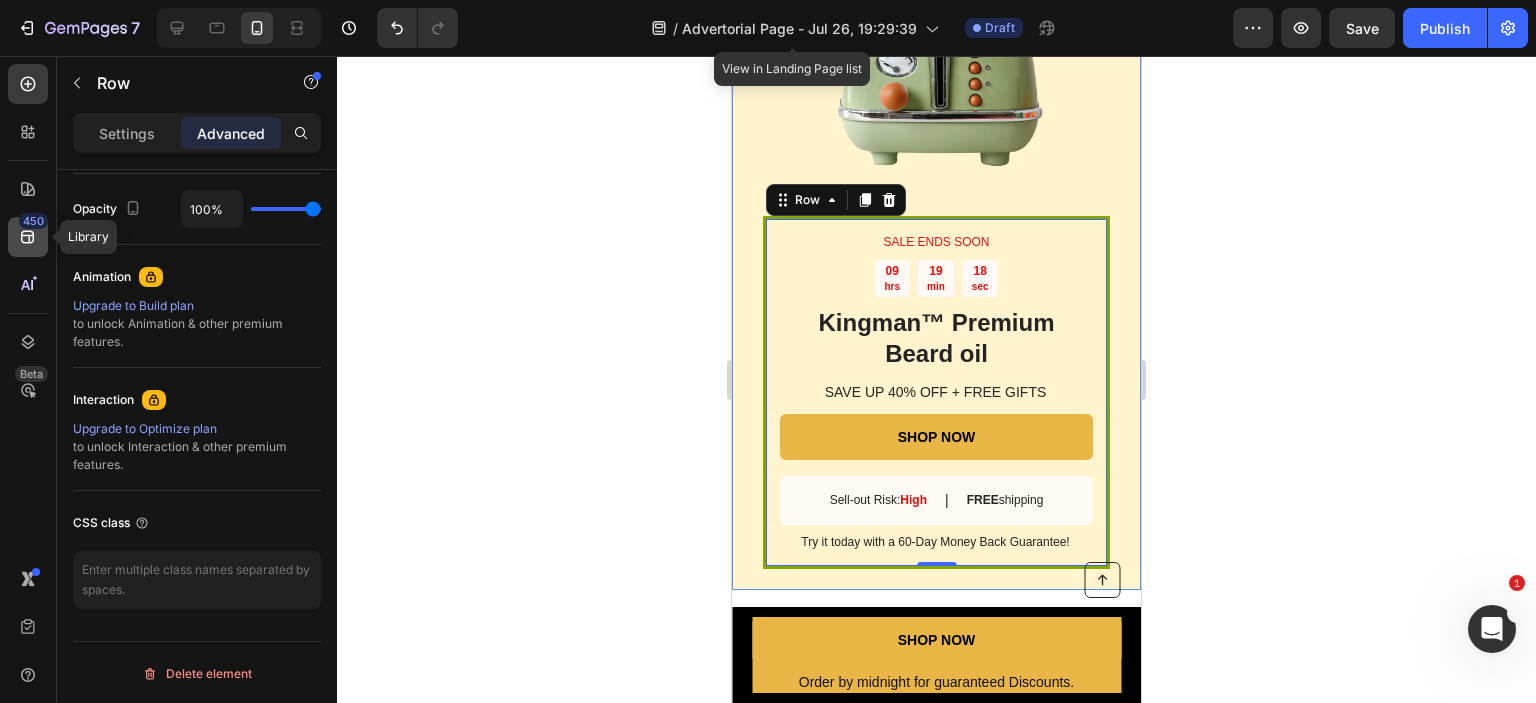 click 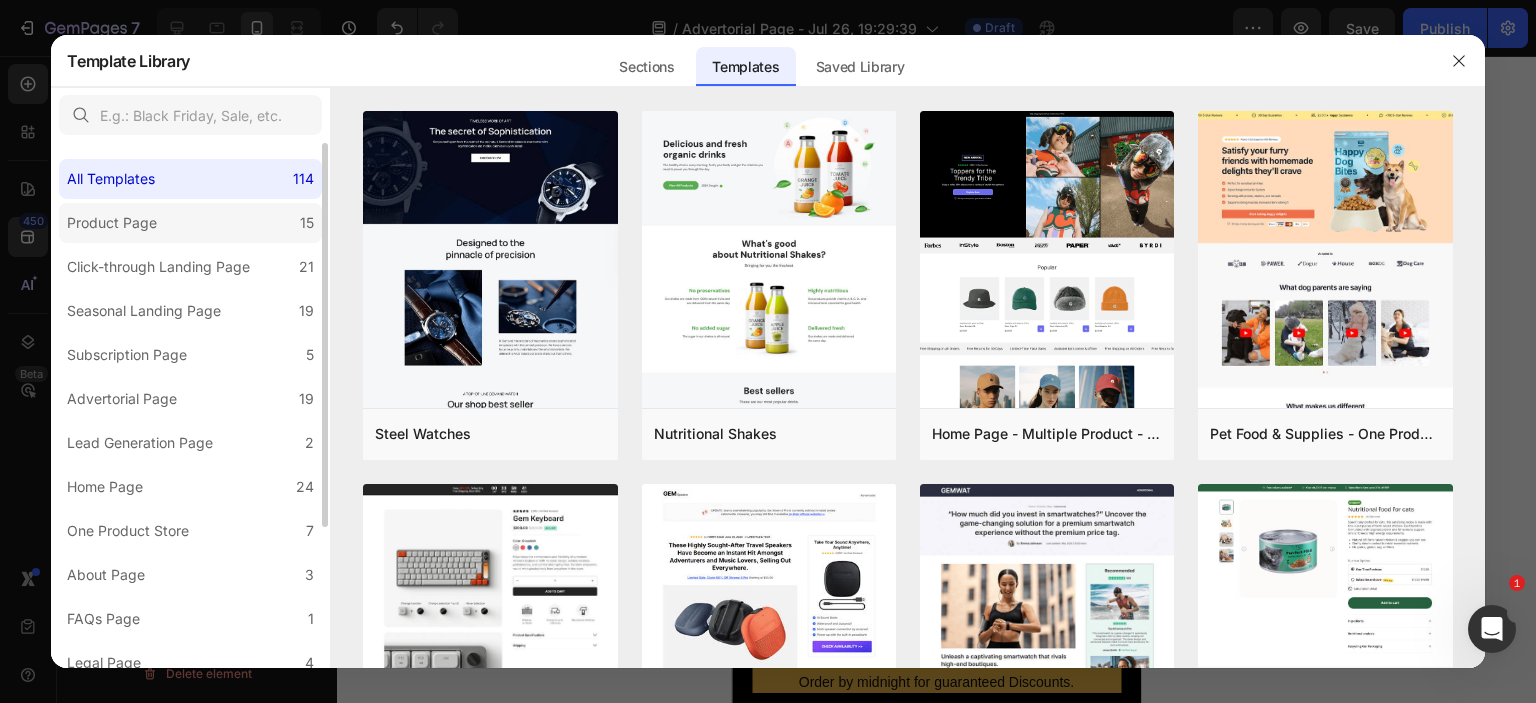 click on "Product Page" at bounding box center (112, 223) 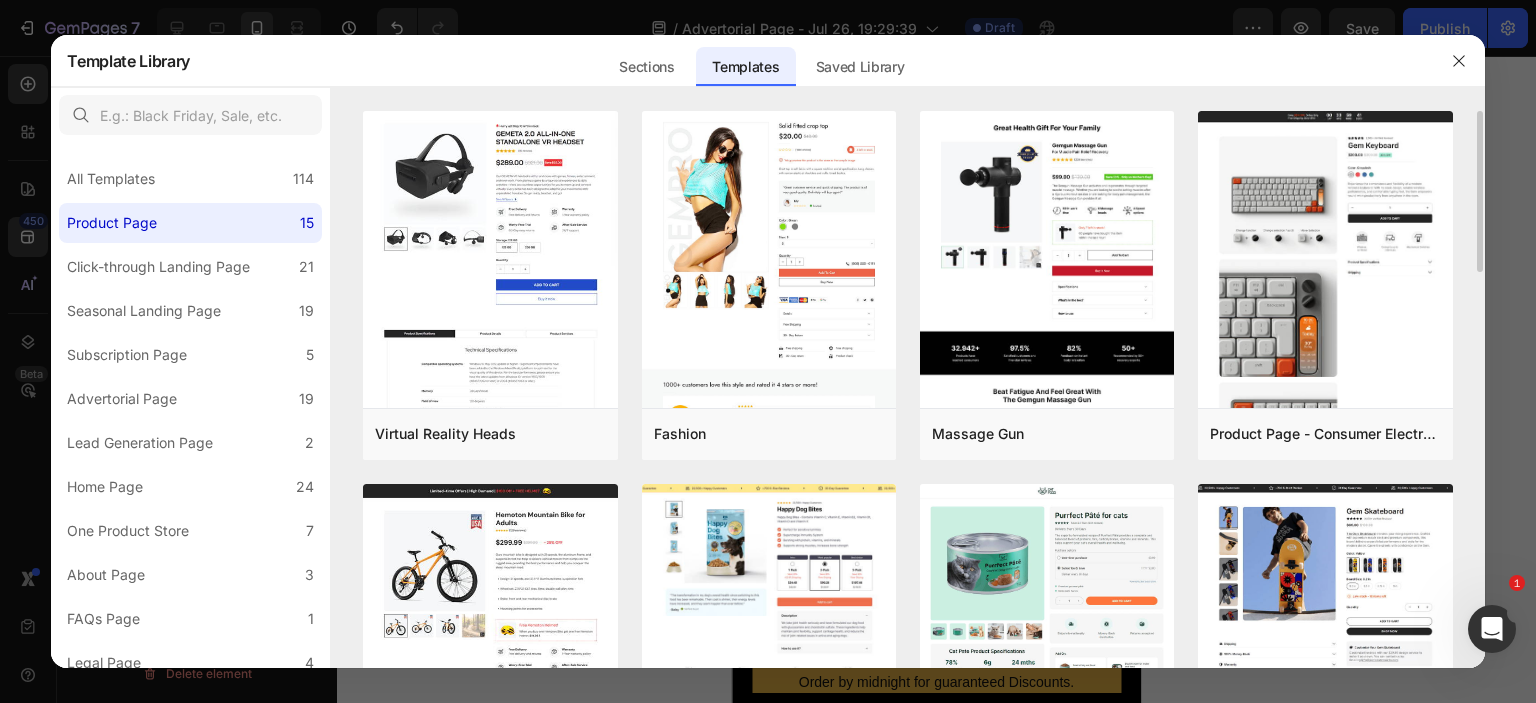 drag, startPoint x: 1479, startPoint y: 149, endPoint x: 1482, endPoint y: 239, distance: 90.04999 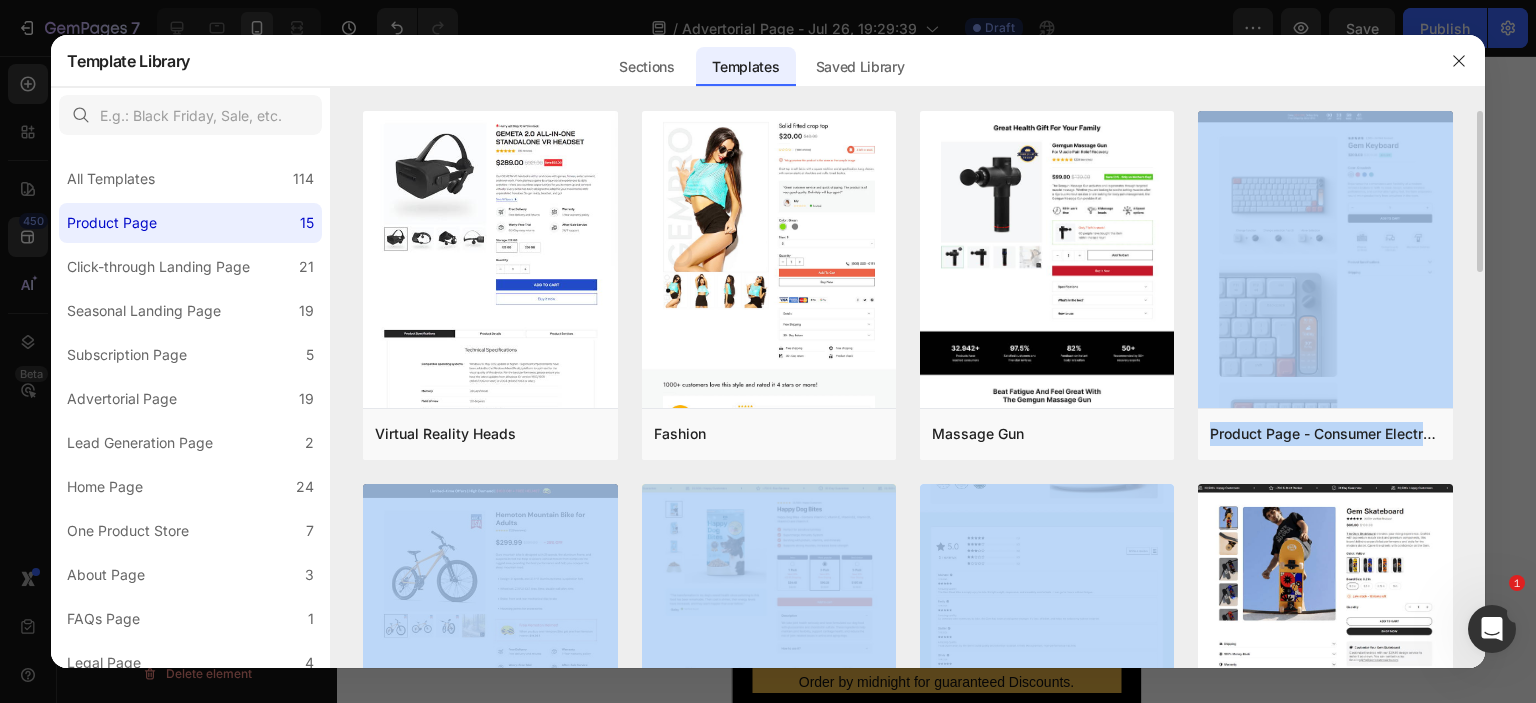 drag, startPoint x: 1482, startPoint y: 239, endPoint x: 1041, endPoint y: 589, distance: 563.0107 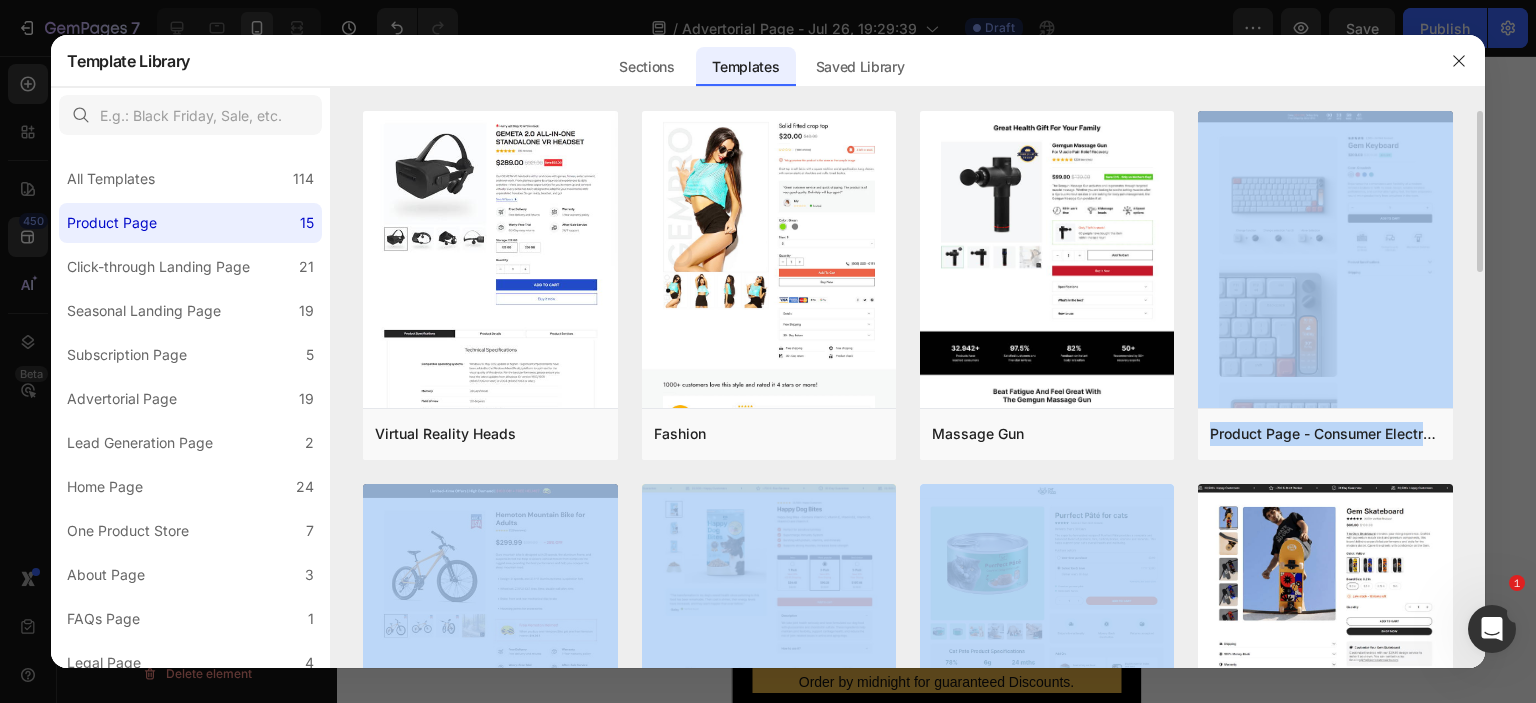 click on "Virtual Reality Heads Add to page  Preview  Fashion Add to page  Preview  Massage Gun Add to page  Preview  Product Page - Consumer Electronics - Keyboard Add to page  Preview  Vélocity Bikes Add to page  Preview  Pet Food & Supplies - Product Page with Bundle Add to page  Preview  Subscription Page - Pet & Animals - Gem Cat Food - Style 4 Add to page  Preview  Product Page - Sports Add to page  Preview  Baby Toys Add to page  Preview  Eco-friendly Add to page  Preview  Kitchenware Add to page  Preview  Click-Through Page - Sport - Road Bike Add to page  Preview  Click-Through Page - Hobbies & Toys - Remote Racer Car Add to page  Preview  Click-Through Page - Beauty & Fitness - Cosmetic Add to page  Preview  GemSleep Gummies Vitamin Add to page  Preview   Numerous Templates  are on the way   Perfectly hand-crafted templates are waiting for you to use" at bounding box center [908, 389] 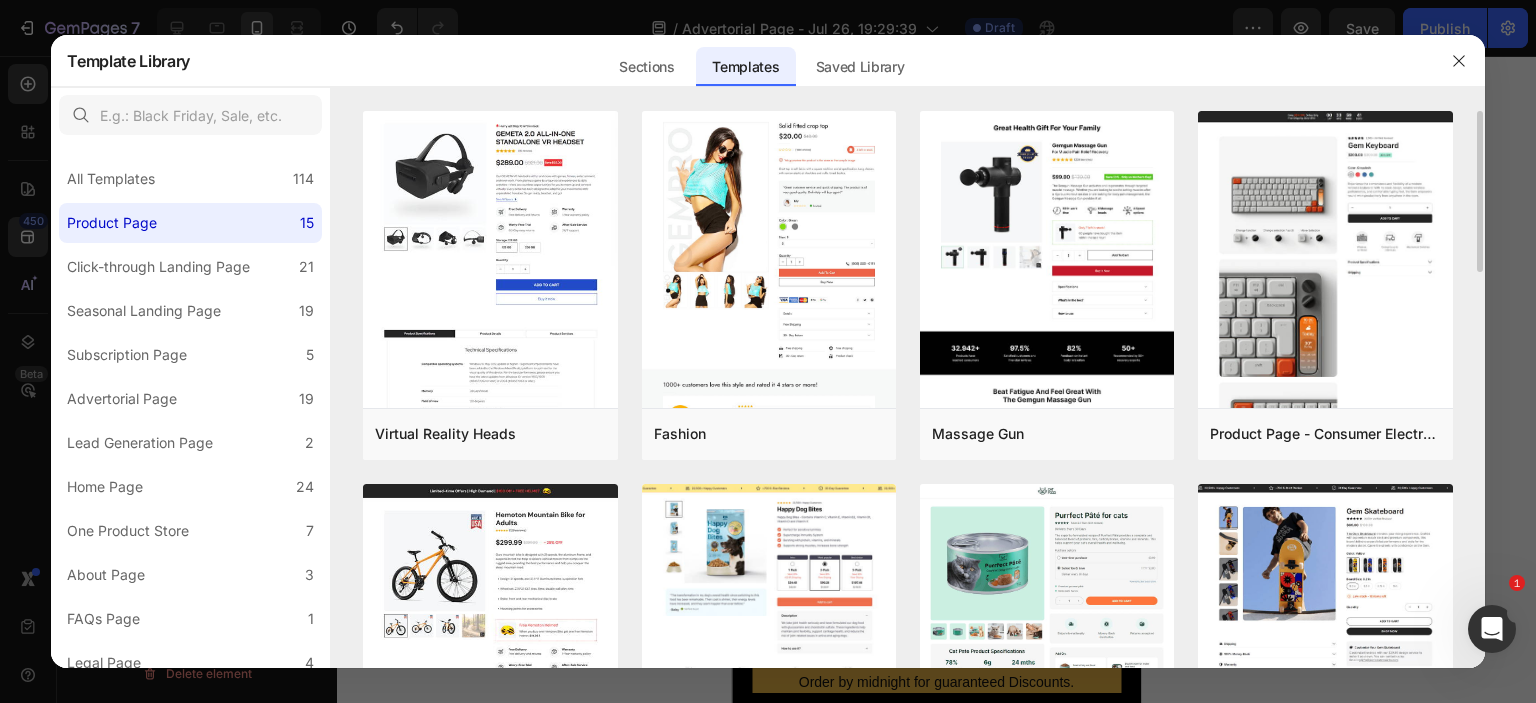drag, startPoint x: 1476, startPoint y: 252, endPoint x: 1472, endPoint y: 292, distance: 40.1995 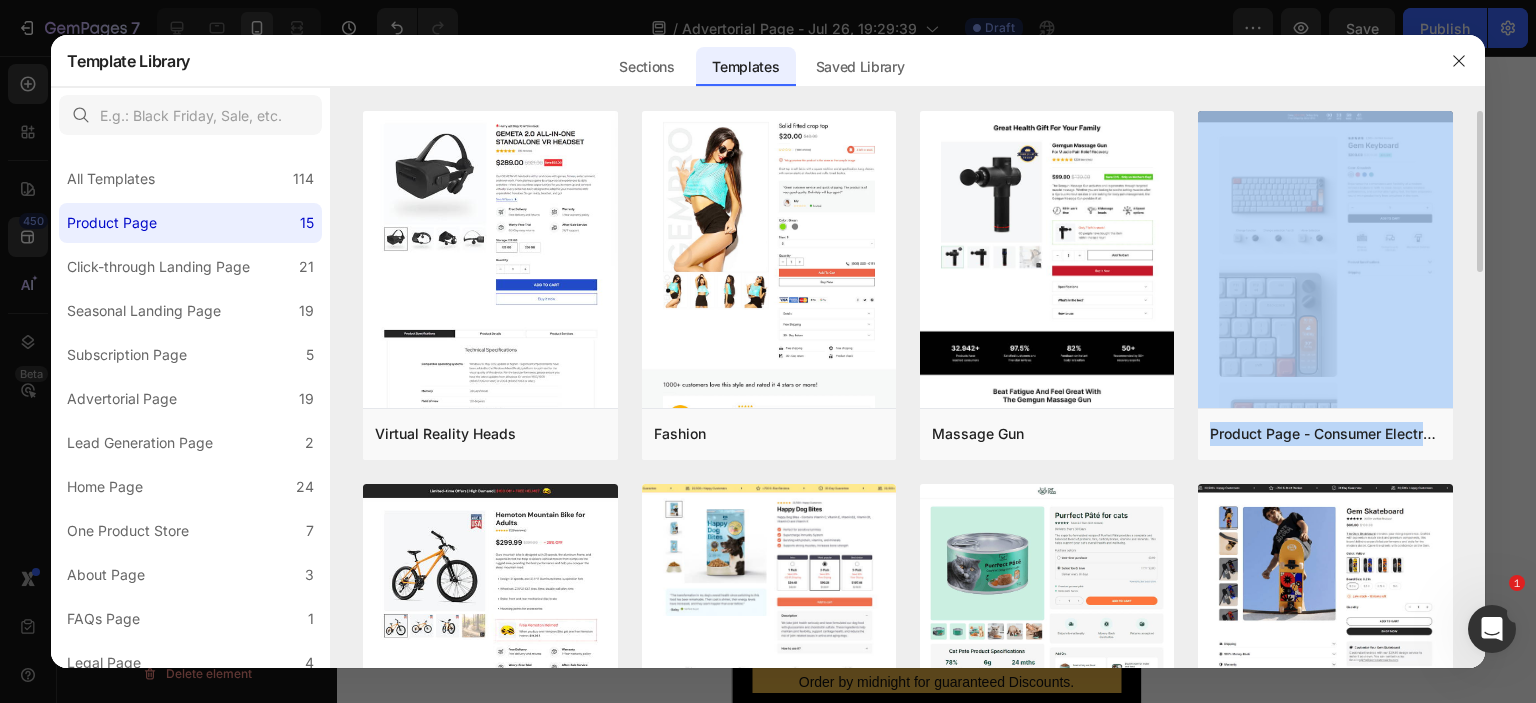 drag, startPoint x: 1480, startPoint y: 227, endPoint x: 1477, endPoint y: 427, distance: 200.02249 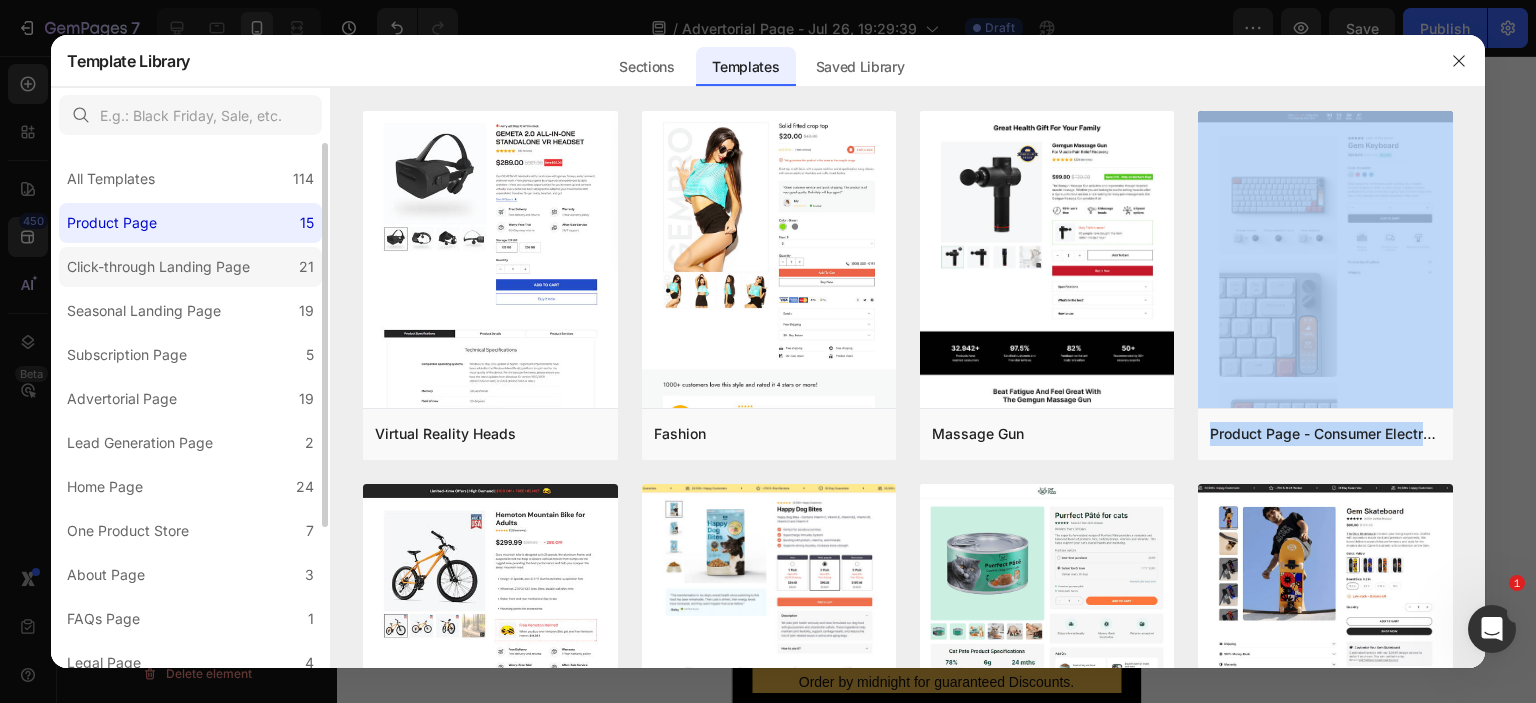 click on "Click-through Landing Page" at bounding box center (158, 267) 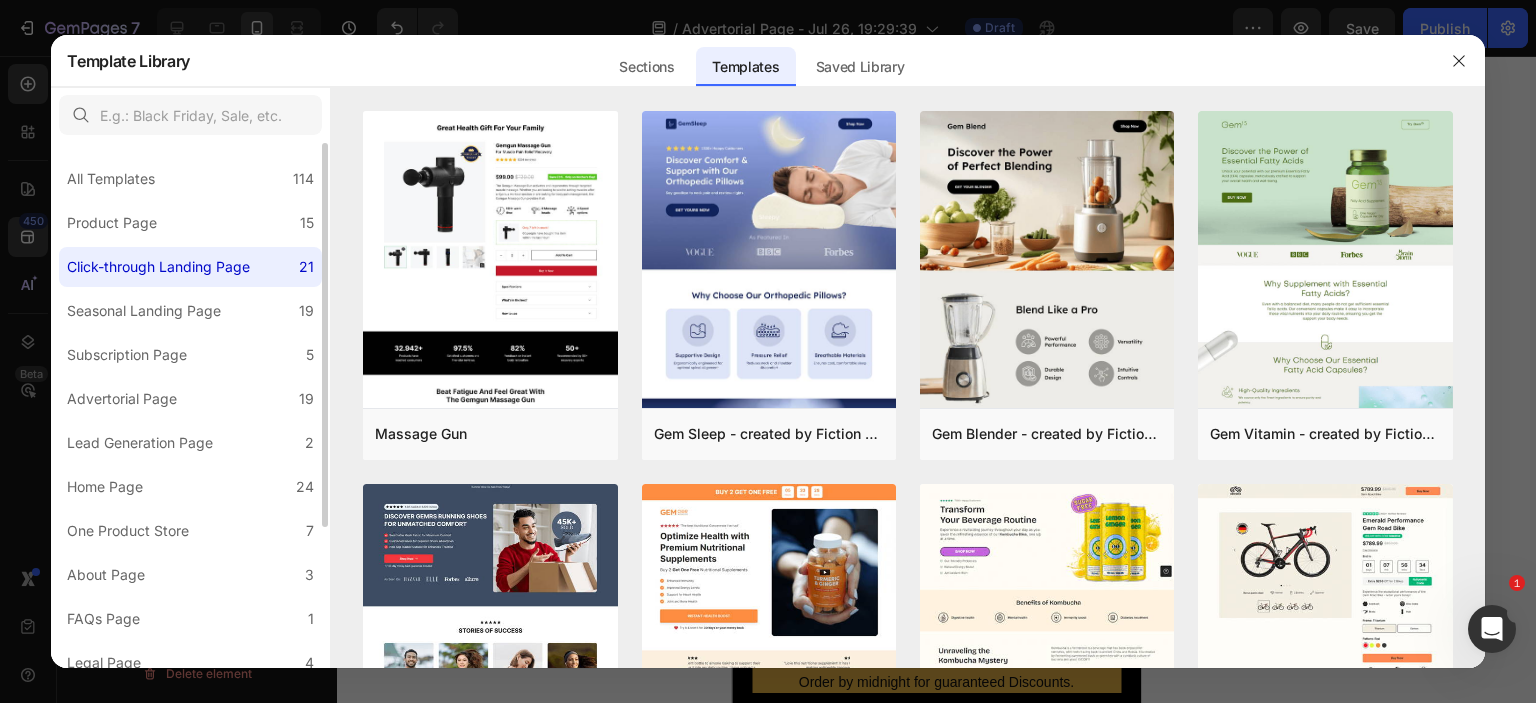 click on "All Templates 114 Product Page 15 Click-through Landing Page 21 Seasonal Landing Page 19 Subscription Page 5 Advertorial Page 19 Lead Generation Page 2 Home Page 24 One Product Store 7 About Page 3 FAQs Page 1 Legal Page 4 Contact Page 2 Blog Post 4 Blog List 2 Collection Page 3" at bounding box center [190, 501] 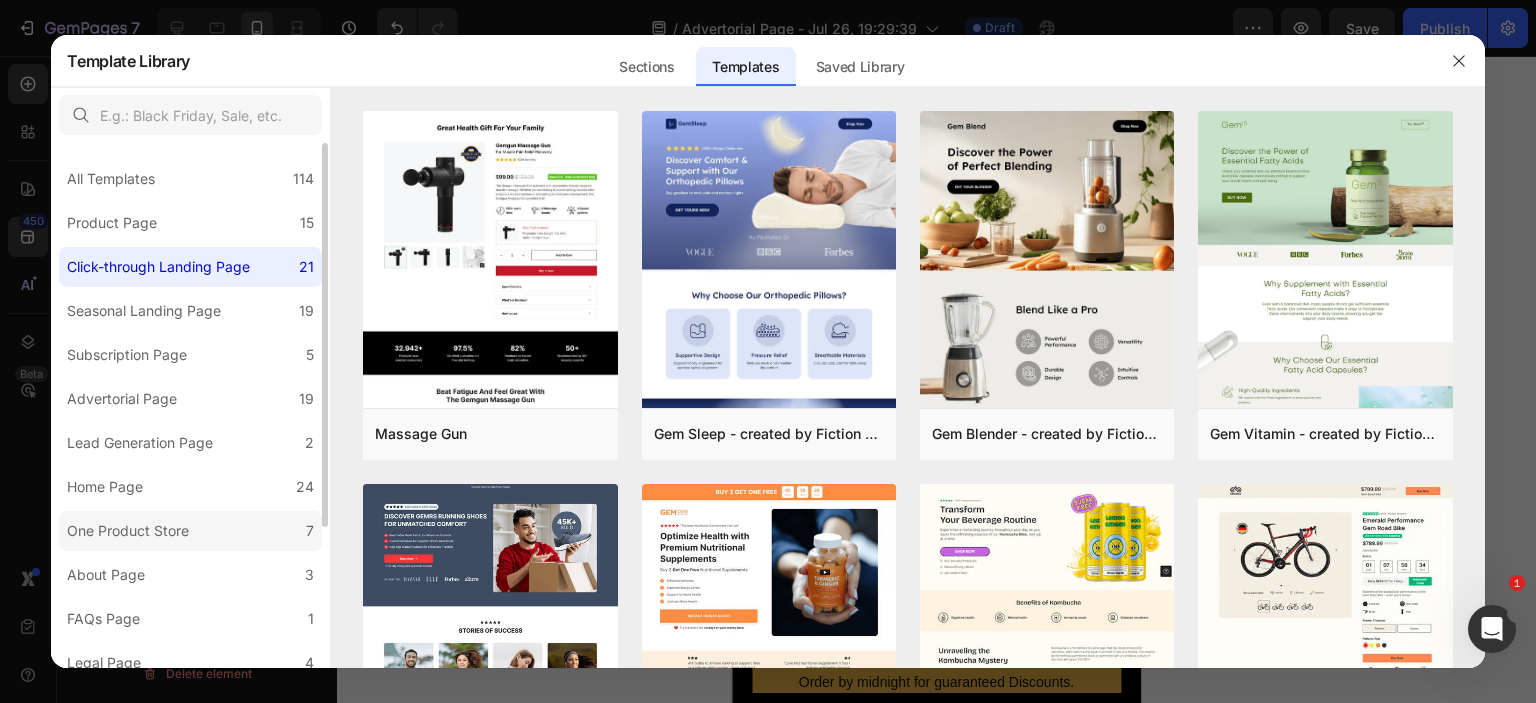 click on "One Product Store" at bounding box center [128, 531] 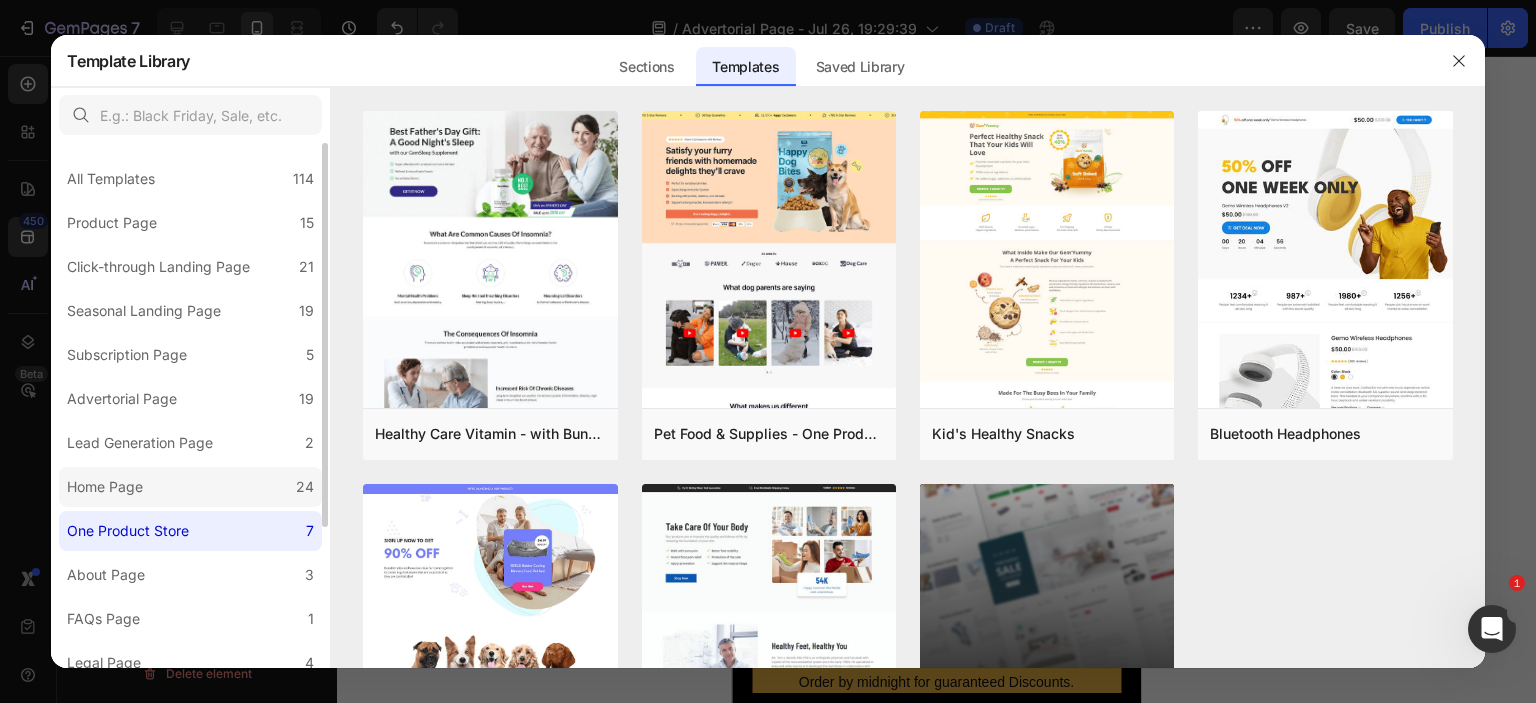click on "Home Page" at bounding box center [105, 487] 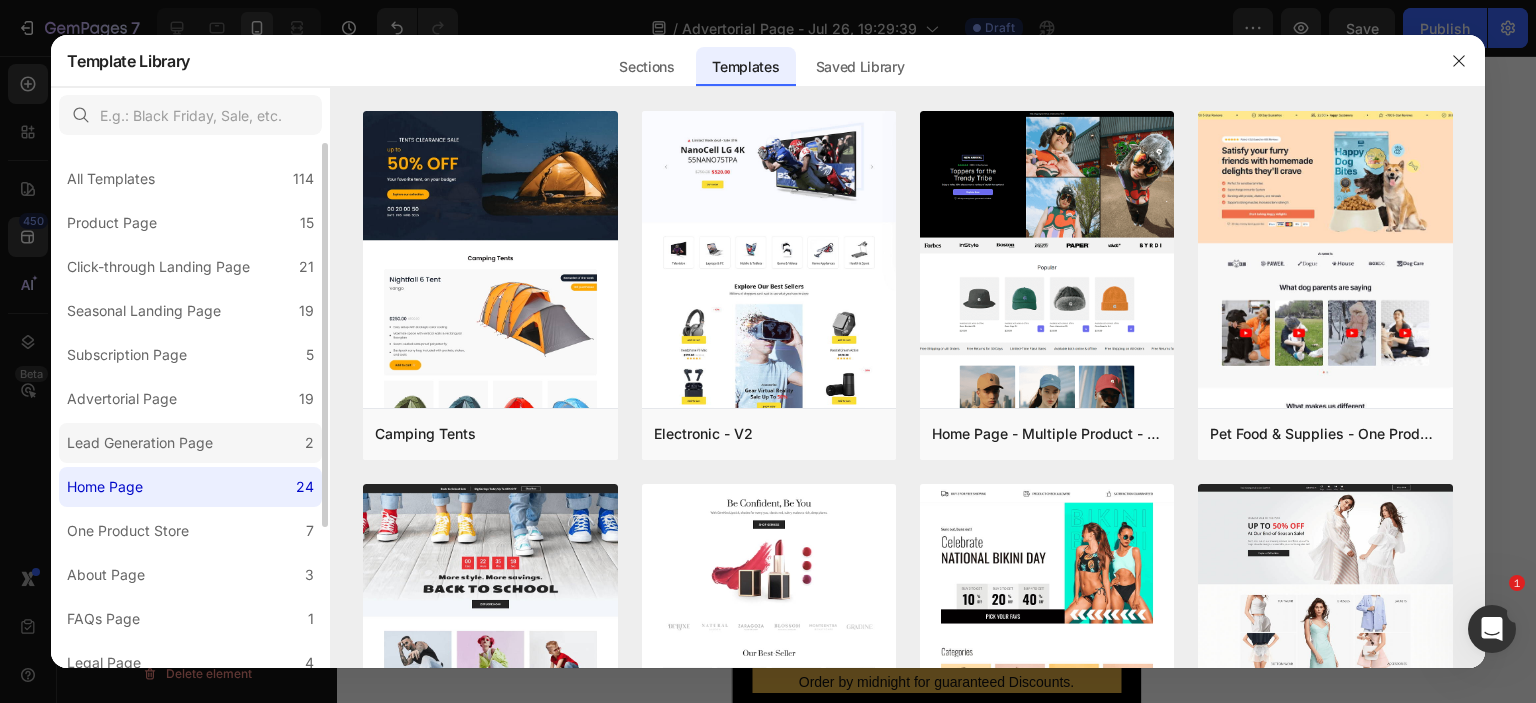 click on "Lead Generation Page" at bounding box center (140, 443) 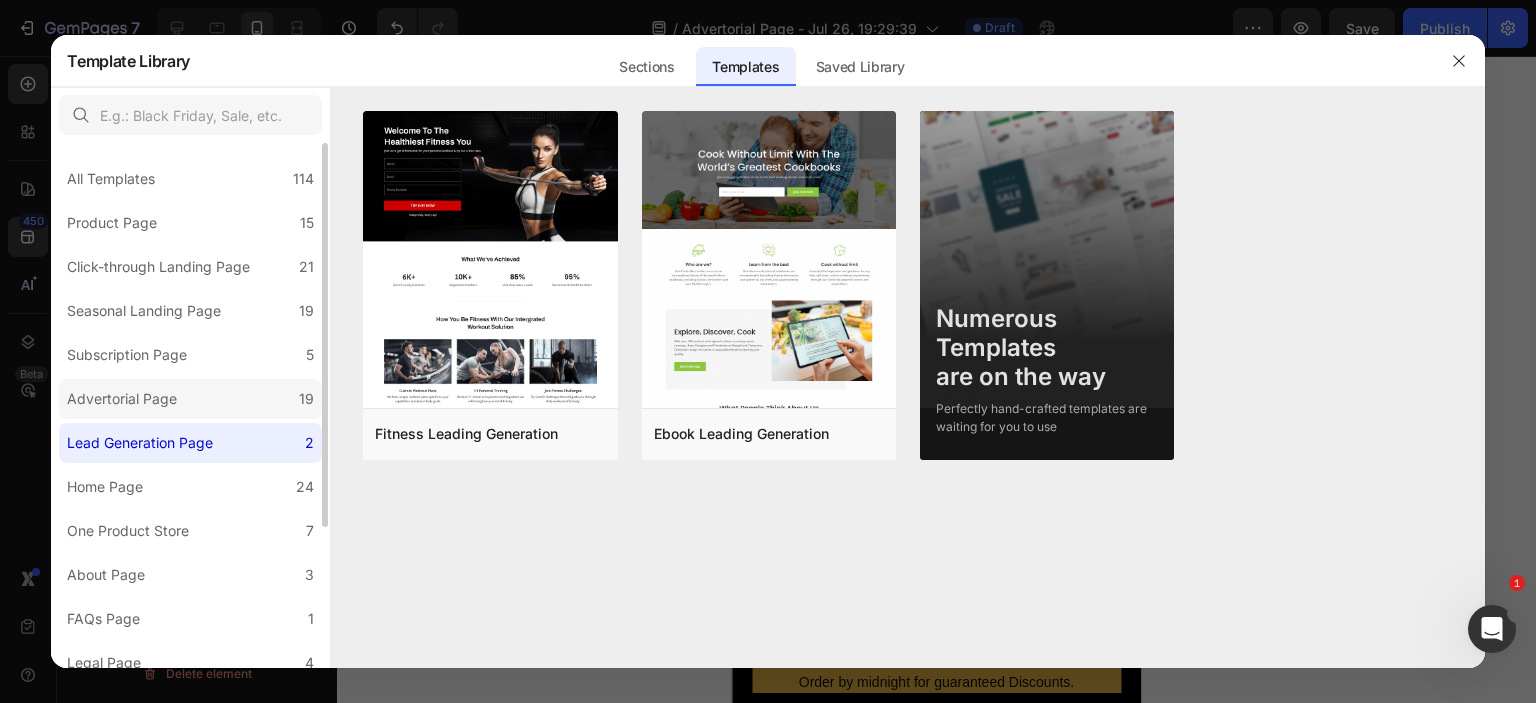 click on "Advertorial Page" at bounding box center (122, 399) 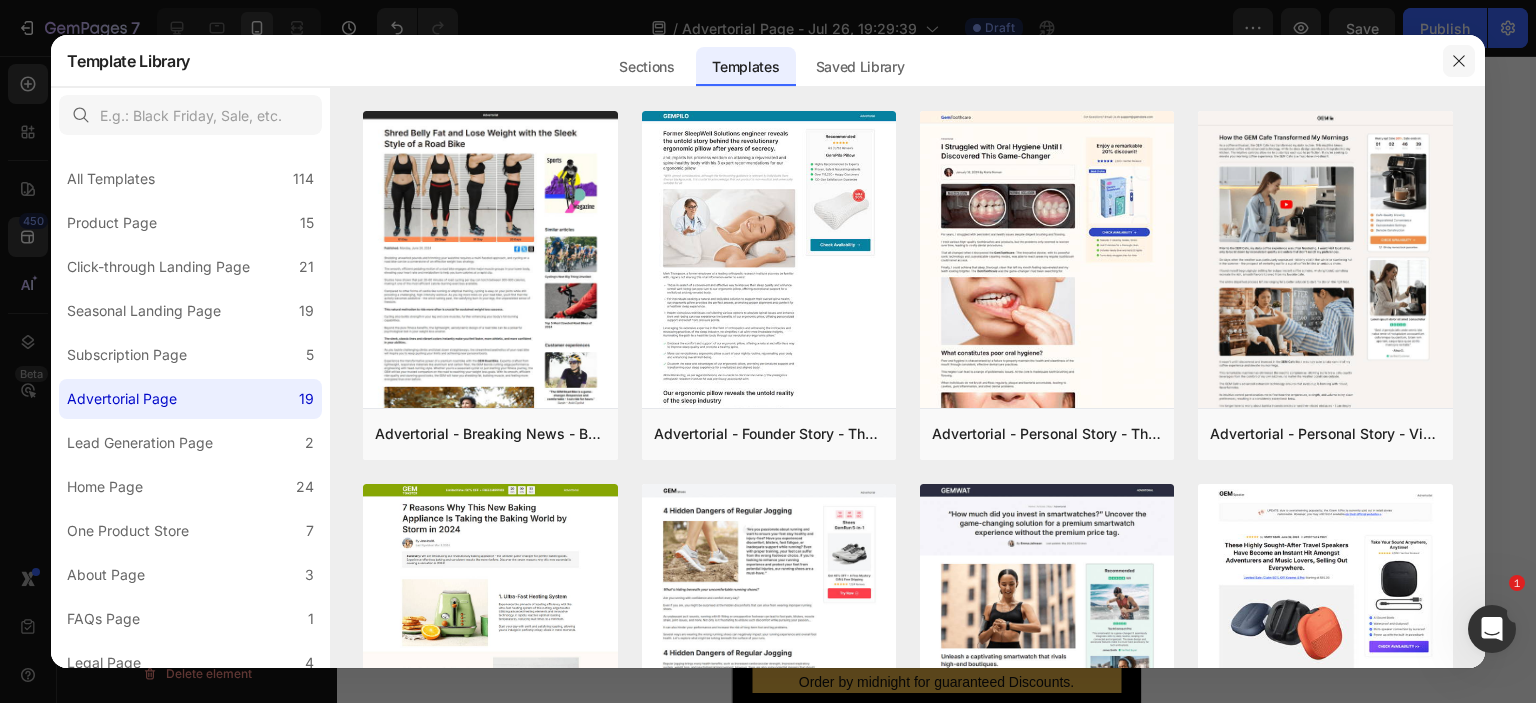 click 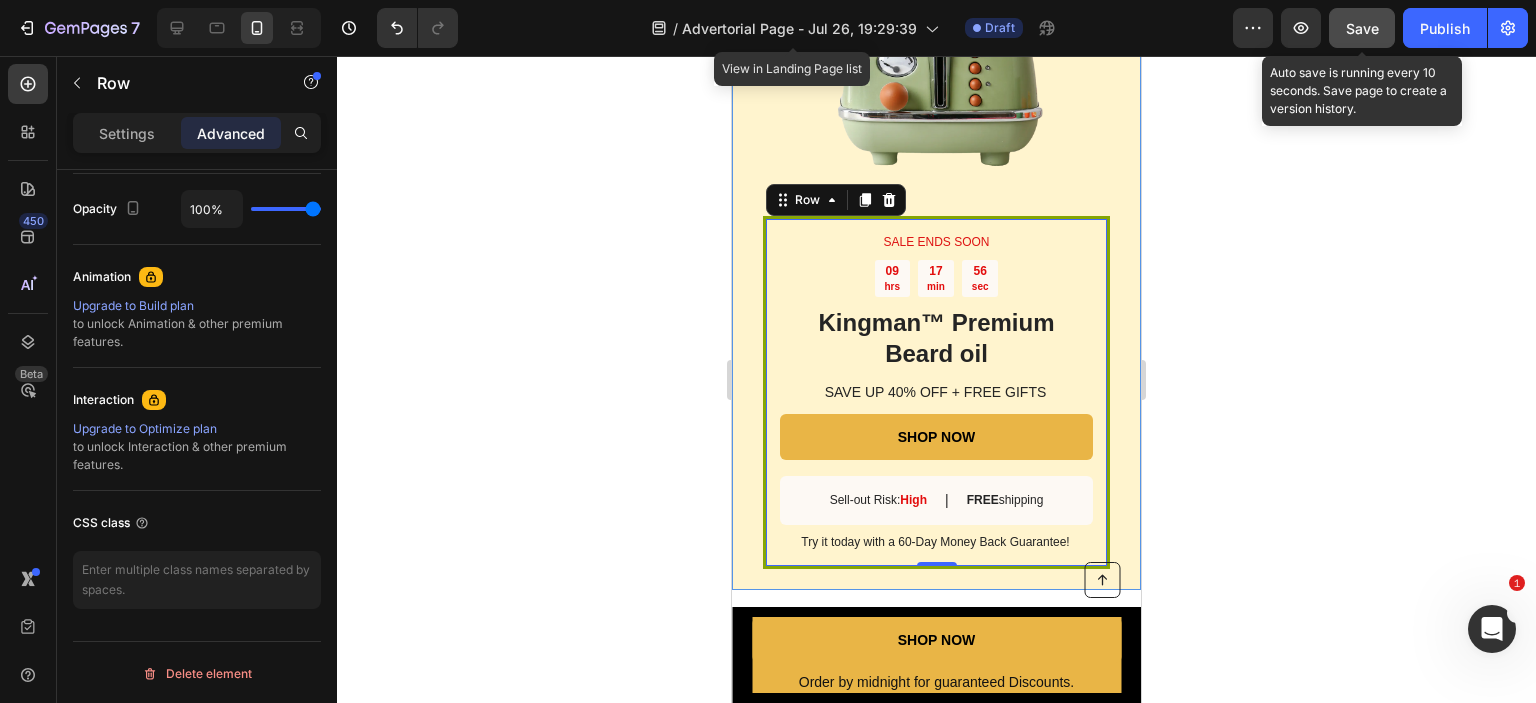 click on "Save" at bounding box center [1362, 28] 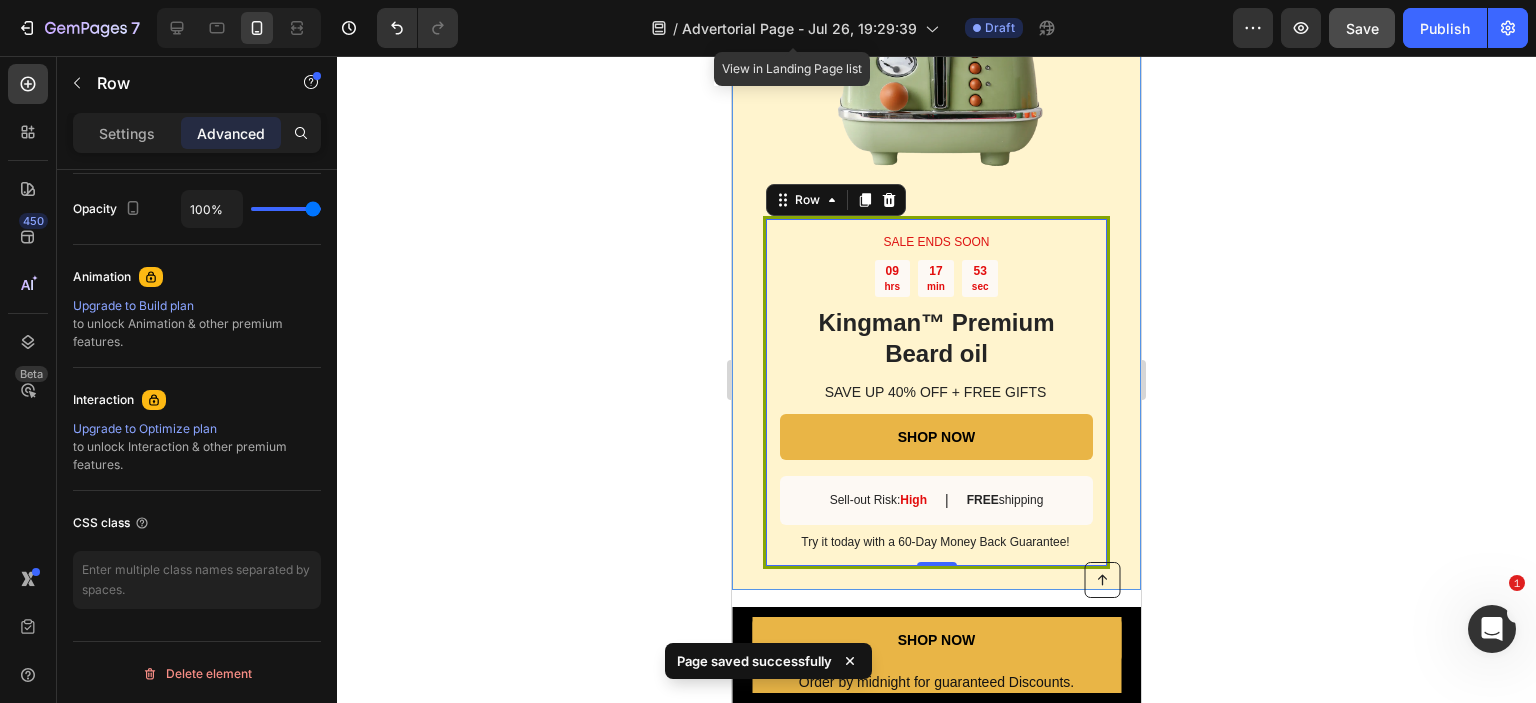 click on "SALE ENDS SOON Text Block [HOURS] hrs [MINUTES] min [SECONDS] sec Countdown Timer Kingman ™ Premium Beard oil Heading SAVE UP 40% OFF + FREE GIFTS Text Block SHOP NOW Button Sell-out Risk:  High Text Block | Text Block FREE  shipping Text Block Row Try it today with a [DAYS]-Day Money Back Guarantee! Text Block Row   0" at bounding box center (936, 393) 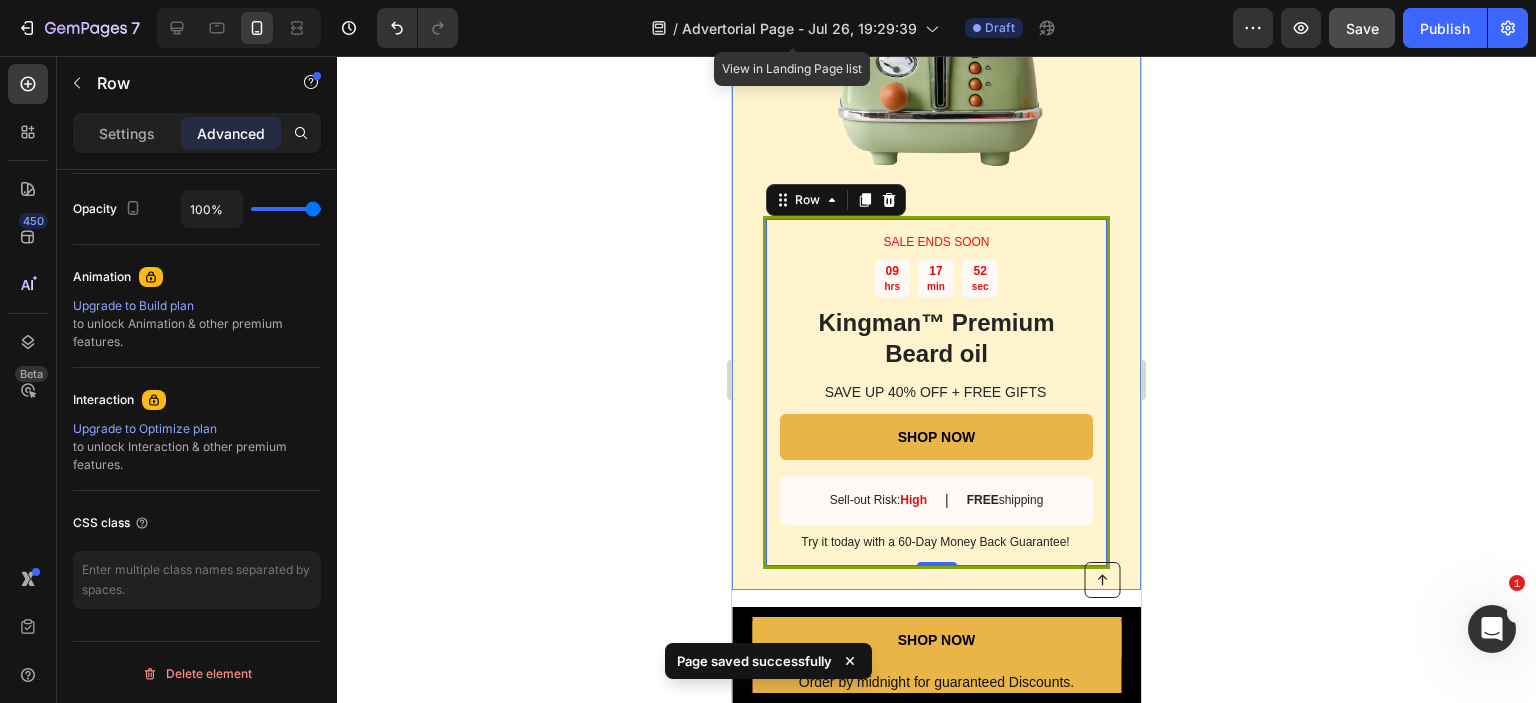 click on "SALE ENDS SOON Text Block [HOURS] hrs [MINUTES] min [SECONDS] sec Countdown Timer Kingman ™ Premium Beard oil Heading SAVE UP 40% OFF + FREE GIFTS Text Block SHOP NOW Button Sell-out Risk:  High Text Block | Text Block FREE  shipping Text Block Row Try it today with a [DAYS]-Day Money Back Guarantee! Text Block Row   0" at bounding box center (936, 393) 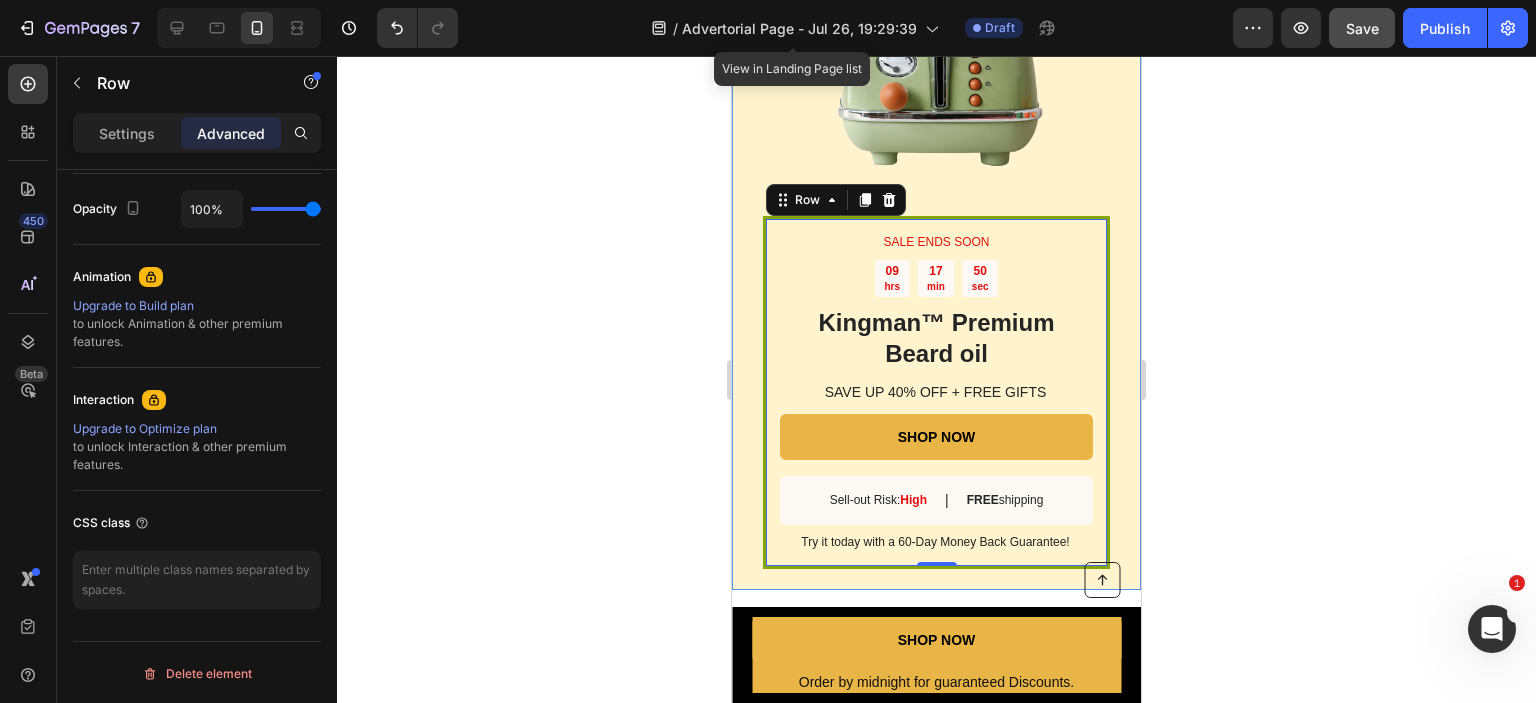 click on "SALE ENDS SOON Text Block [HOURS] hrs [MINUTES] min [SECONDS] sec Countdown Timer Kingman ™ Premium Beard oil Heading SAVE UP 40% OFF + FREE GIFTS Text Block SHOP NOW Button Sell-out Risk:  High Text Block | Text Block FREE  shipping Text Block Row Try it today with a [DAYS]-Day Money Back Guarantee! Text Block Row   0" at bounding box center (936, 393) 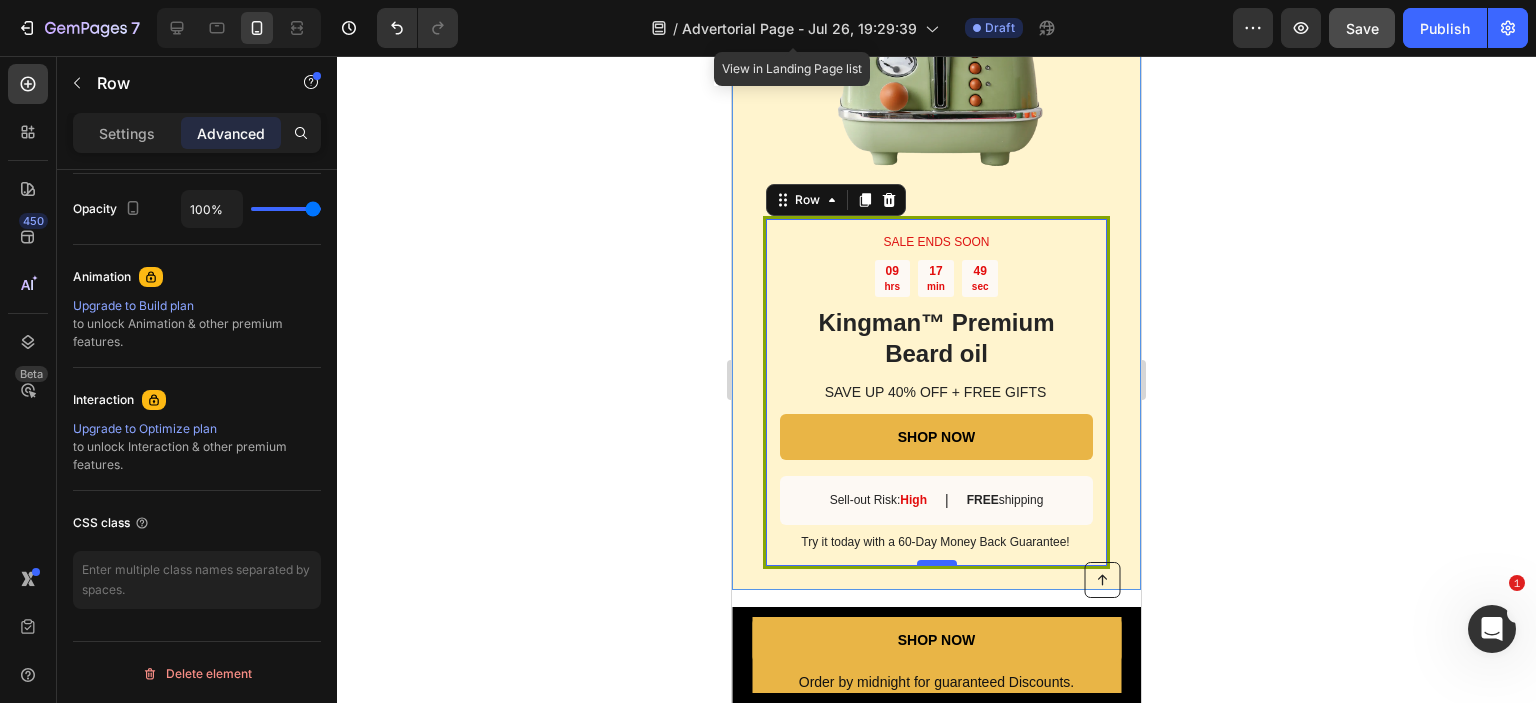 click at bounding box center (937, 563) 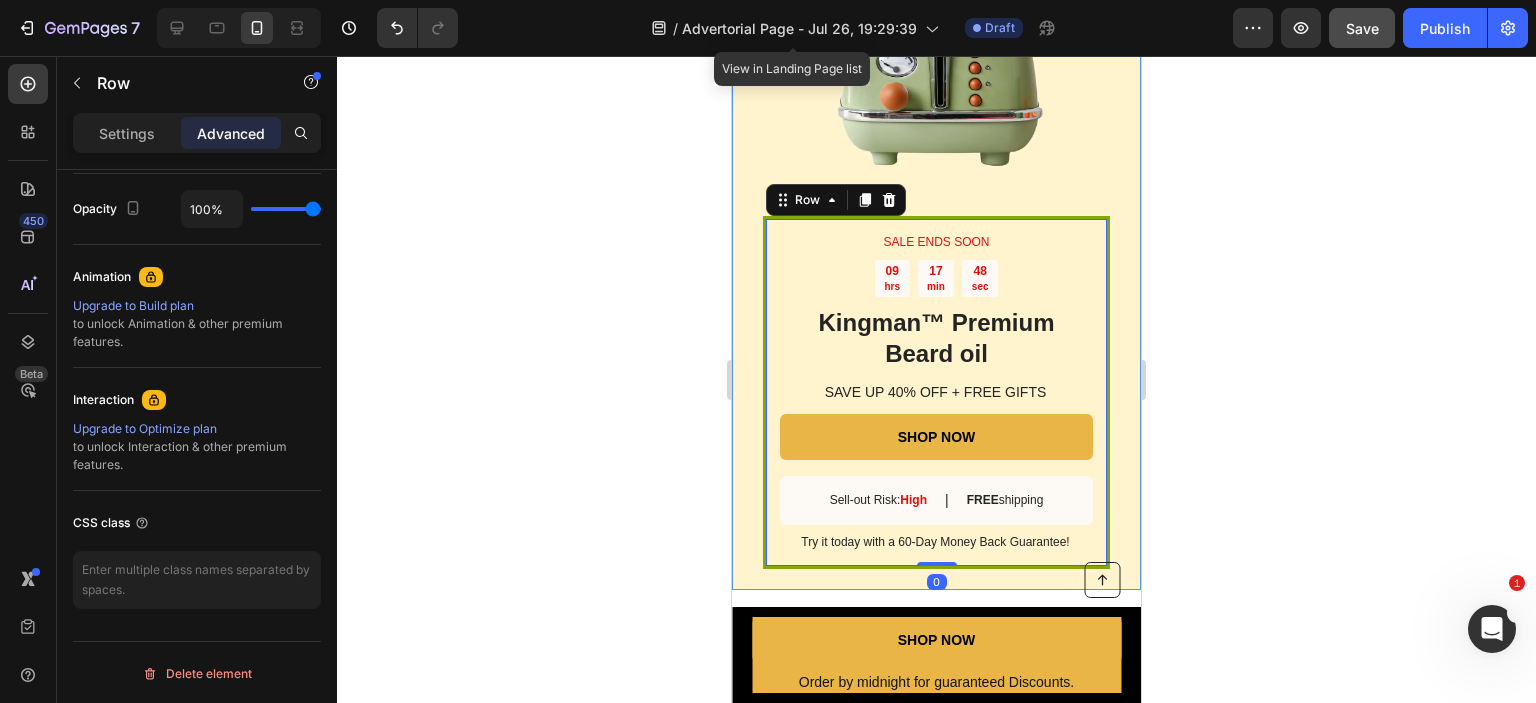 click on "0" at bounding box center [937, 582] 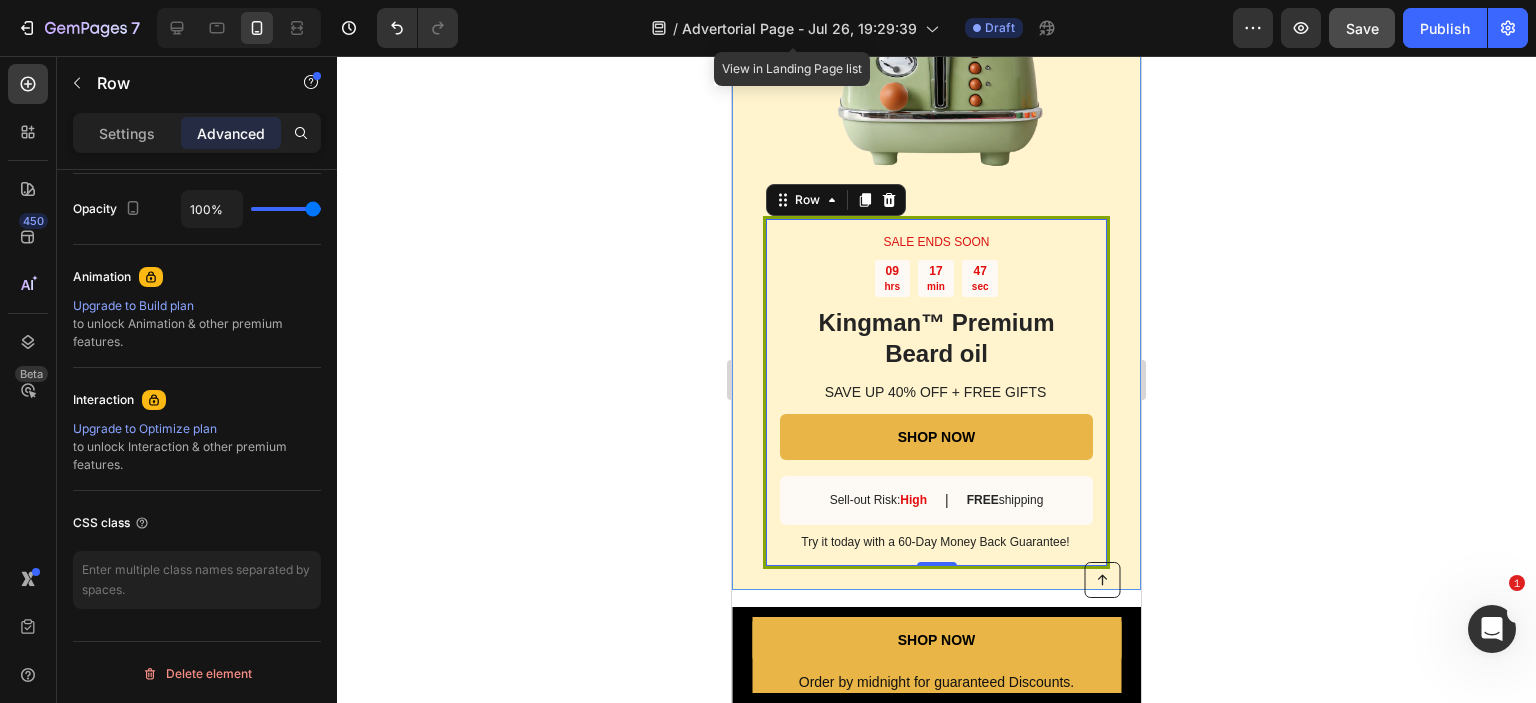 click on "0" at bounding box center (937, 582) 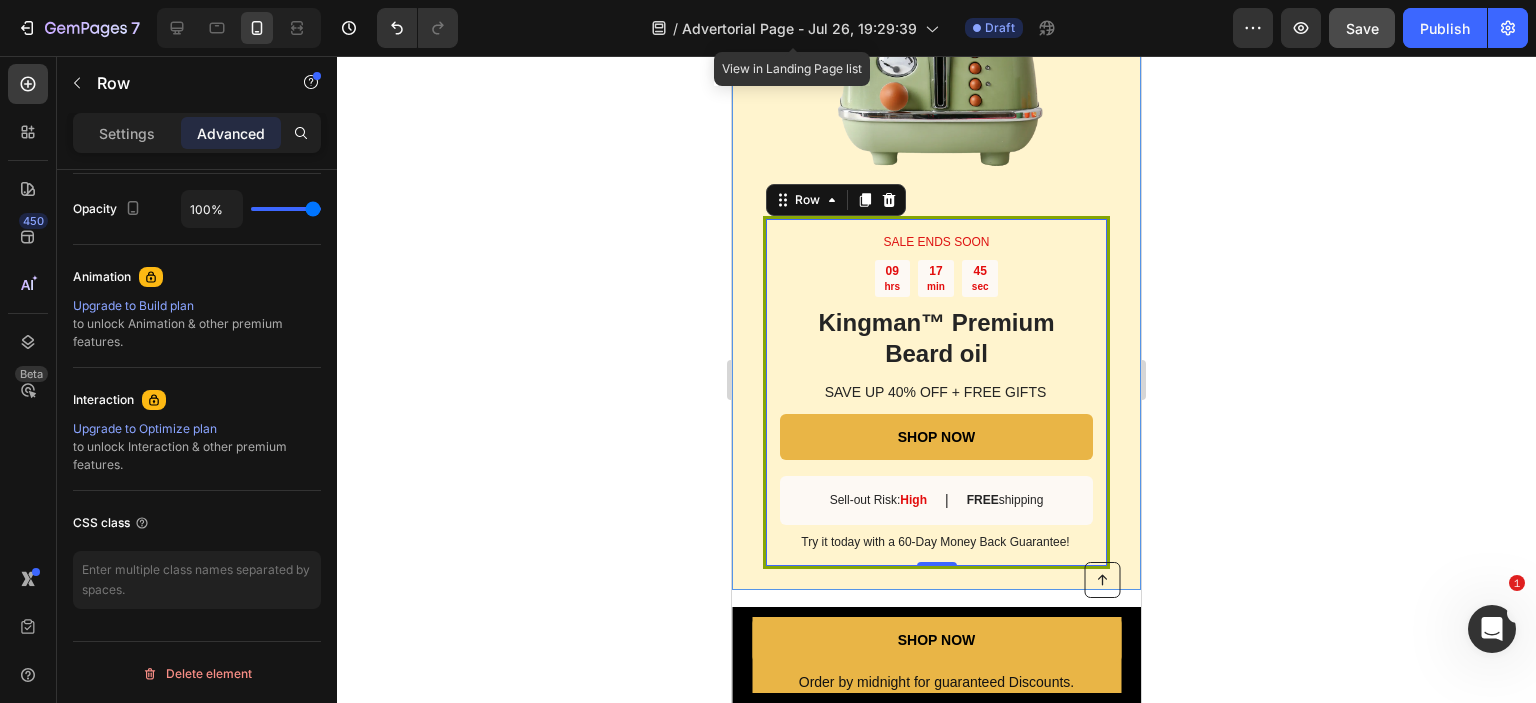 click on "SALE ENDS SOON Text Block [HOURS] hrs [MINUTES] min [SECONDS] sec Countdown Timer Kingman ™ Premium Beard oil Heading SAVE UP 40% OFF + FREE GIFTS Text Block SHOP NOW Button Sell-out Risk:  High Text Block | Text Block FREE  shipping Text Block Row Try it today with a [DAYS]-Day Money Back Guarantee! Text Block Row   0" at bounding box center (936, 393) 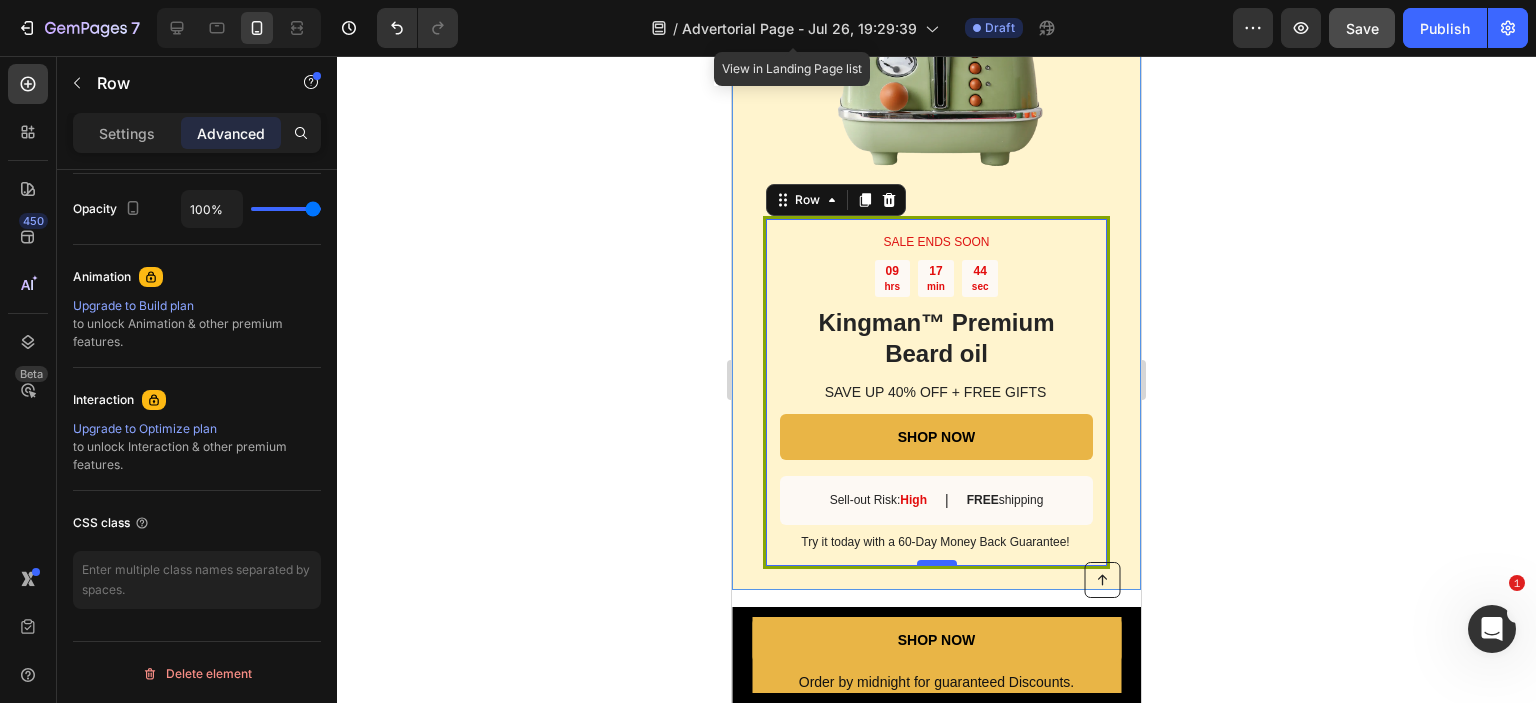 click at bounding box center (937, 563) 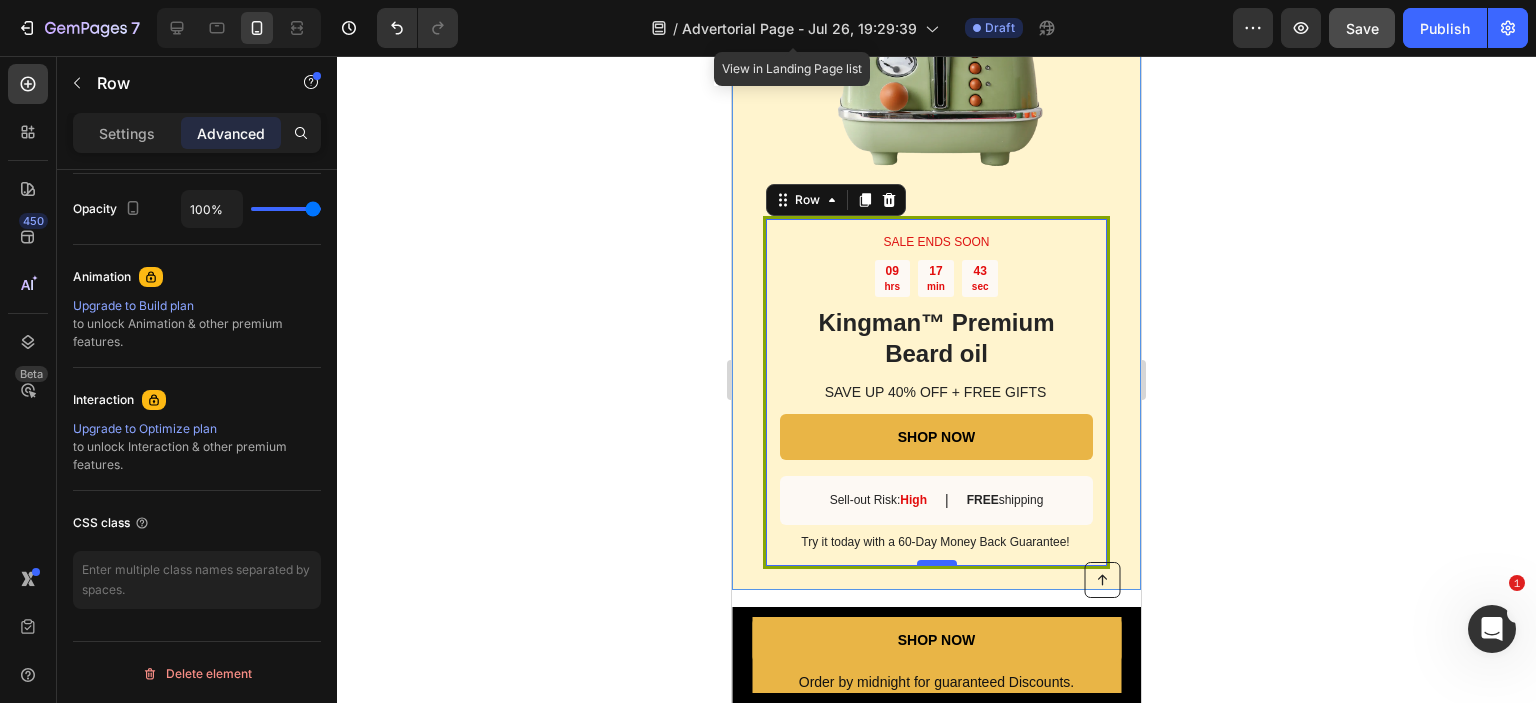click at bounding box center (937, 563) 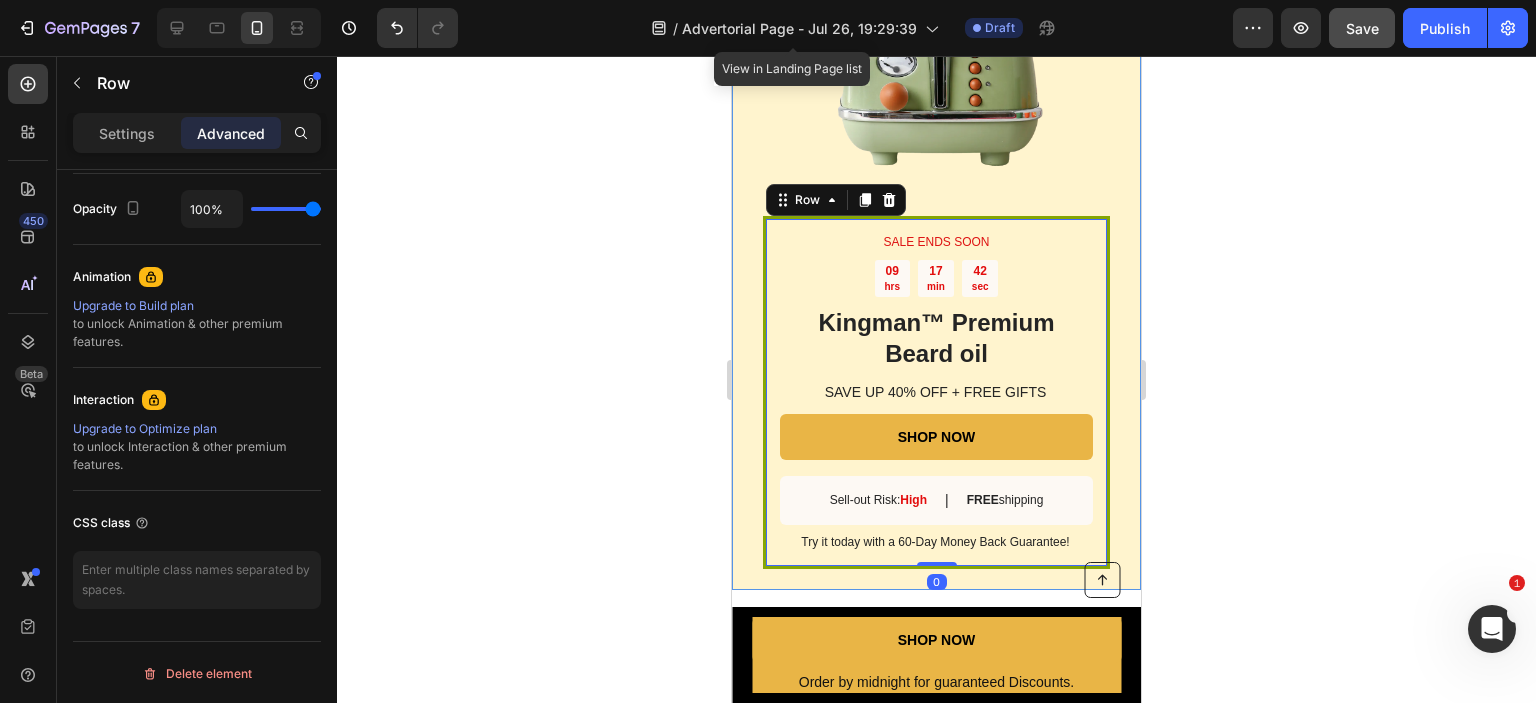 drag, startPoint x: 929, startPoint y: 561, endPoint x: 931, endPoint y: 551, distance: 10.198039 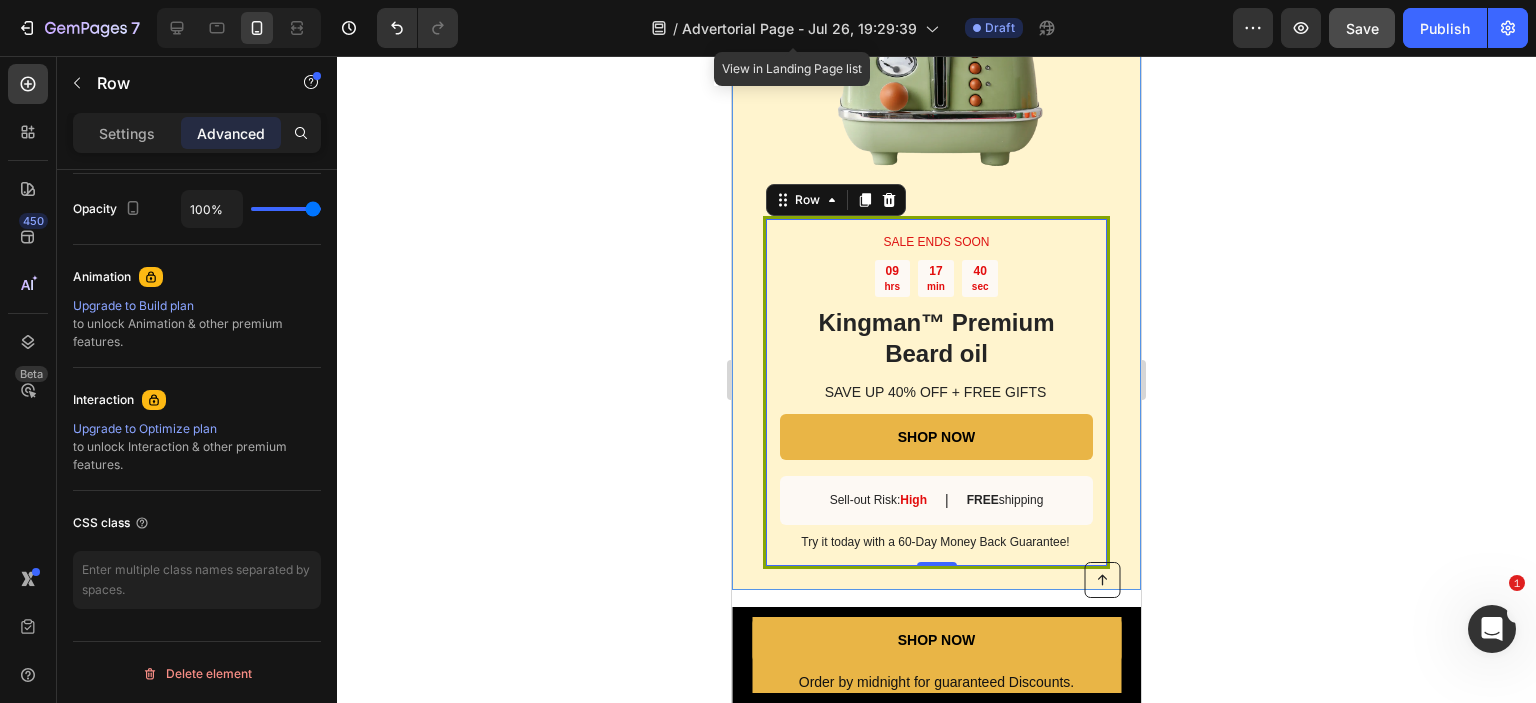 click 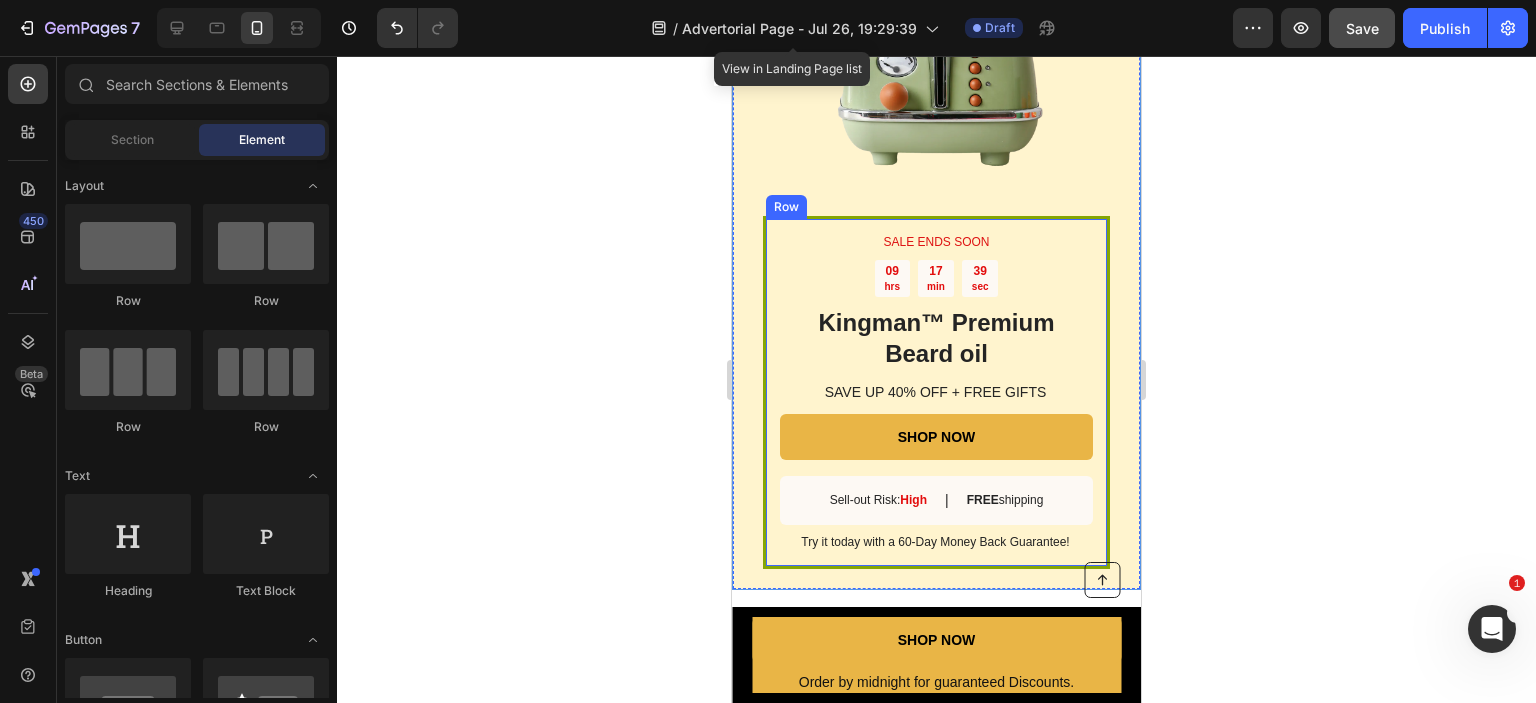 click on "SALE ENDS SOON Text Block [HOURS] hrs [MINUTES] min [SECONDS] sec Countdown Timer Kingman ™ Premium Beard oil Heading SAVE UP 40% OFF + FREE GIFTS Text Block SHOP NOW Button Sell-out Risk:  High Text Block | Text Block FREE  shipping Text Block Row Try it today with a [DAYS]-Day Money Back Guarantee! Text Block Row" at bounding box center [936, 393] 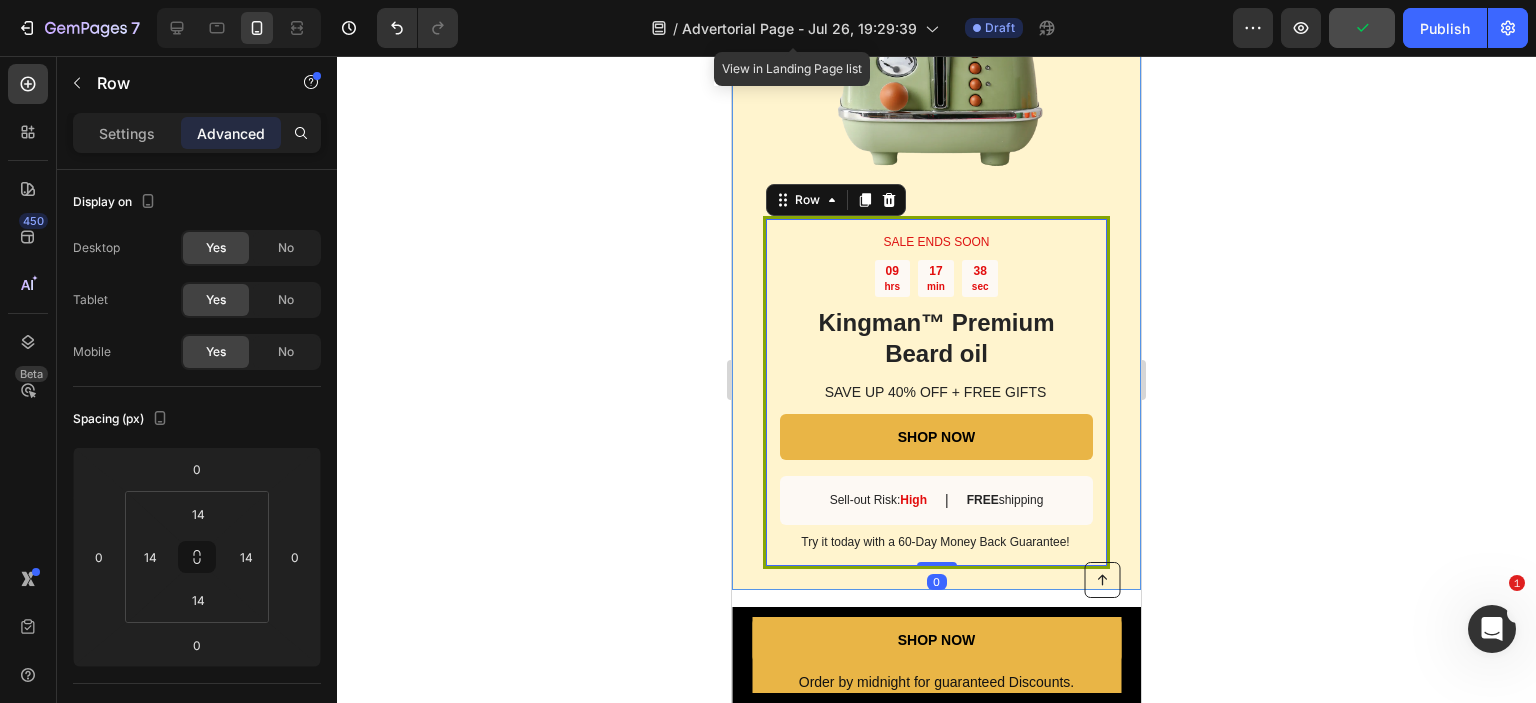 click on "0" at bounding box center [937, 582] 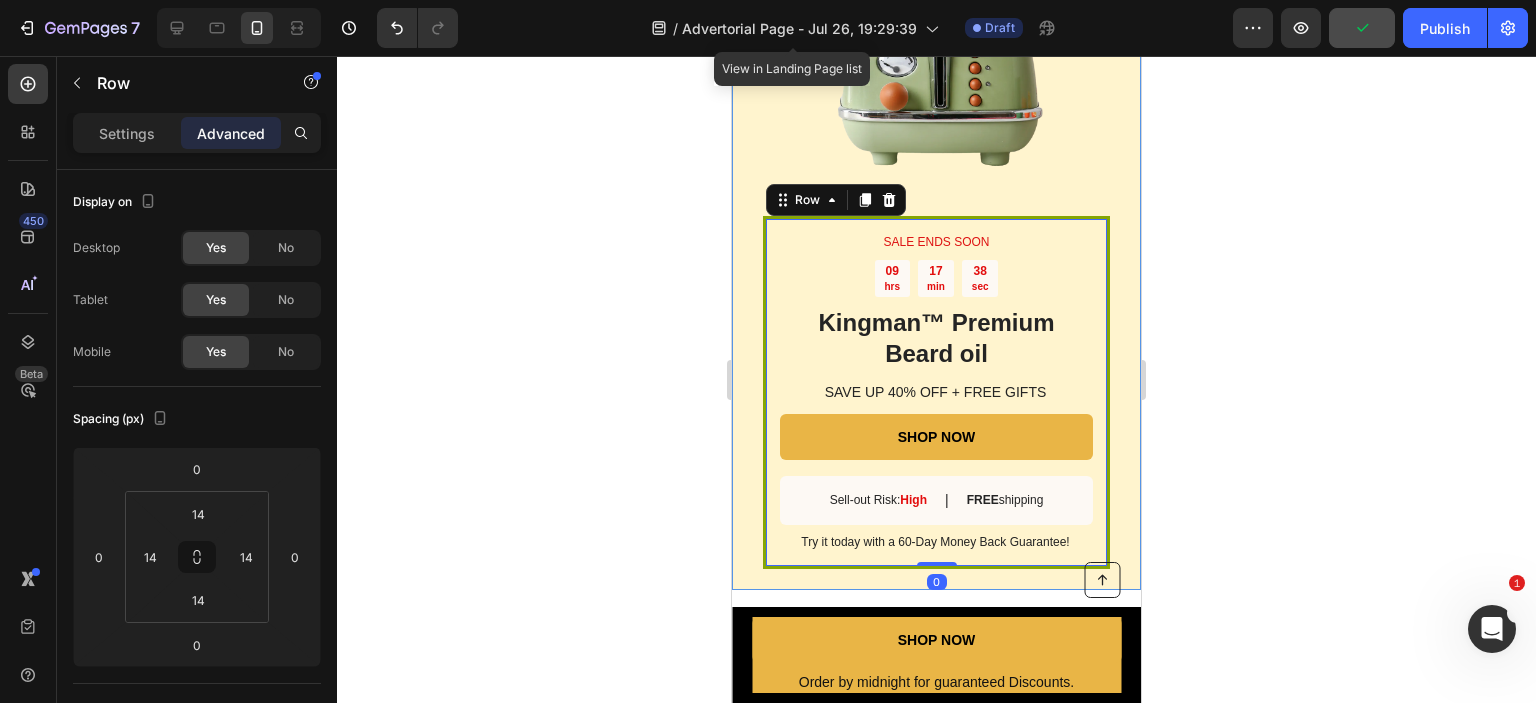 click on "0" at bounding box center [937, 582] 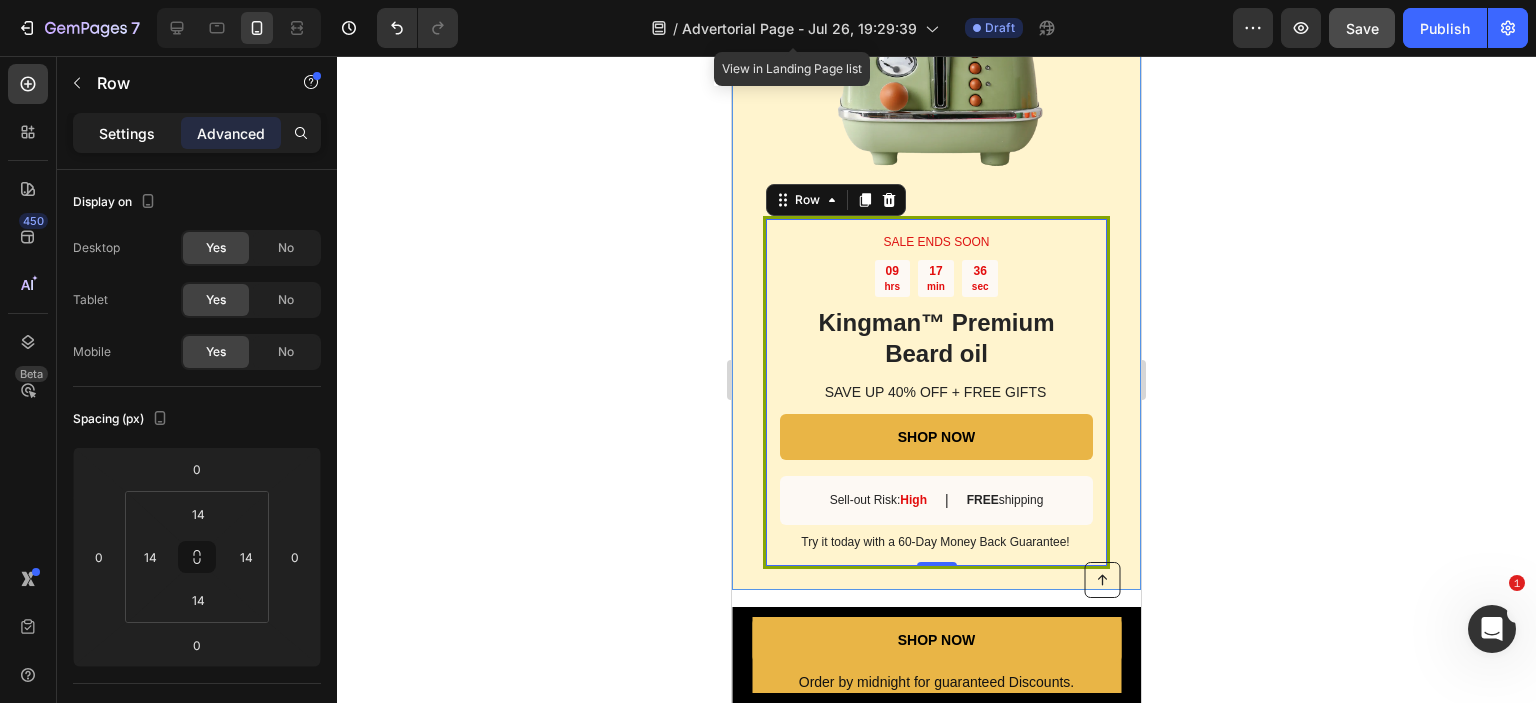 click on "Settings" at bounding box center [127, 133] 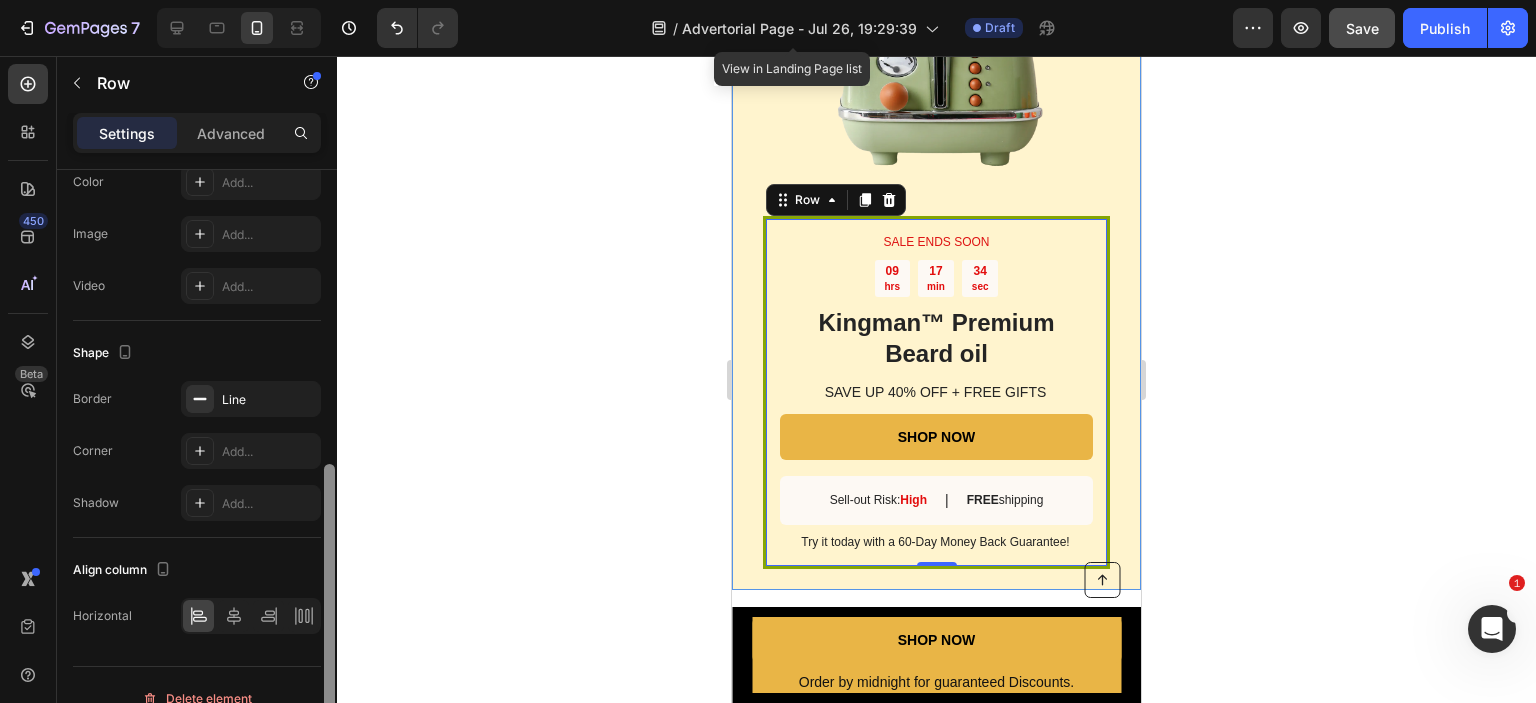 scroll, scrollTop: 636, scrollLeft: 0, axis: vertical 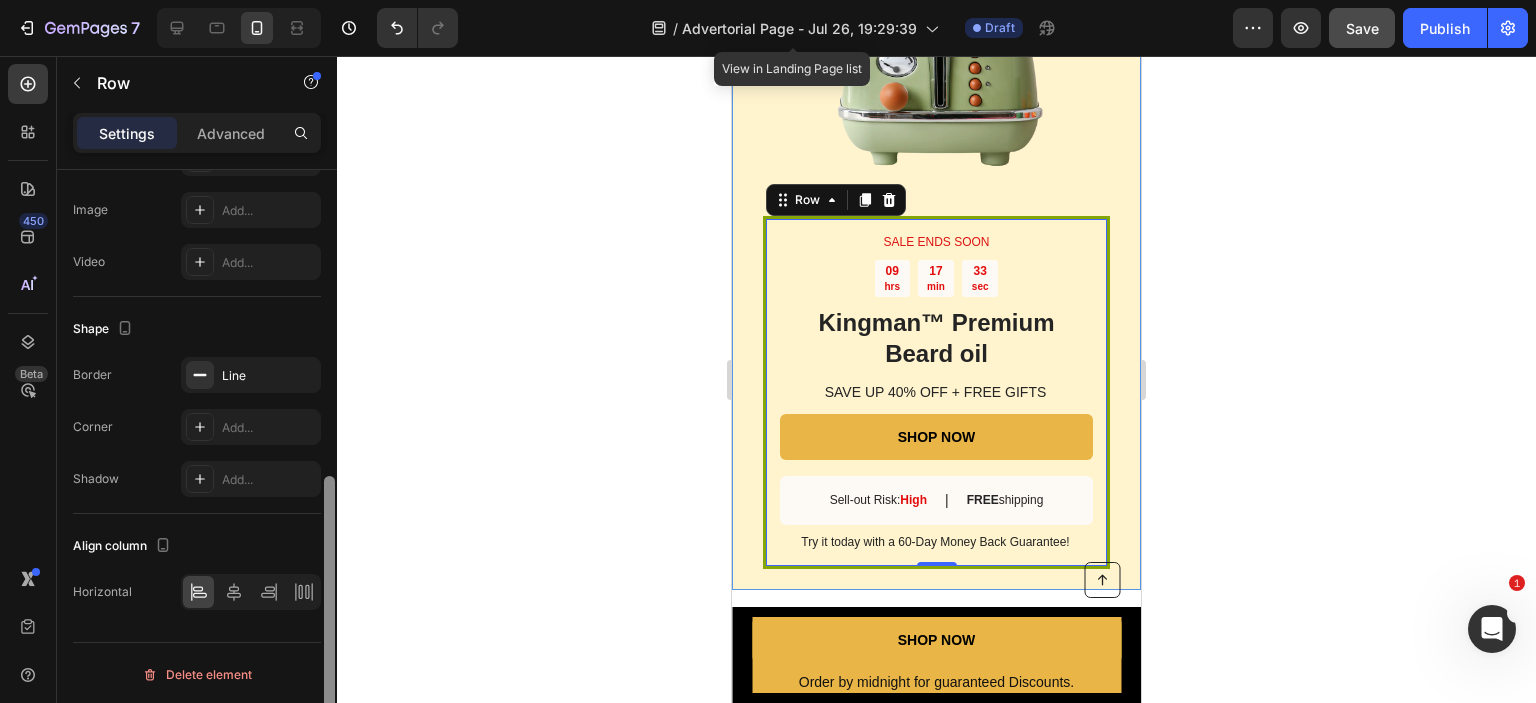 drag, startPoint x: 335, startPoint y: 334, endPoint x: 344, endPoint y: 650, distance: 316.12814 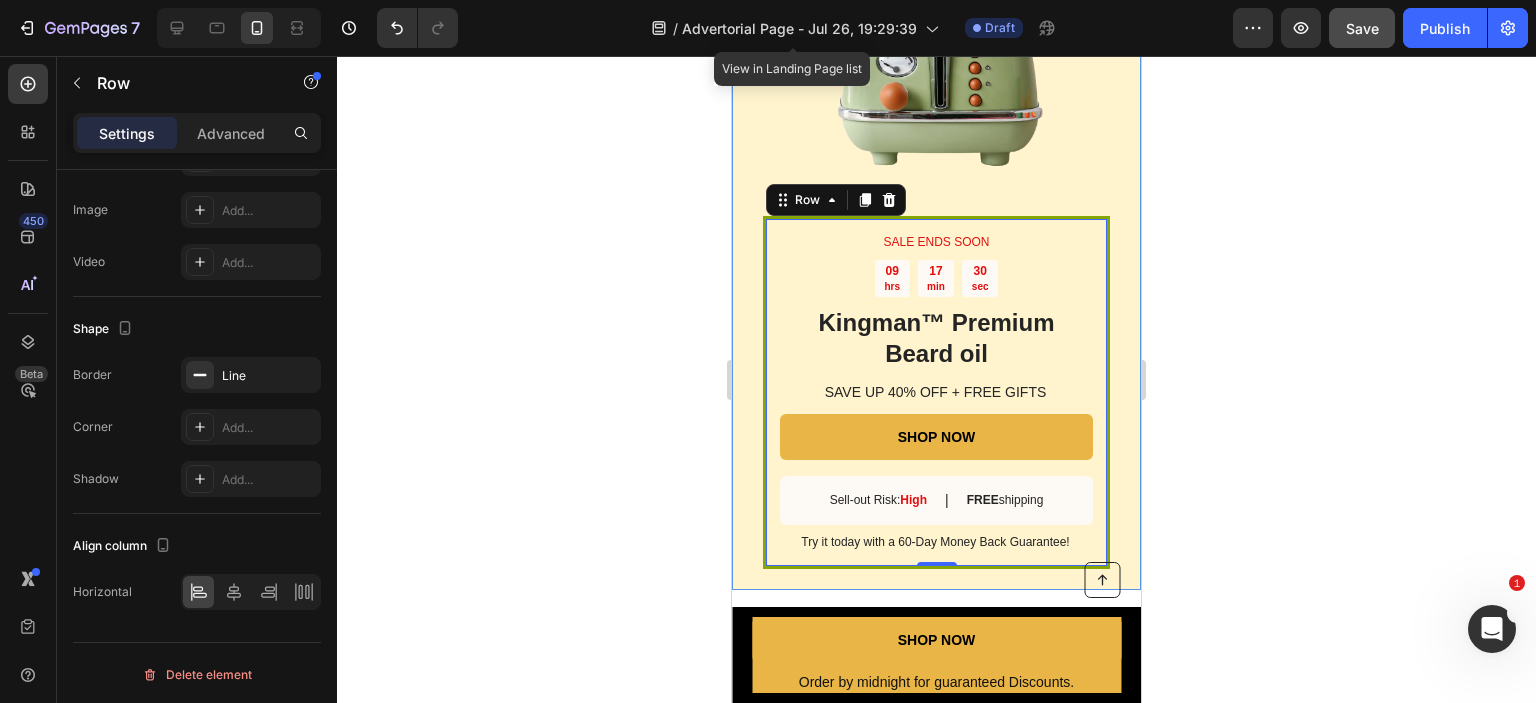 click on "SALE ENDS SOON Text Block [HOURS] hrs [MINUTES] min [SECONDS] sec Countdown Timer Kingman ™ Premium Beard oil Heading SAVE UP 40% OFF + FREE GIFTS Text Block SHOP NOW Button Sell-out Risk:  High Text Block | Text Block FREE  shipping Text Block Row Try it today with a [DAYS]-Day Money Back Guarantee! Text Block Row   0" at bounding box center [936, 393] 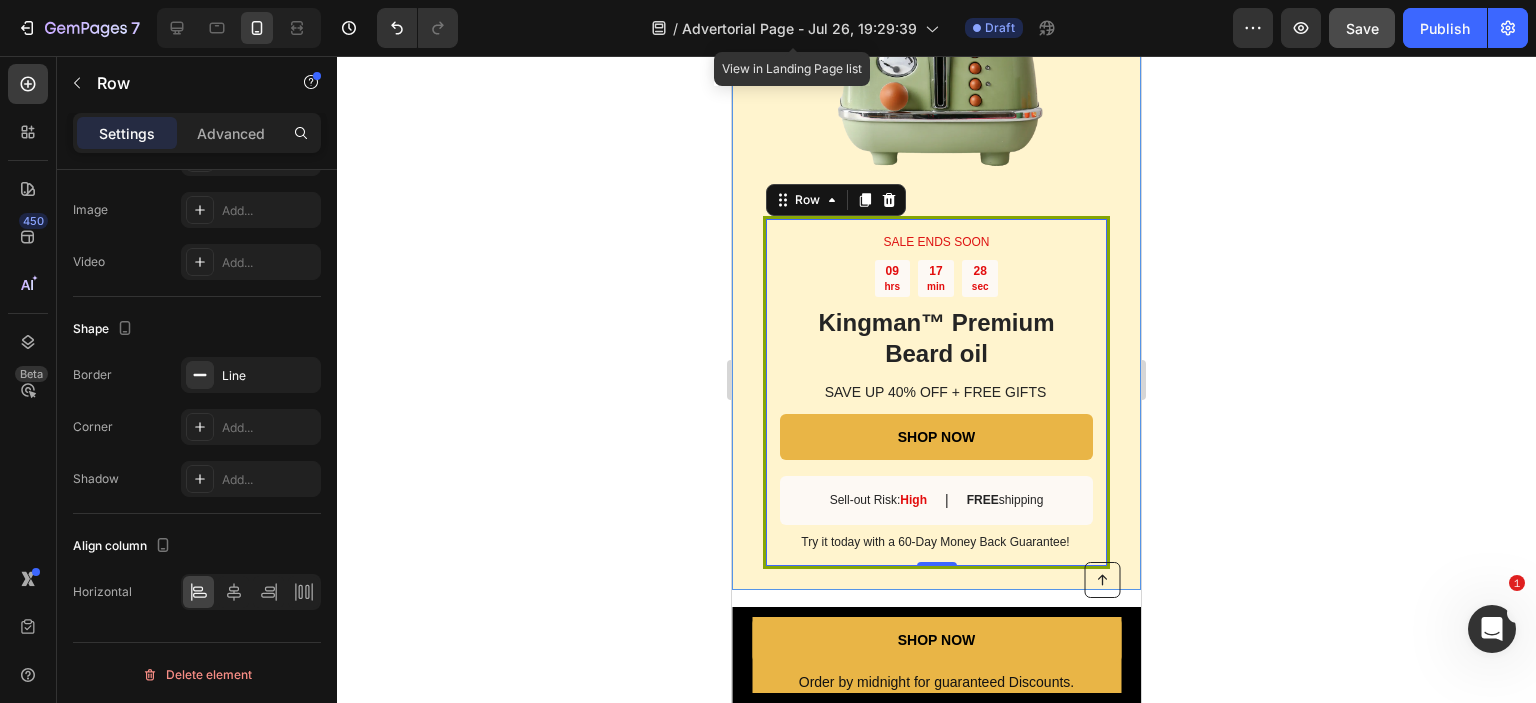 click on "SALE ENDS SOON Text Block [HOURS] hrs [MINUTES] min [SECONDS] sec Countdown Timer Kingman ™ Premium Beard oil Heading SAVE UP 40% OFF + FREE GIFTS Text Block SHOP NOW Button Sell-out Risk:  High Text Block | Text Block FREE  shipping Text Block Row Try it today with a [DAYS]-Day Money Back Guarantee! Text Block Row   0" at bounding box center (936, 393) 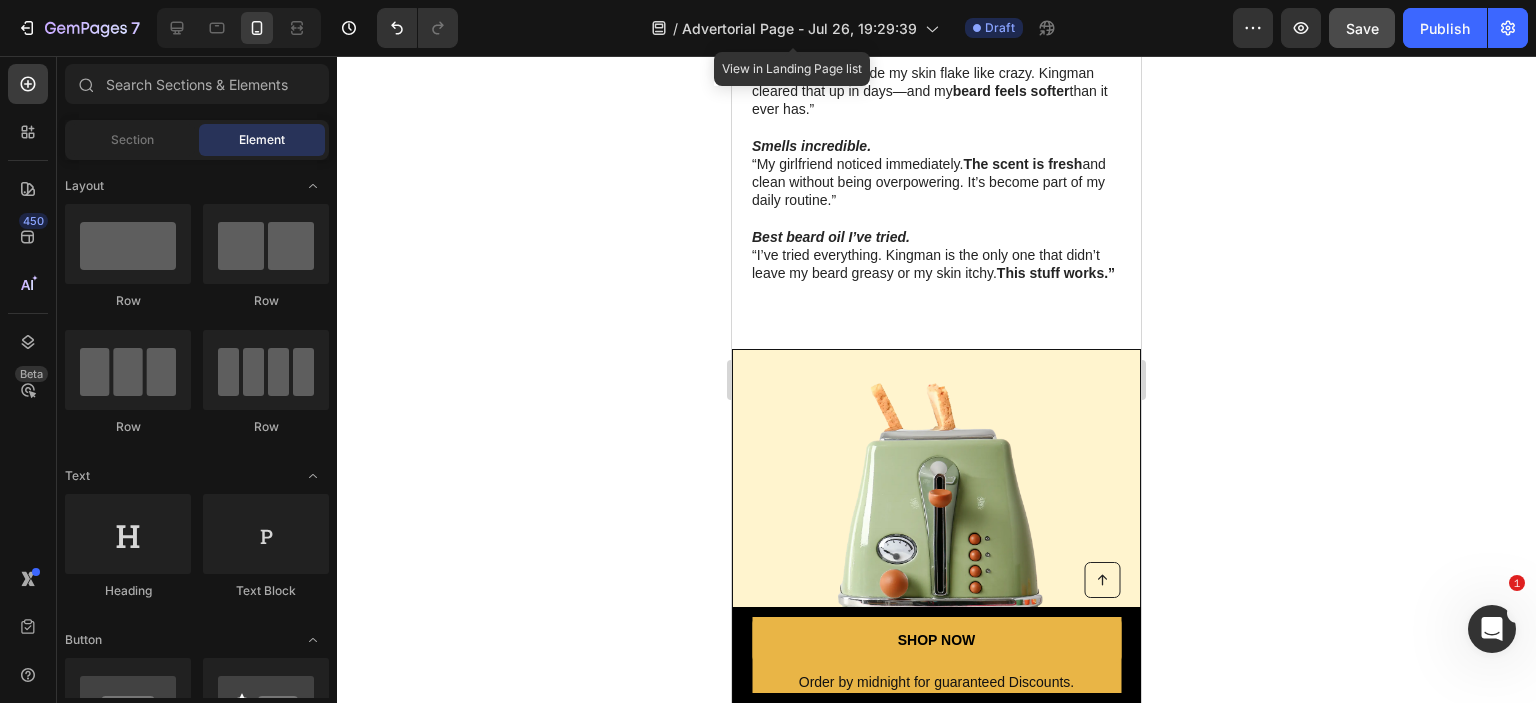 scroll, scrollTop: 4320, scrollLeft: 0, axis: vertical 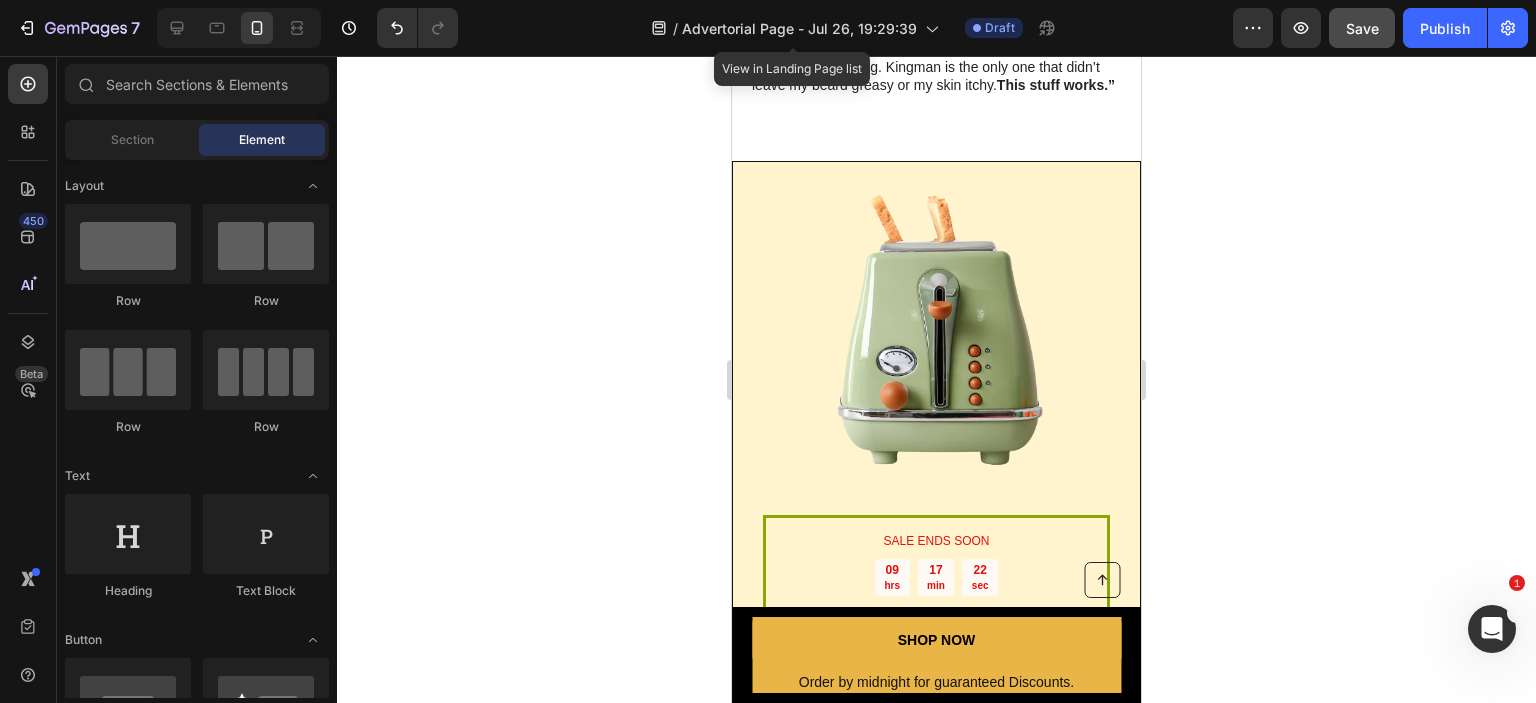 click 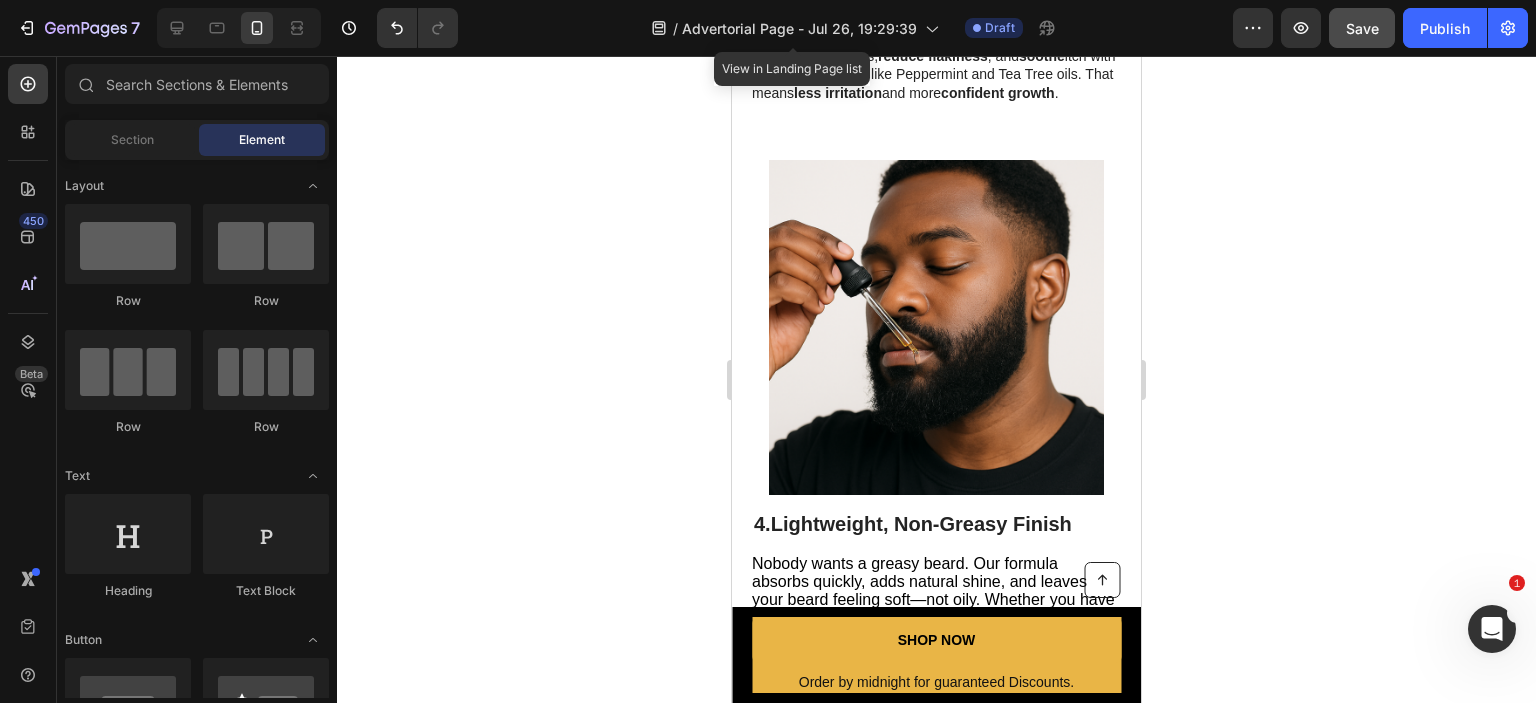 scroll, scrollTop: 1960, scrollLeft: 0, axis: vertical 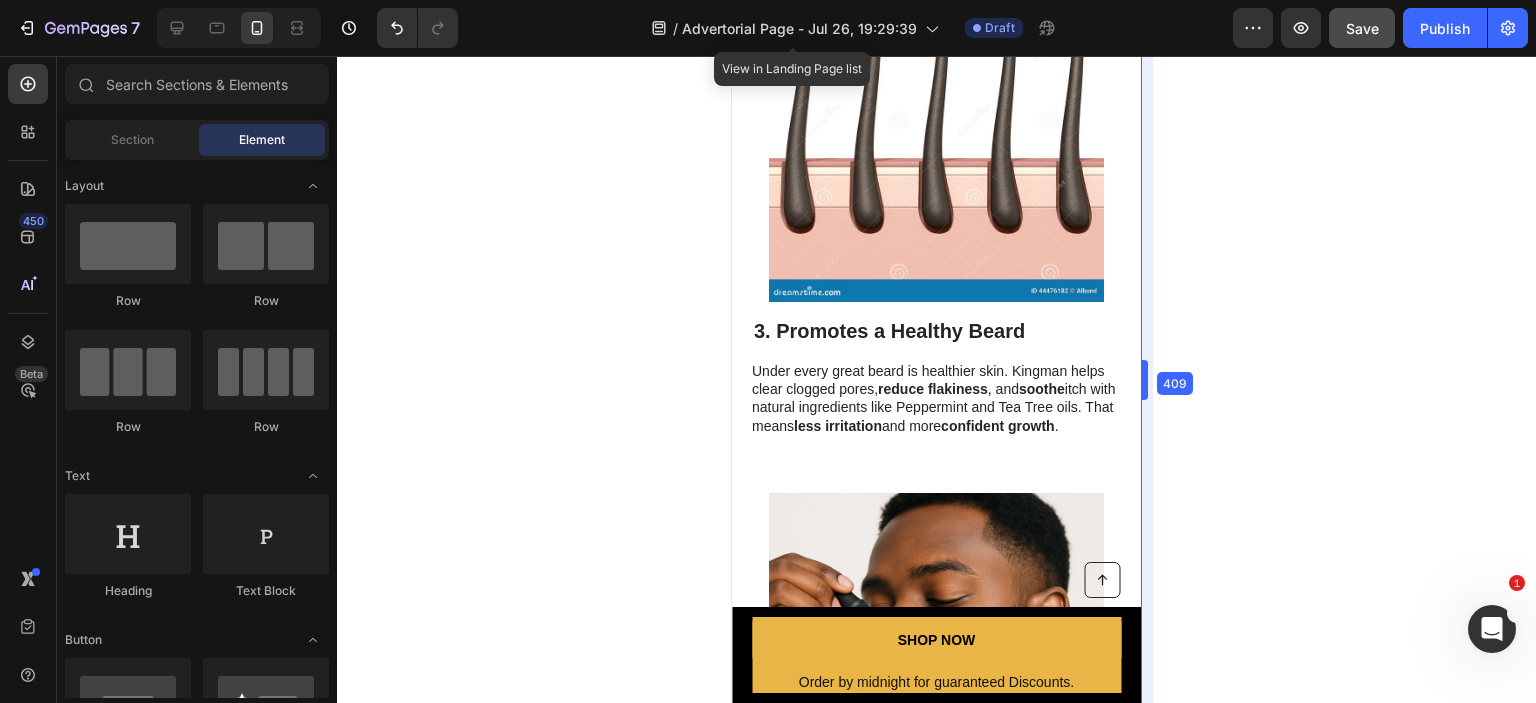 drag, startPoint x: 1143, startPoint y: 281, endPoint x: 1143, endPoint y: 354, distance: 73 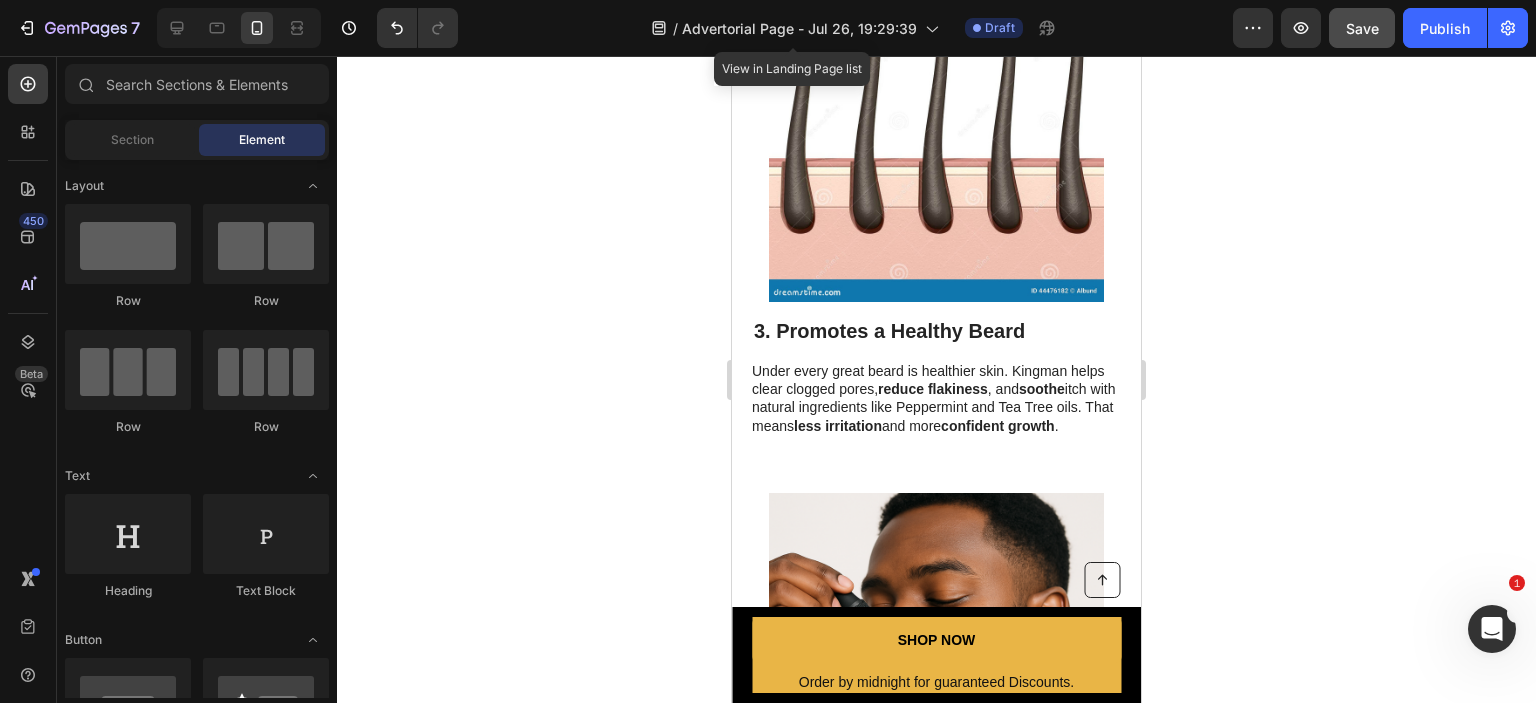 click 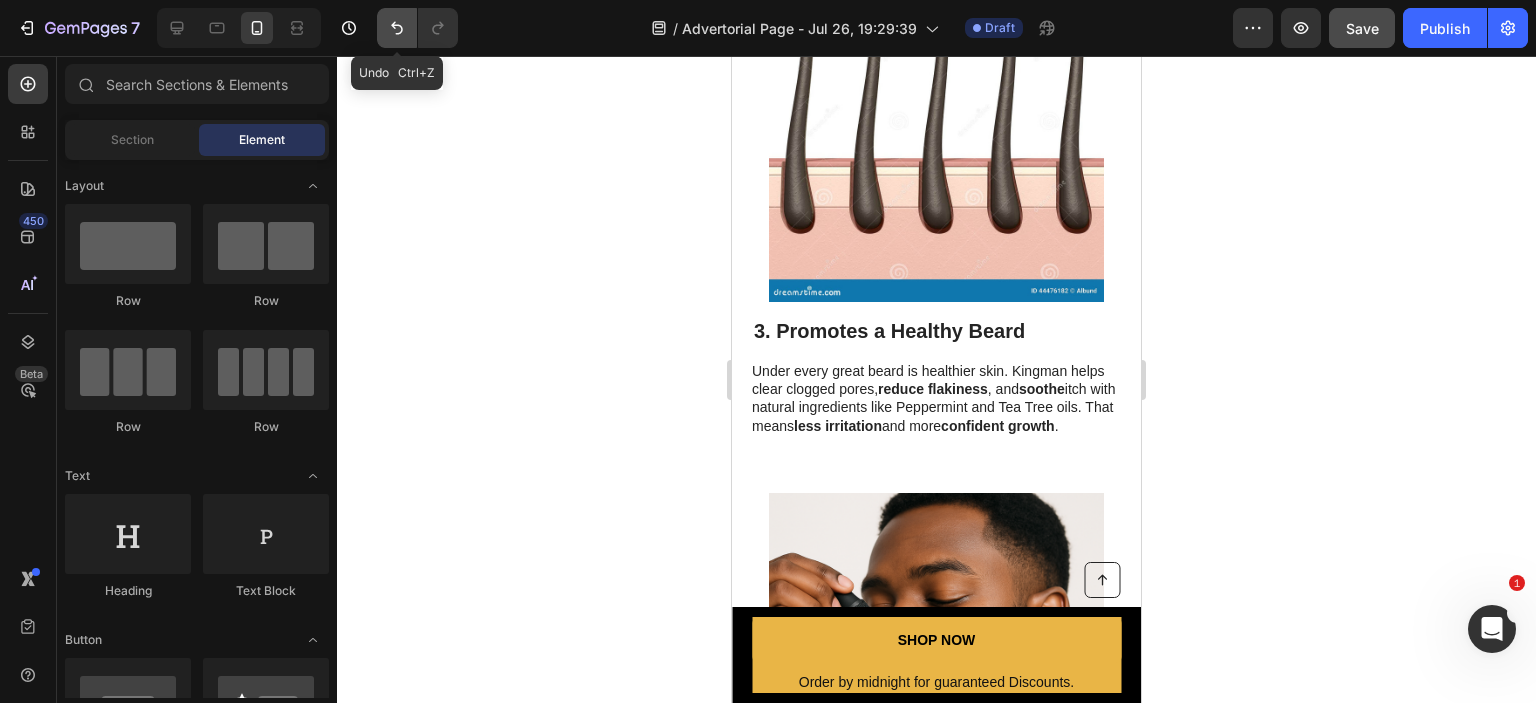 click 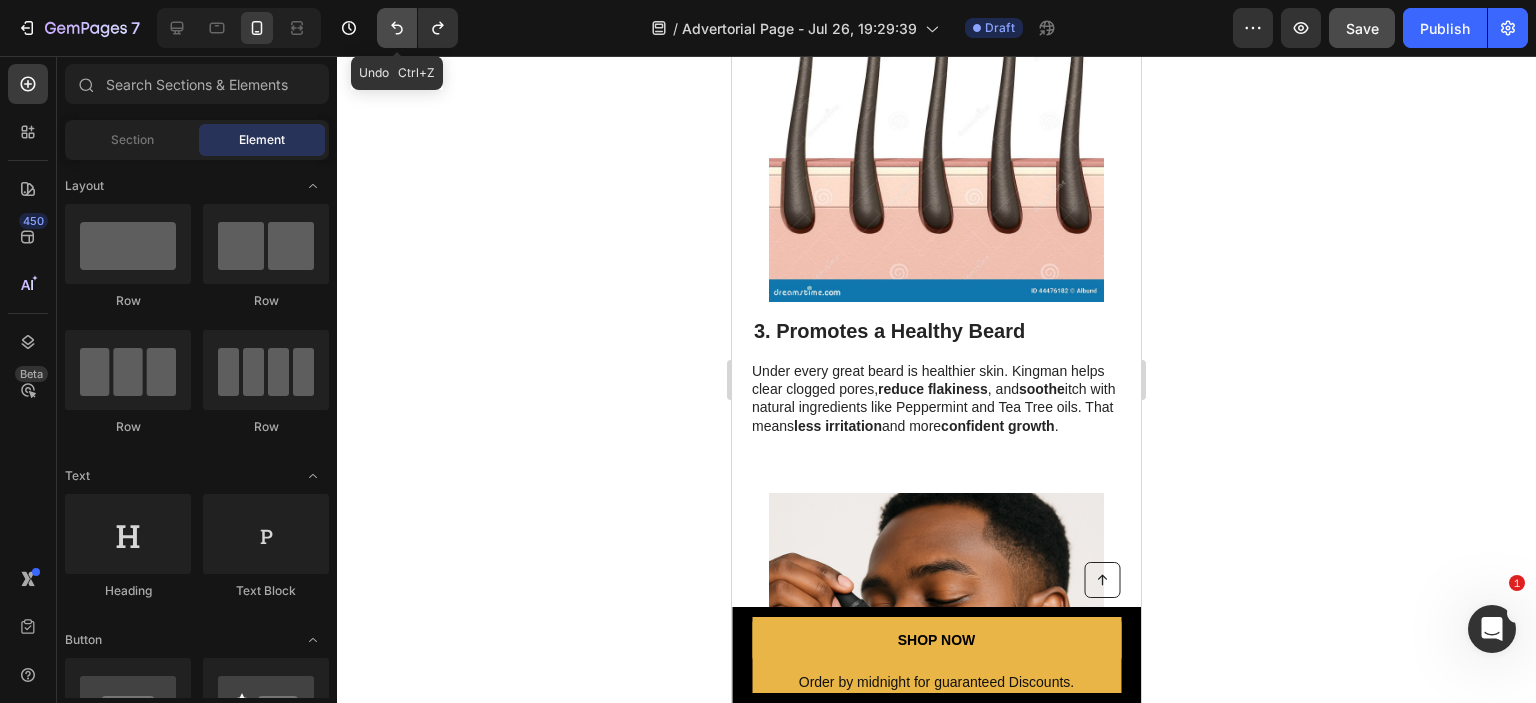 click 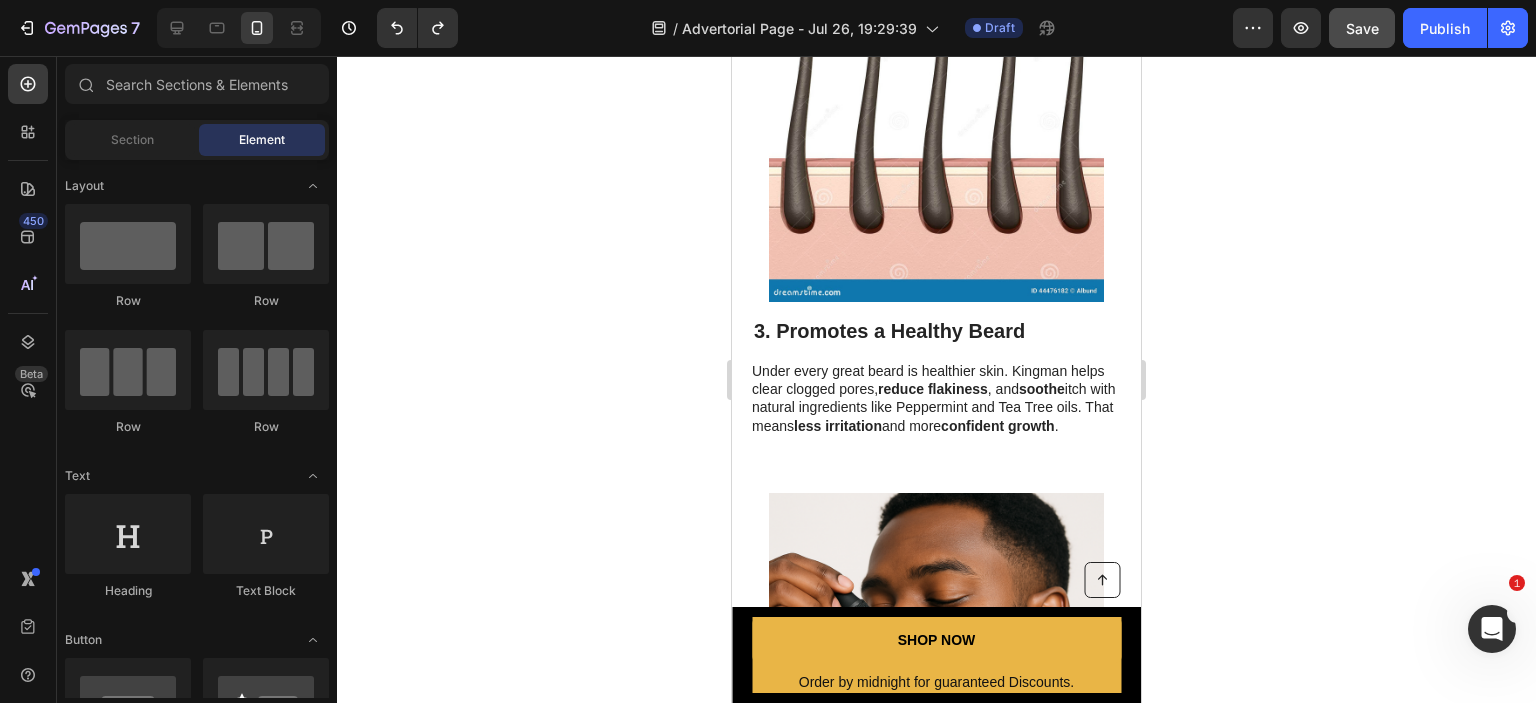 click 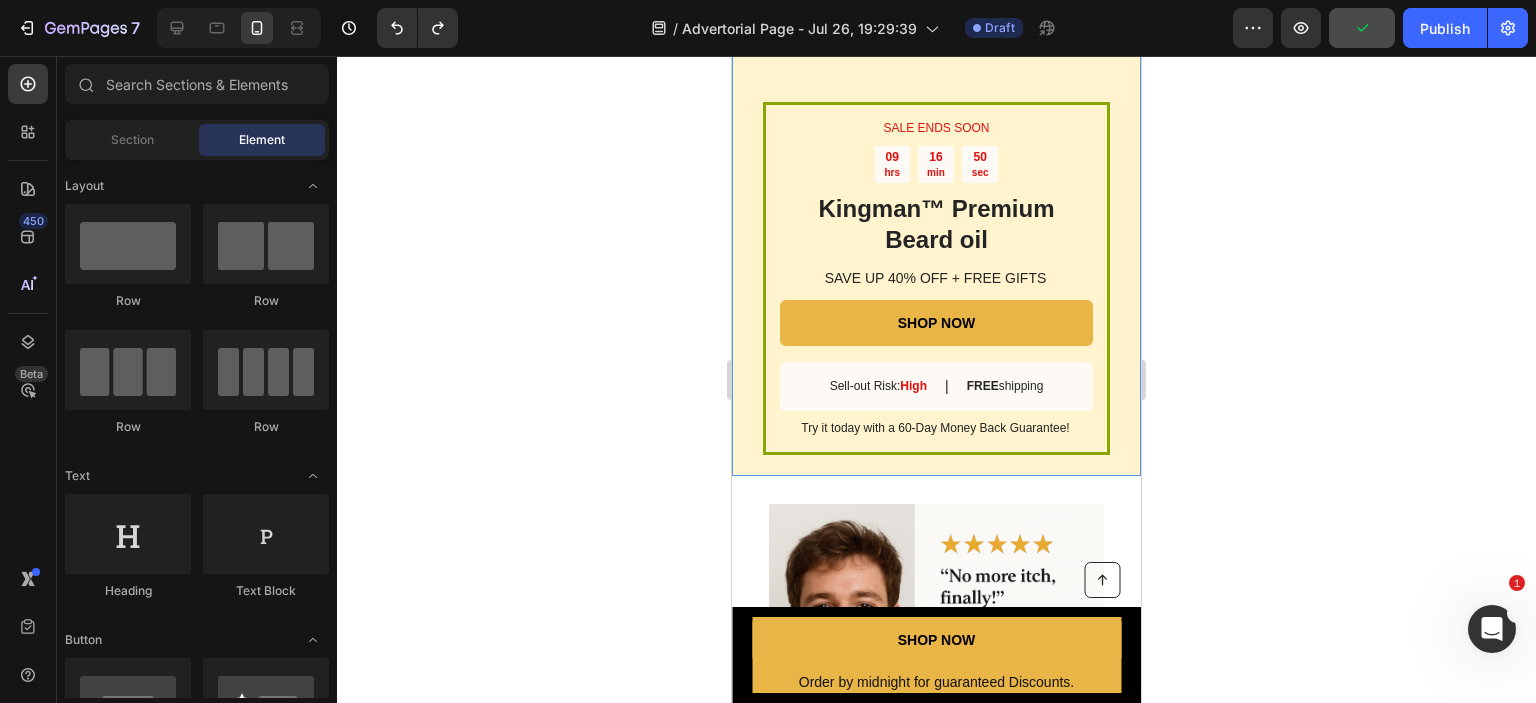 scroll, scrollTop: 3234, scrollLeft: 0, axis: vertical 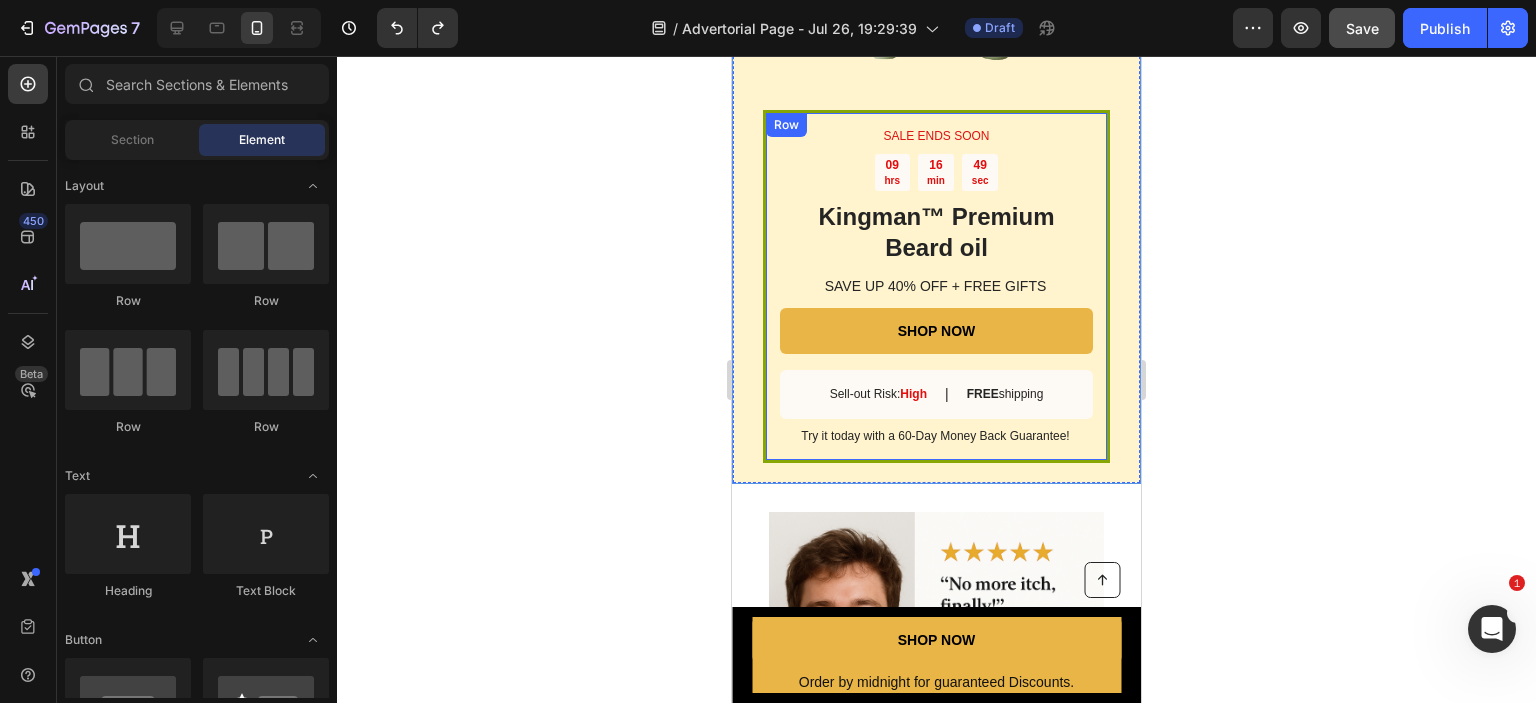 click on "SALE ENDS SOON Text Block [HOURS] hrs [MINUTES] min [SECONDS] sec Countdown Timer Kingman ™ Premium Beard oil Heading SAVE UP 40% OFF + FREE GIFTS Text Block SHOP NOW Button Sell-out Risk:  High Text Block | Text Block FREE  shipping Text Block Row Try it today with a [DAYS]-Day Money Back Guarantee! Text Block Row" at bounding box center [936, 287] 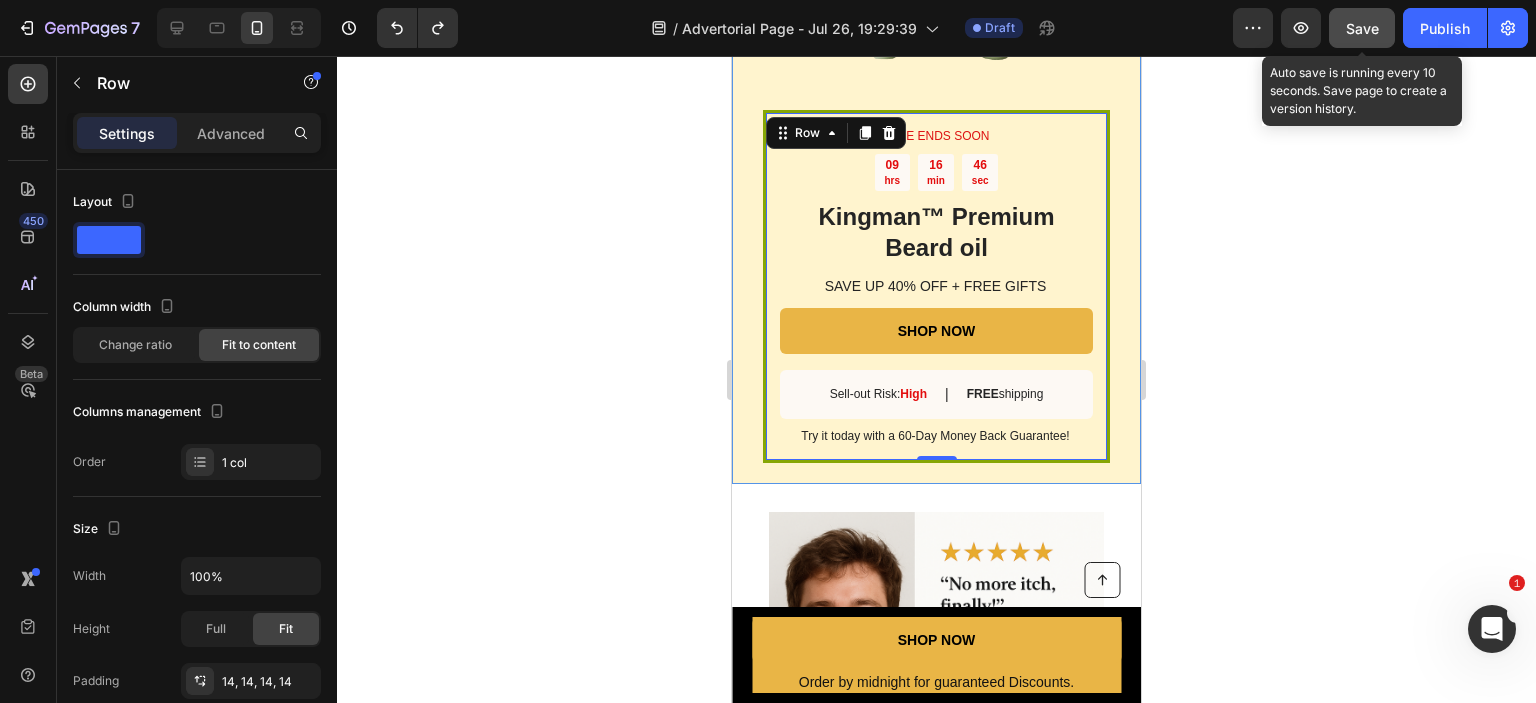 click on "Save" at bounding box center (1362, 28) 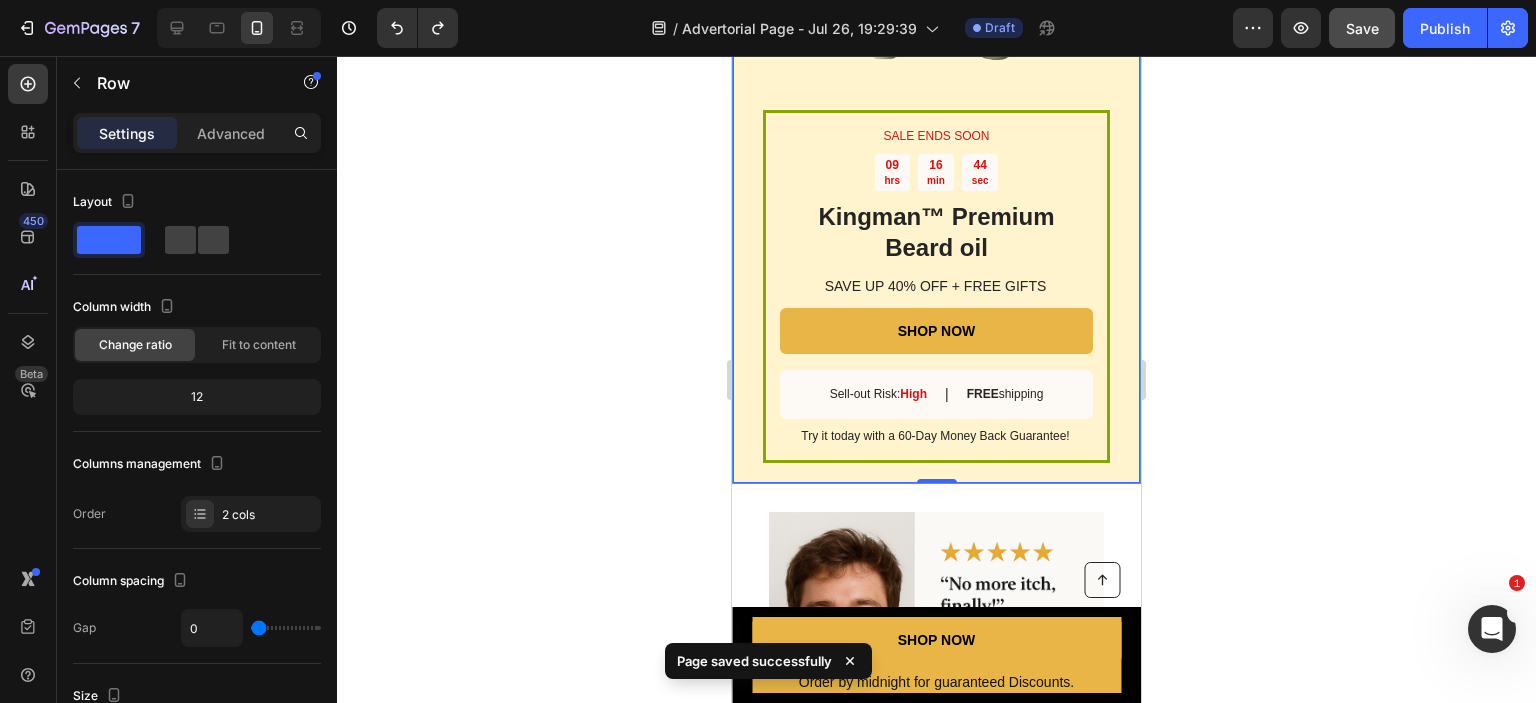 scroll, scrollTop: 636, scrollLeft: 0, axis: vertical 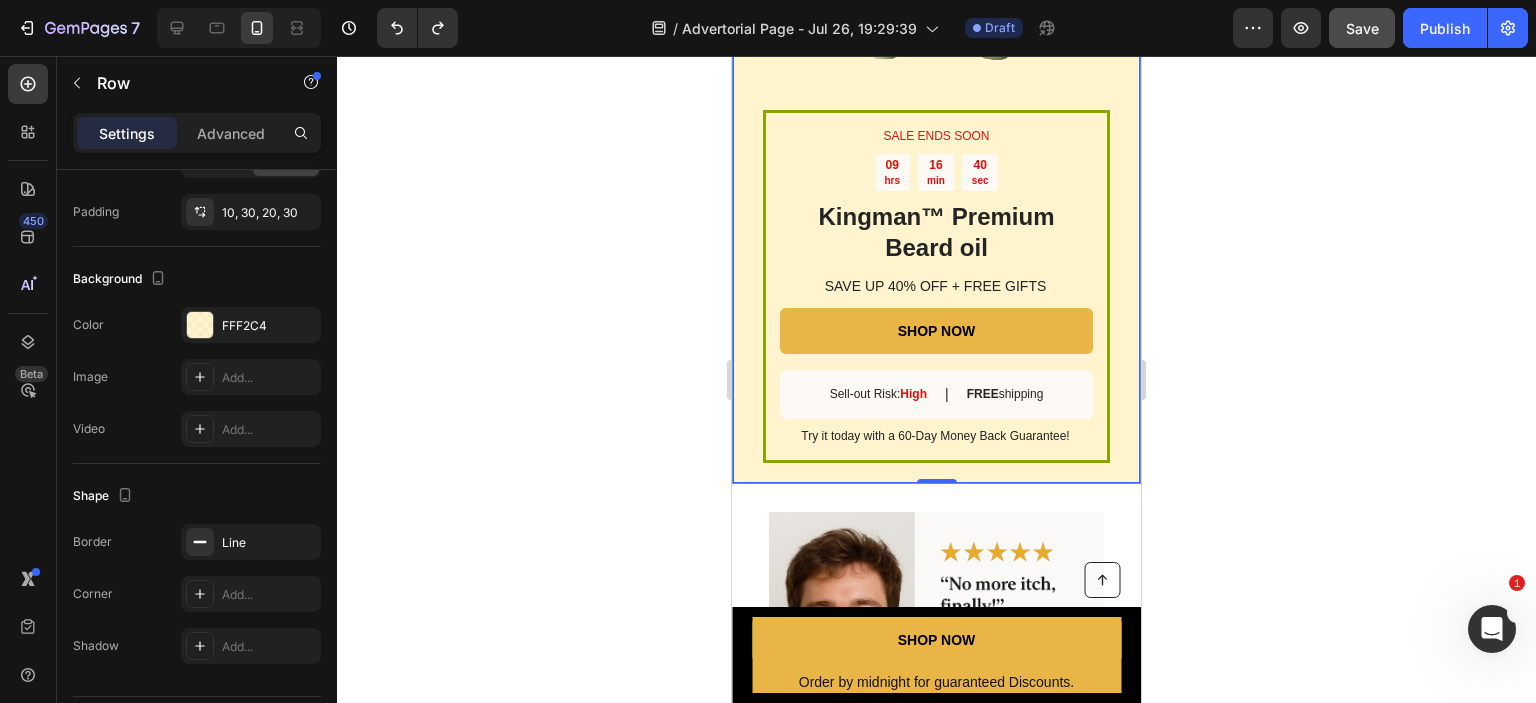 click on "SALE ENDS SOON Text Block [HOURS] hrs [MINUTES] min [SECONDS] sec Countdown Timer Kingman ™ Premium Beard oil Heading SAVE UP 40% OFF + FREE GIFTS Text Block SHOP NOW Button Sell-out Risk:  High Text Block | Text Block FREE  shipping Text Block Row Try it today with a [DAYS]-Day Money Back Guarantee! Text Block Row Image Row   0" at bounding box center [936, 120] 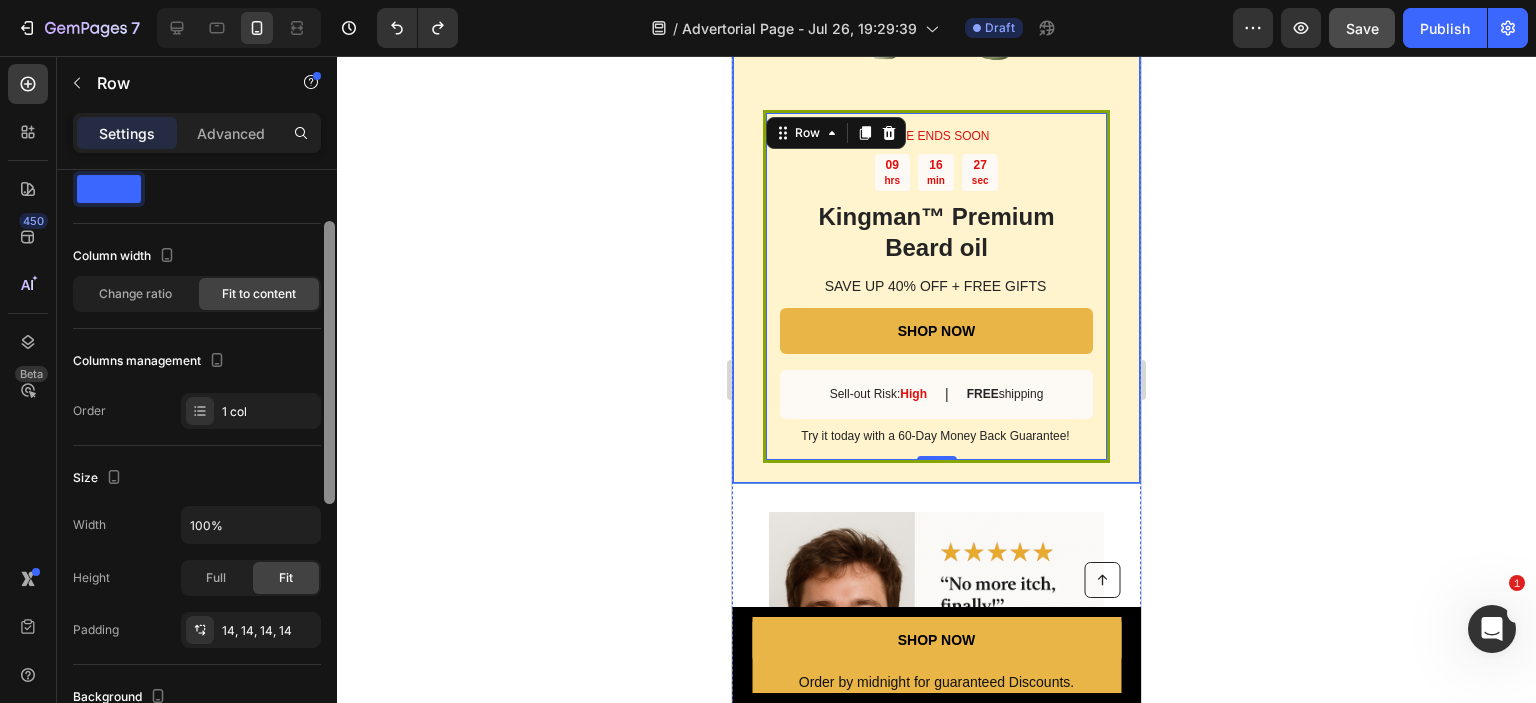scroll, scrollTop: 0, scrollLeft: 0, axis: both 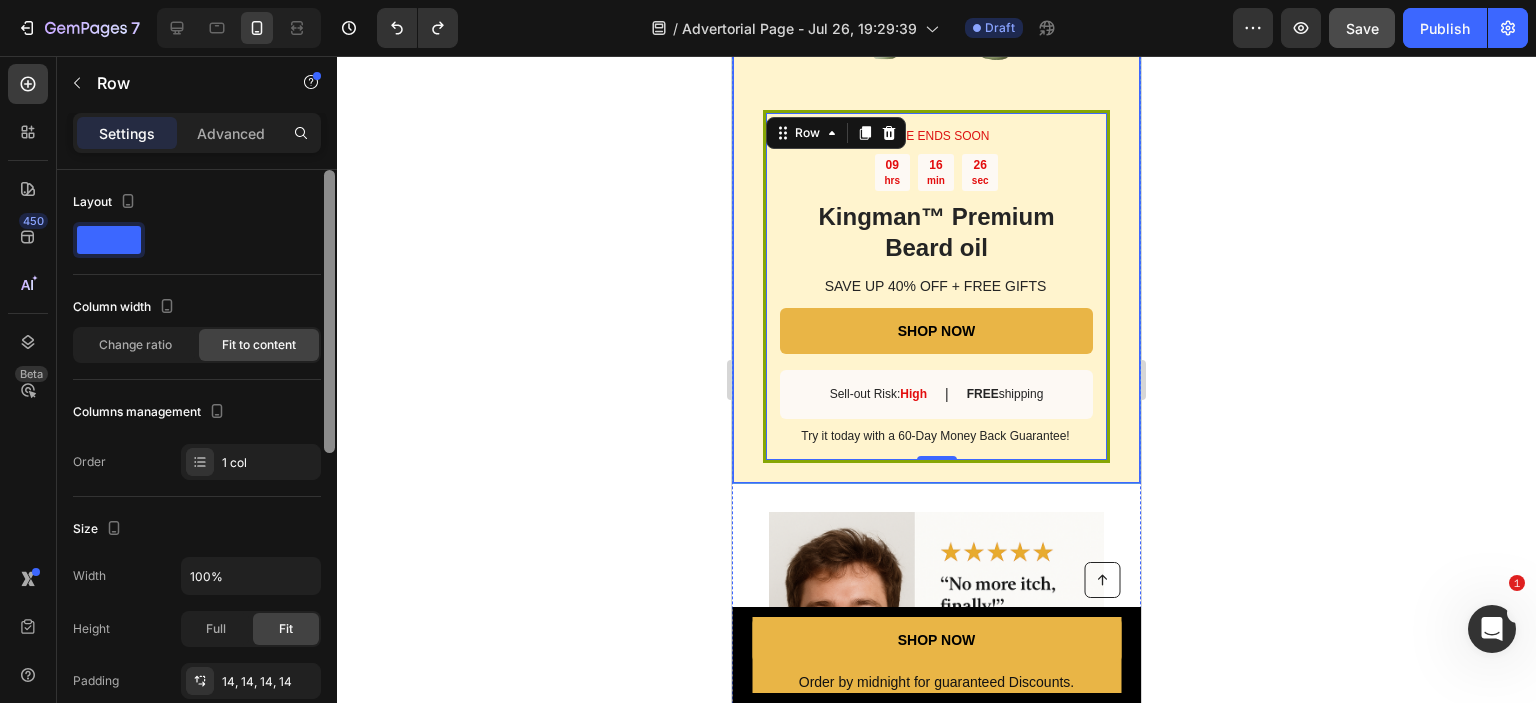drag, startPoint x: 327, startPoint y: 525, endPoint x: 175, endPoint y: 115, distance: 437.2688 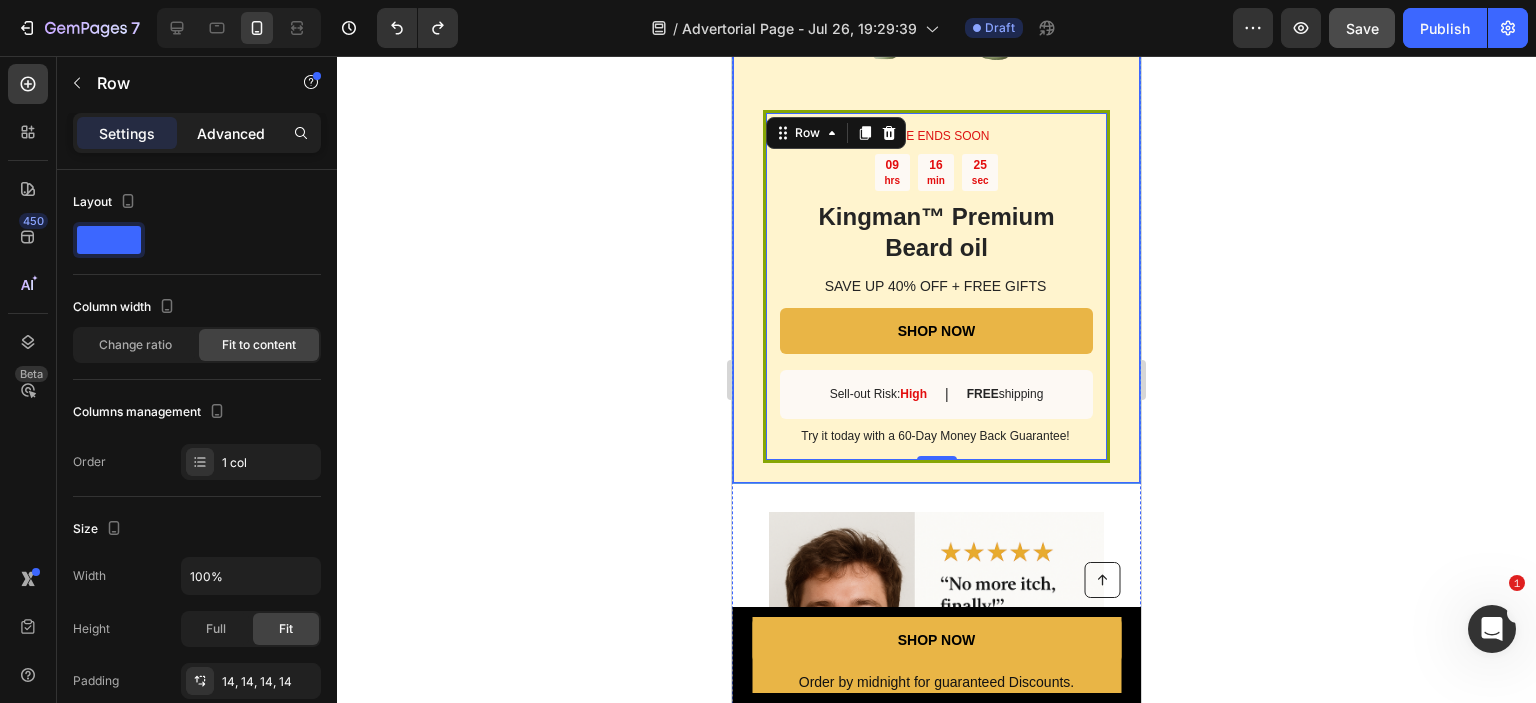 click on "Advanced" at bounding box center (231, 133) 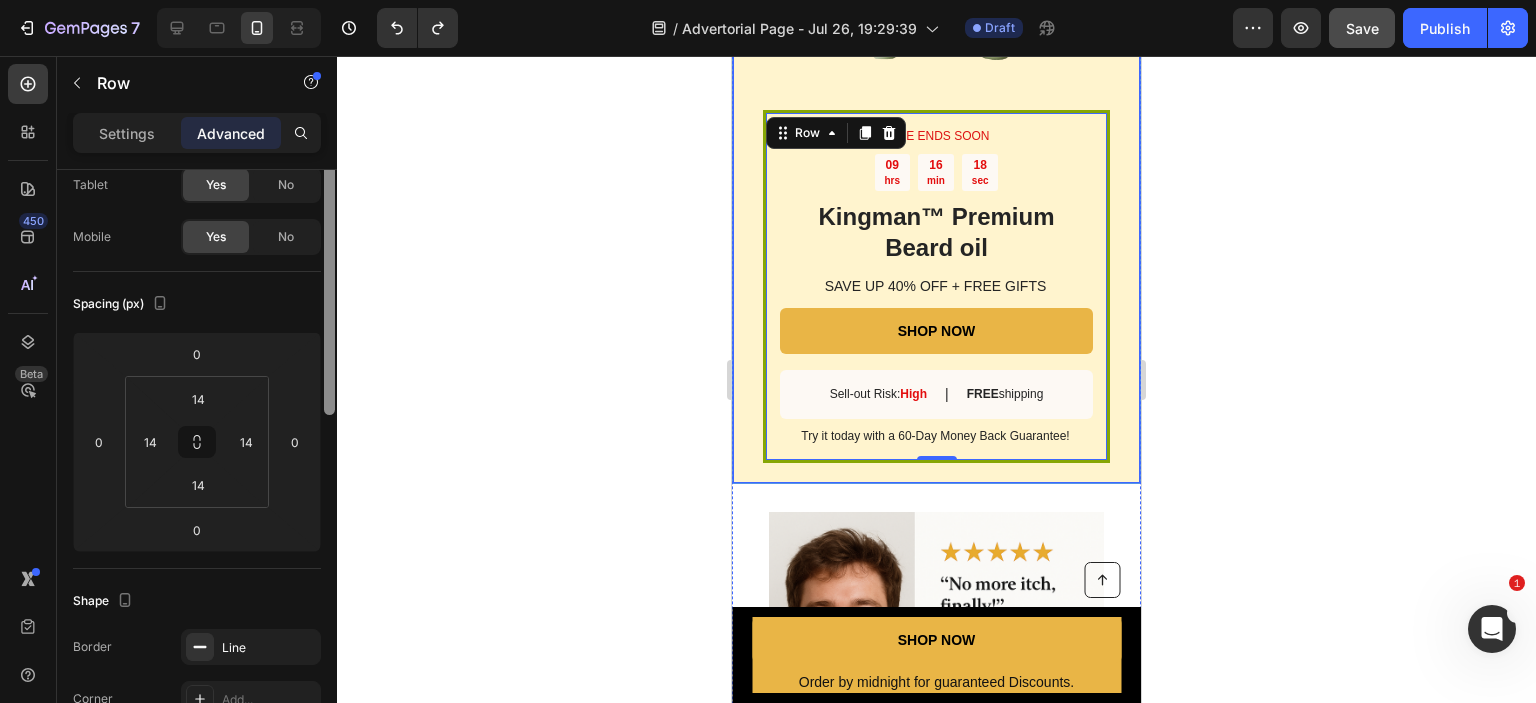 scroll, scrollTop: 40, scrollLeft: 0, axis: vertical 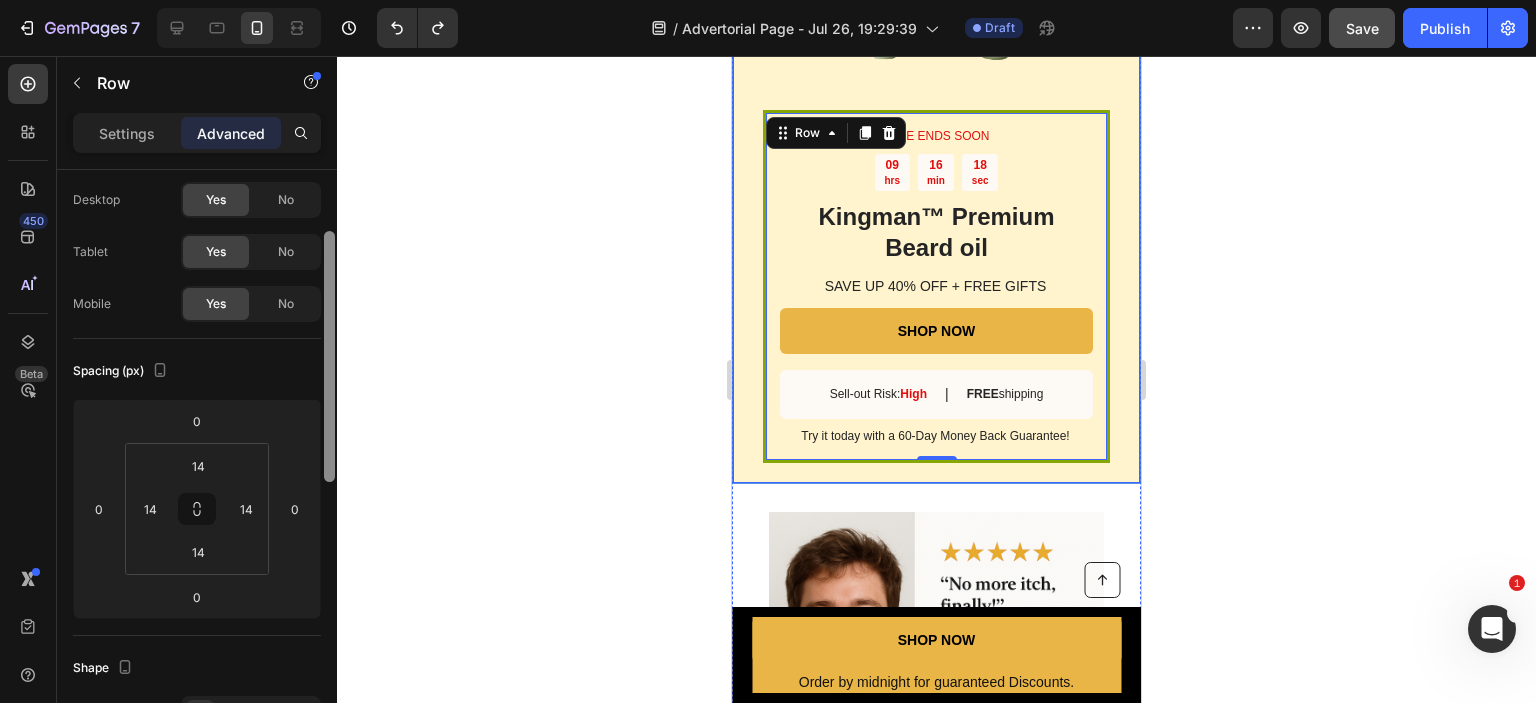 drag, startPoint x: 341, startPoint y: 391, endPoint x: 437, endPoint y: 222, distance: 194.36307 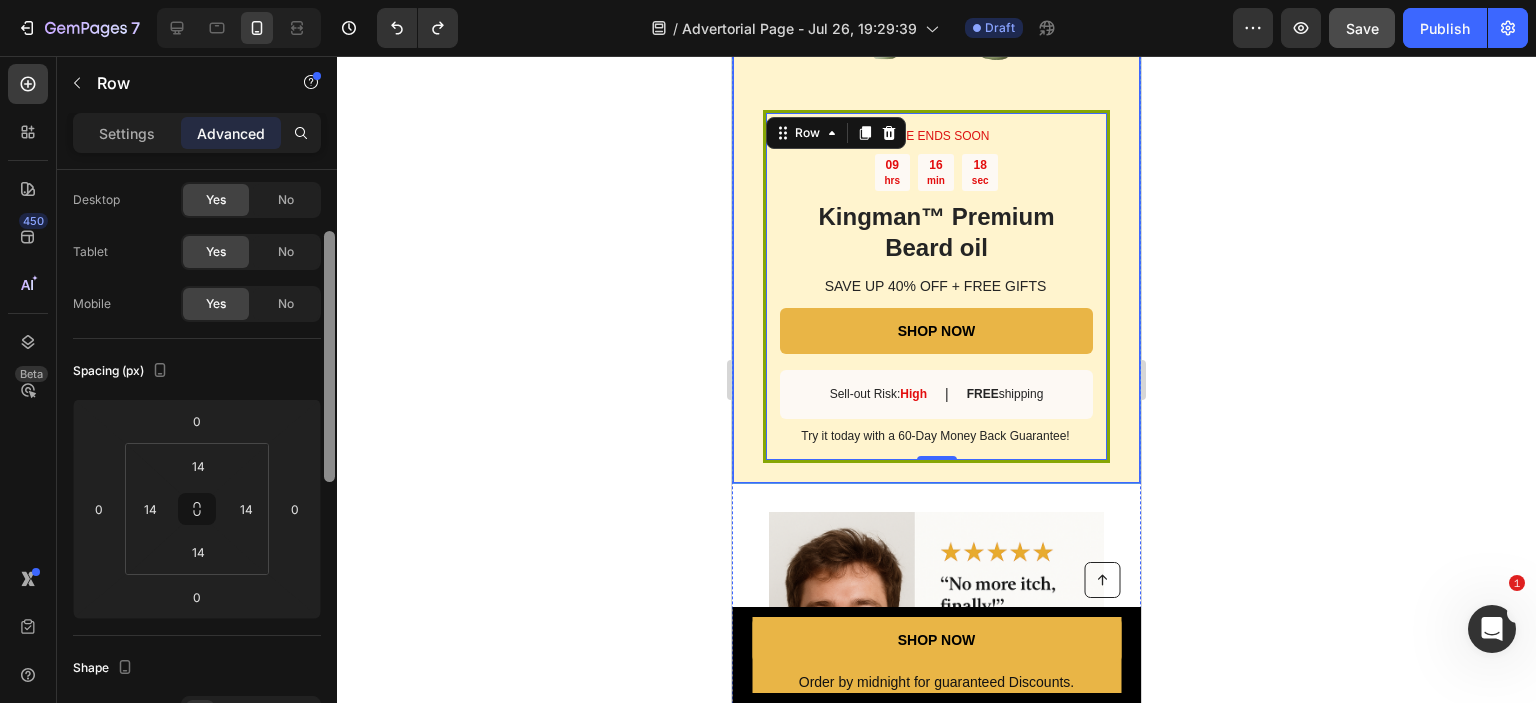 click on "7   /  Advertorial Page - Jul 26, 19:29:39 Draft Preview  Save   Publish  450 Beta Sections(18) Elements(83) Section Element Hero Section Product Detail Brands Trusted Badges Guarantee Product Breakdown How to use Testimonials Compare Bundle FAQs Social Proof Brand Story Product List Collection Blog List Contact Sticky Add to Cart Custom Footer Browse Library 450 Layout
Row
Row
Row
Row Text
Heading
Text Block Button
Button
Button Media
Image
Image" 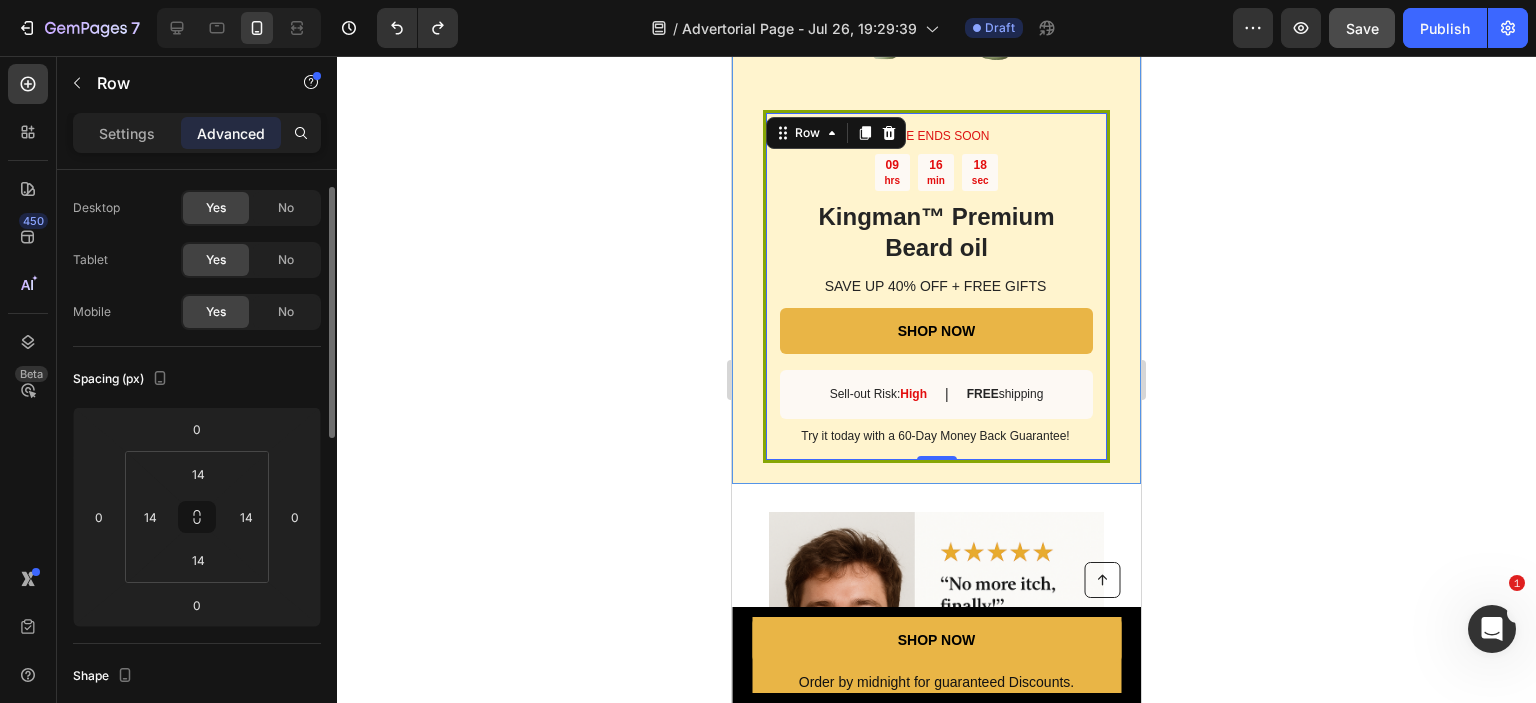 click 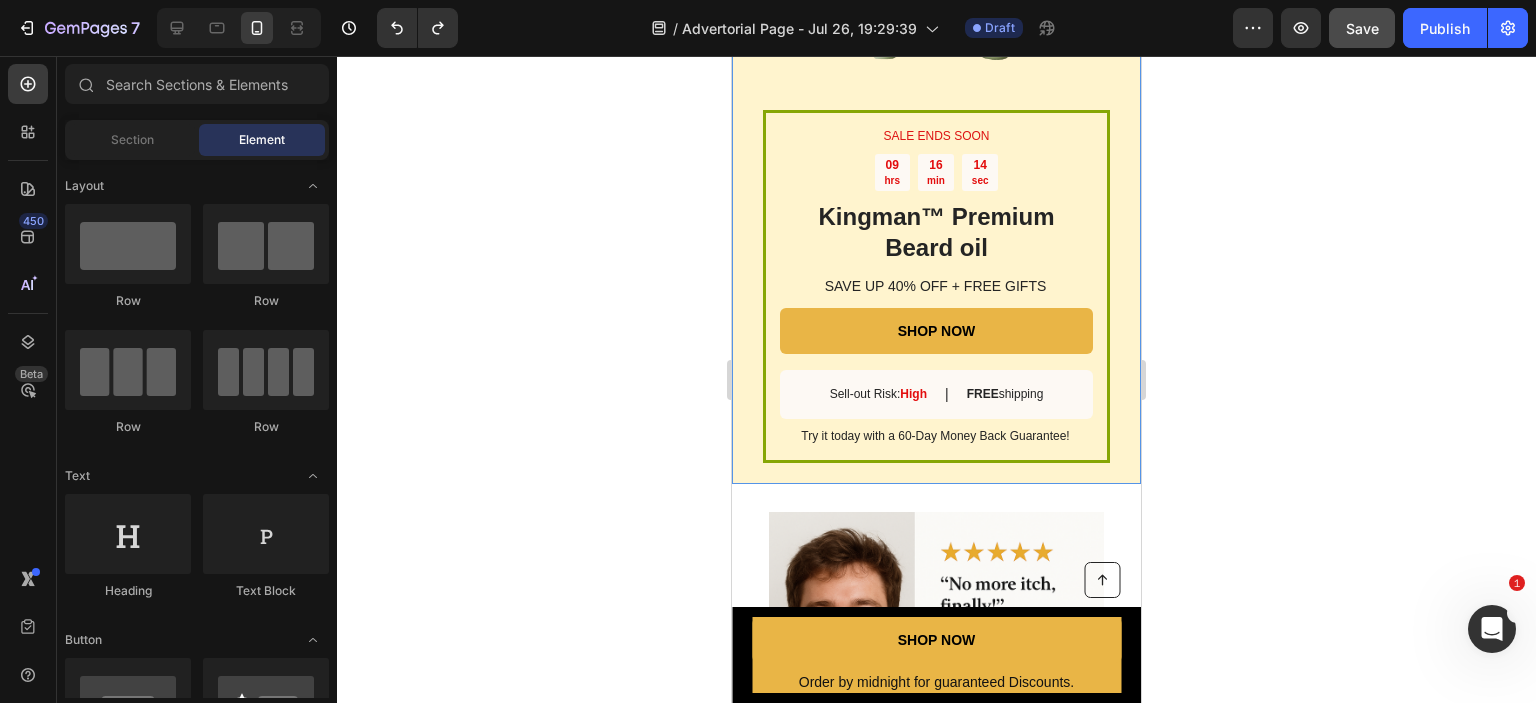 click 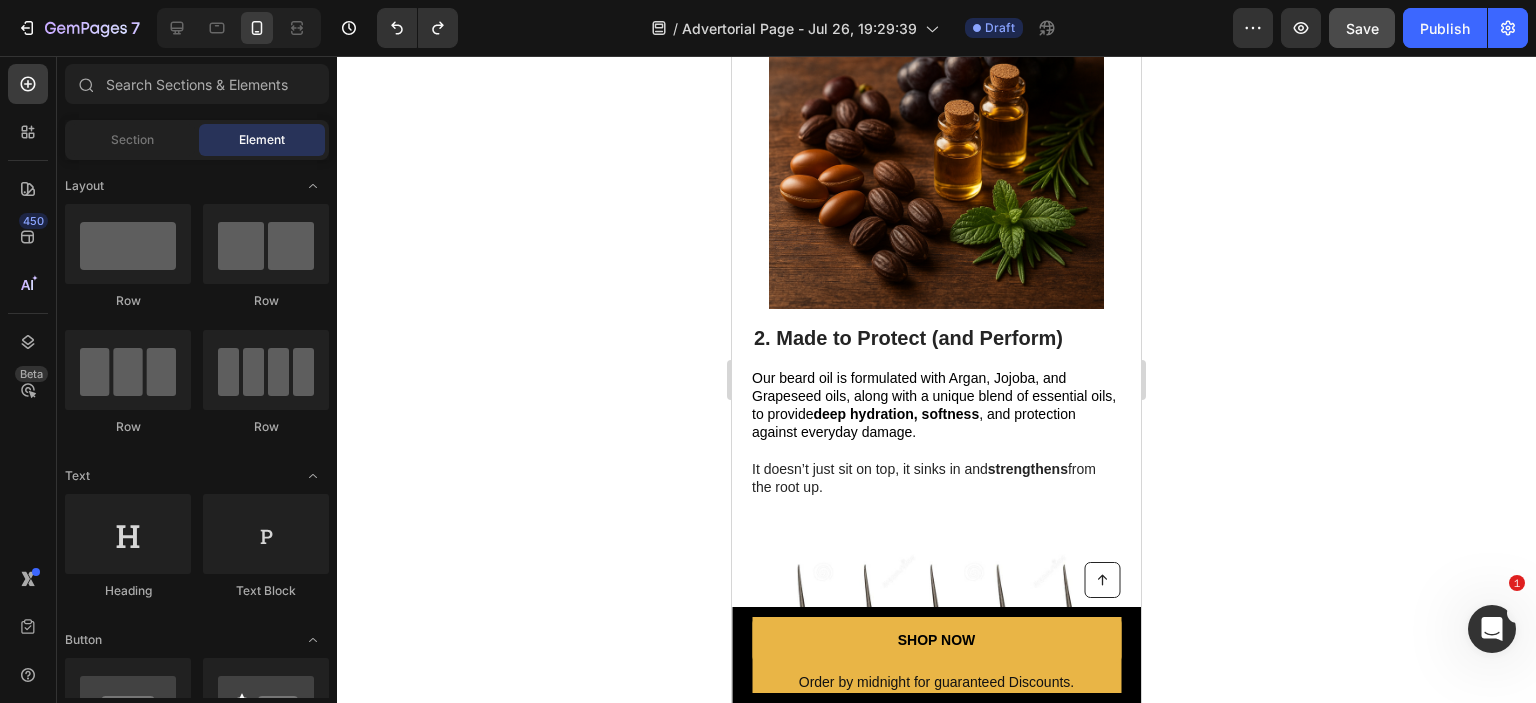 scroll, scrollTop: 1116, scrollLeft: 0, axis: vertical 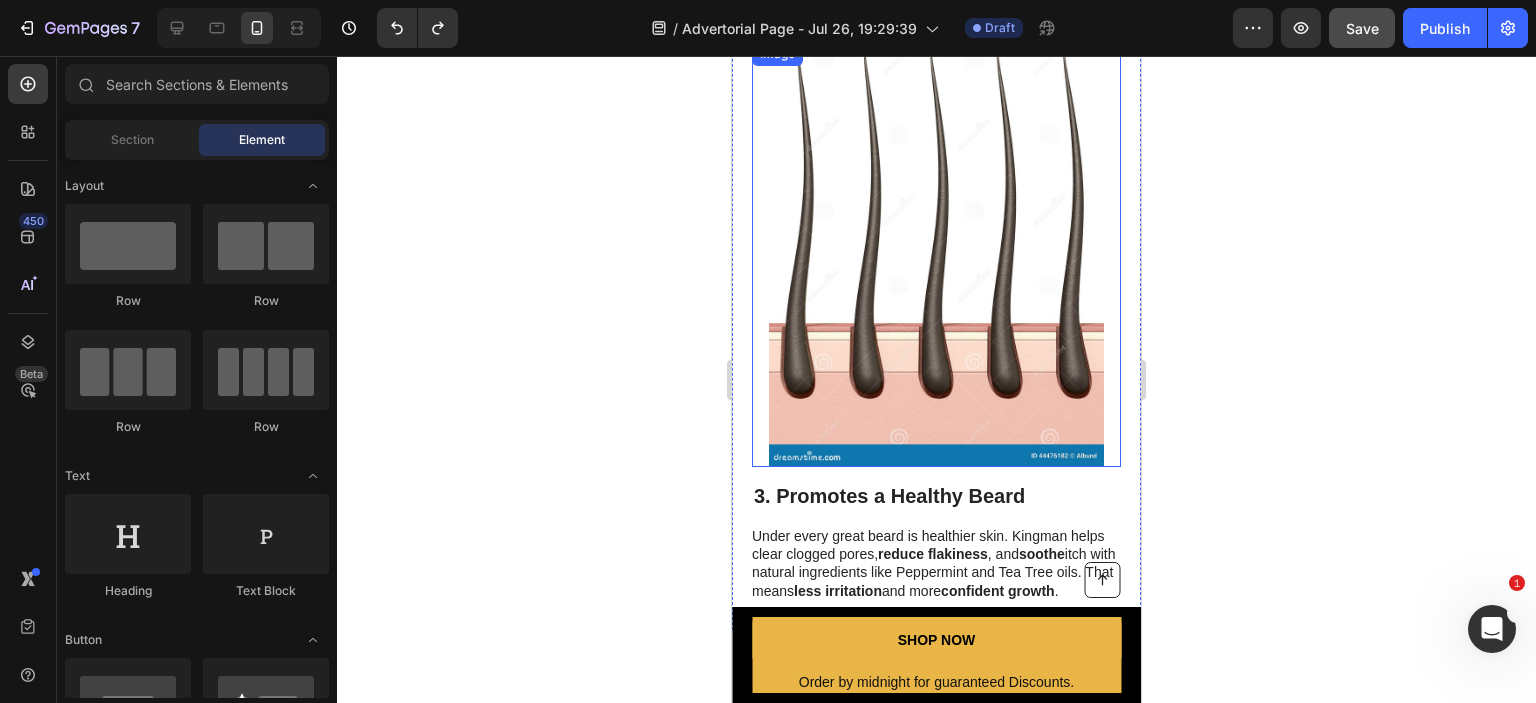 click at bounding box center [936, 254] 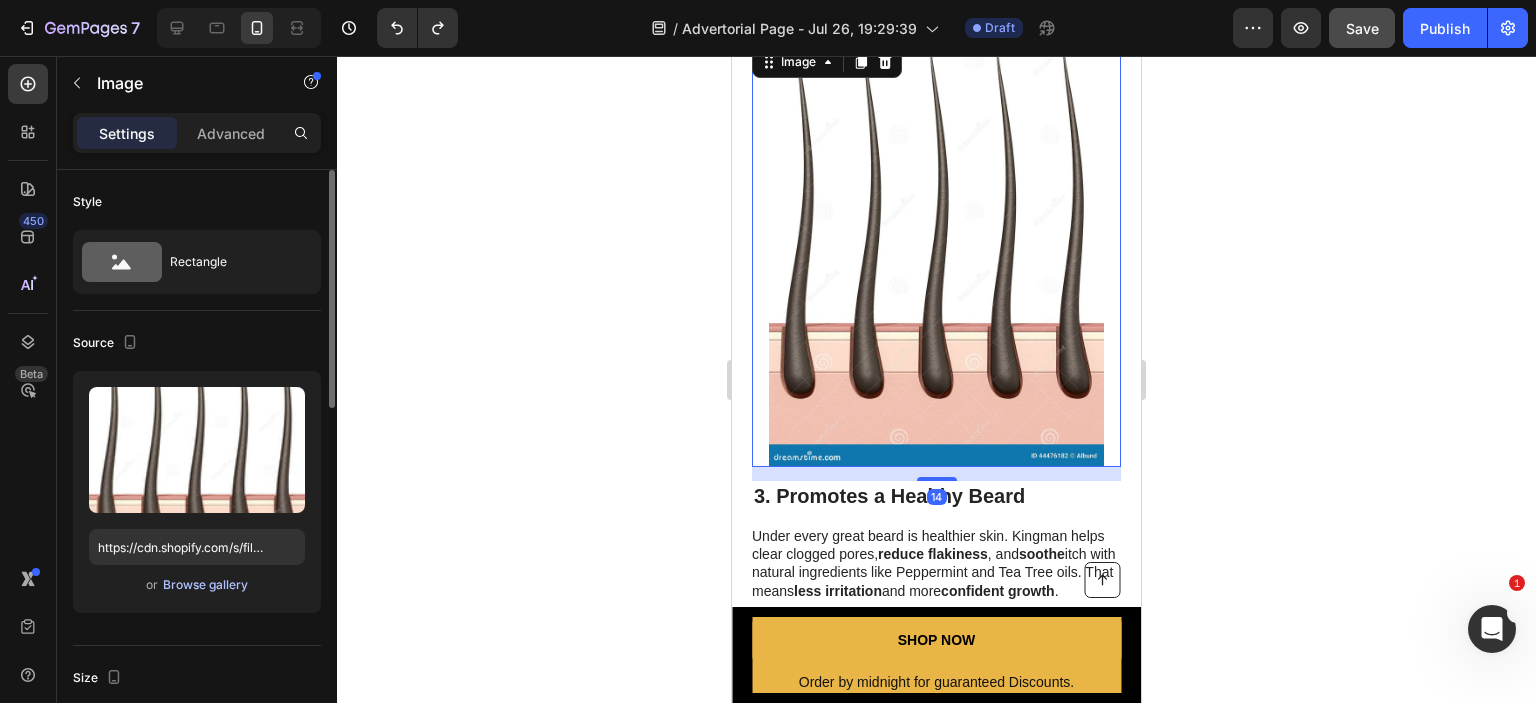 click on "Browse gallery" at bounding box center (205, 585) 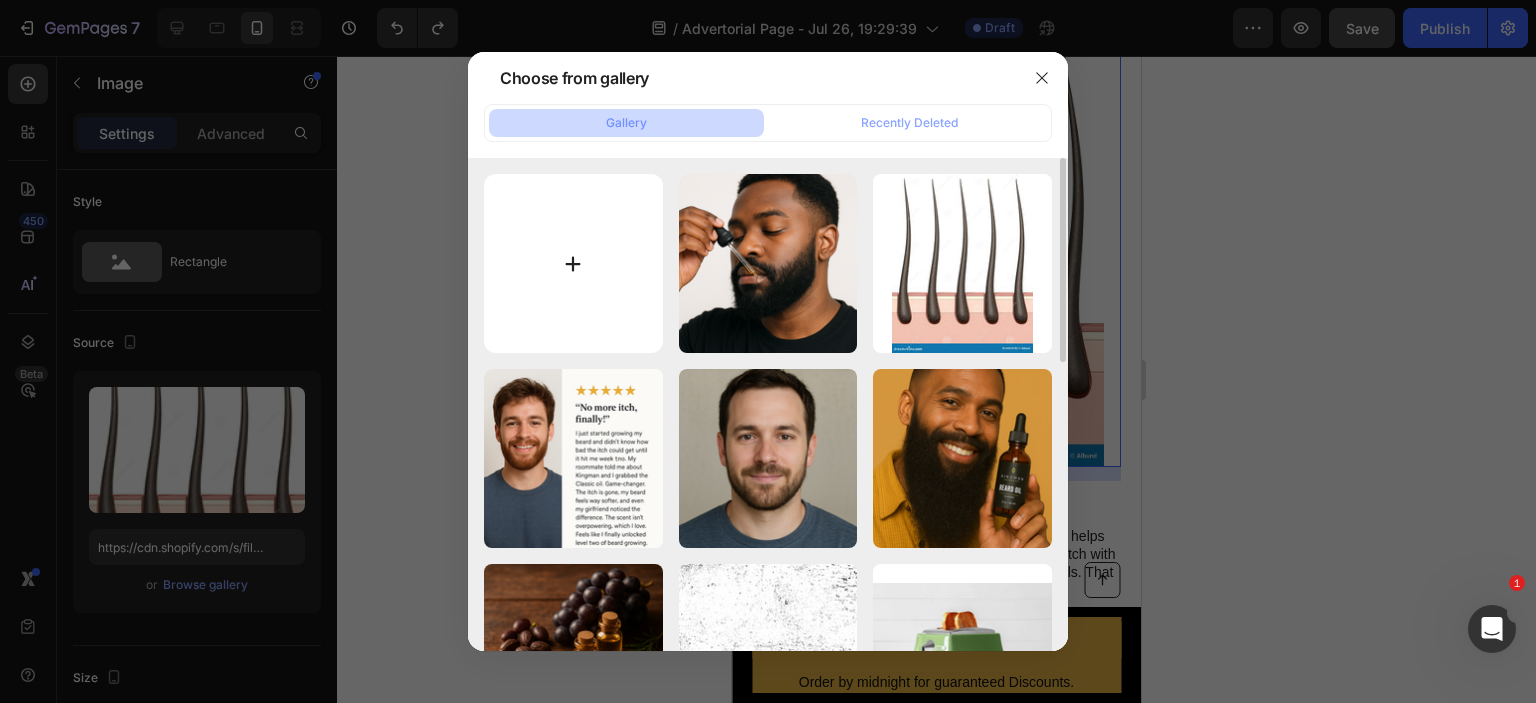 click at bounding box center (573, 263) 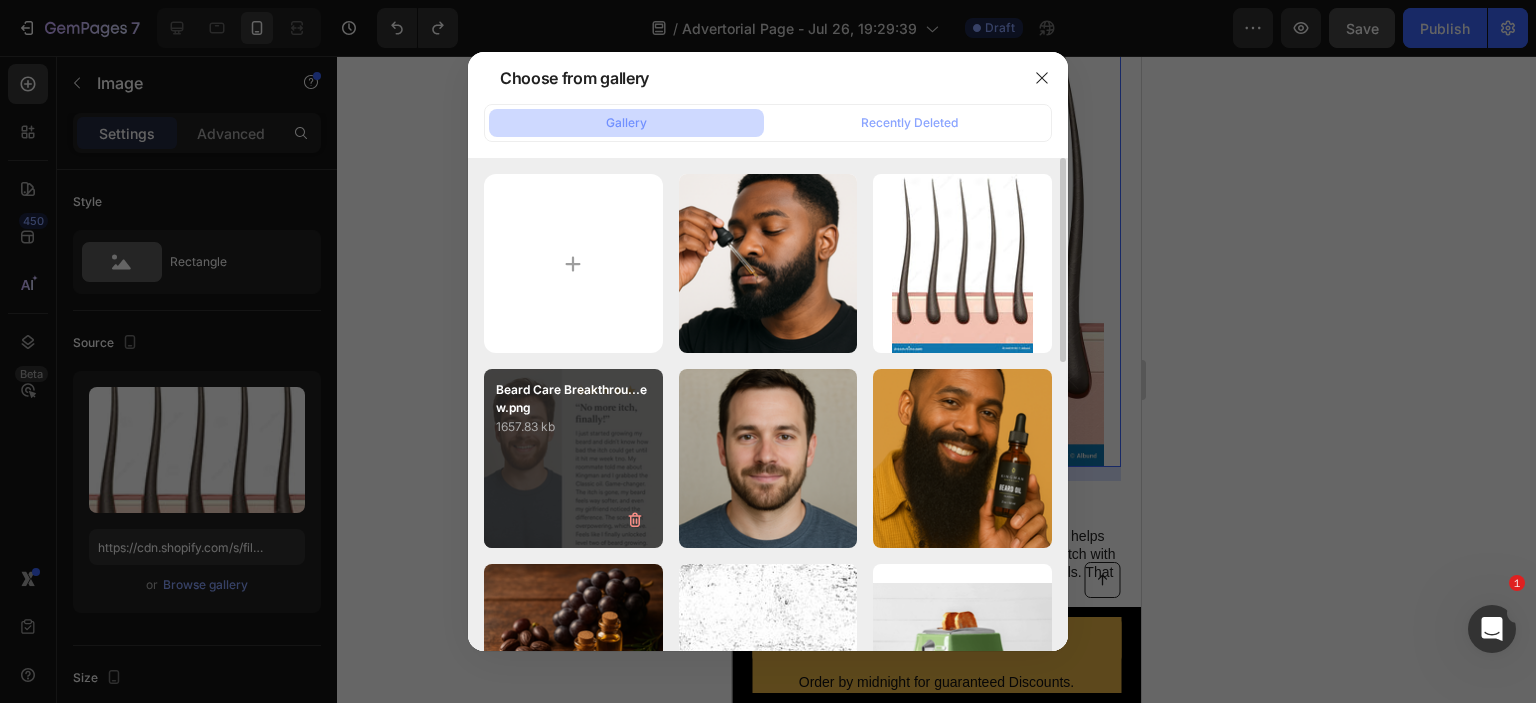 type on "C:\fakepath\ChatGPT Image Aug 2, [YEAR], [TIME].png" 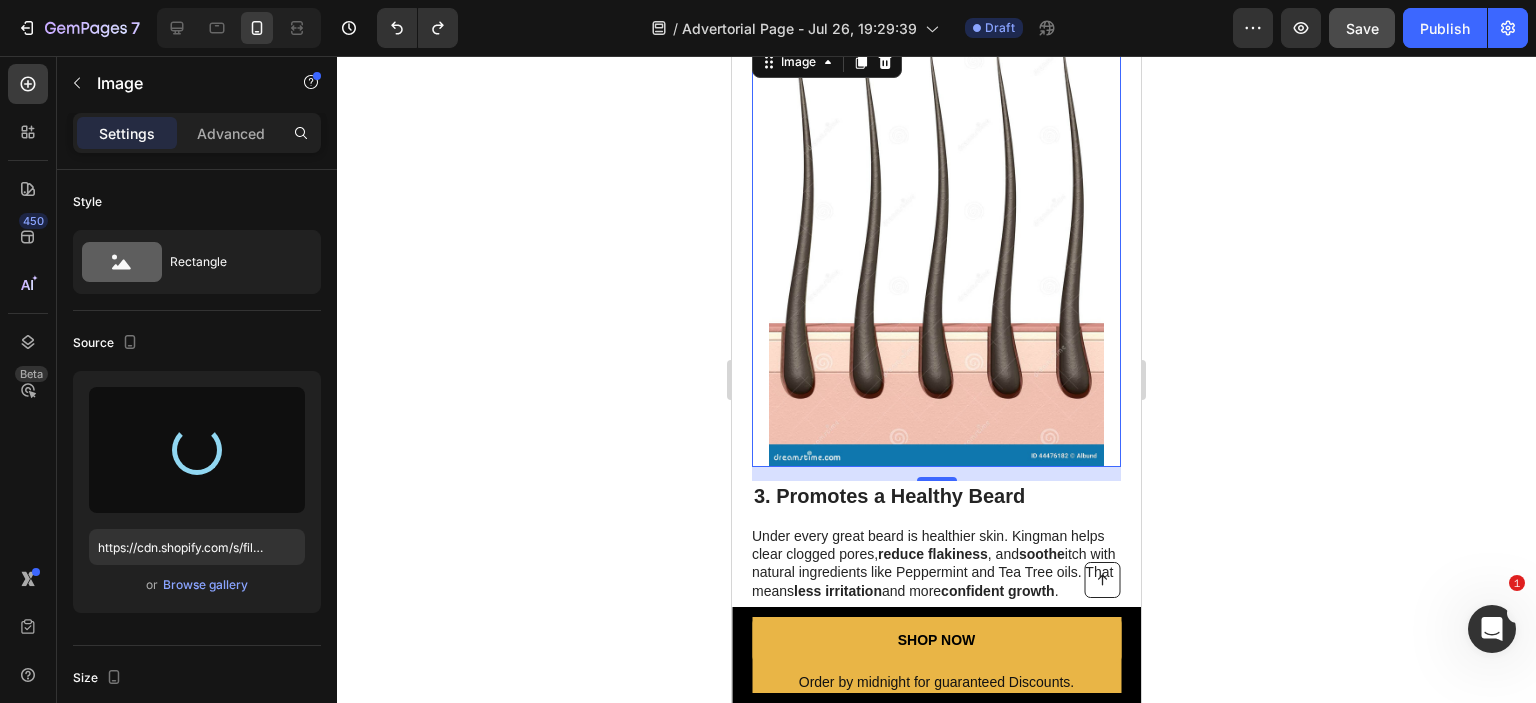 type on "https://cdn.shopify.com/s/files/1/0758/4497/6890/files/gempages_577205332548256294-df488a51-518f-4184-b496-8557fc9f5e9e.png" 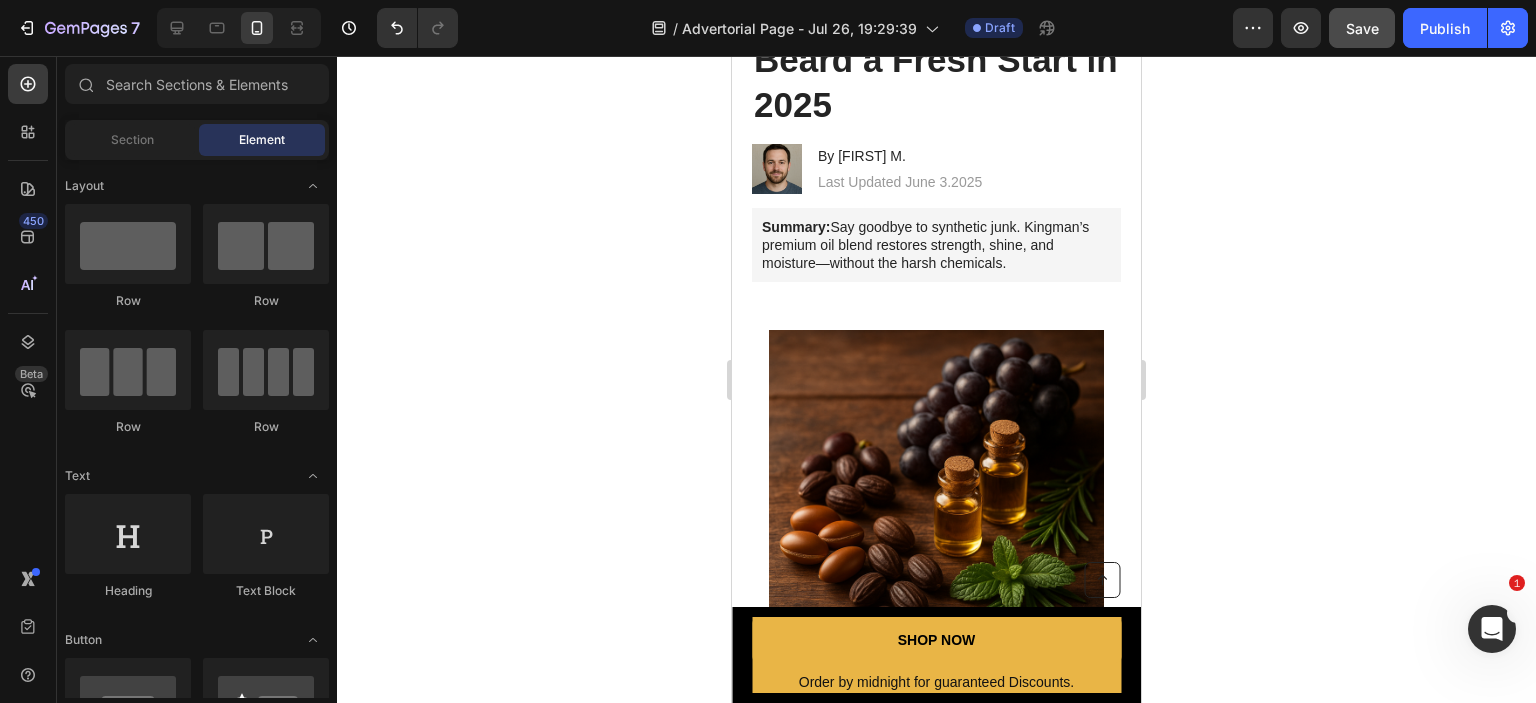 scroll, scrollTop: 347, scrollLeft: 0, axis: vertical 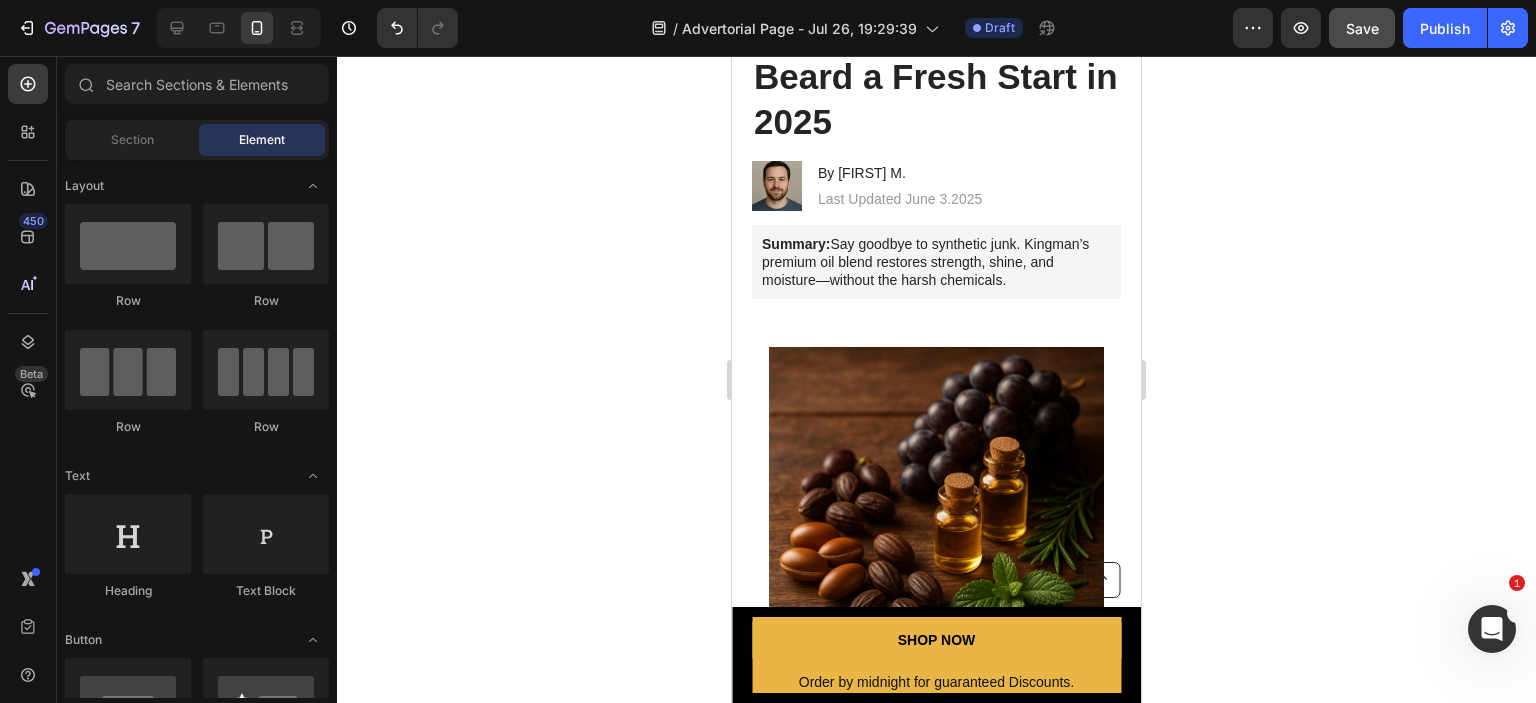 drag, startPoint x: 1131, startPoint y: 289, endPoint x: 1880, endPoint y: 211, distance: 753.0505 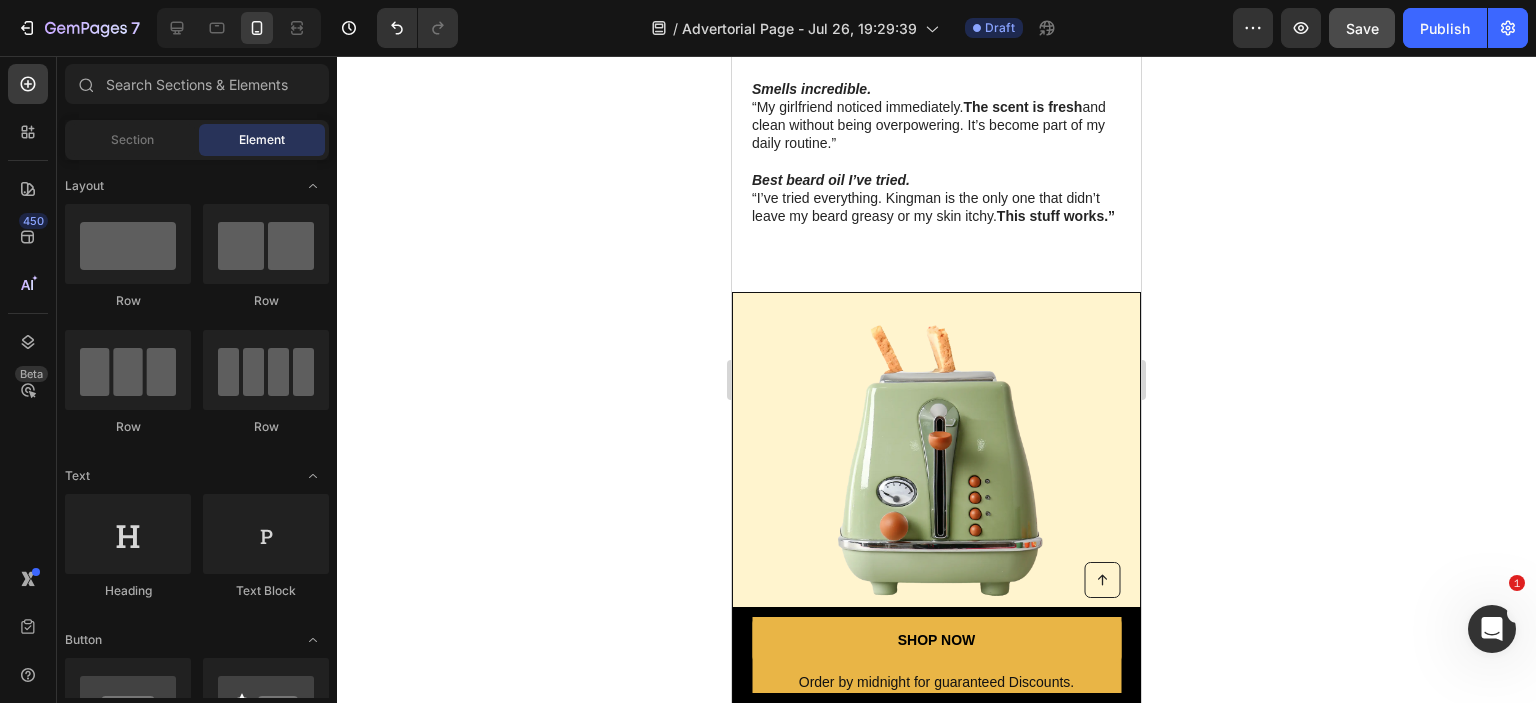 scroll, scrollTop: 4276, scrollLeft: 0, axis: vertical 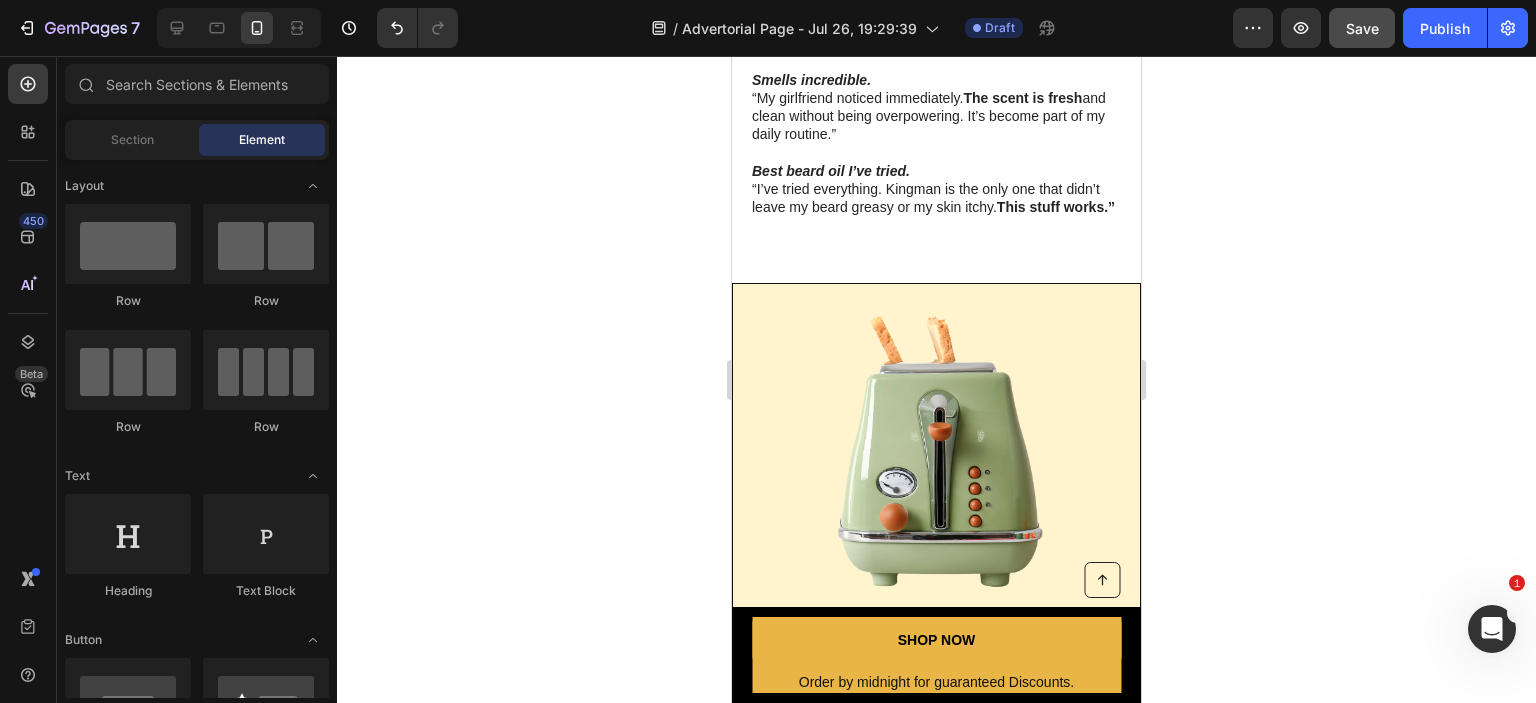 drag, startPoint x: 1131, startPoint y: 199, endPoint x: 1324, endPoint y: 343, distance: 240.80075 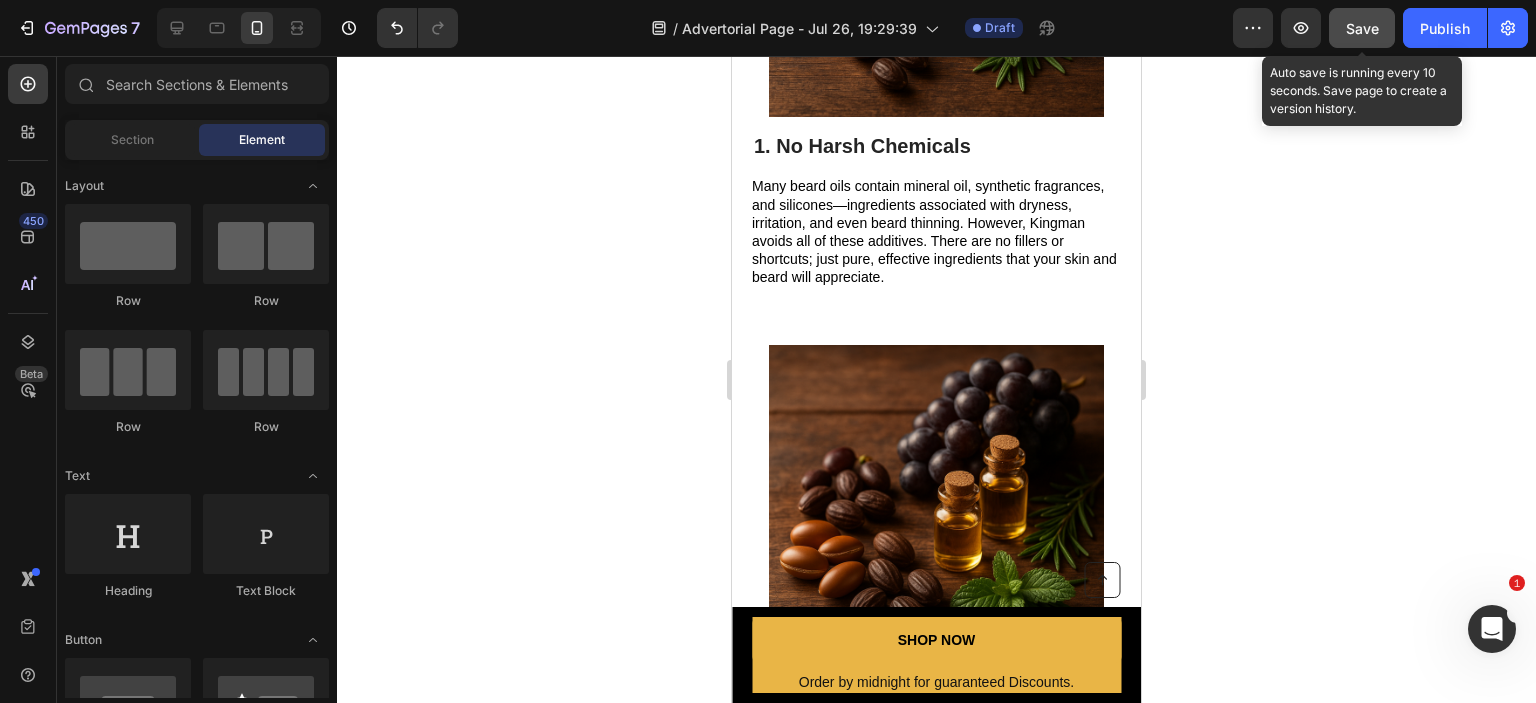 click on "Save" at bounding box center (1362, 28) 